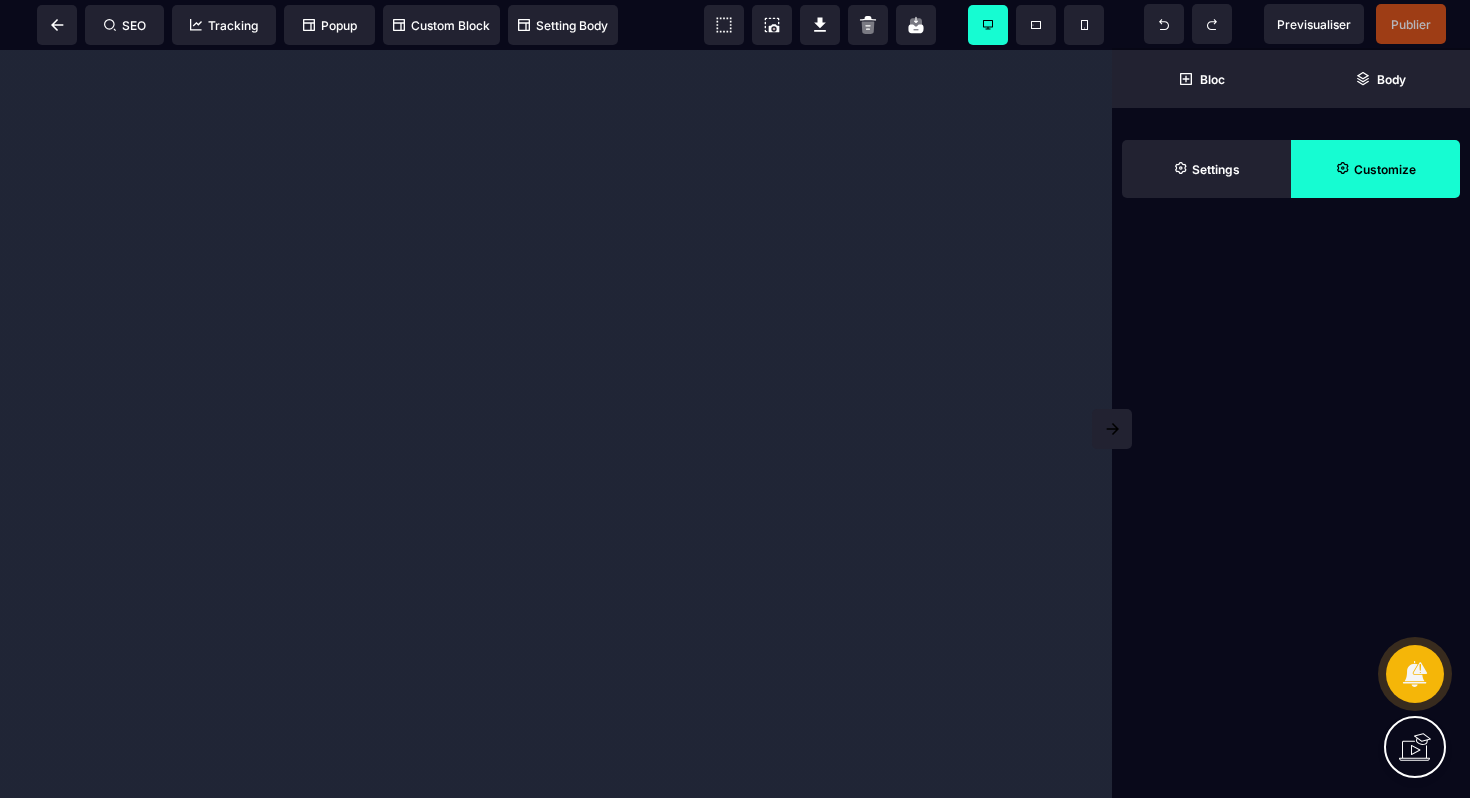 scroll, scrollTop: 0, scrollLeft: 0, axis: both 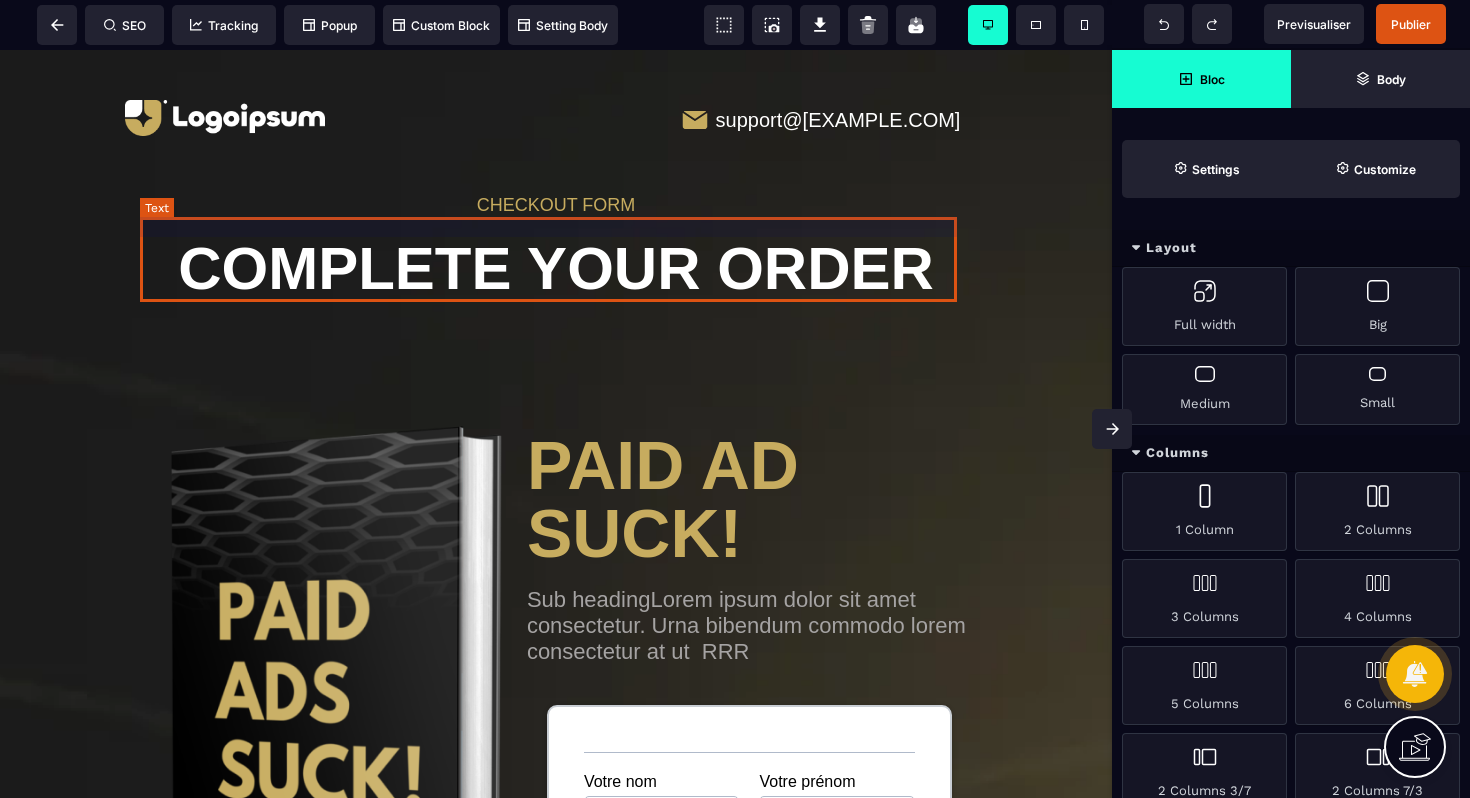 click on "COMPLETE YOUR ORDER" at bounding box center (556, 258) 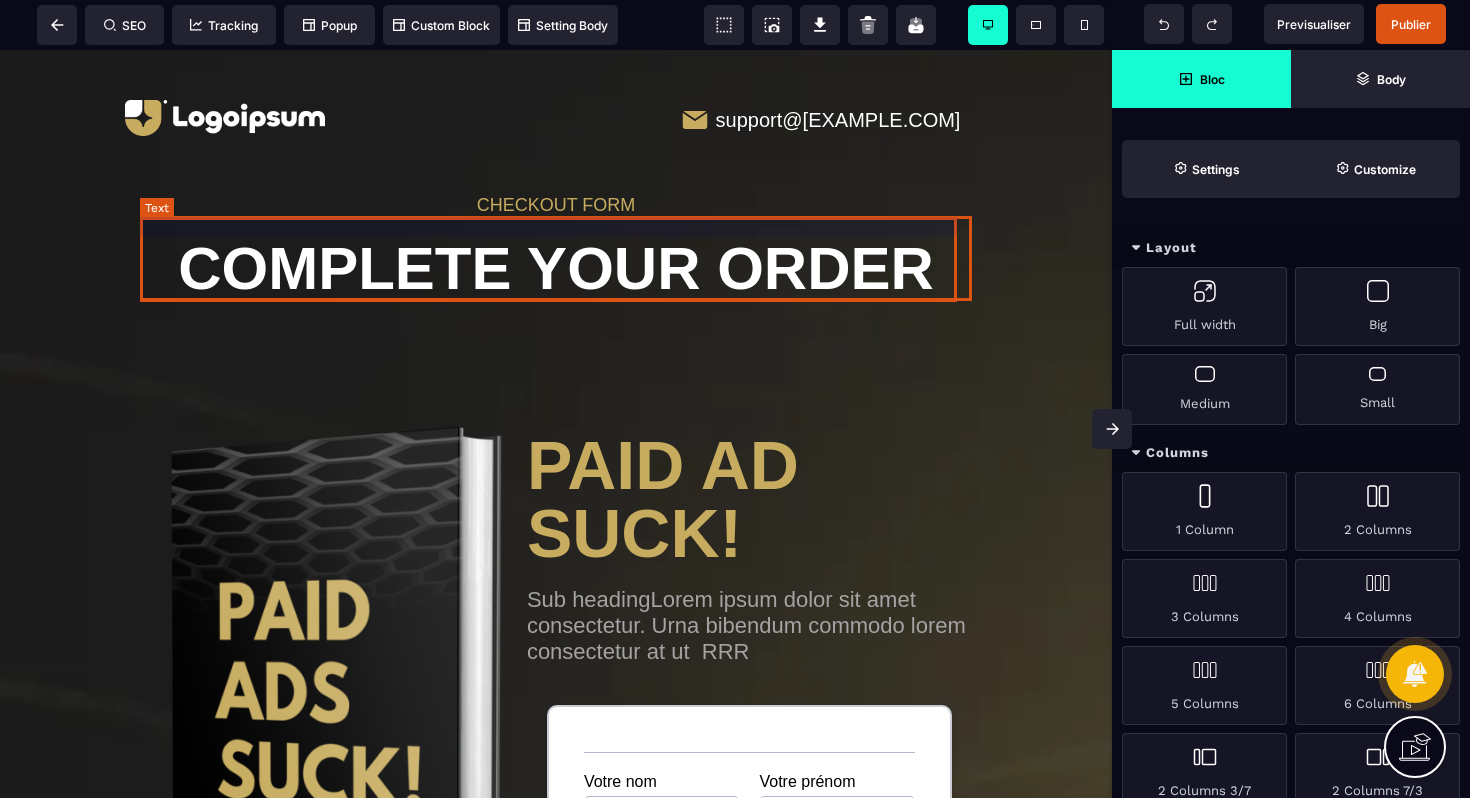 select on "***" 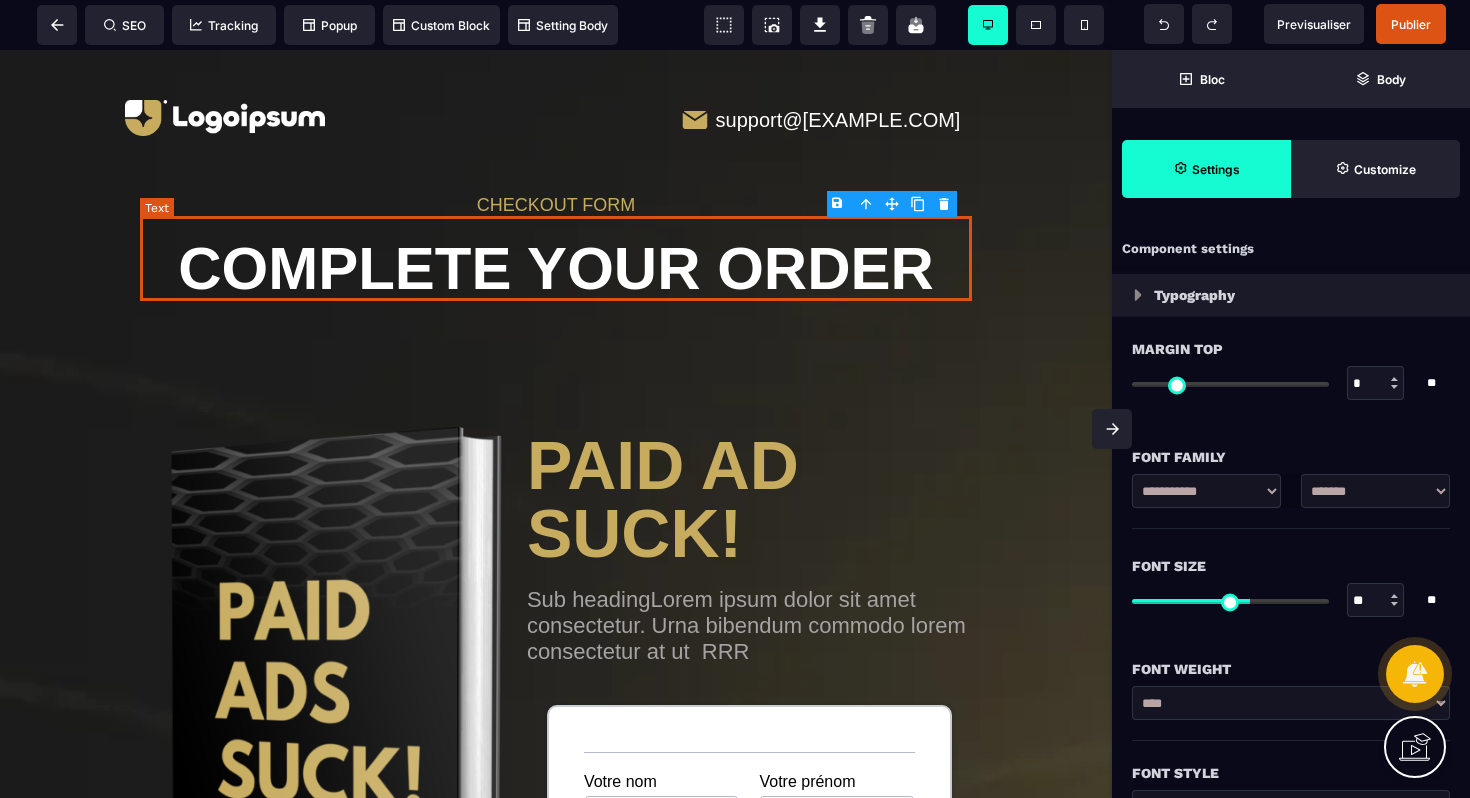 type on "*" 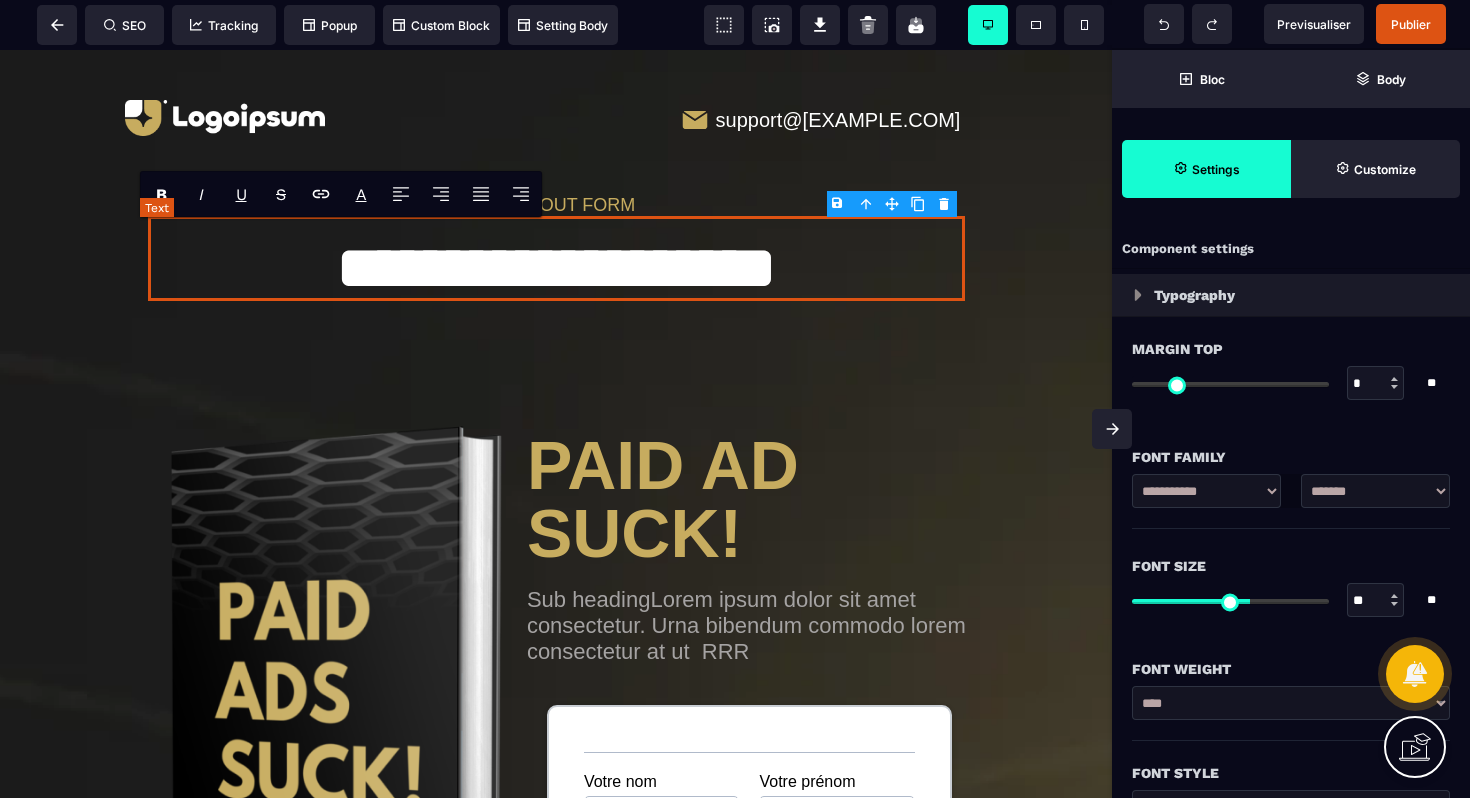 click on "**********" at bounding box center (556, 258) 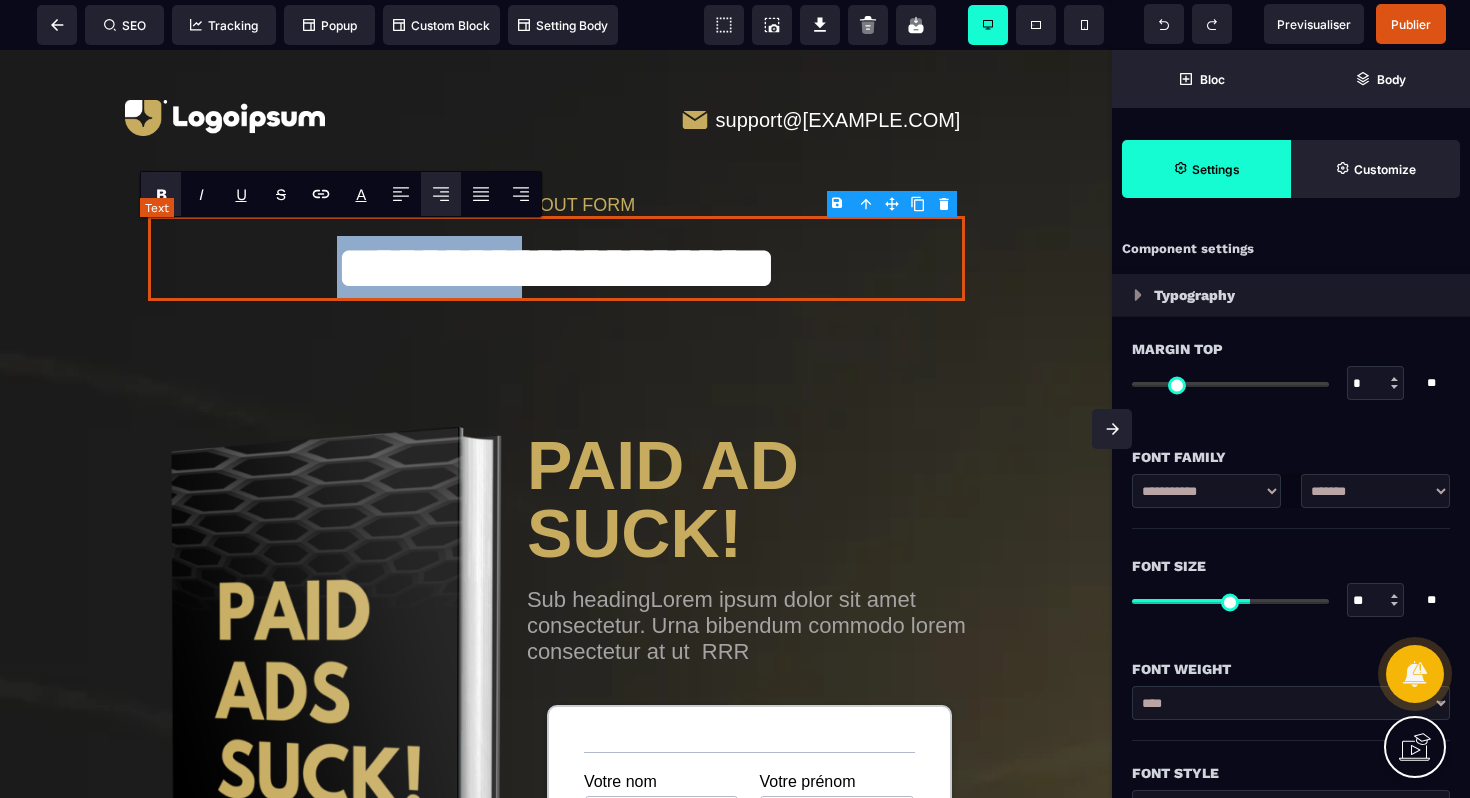 click on "**********" at bounding box center (556, 258) 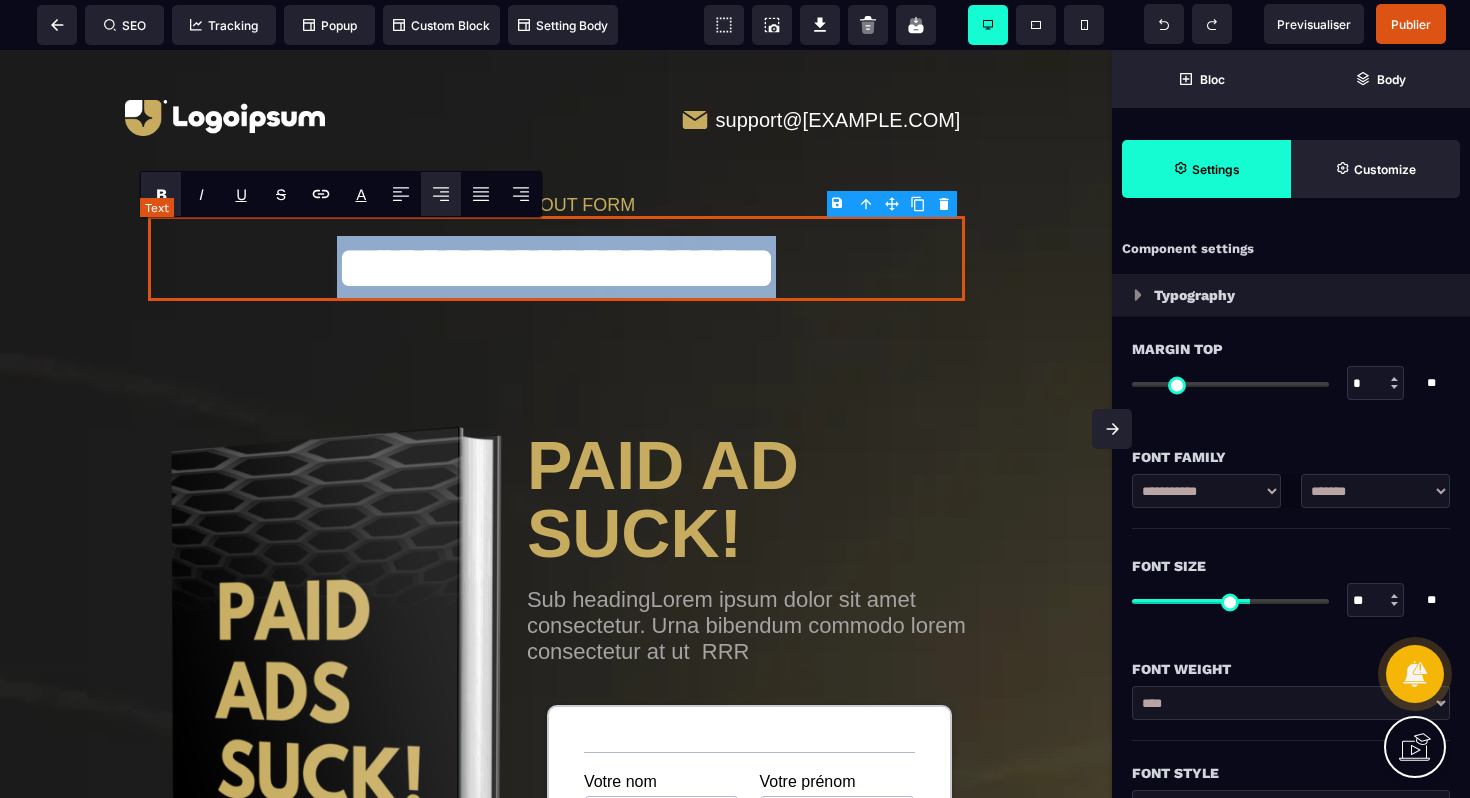 click on "**********" at bounding box center (556, 258) 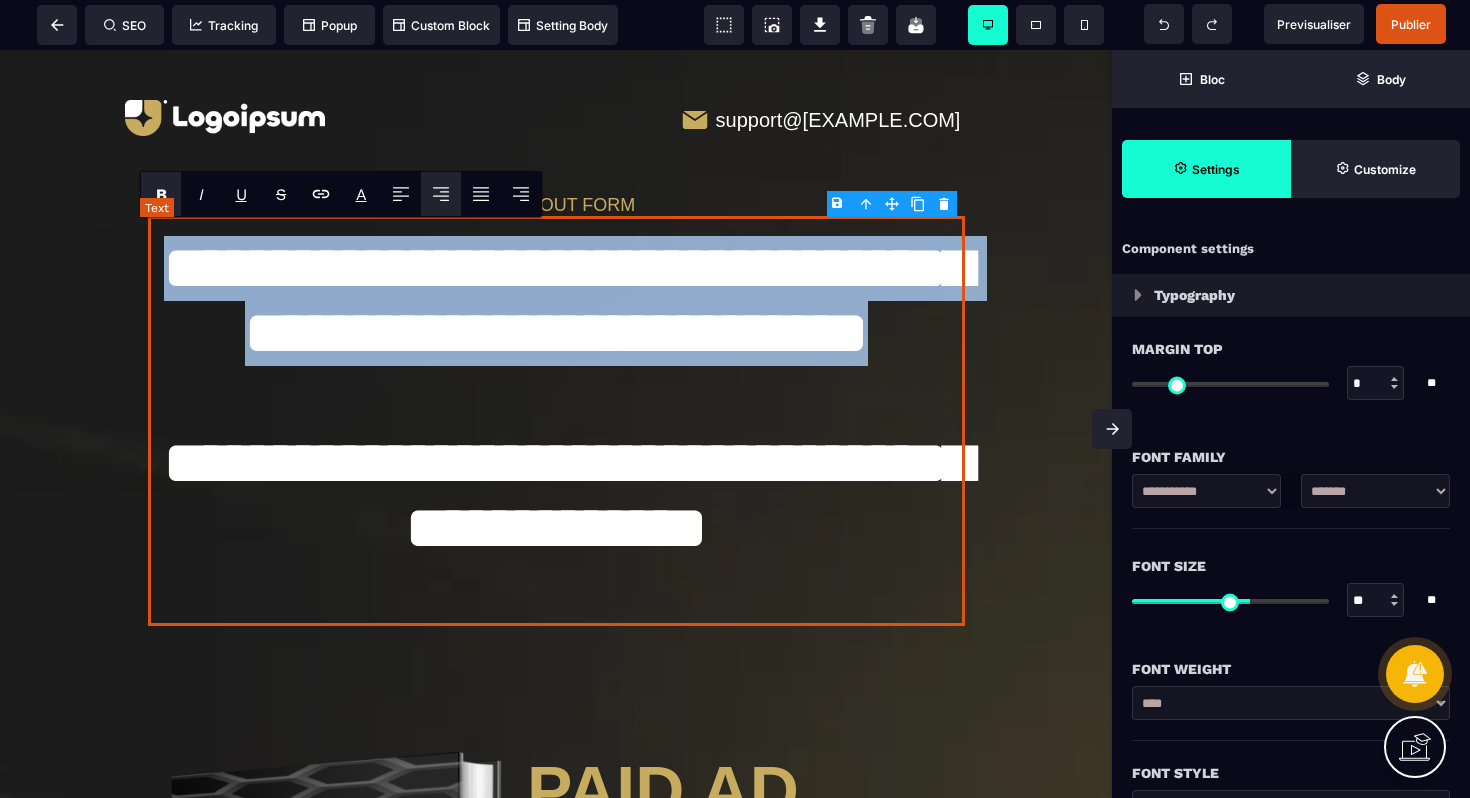 drag, startPoint x: 173, startPoint y: 267, endPoint x: 677, endPoint y: 409, distance: 523.622 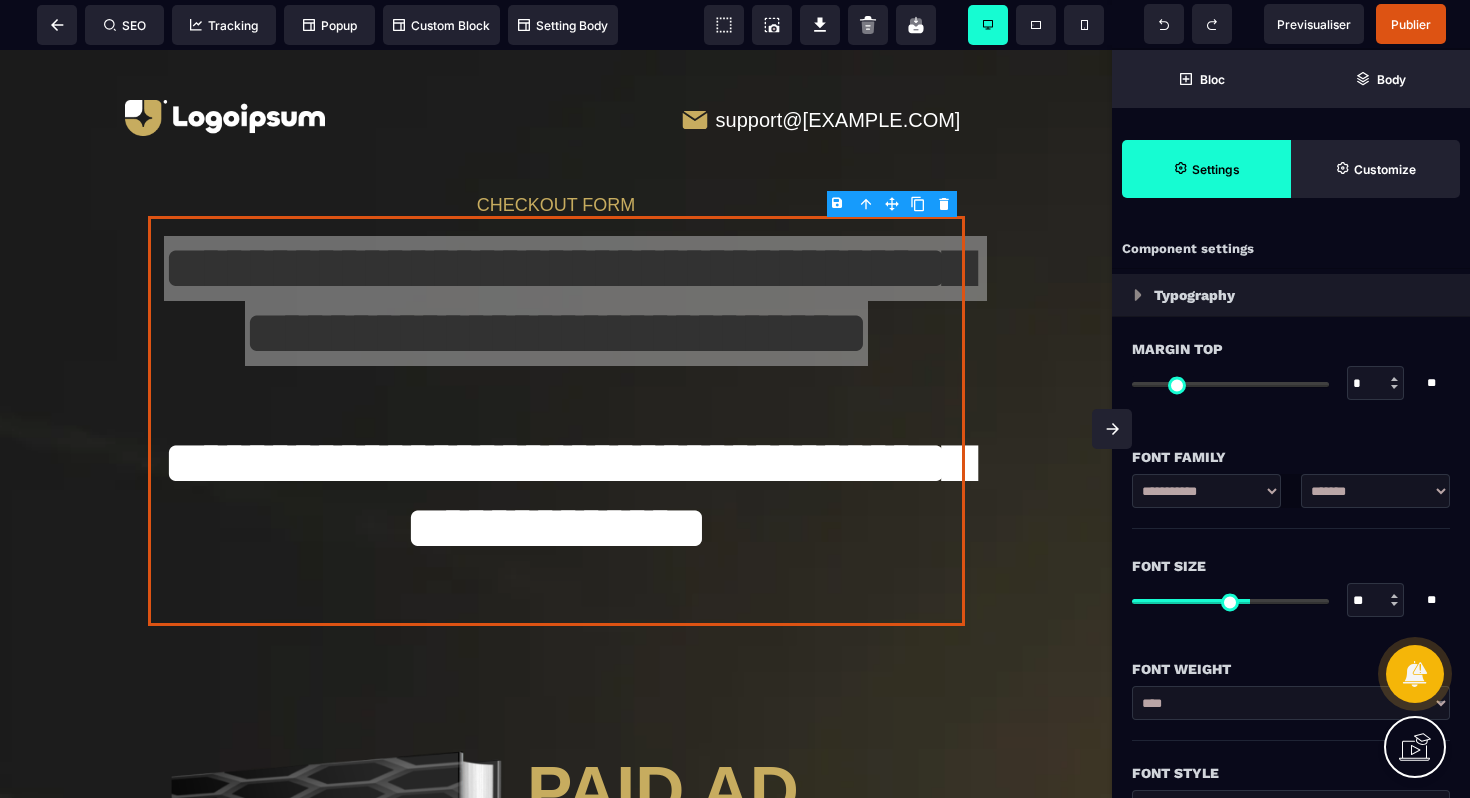 click on "**********" at bounding box center (1291, 477) 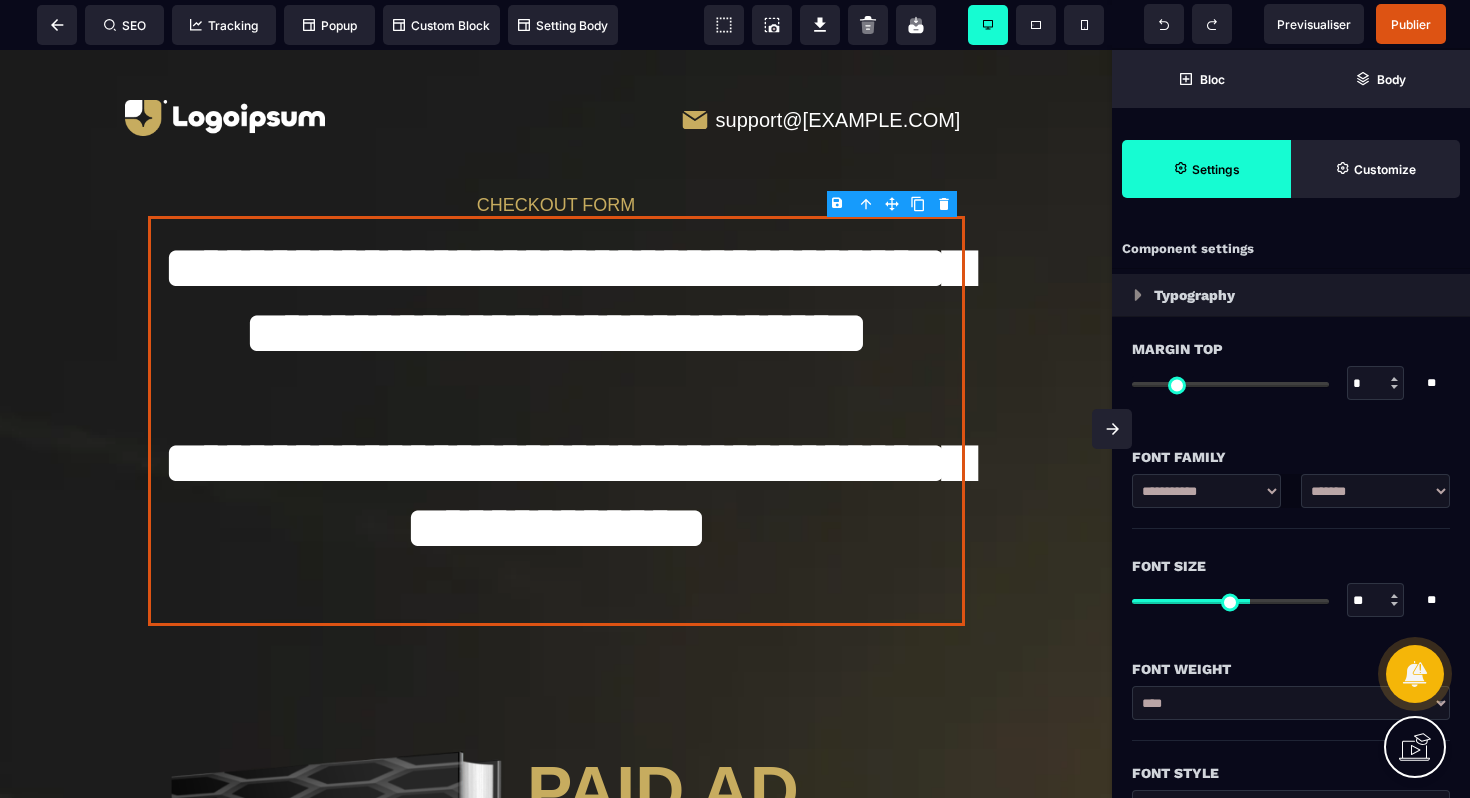 click on "**********" at bounding box center [1375, 491] 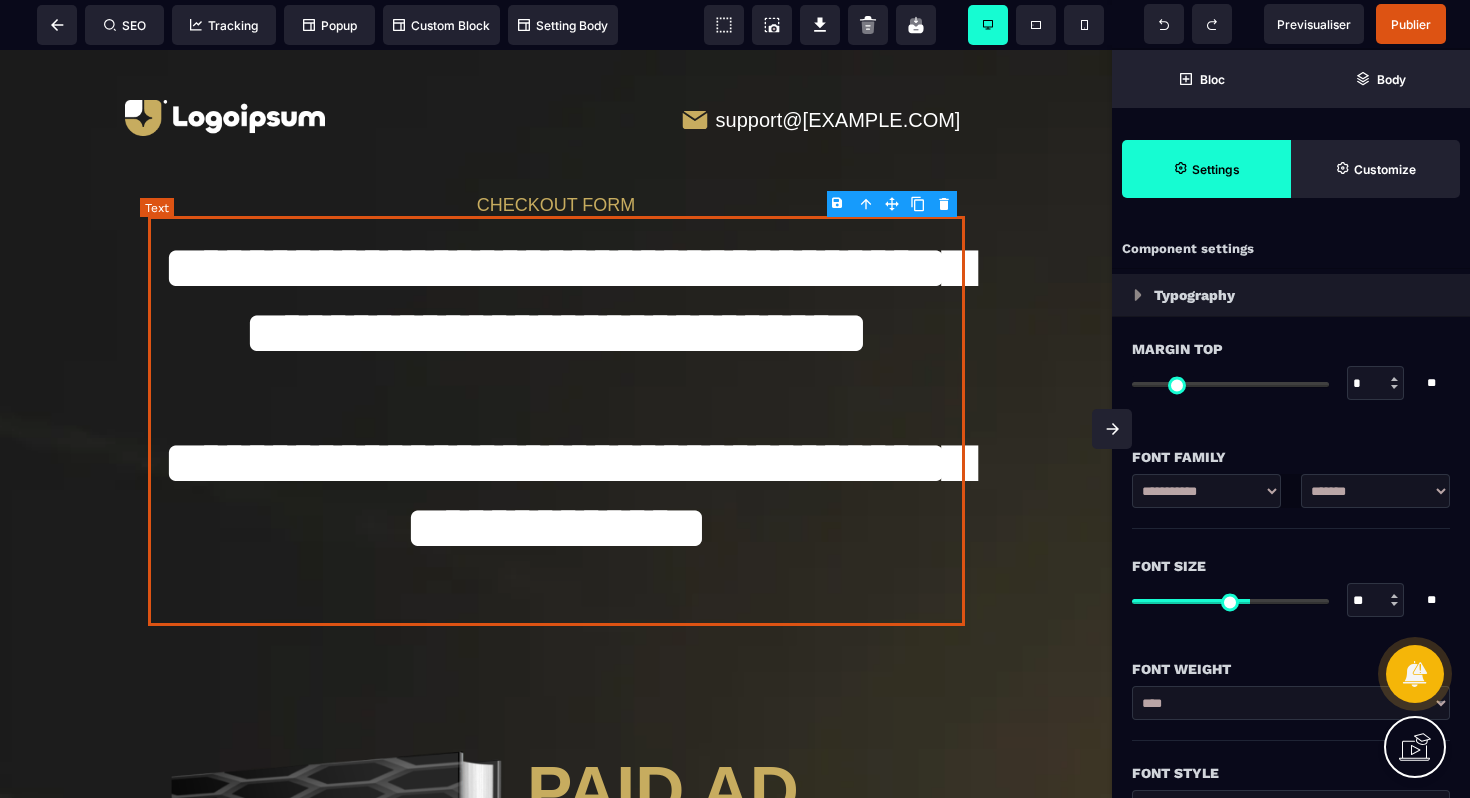 click on "**********" at bounding box center (556, 421) 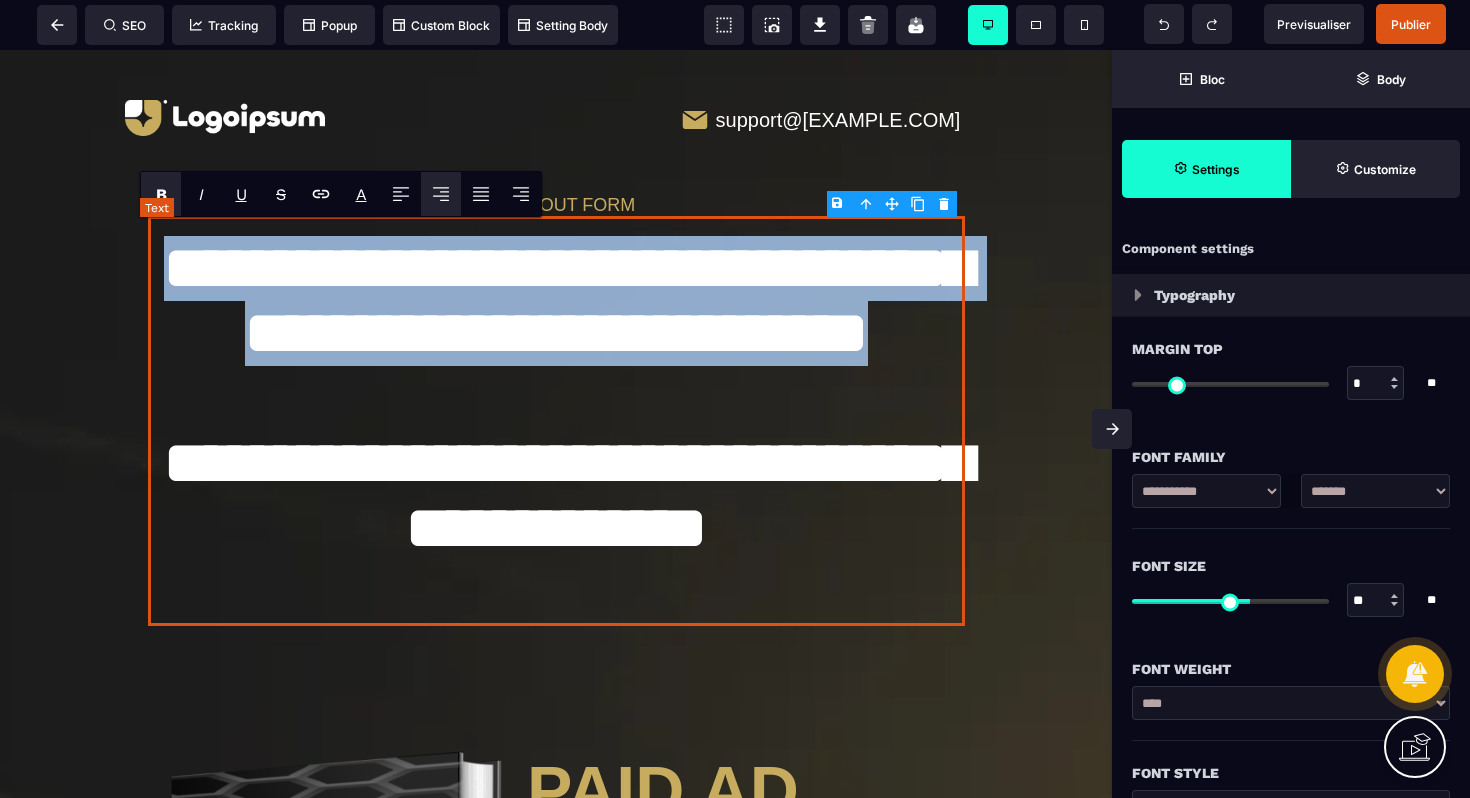 drag, startPoint x: 654, startPoint y: 400, endPoint x: 156, endPoint y: 274, distance: 513.6925 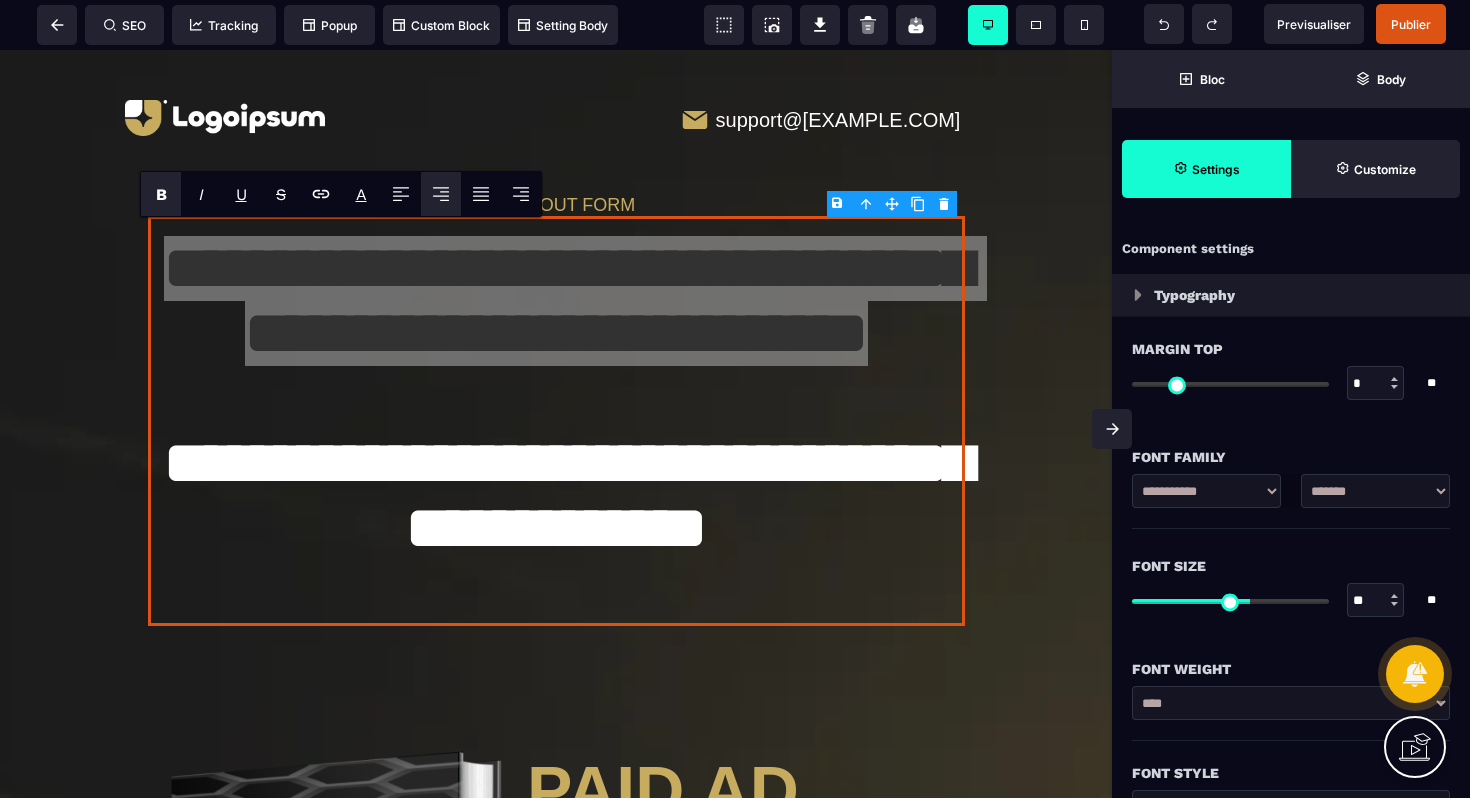 click on "**********" at bounding box center [1375, 491] 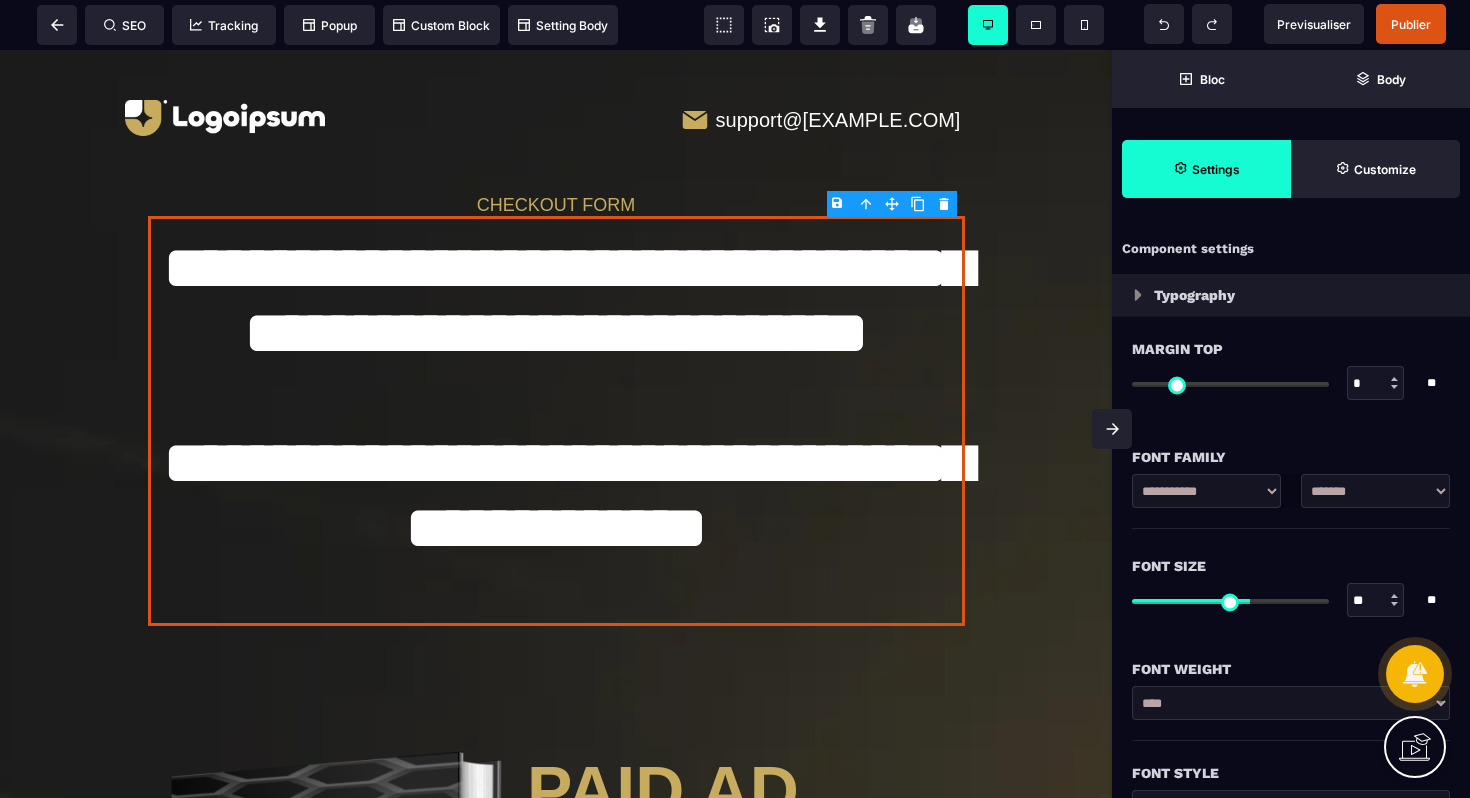 select on "**********" 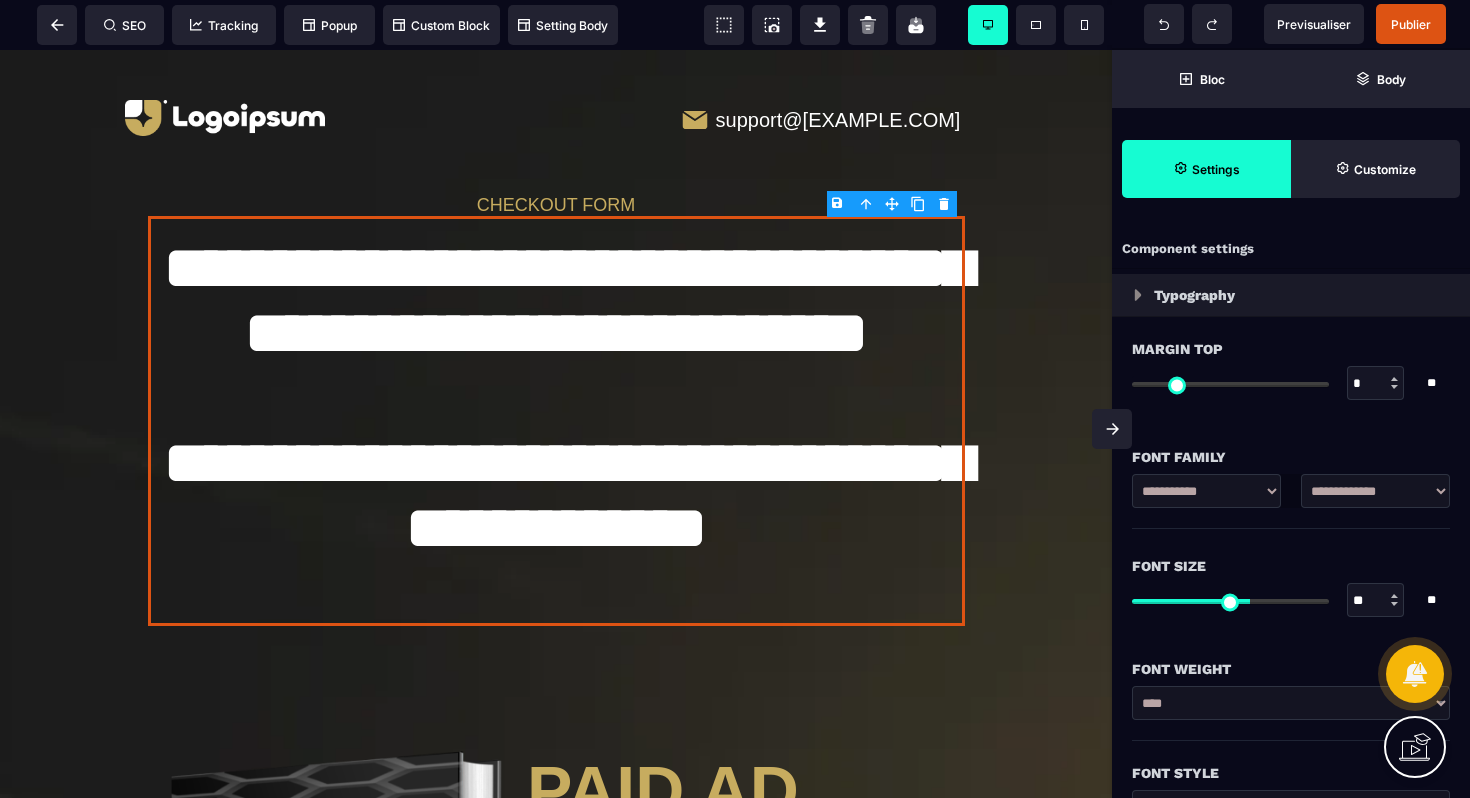 type on "**" 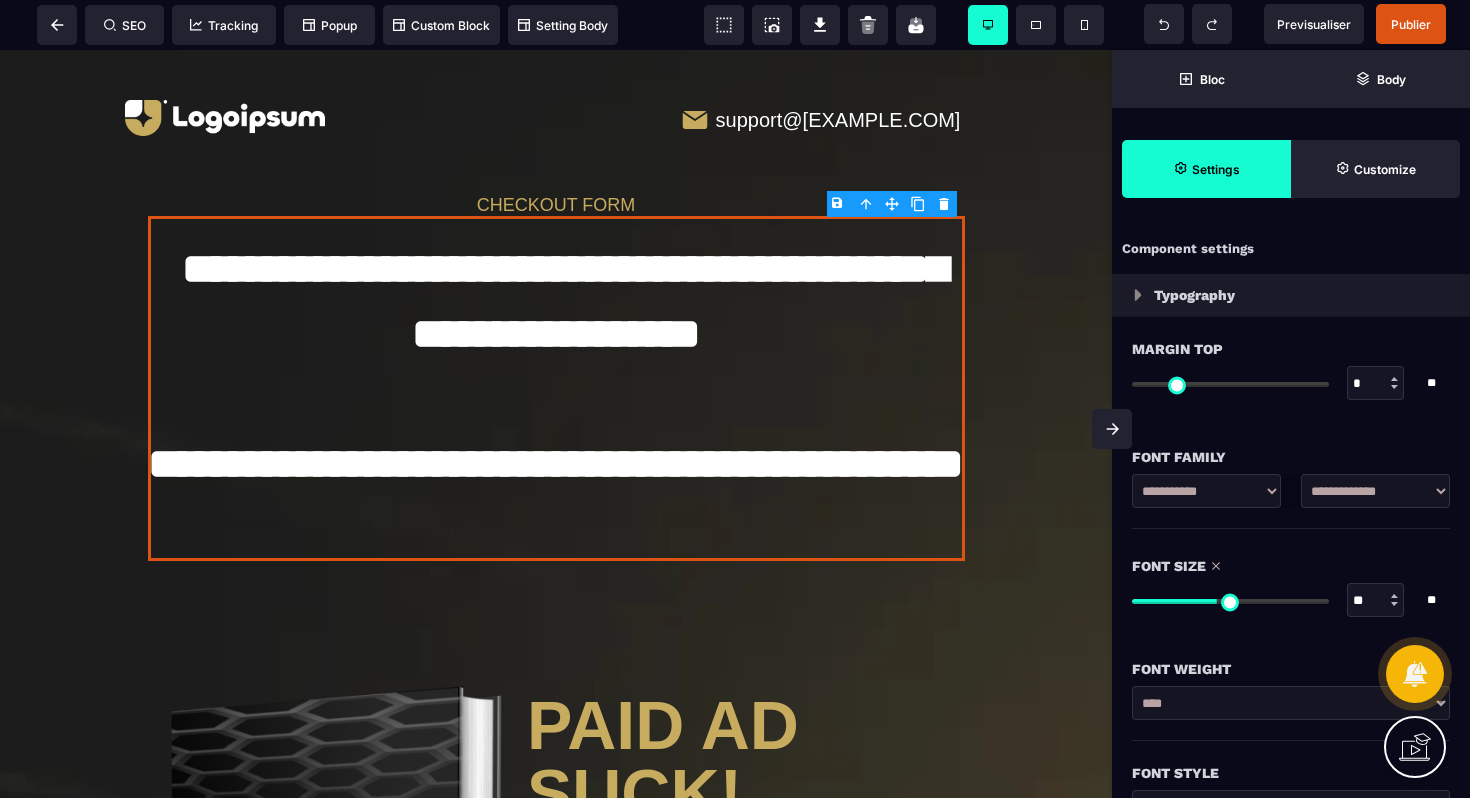 drag, startPoint x: 1246, startPoint y: 599, endPoint x: 1217, endPoint y: 602, distance: 29.15476 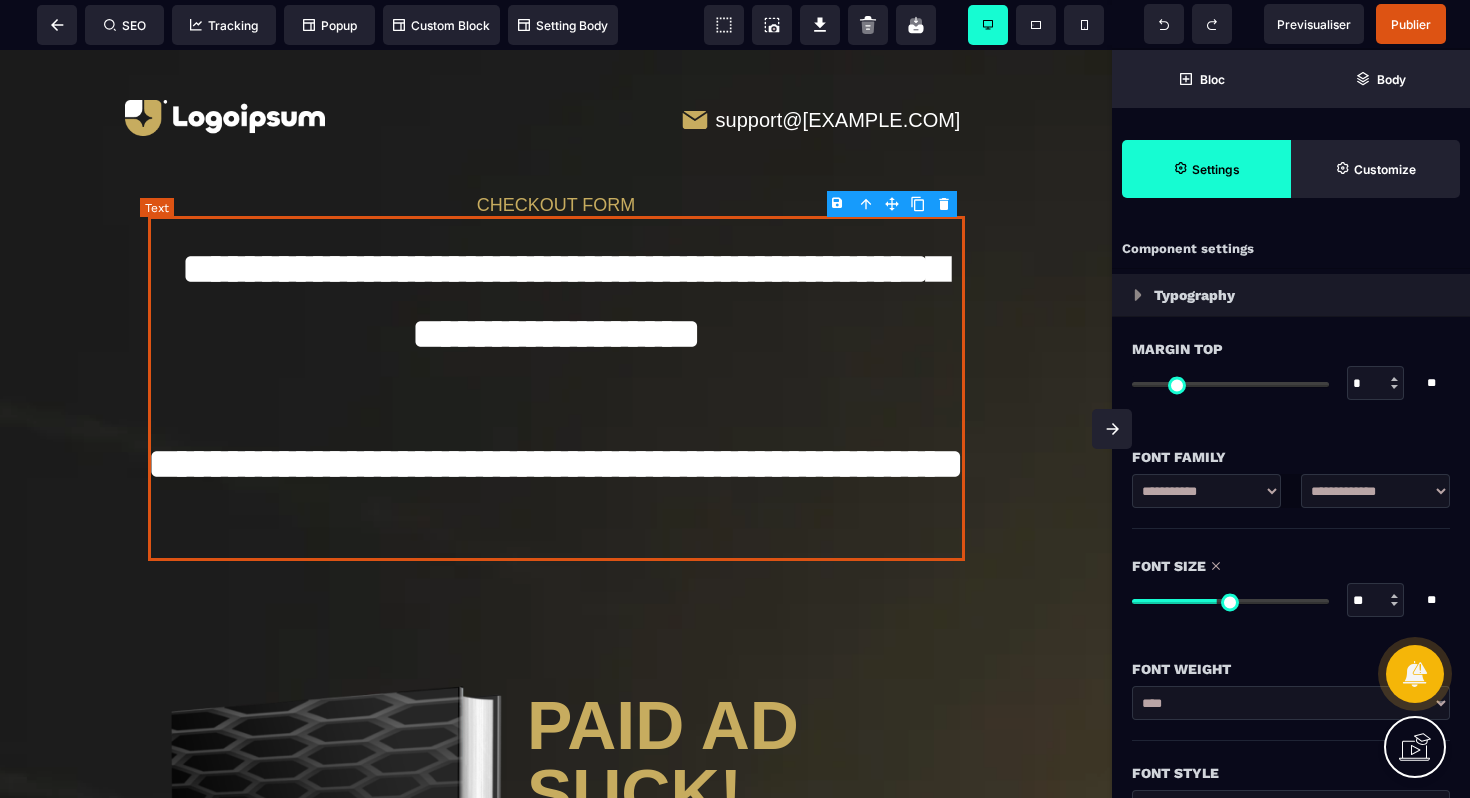 click on "**********" at bounding box center [556, 388] 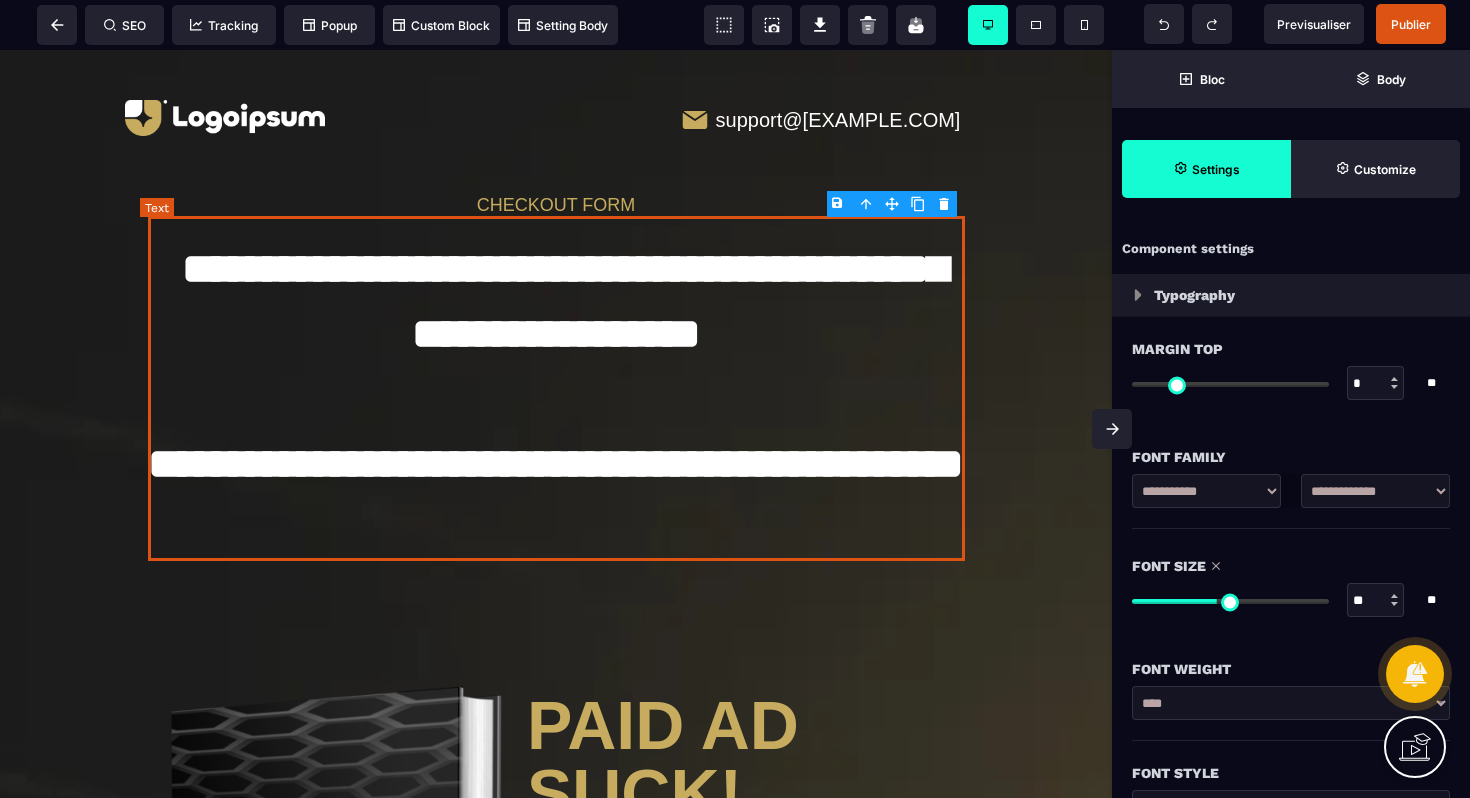 click on "**********" at bounding box center [556, 388] 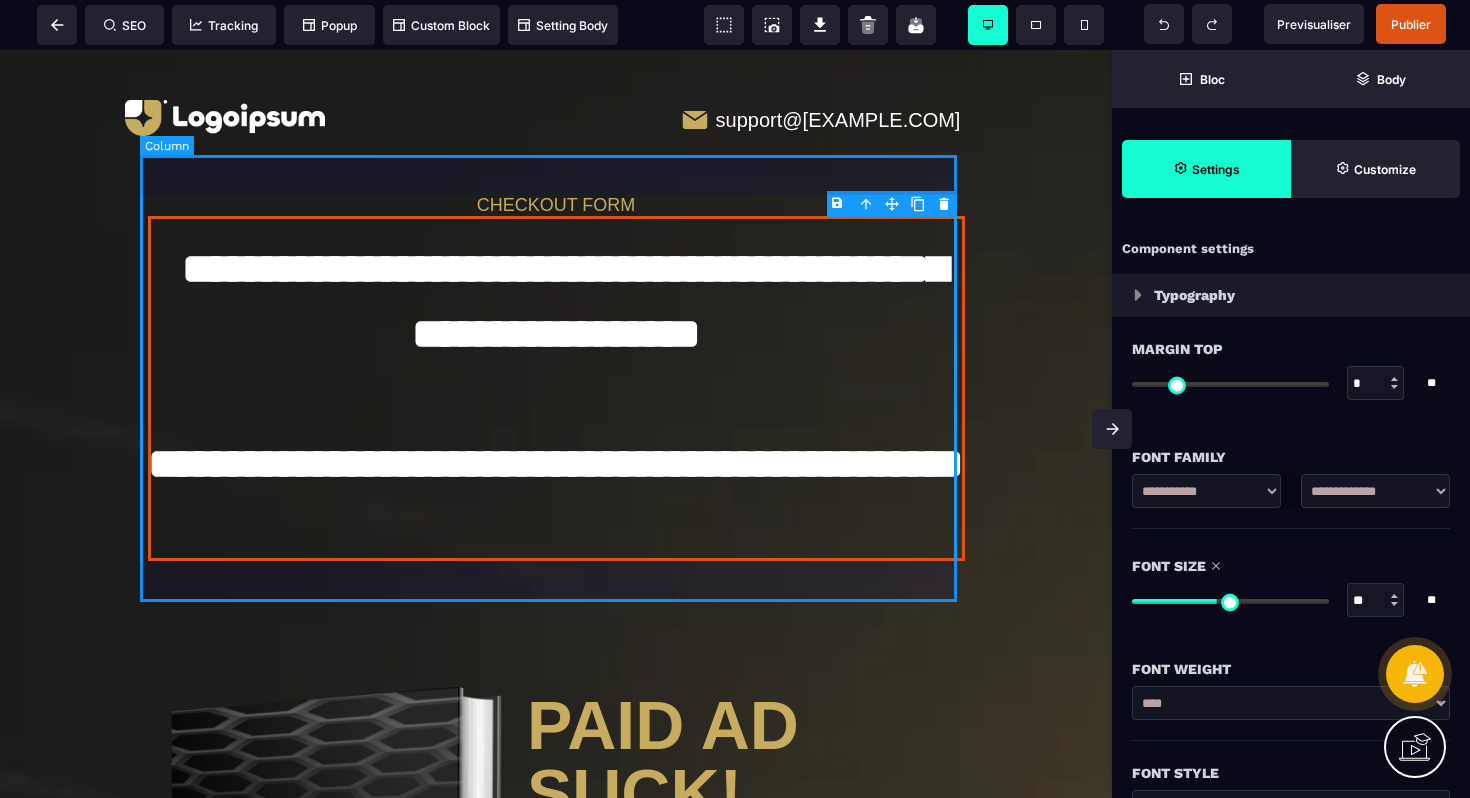 click on "**********" at bounding box center (556, 378) 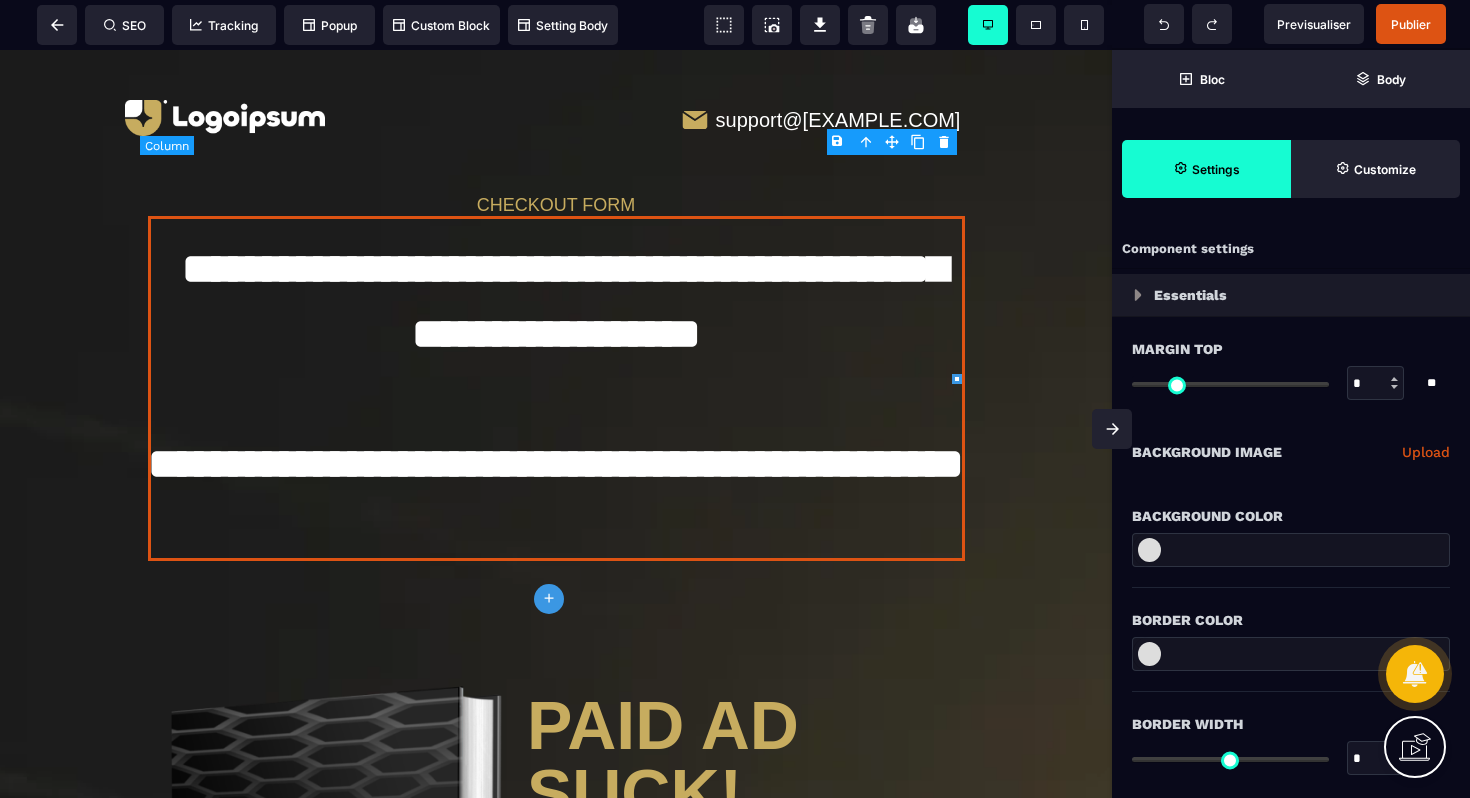 type on "*" 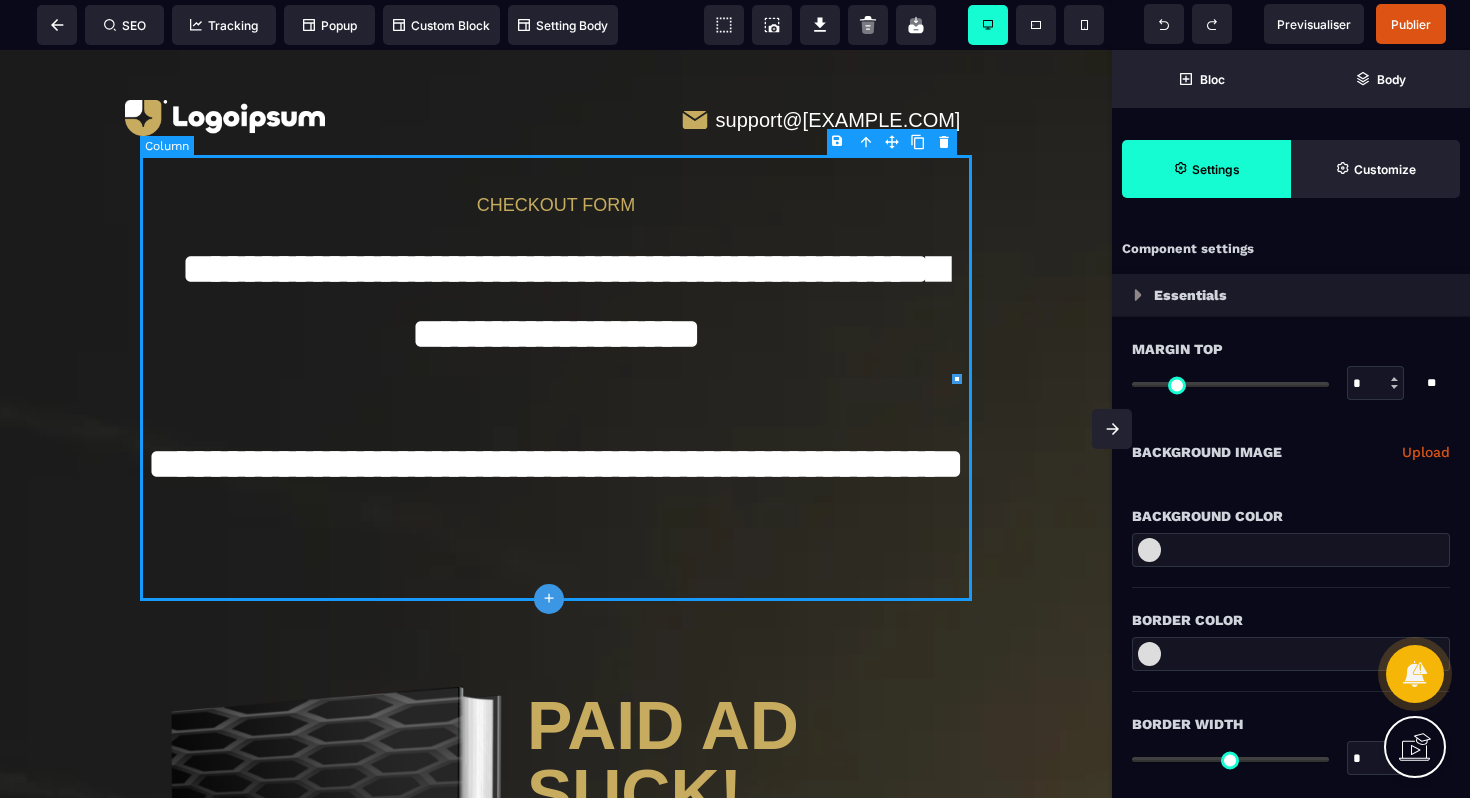 select on "**" 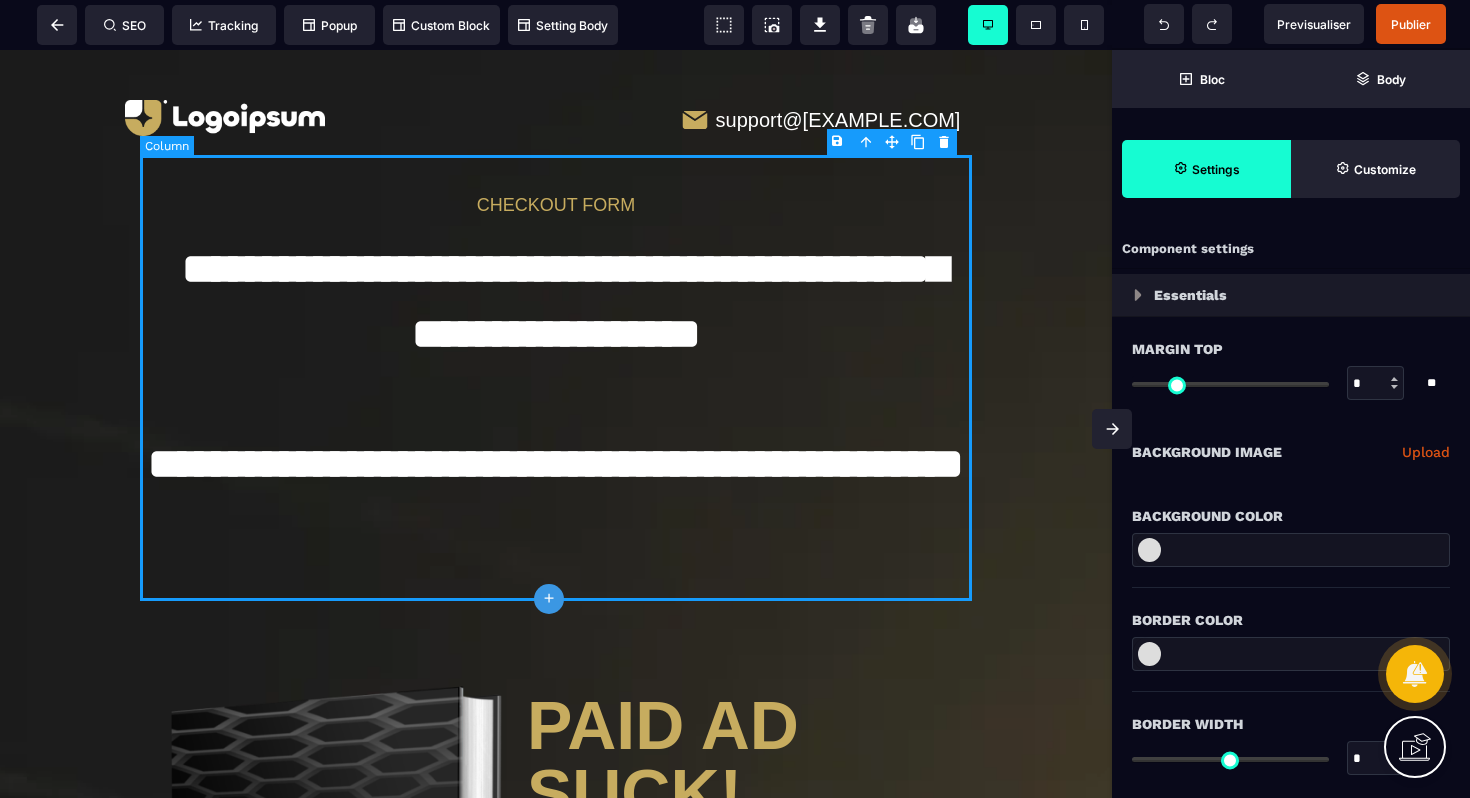 click on "**********" at bounding box center (556, 378) 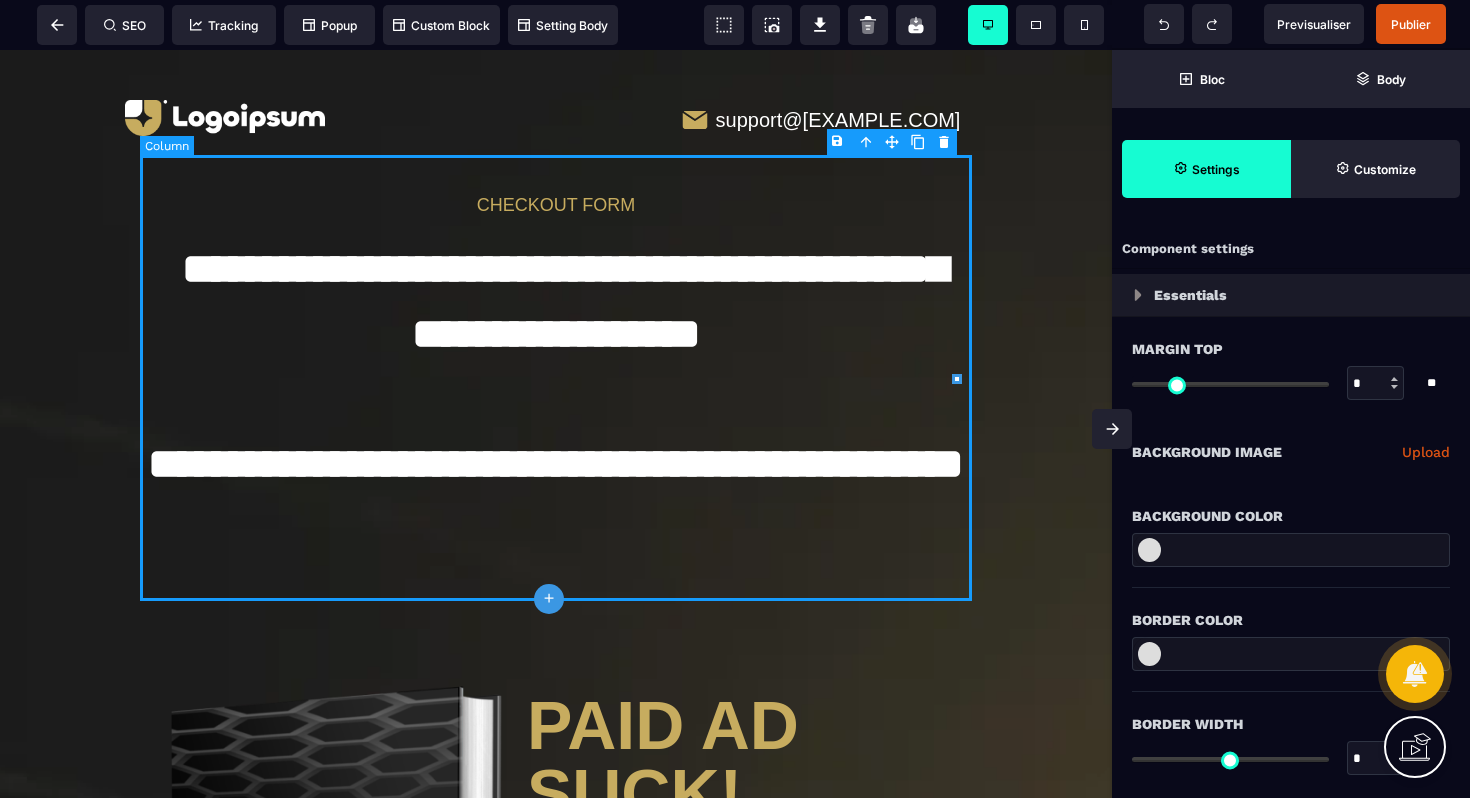 click on "**********" at bounding box center [556, 378] 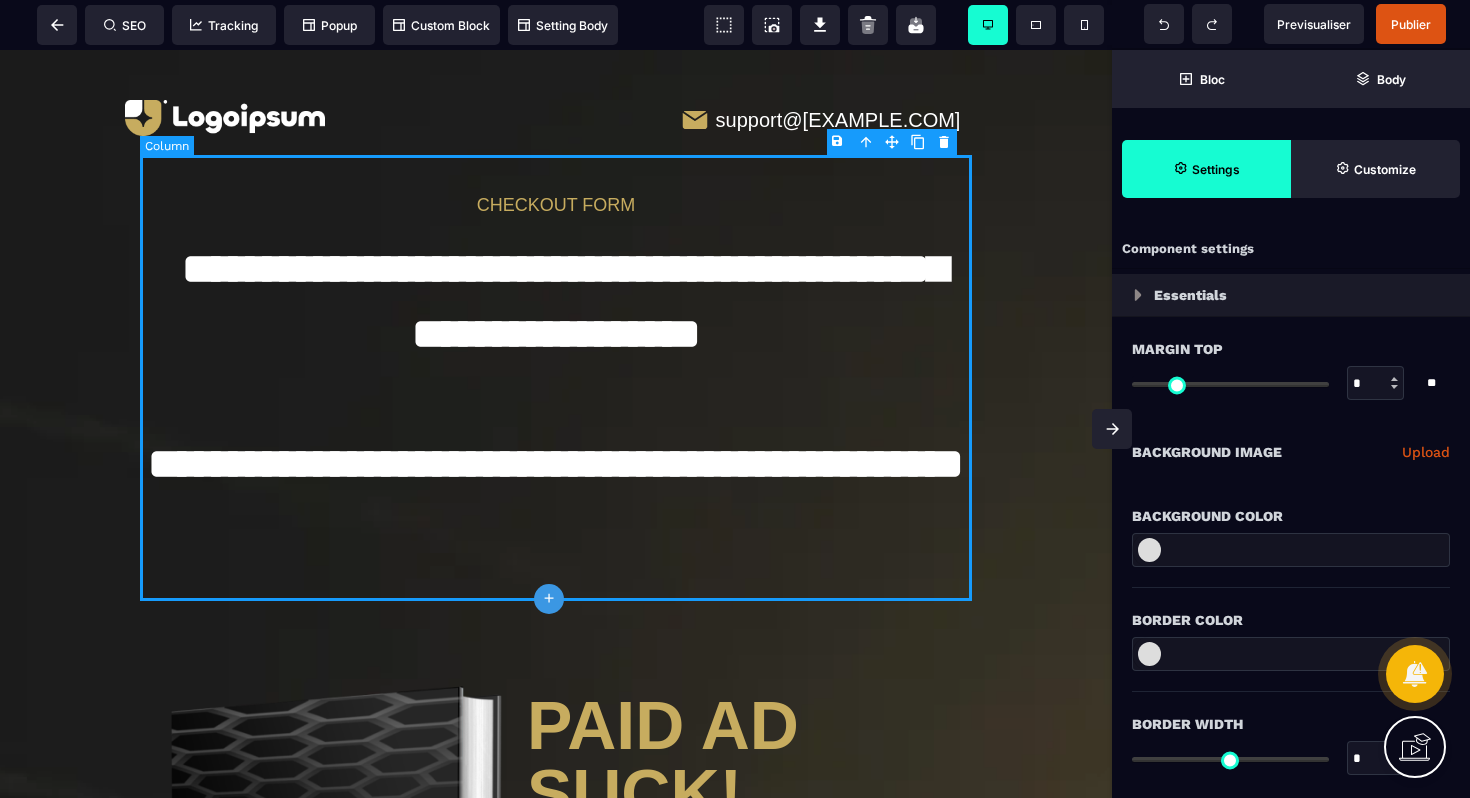 click on "**********" at bounding box center (556, 378) 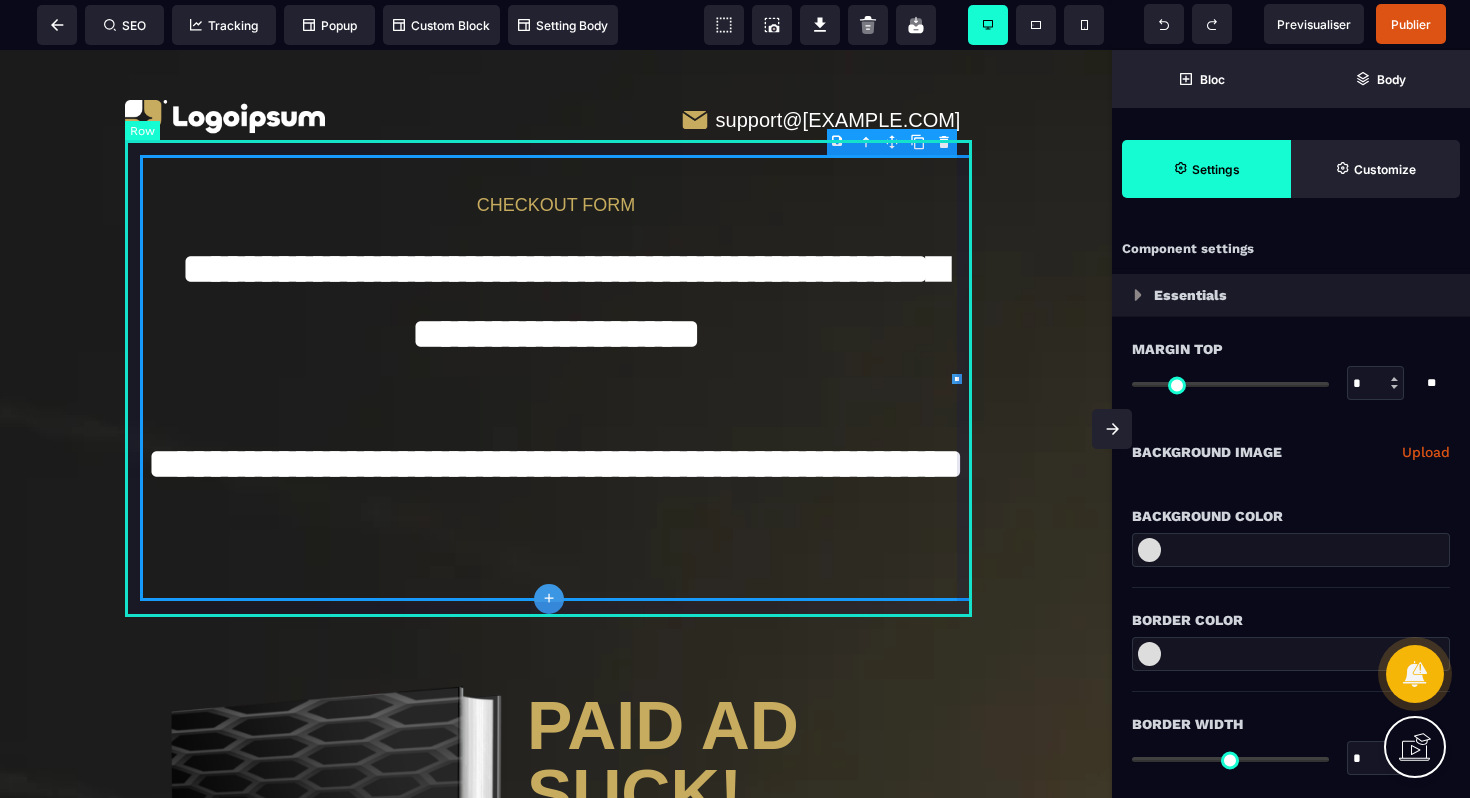 click at bounding box center [393, 120] 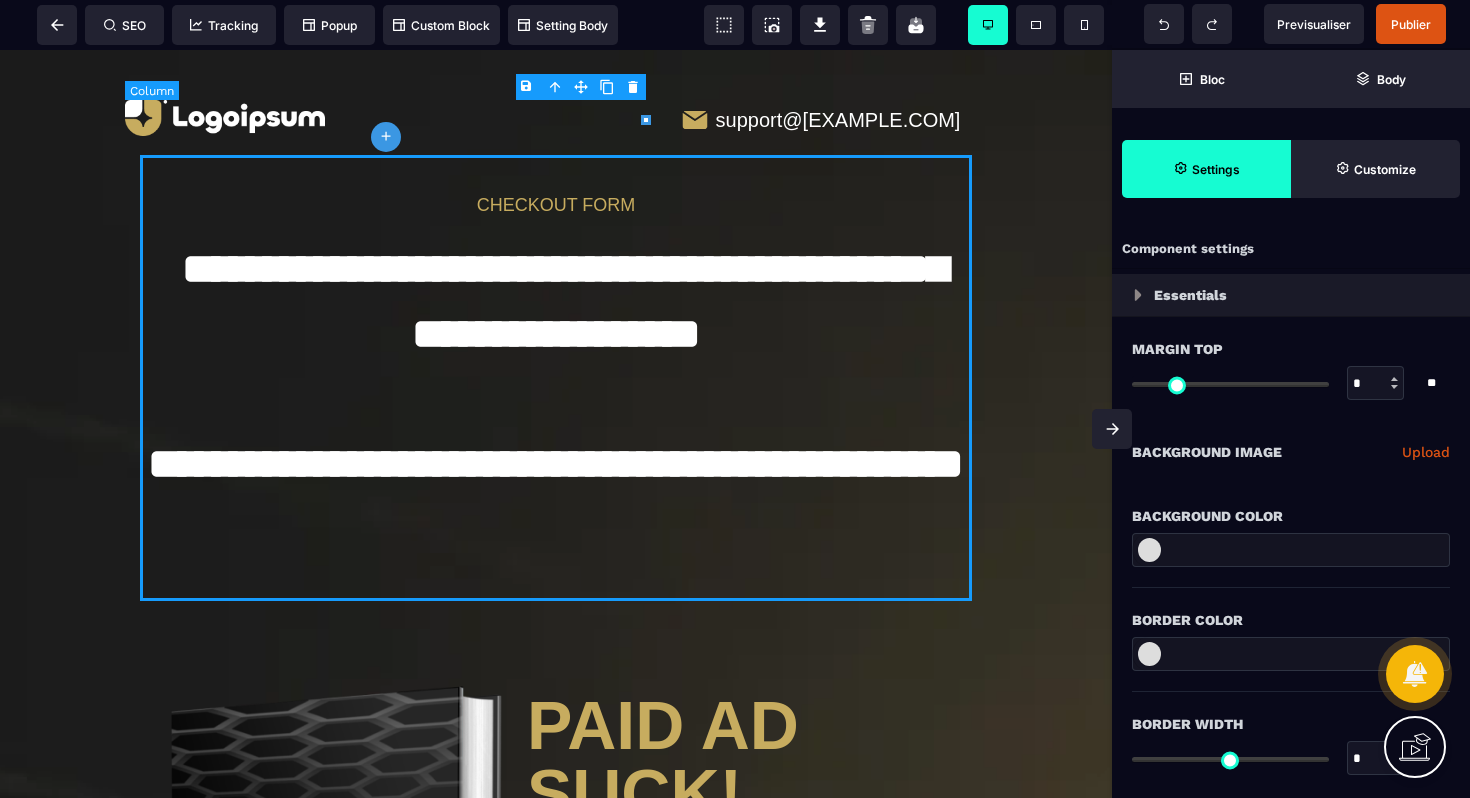 type on "*" 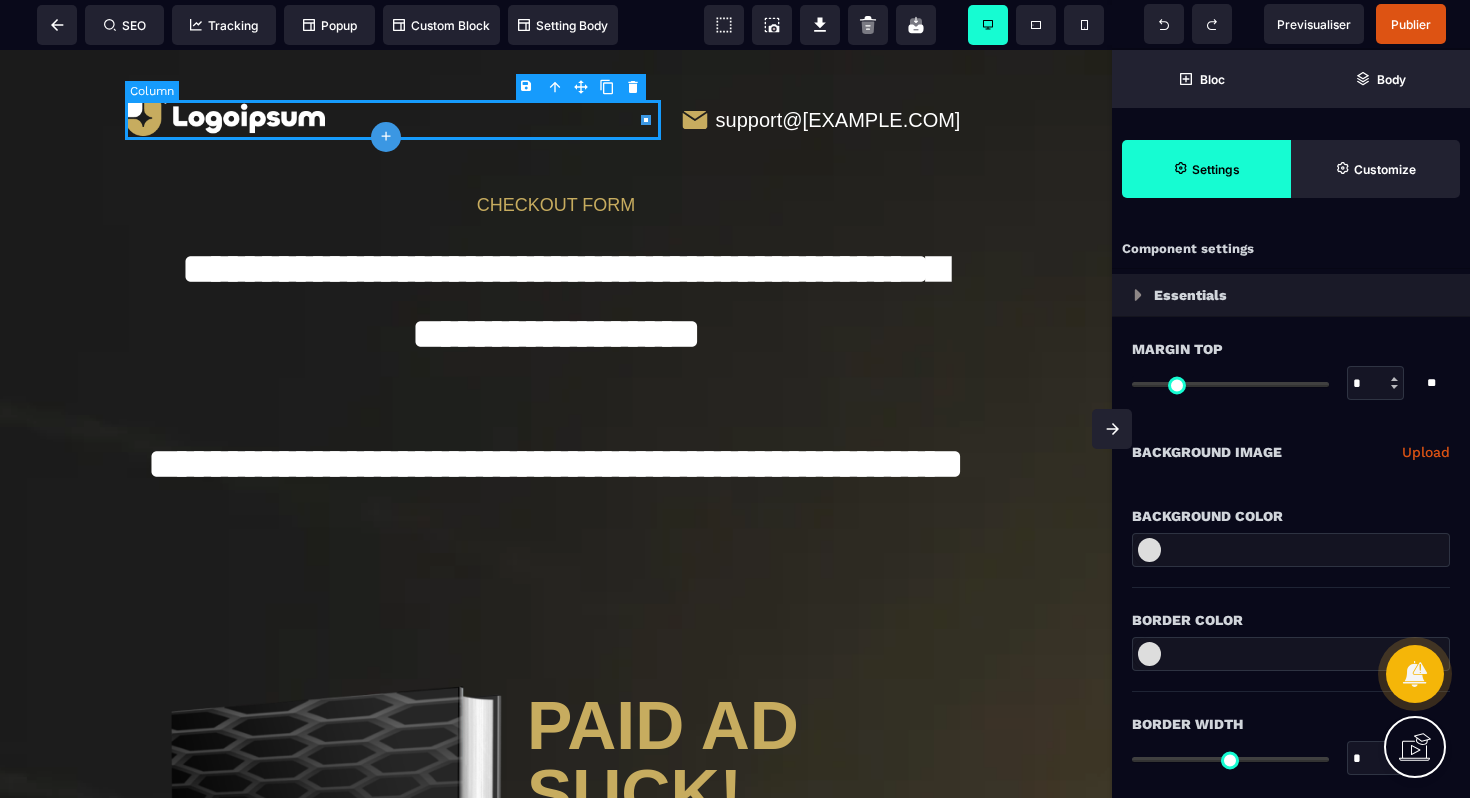 select on "**" 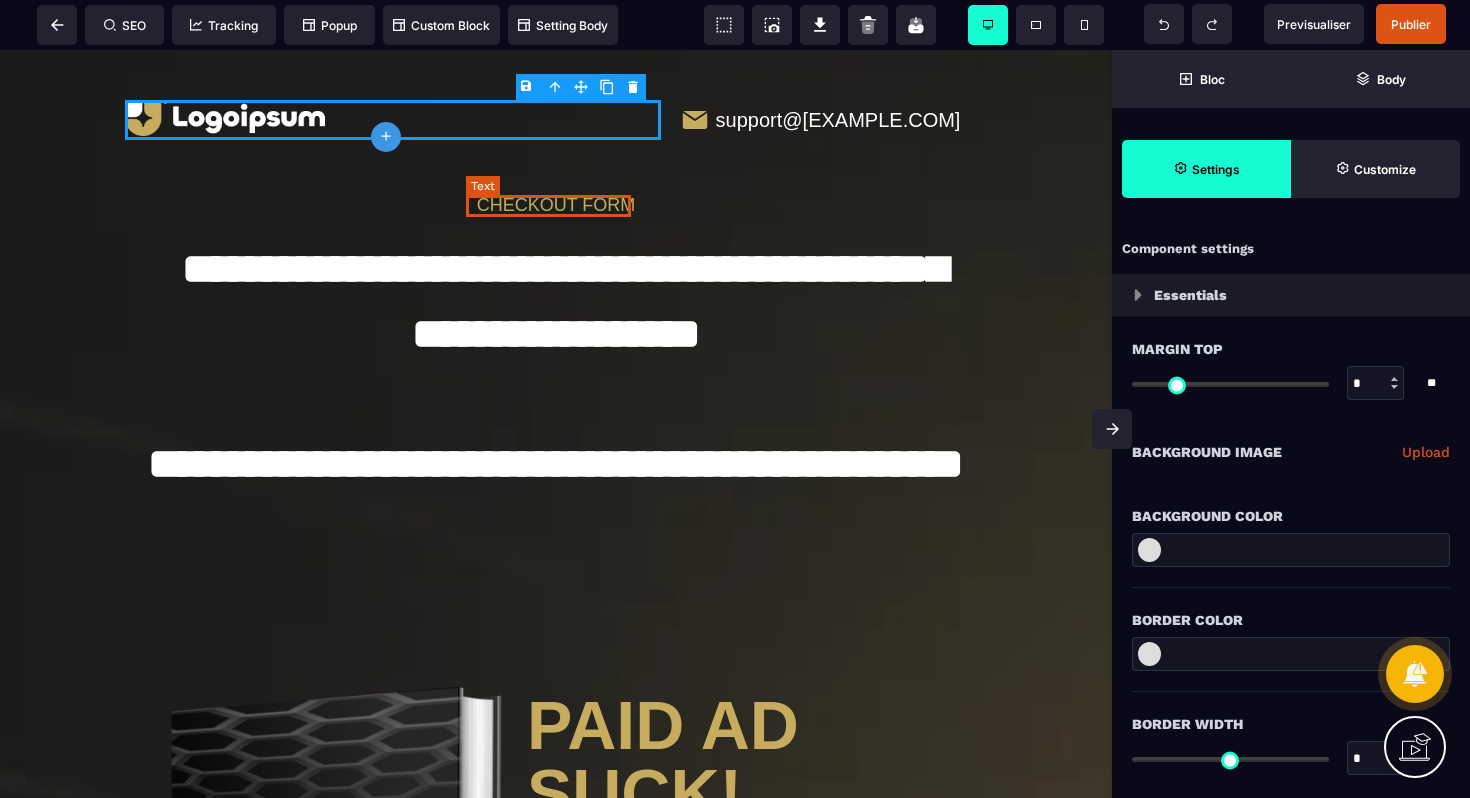 click on "CHECKOUT FORM" at bounding box center [556, 205] 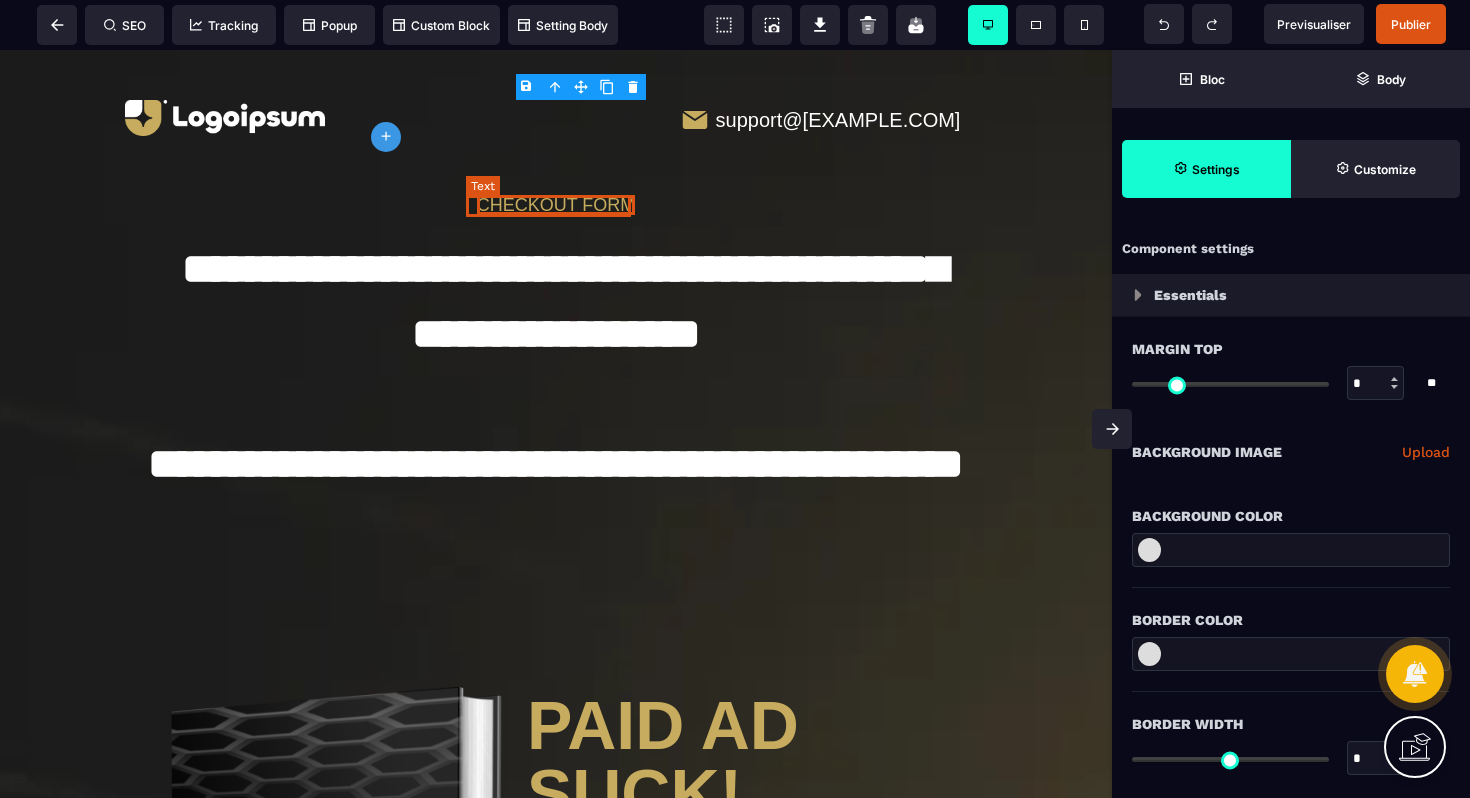 select on "***" 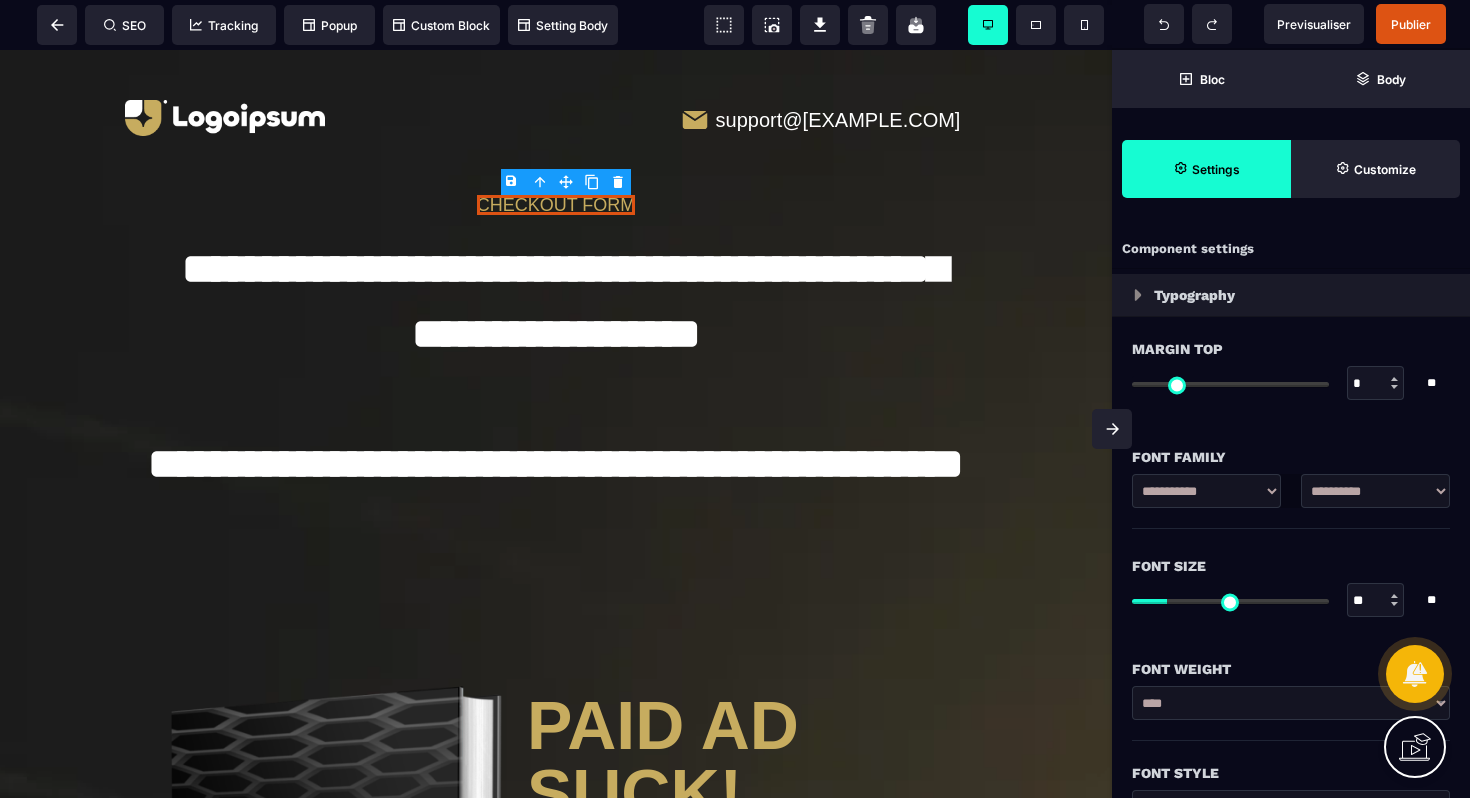 click on "B I U S
A *******
Column
SEO
Tracking" at bounding box center [735, 399] 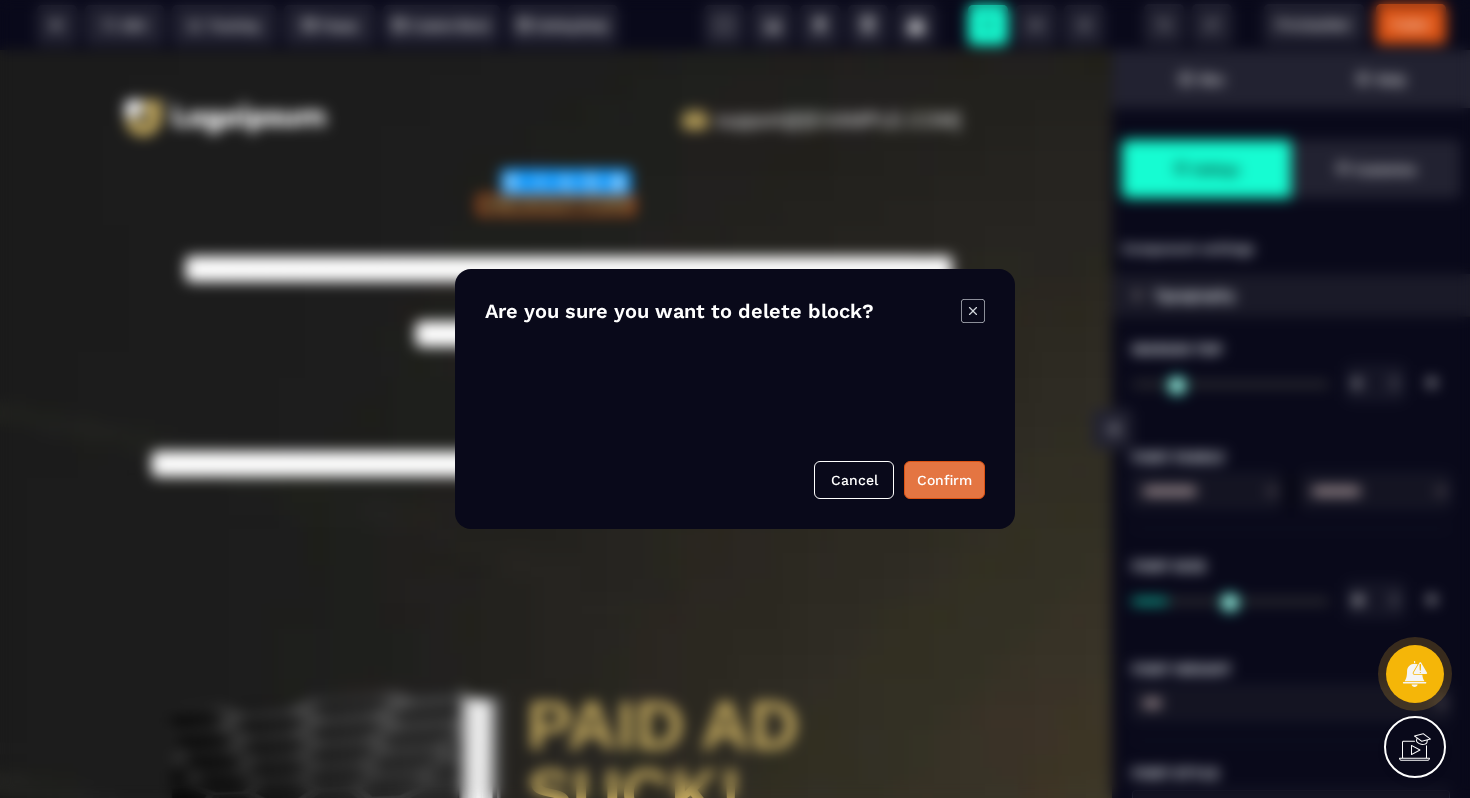 click on "Confirm" at bounding box center (944, 480) 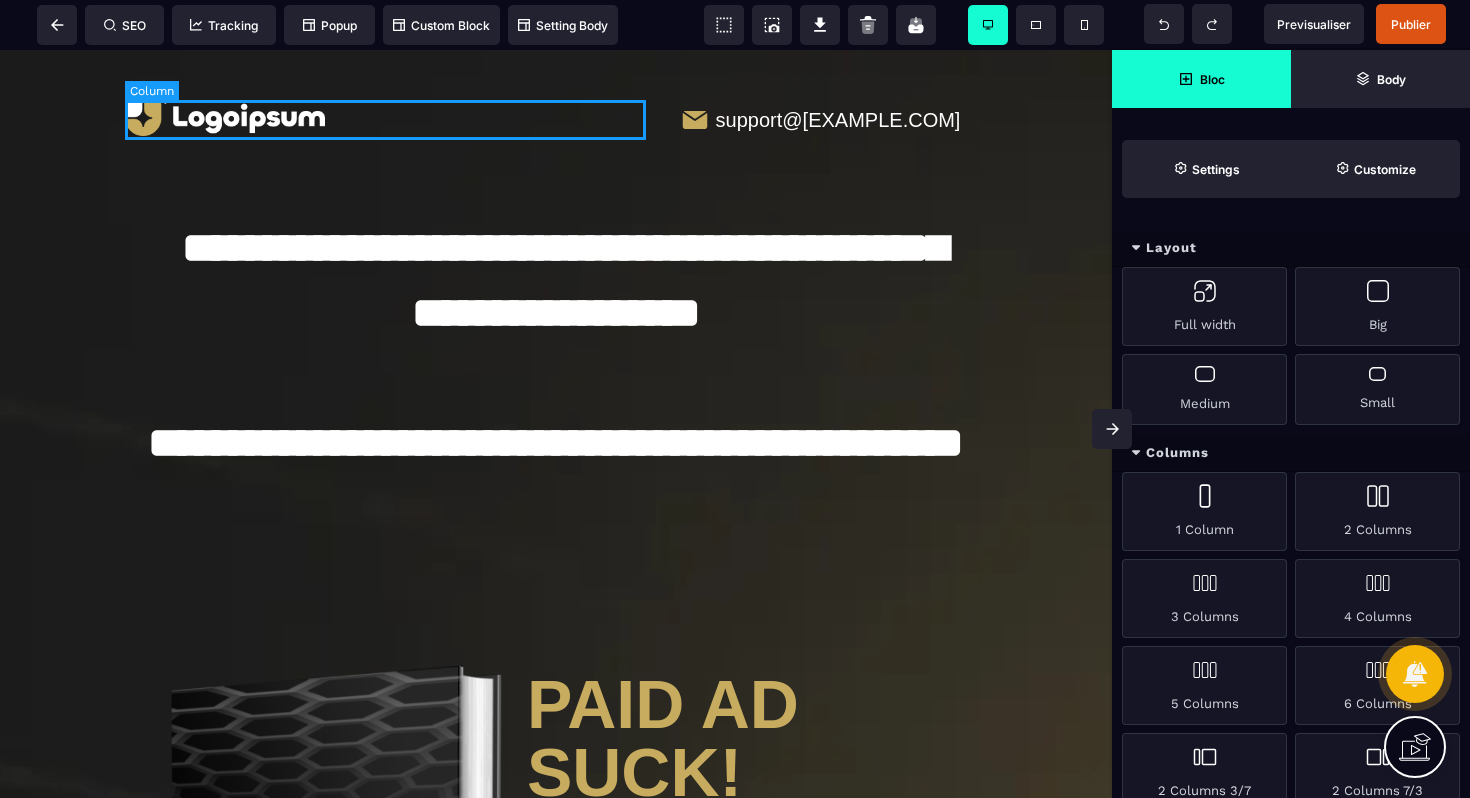 click at bounding box center [393, 120] 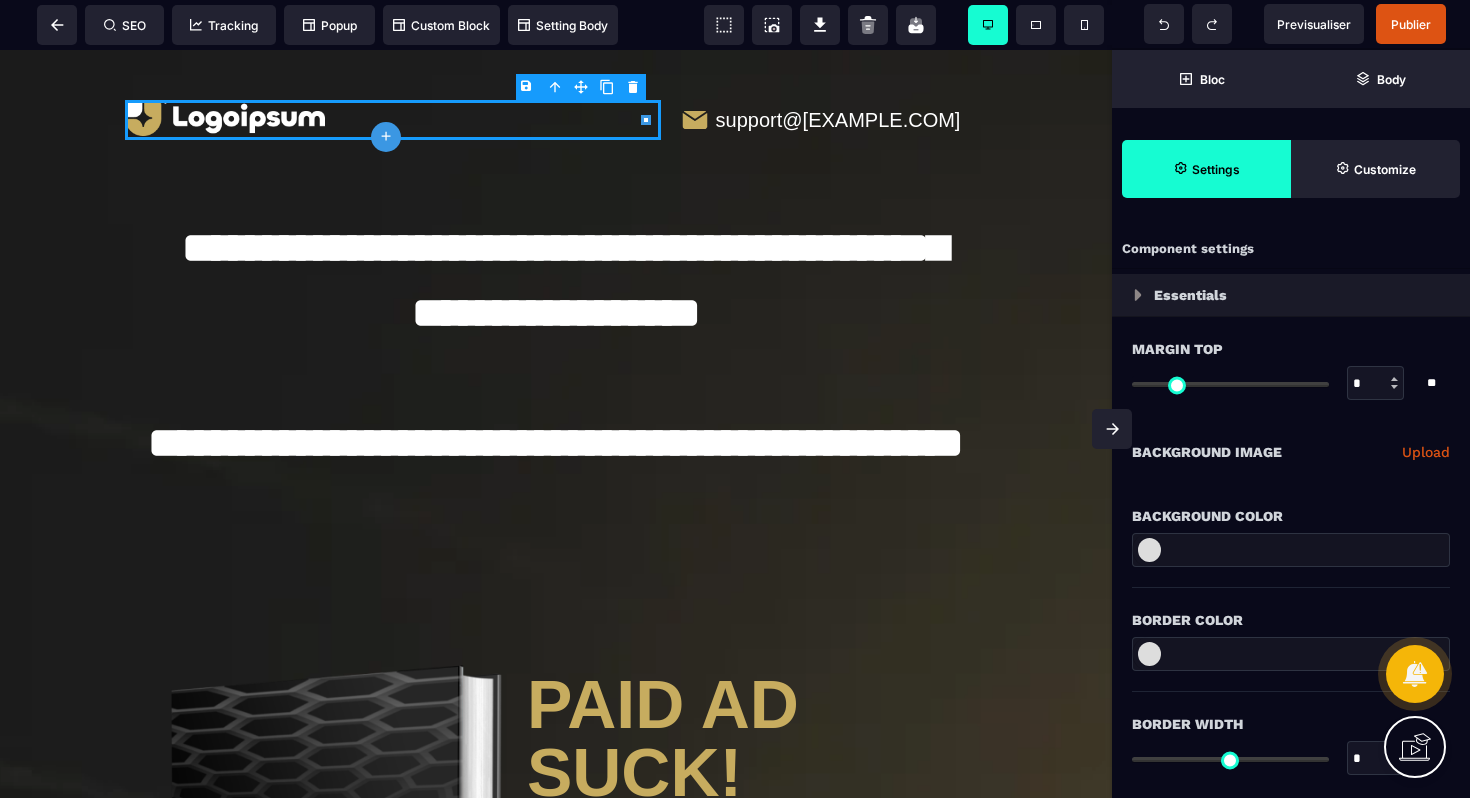 click on "B I U S
A *******
plus
Column
SEO" at bounding box center [735, 399] 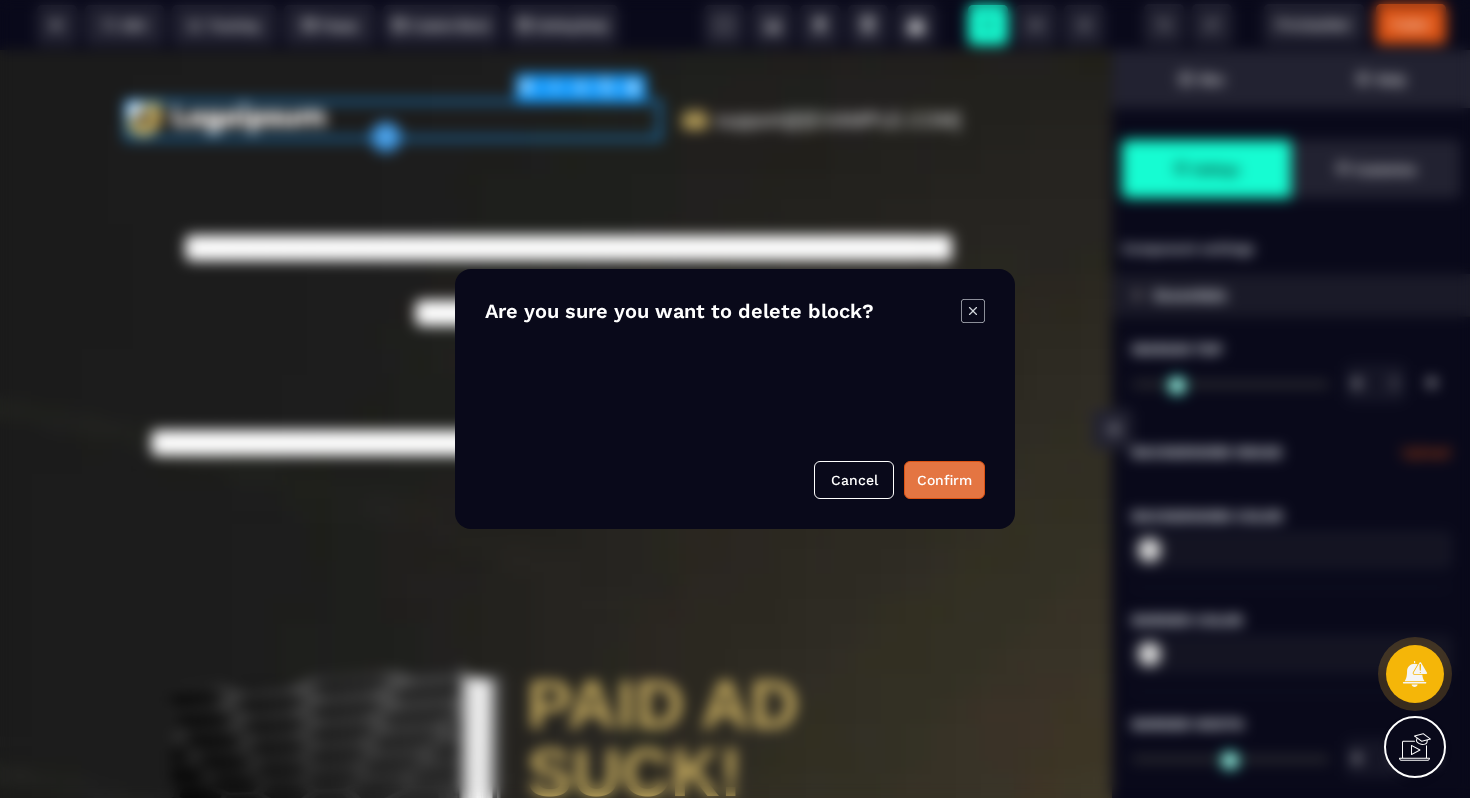 click on "Confirm" at bounding box center (944, 480) 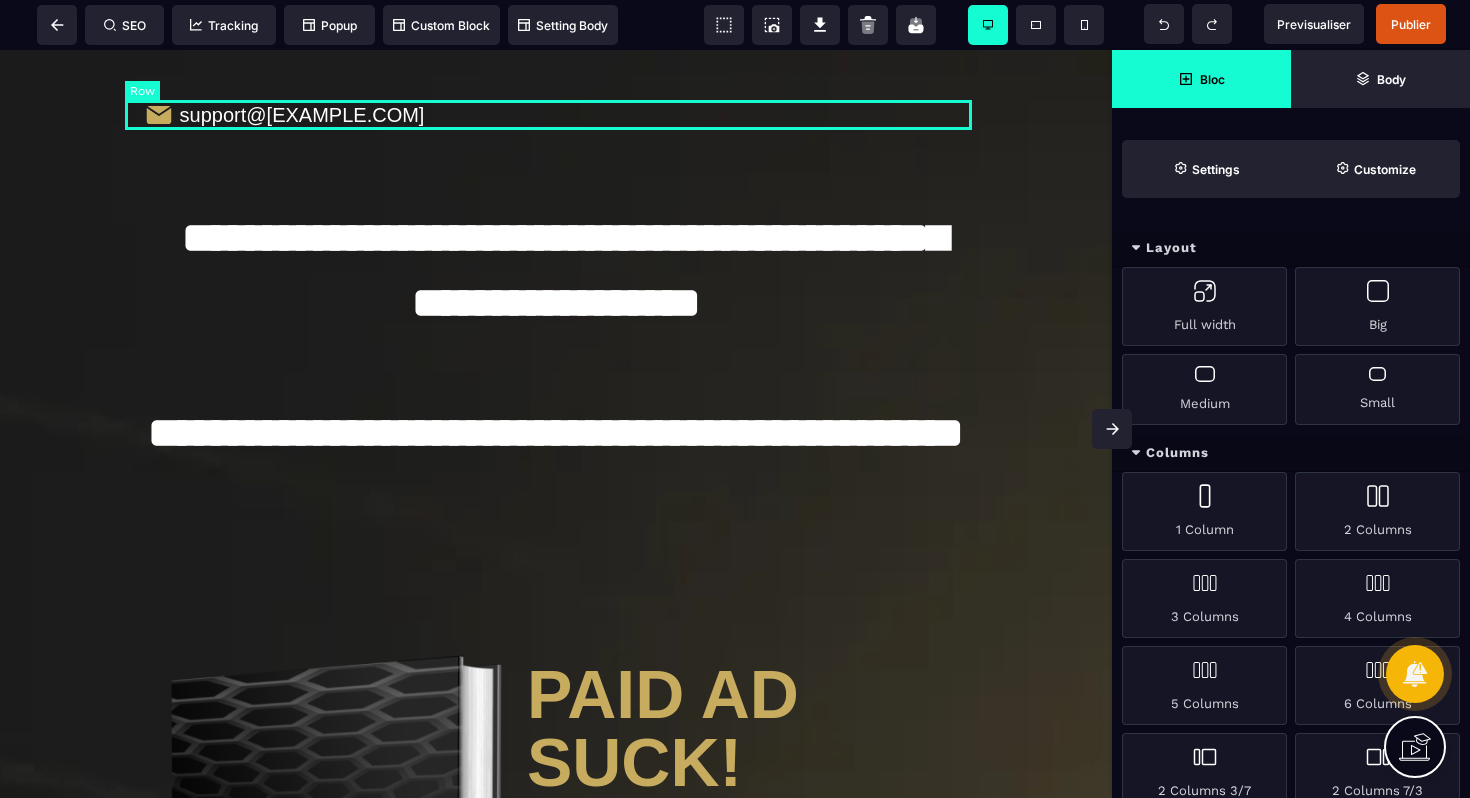 click on "support@[EXAMPLE.COM]" at bounding box center (556, 115) 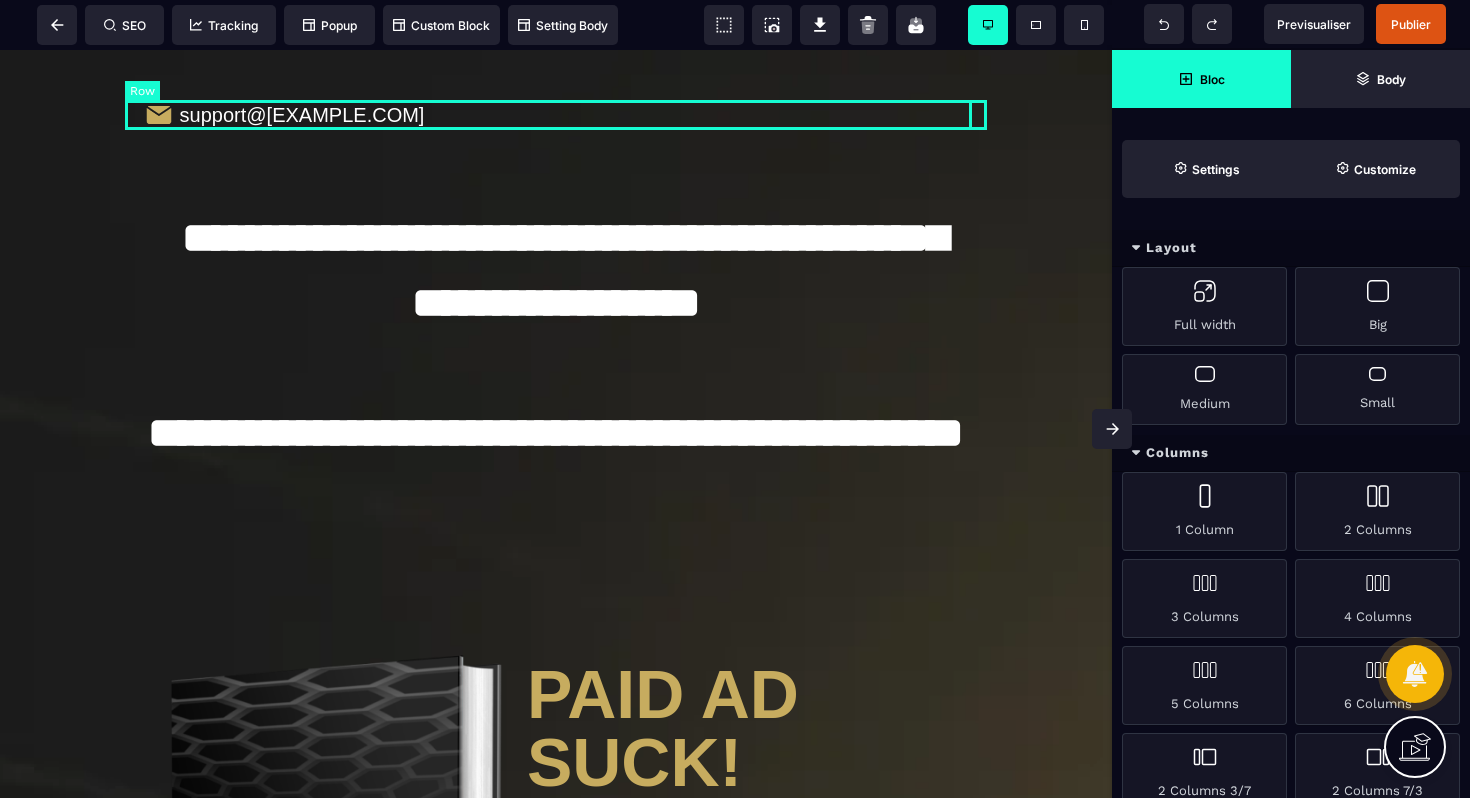 select on "*" 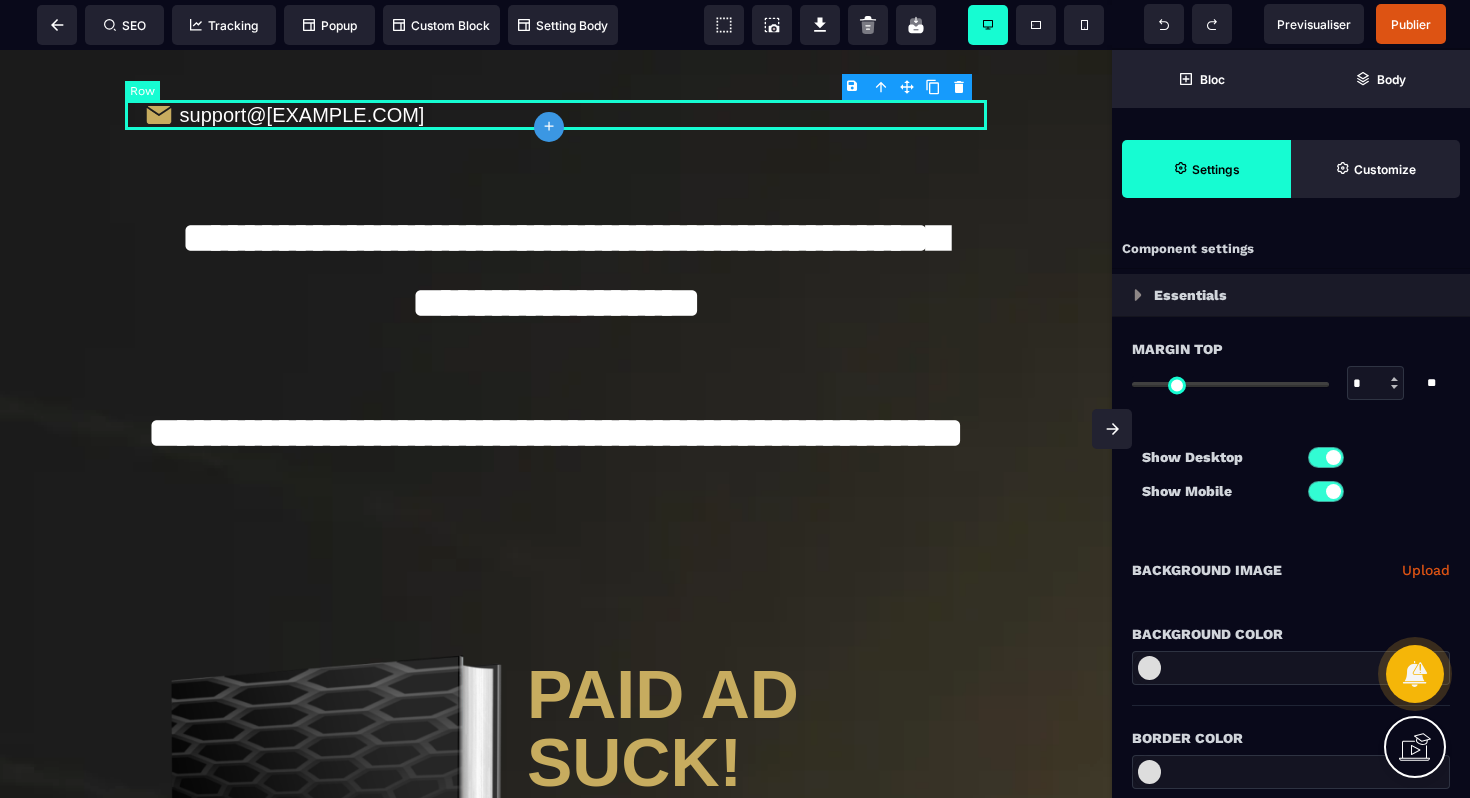 type on "*" 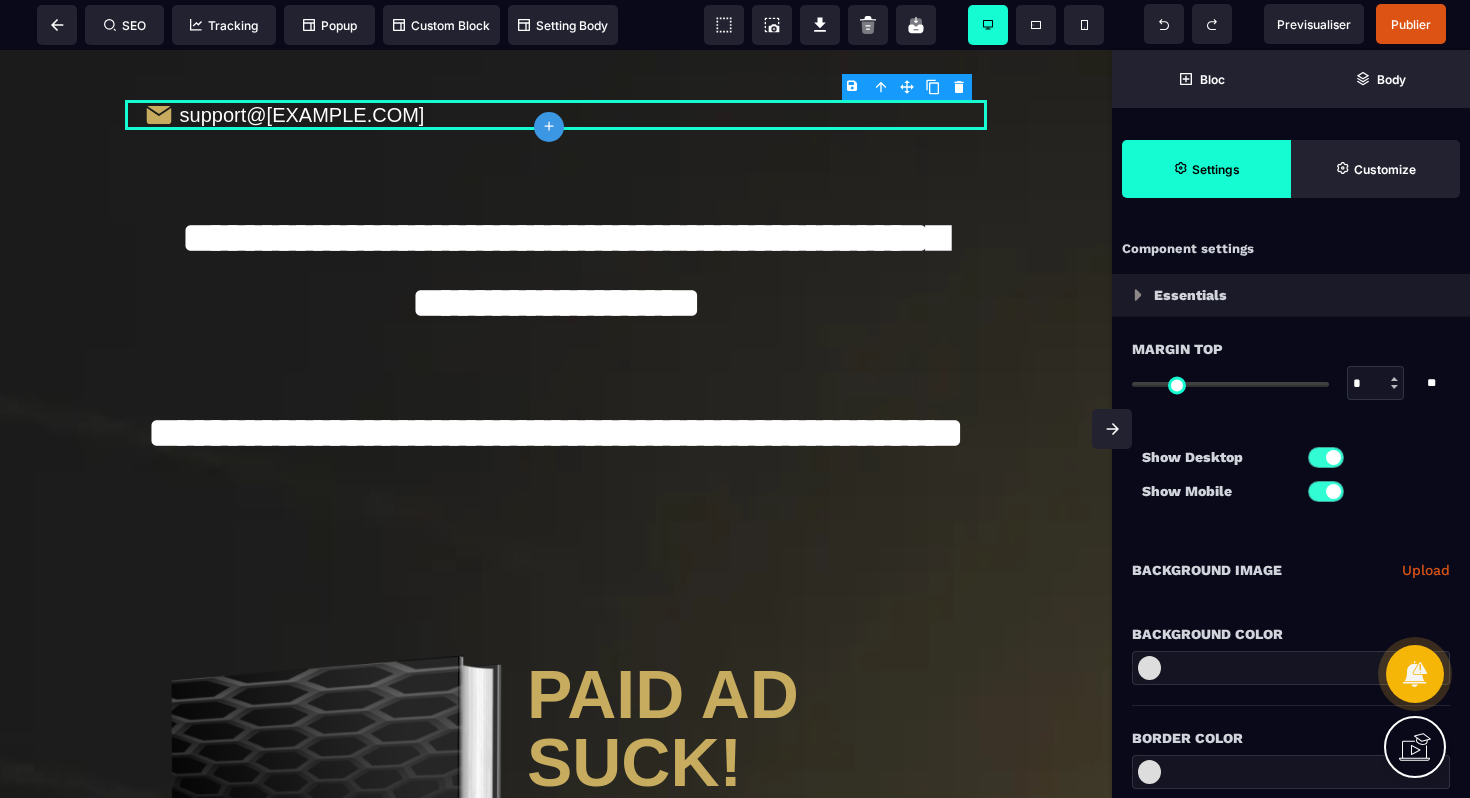 click on "B I U S
A *******
plus
Row
SEO
Big" at bounding box center [735, 399] 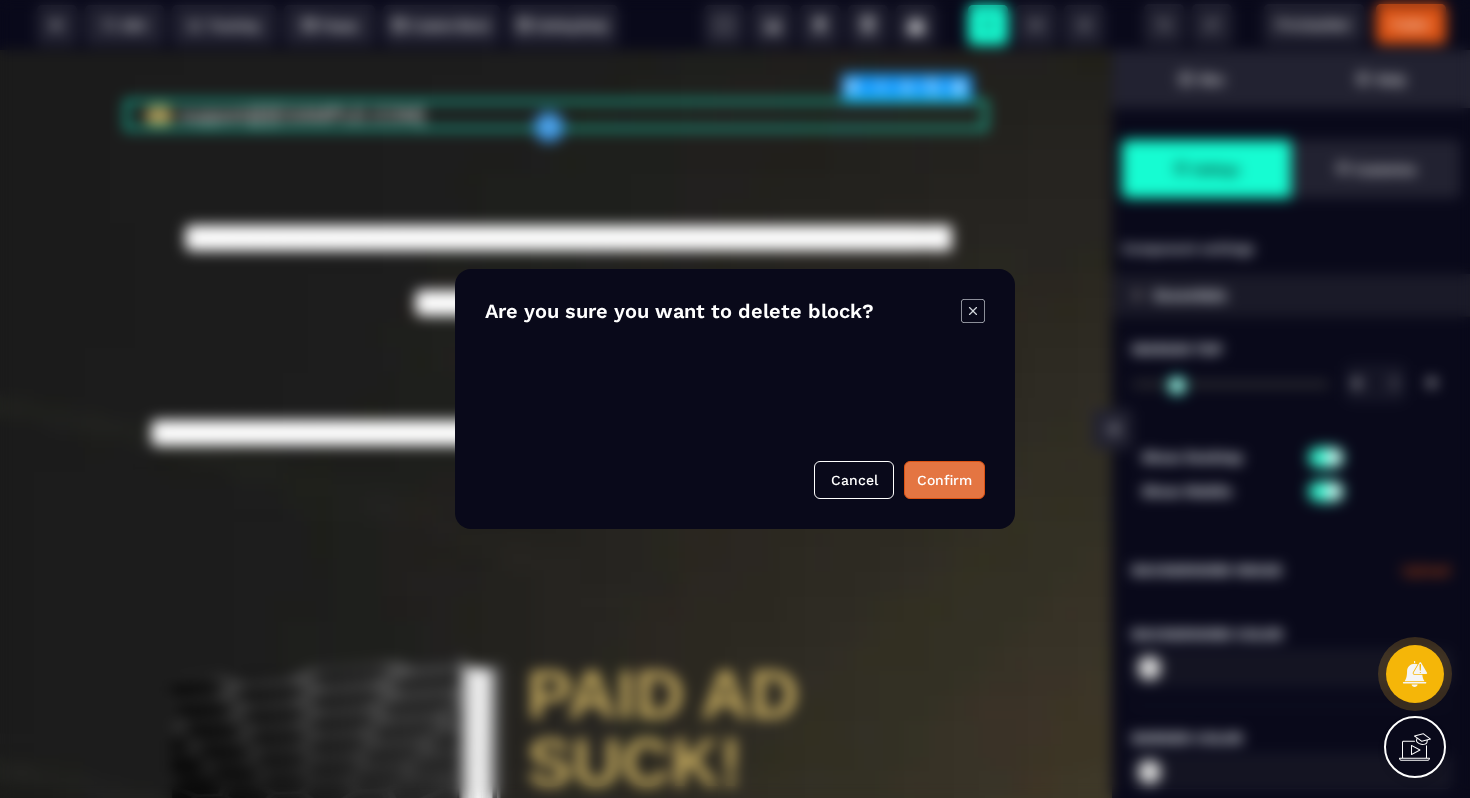 click on "Confirm" at bounding box center [944, 480] 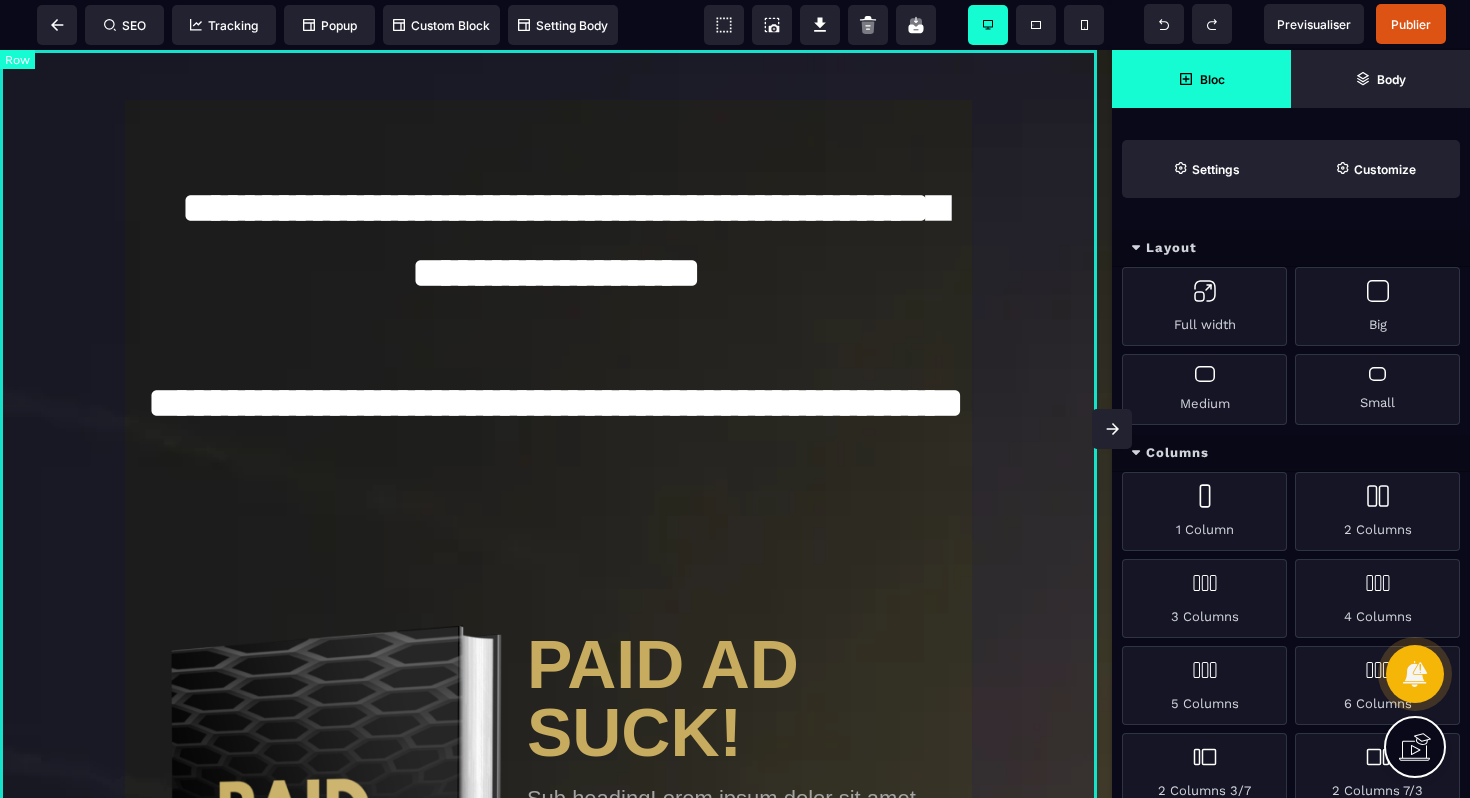 click on "**********" at bounding box center (556, 1163) 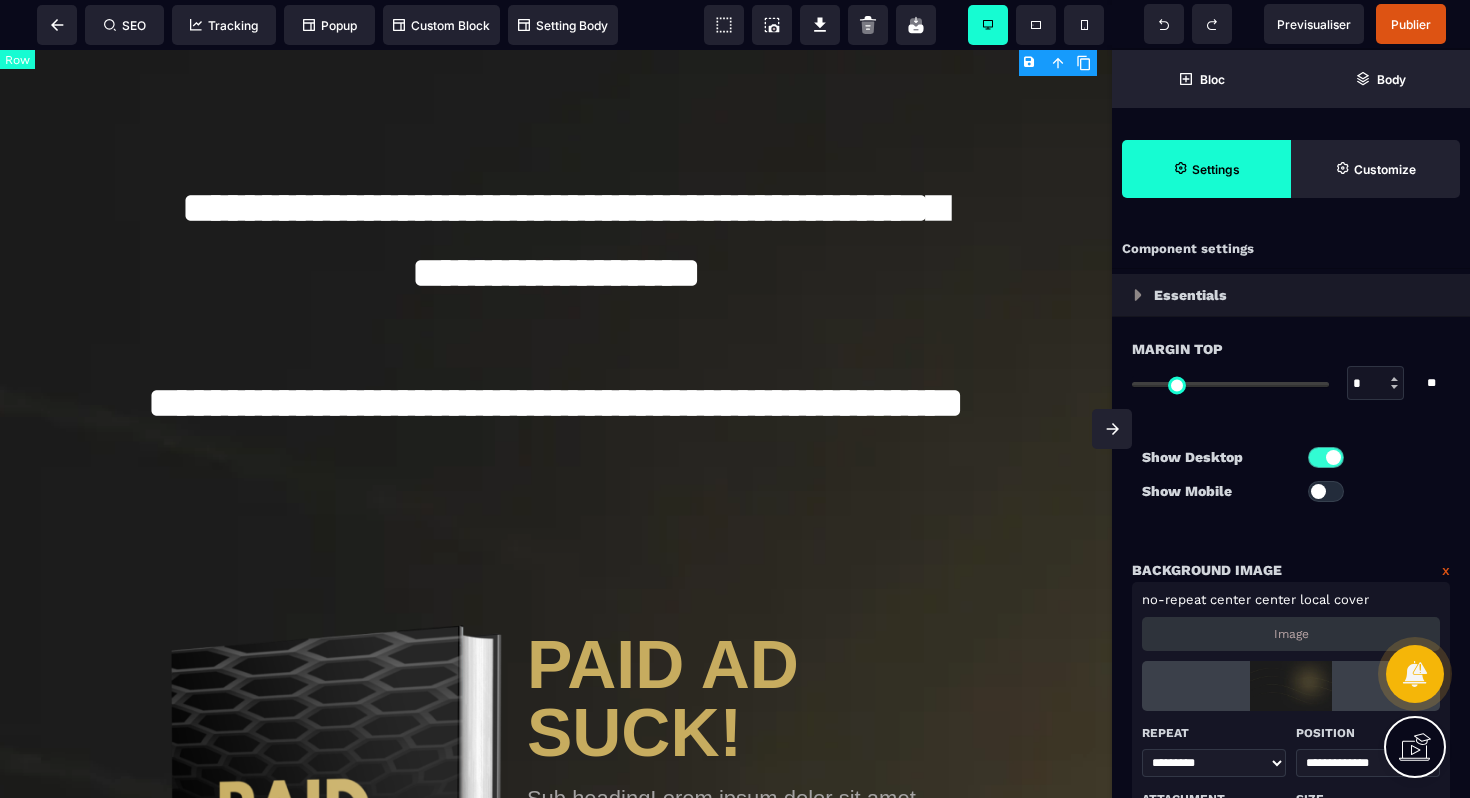 type on "*" 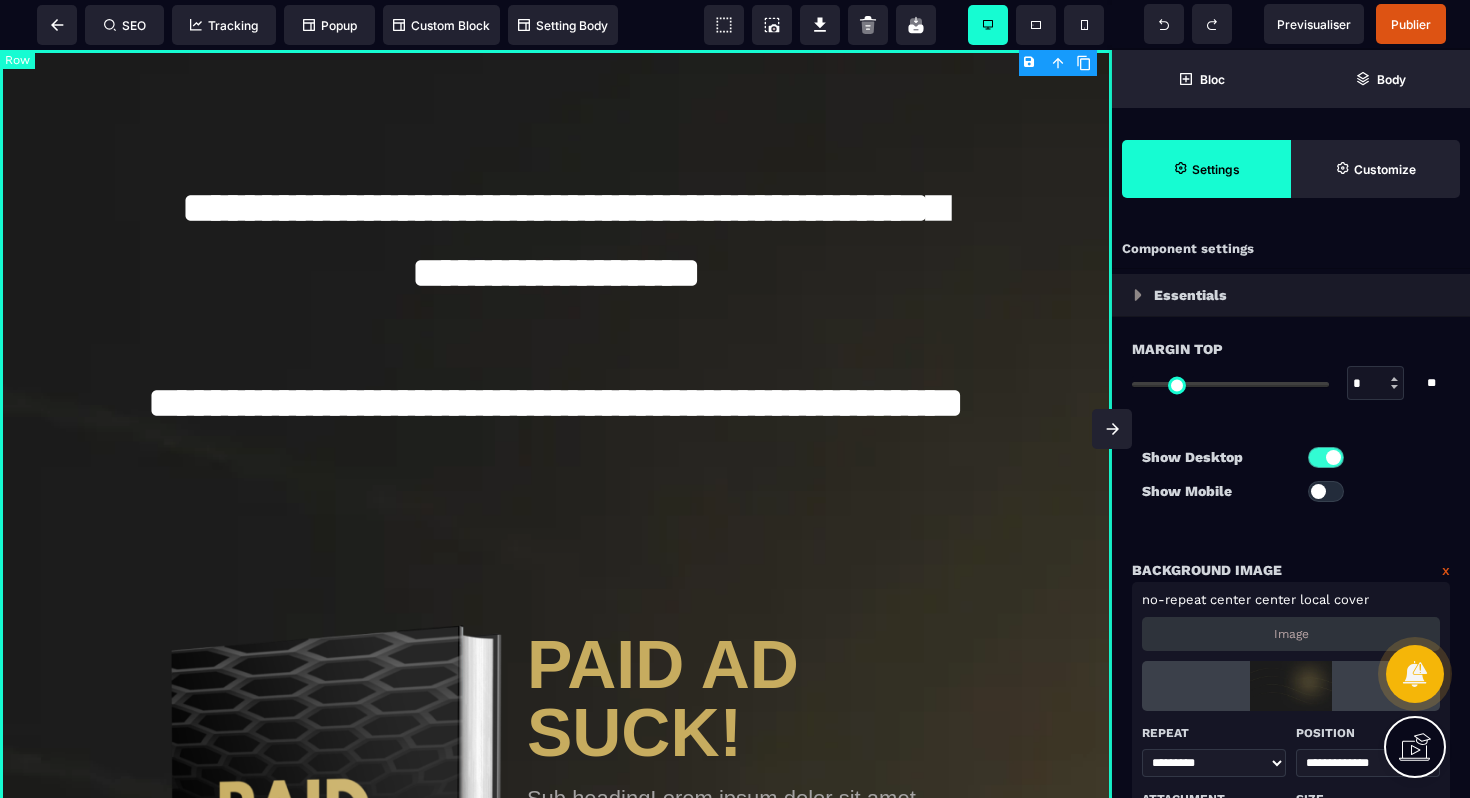 select on "*********" 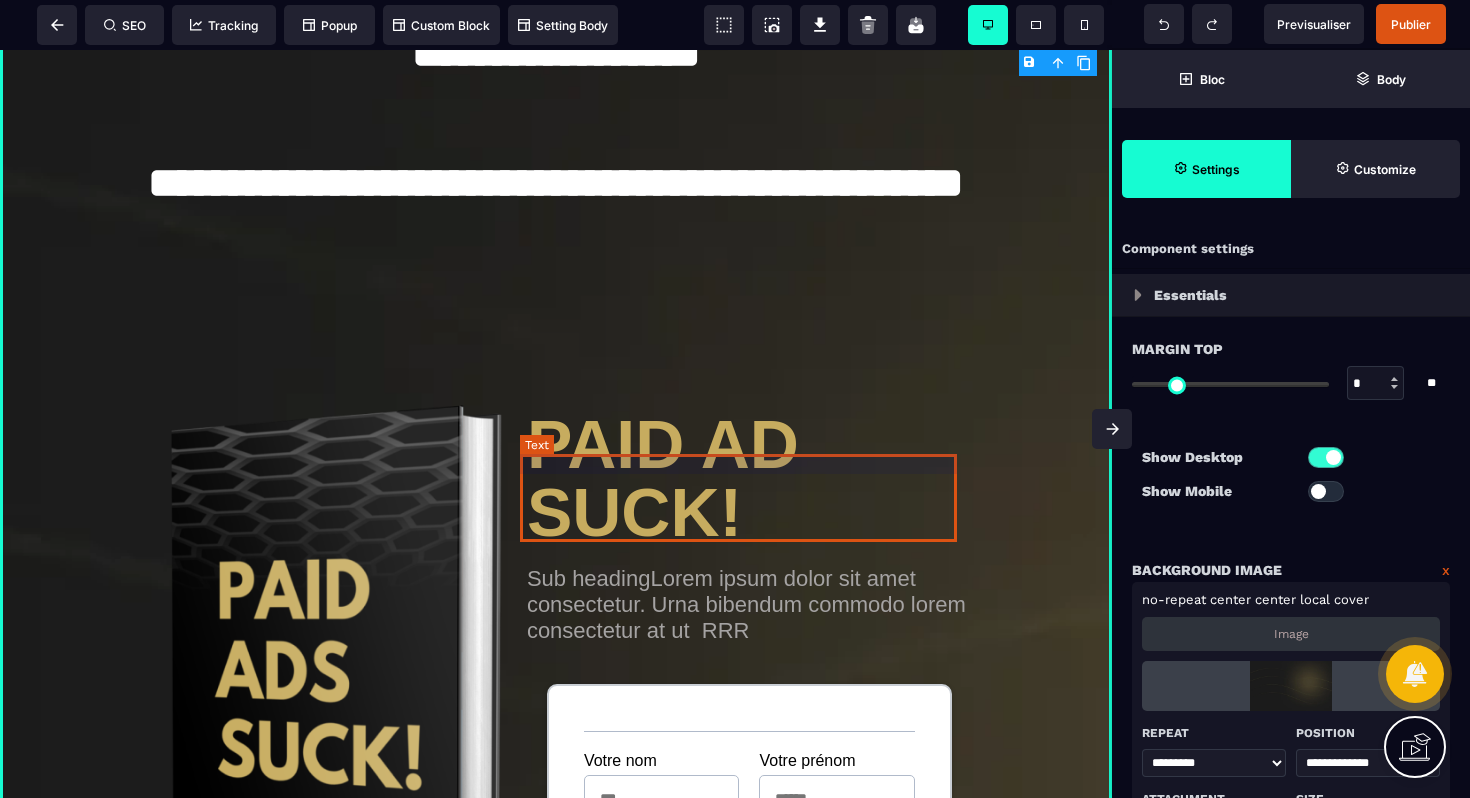 scroll, scrollTop: 304, scrollLeft: 0, axis: vertical 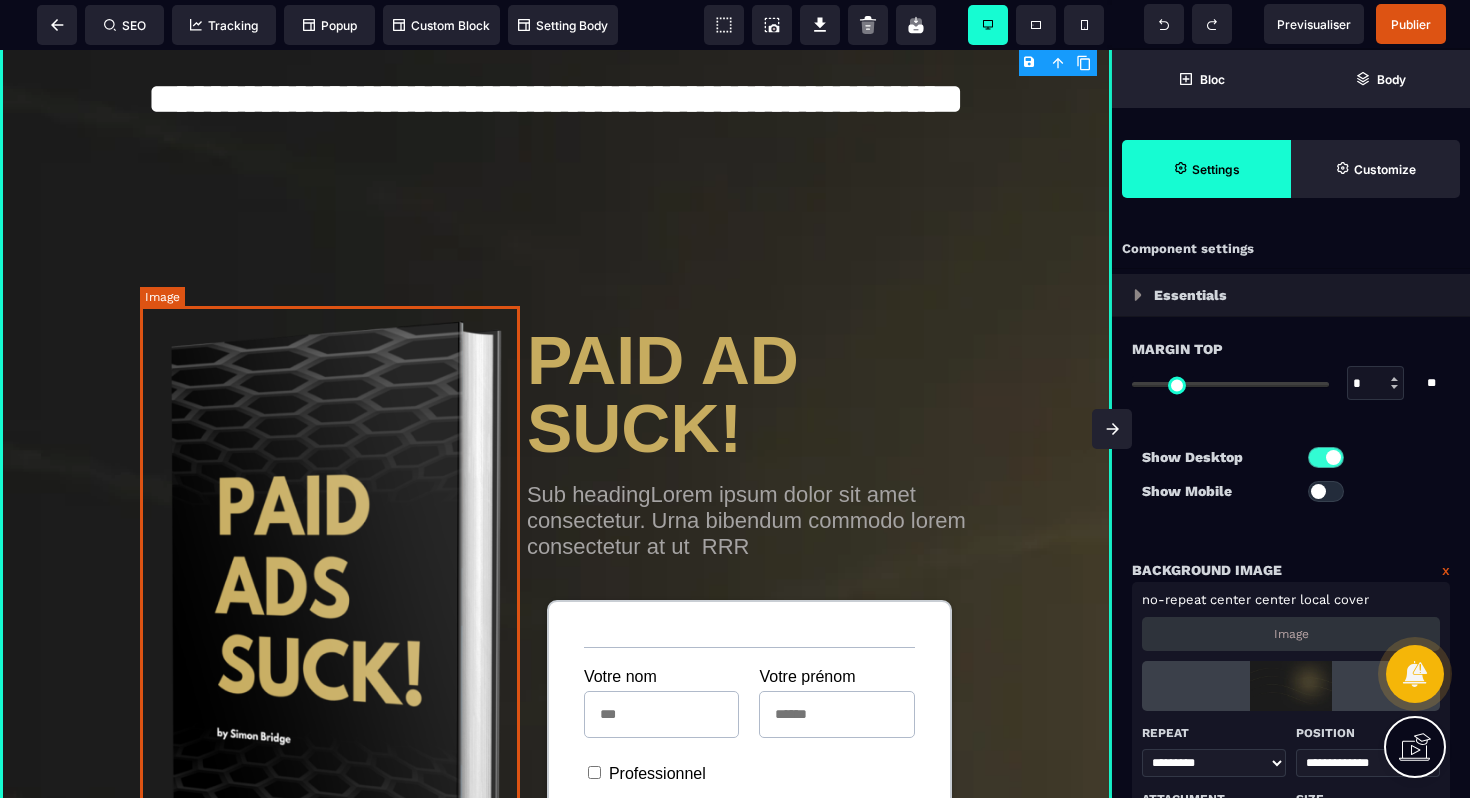 click at bounding box center [333, 603] 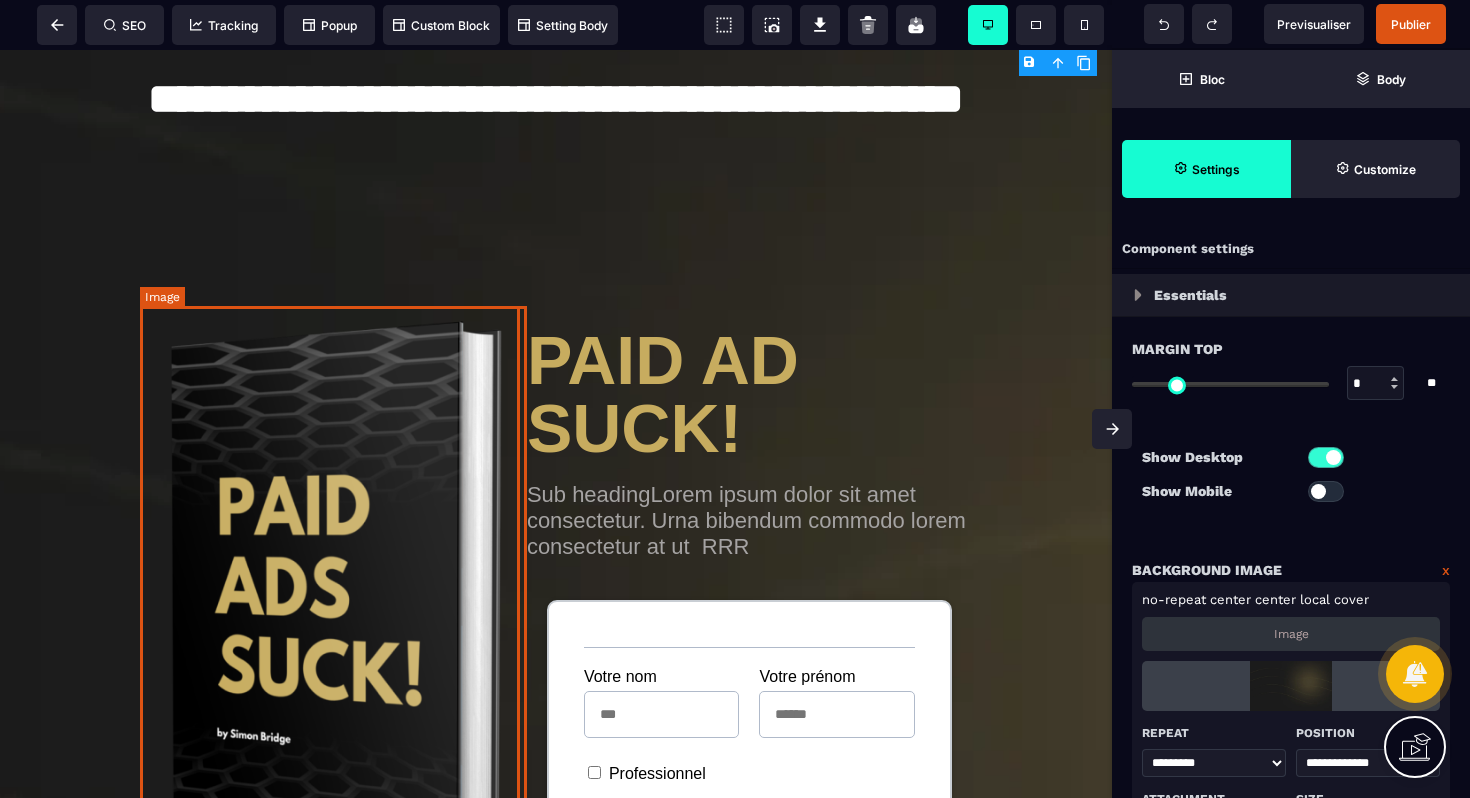 select 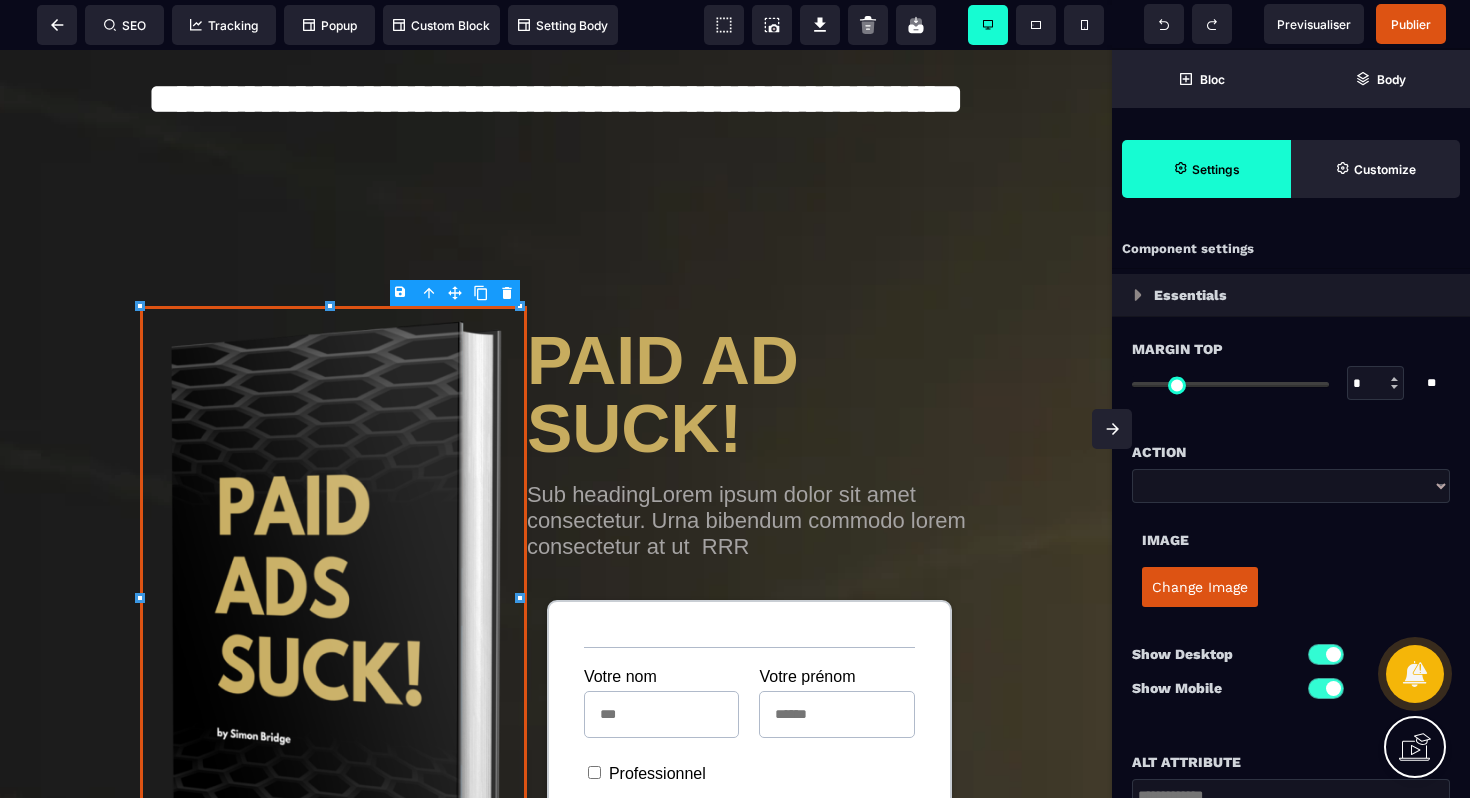 click on "Change Image" at bounding box center (1200, 587) 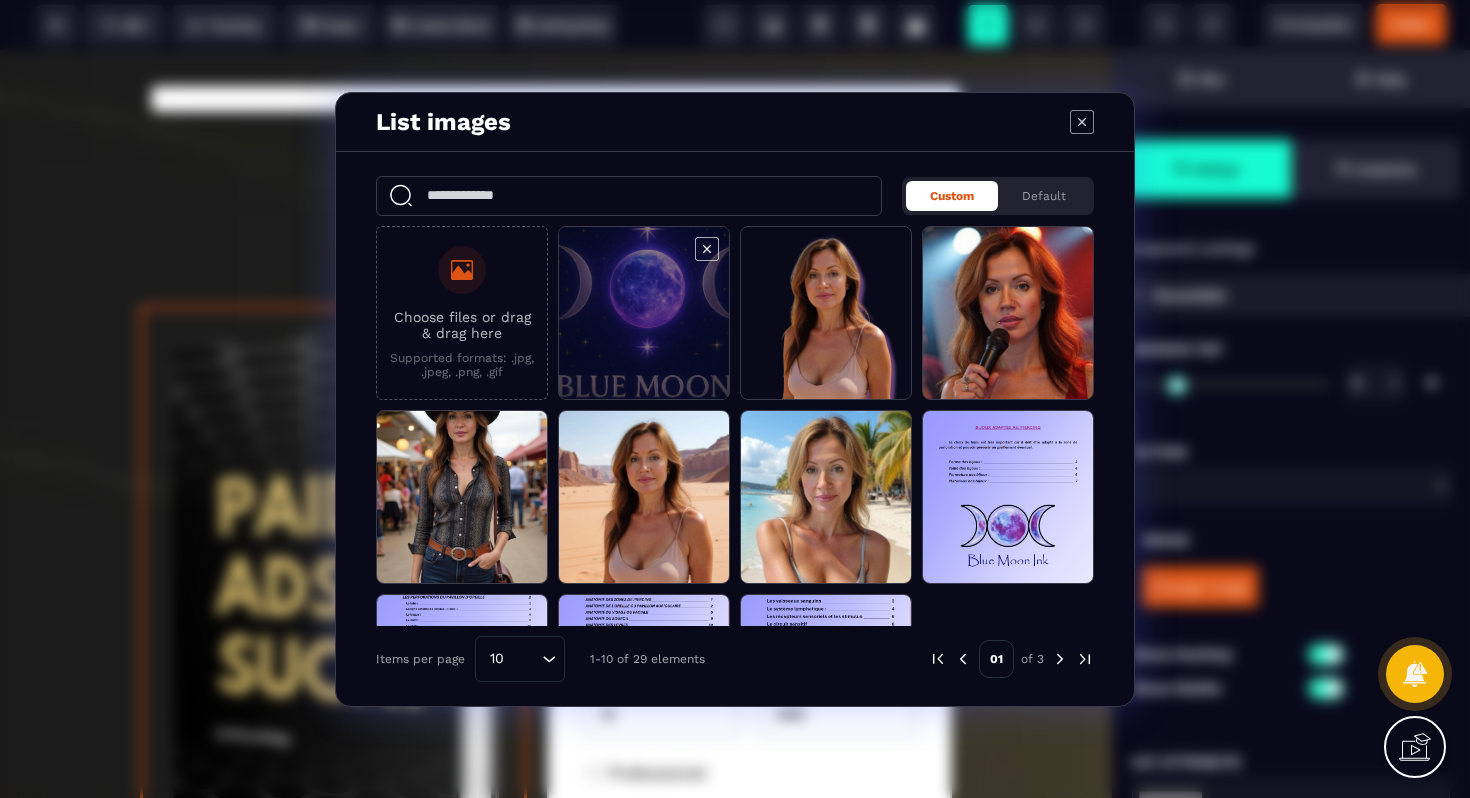 click at bounding box center (644, 314) 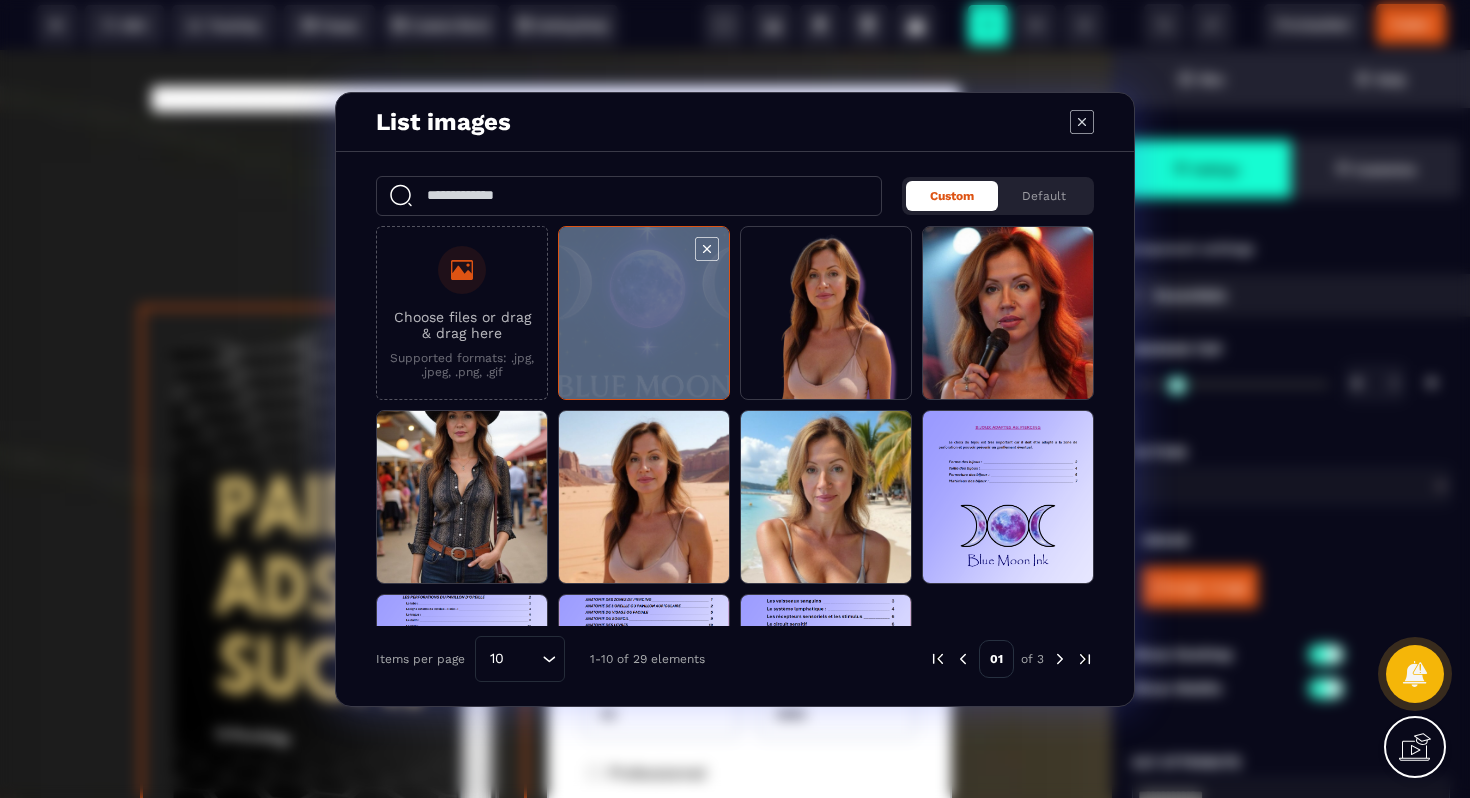 click at bounding box center [644, 314] 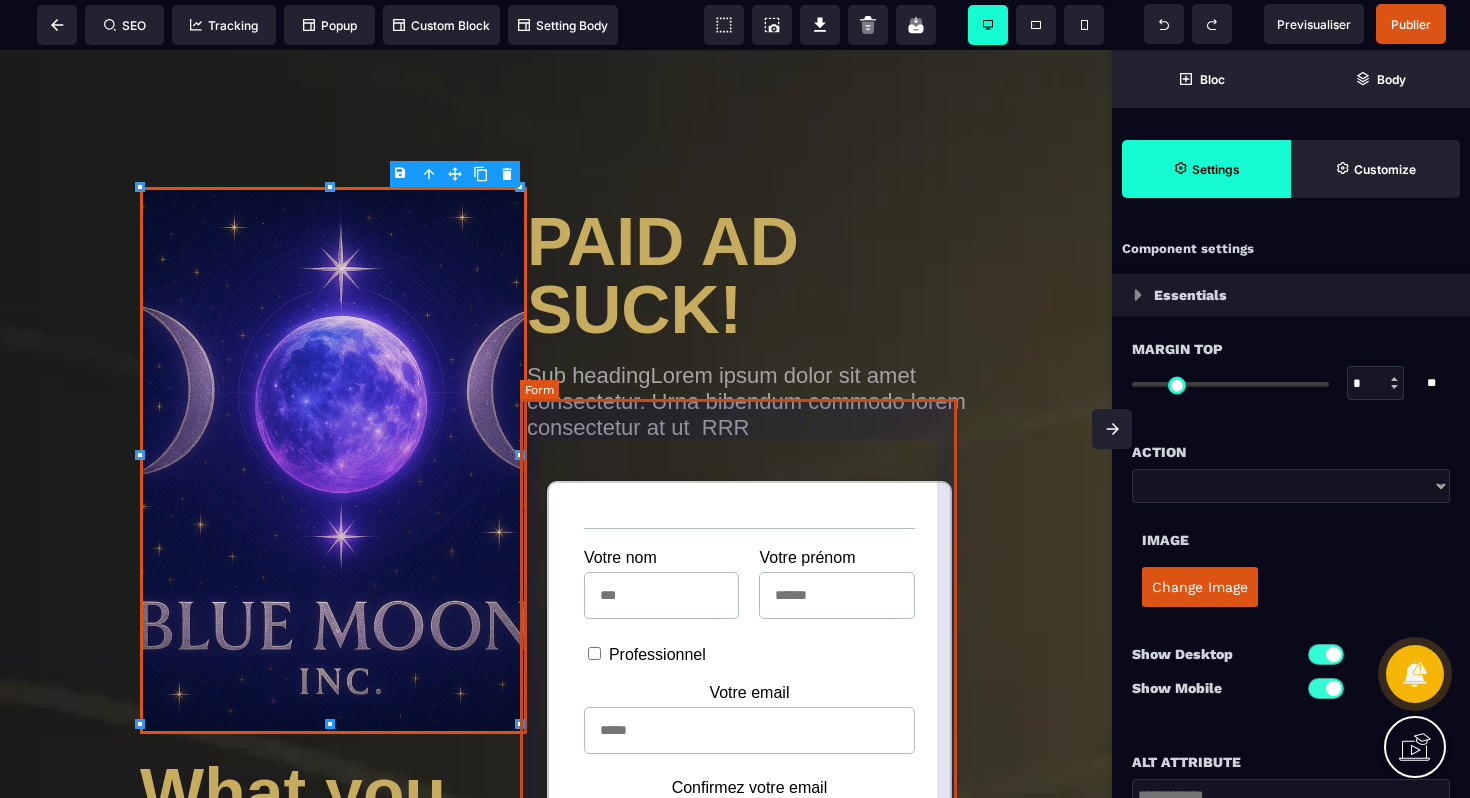 scroll, scrollTop: 571, scrollLeft: 0, axis: vertical 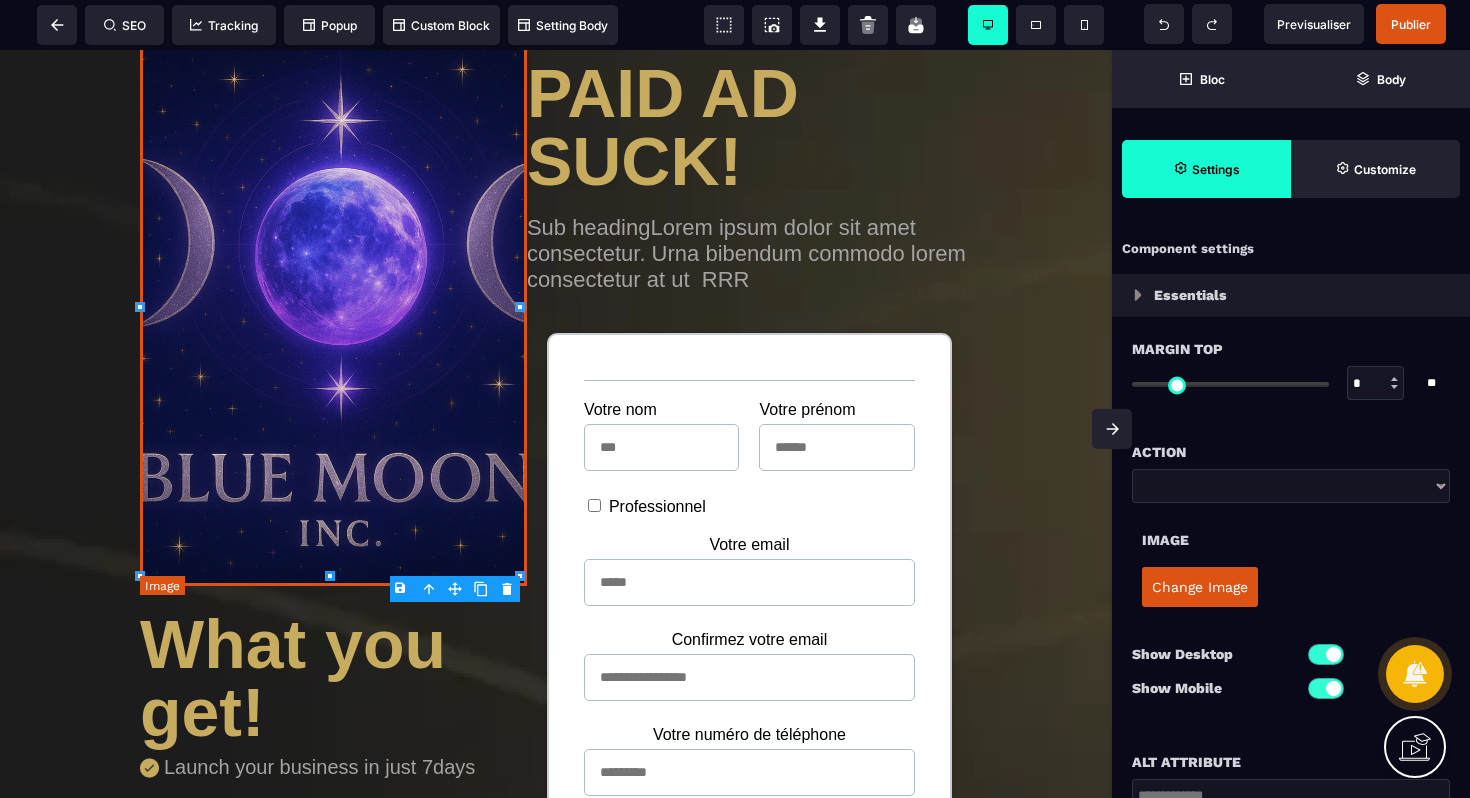 type 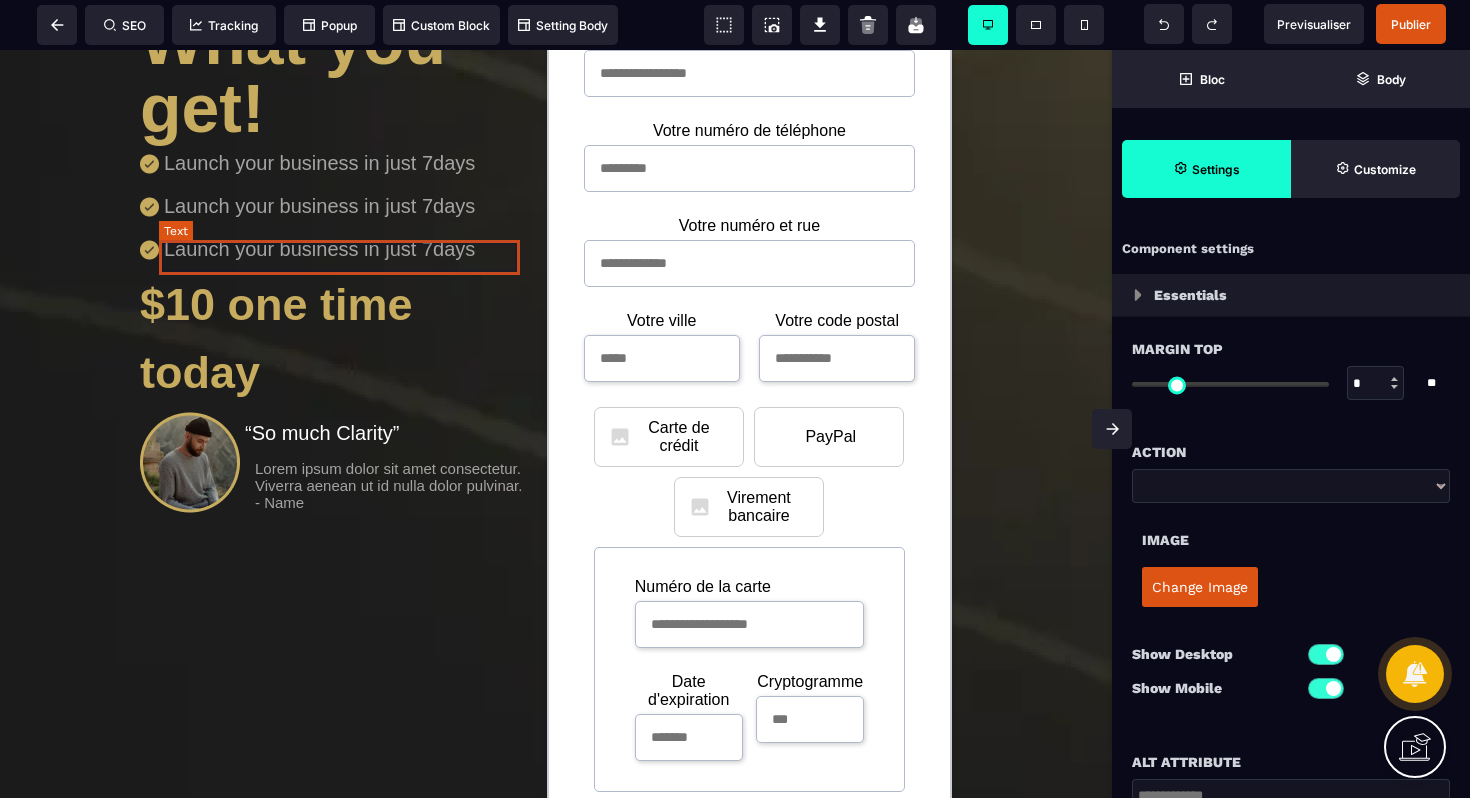 scroll, scrollTop: 1193, scrollLeft: 0, axis: vertical 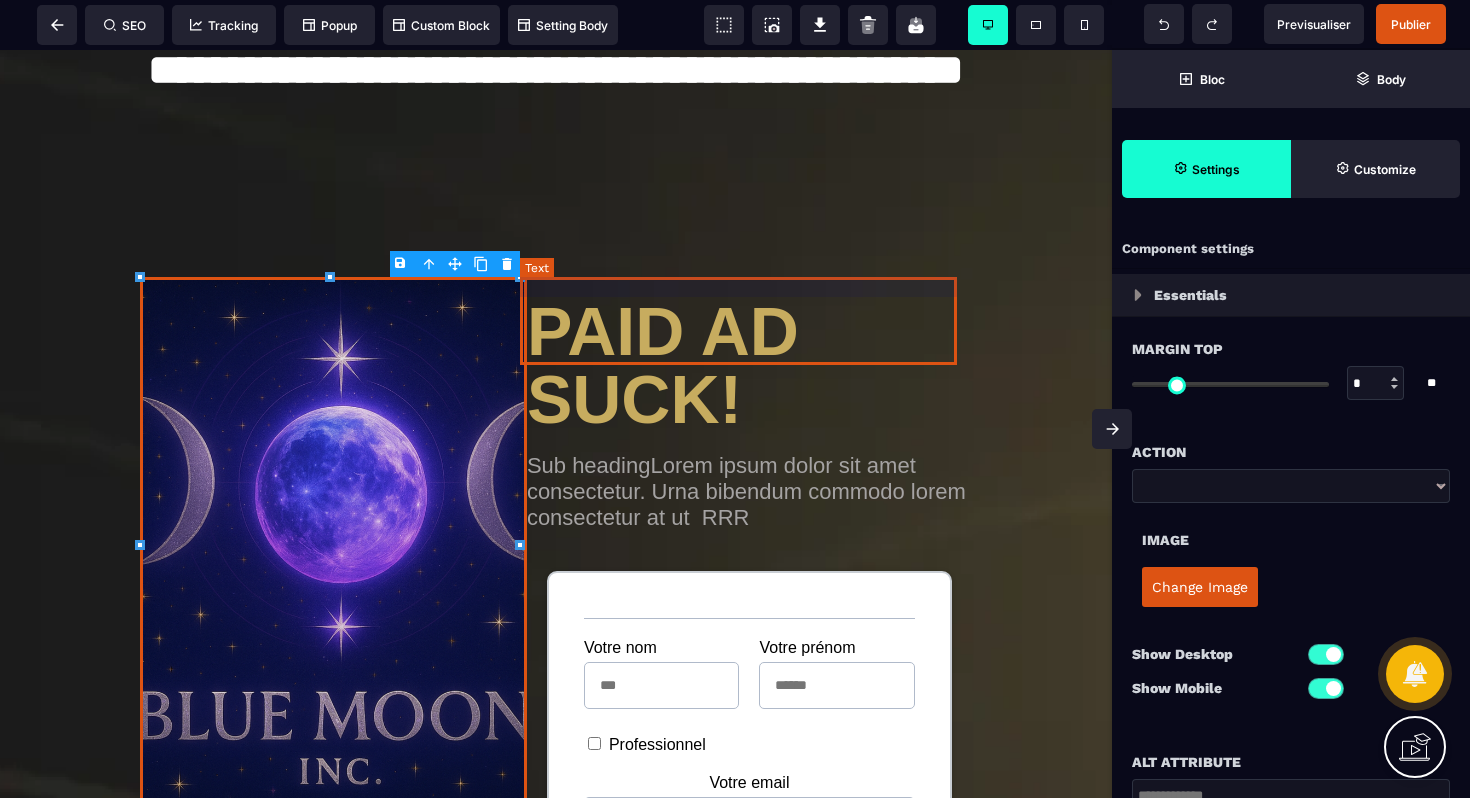 click on "PAID AD SUCK!" at bounding box center (749, 355) 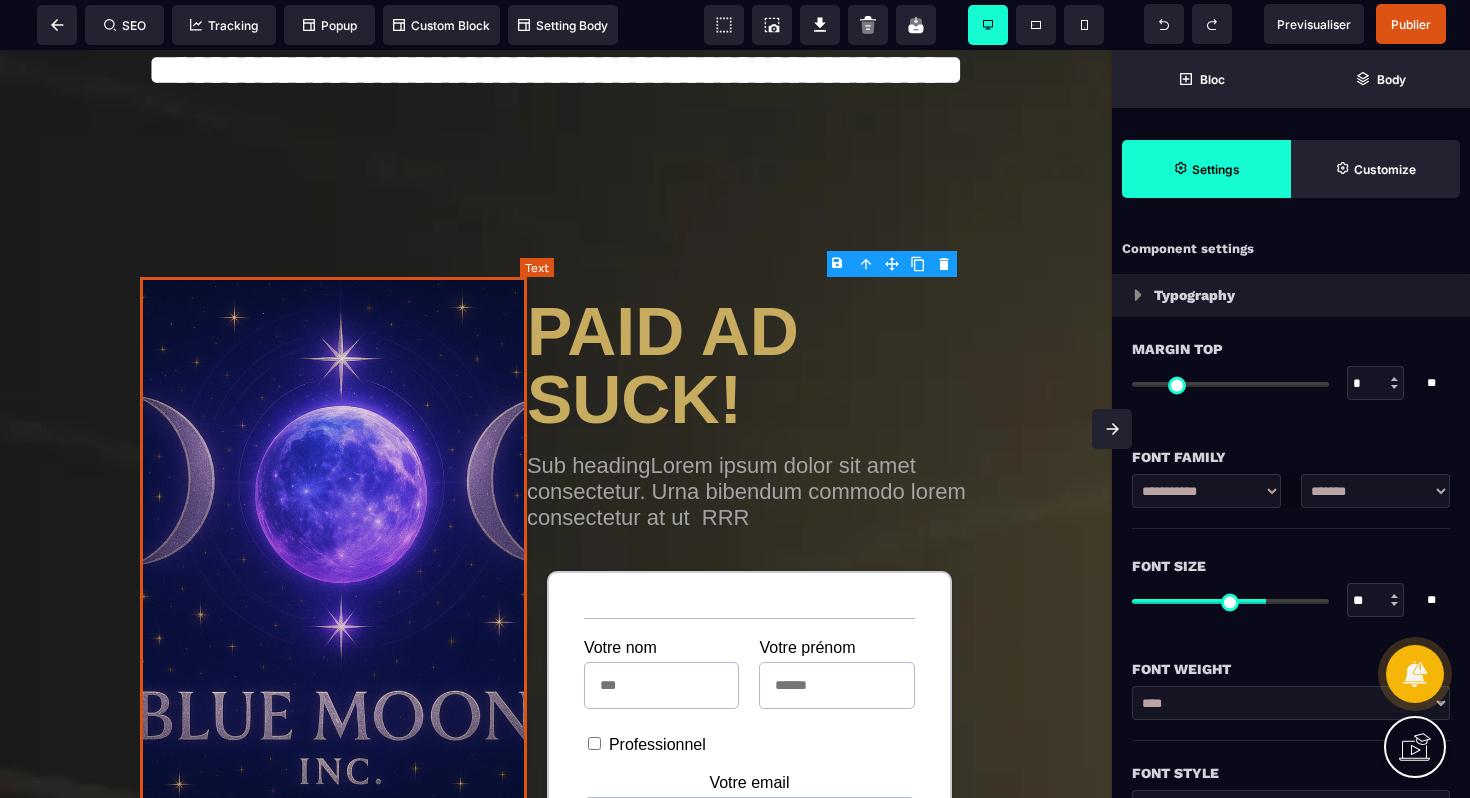 type on "*" 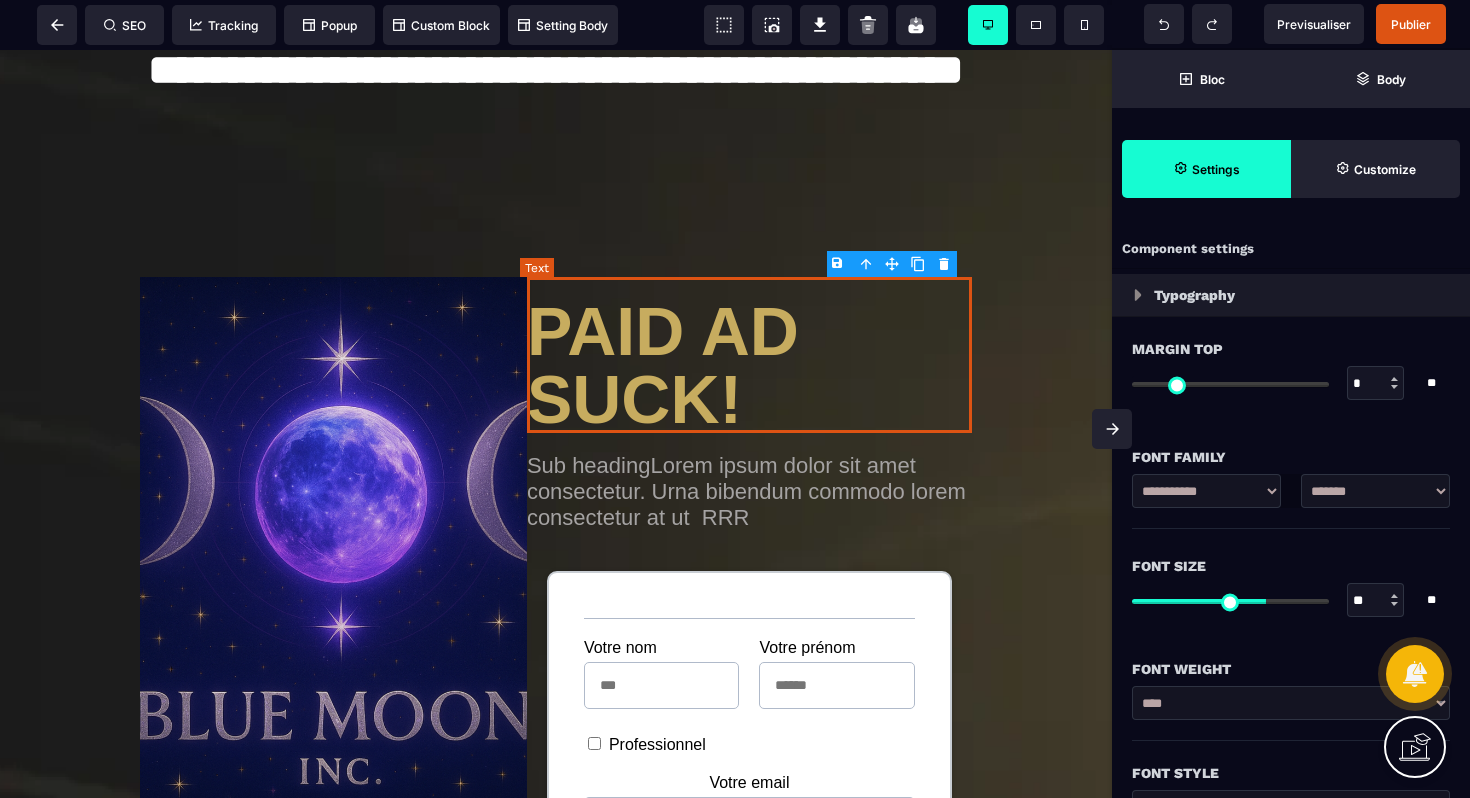 click on "PAID AD SUCK!" at bounding box center [749, 355] 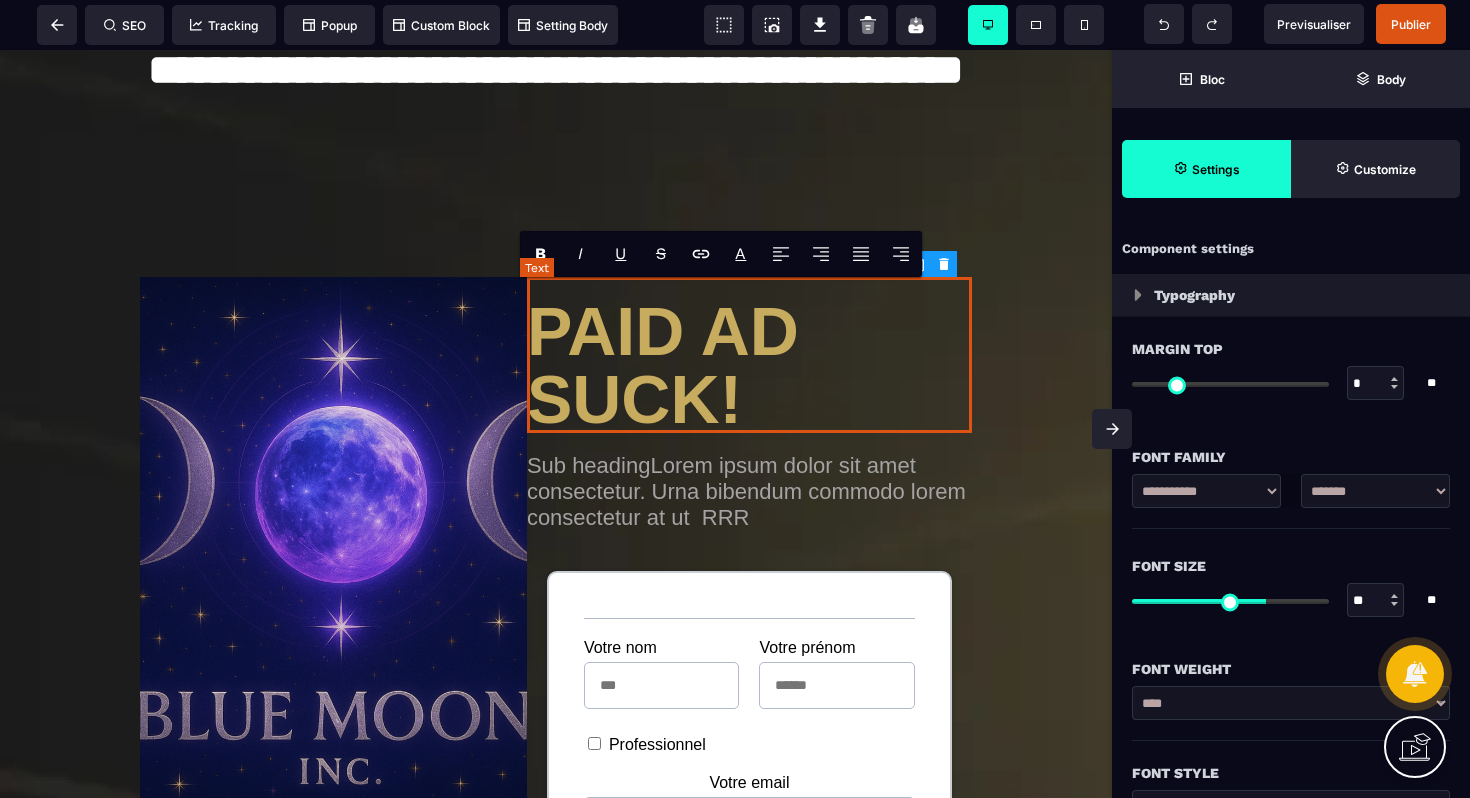 click on "PAID AD SUCK!" at bounding box center (749, 355) 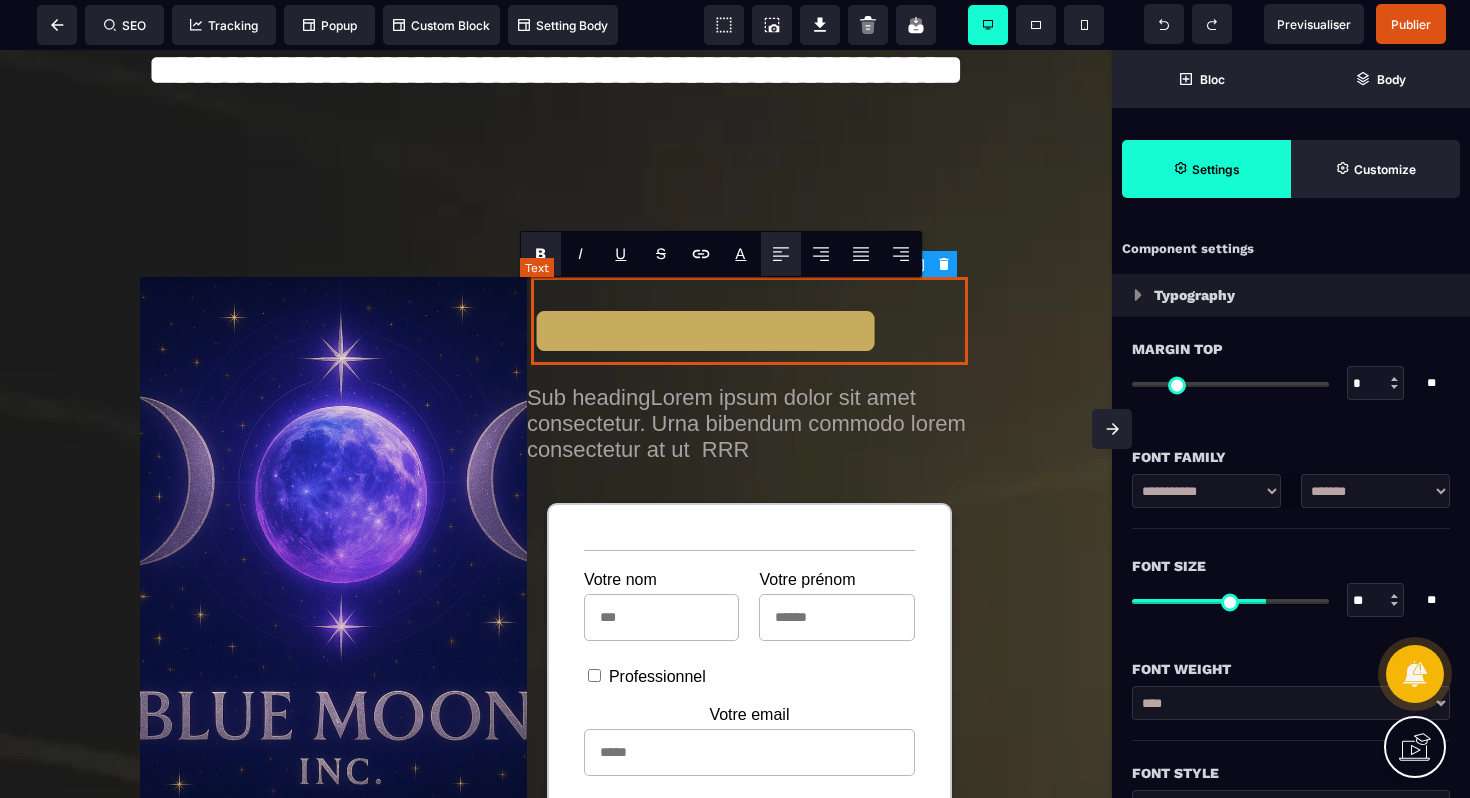 type 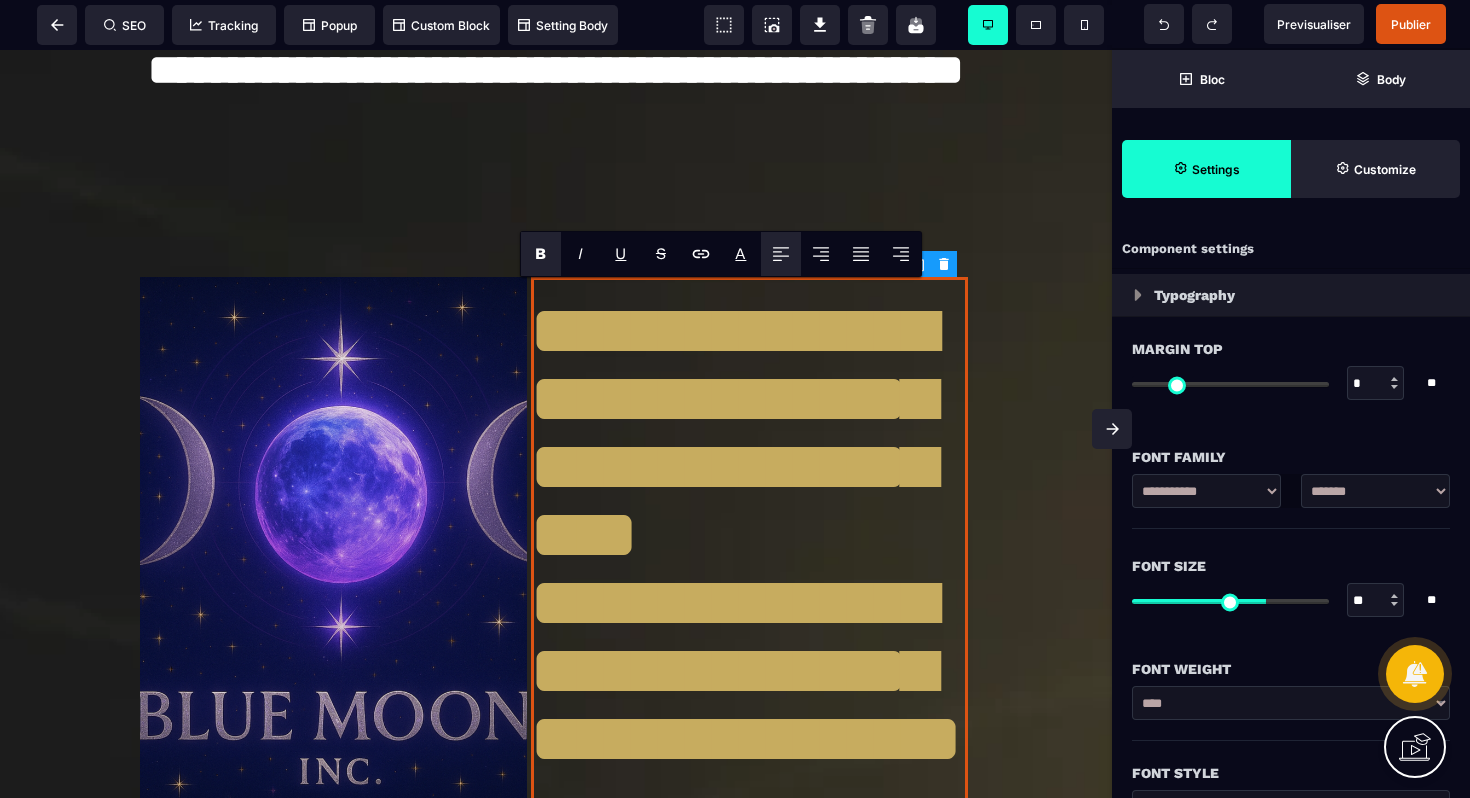 type on "**" 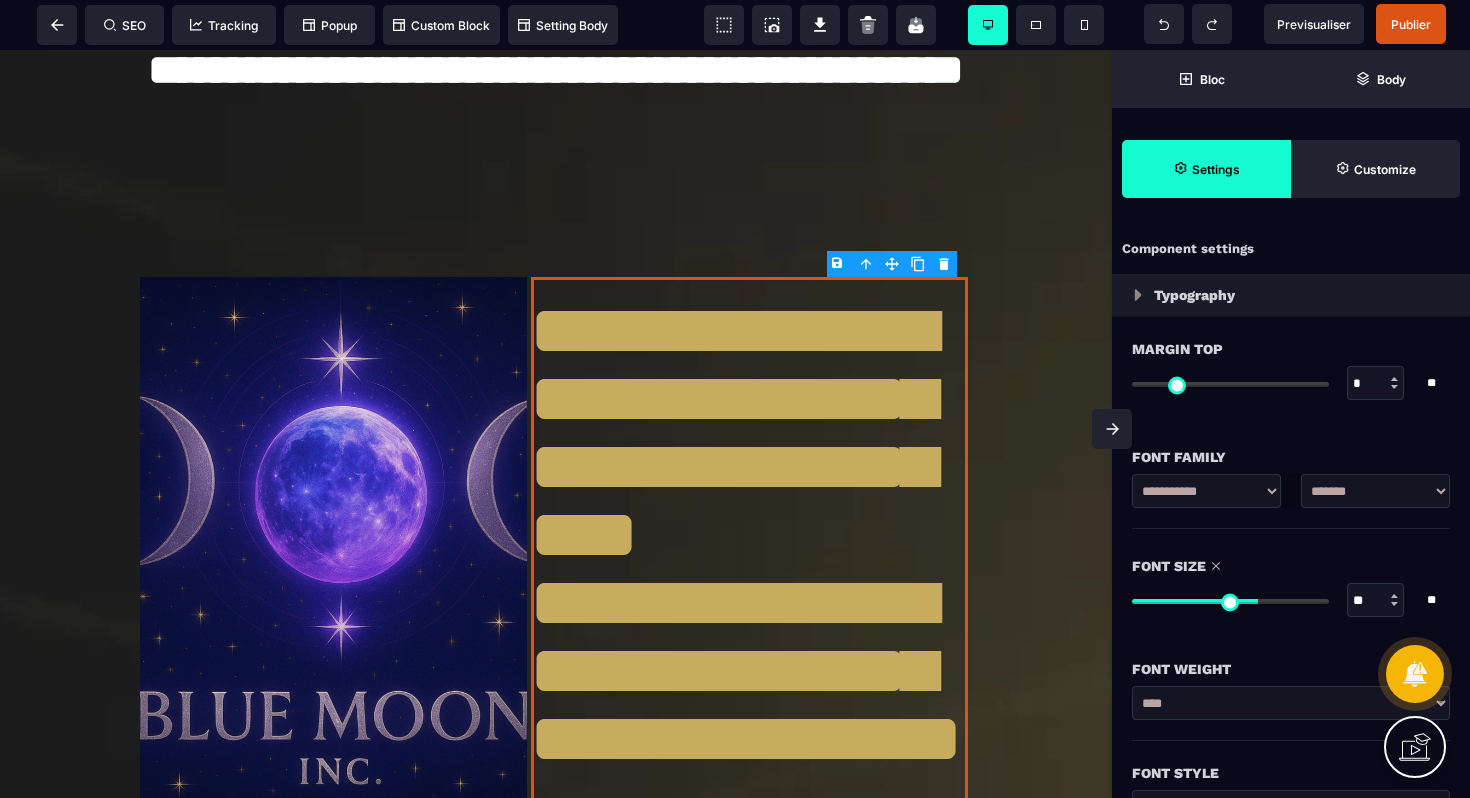 type on "**" 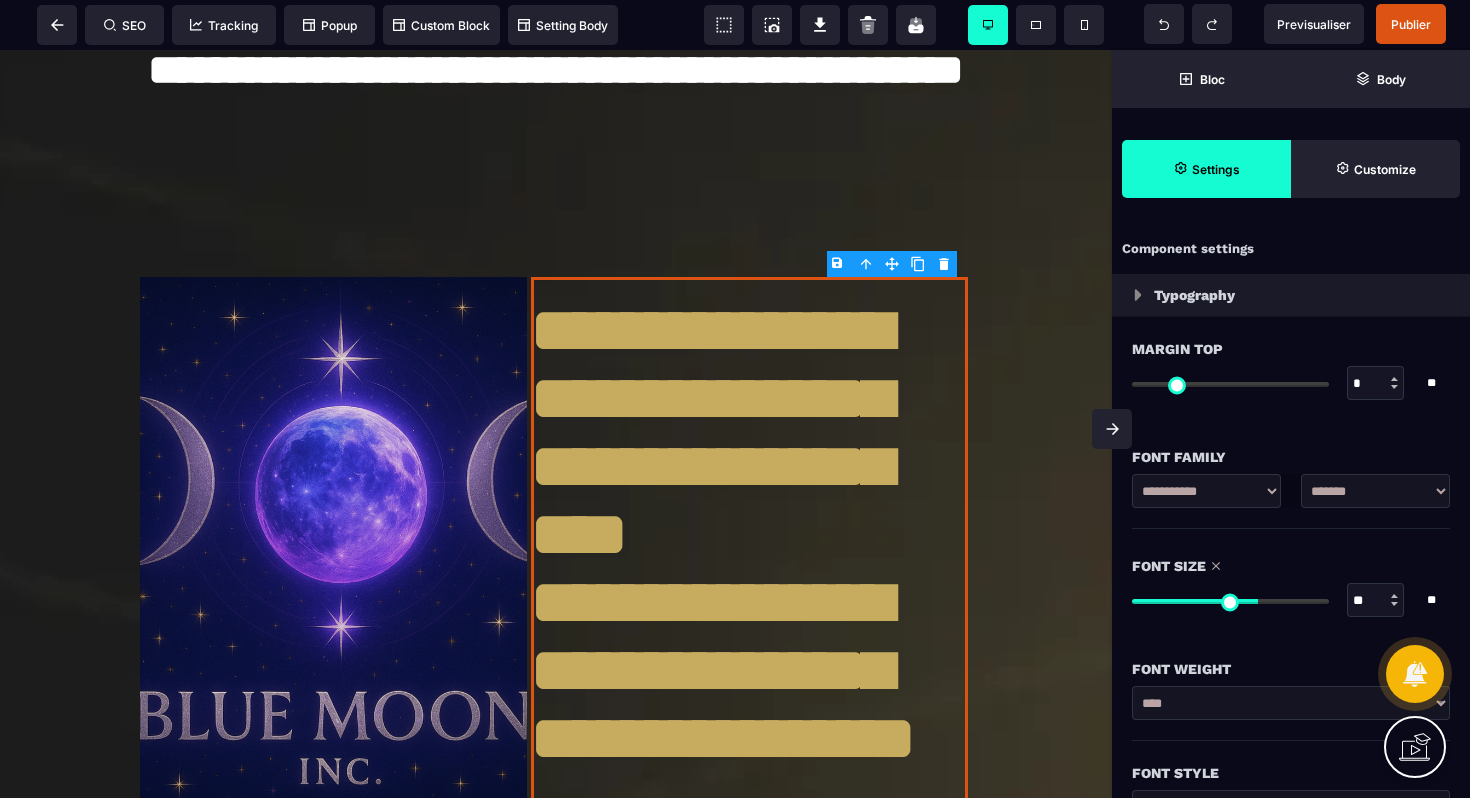 type on "**" 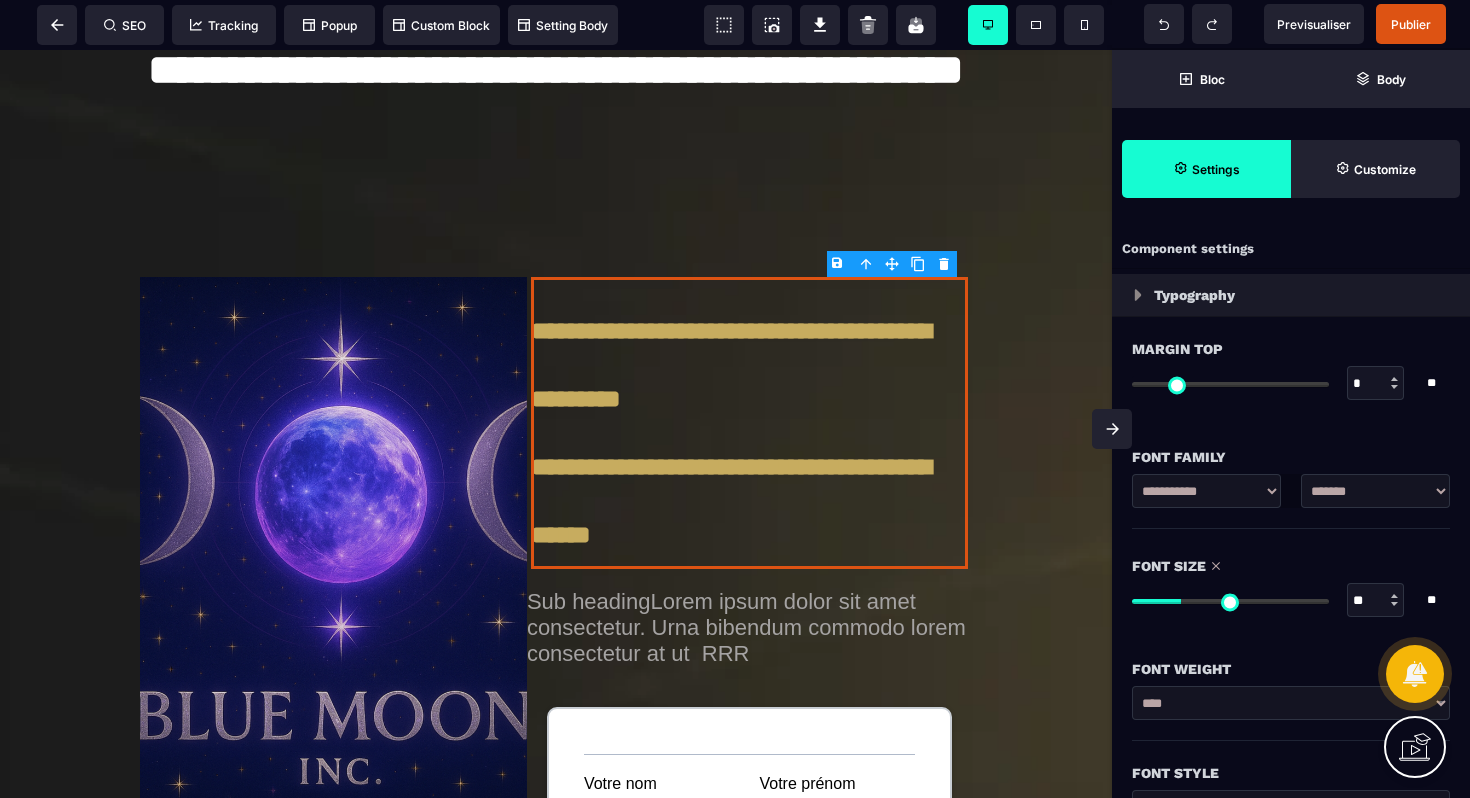 drag, startPoint x: 1268, startPoint y: 603, endPoint x: 1186, endPoint y: 610, distance: 82.29824 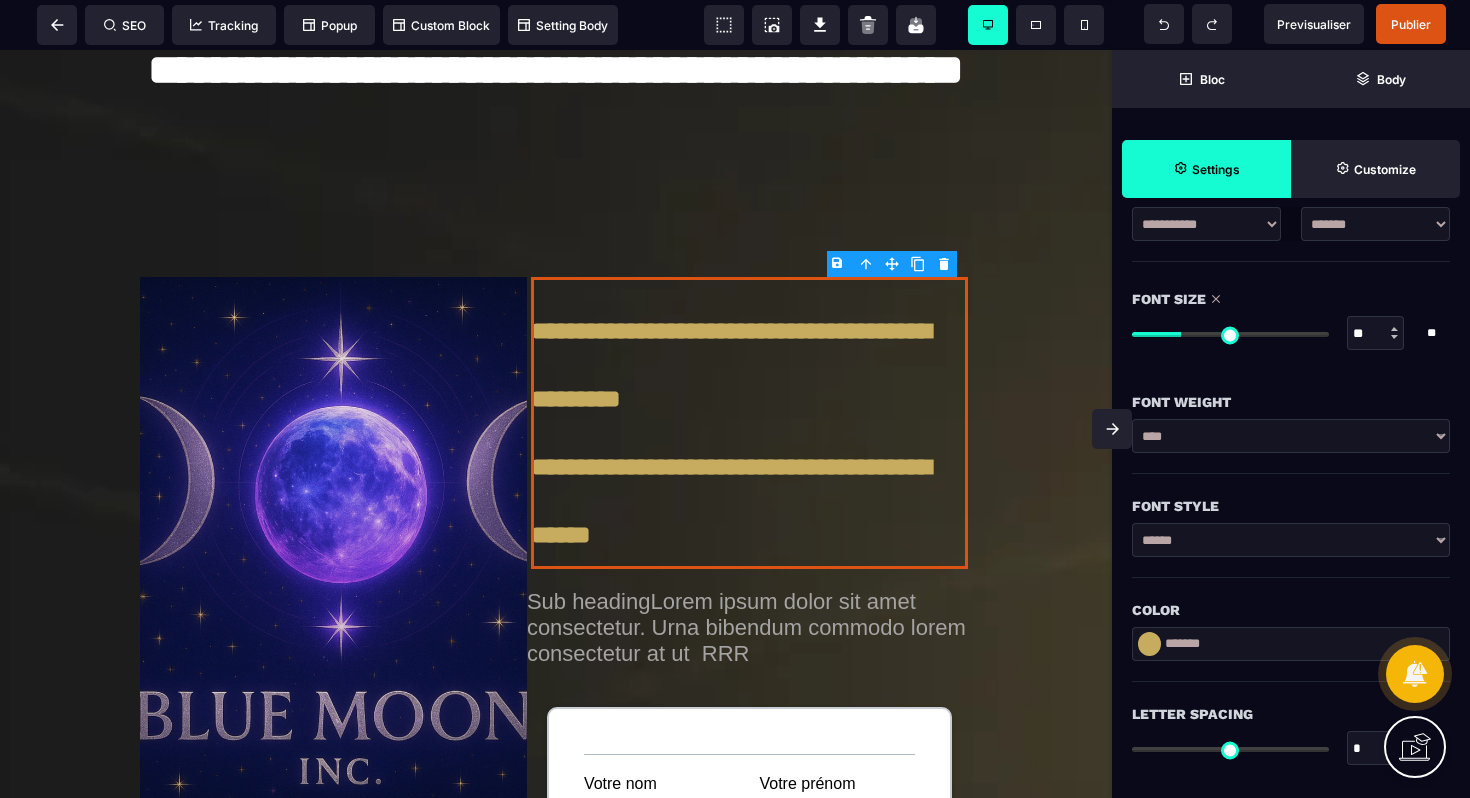 scroll, scrollTop: 300, scrollLeft: 0, axis: vertical 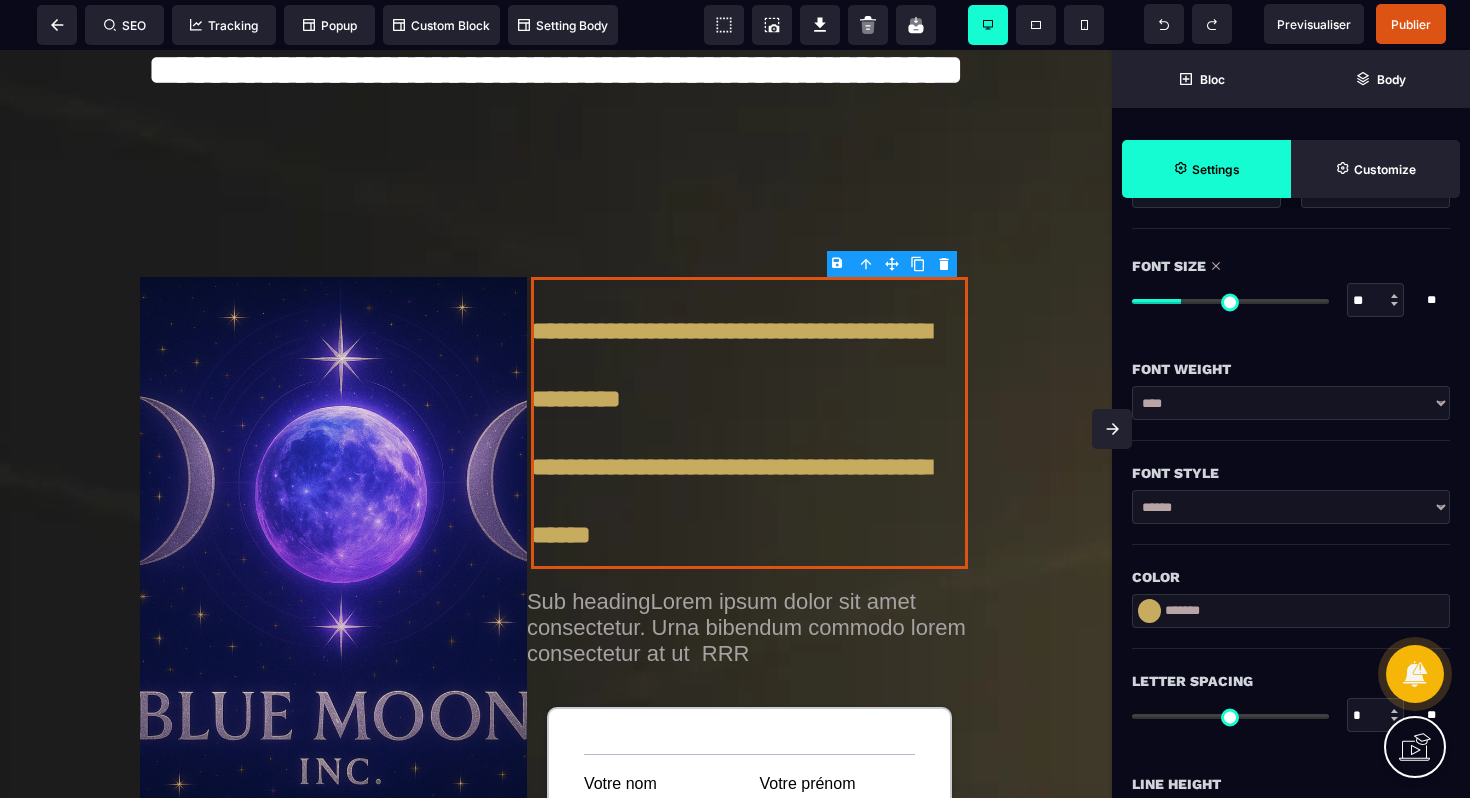 click at bounding box center [1149, 611] 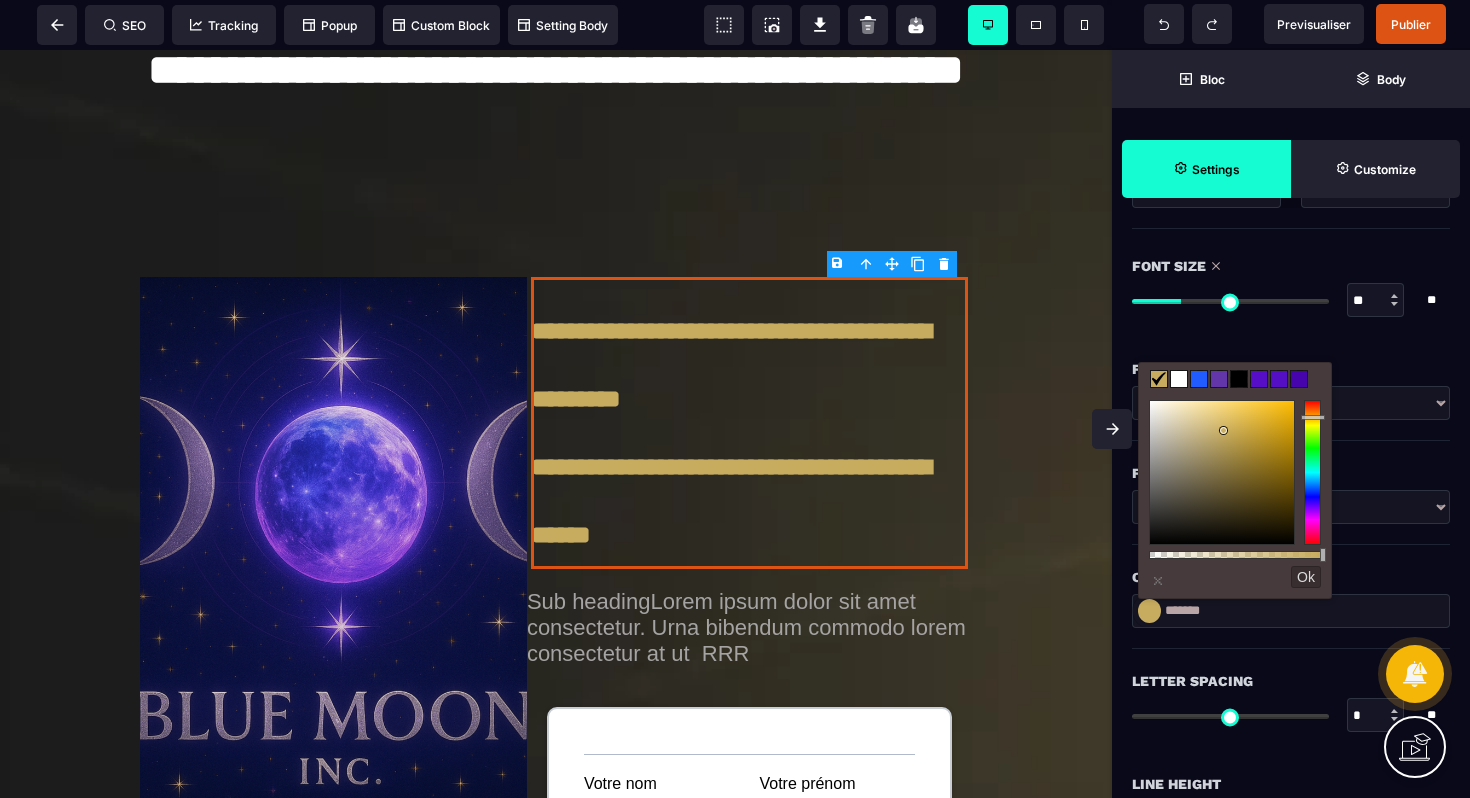 click at bounding box center (1179, 379) 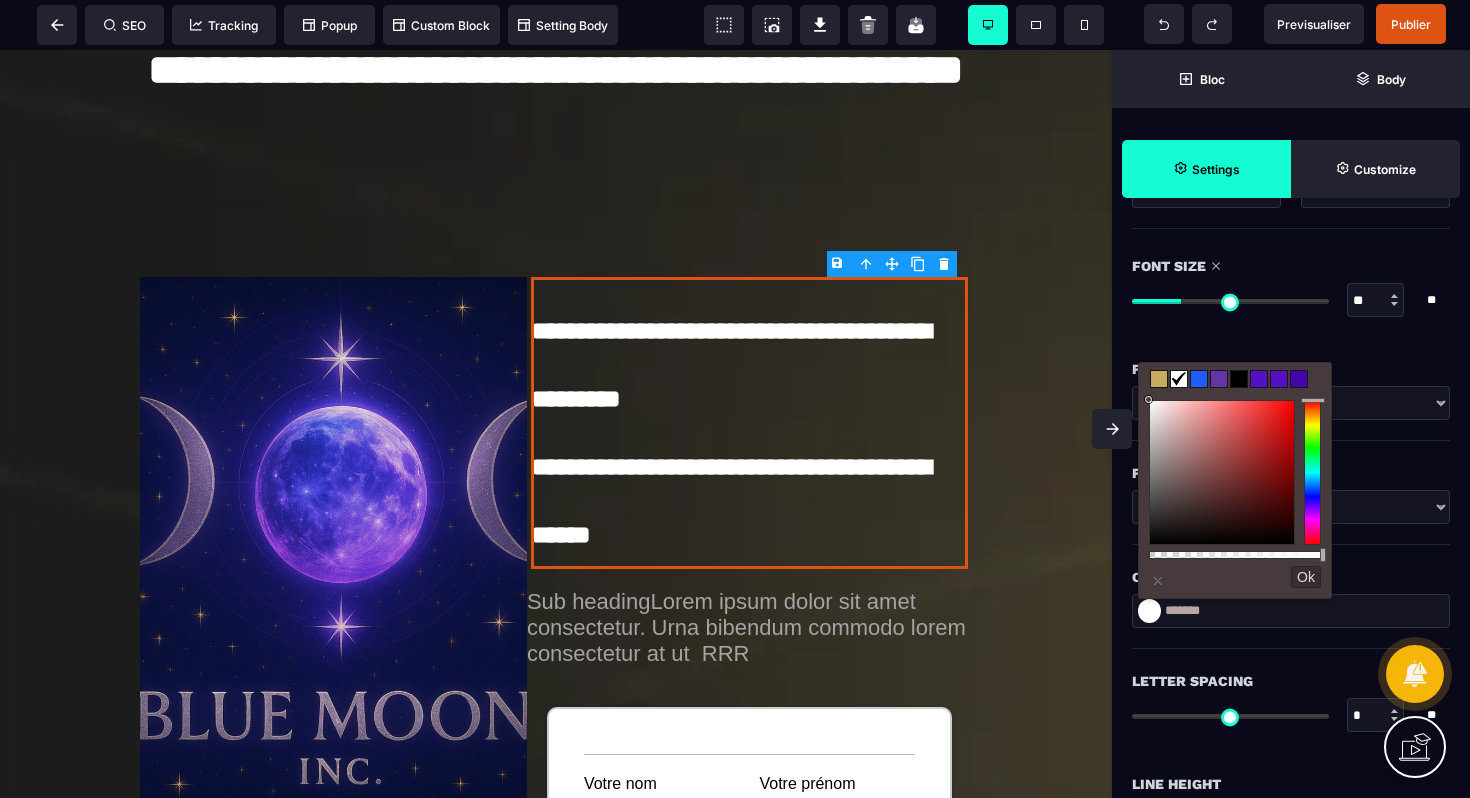 click on "Color" at bounding box center (1291, 577) 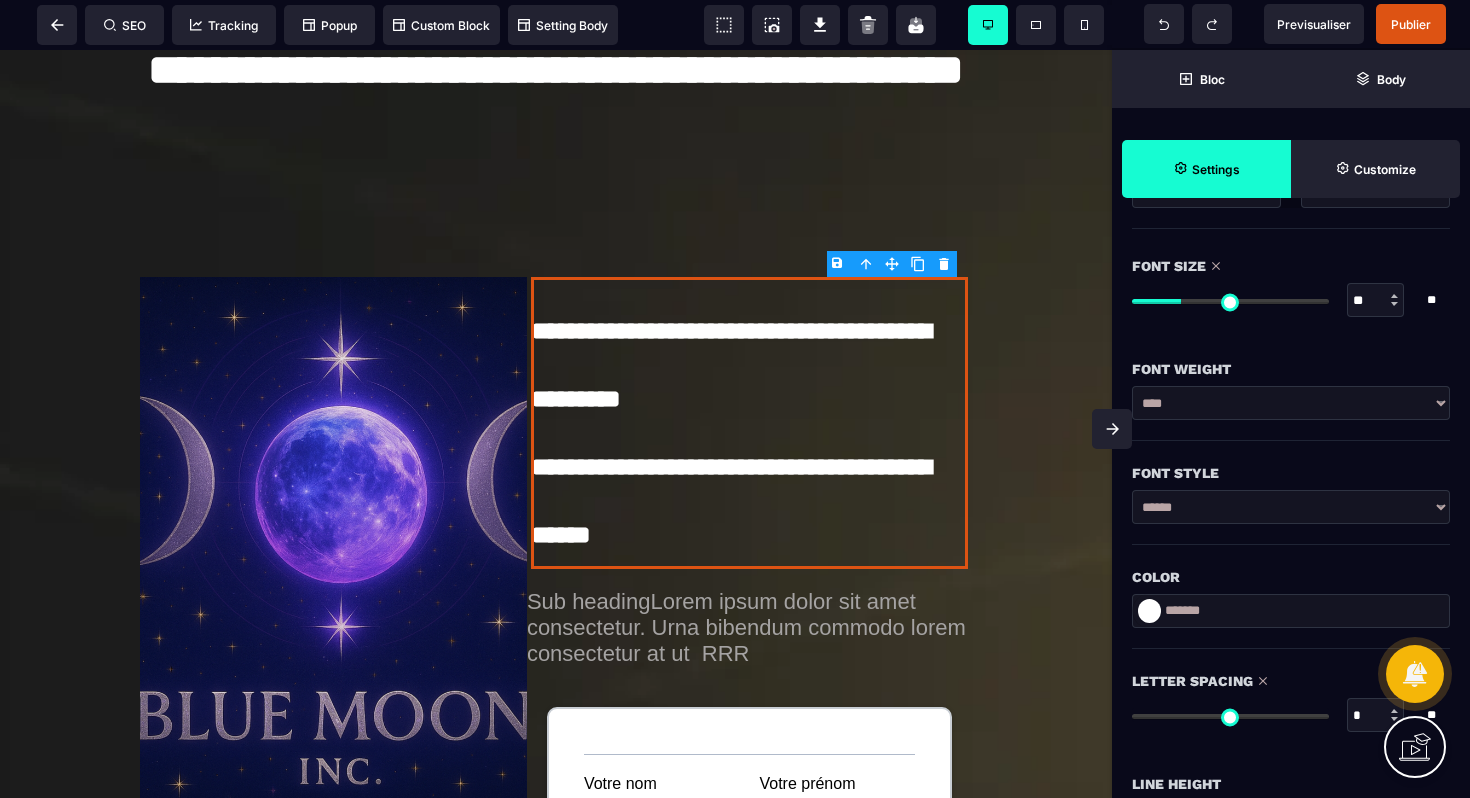 drag, startPoint x: 1144, startPoint y: 716, endPoint x: 1125, endPoint y: 716, distance: 19 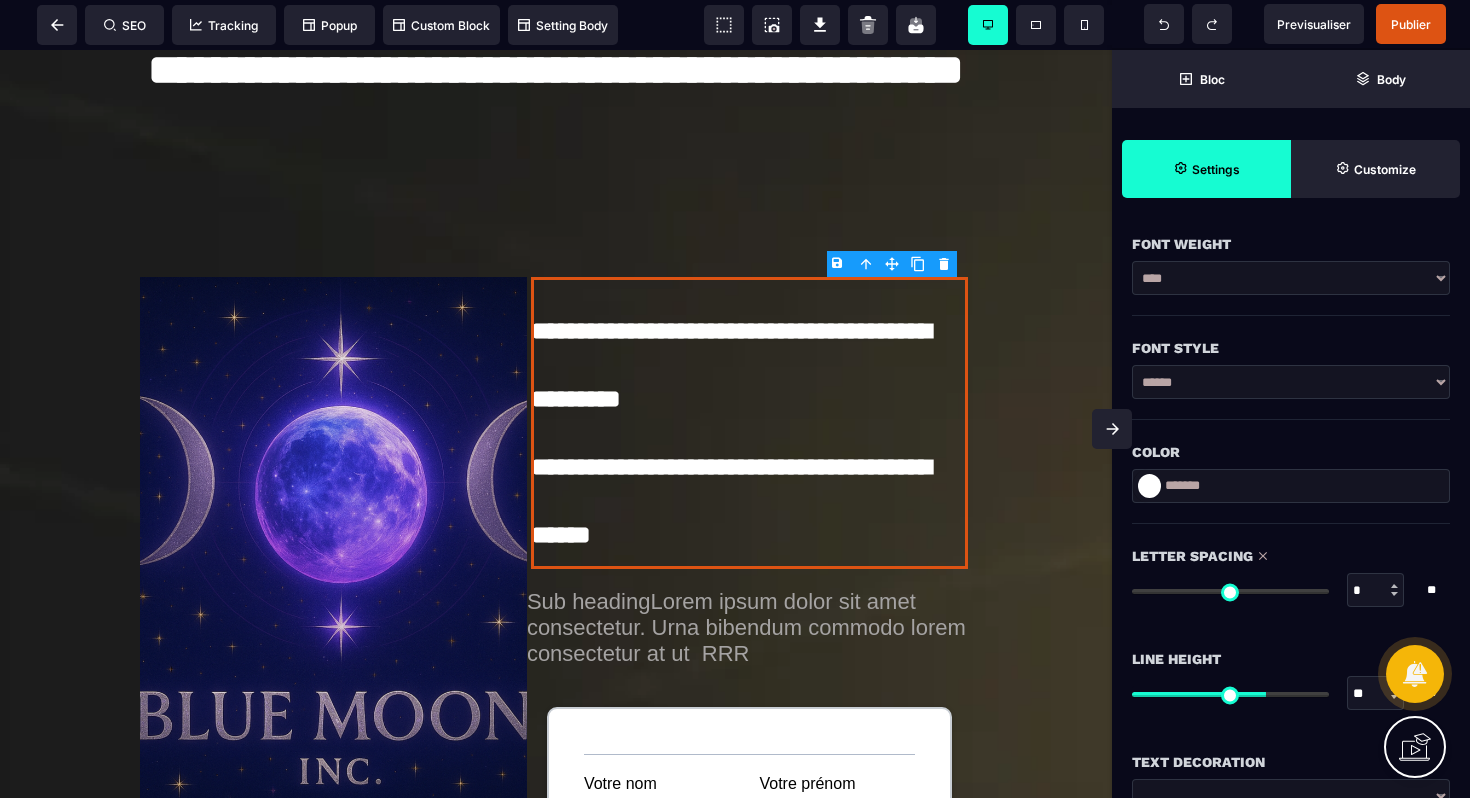 scroll, scrollTop: 450, scrollLeft: 0, axis: vertical 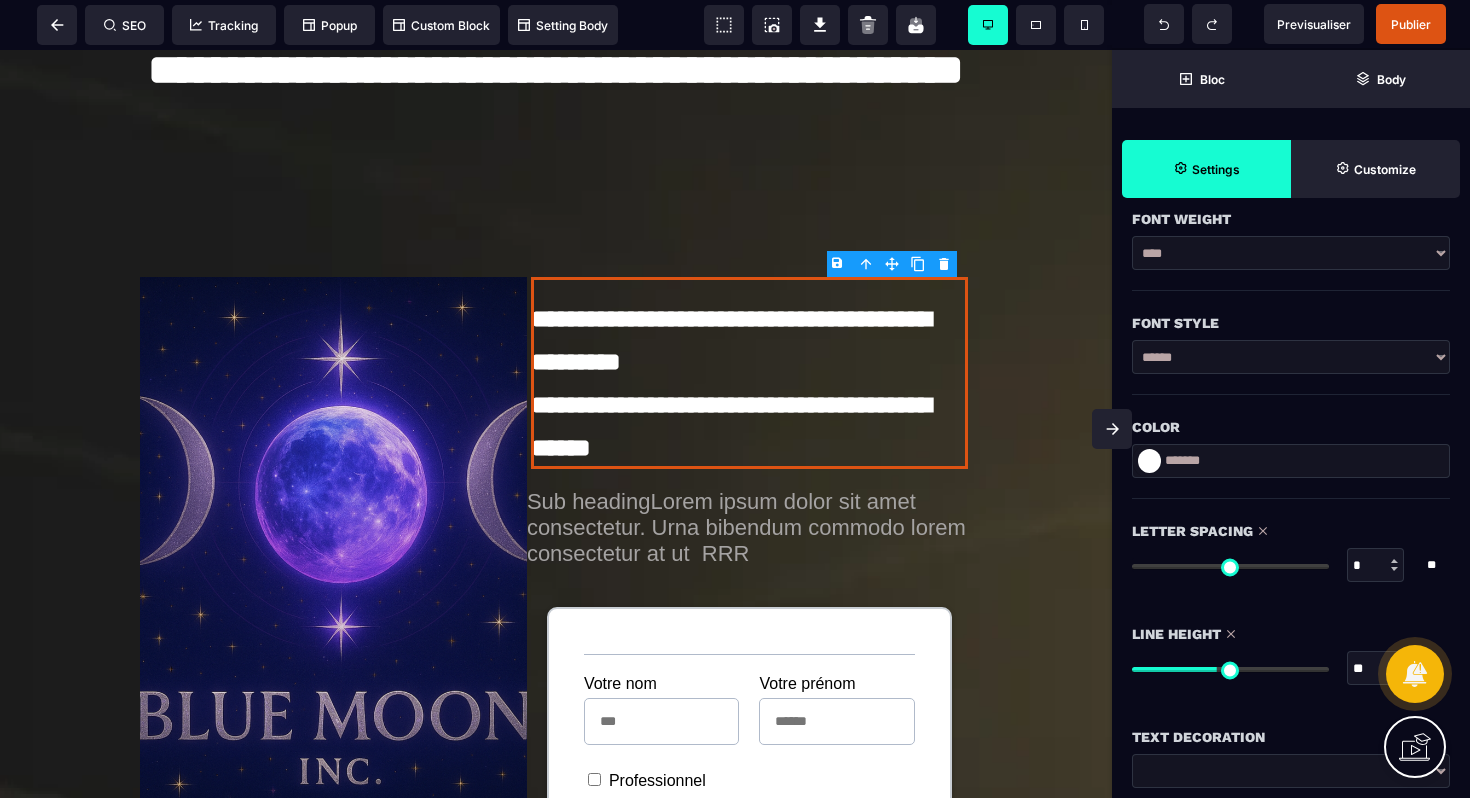 drag, startPoint x: 1261, startPoint y: 675, endPoint x: 1217, endPoint y: 679, distance: 44.181442 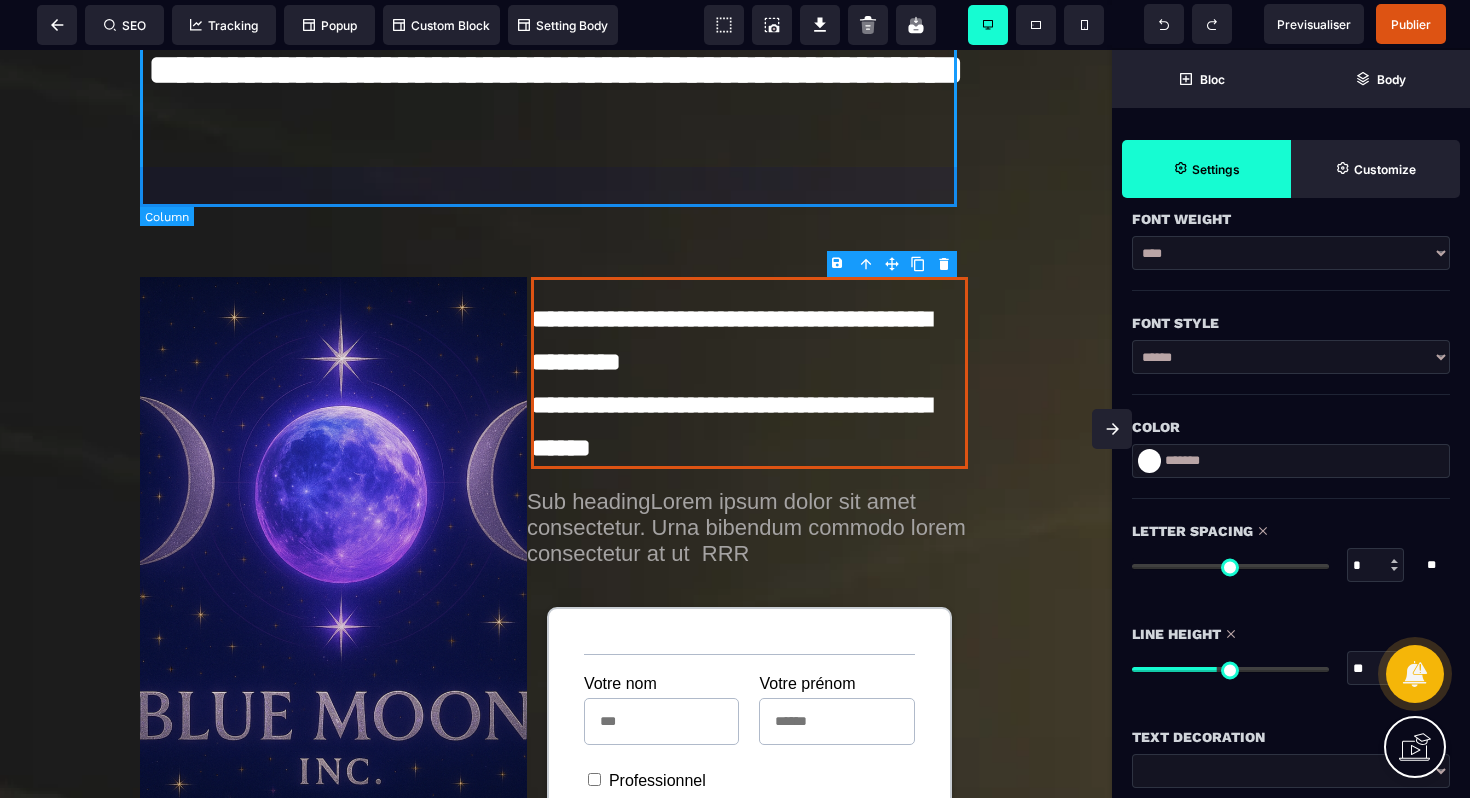 click on "**********" at bounding box center [556, -6] 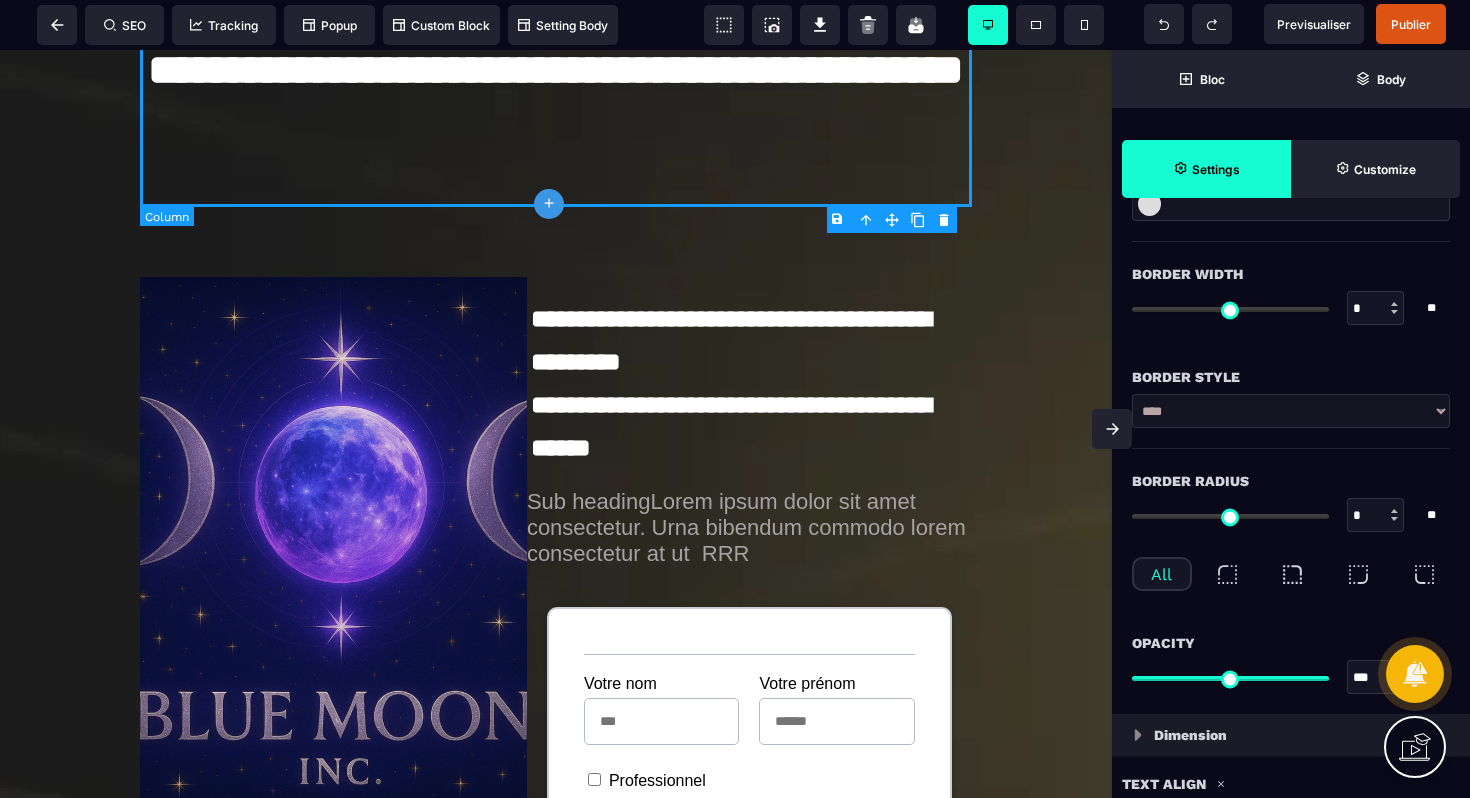 scroll, scrollTop: 0, scrollLeft: 0, axis: both 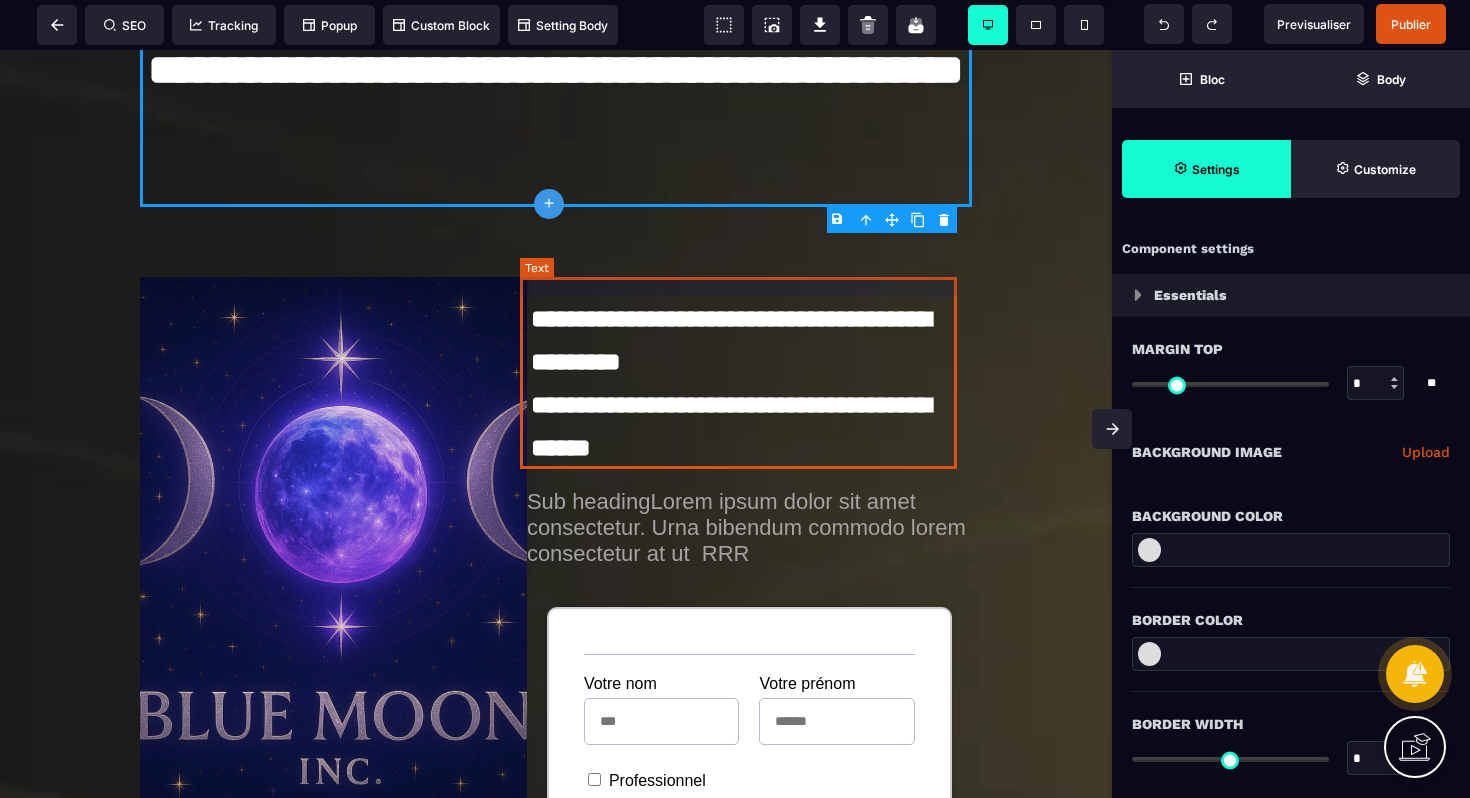 click on "**********" at bounding box center [749, 373] 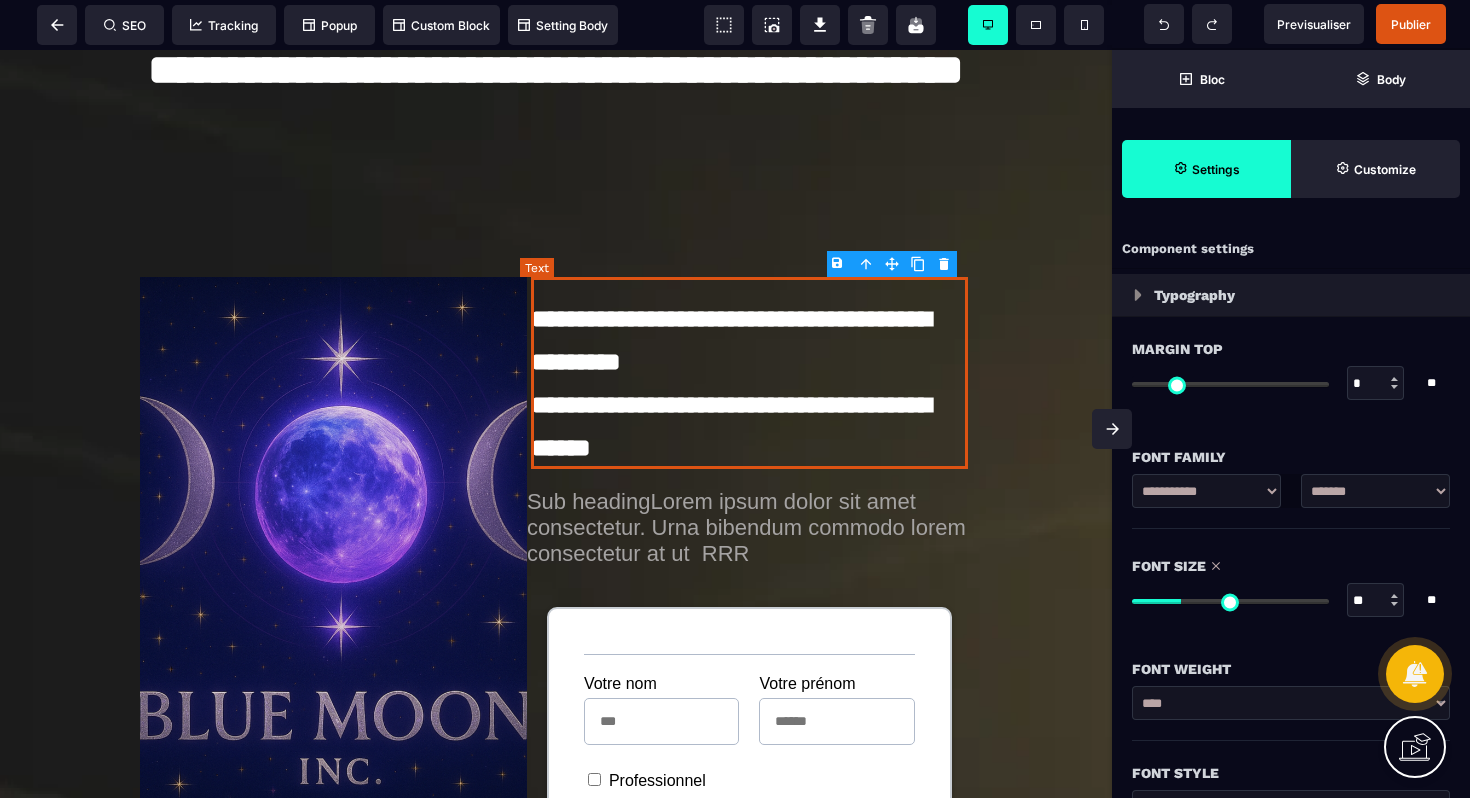 click on "**********" at bounding box center (749, 373) 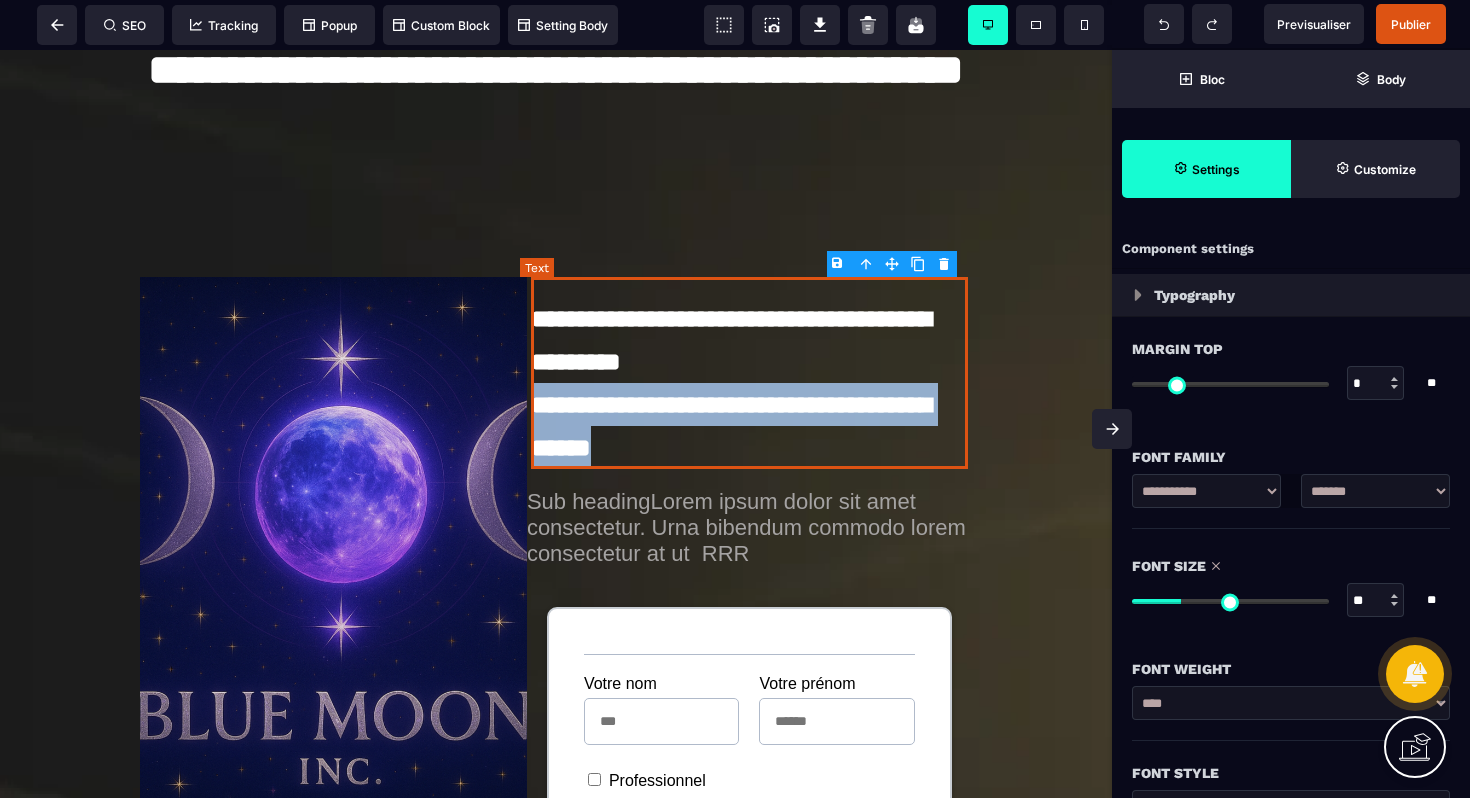 click on "**********" at bounding box center [749, 373] 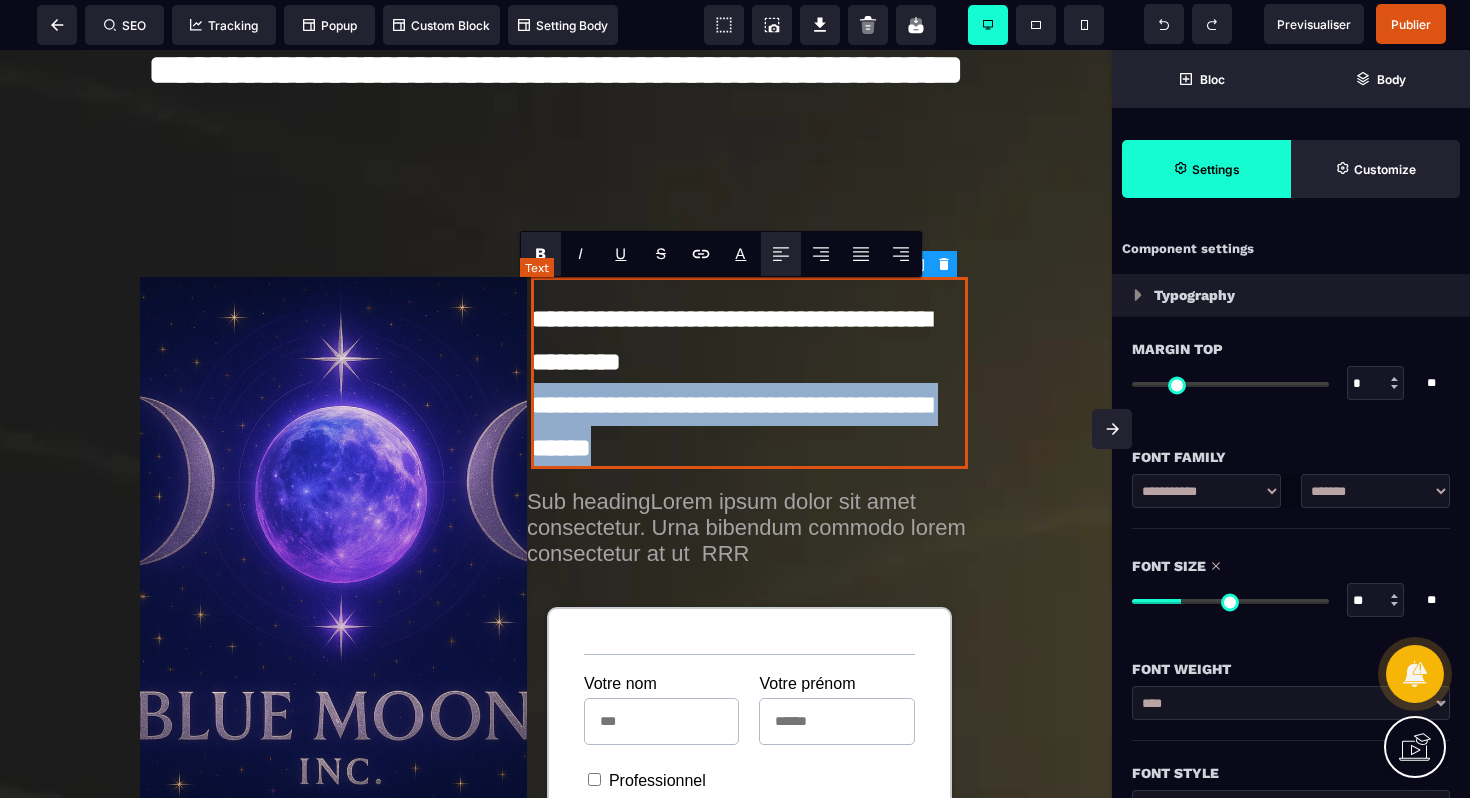 click on "**********" at bounding box center [749, 373] 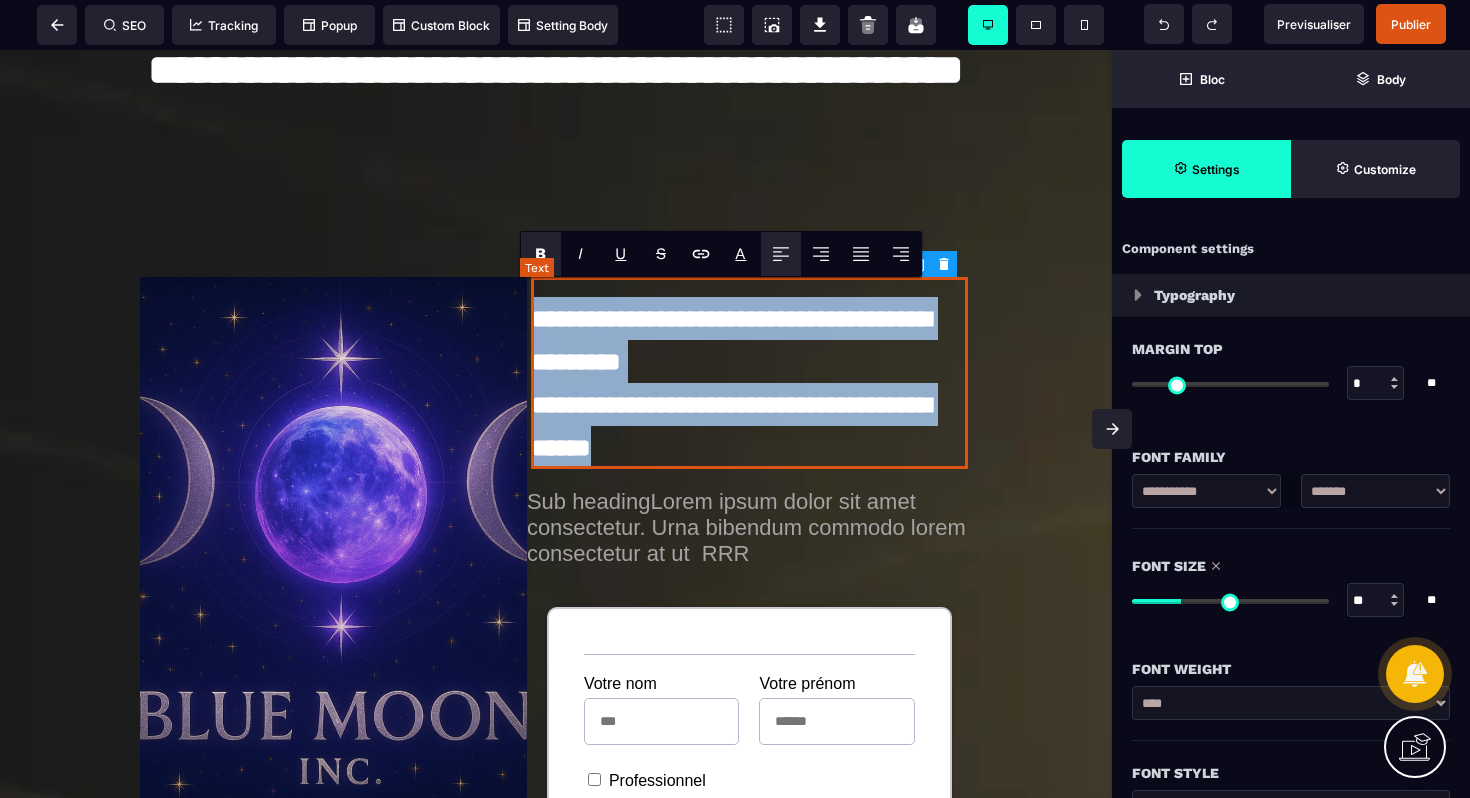 drag, startPoint x: 655, startPoint y: 455, endPoint x: 525, endPoint y: 325, distance: 183.84776 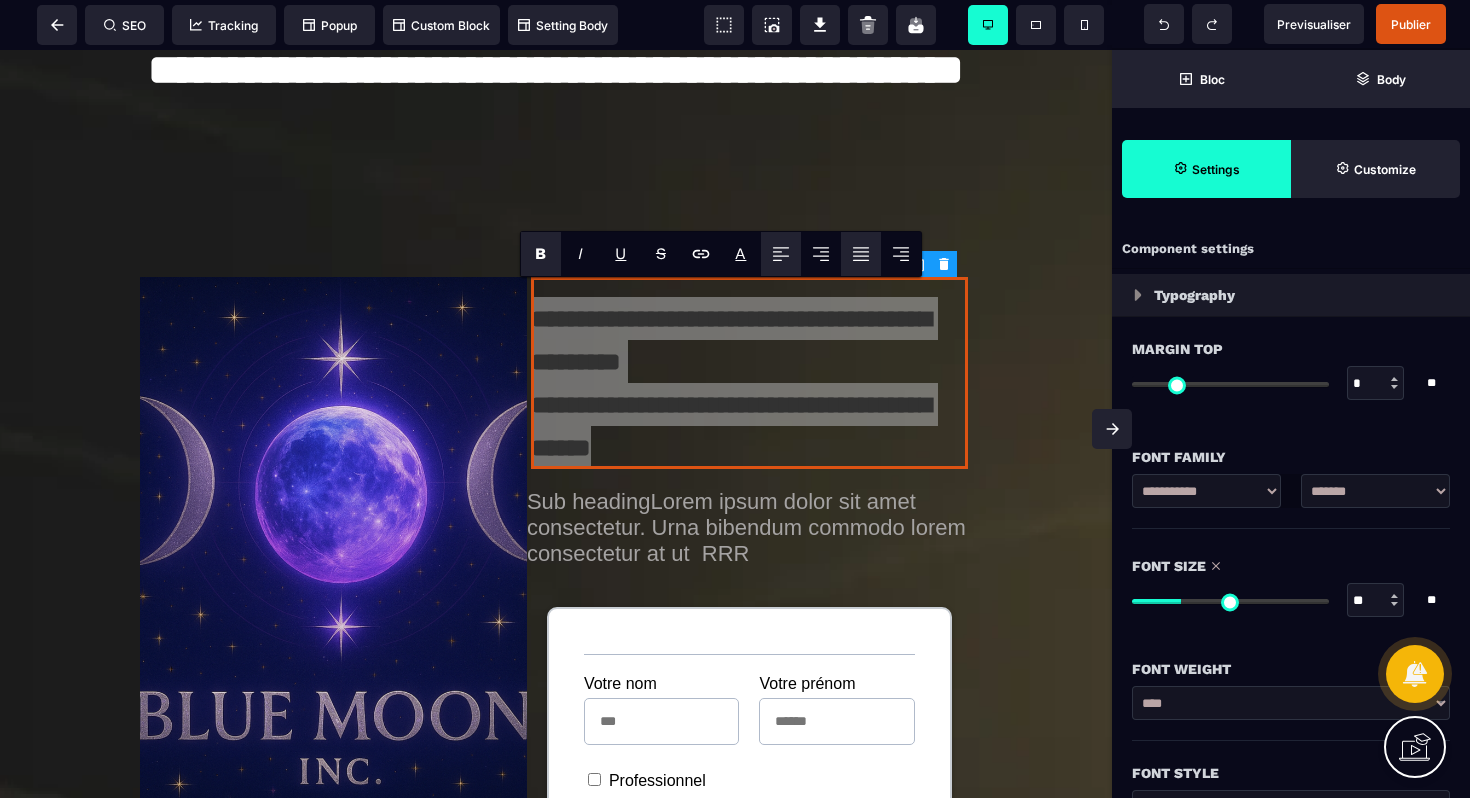 click 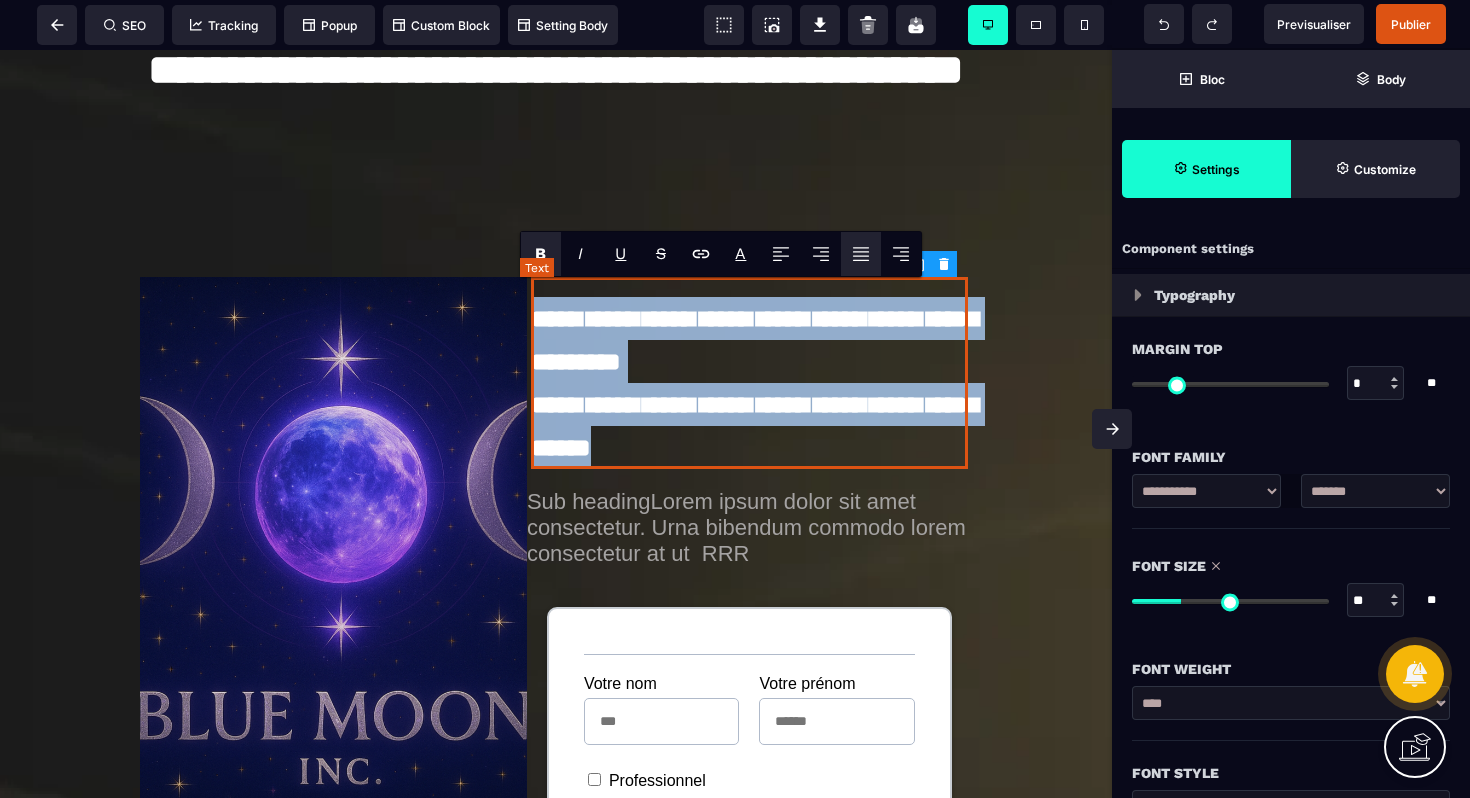 click on "**********" at bounding box center [749, 426] 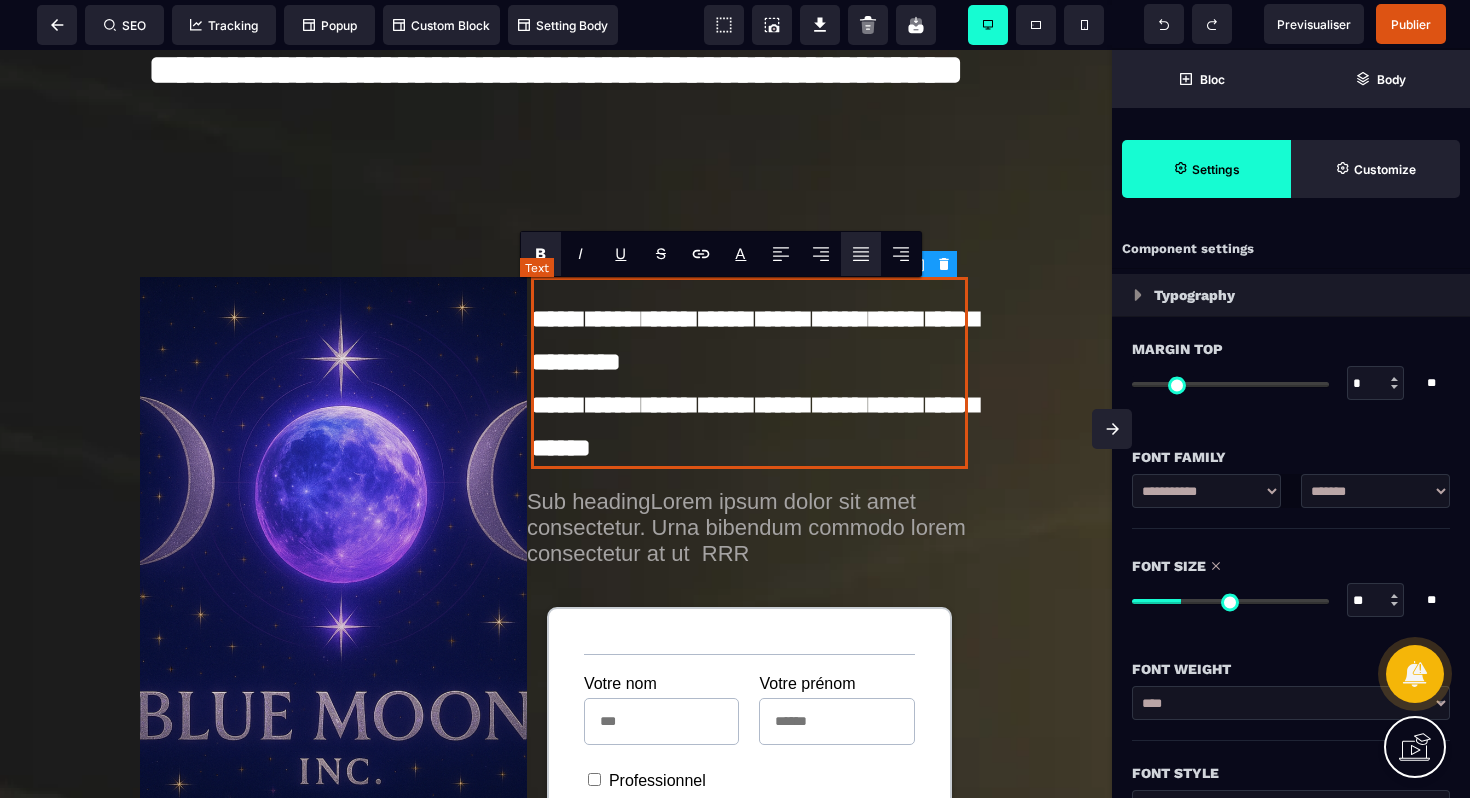 click on "**********" at bounding box center (749, 426) 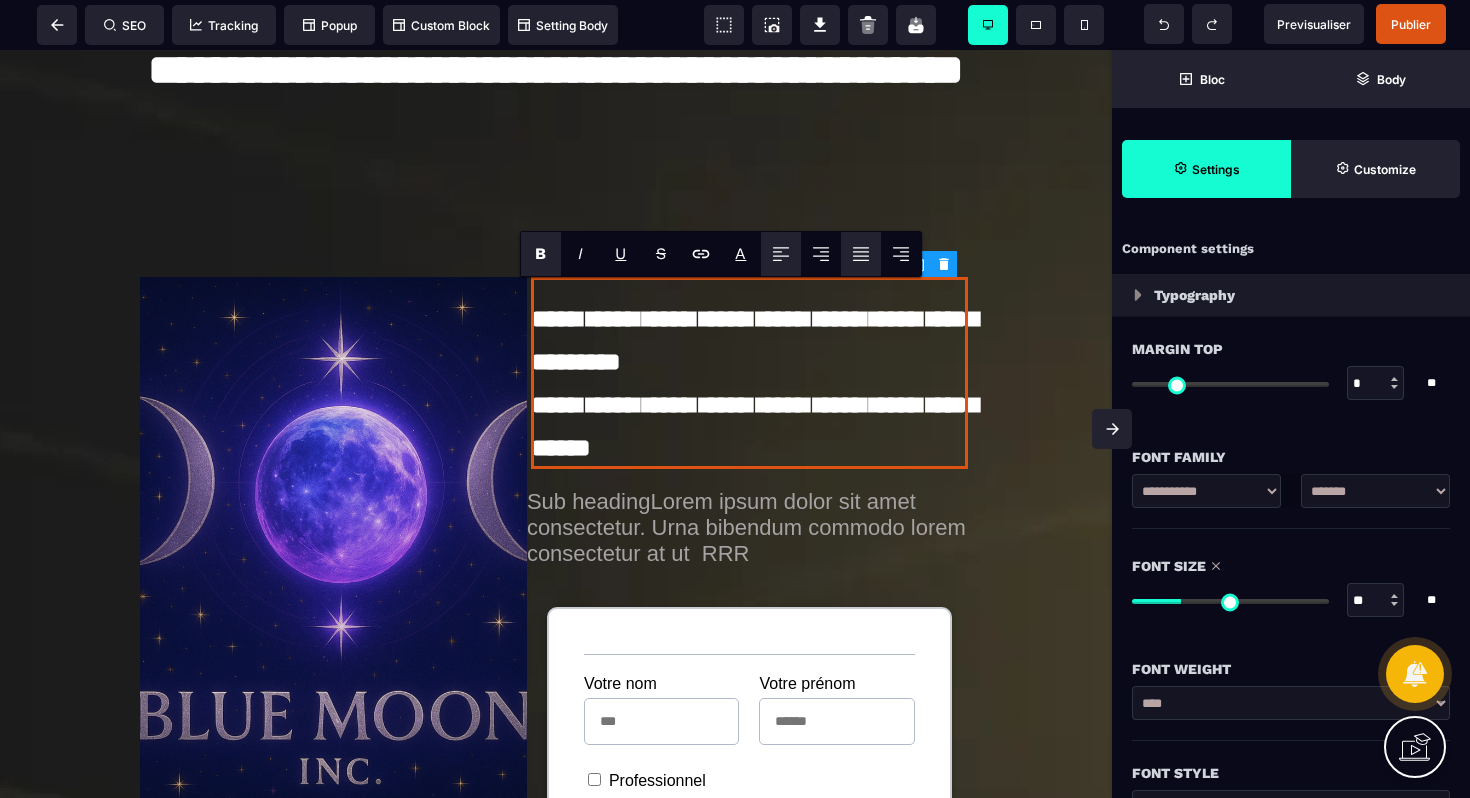 click 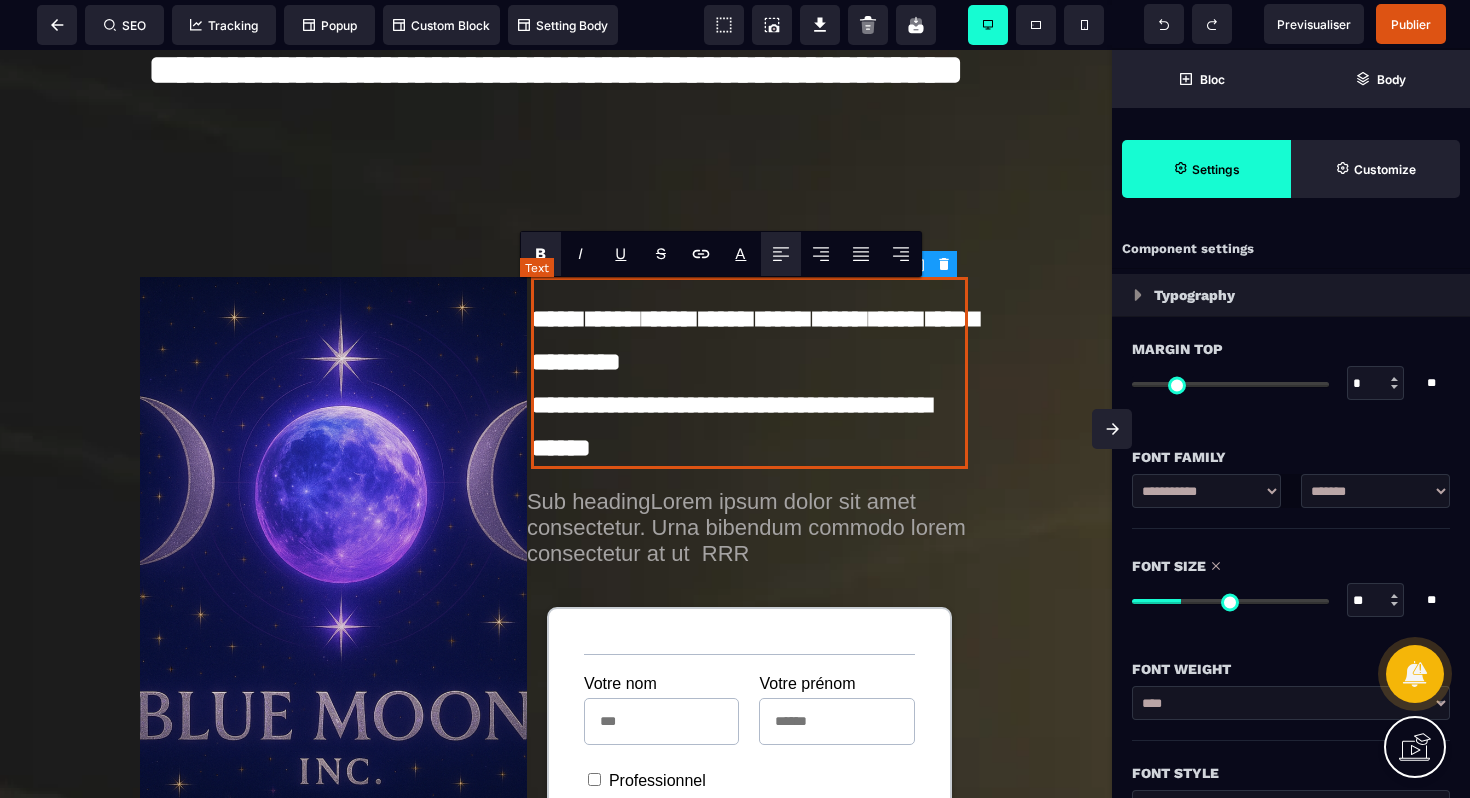 click on "**********" at bounding box center (749, 340) 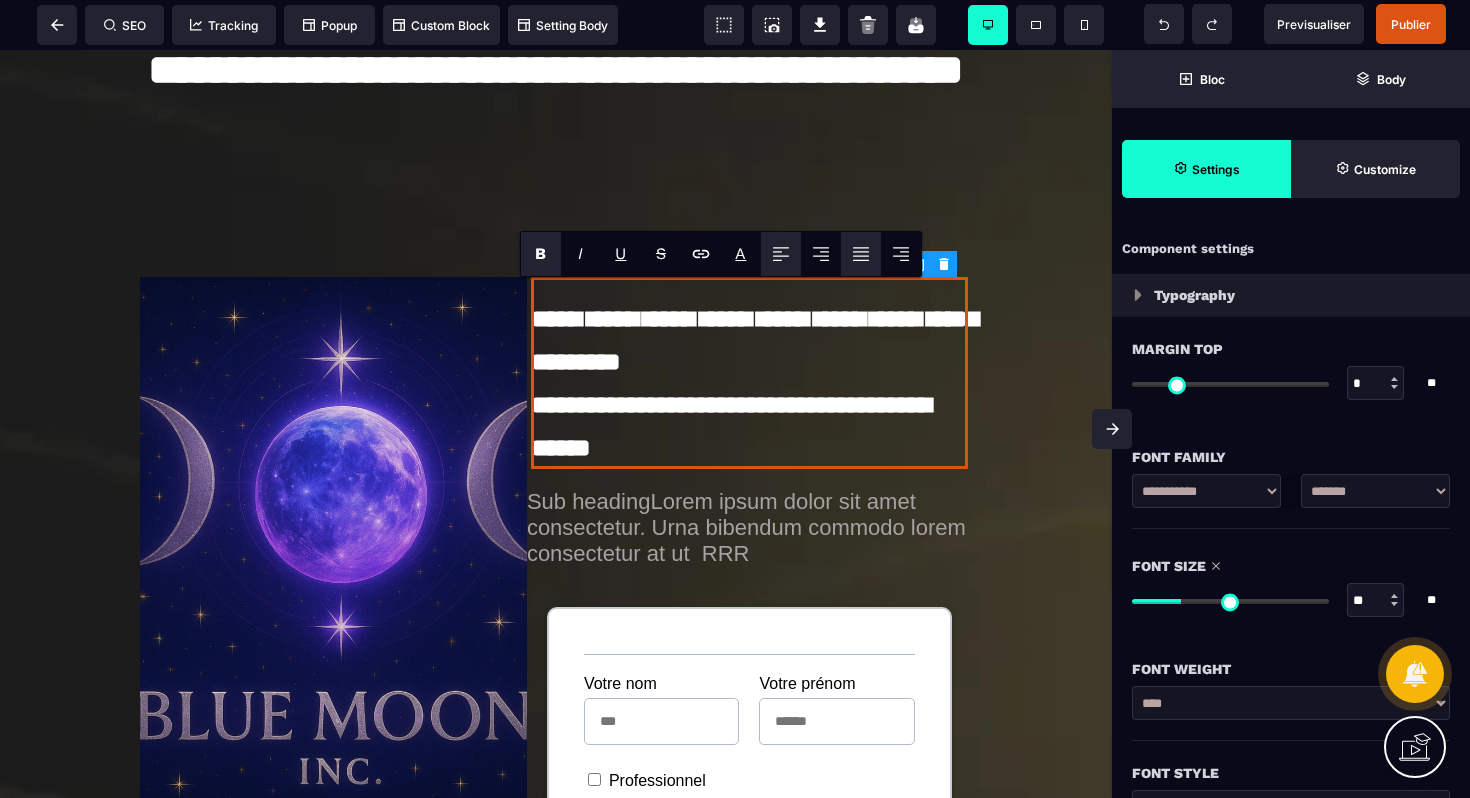 click 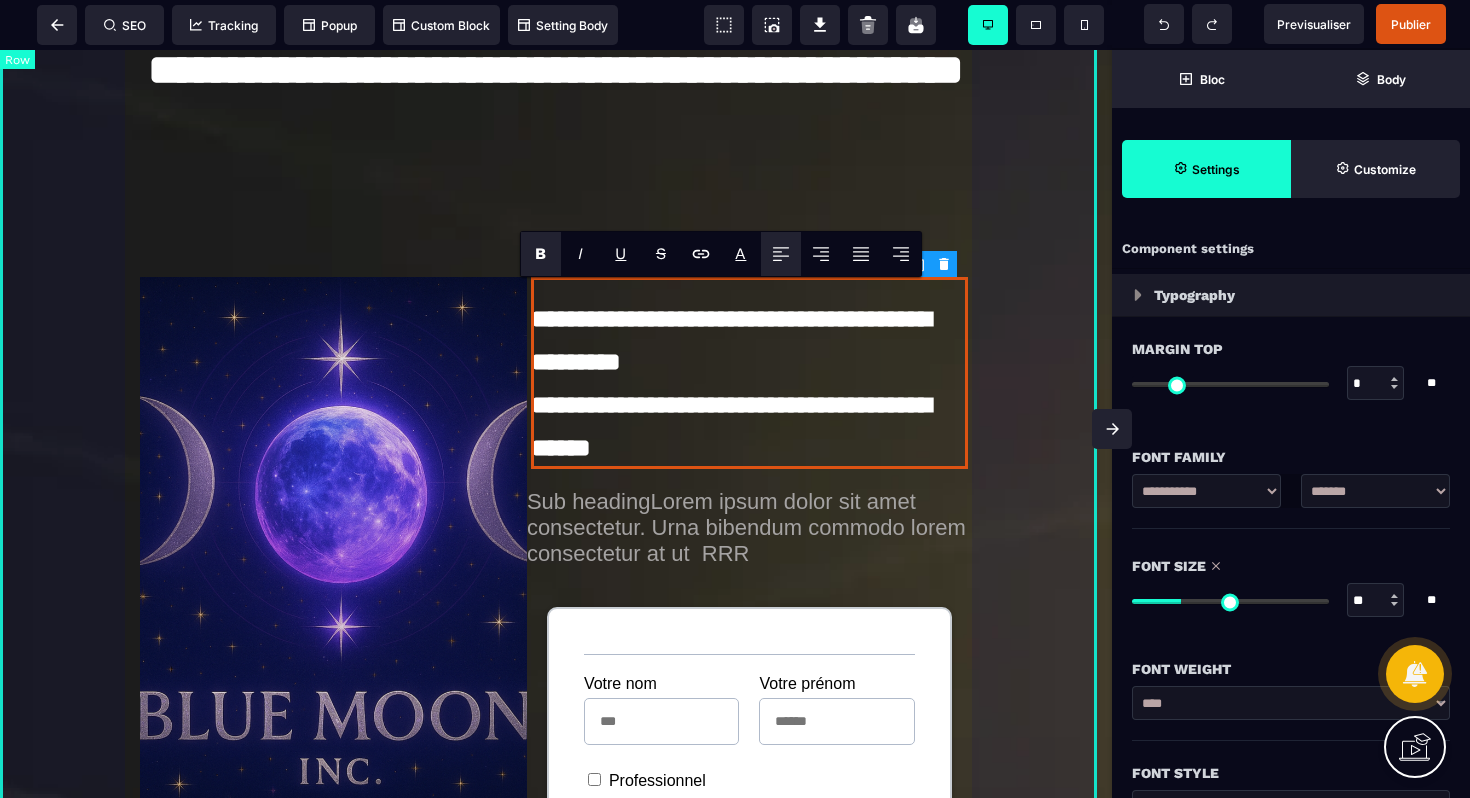 click on "**********" at bounding box center (556, 848) 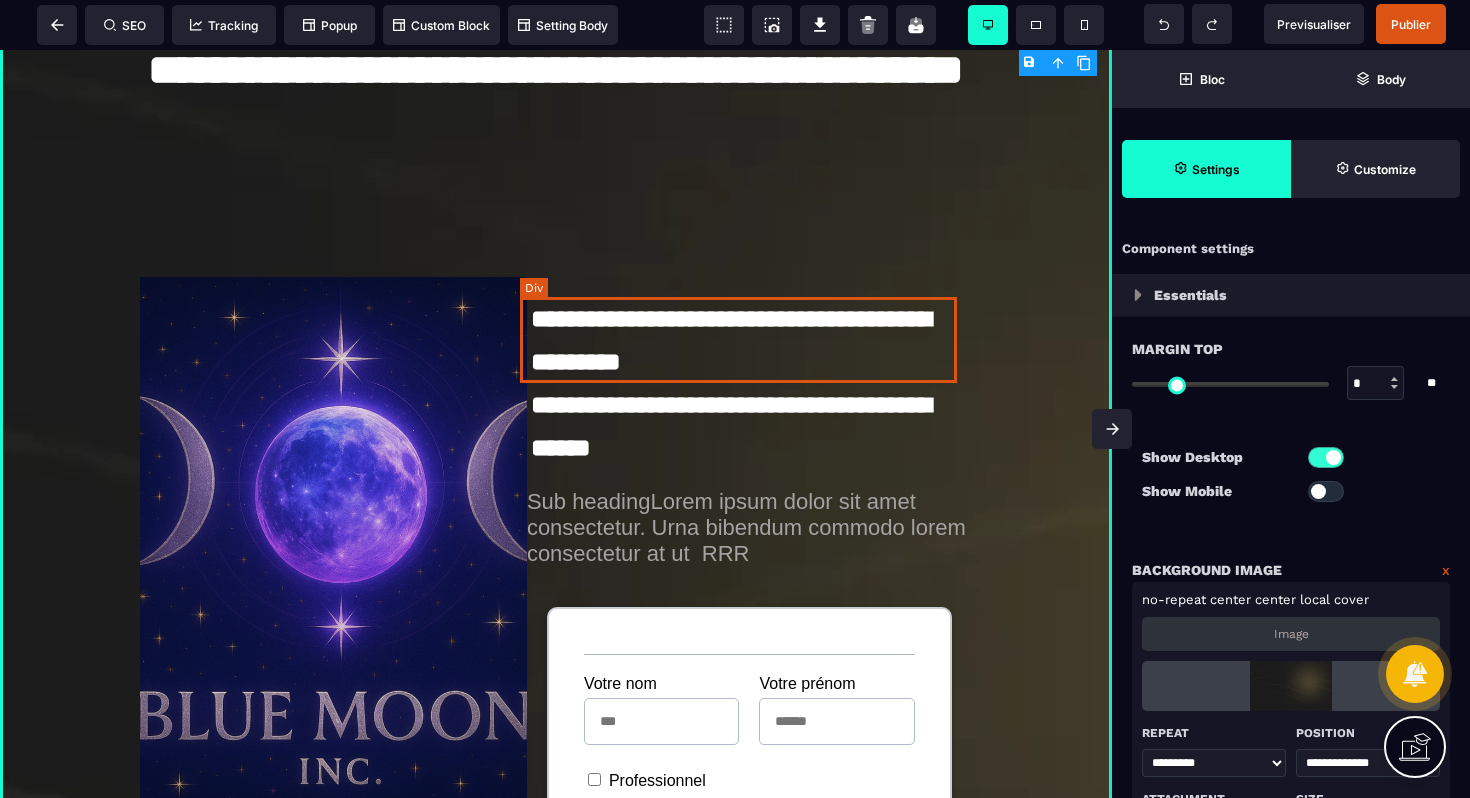 click on "**********" at bounding box center [749, 340] 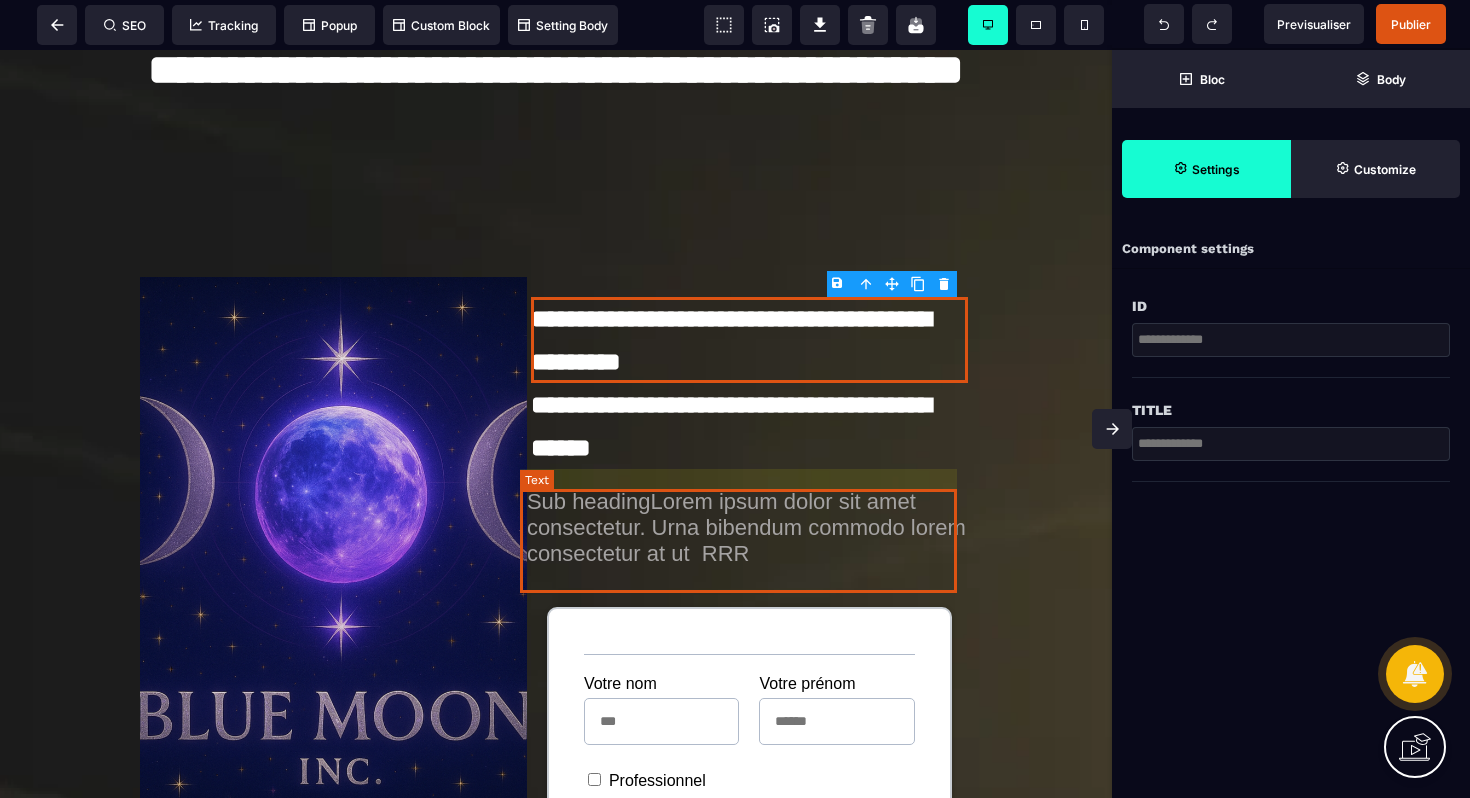 click on "Sub headingLorem ipsum dolor sit amet consectetur. Urna bibendum commodo lorem consectetur at ut  RRR" at bounding box center (749, 528) 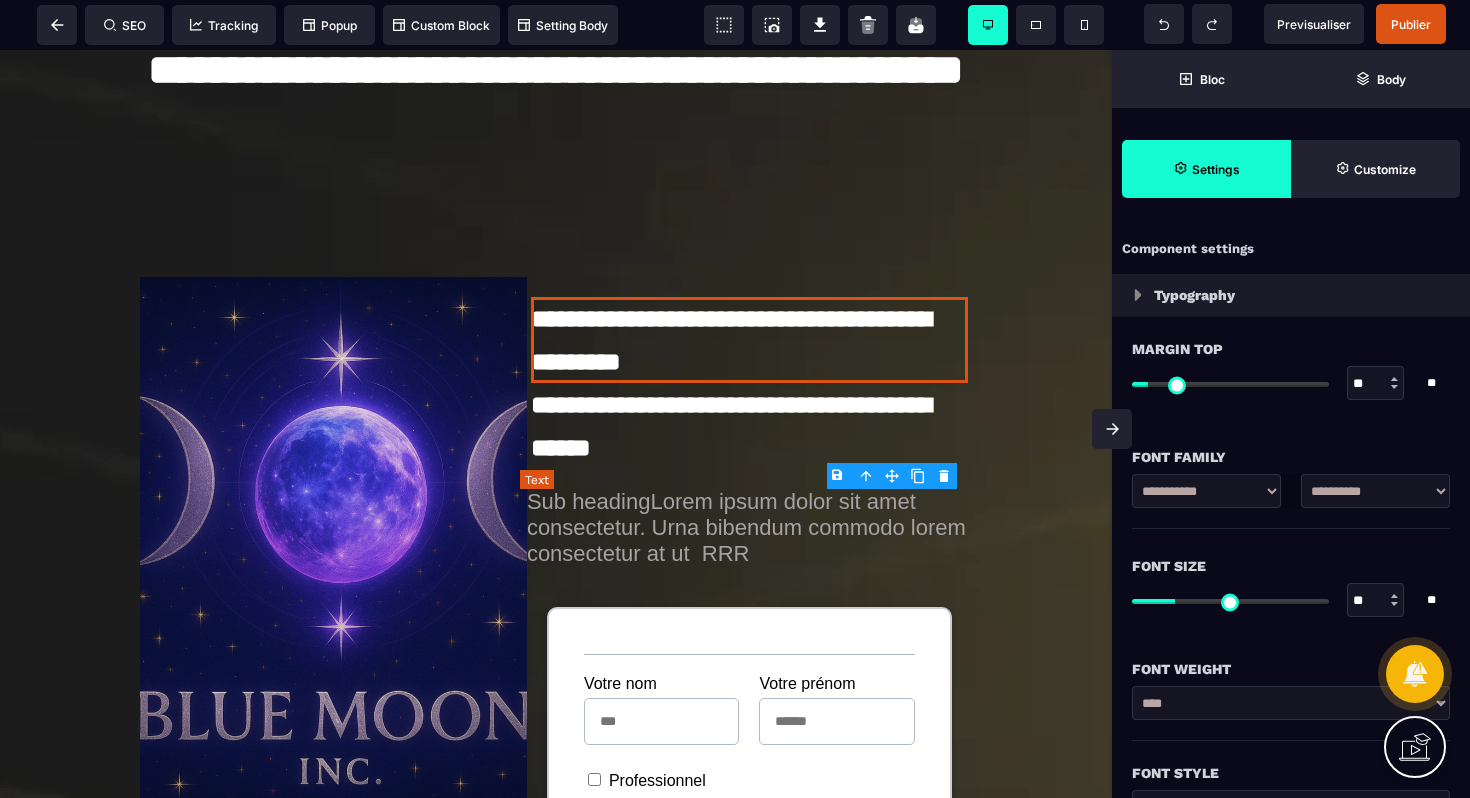 click on "Sub headingLorem ipsum dolor sit amet consectetur. Urna bibendum commodo lorem consectetur at ut  RRR" at bounding box center [749, 528] 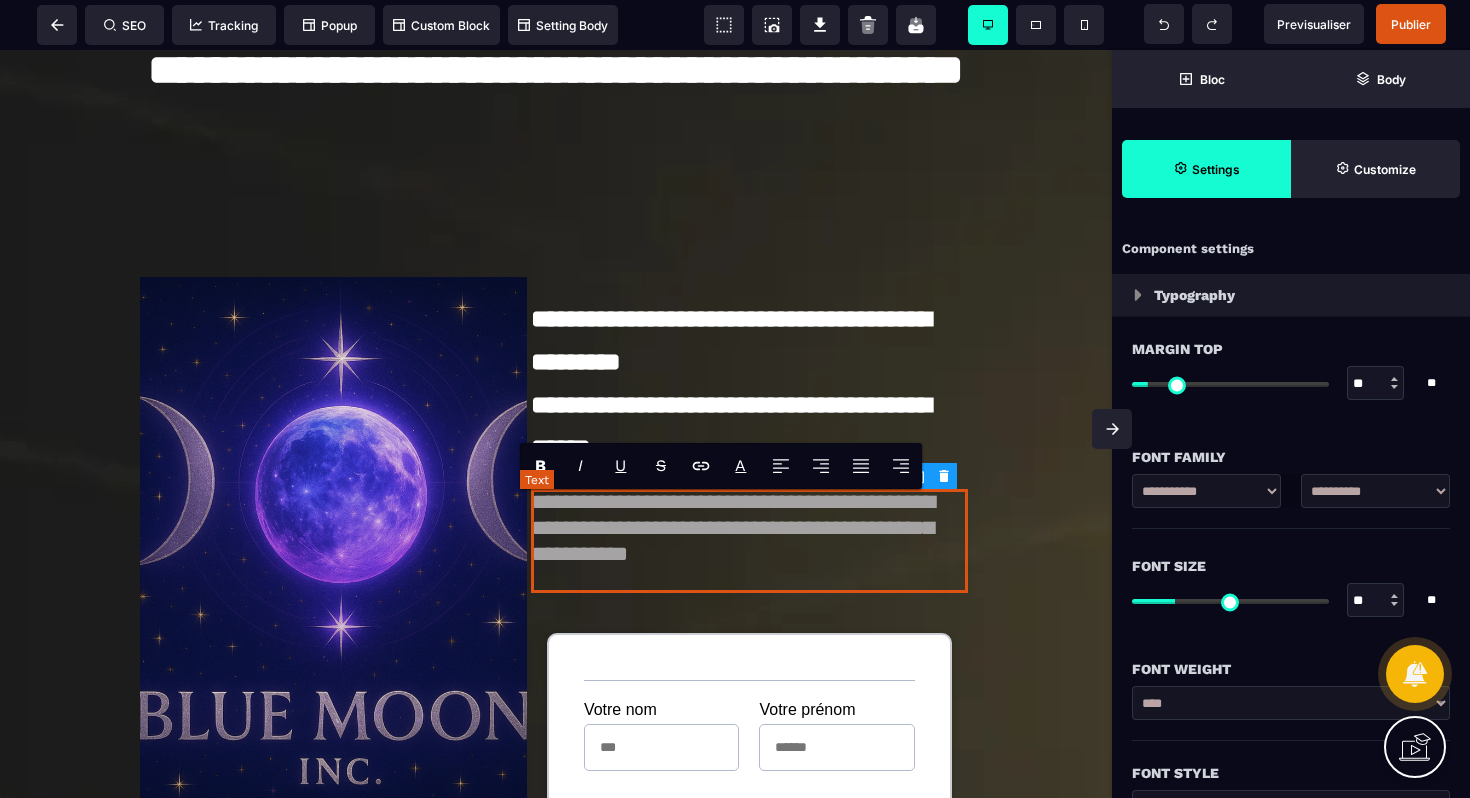 click on "**********" at bounding box center [749, 541] 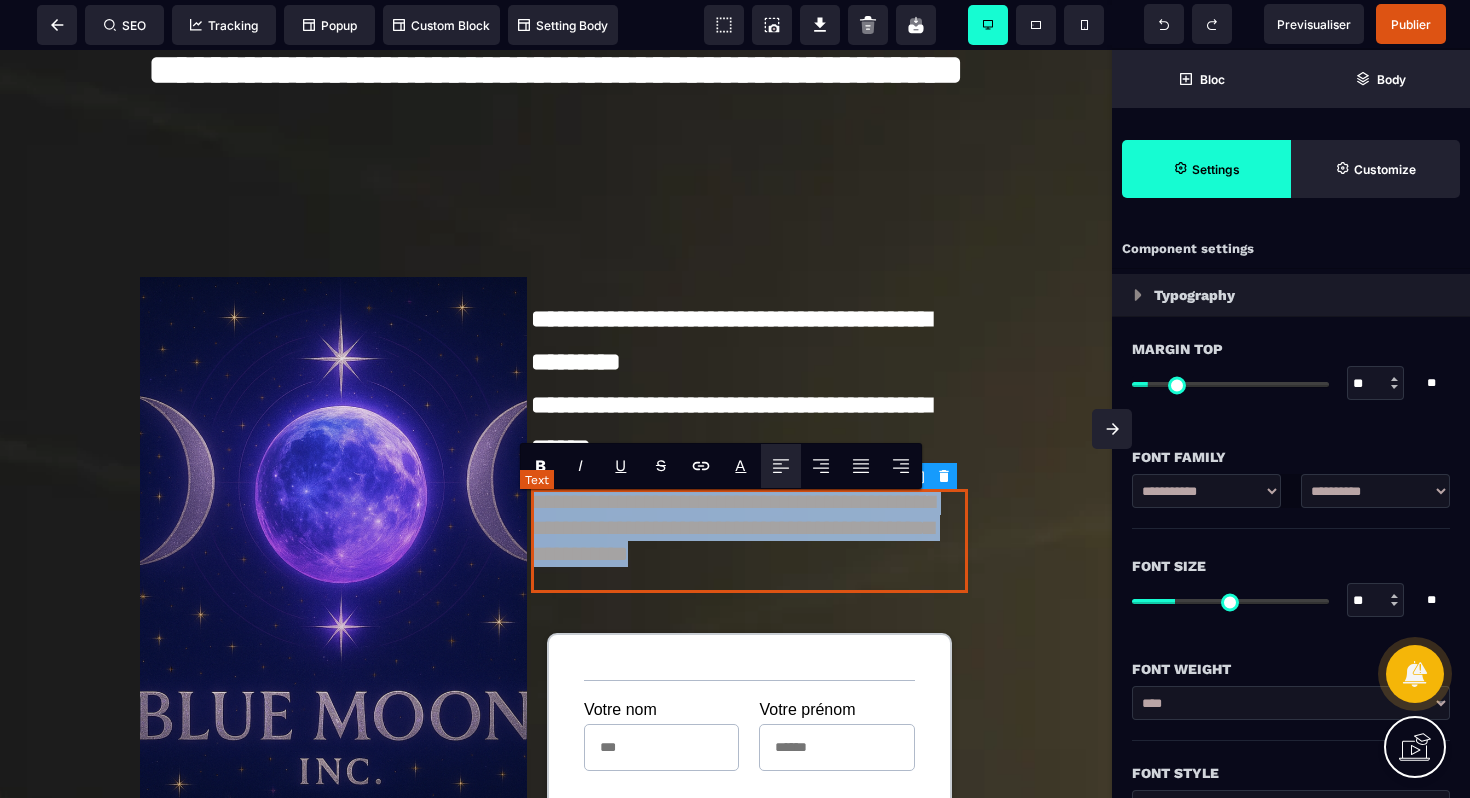 drag, startPoint x: 645, startPoint y: 585, endPoint x: 524, endPoint y: 503, distance: 146.16771 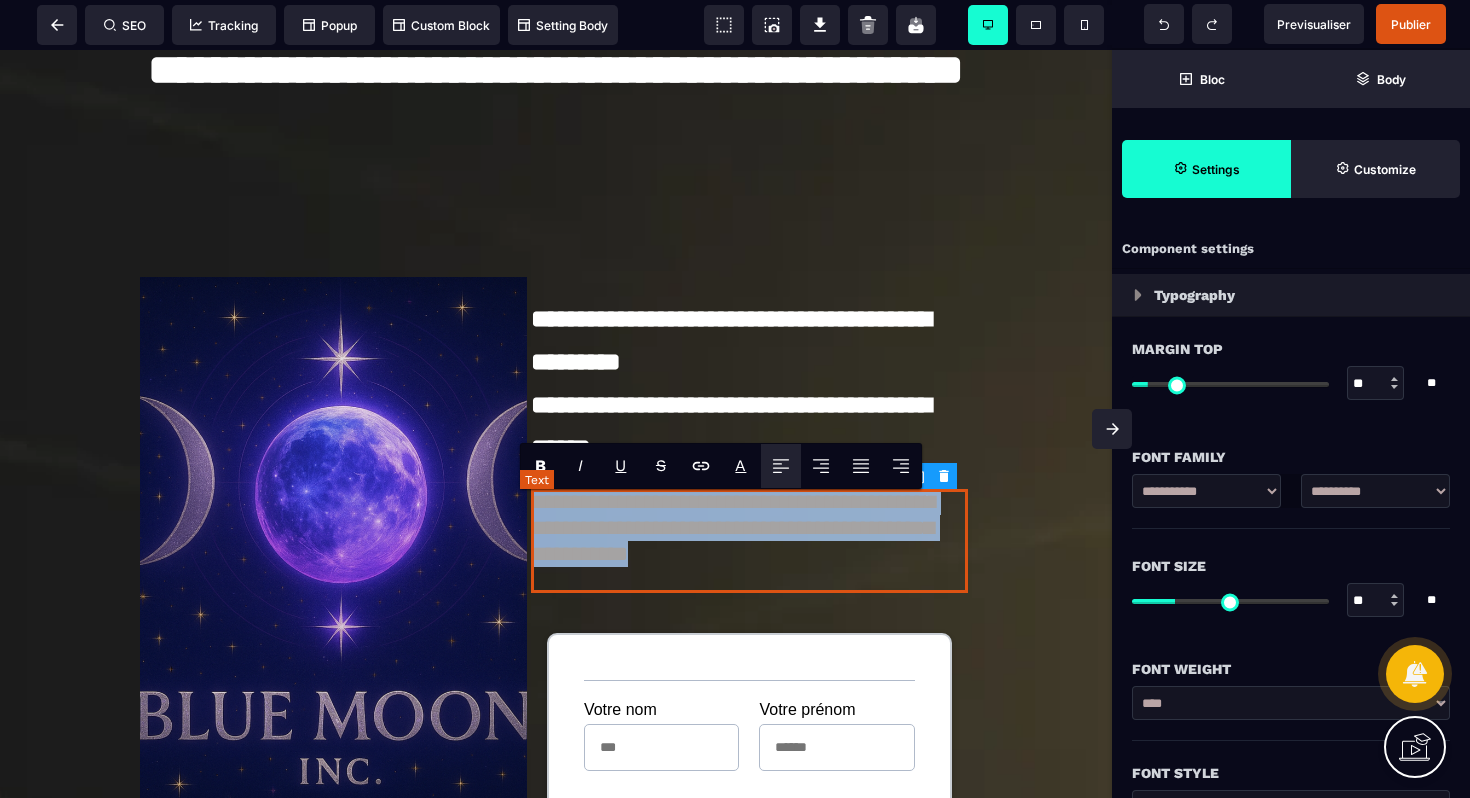 click on "**********" at bounding box center [749, 541] 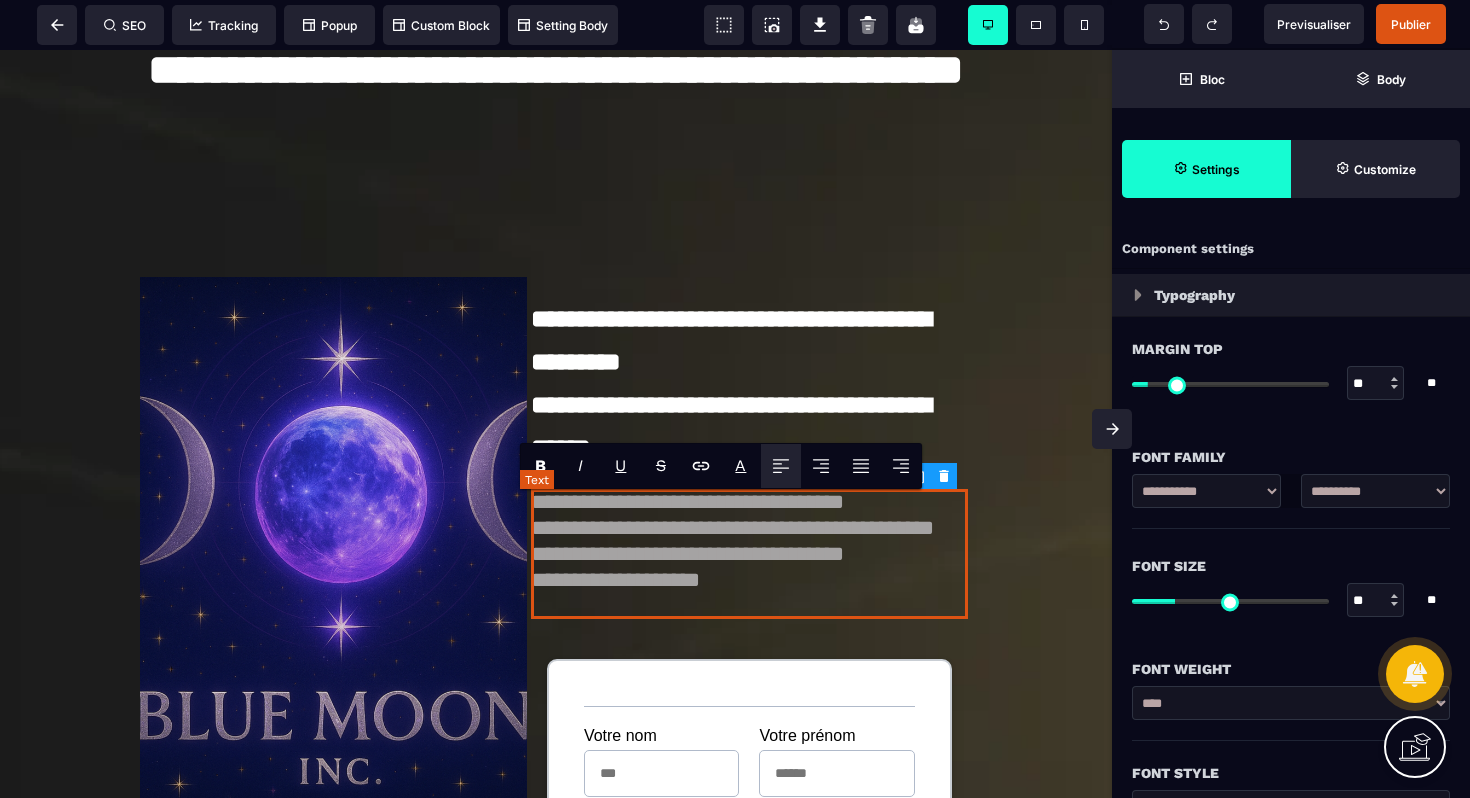 click on "**********" at bounding box center (749, 554) 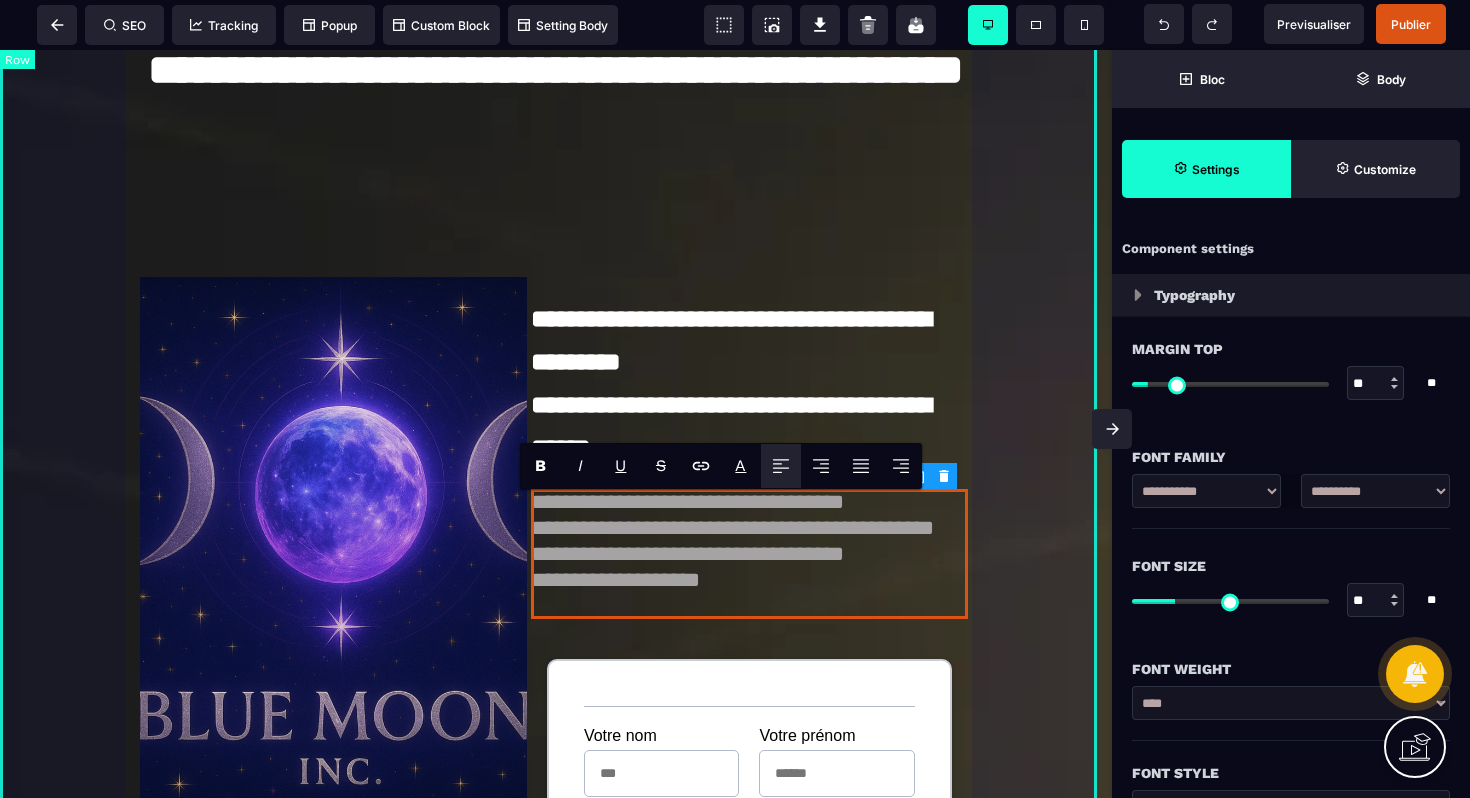 scroll, scrollTop: 358, scrollLeft: 0, axis: vertical 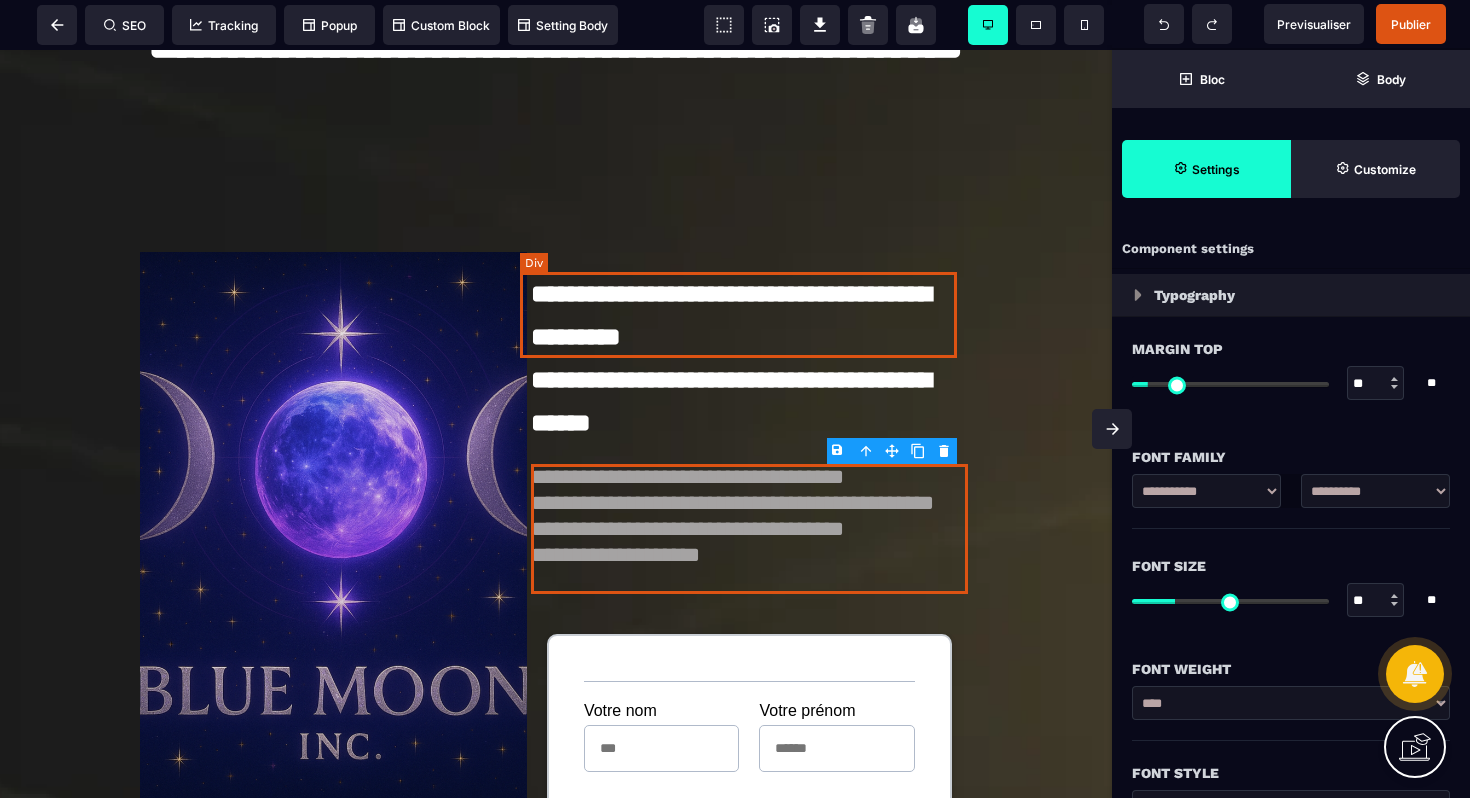 click on "**********" at bounding box center (749, 315) 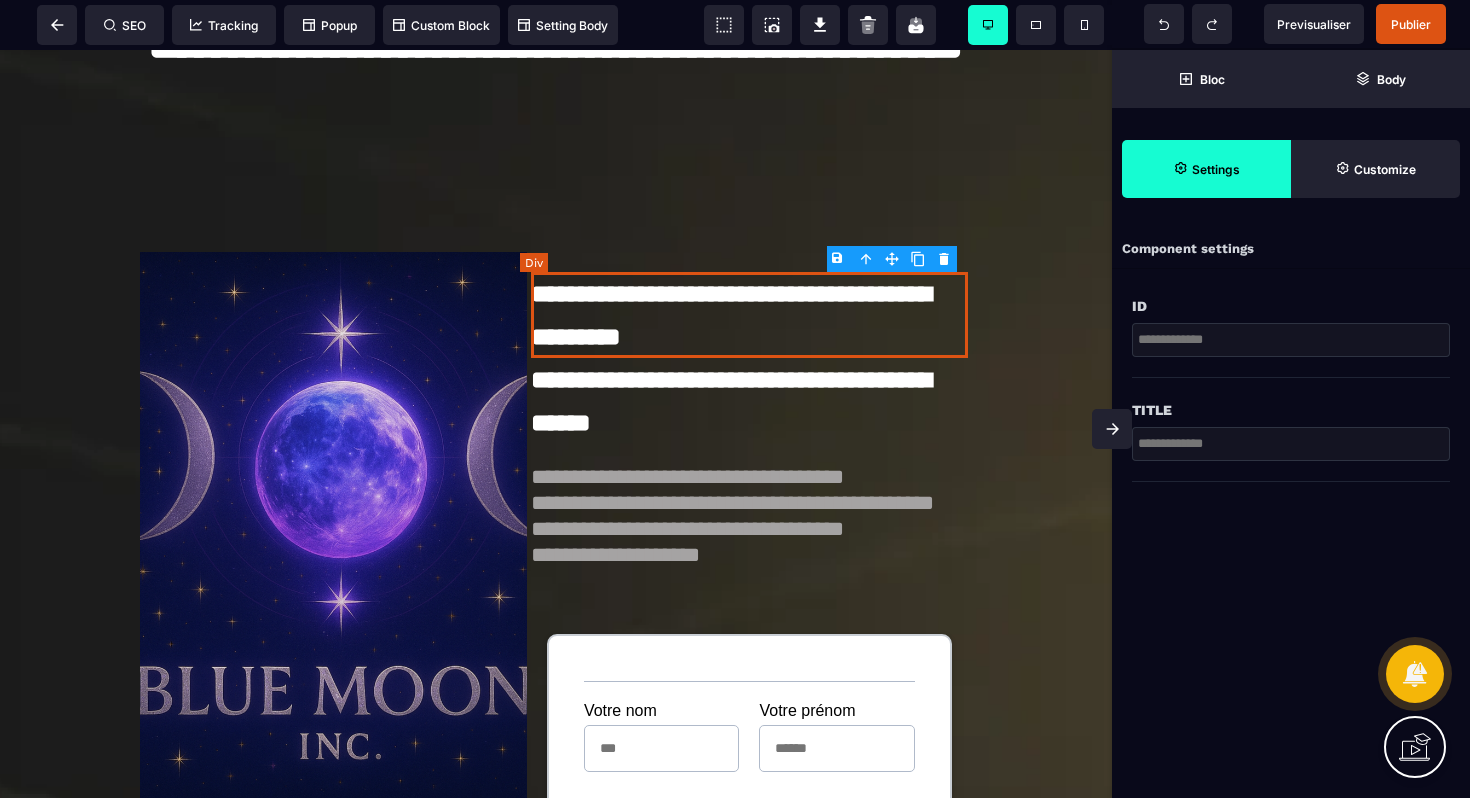 click on "**********" at bounding box center [749, 315] 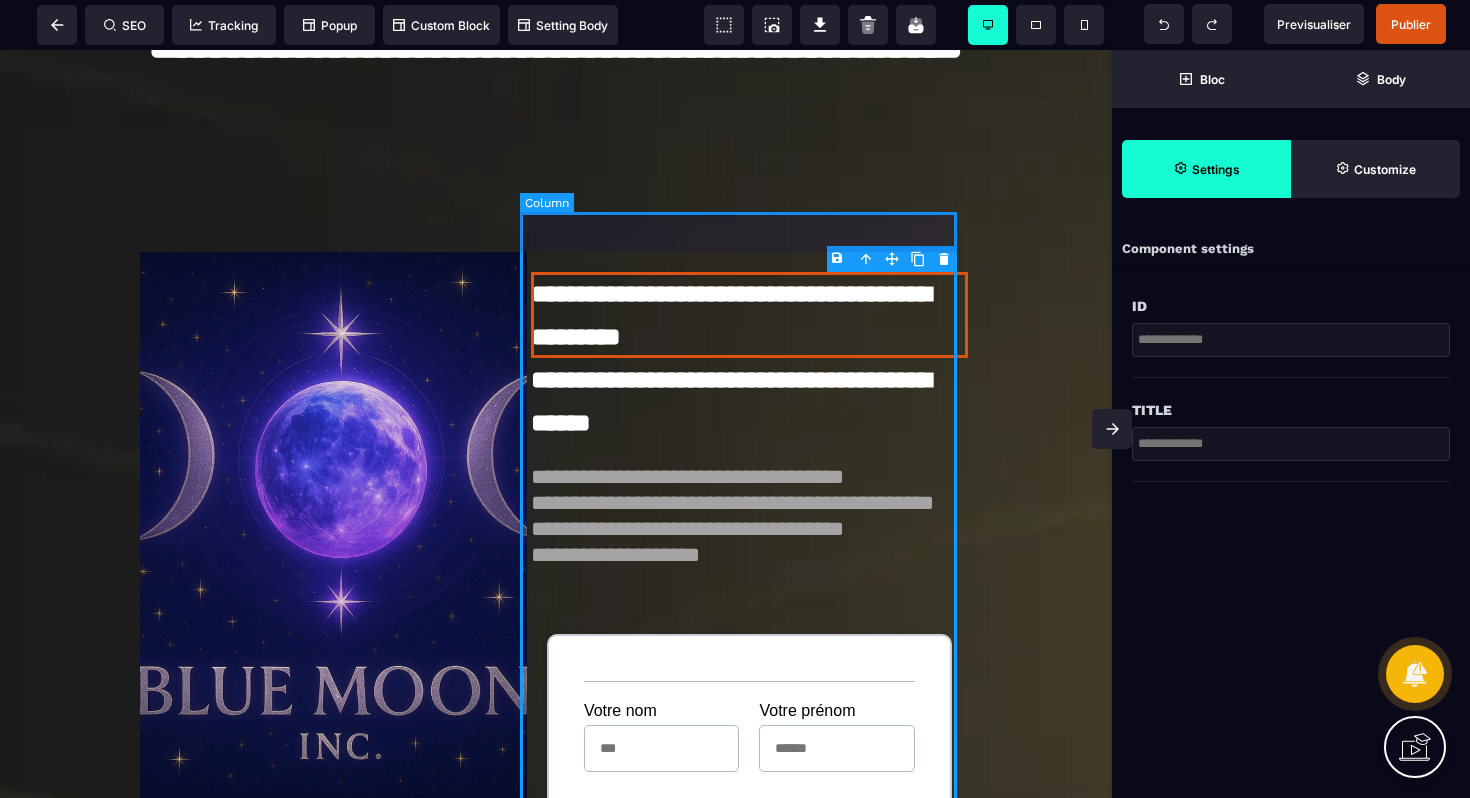 click on "**********" at bounding box center (749, 1077) 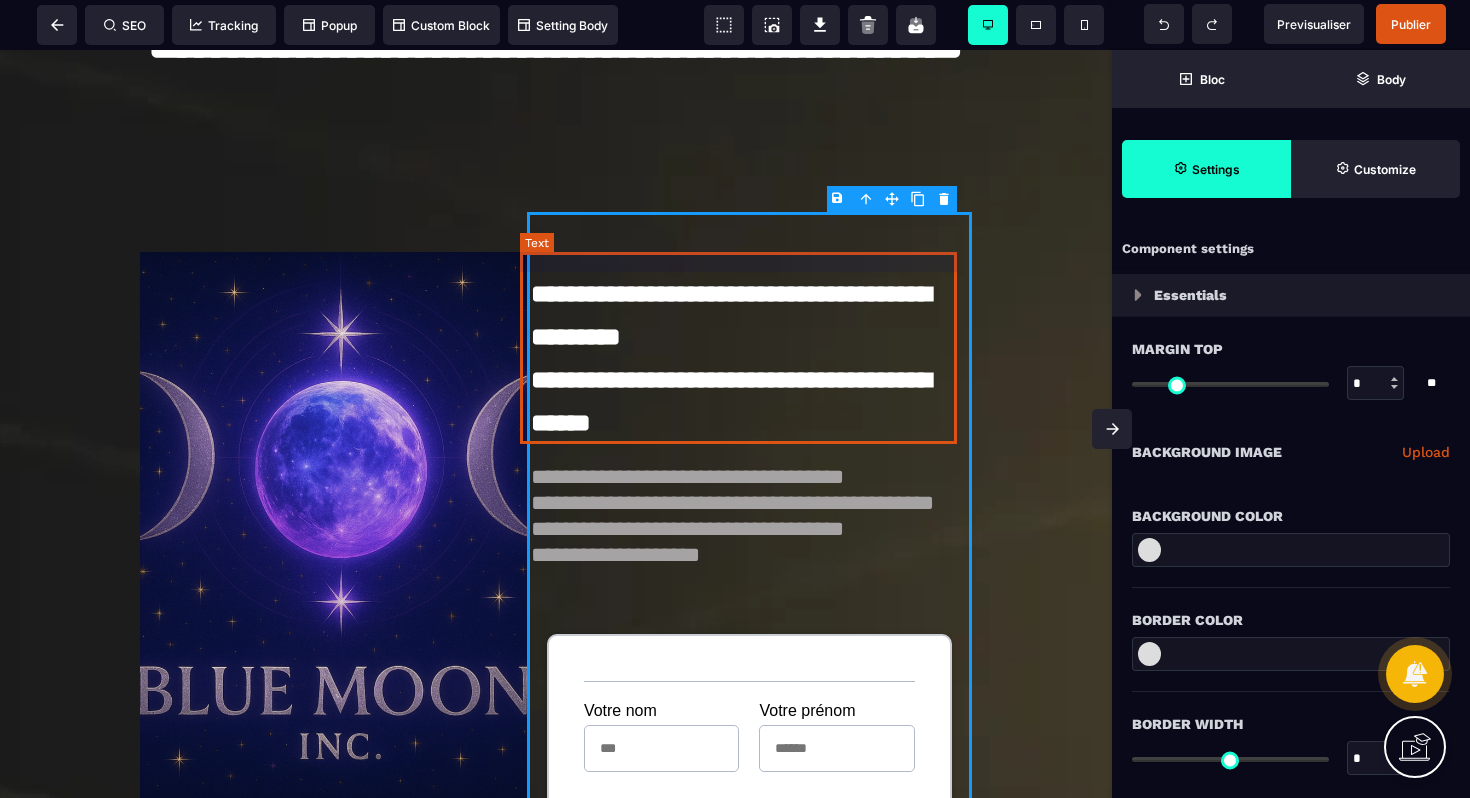 click on "**********" at bounding box center (749, 348) 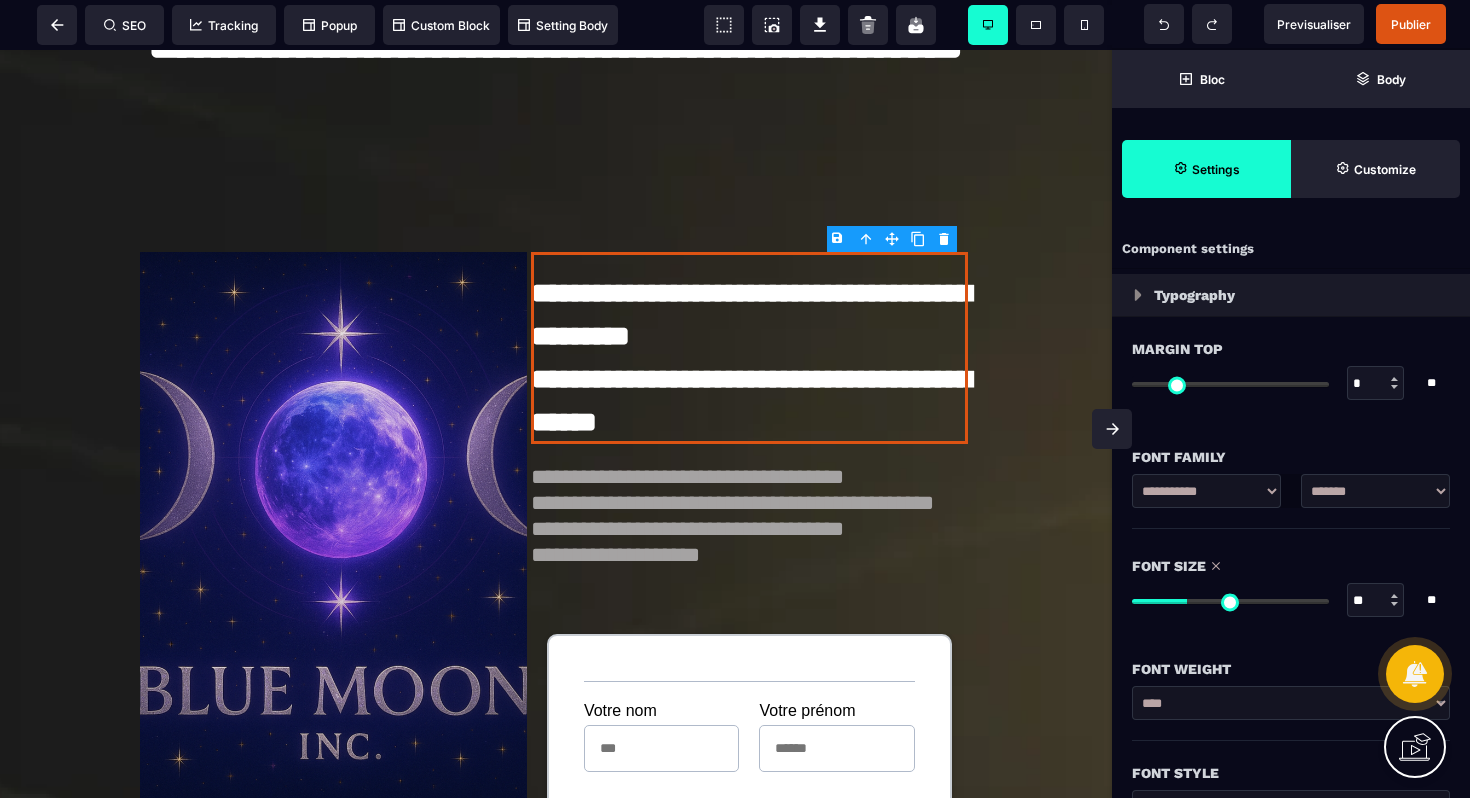 click at bounding box center [1230, 601] 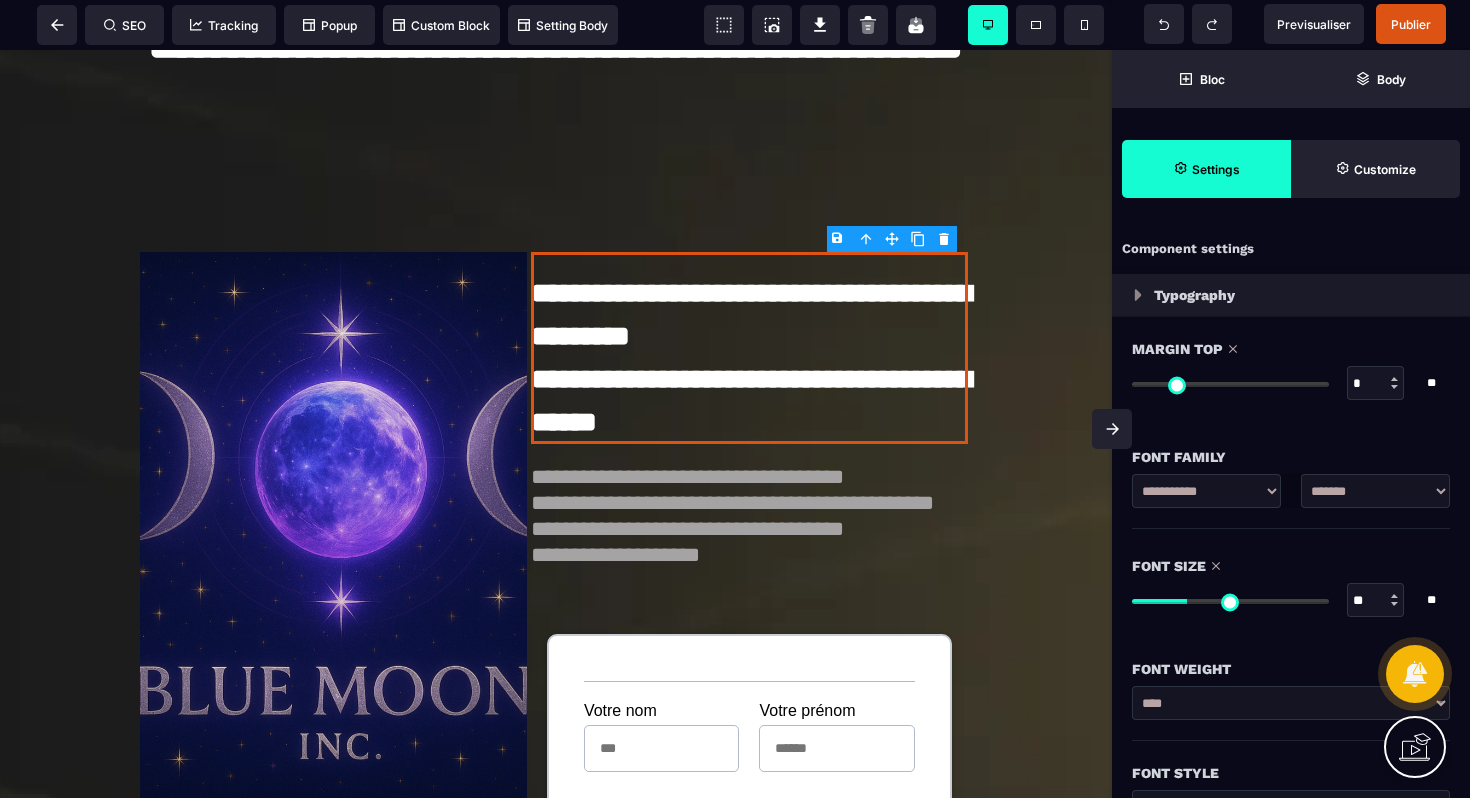 drag, startPoint x: 1142, startPoint y: 379, endPoint x: 1109, endPoint y: 380, distance: 33.01515 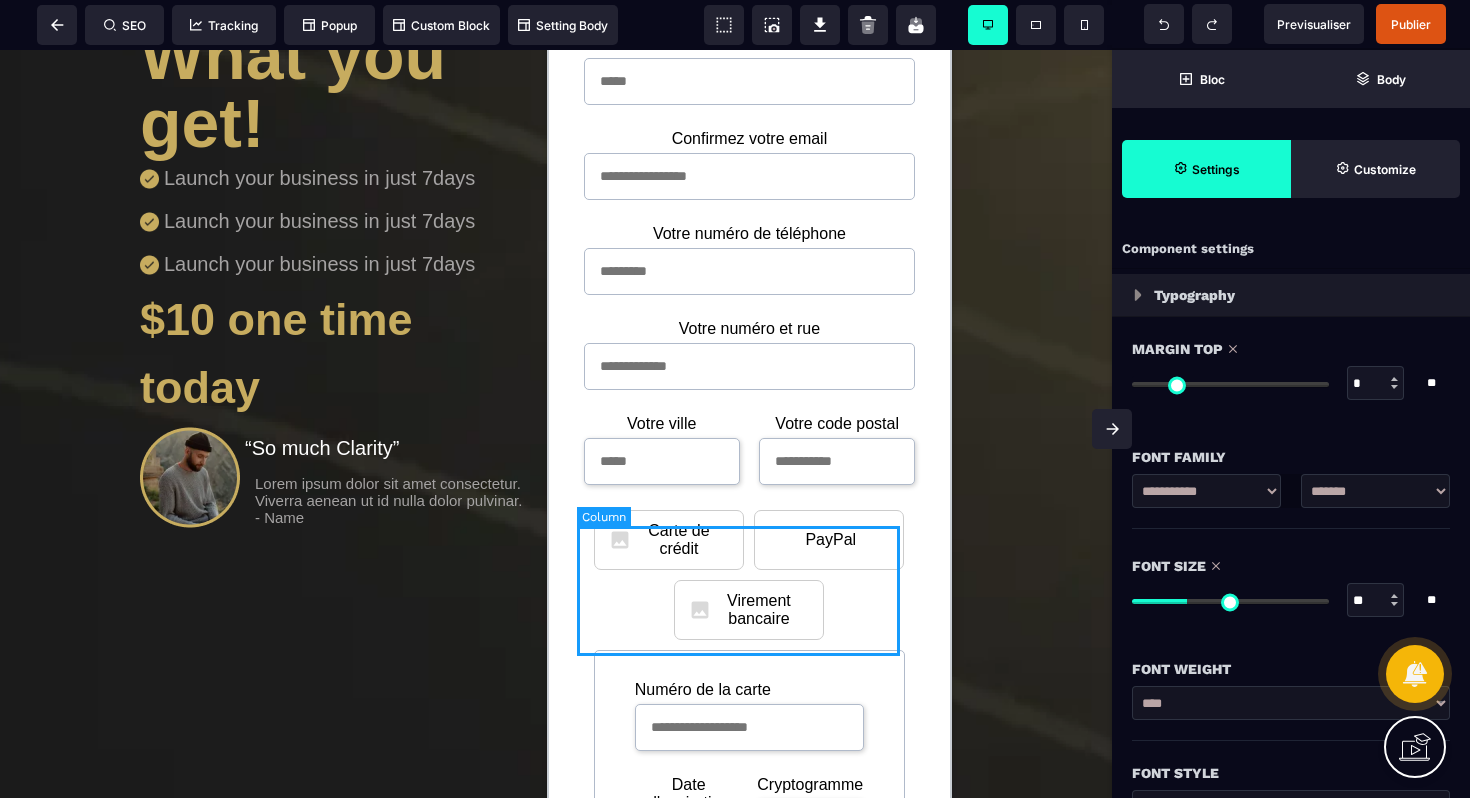 scroll, scrollTop: 1189, scrollLeft: 0, axis: vertical 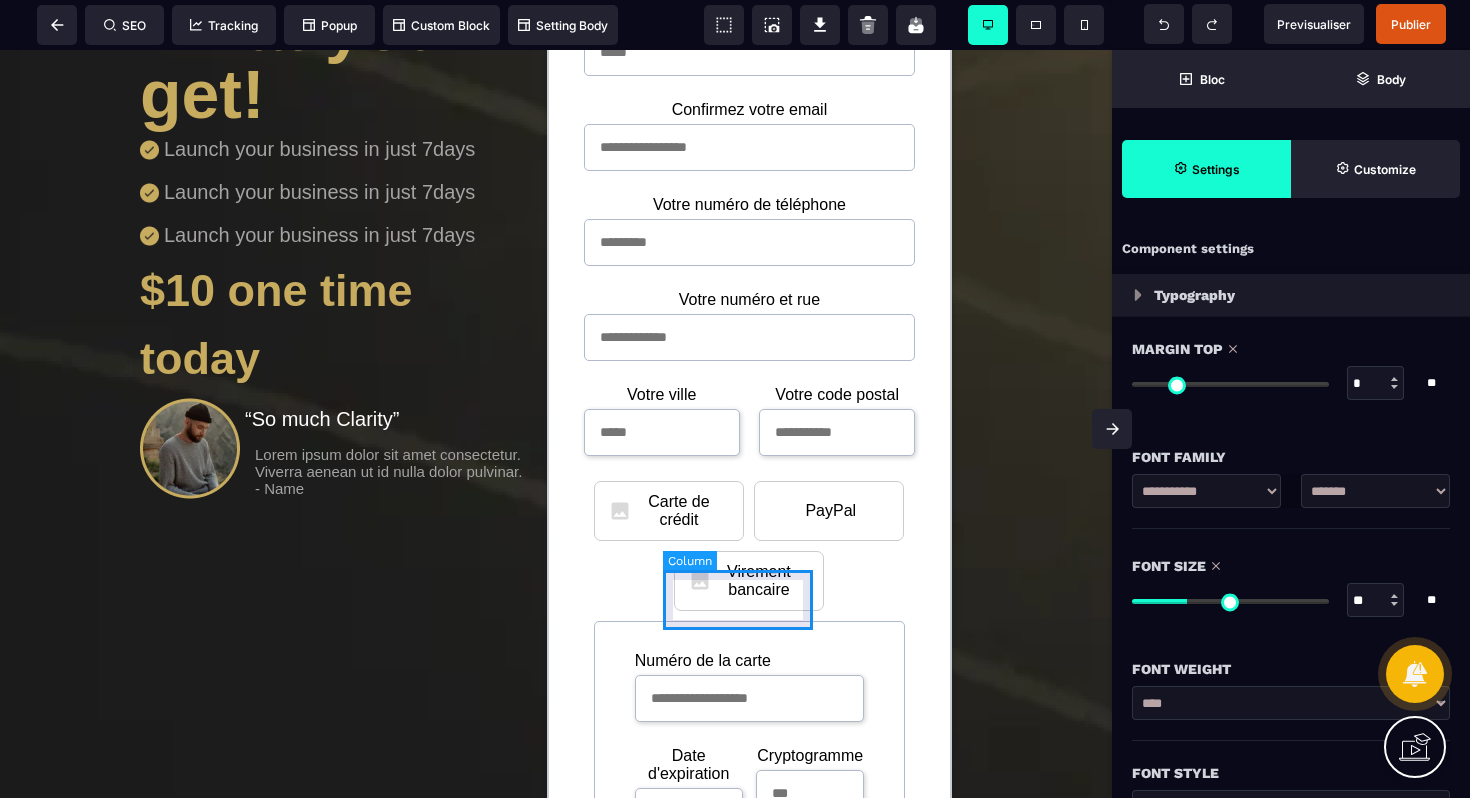 click on "Virement bancaire" at bounding box center [749, 581] 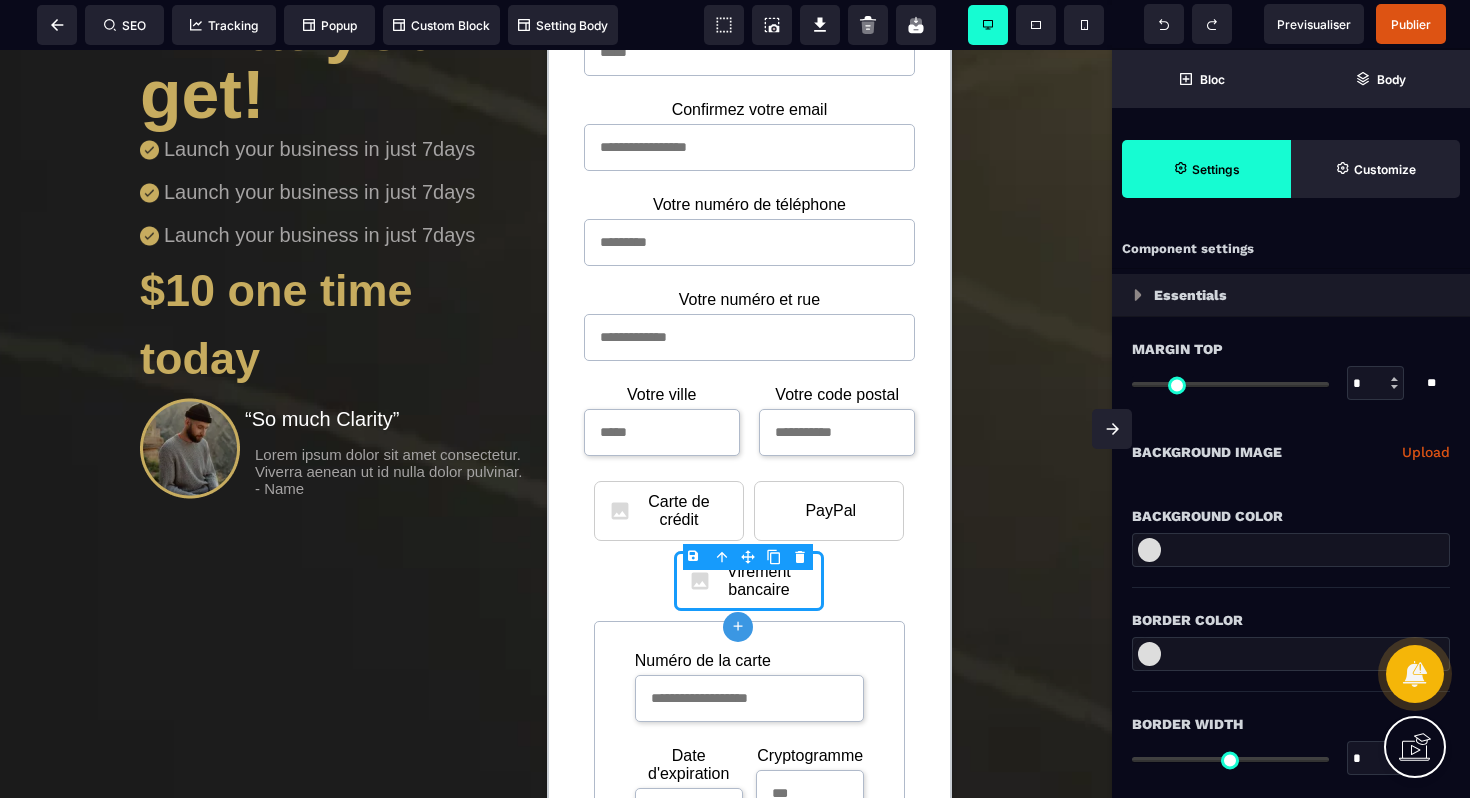 click on "B I U S
A *******
plus
Column
SEO" at bounding box center [735, 399] 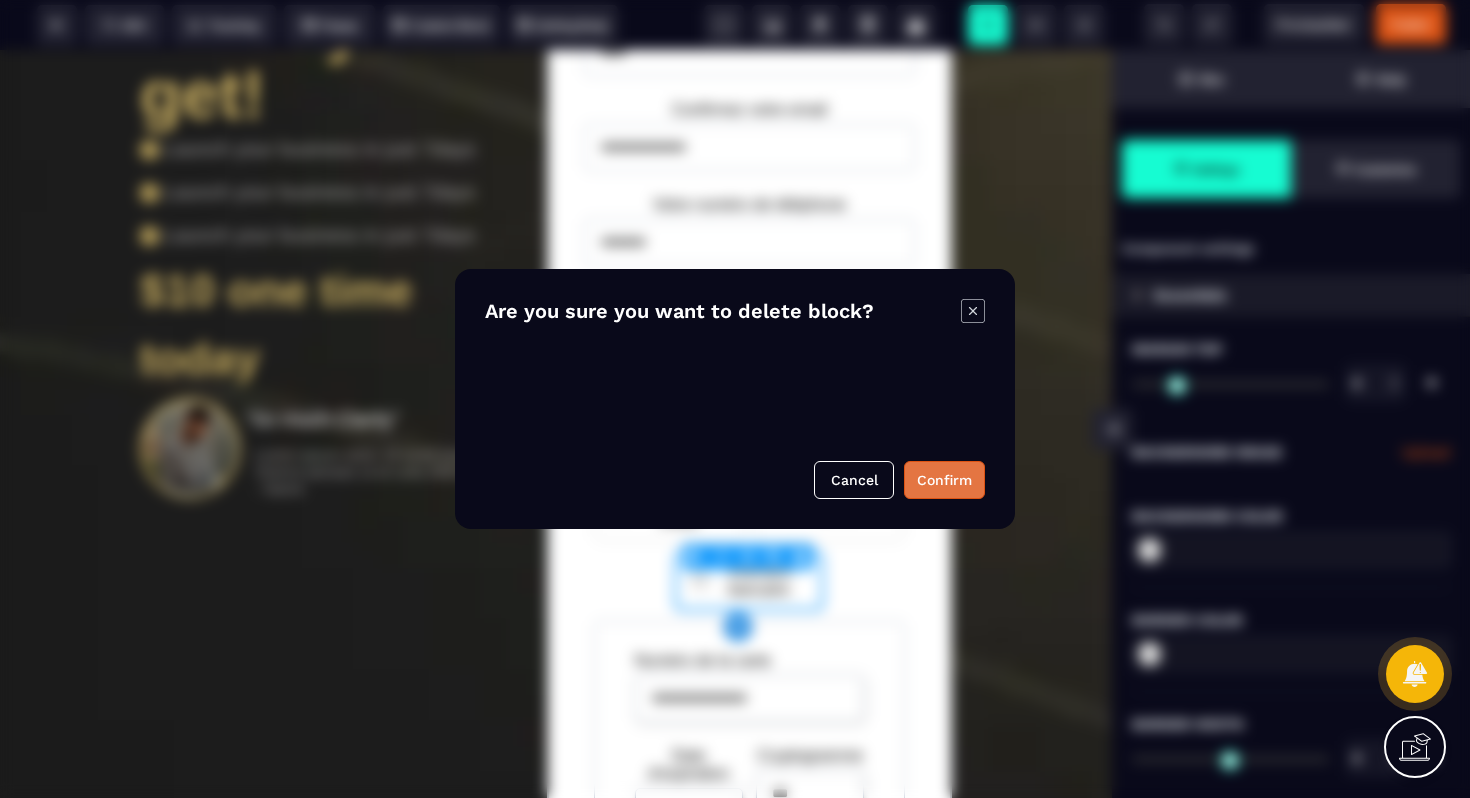 click on "Confirm" at bounding box center [944, 480] 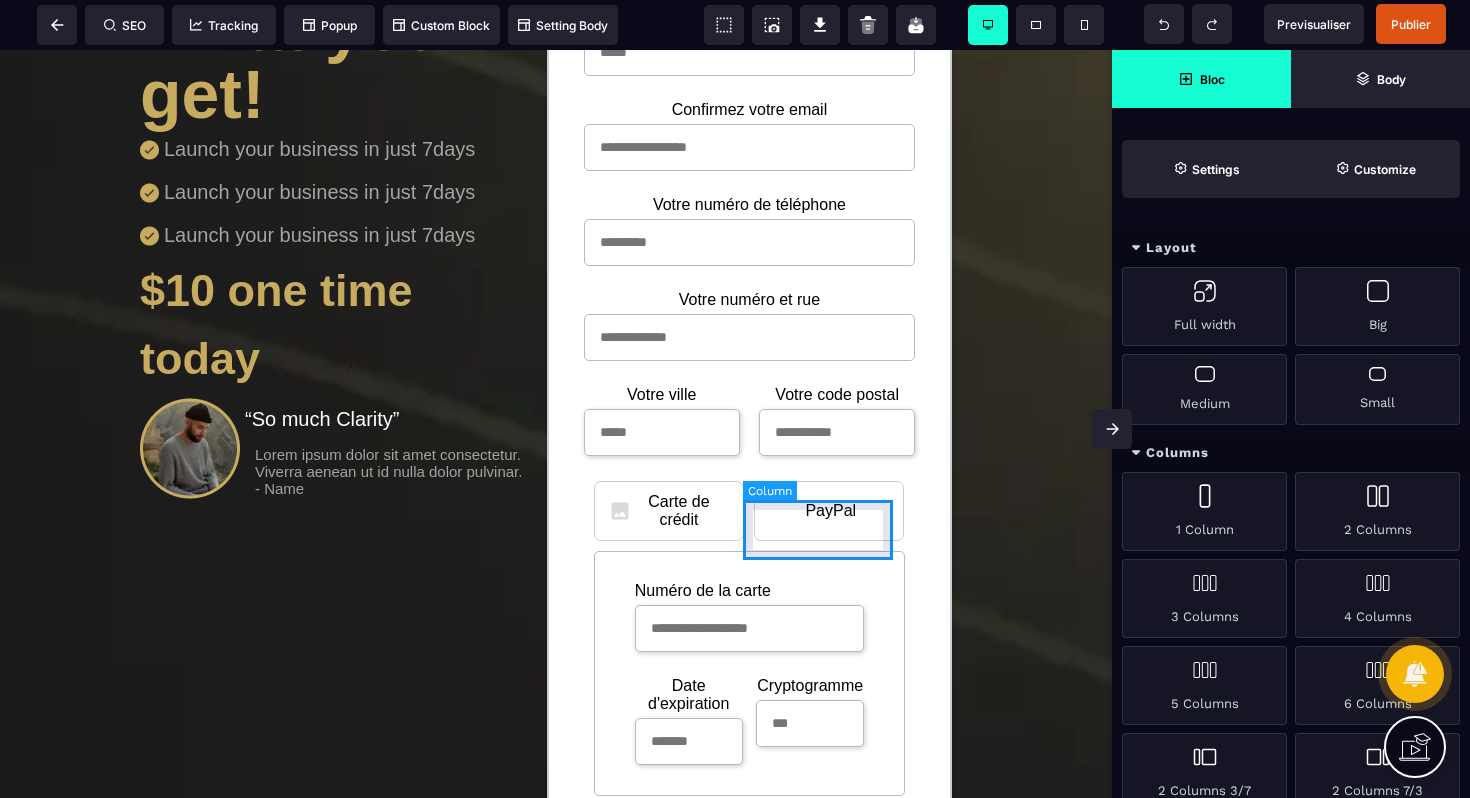 click on "PayPal" at bounding box center [829, 511] 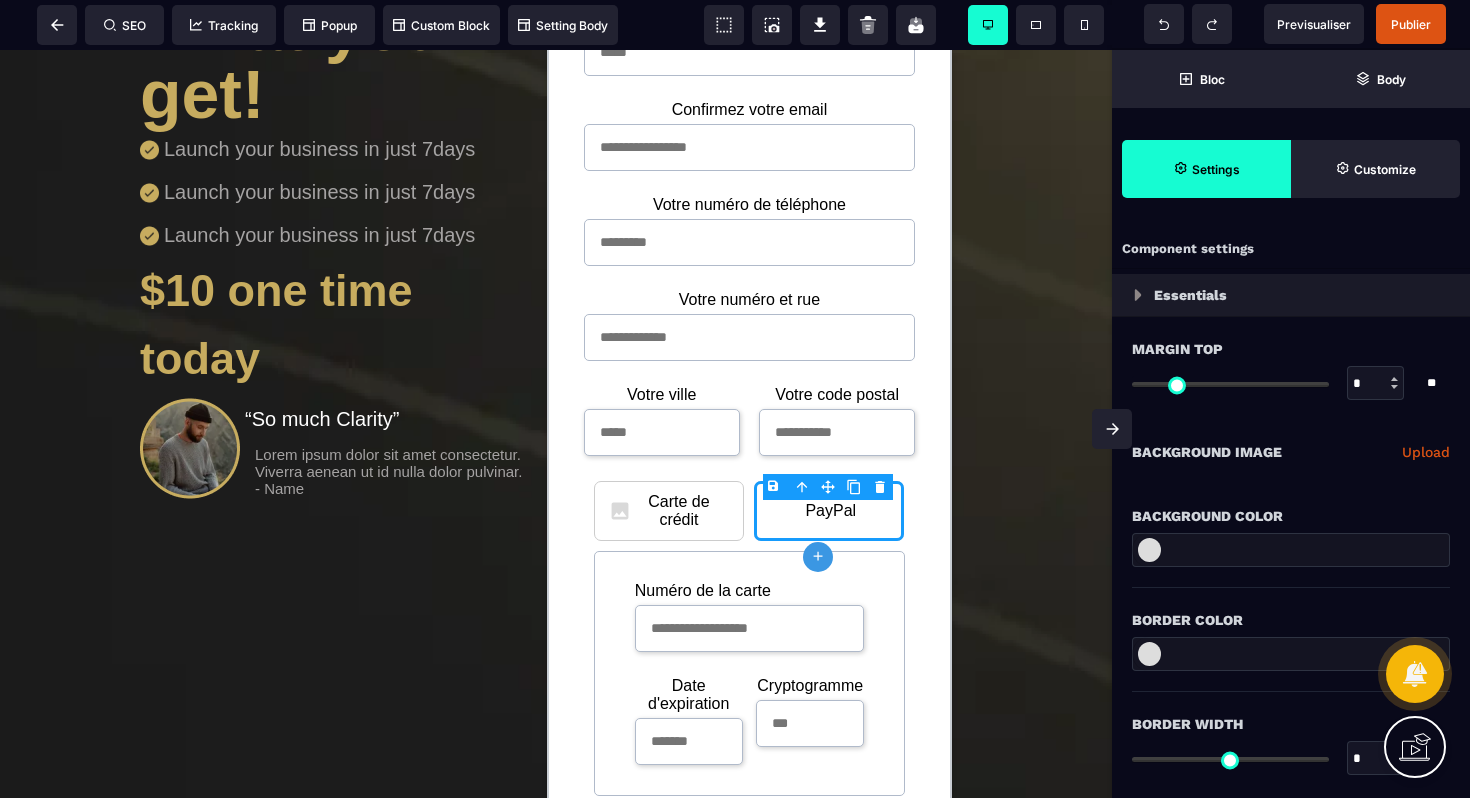 click on "B I U S
A *******
plus
Column
SEO" at bounding box center (735, 399) 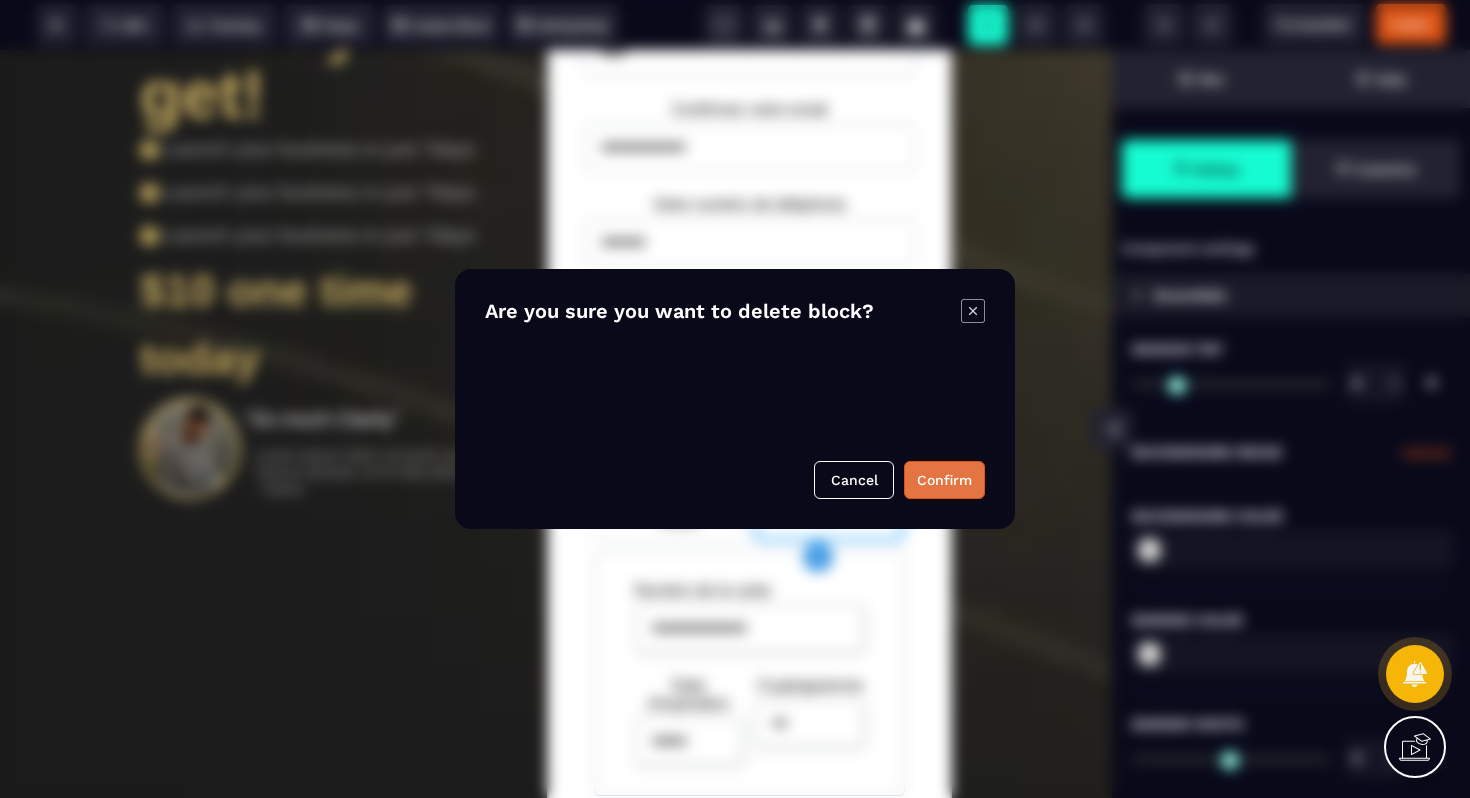 click on "Confirm" at bounding box center [944, 480] 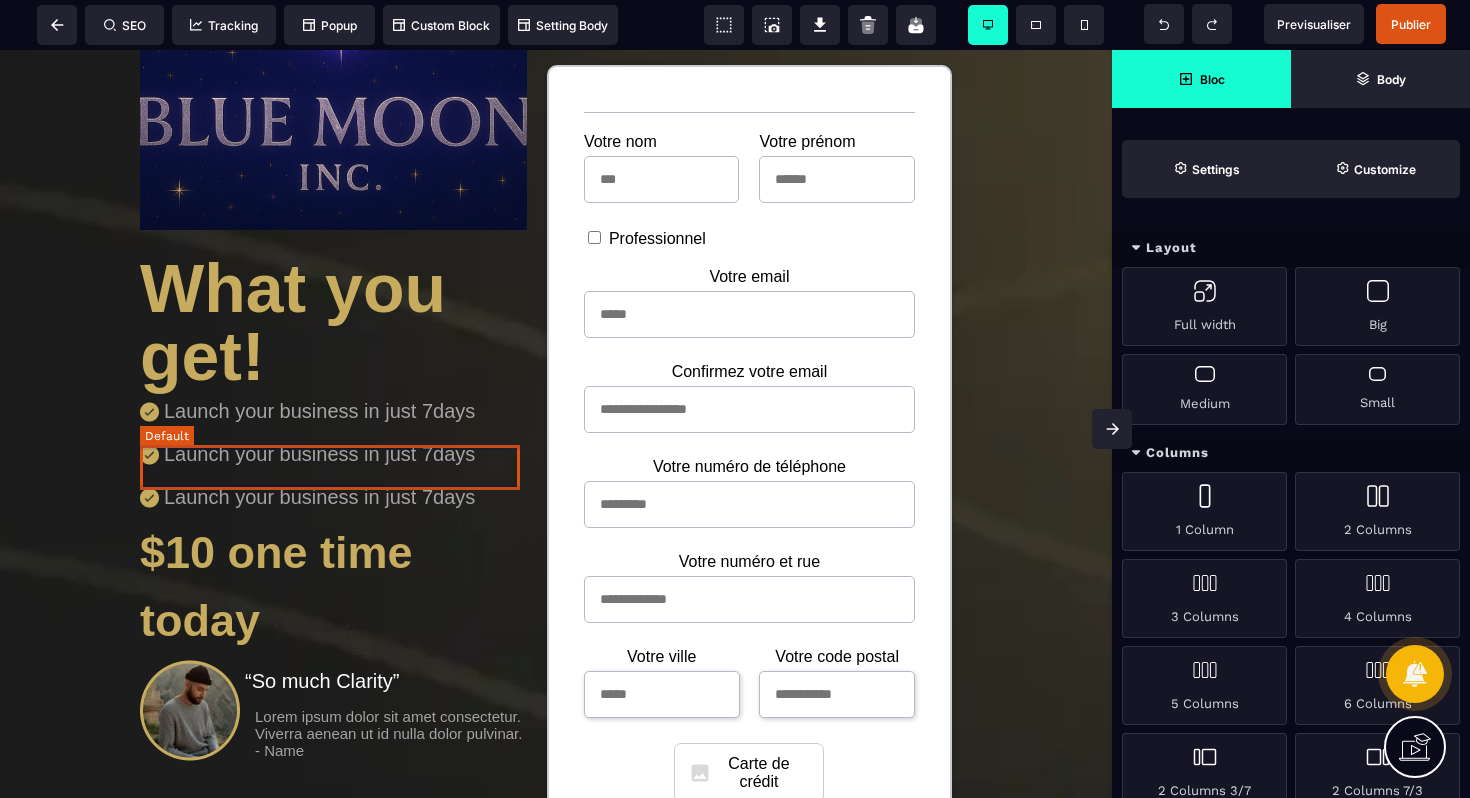scroll, scrollTop: 938, scrollLeft: 0, axis: vertical 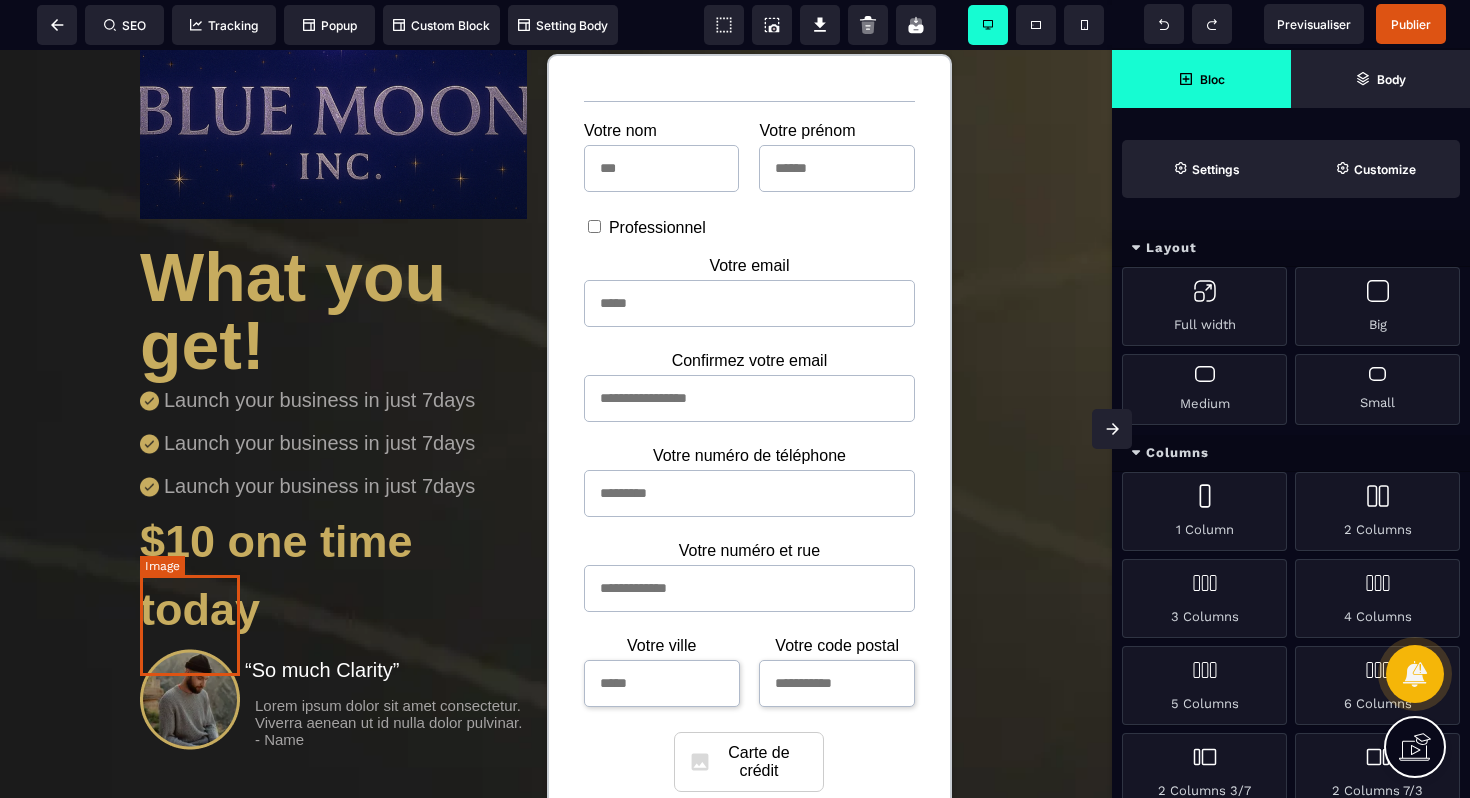 click at bounding box center [190, 699] 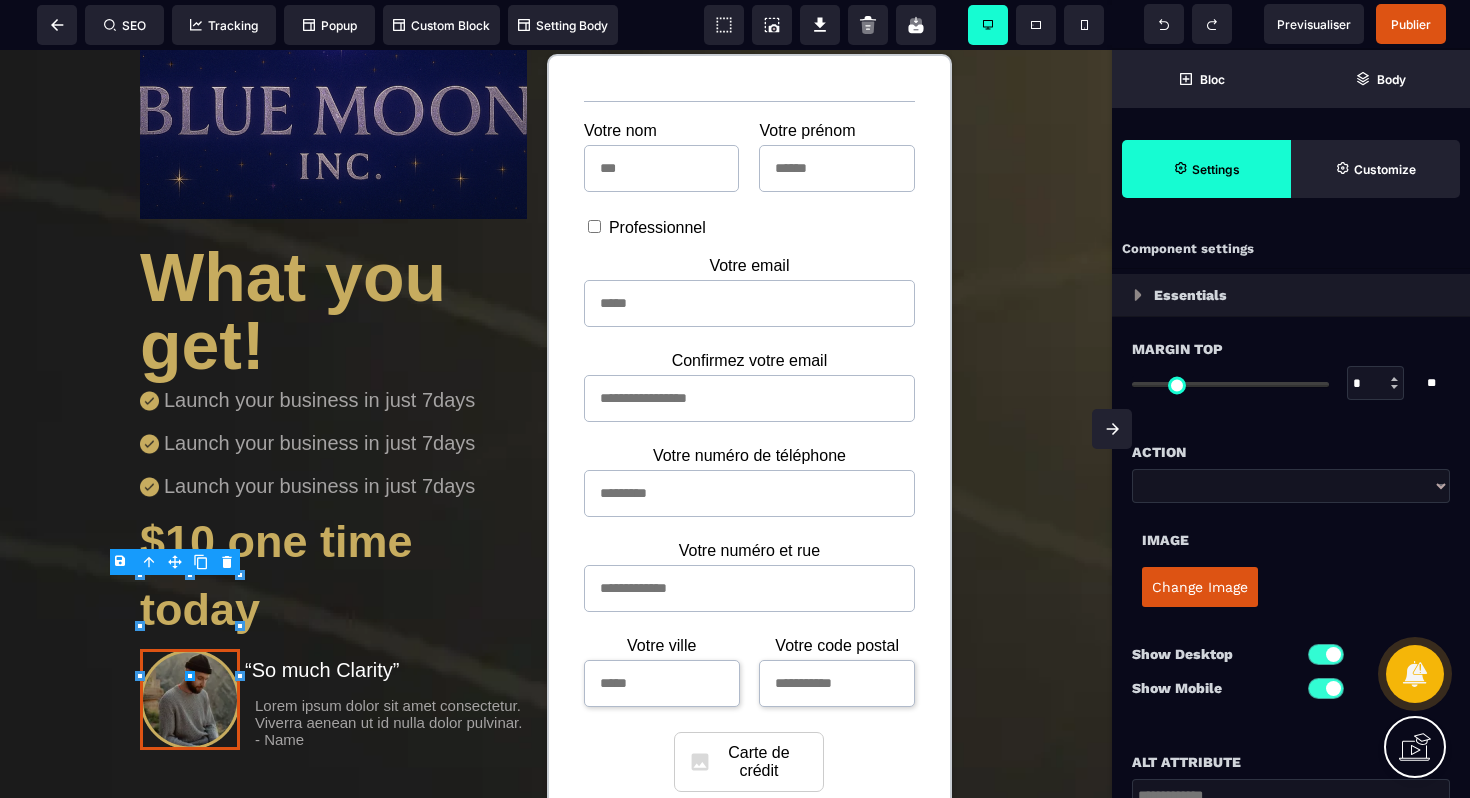 click on "Change Image" at bounding box center (1200, 587) 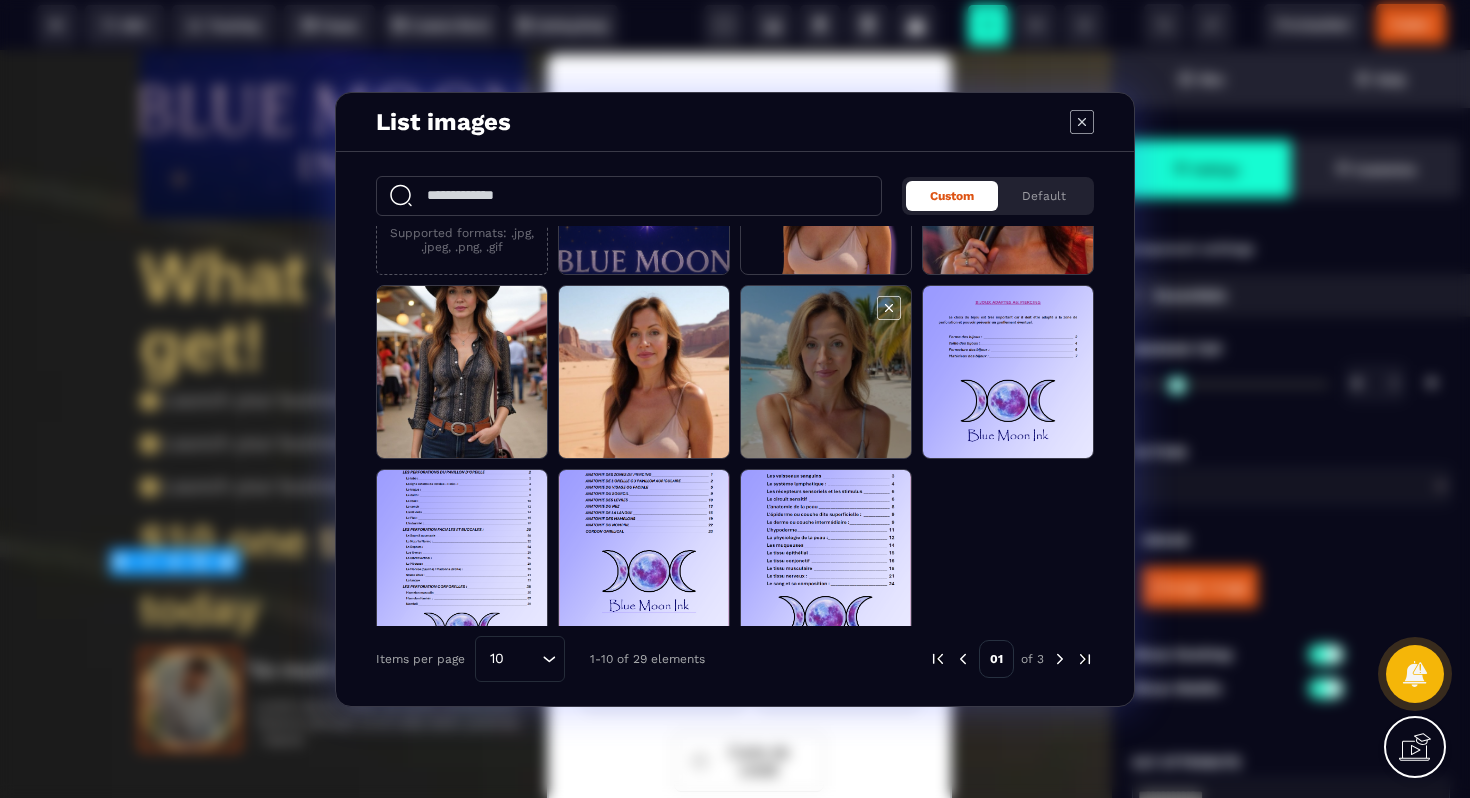 scroll, scrollTop: 142, scrollLeft: 0, axis: vertical 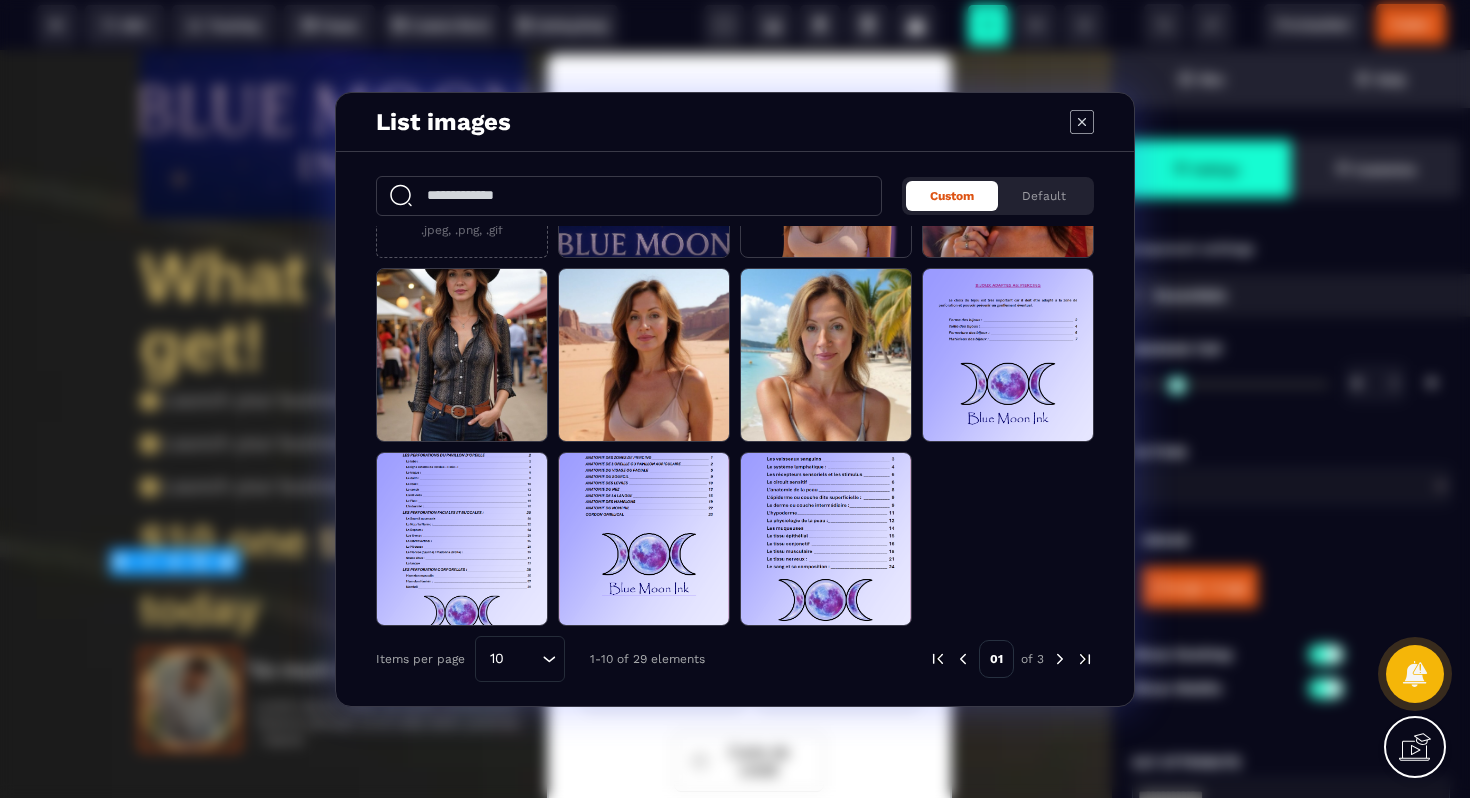click at bounding box center [1060, 659] 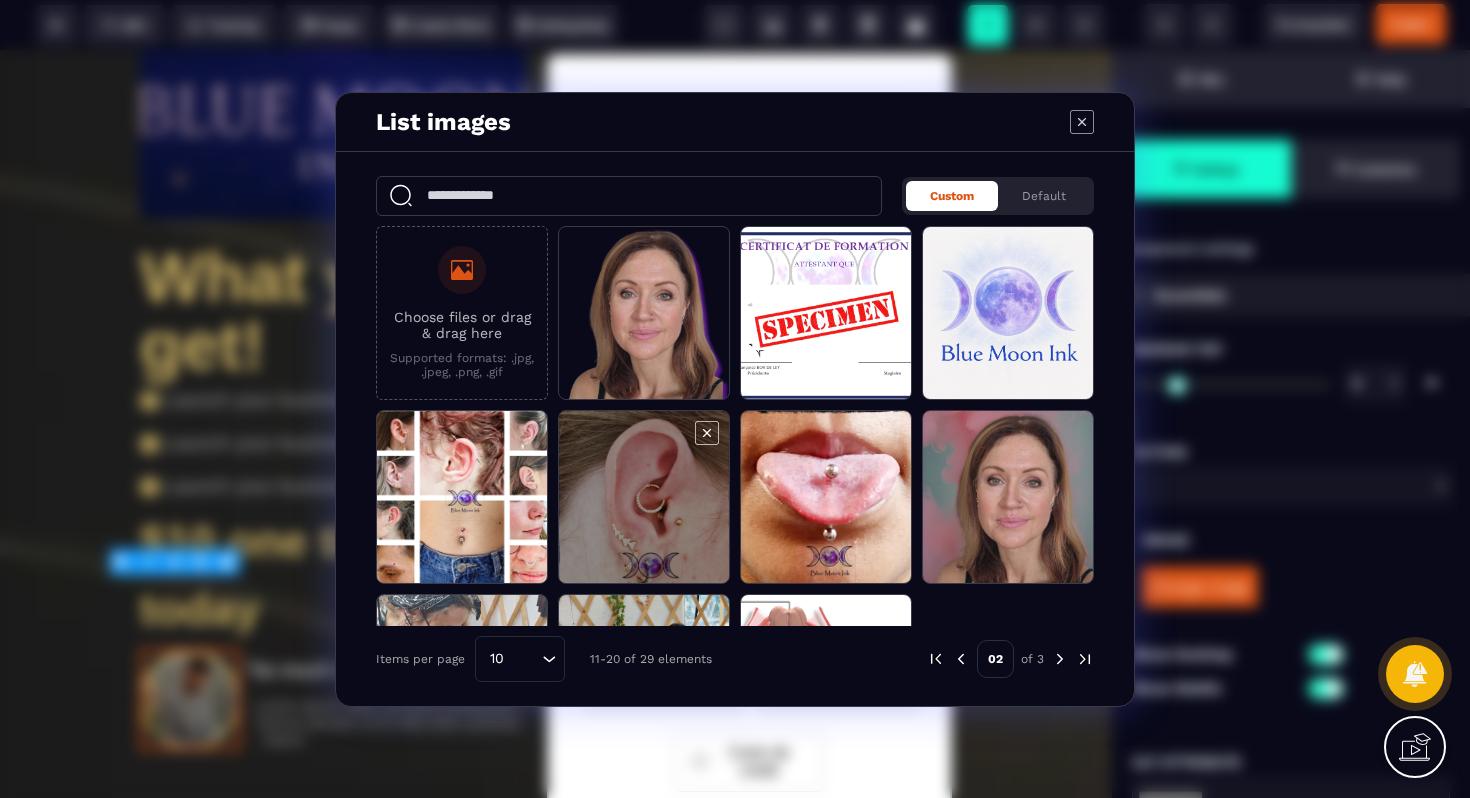 click at bounding box center [644, 498] 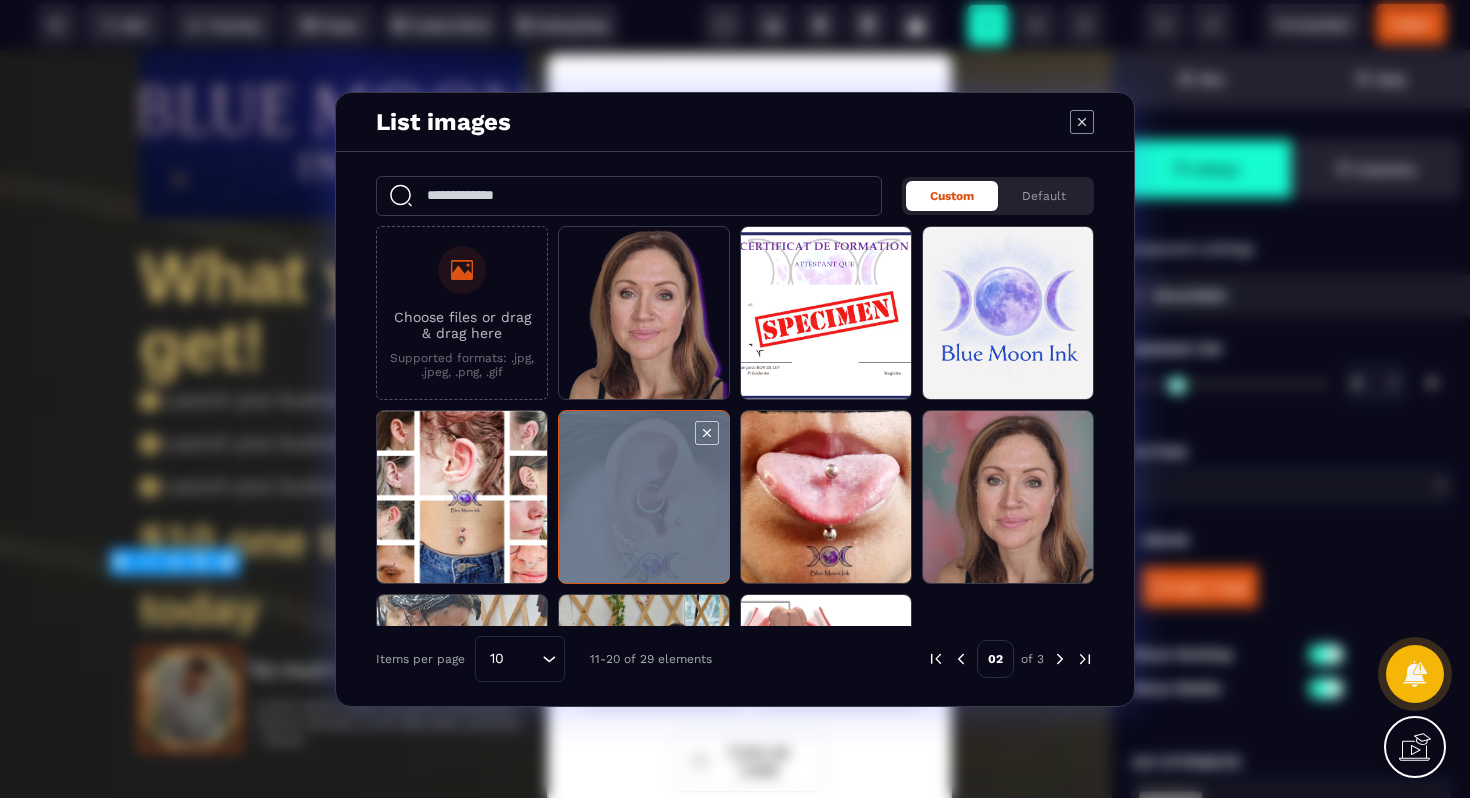 click at bounding box center (644, 498) 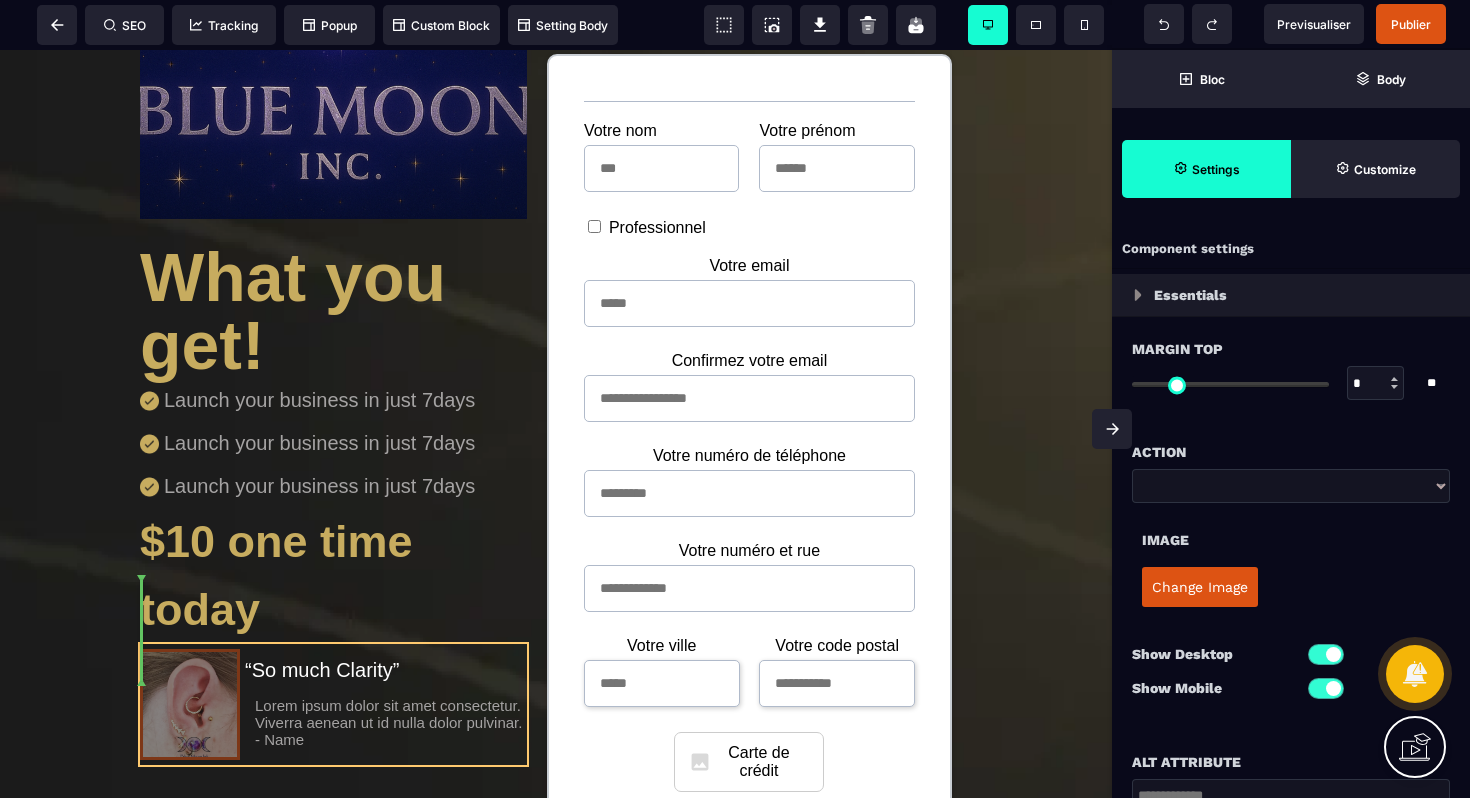 drag, startPoint x: 215, startPoint y: 649, endPoint x: 174, endPoint y: 674, distance: 48.02083 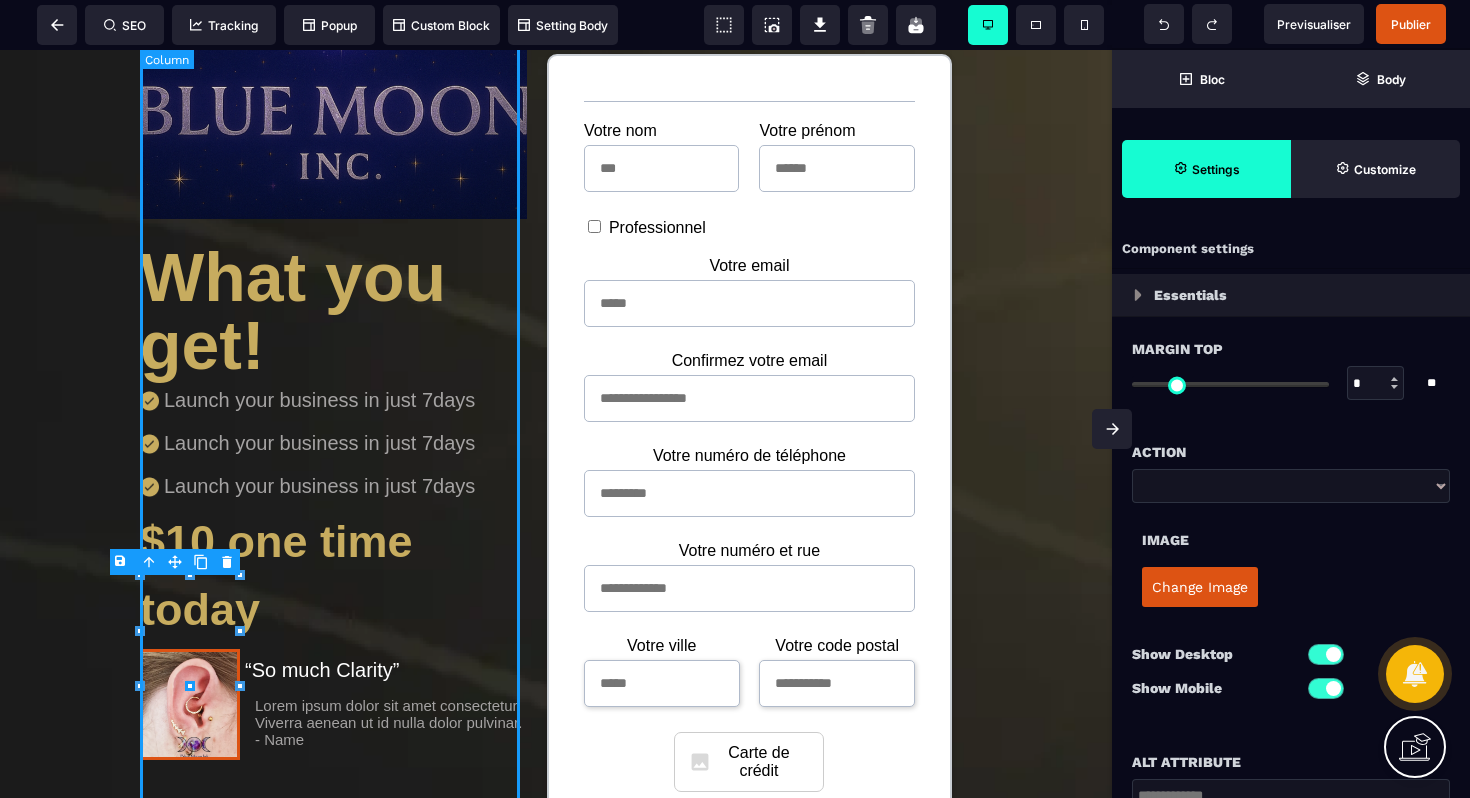 click on "What you get! Launch your business in just 7days Launch your business in just 7days Launch your business in just 7days $10 one time today Lorem ipsum dolor sit amet consectetur. Viverra aenean ut id nulla dolor pulvinar. - Name “So much Clarity”" at bounding box center (333, 462) 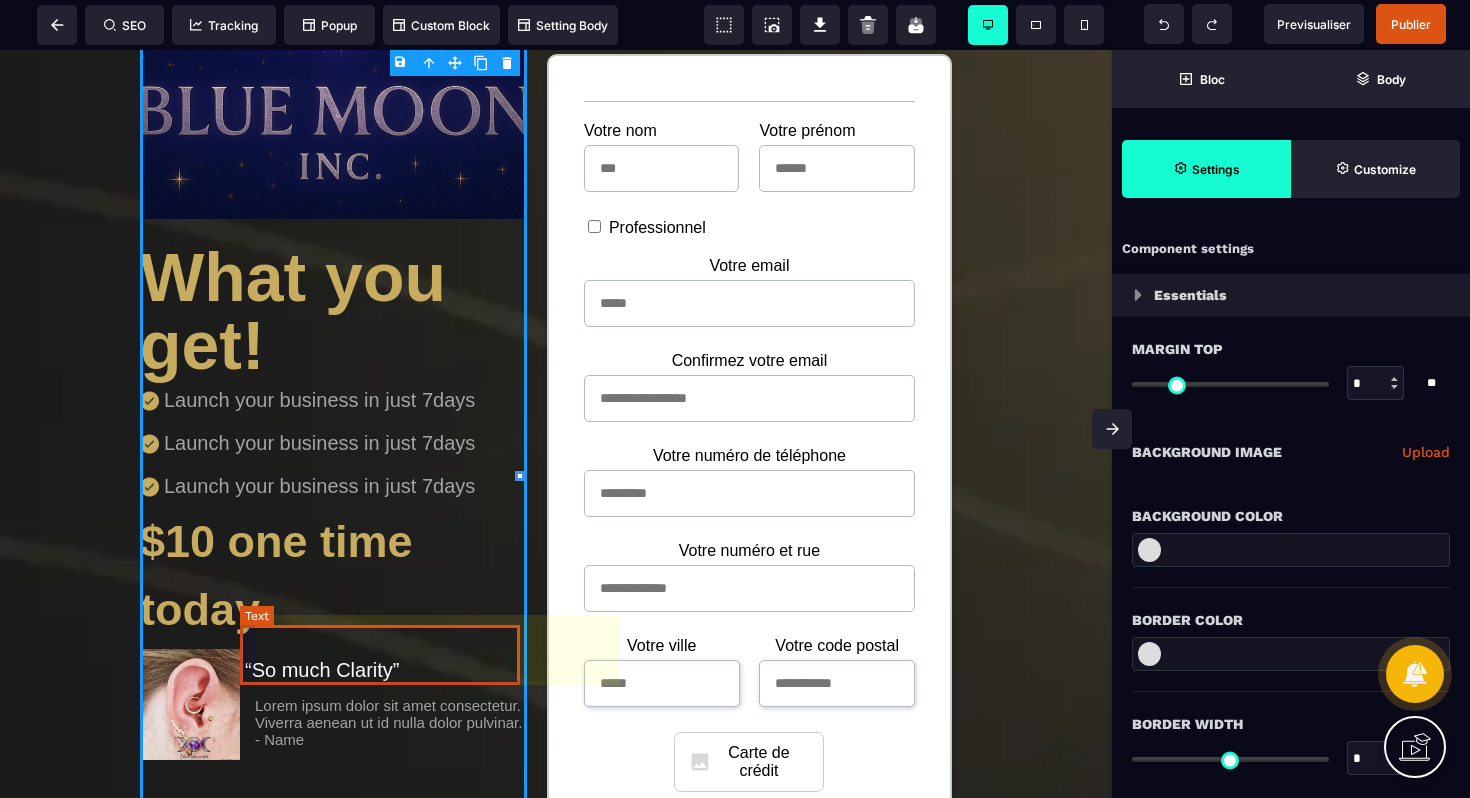 click on "Lorem ipsum dolor sit amet consectetur. Viverra aenean ut id nulla dolor pulvinar. - Name" at bounding box center (383, 725) 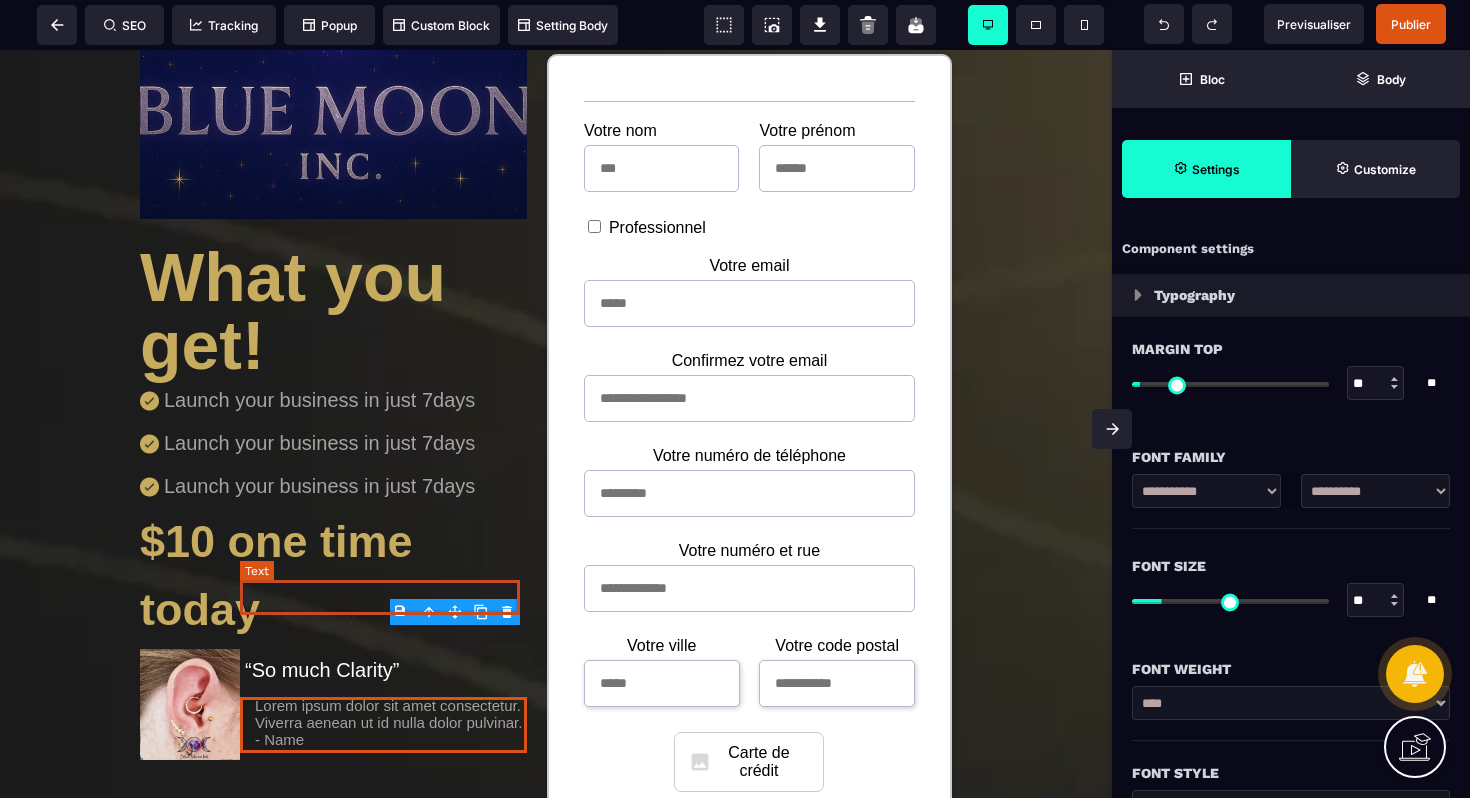 click on "“So much Clarity”" at bounding box center (383, 670) 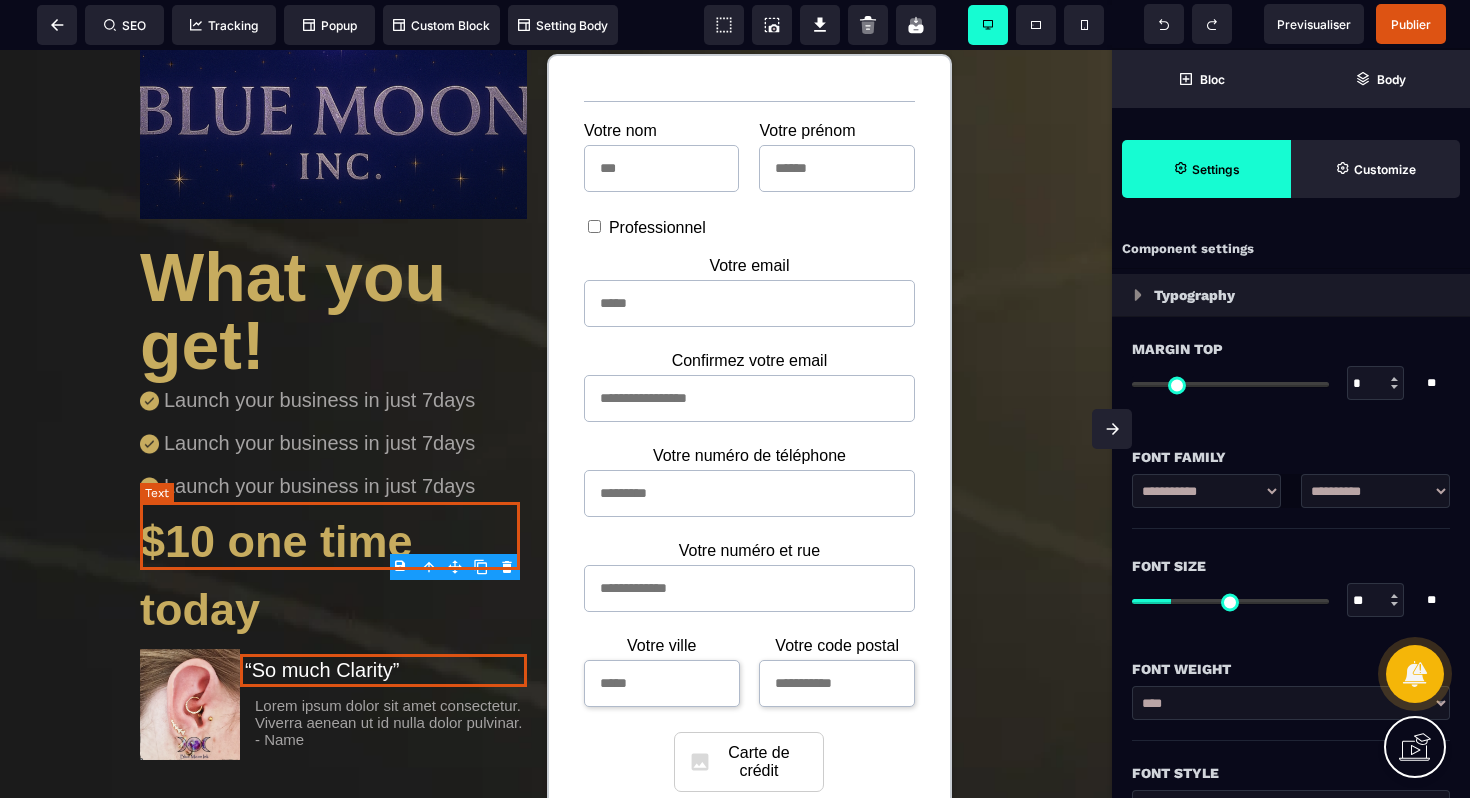 click on "$10 one time today" at bounding box center [333, 576] 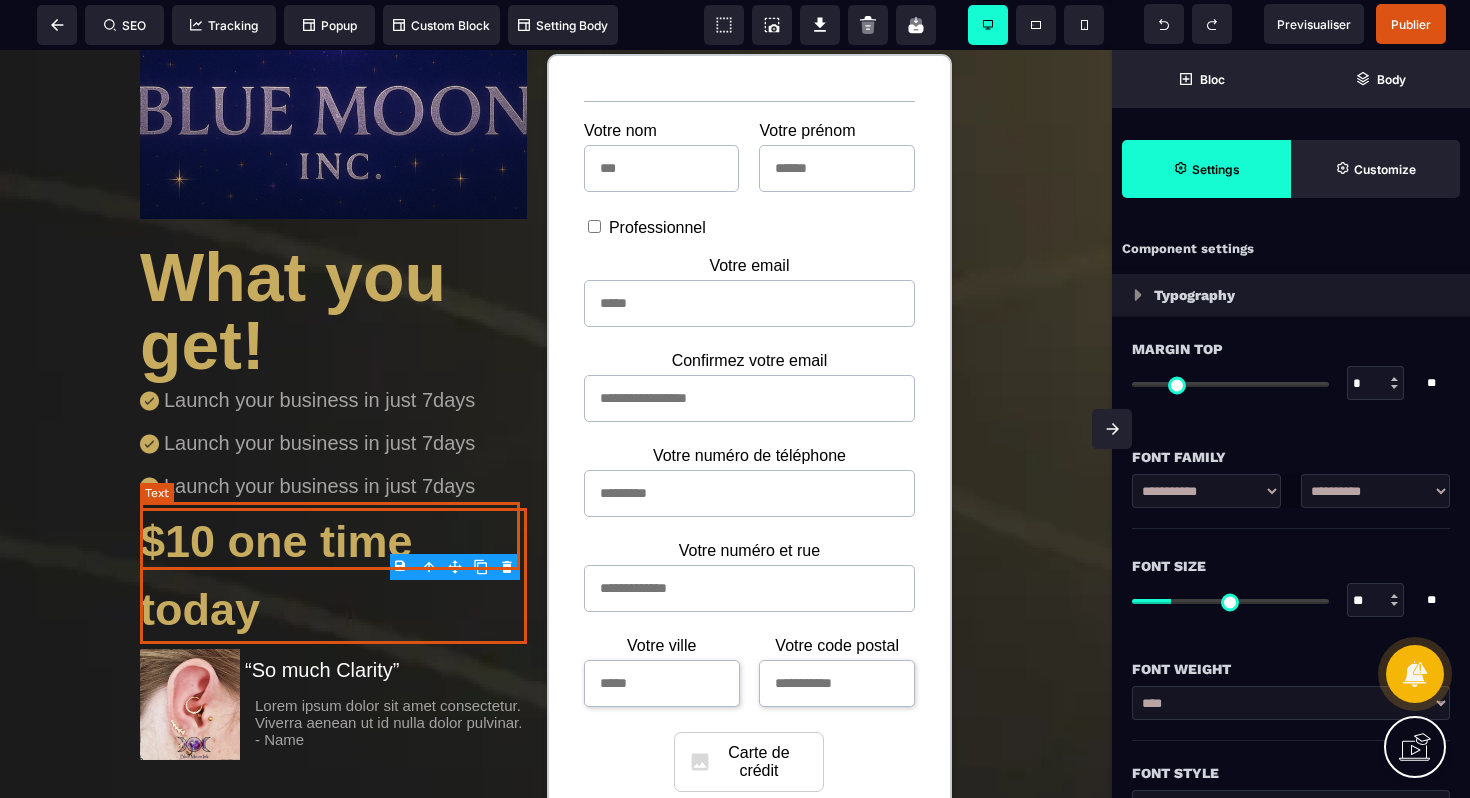 click on "$10 one time today" at bounding box center [333, 576] 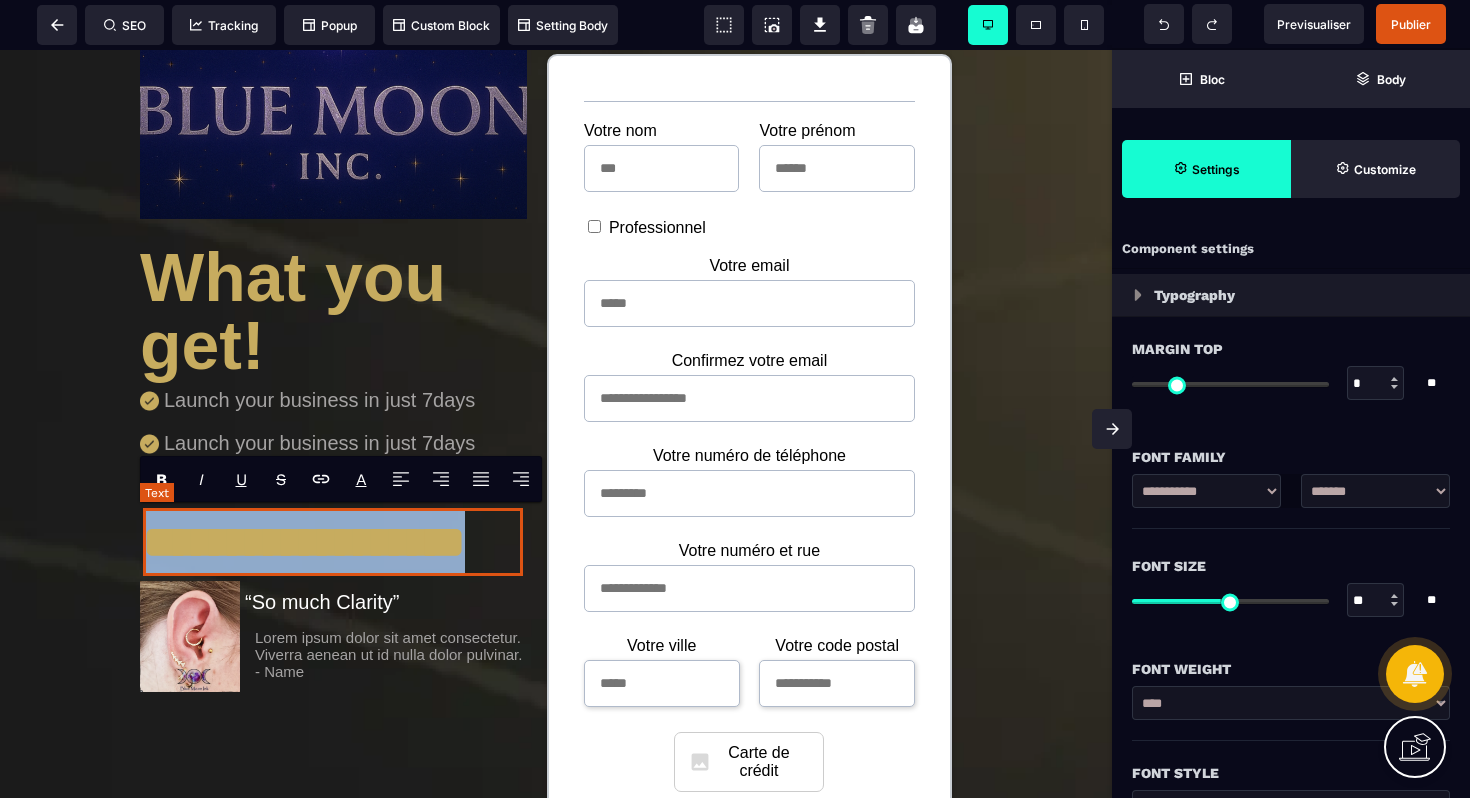 click on "**********" at bounding box center [333, 542] 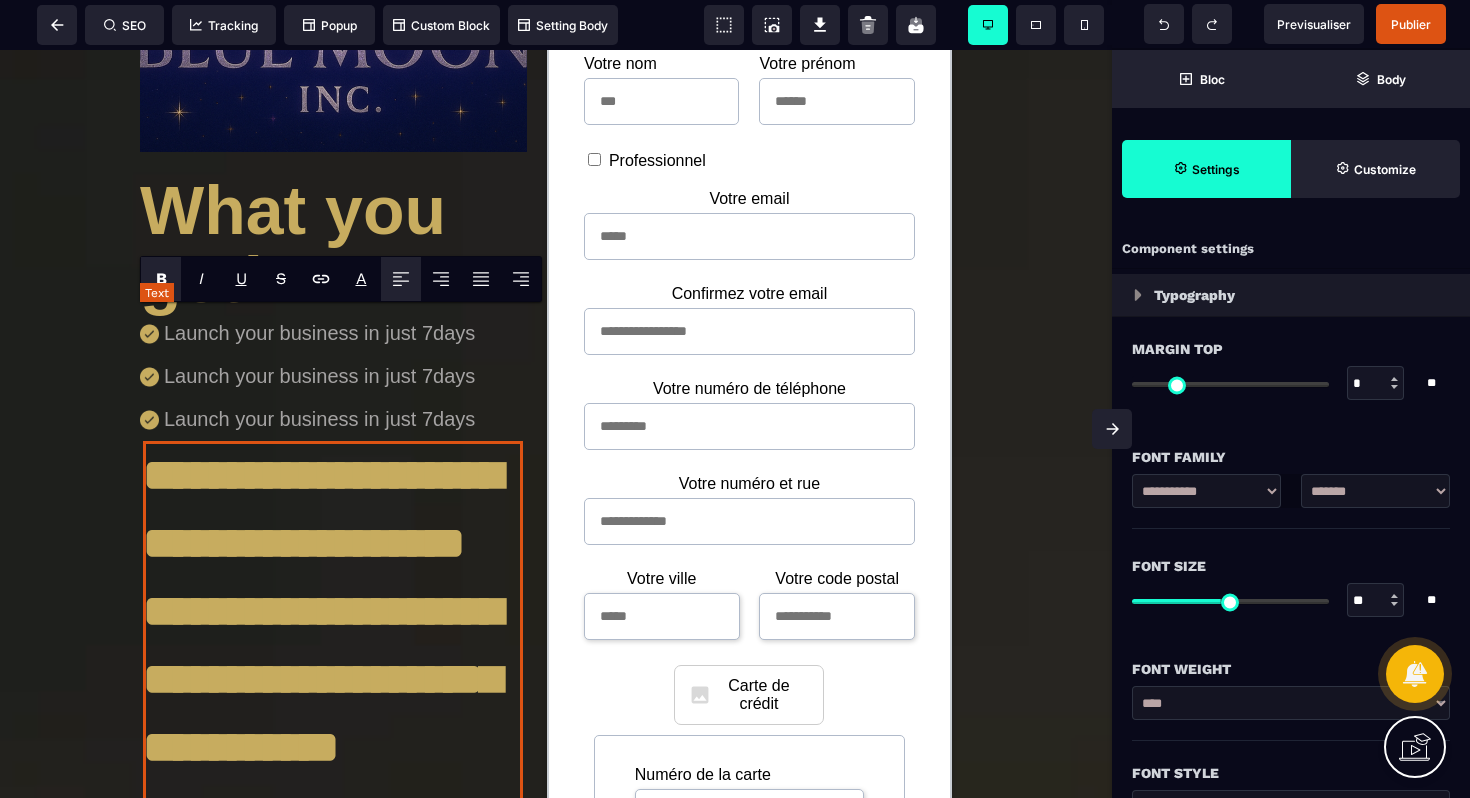scroll, scrollTop: 1259, scrollLeft: 0, axis: vertical 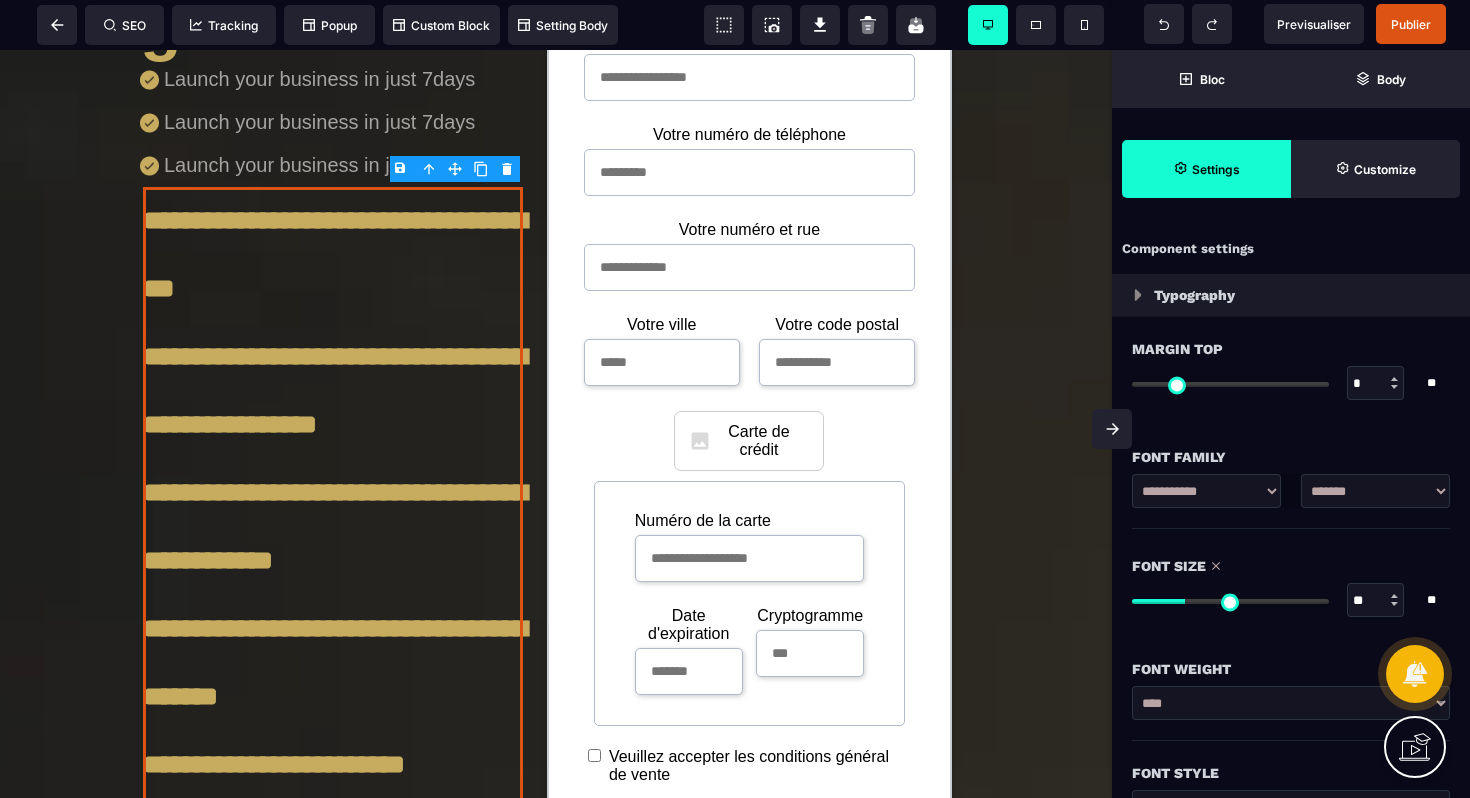 drag, startPoint x: 1218, startPoint y: 599, endPoint x: 1189, endPoint y: 605, distance: 29.614185 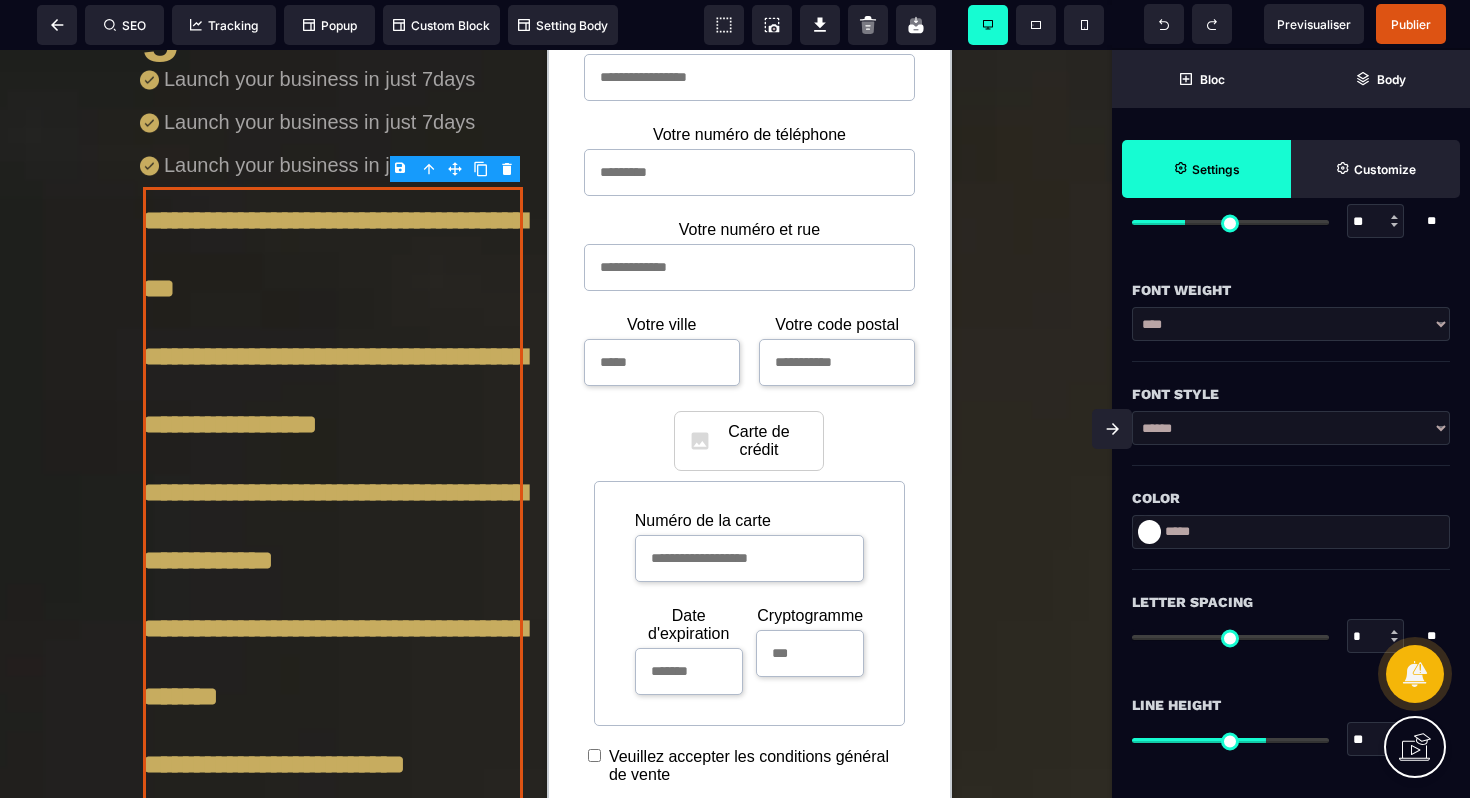 scroll, scrollTop: 383, scrollLeft: 0, axis: vertical 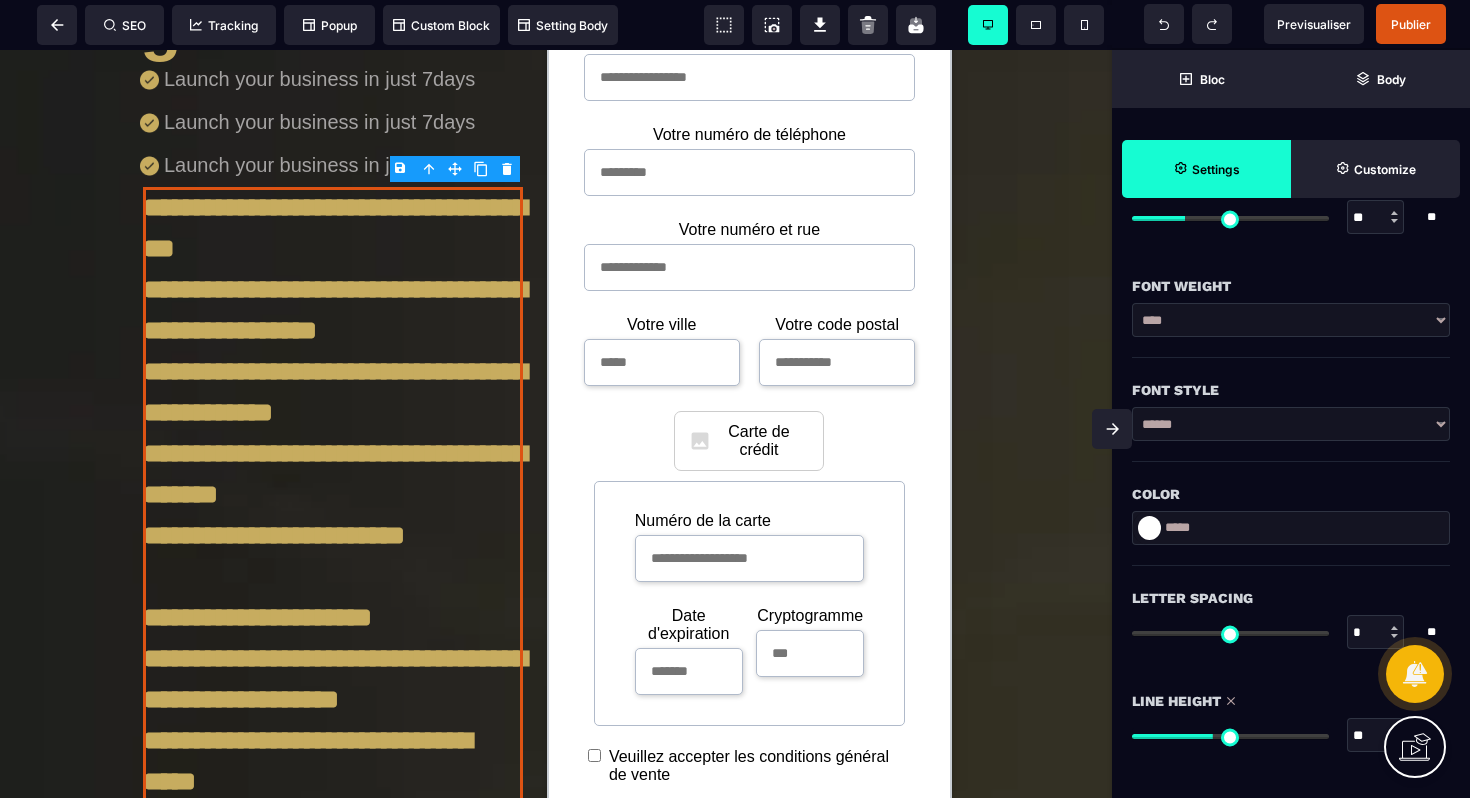 drag, startPoint x: 1264, startPoint y: 742, endPoint x: 1113, endPoint y: 762, distance: 152.31874 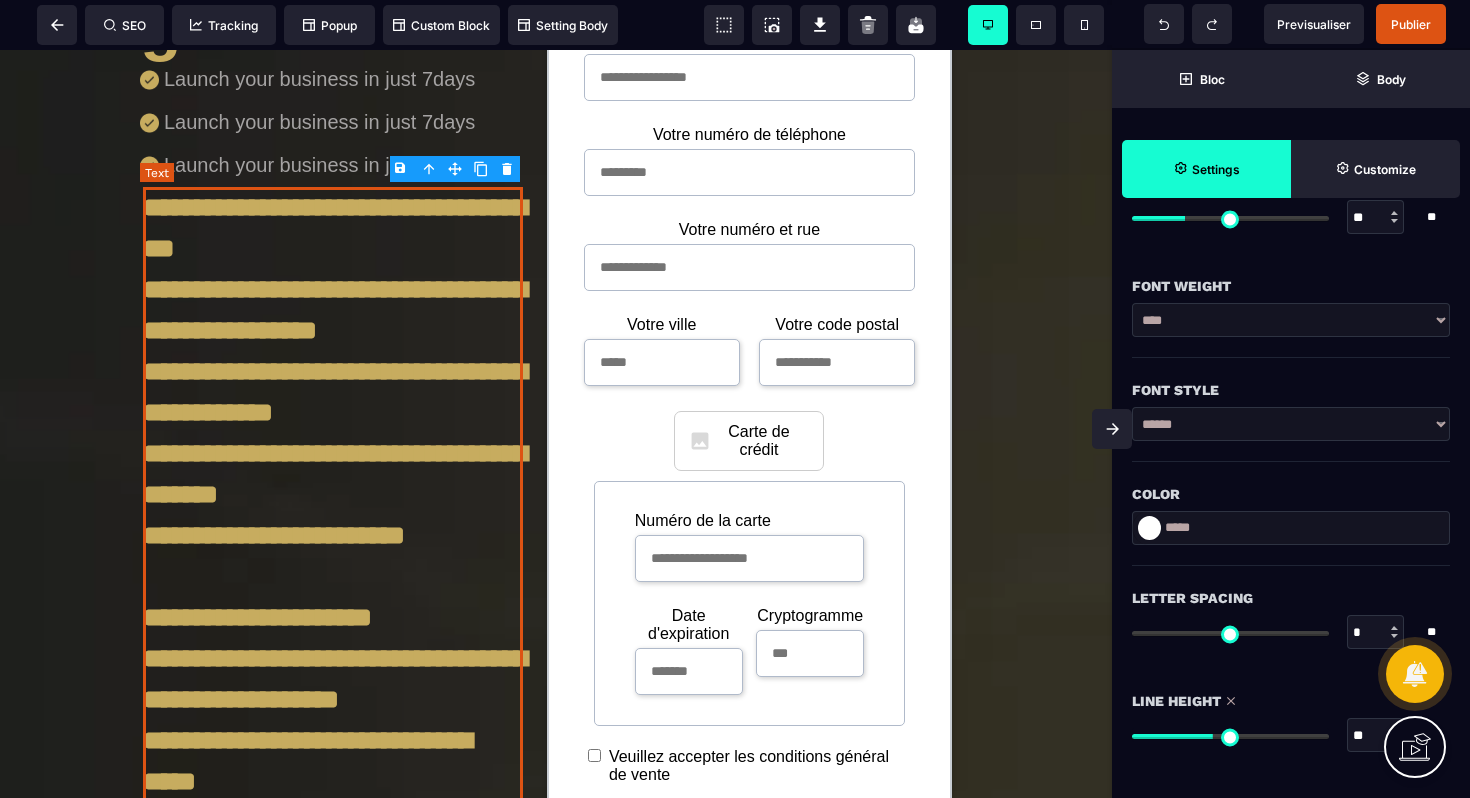 click on "**********" at bounding box center (333, 1704) 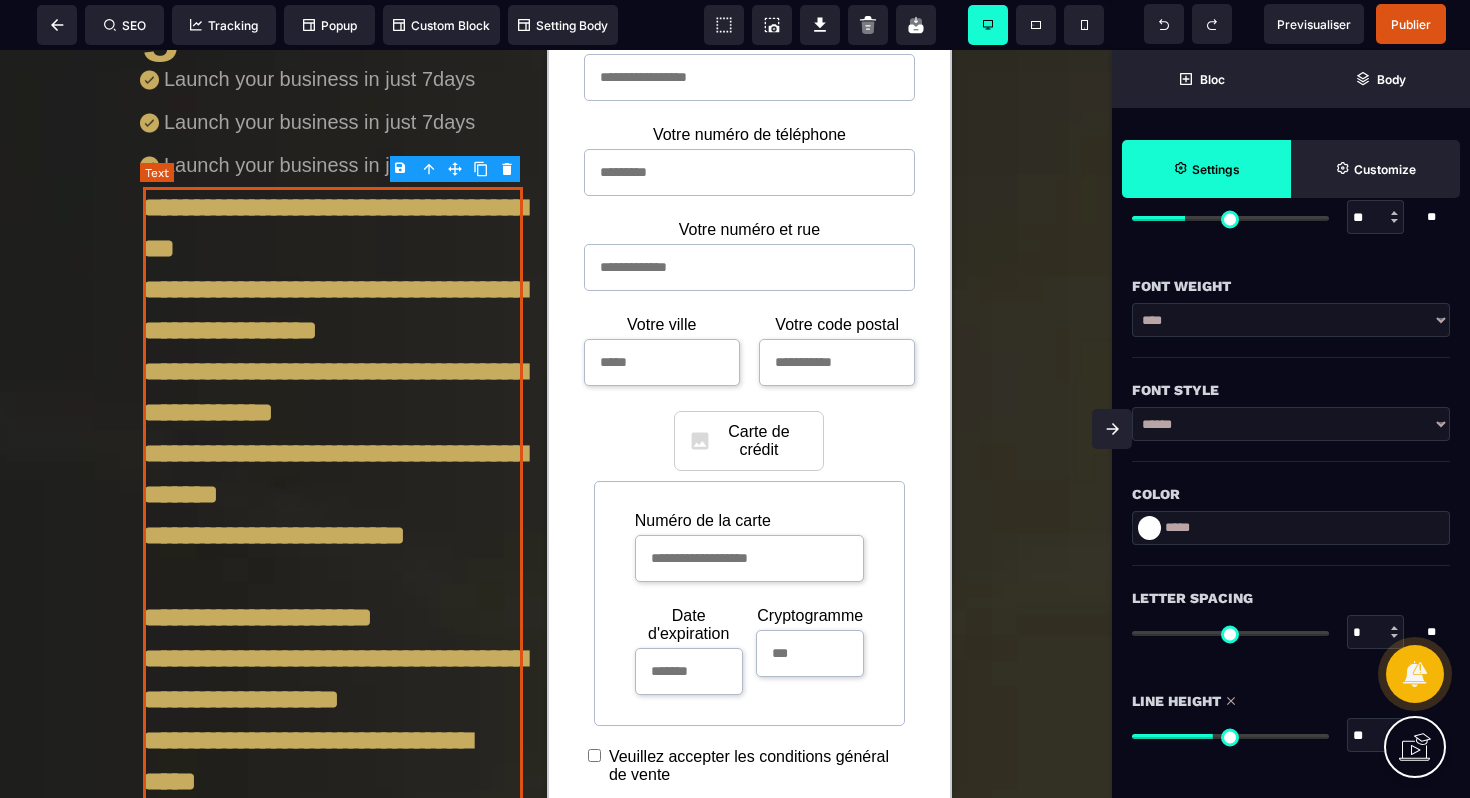 click on "**********" at bounding box center (333, 1704) 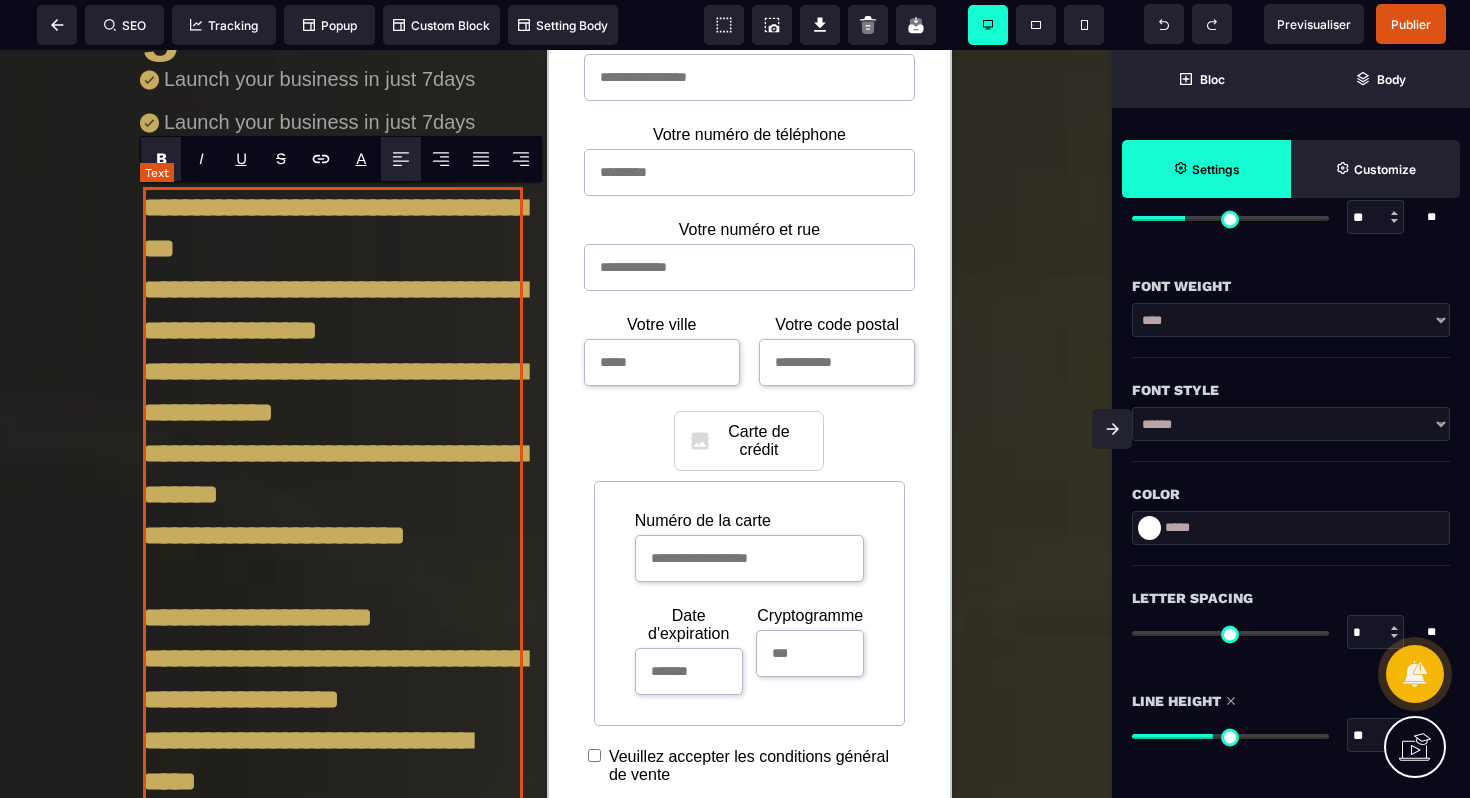 click on "**********" at bounding box center [333, 1704] 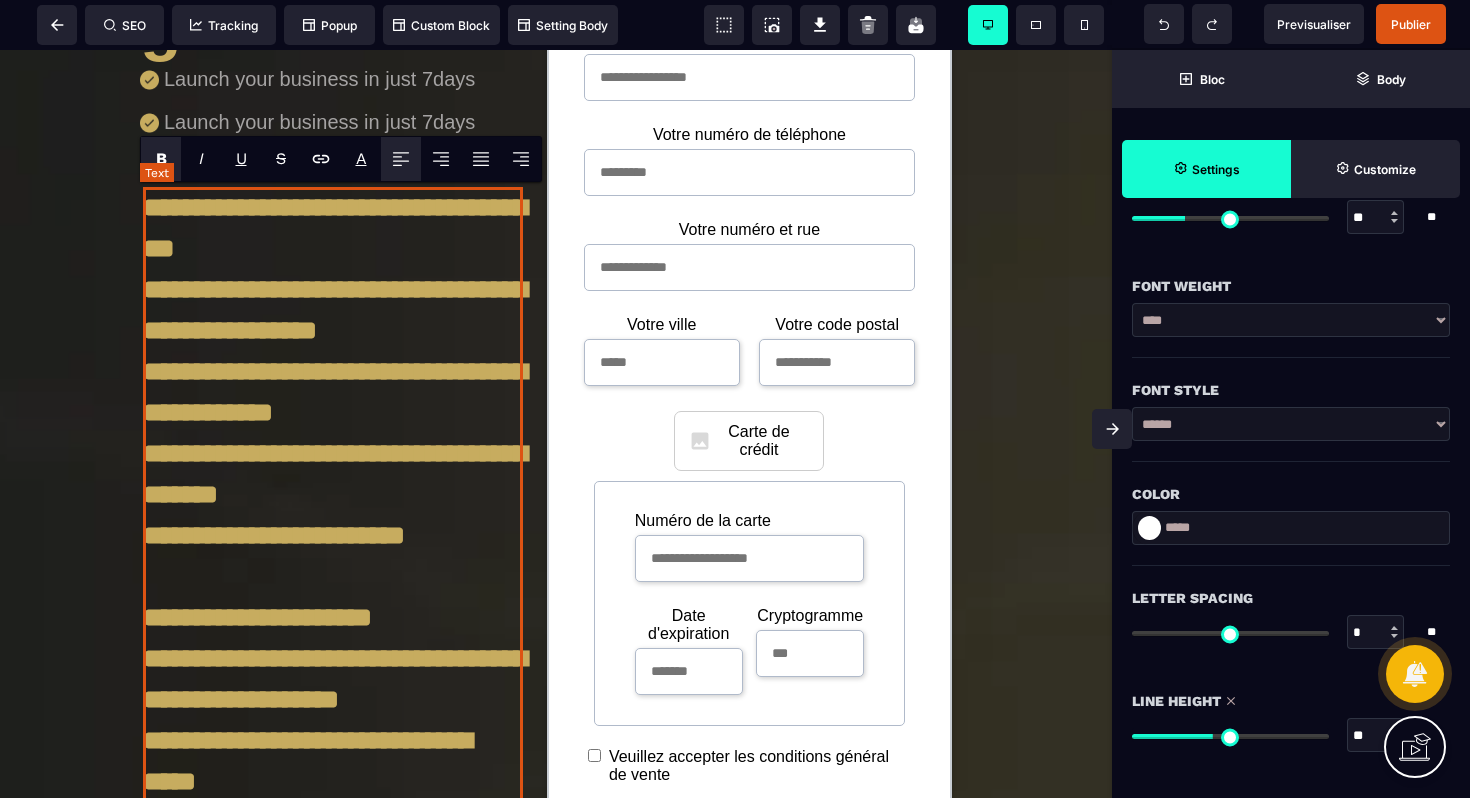 click on "**********" at bounding box center [333, 1704] 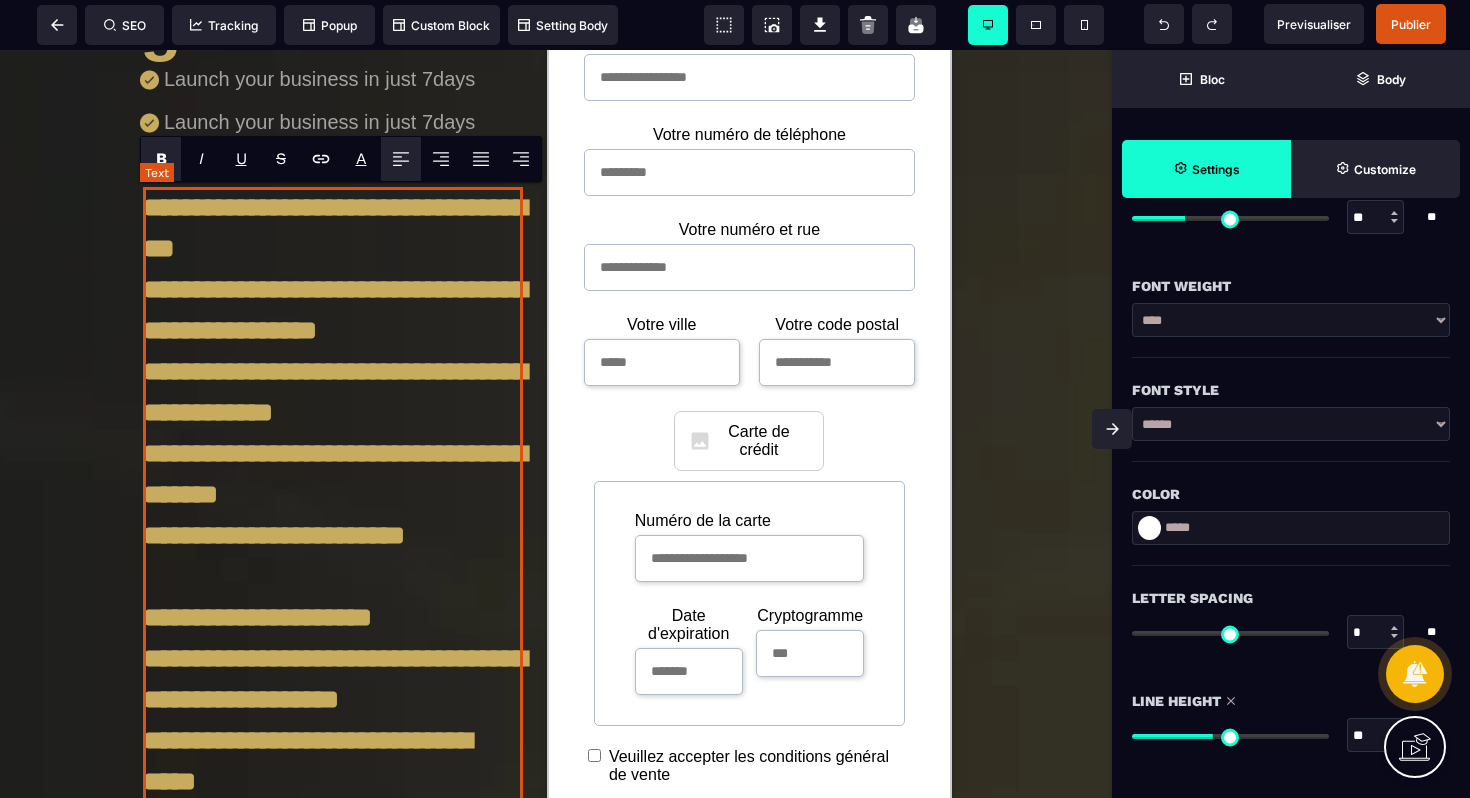 click on "**********" at bounding box center [333, 1704] 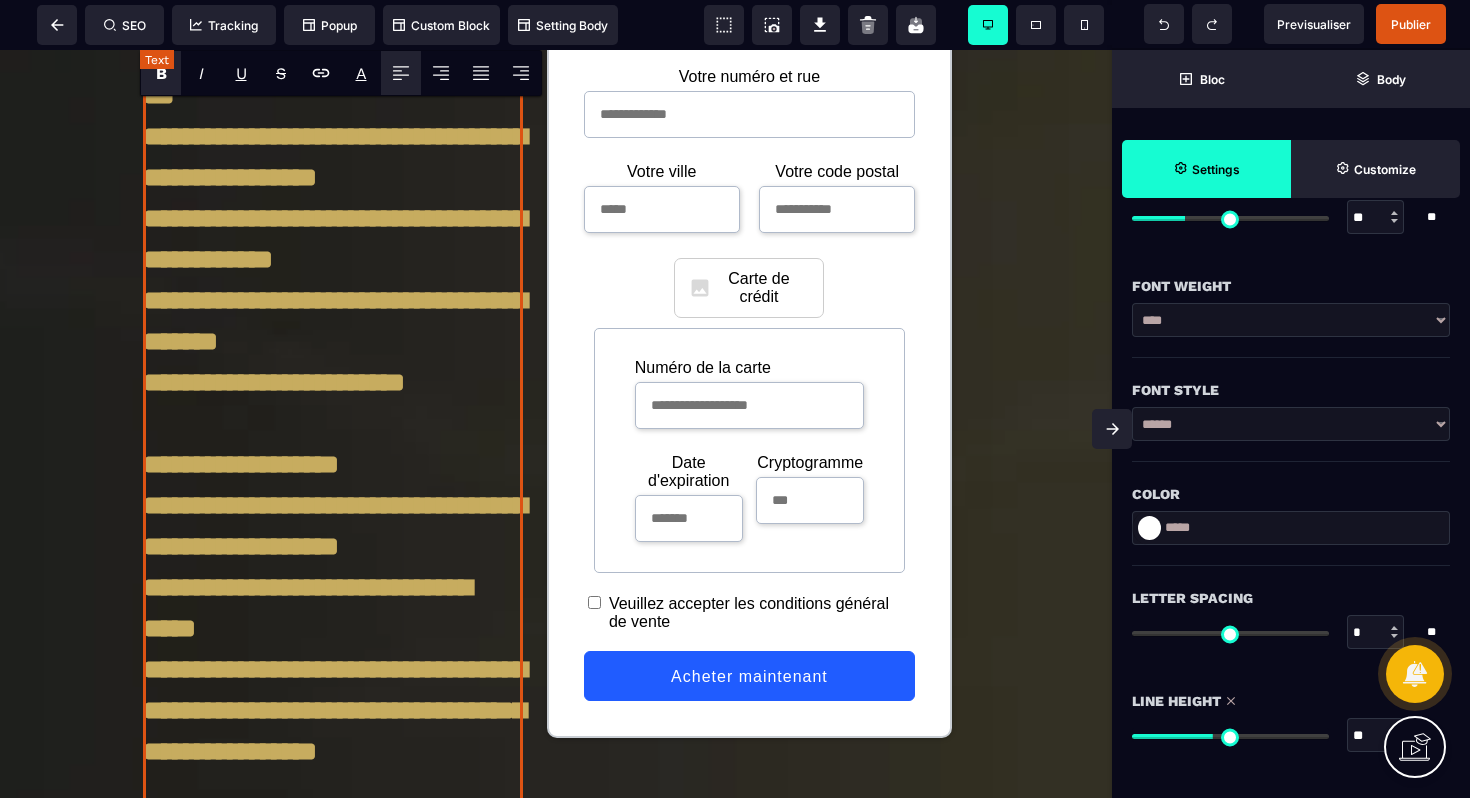 scroll, scrollTop: 1502, scrollLeft: 0, axis: vertical 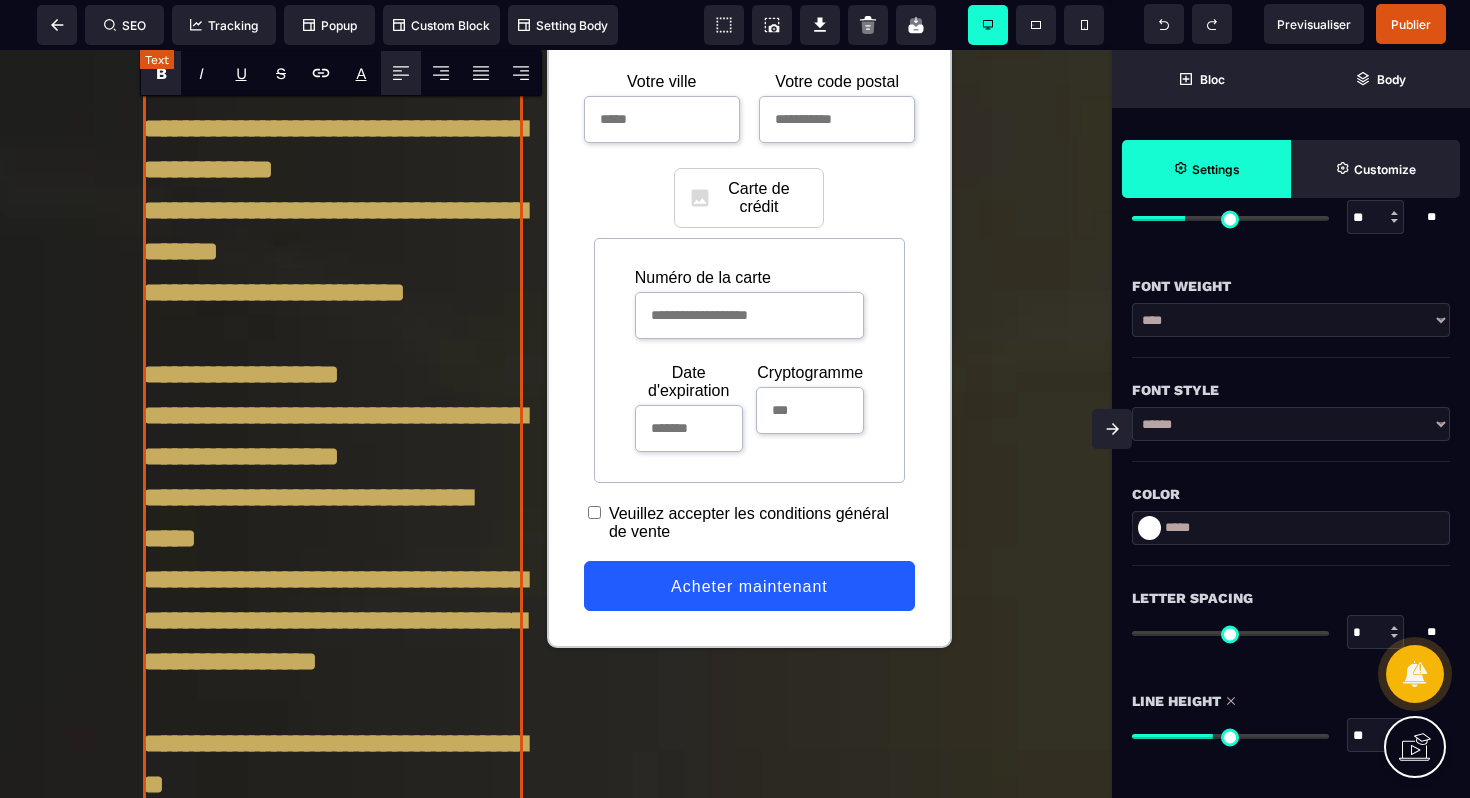 click on "**********" at bounding box center [333, 1461] 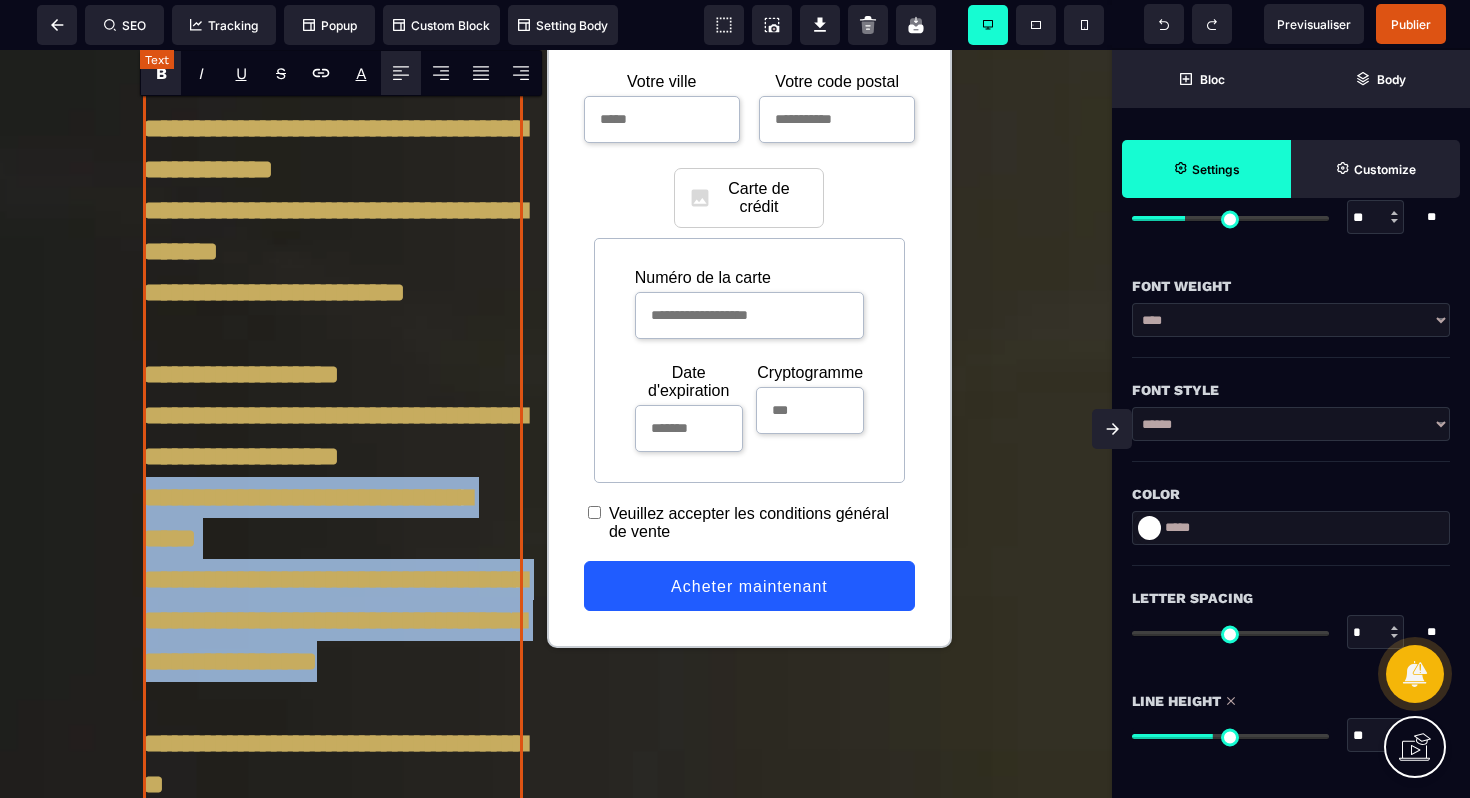drag, startPoint x: 145, startPoint y: 488, endPoint x: 419, endPoint y: 668, distance: 327.83533 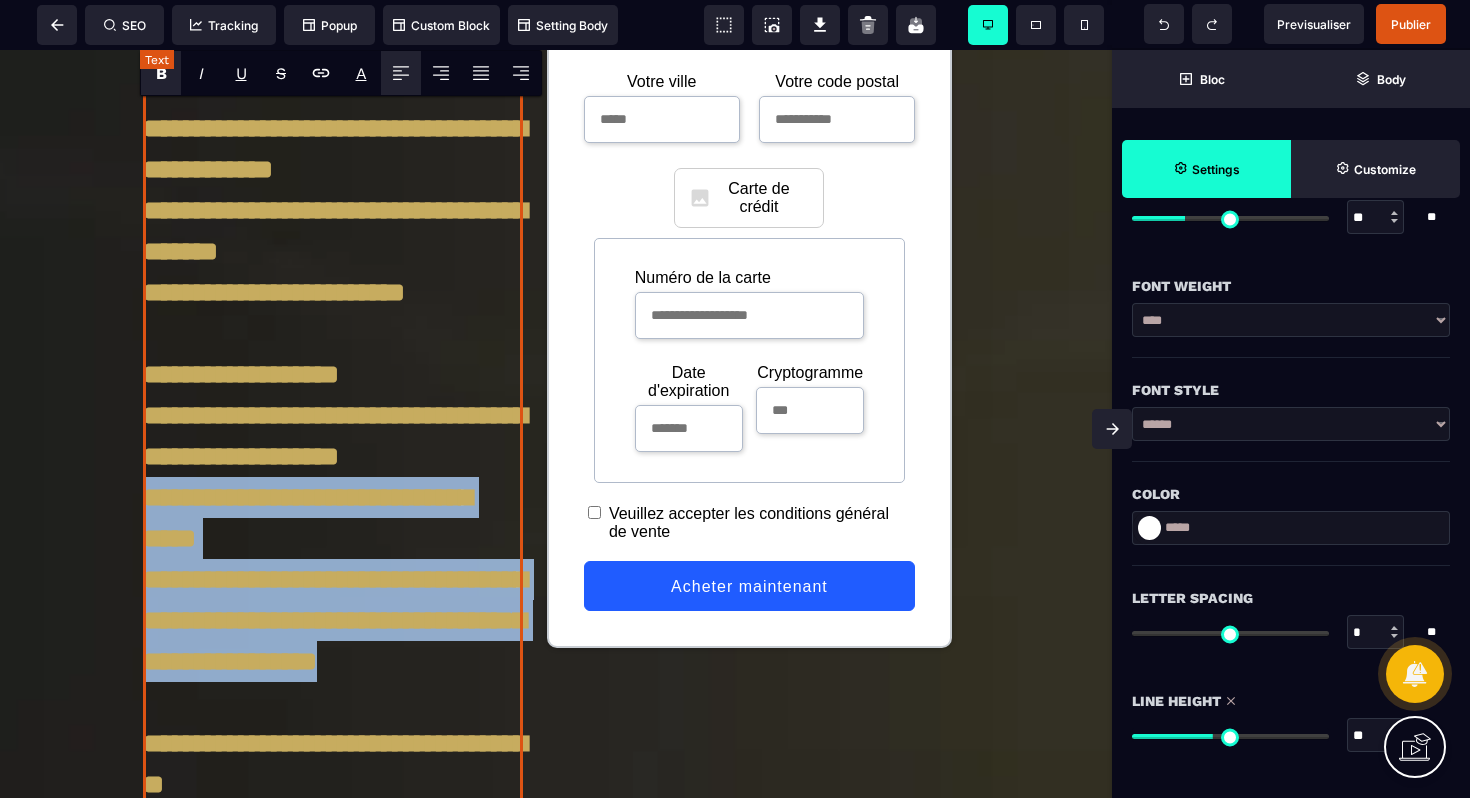 click on "**********" at bounding box center [333, 1461] 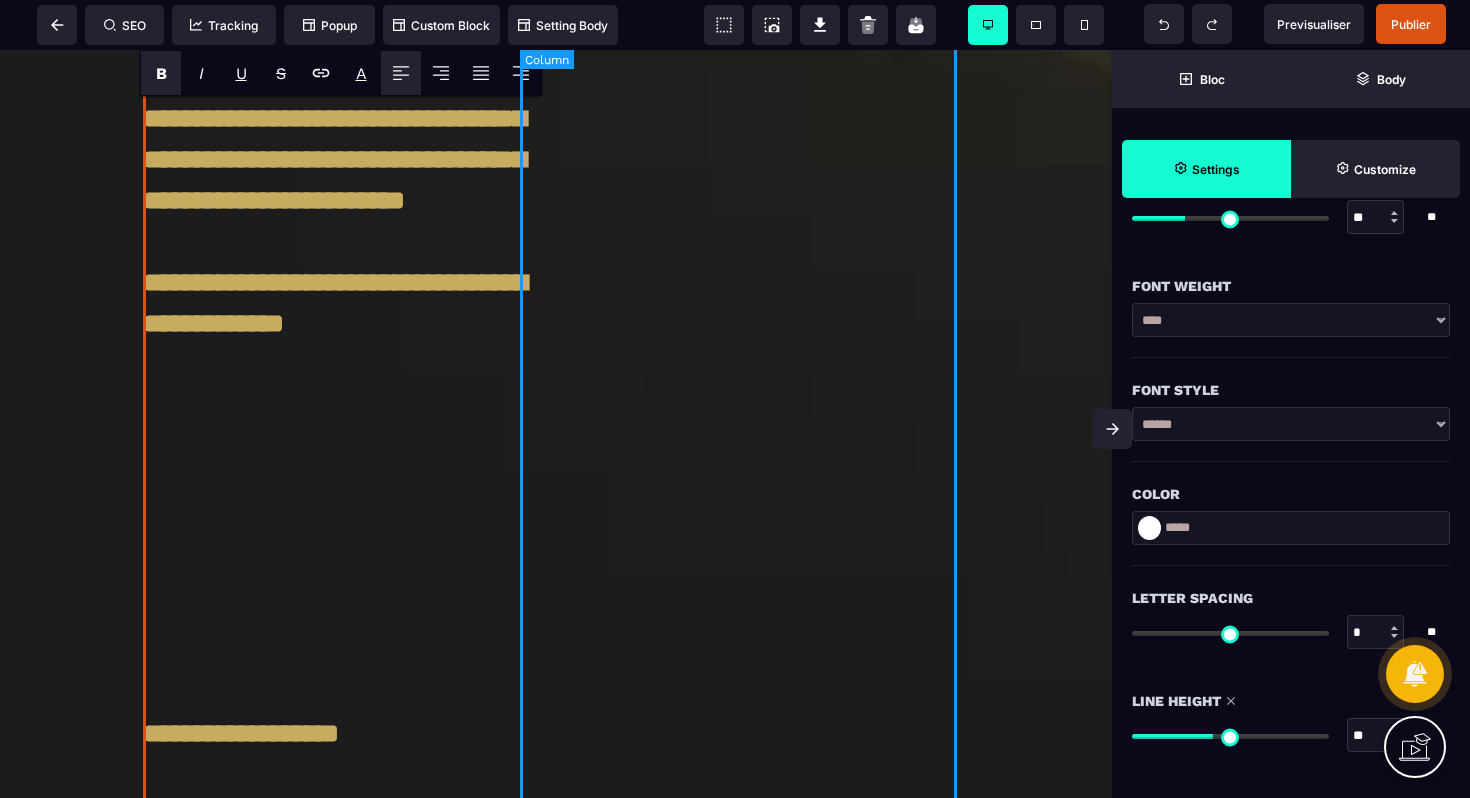 scroll, scrollTop: 3522, scrollLeft: 0, axis: vertical 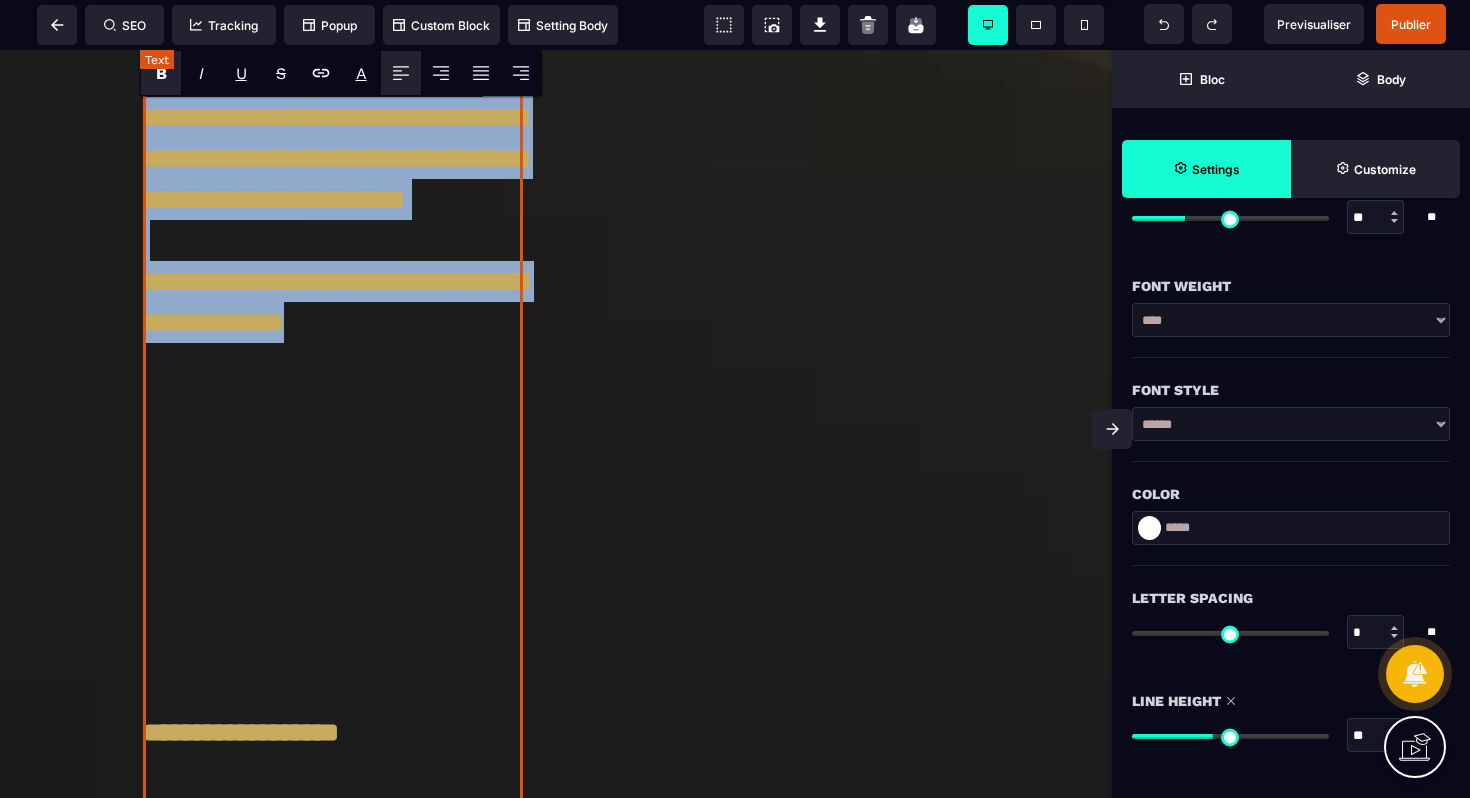 drag, startPoint x: 346, startPoint y: 440, endPoint x: 219, endPoint y: 191, distance: 279.51746 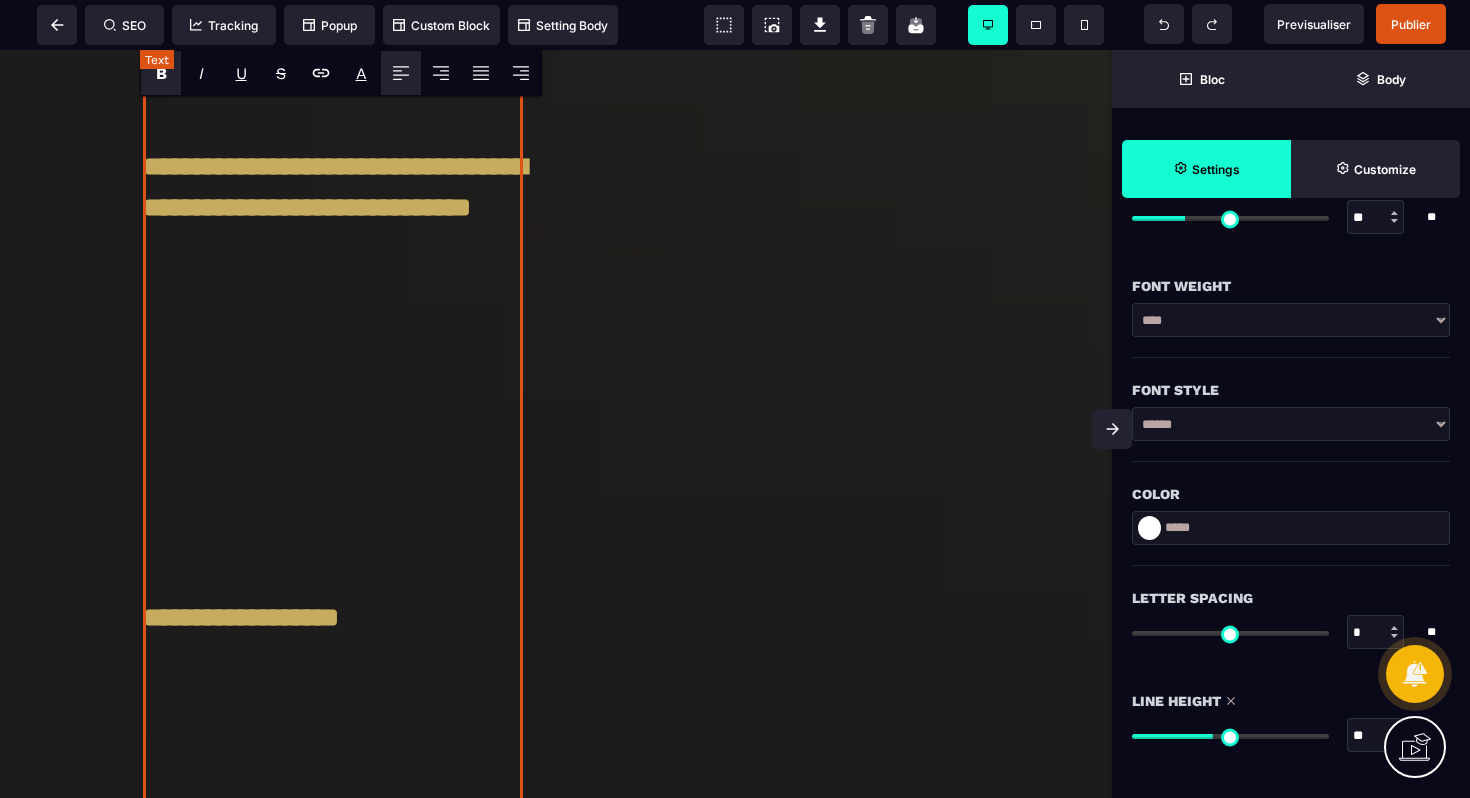 scroll, scrollTop: 3352, scrollLeft: 0, axis: vertical 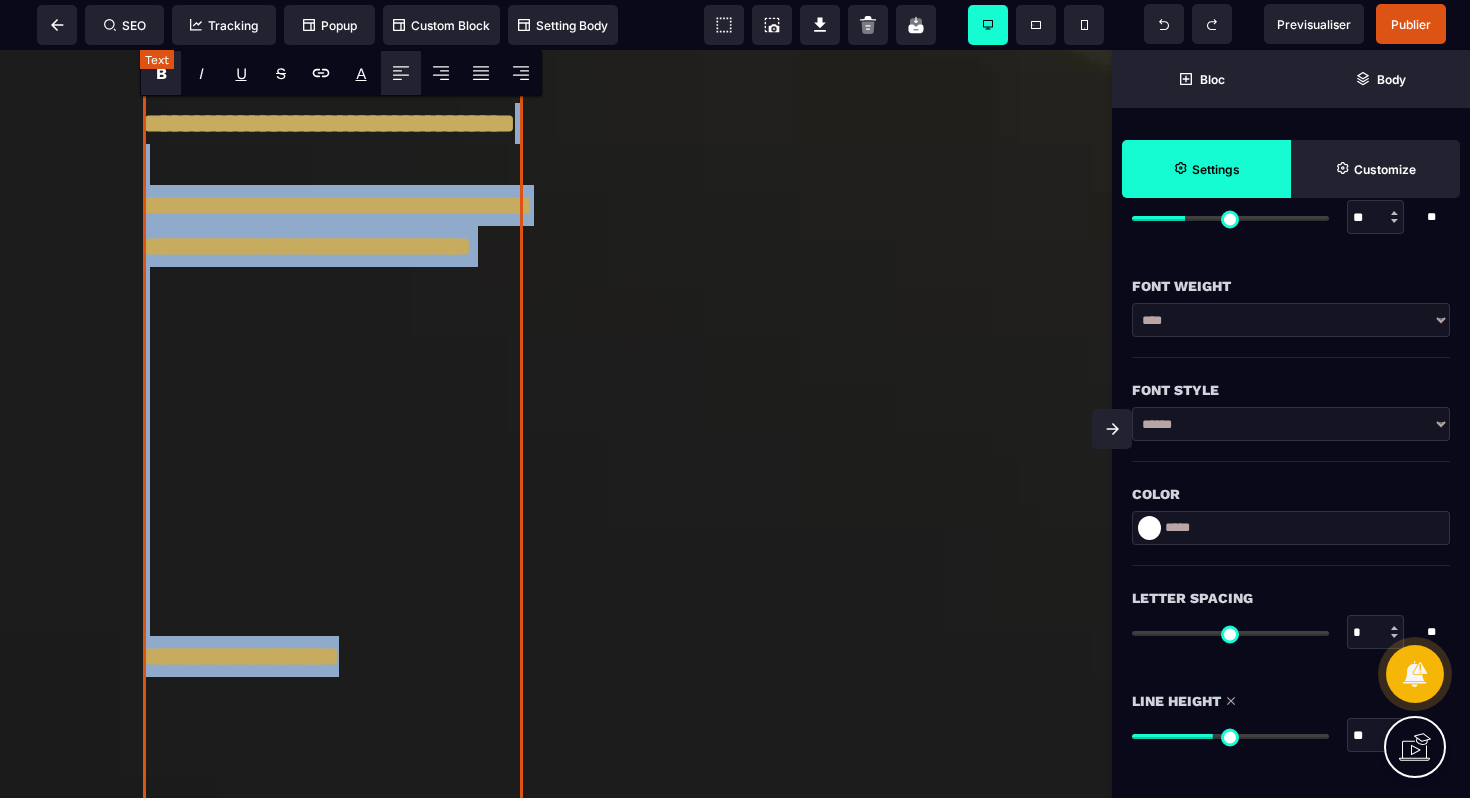 drag, startPoint x: 395, startPoint y: 773, endPoint x: 197, endPoint y: 259, distance: 550.81757 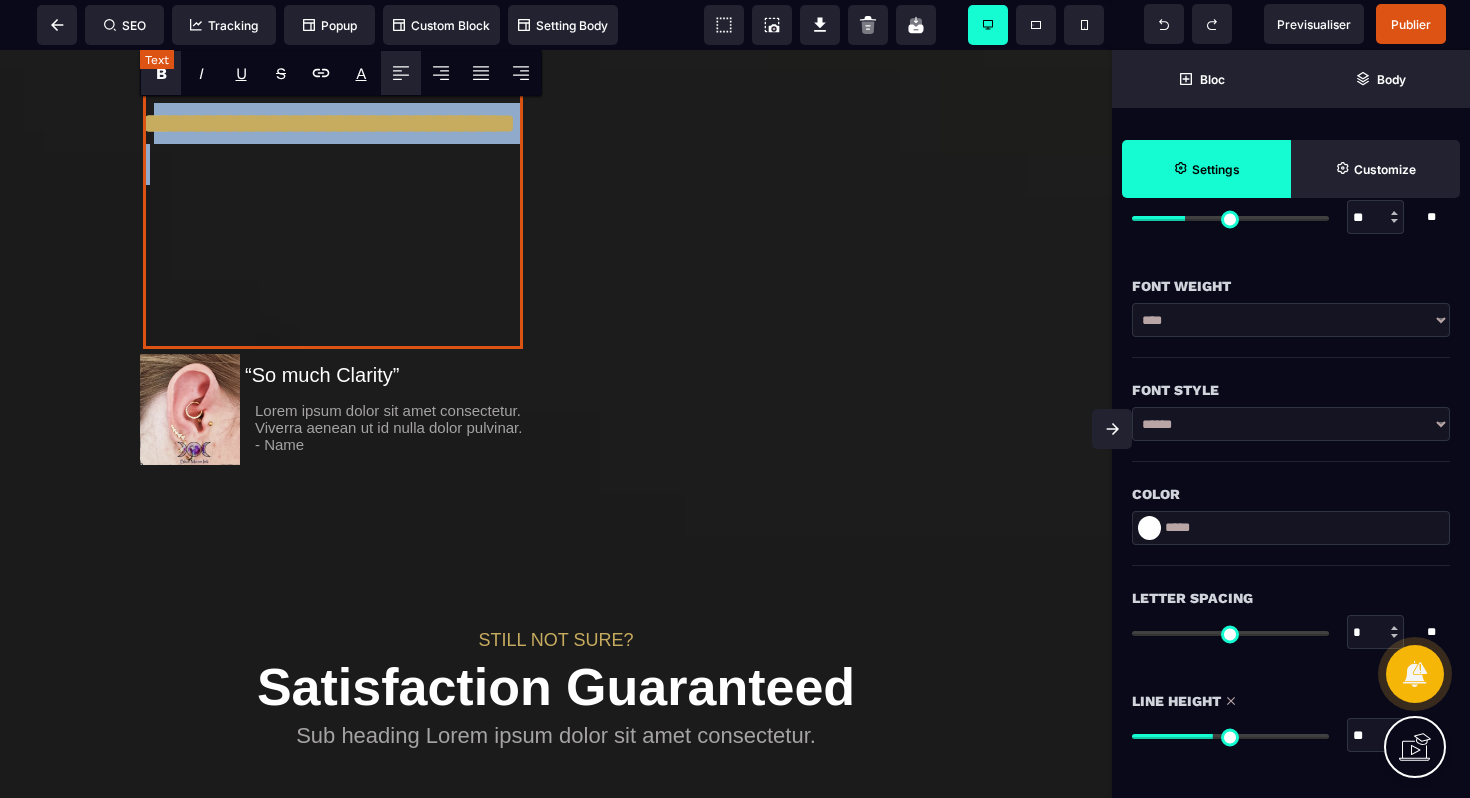 drag, startPoint x: 349, startPoint y: 265, endPoint x: 152, endPoint y: 143, distance: 231.7175 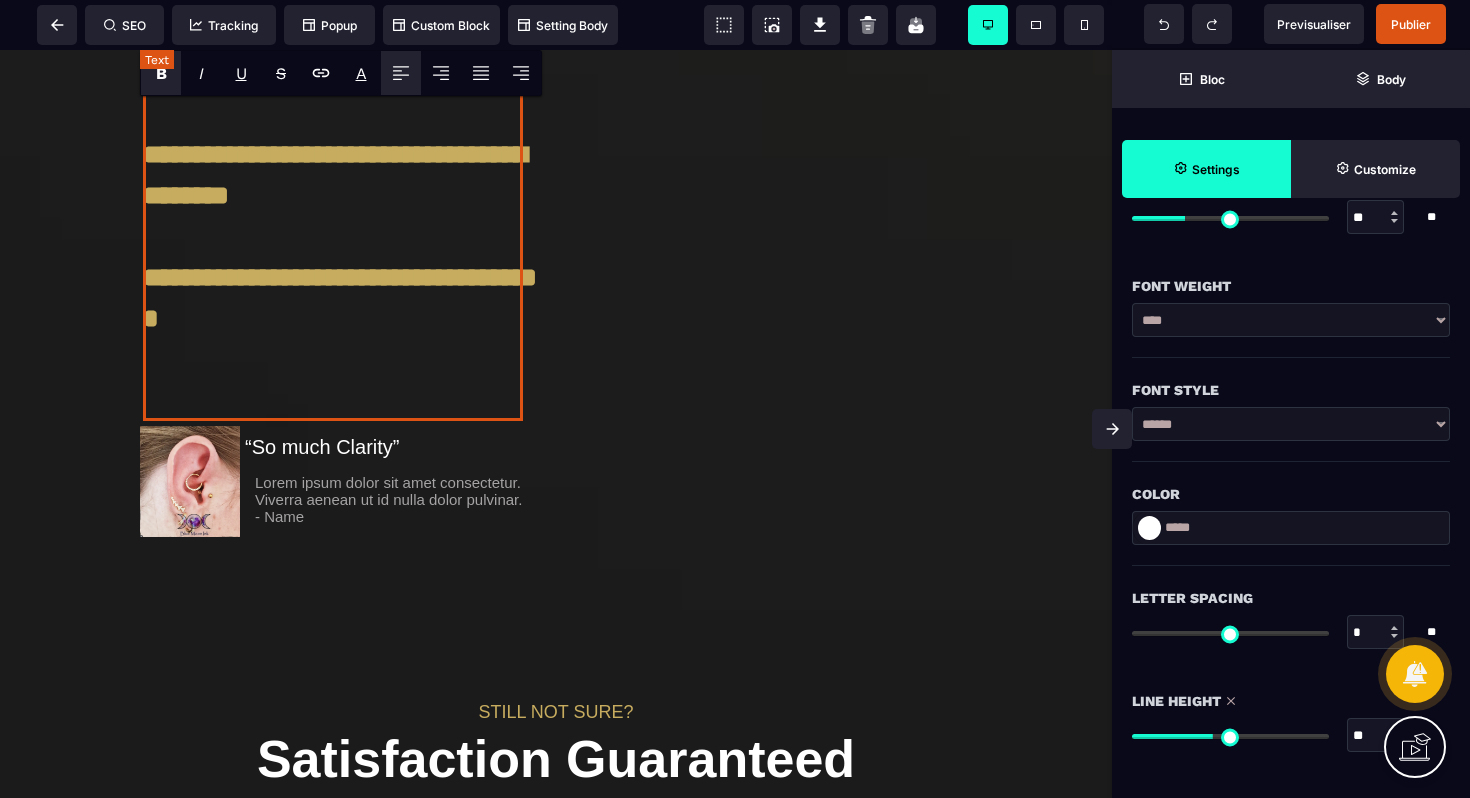 scroll, scrollTop: 3033, scrollLeft: 0, axis: vertical 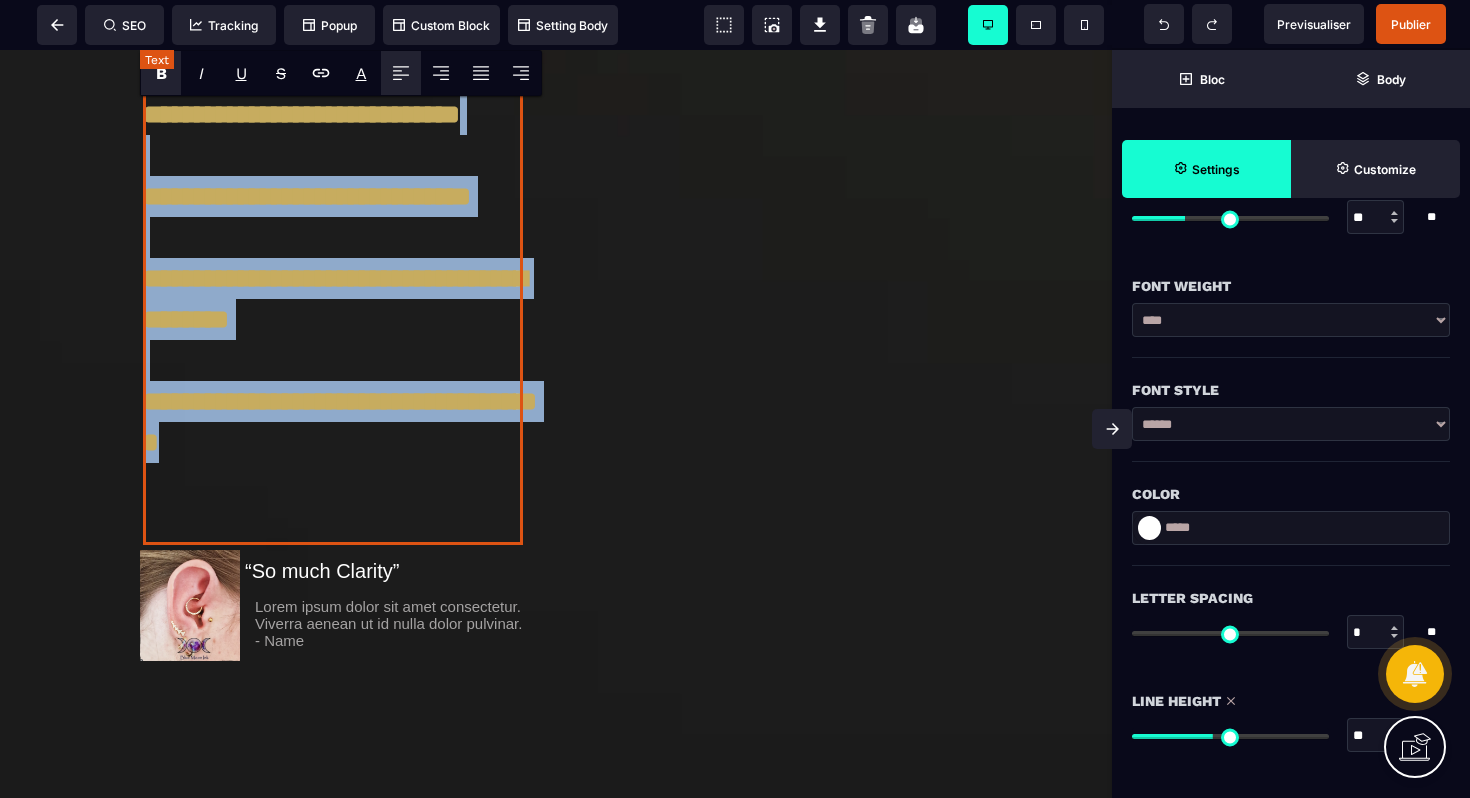drag, startPoint x: 241, startPoint y: 481, endPoint x: 165, endPoint y: 202, distance: 289.16605 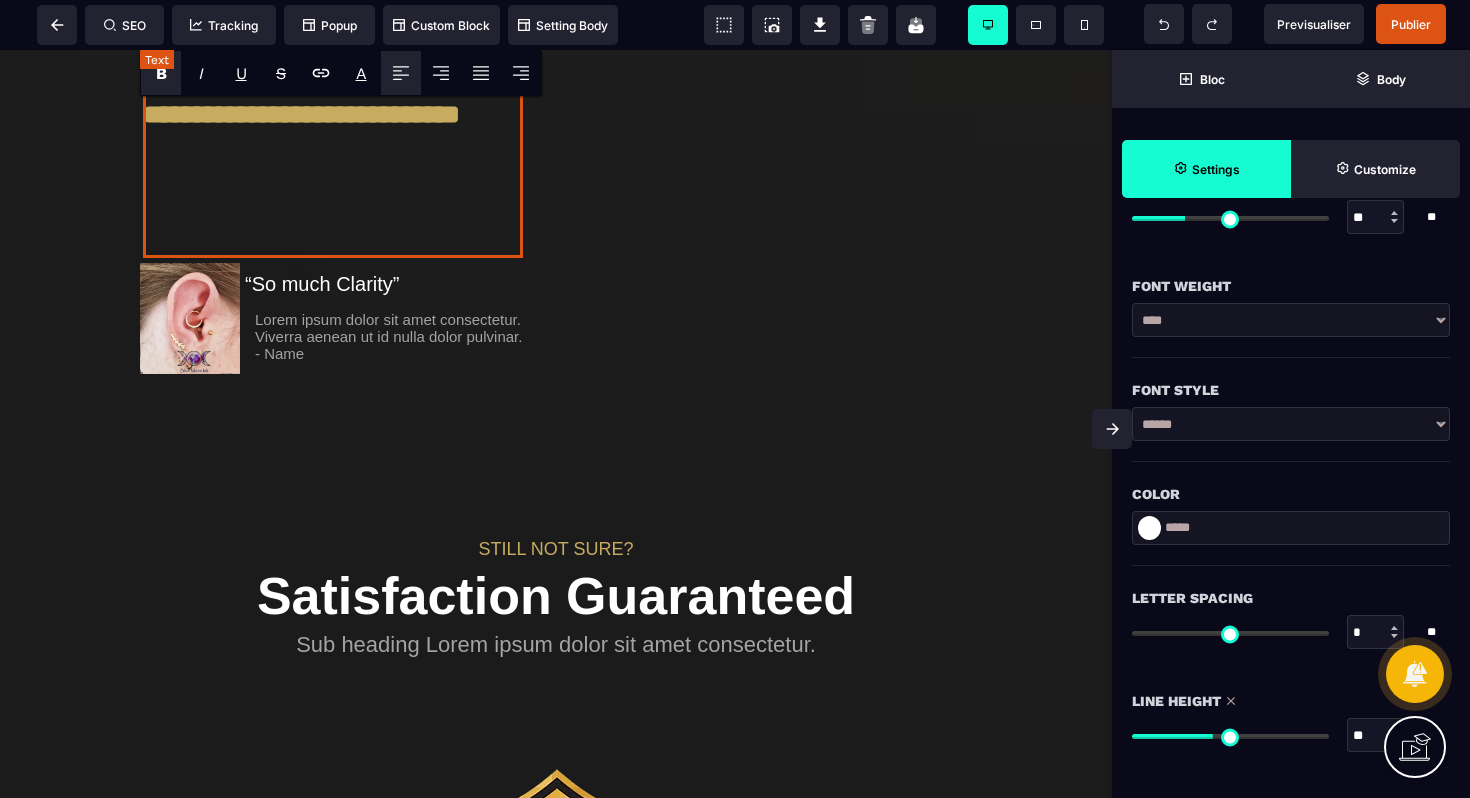 scroll, scrollTop: 2878, scrollLeft: 0, axis: vertical 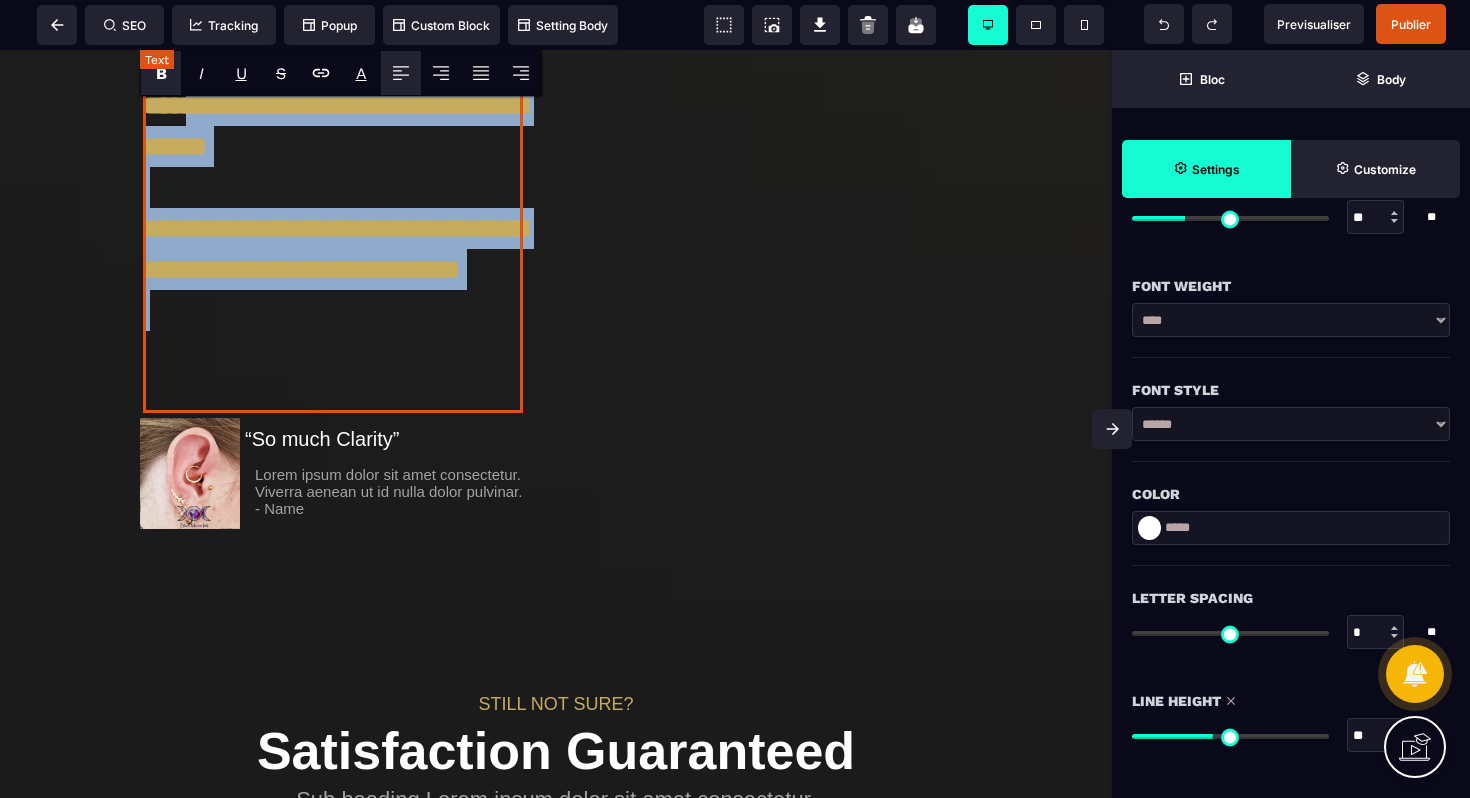 drag, startPoint x: 460, startPoint y: 387, endPoint x: 196, endPoint y: 143, distance: 359.48853 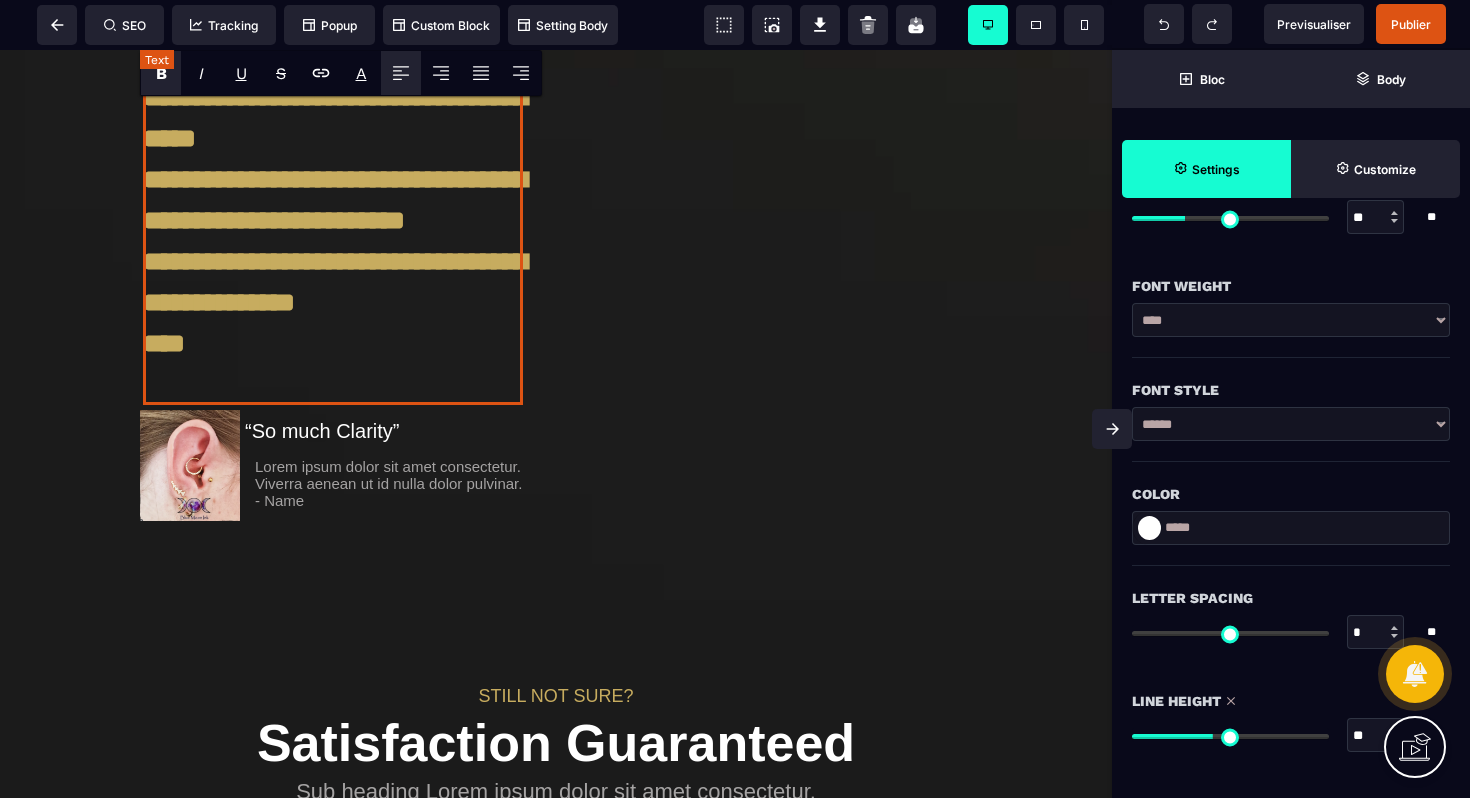 scroll, scrollTop: 2539, scrollLeft: 0, axis: vertical 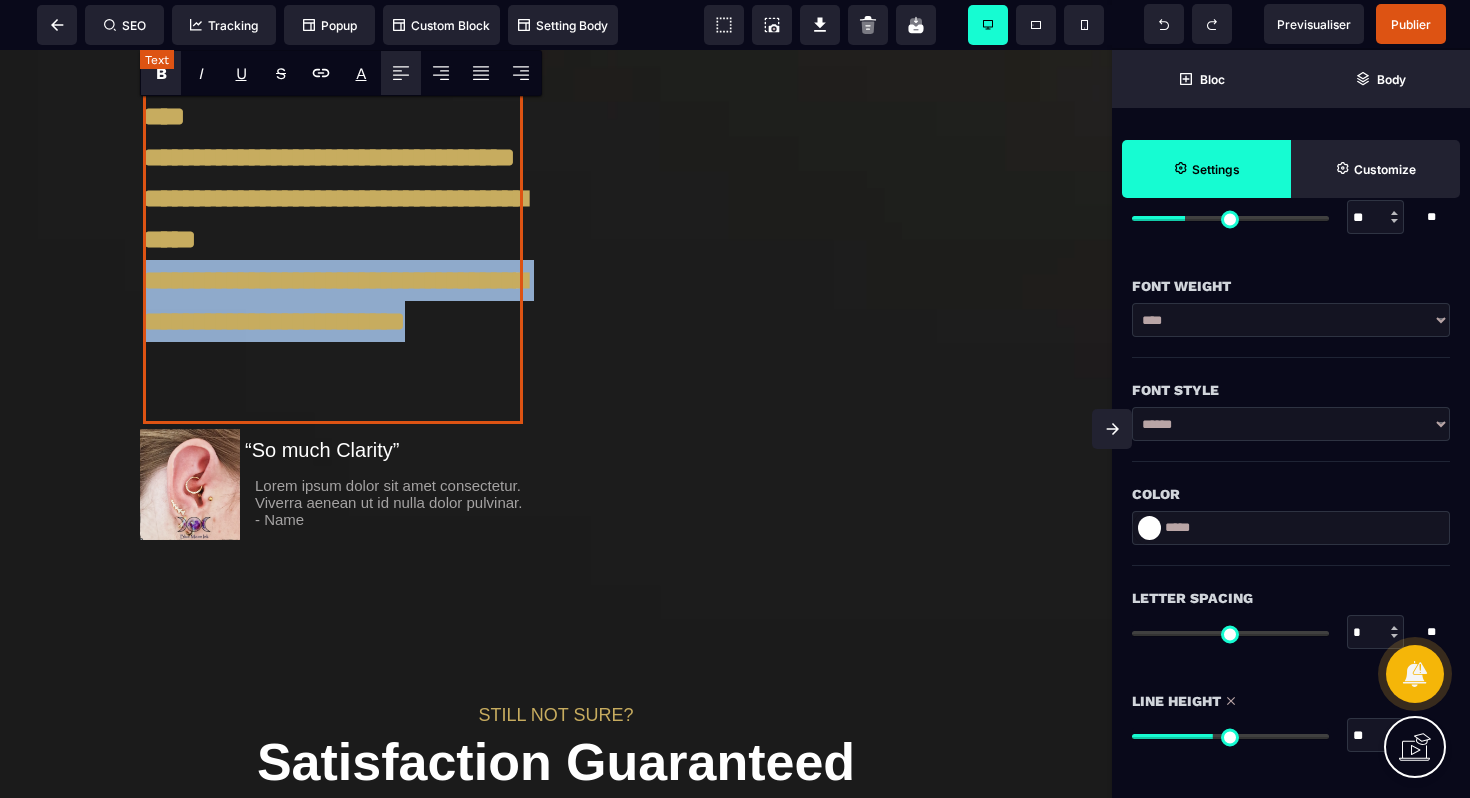 drag, startPoint x: 433, startPoint y: 361, endPoint x: 140, endPoint y: 313, distance: 296.9057 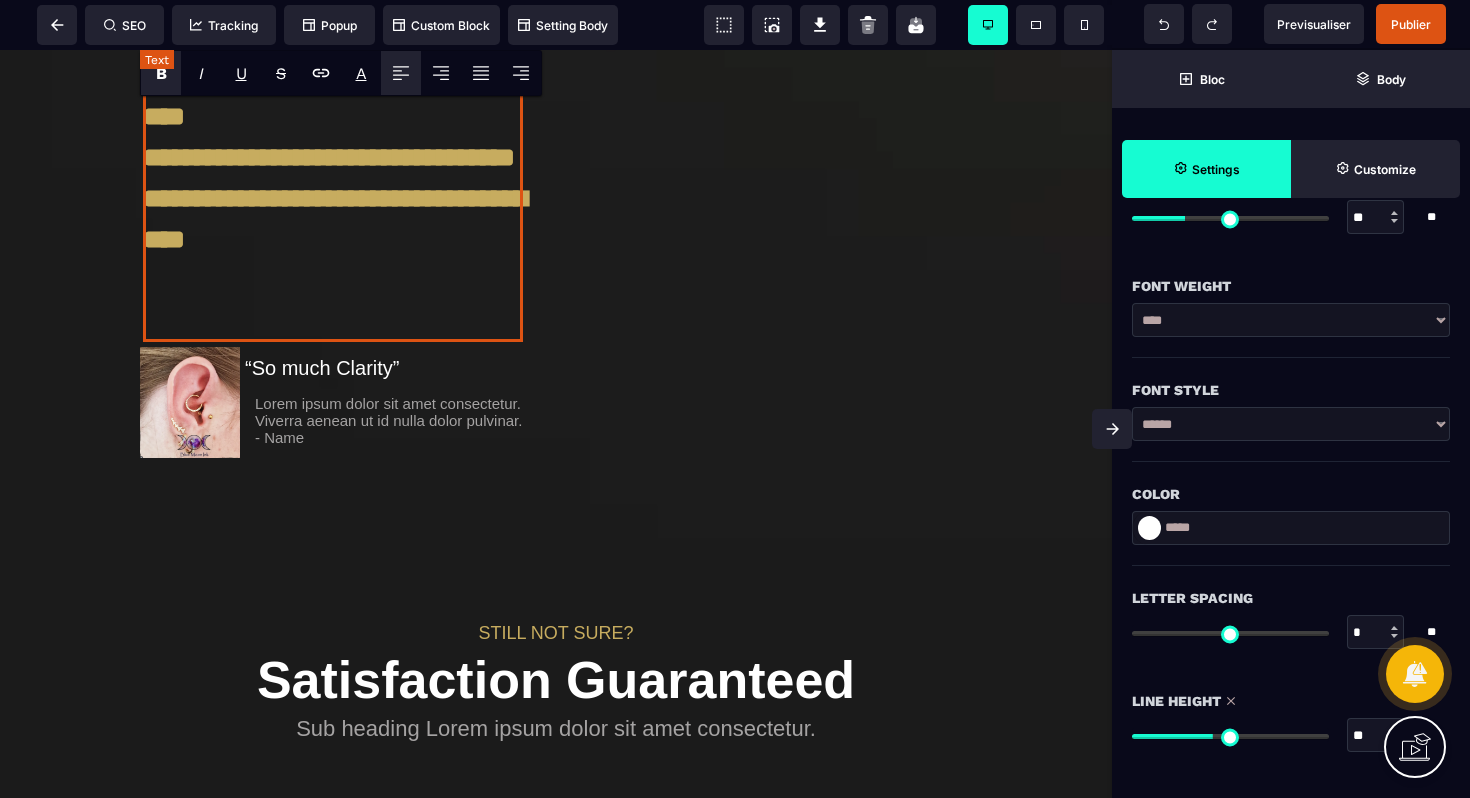 click on "**********" at bounding box center [333, -376] 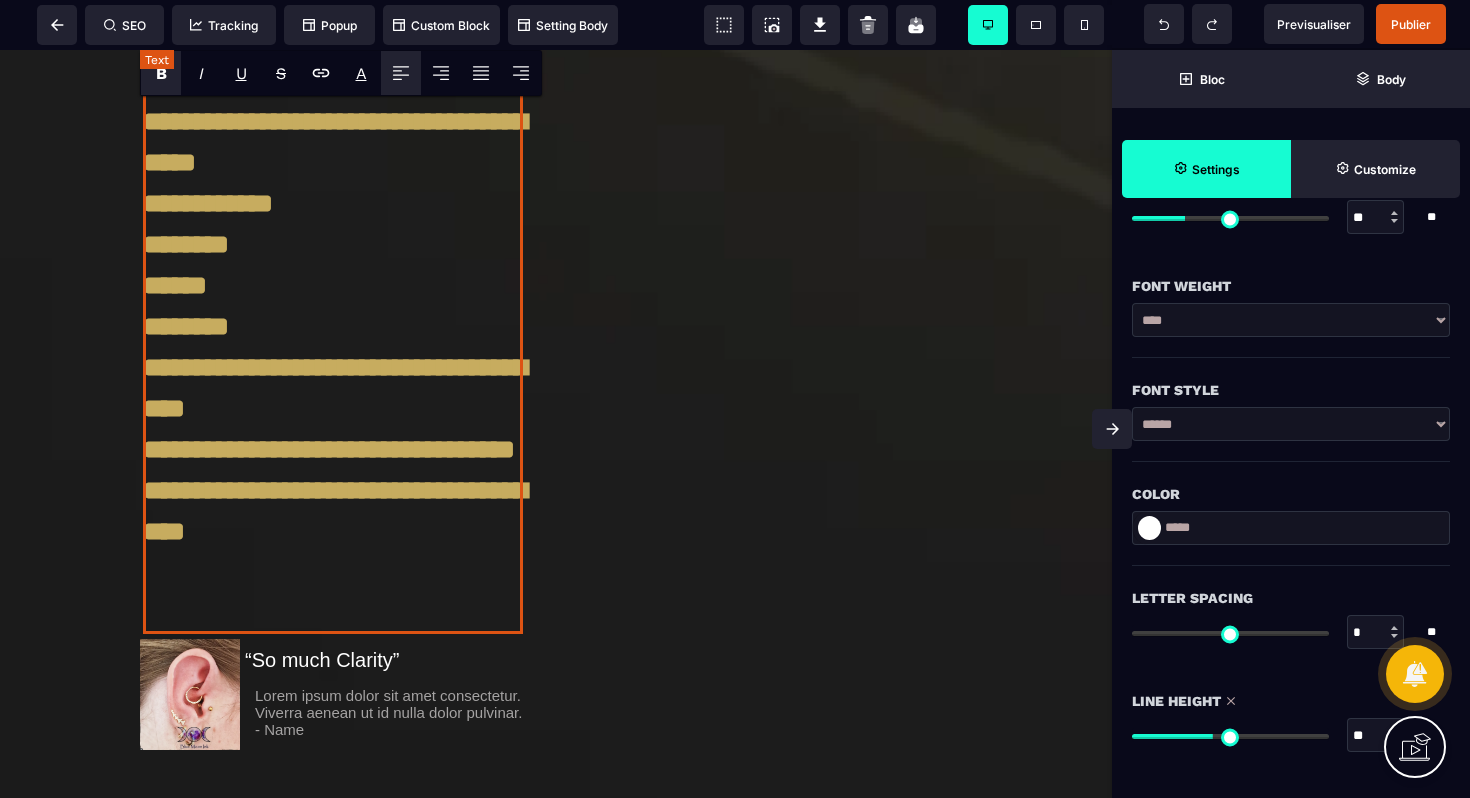 scroll, scrollTop: 2155, scrollLeft: 0, axis: vertical 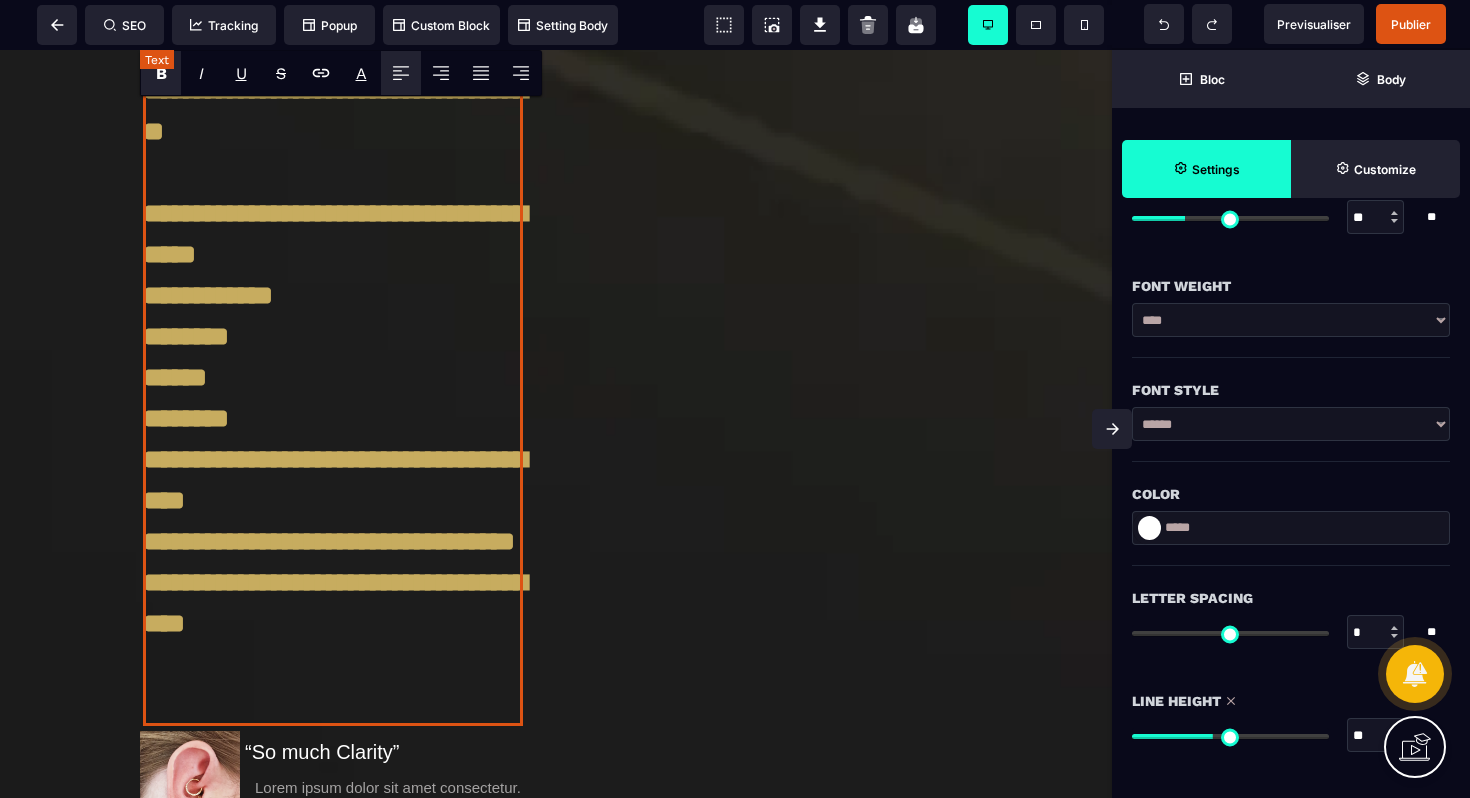 click on "**********" at bounding box center (333, 8) 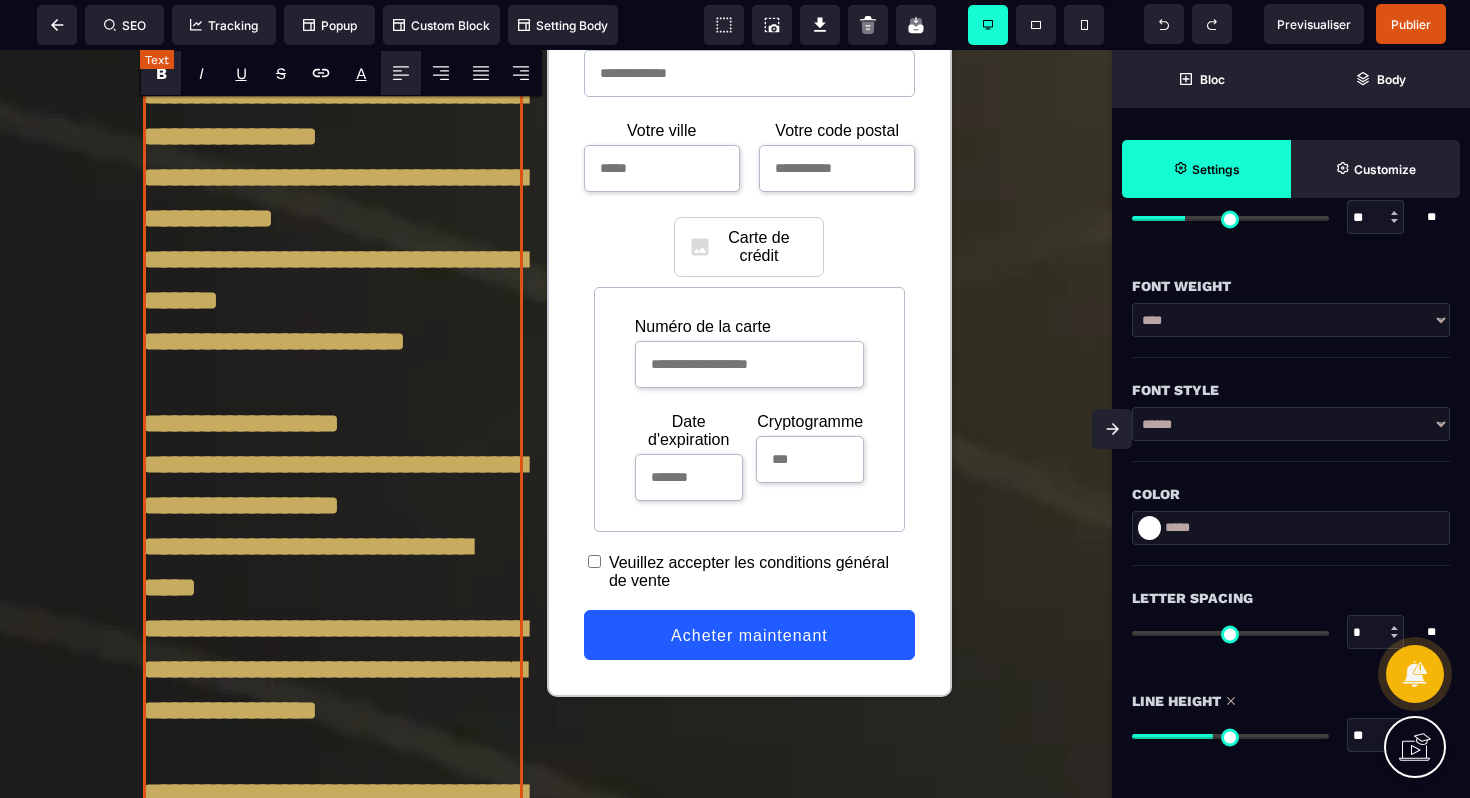 scroll, scrollTop: 1734, scrollLeft: 0, axis: vertical 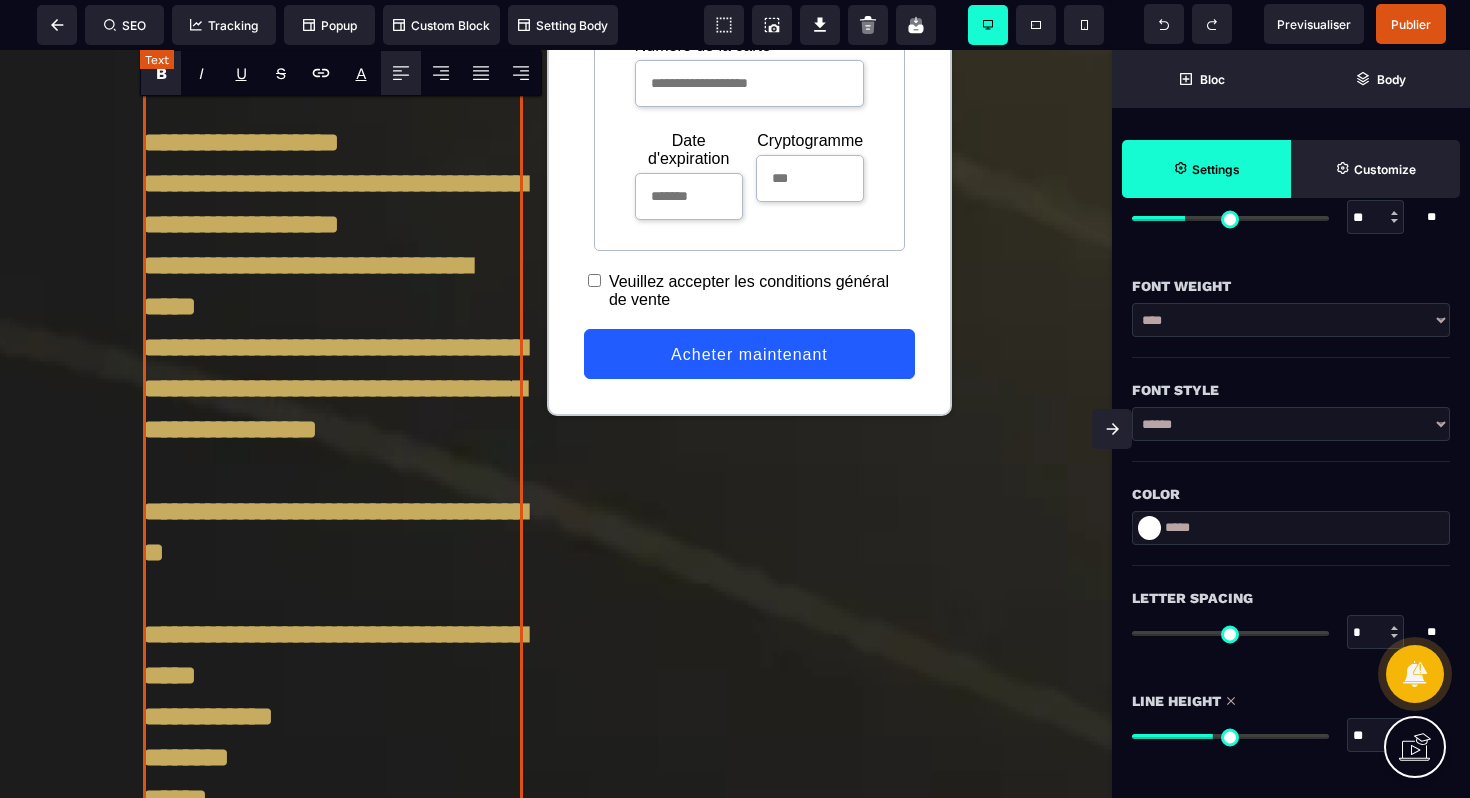 click on "**********" at bounding box center [333, 450] 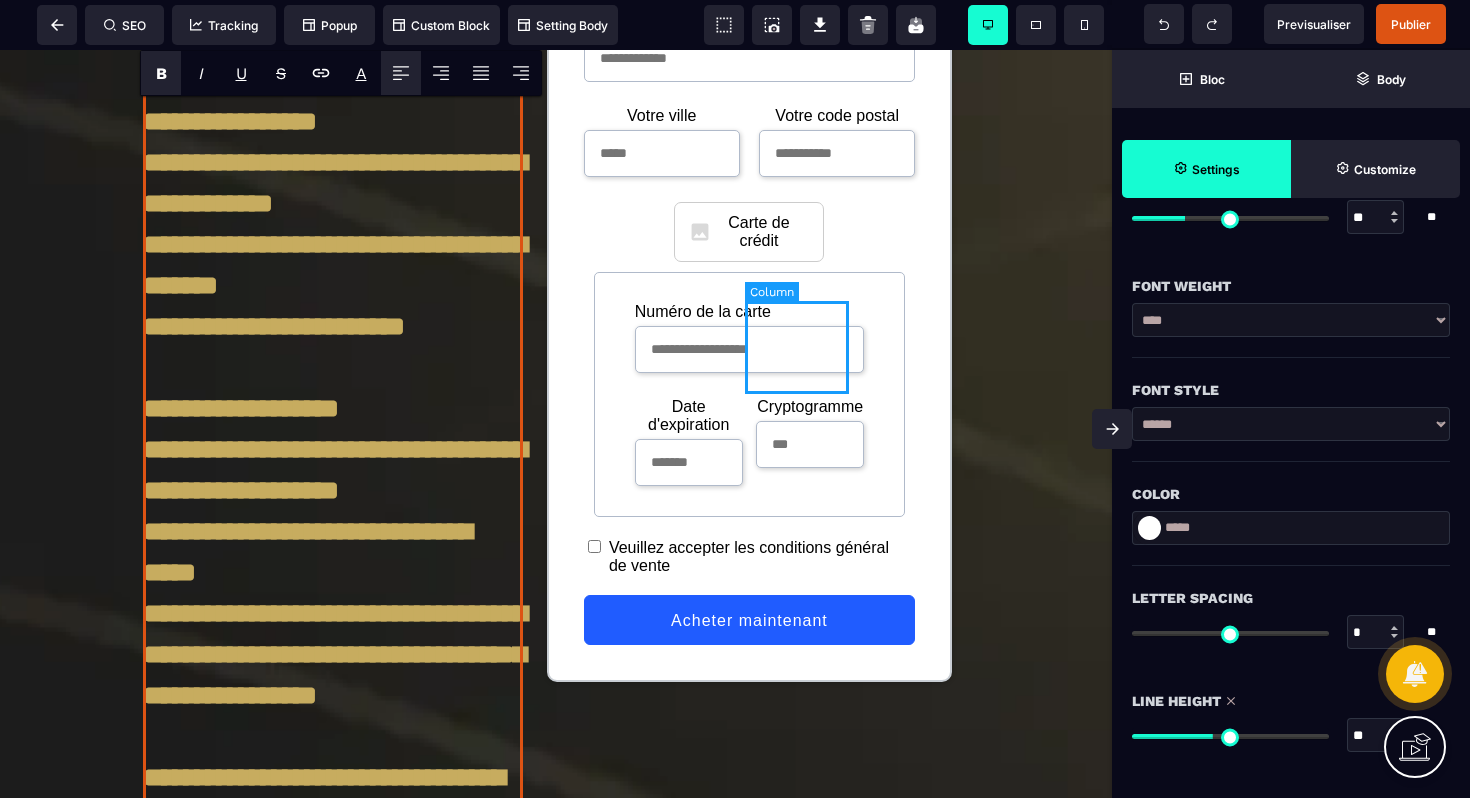 scroll, scrollTop: 1589, scrollLeft: 0, axis: vertical 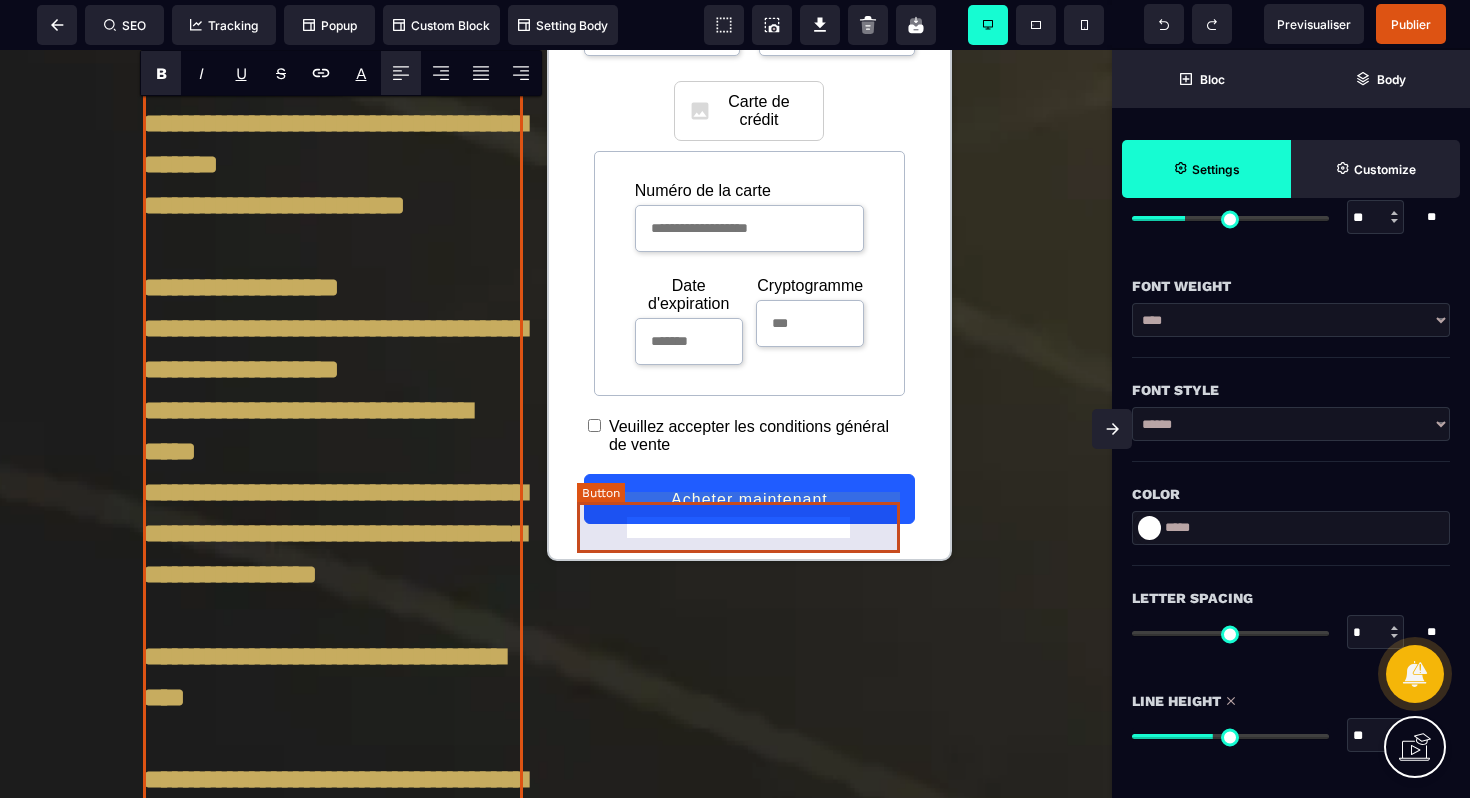 click on "Acheter maintenant" at bounding box center (749, 500) 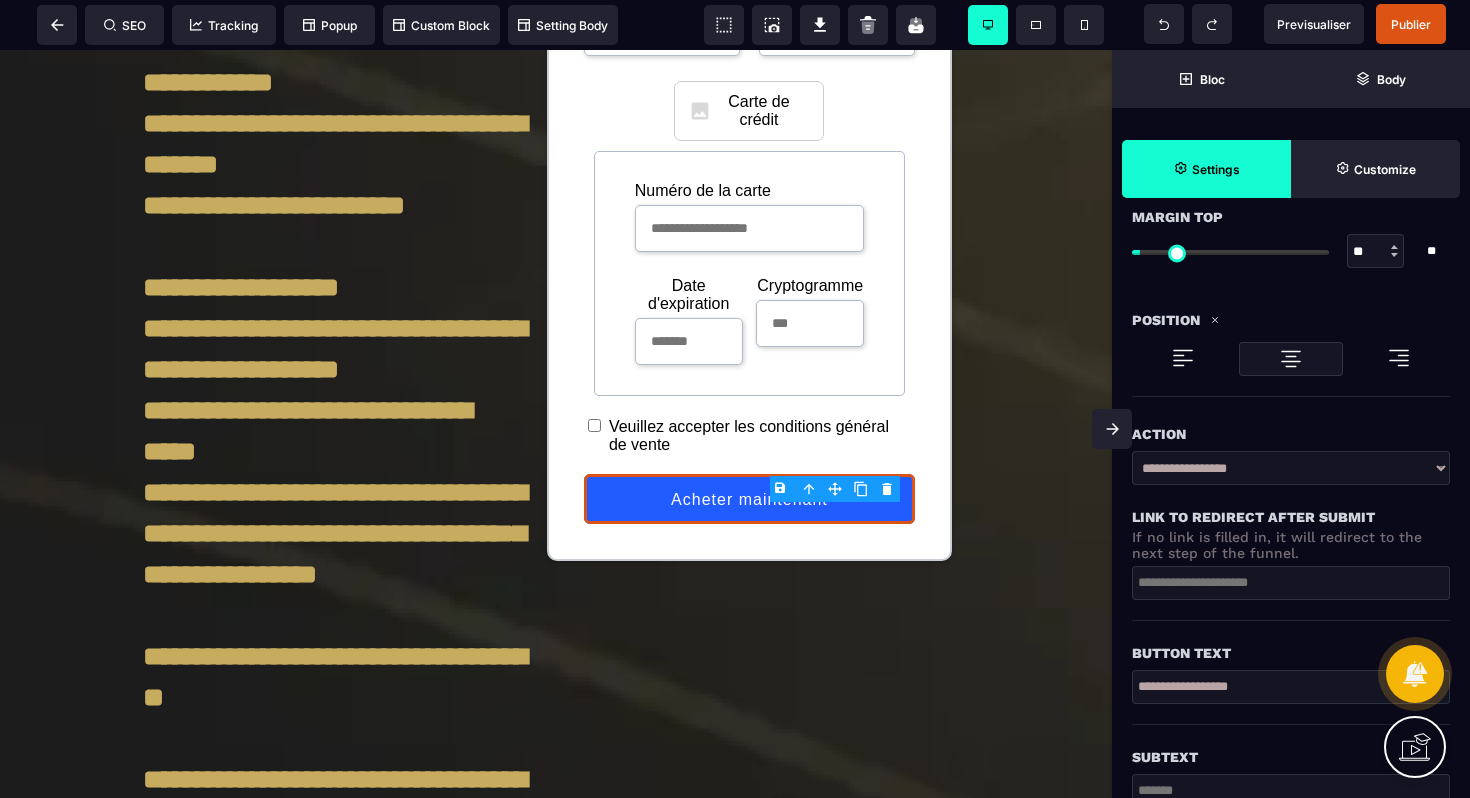 scroll, scrollTop: 274, scrollLeft: 0, axis: vertical 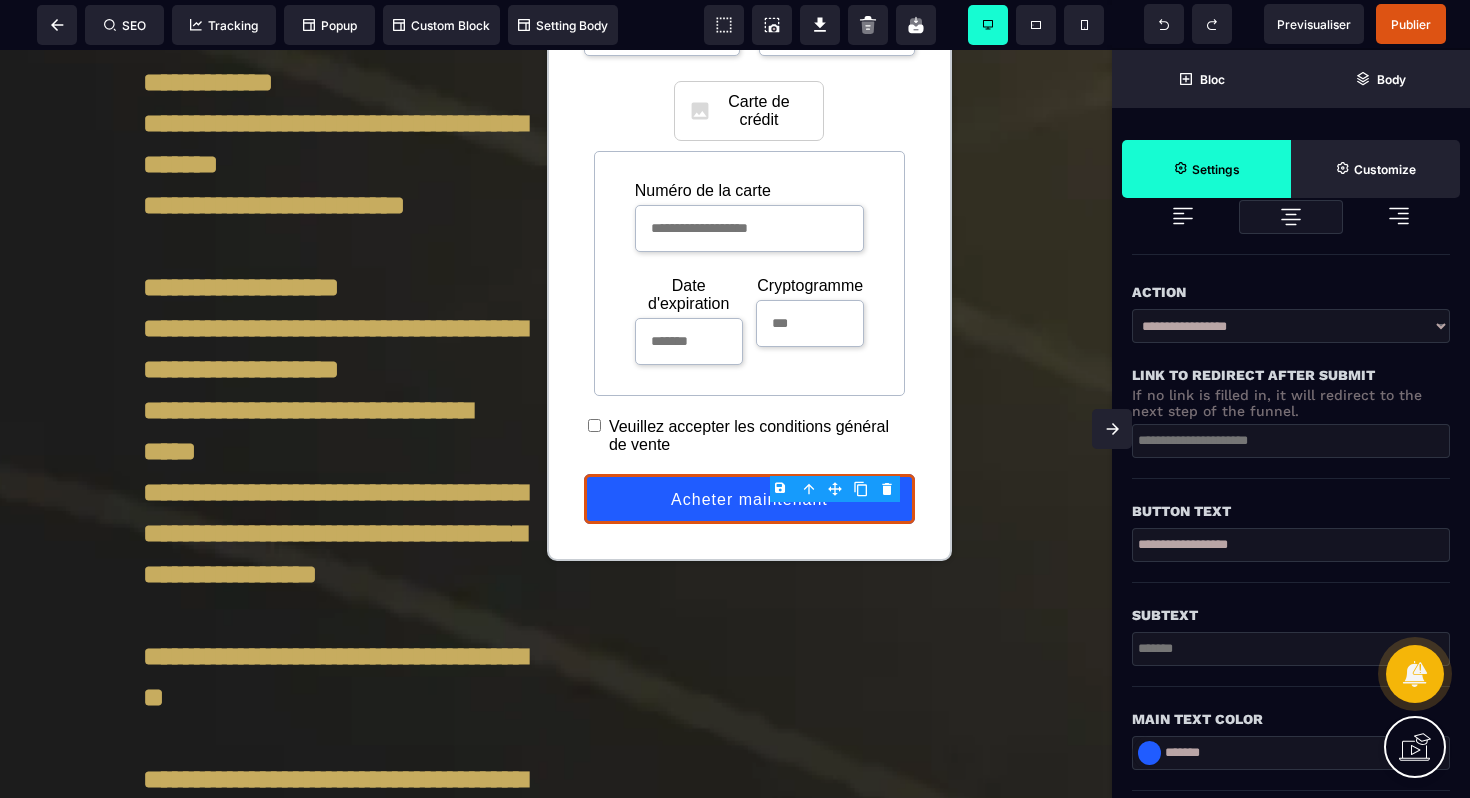 drag, startPoint x: 1298, startPoint y: 582, endPoint x: 1050, endPoint y: 526, distance: 254.24397 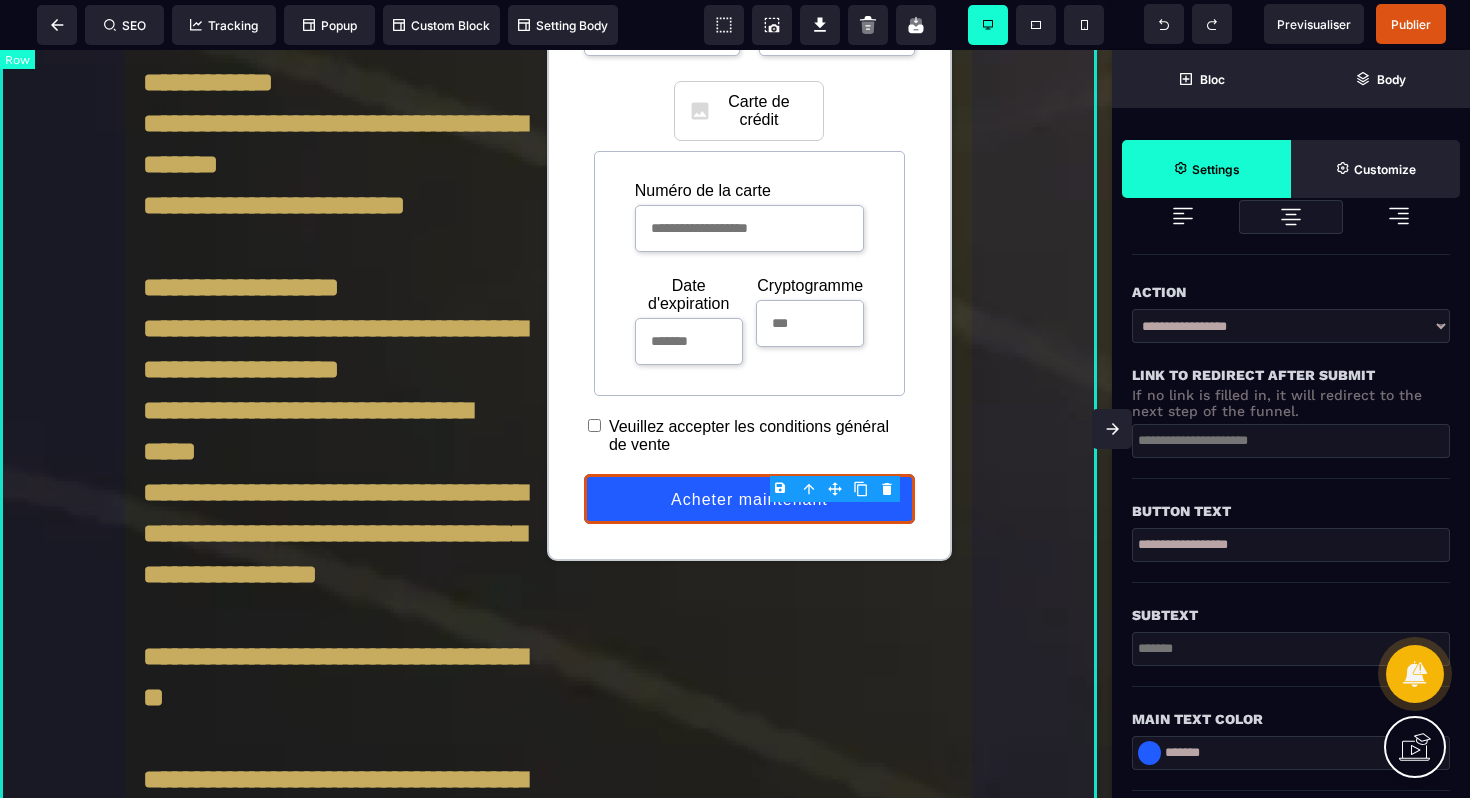 drag, startPoint x: 1288, startPoint y: 589, endPoint x: 1021, endPoint y: 521, distance: 275.52313 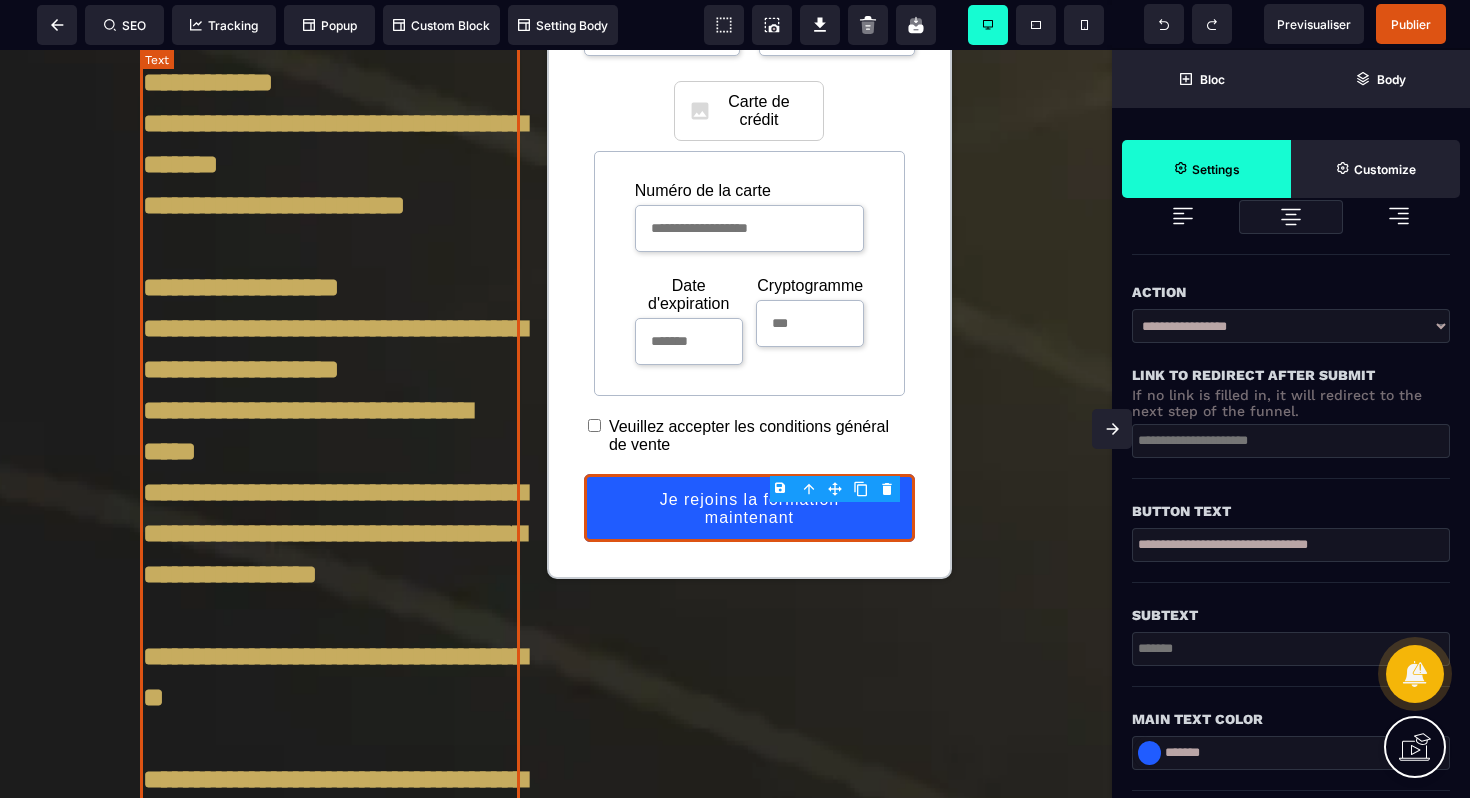 click on "**********" at bounding box center [333, 595] 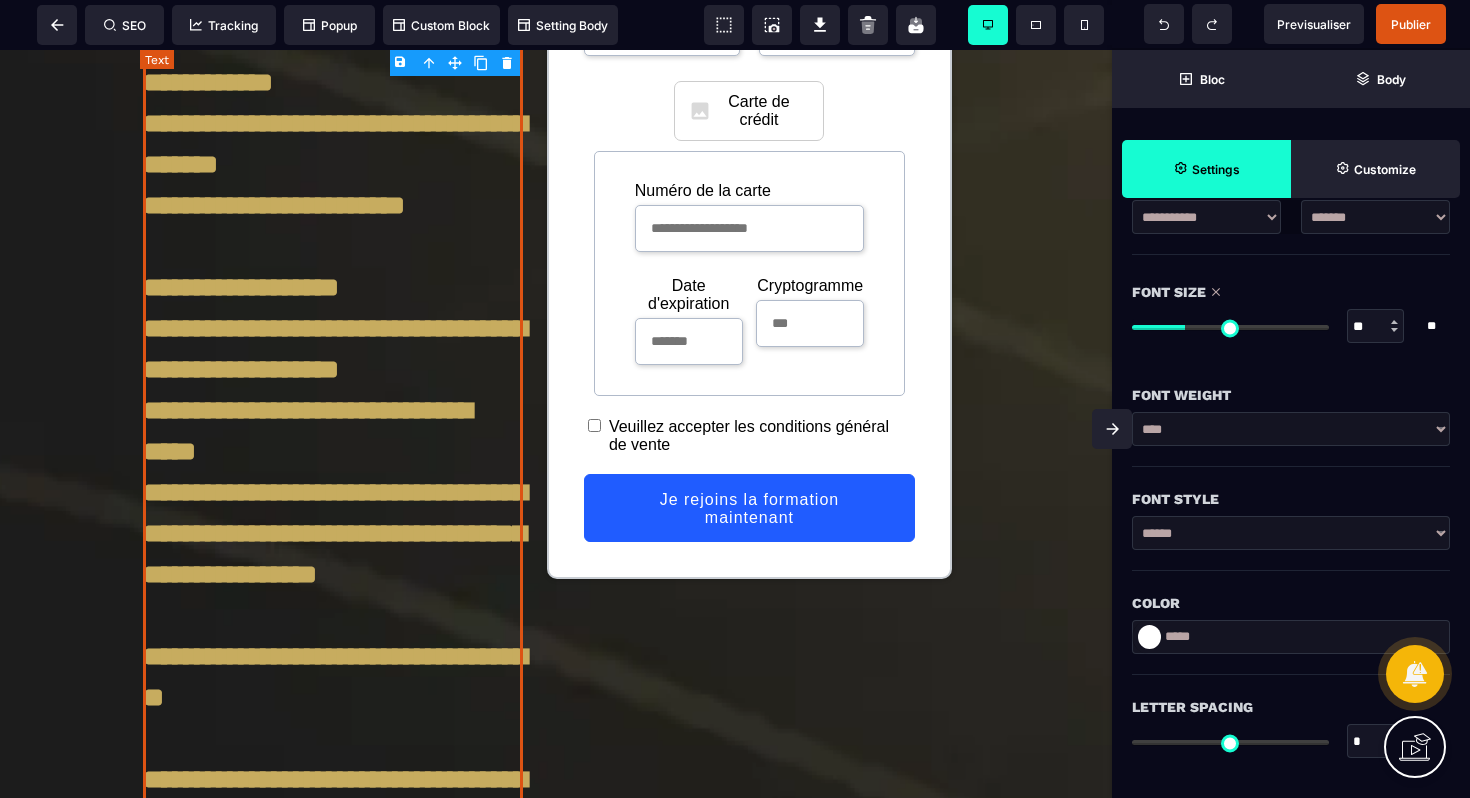 scroll, scrollTop: 0, scrollLeft: 0, axis: both 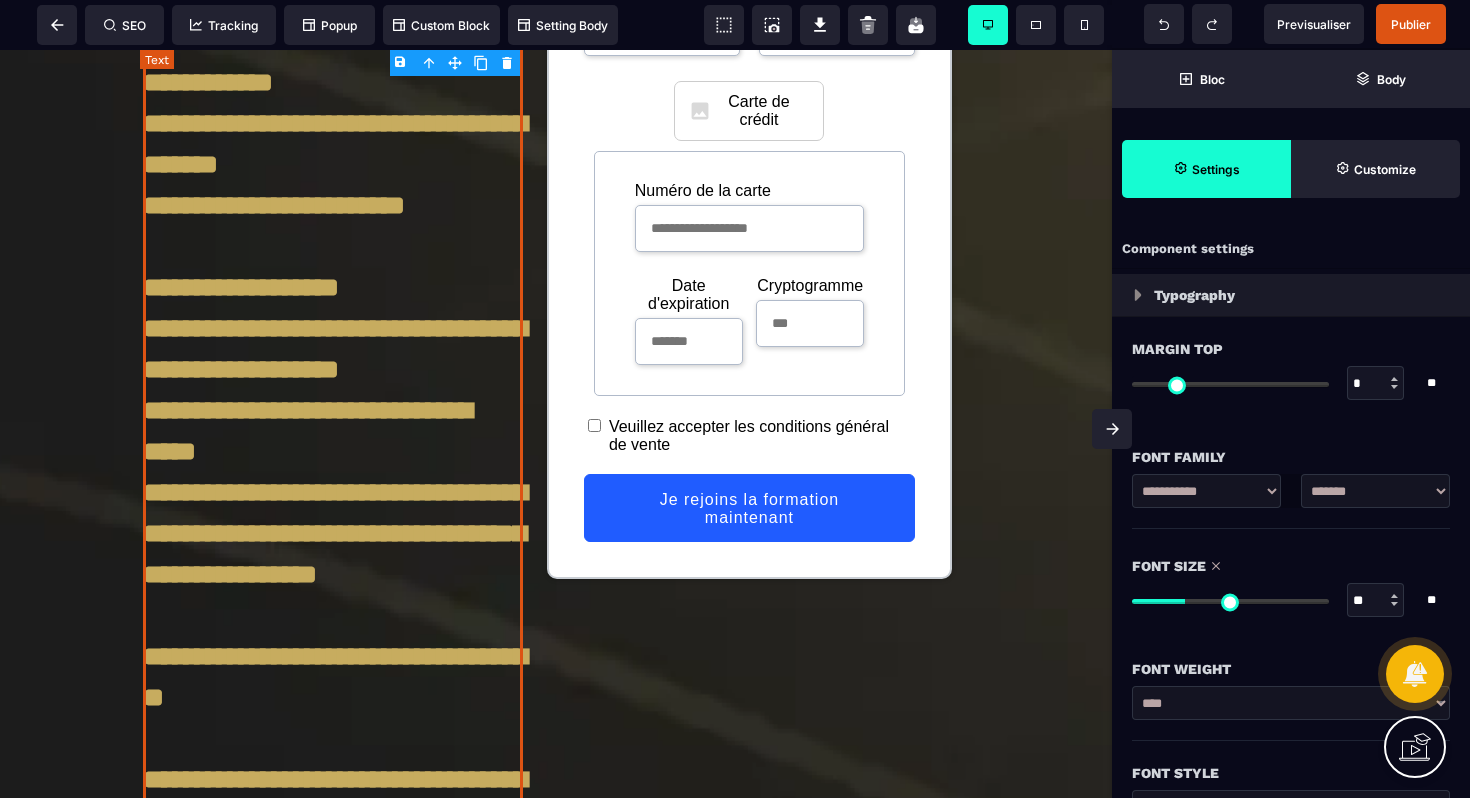 click on "**********" at bounding box center [333, 595] 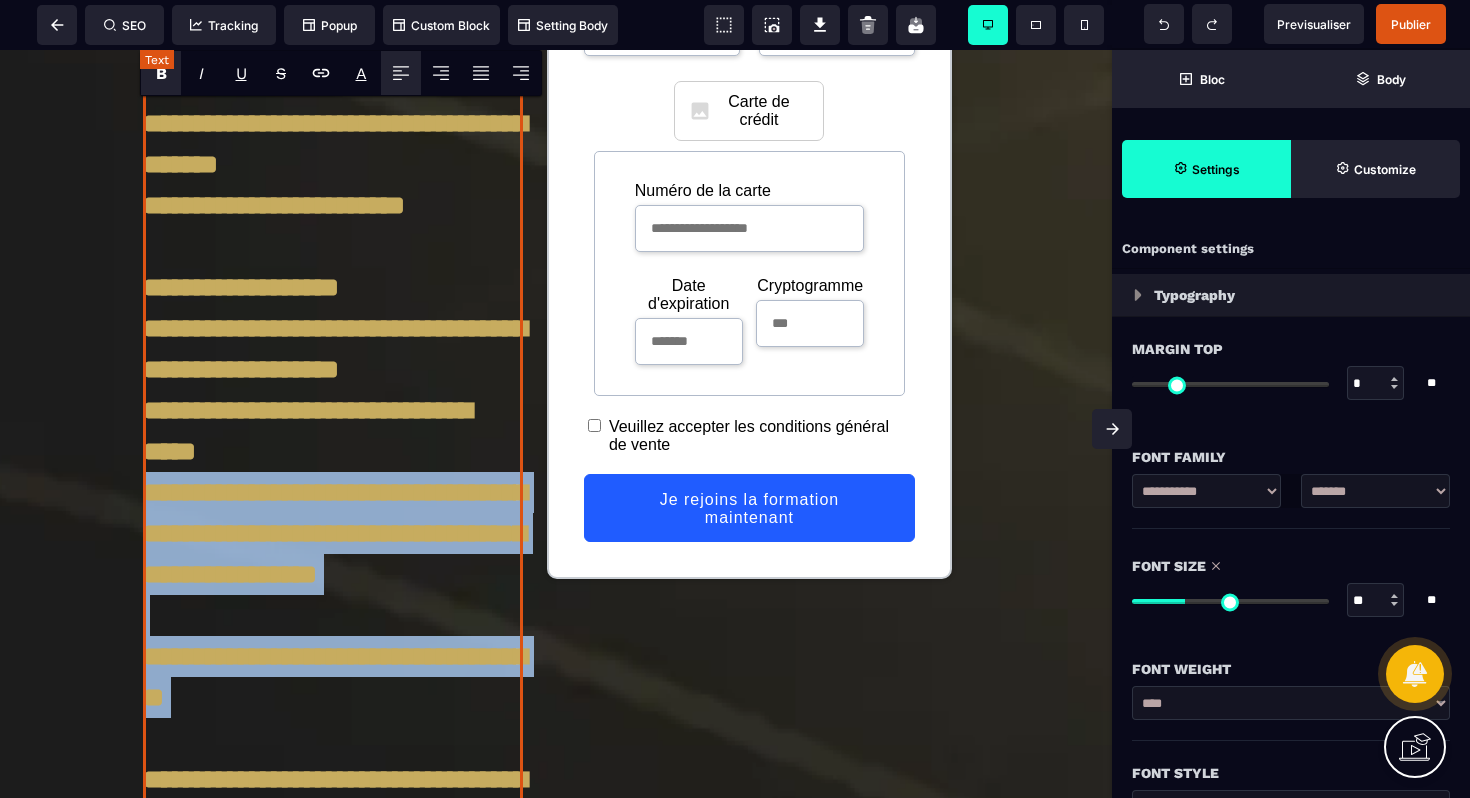 drag, startPoint x: 310, startPoint y: 697, endPoint x: 178, endPoint y: 527, distance: 215.2301 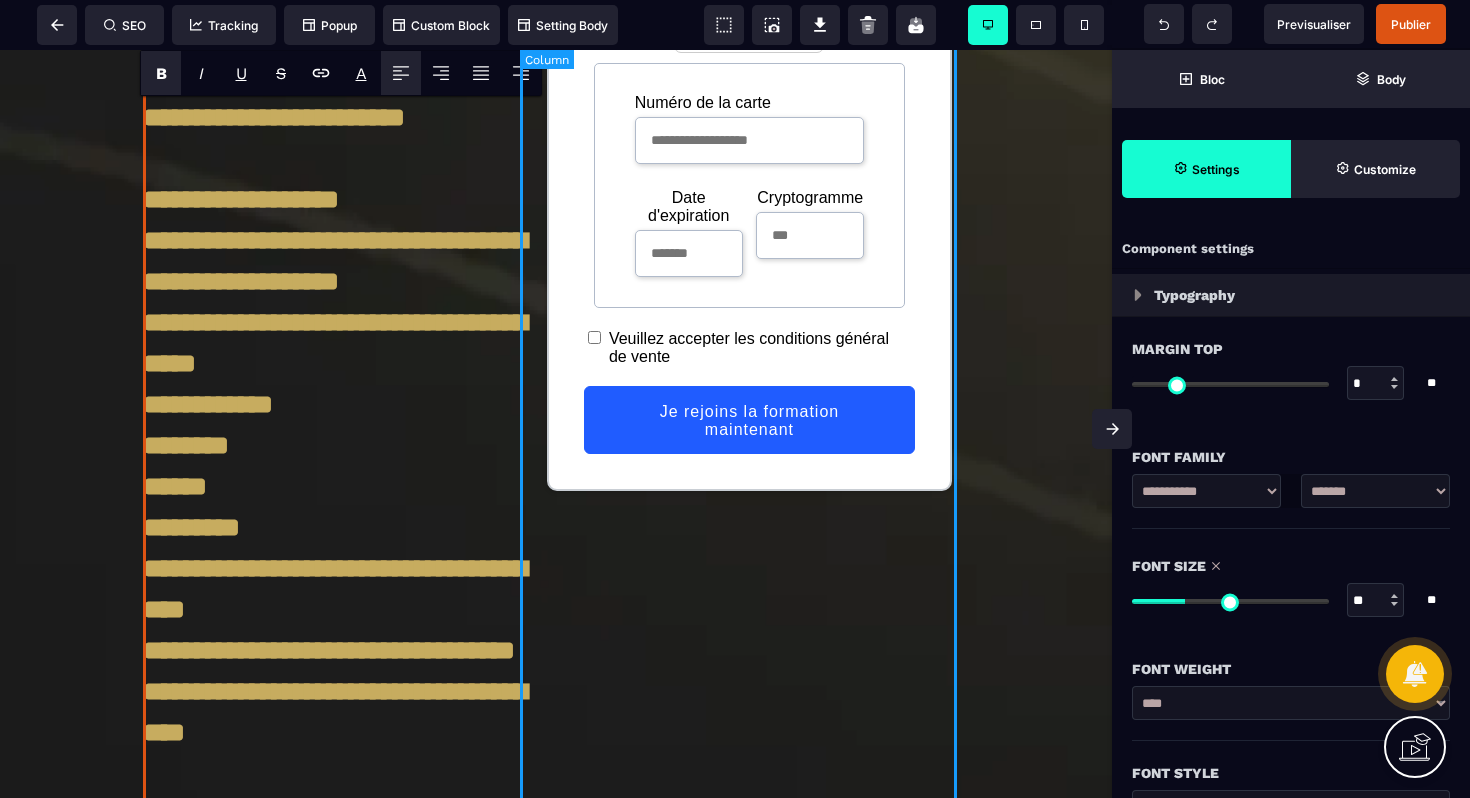 scroll, scrollTop: 1930, scrollLeft: 0, axis: vertical 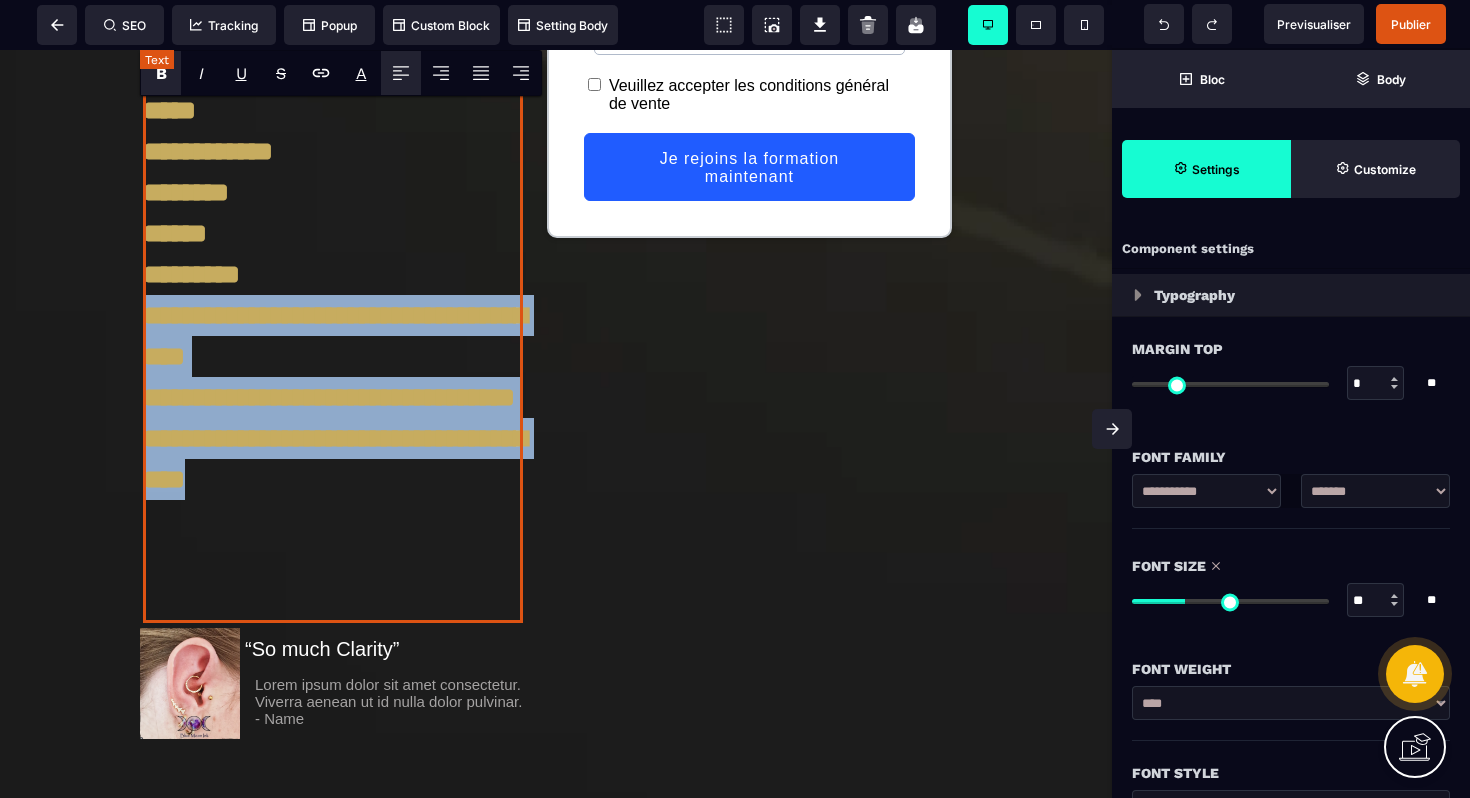drag, startPoint x: 143, startPoint y: 353, endPoint x: 299, endPoint y: 558, distance: 257.6063 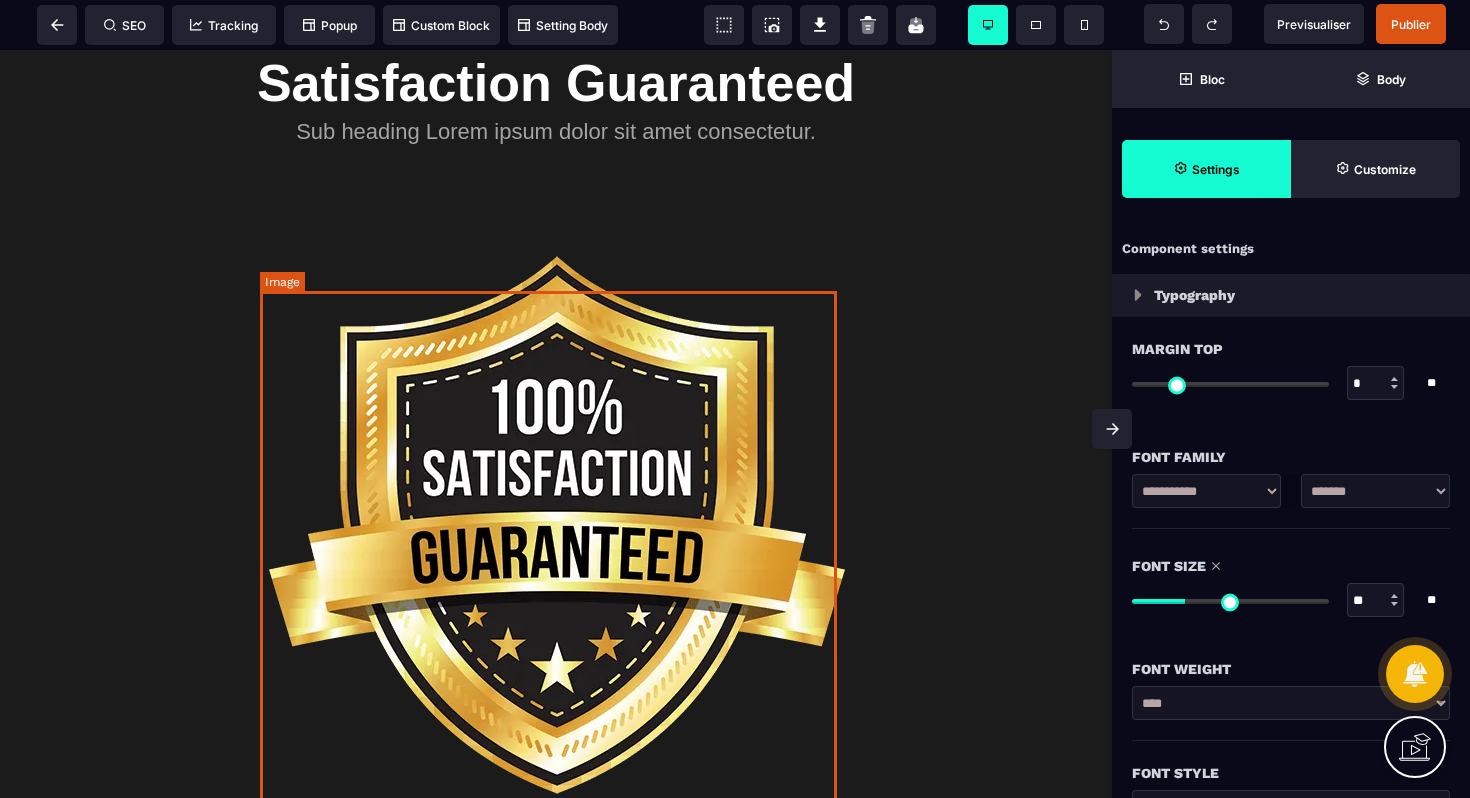 scroll, scrollTop: 2917, scrollLeft: 0, axis: vertical 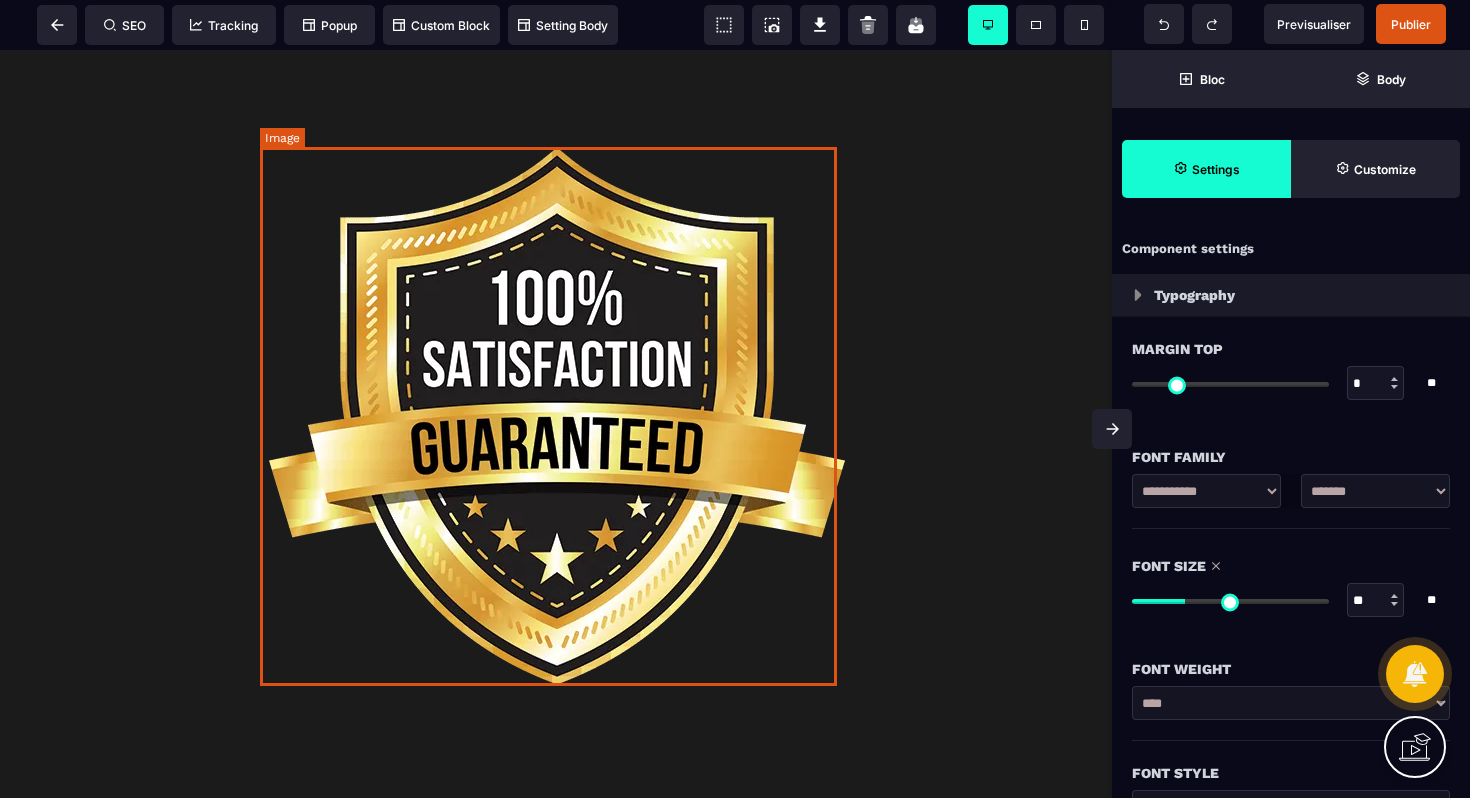 click at bounding box center (556, 415) 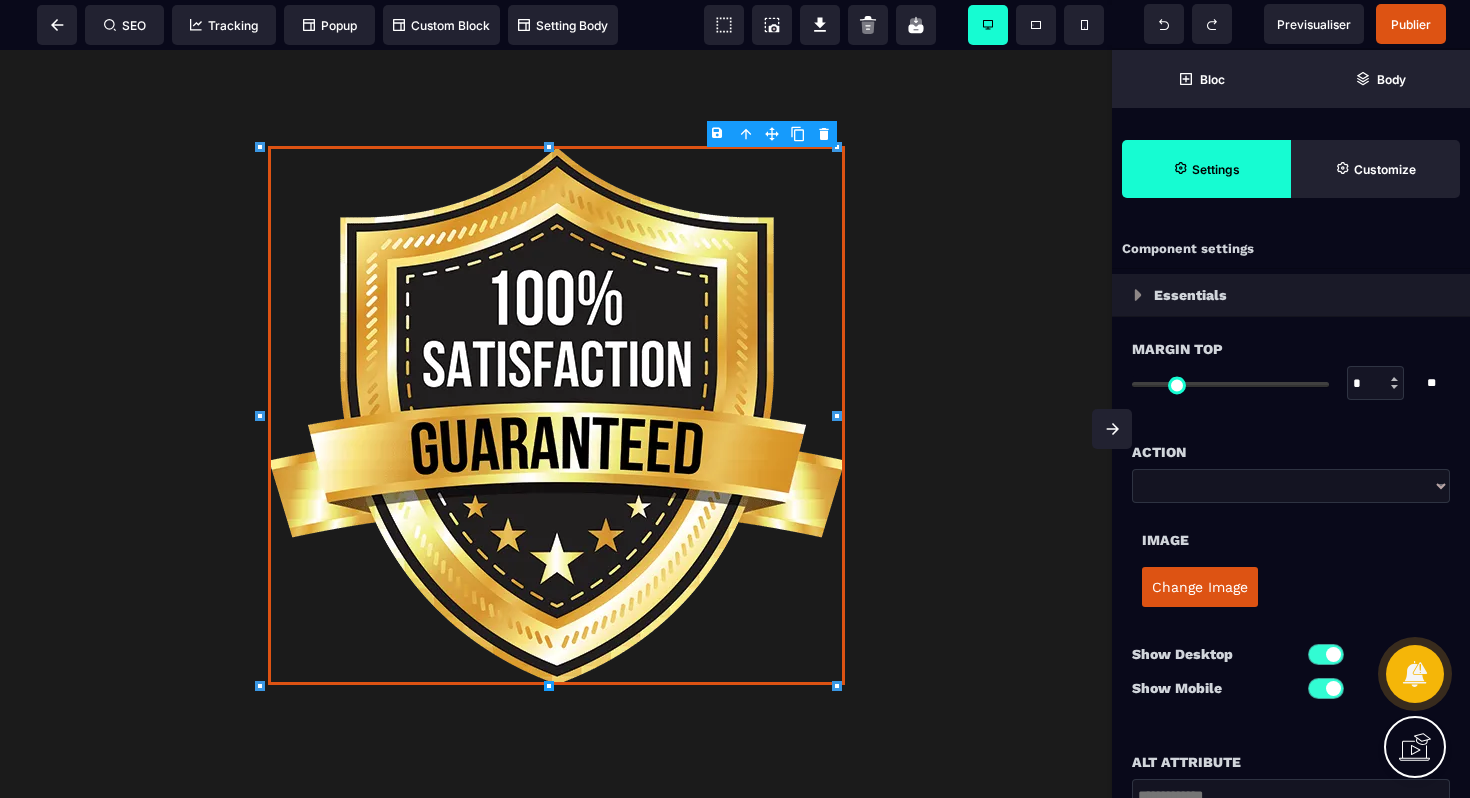 click on "B I U S
A *******
Image
SEO
Tracking
Popup" at bounding box center (735, 399) 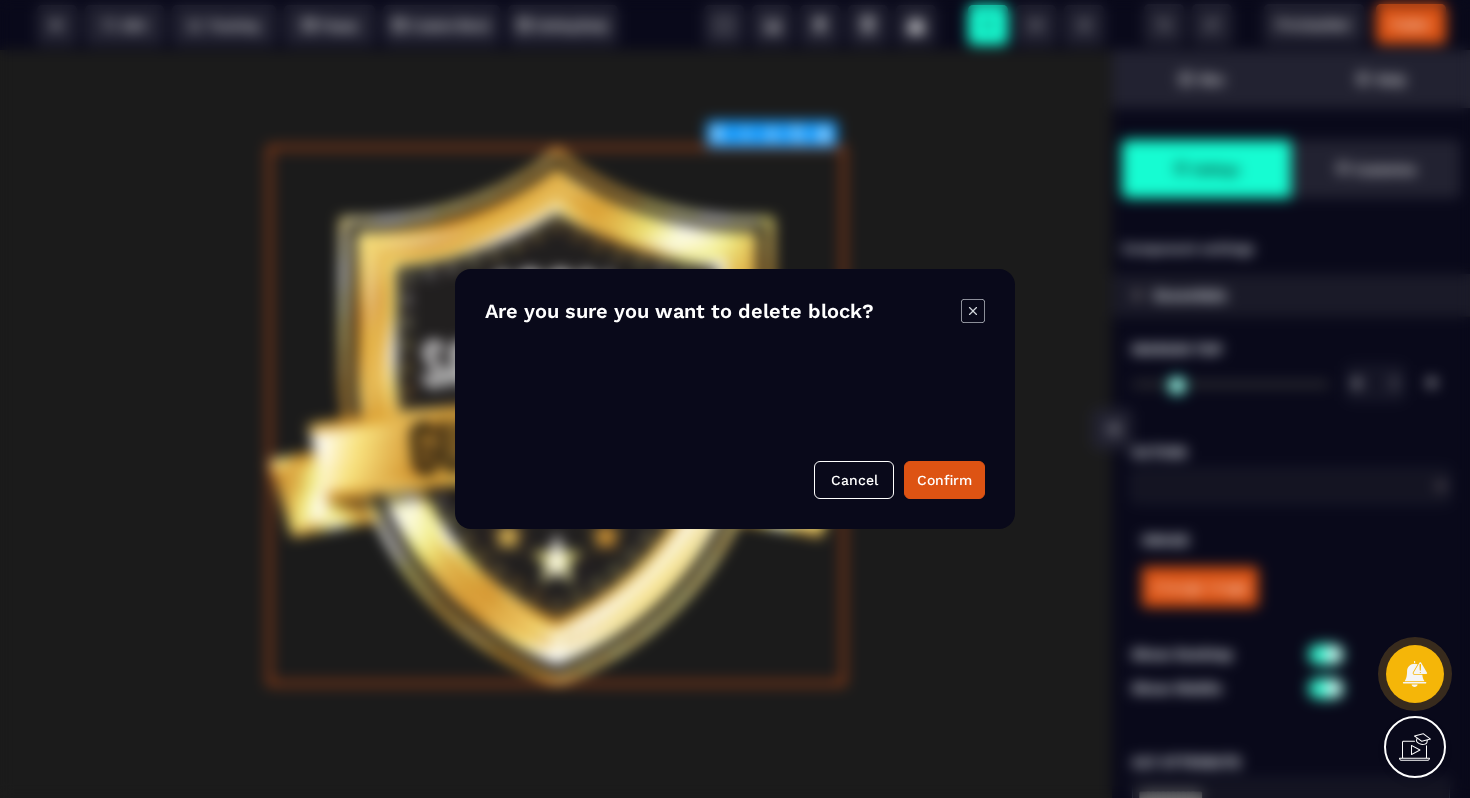 drag, startPoint x: 952, startPoint y: 477, endPoint x: 949, endPoint y: 455, distance: 22.203604 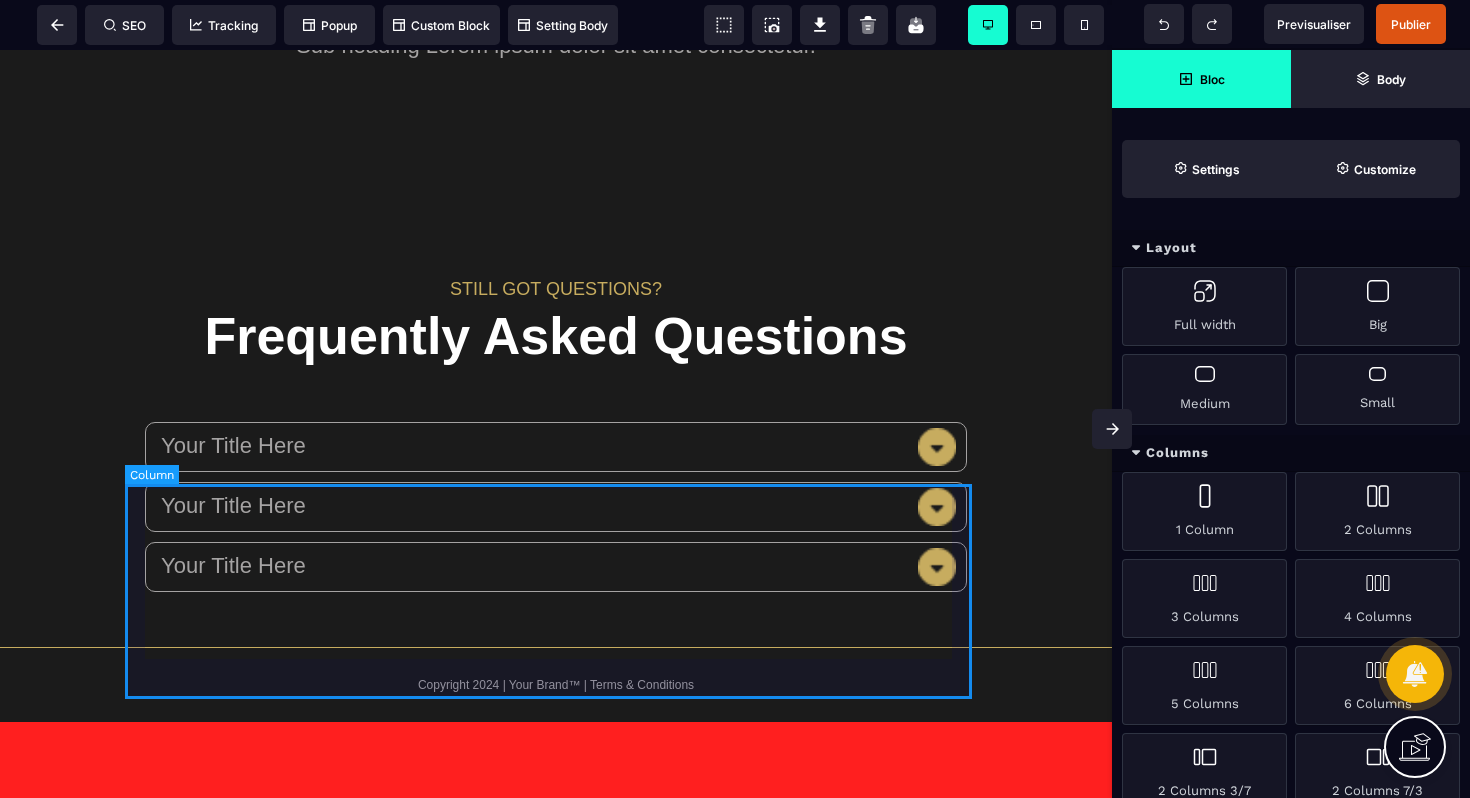 scroll, scrollTop: 2569, scrollLeft: 0, axis: vertical 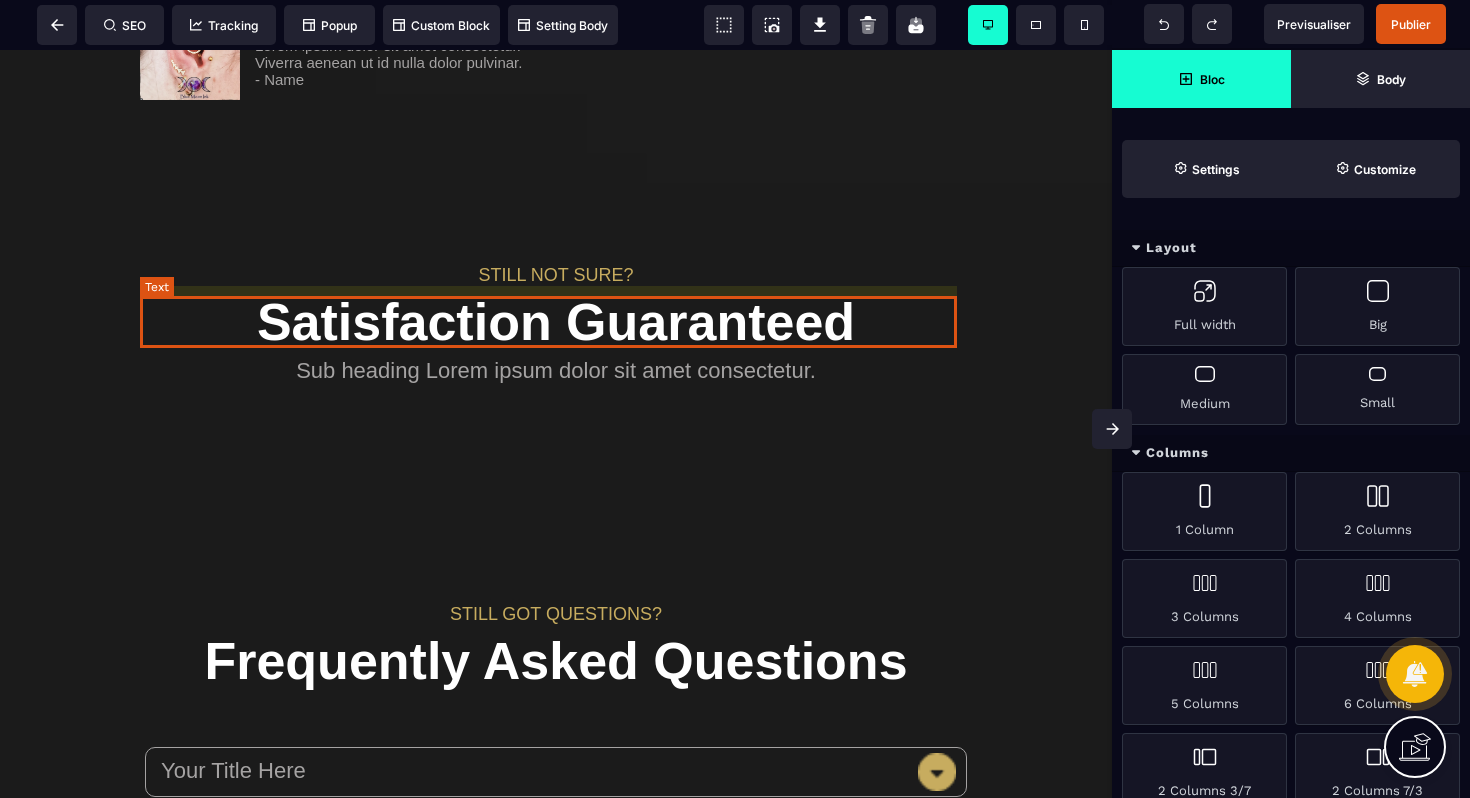 click on "Satisfaction Guaranteed" at bounding box center (556, 322) 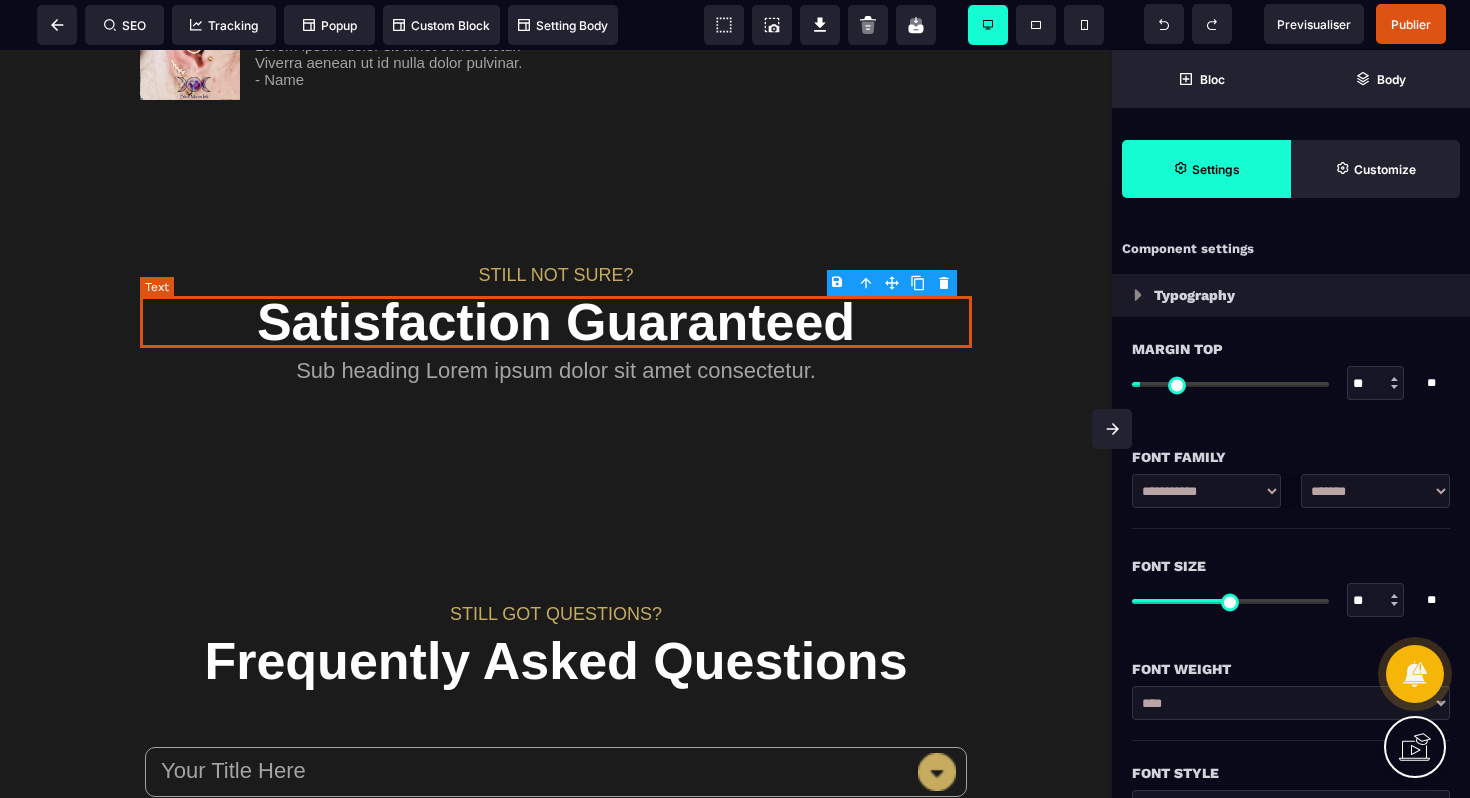 click on "Satisfaction Guaranteed" at bounding box center (556, 322) 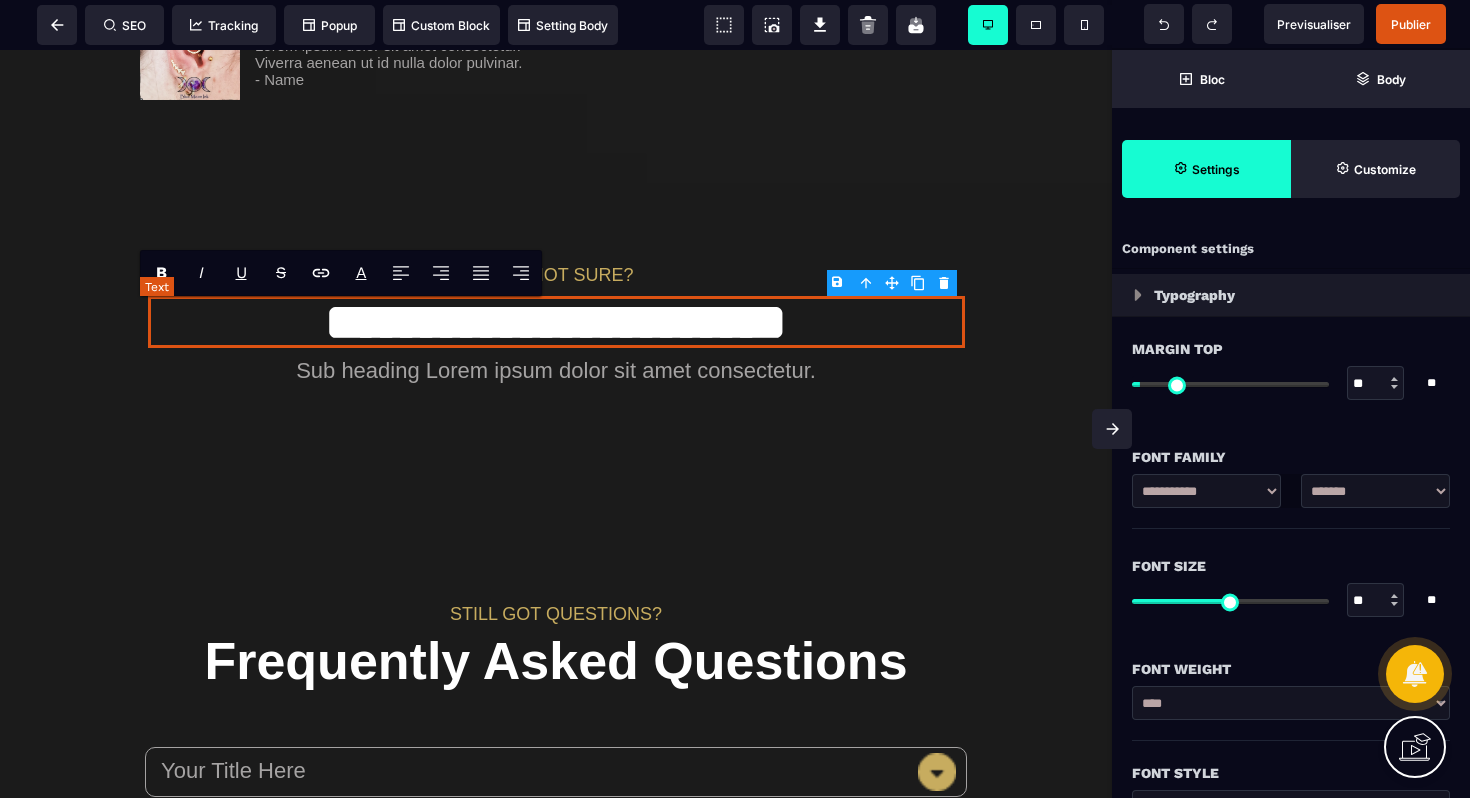 click on "**********" at bounding box center [556, 322] 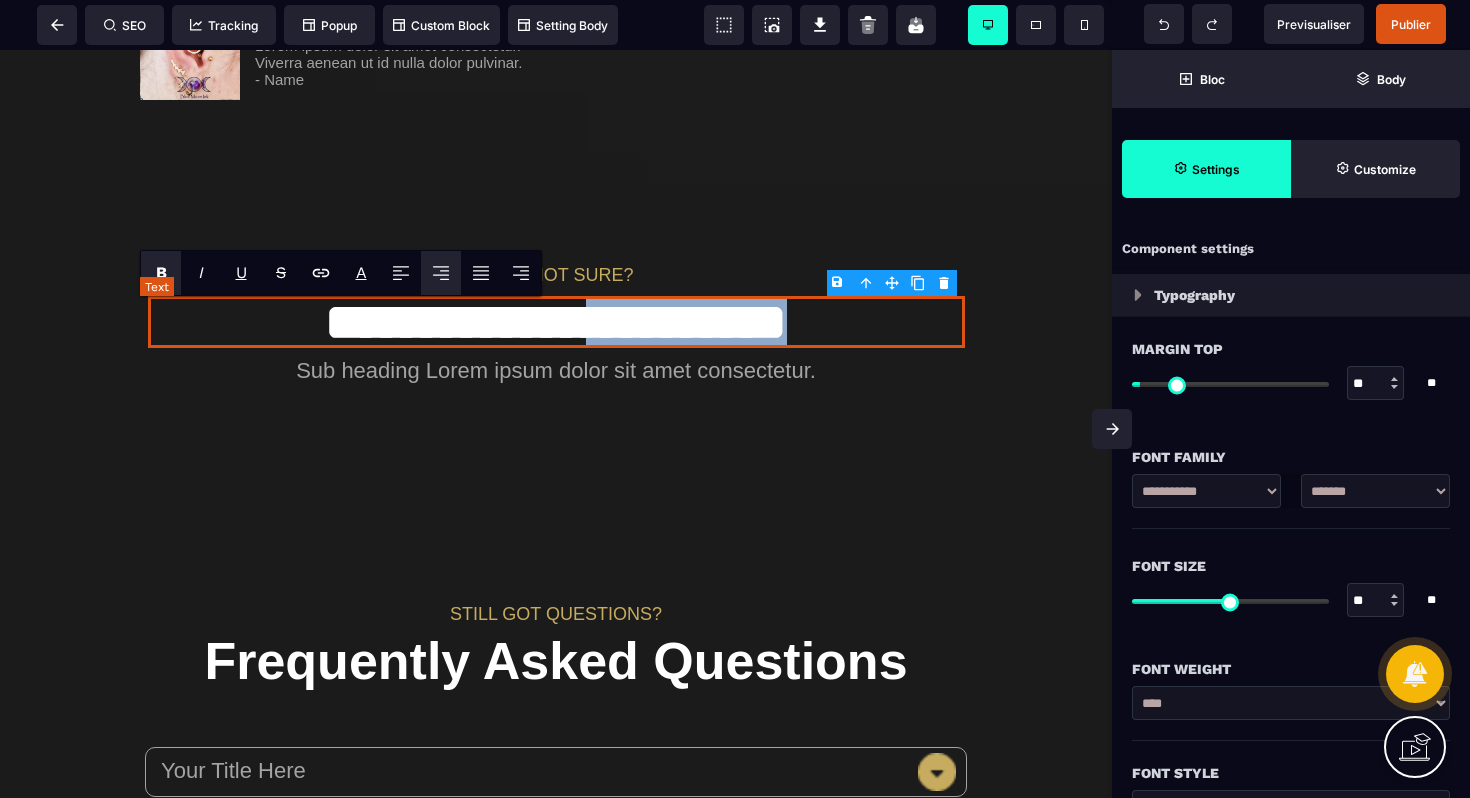 click on "**********" at bounding box center [556, 322] 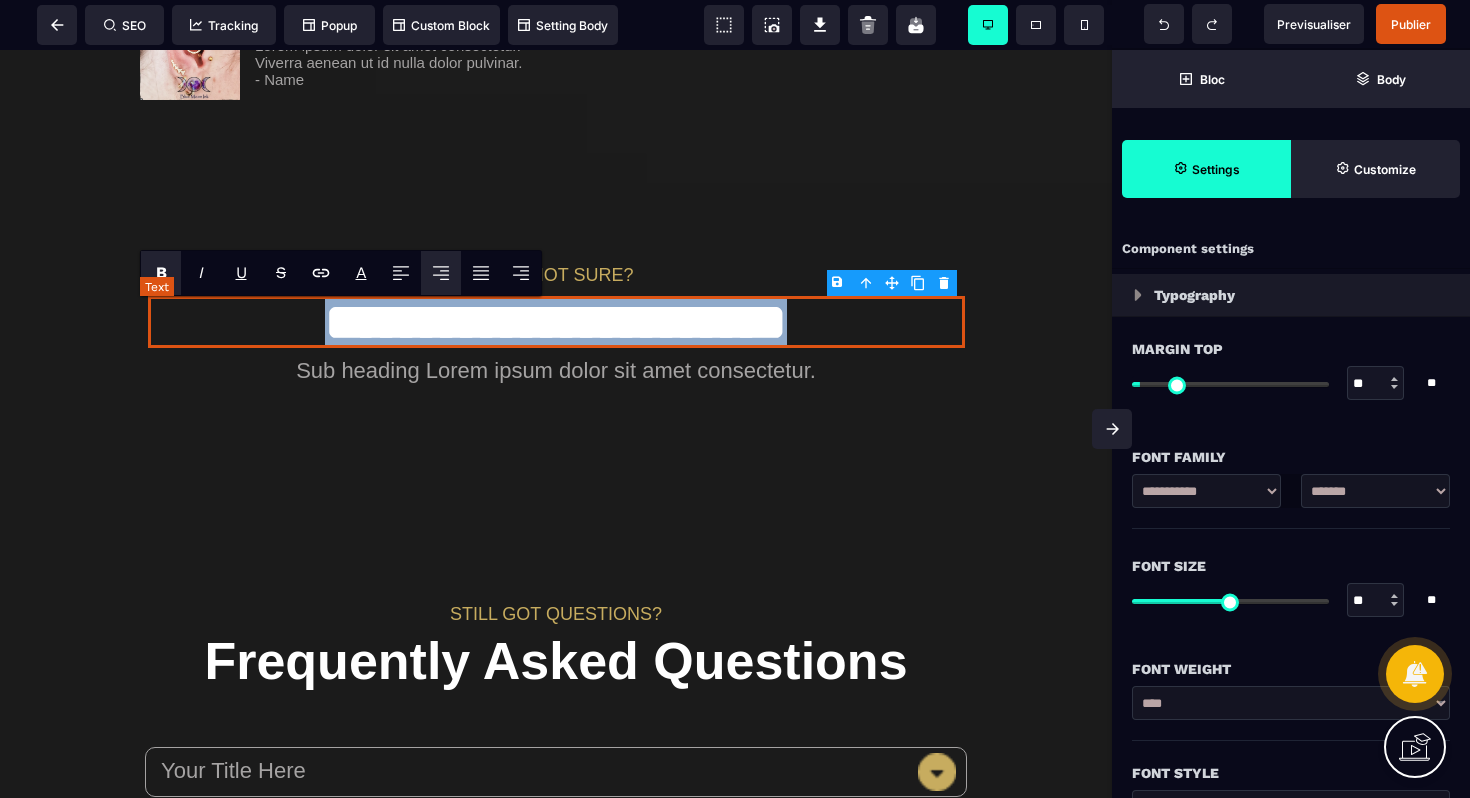 click on "**********" at bounding box center (556, 322) 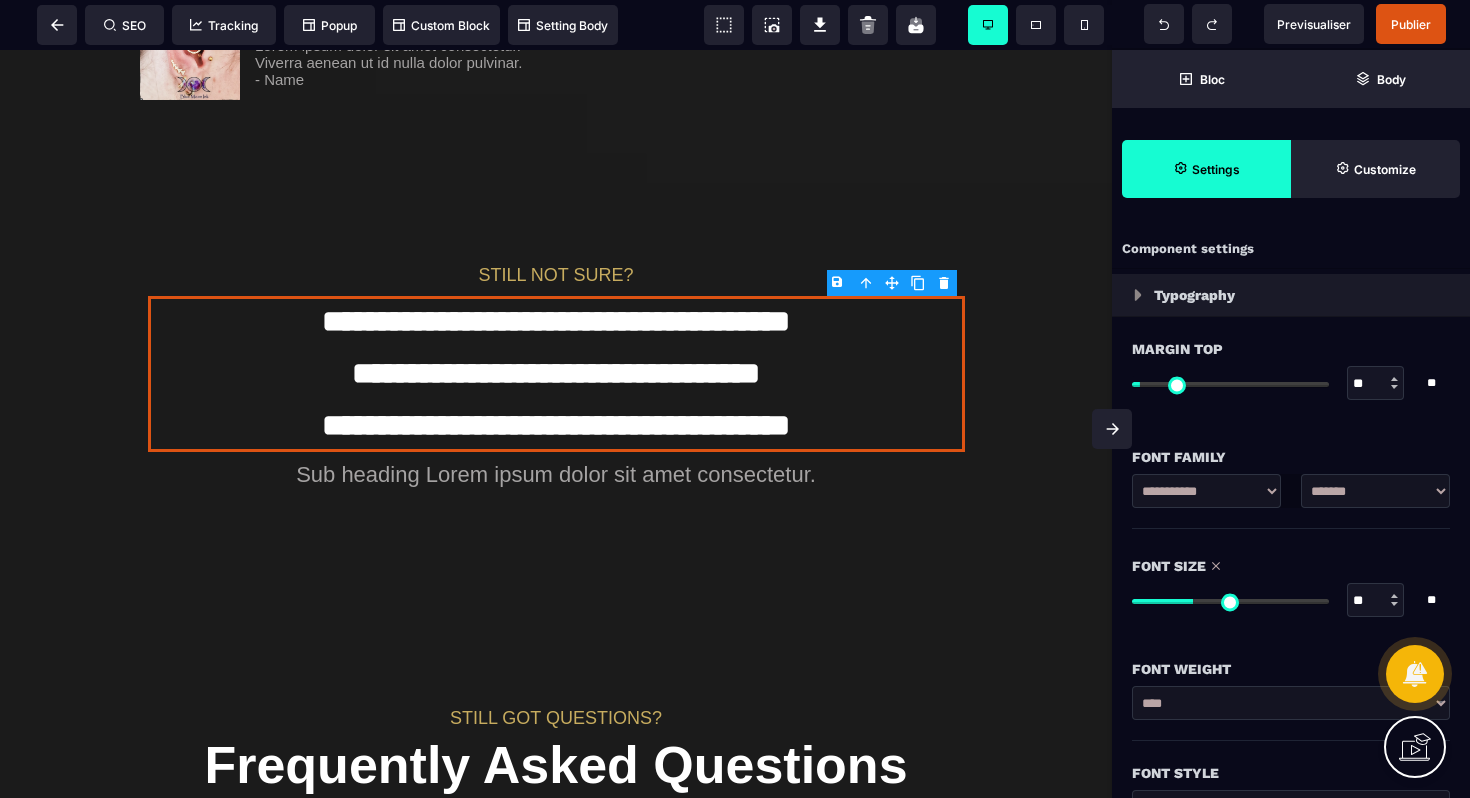 drag, startPoint x: 1212, startPoint y: 605, endPoint x: 1196, endPoint y: 605, distance: 16 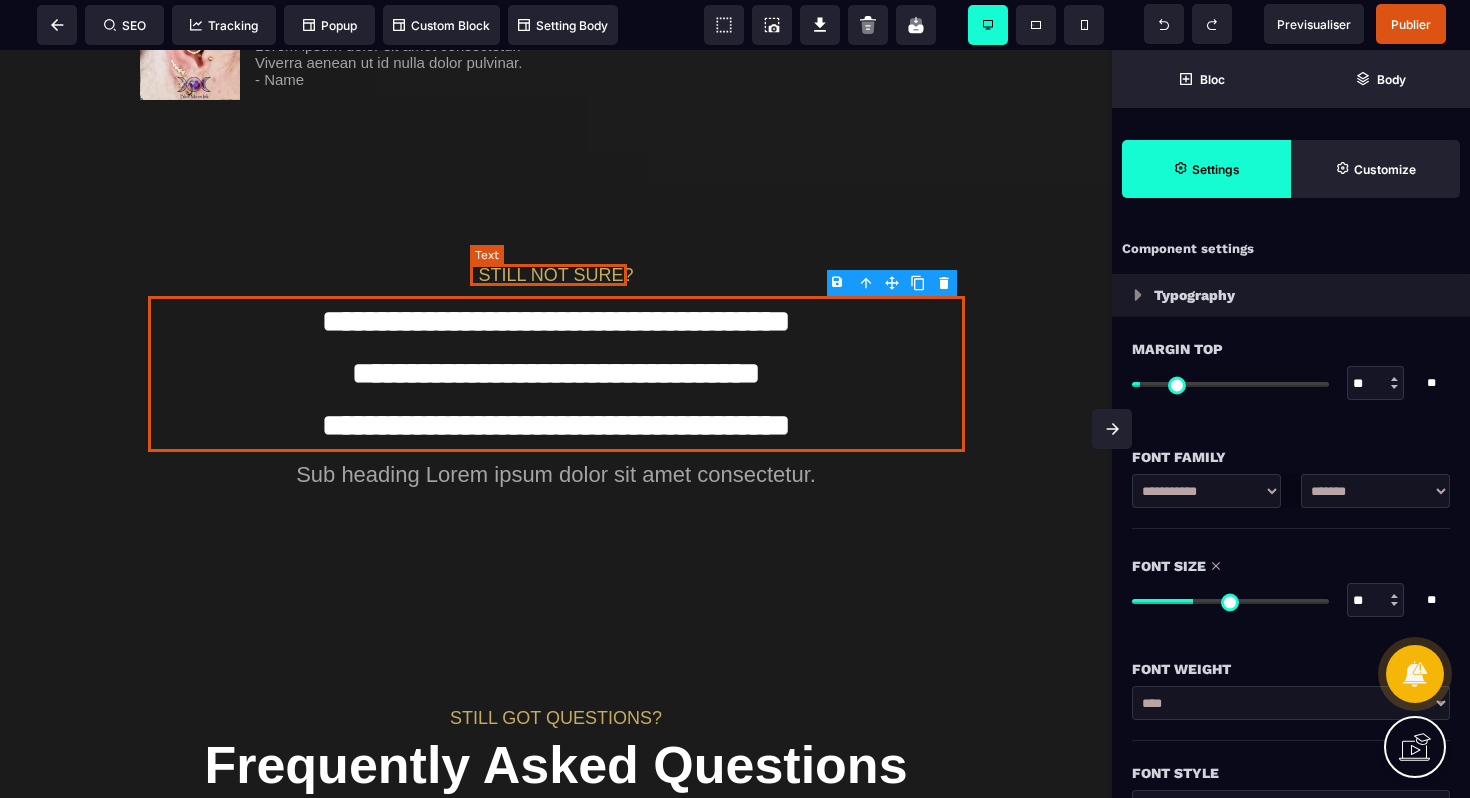 click on "STILL NOT SURE?" at bounding box center [555, 275] 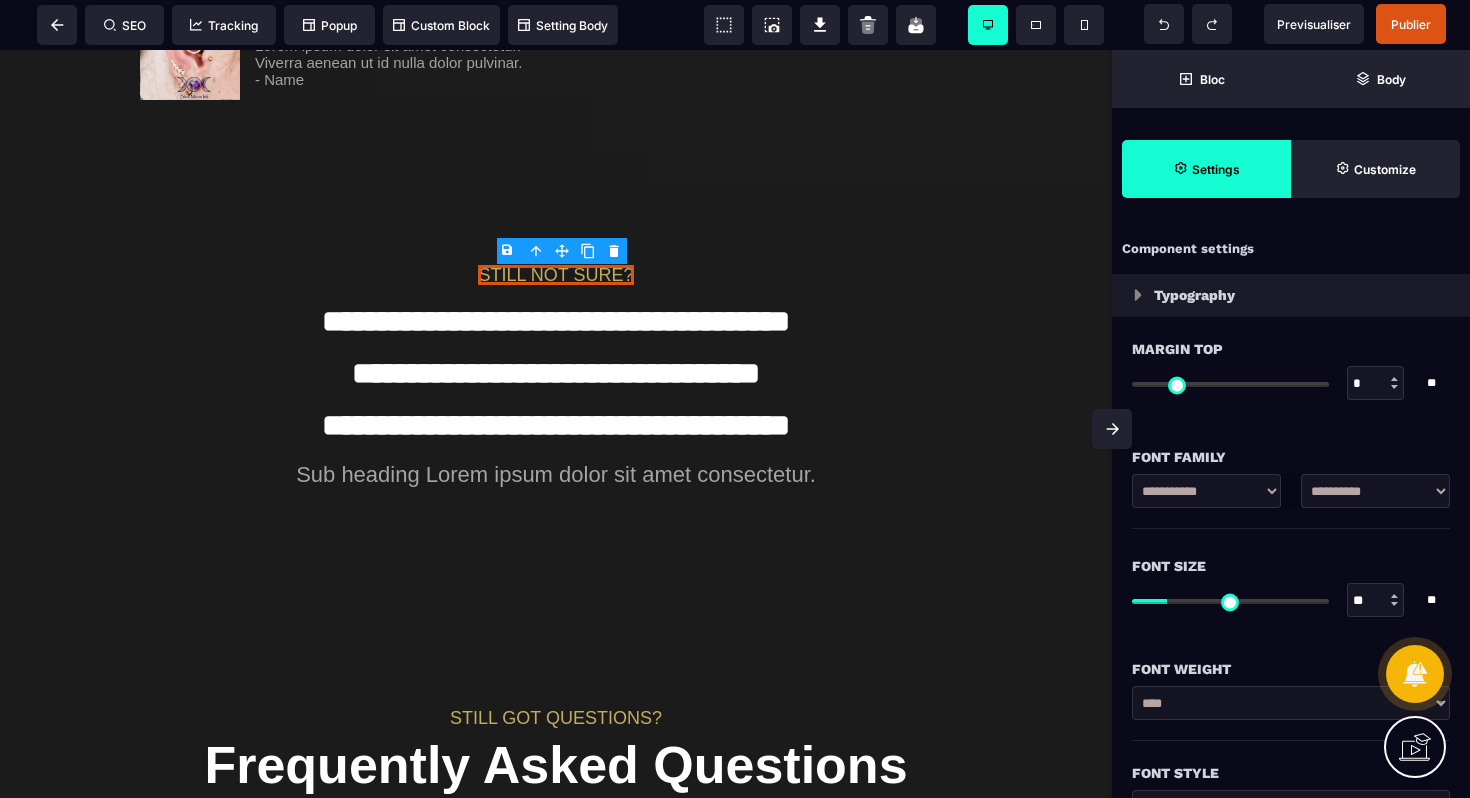 click on "B I U S
A *******
Column
SEO
Tracking" at bounding box center [735, 399] 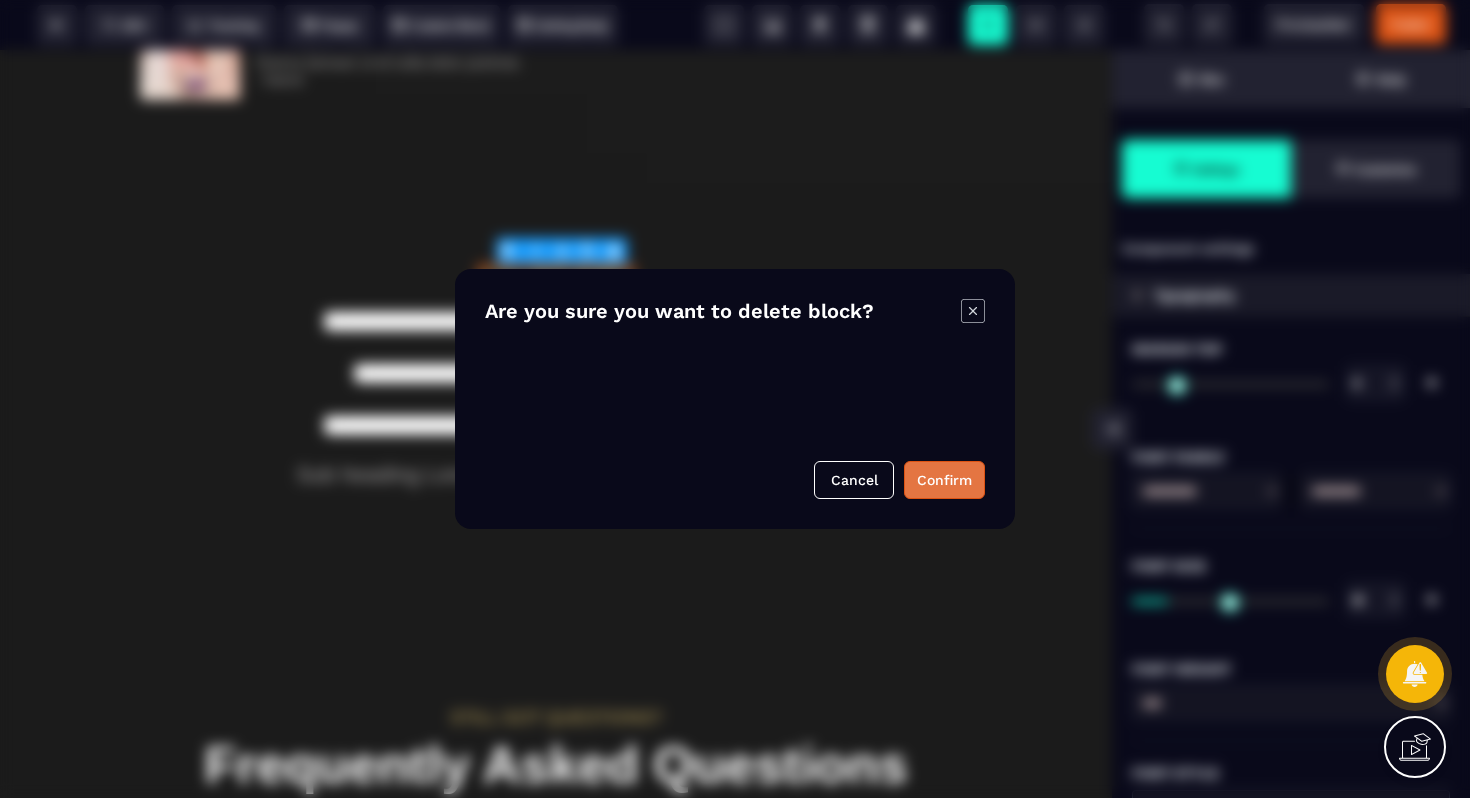 click on "Confirm" at bounding box center (944, 480) 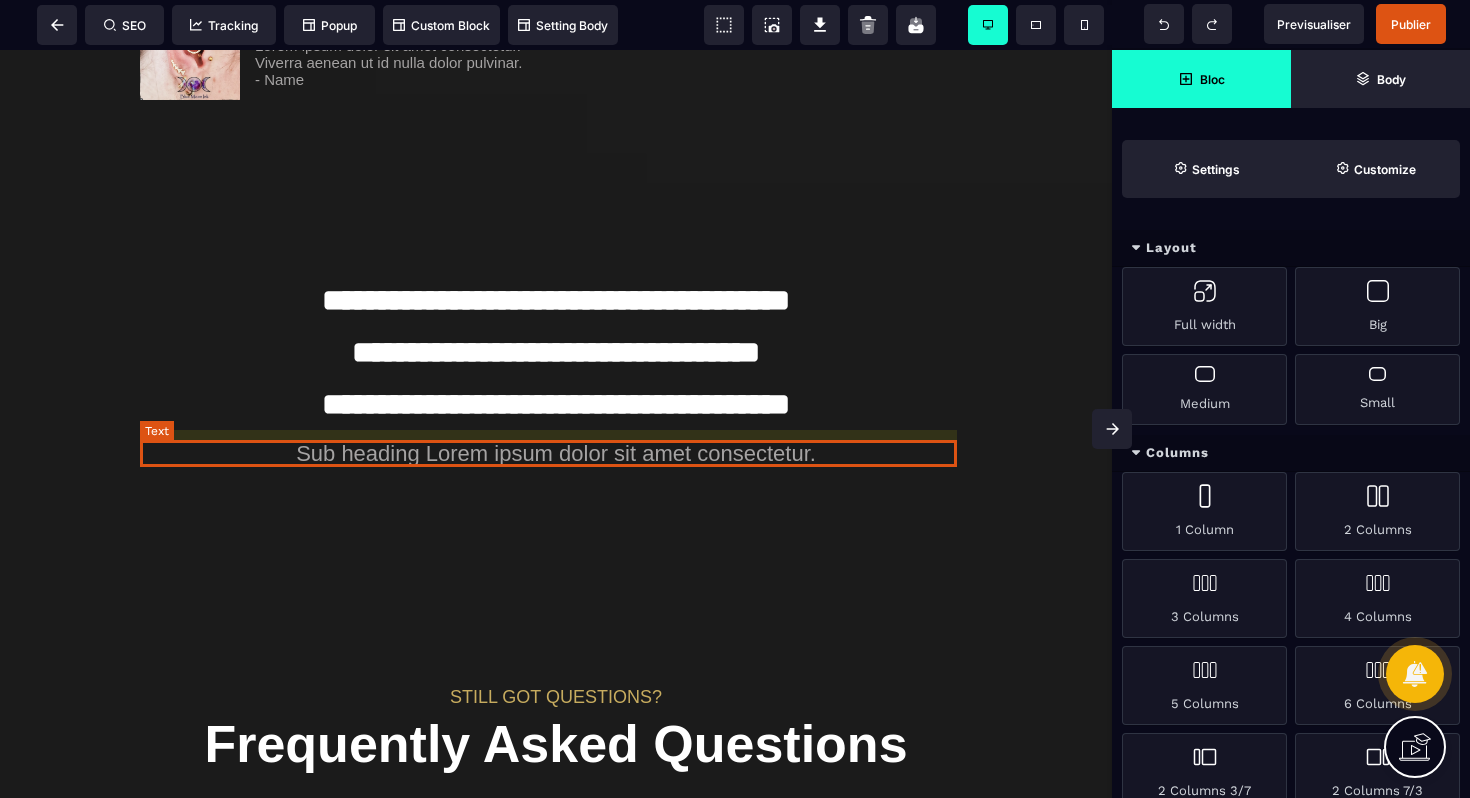 click on "Sub heading Lorem ipsum dolor sit amet consectetur." at bounding box center [556, 454] 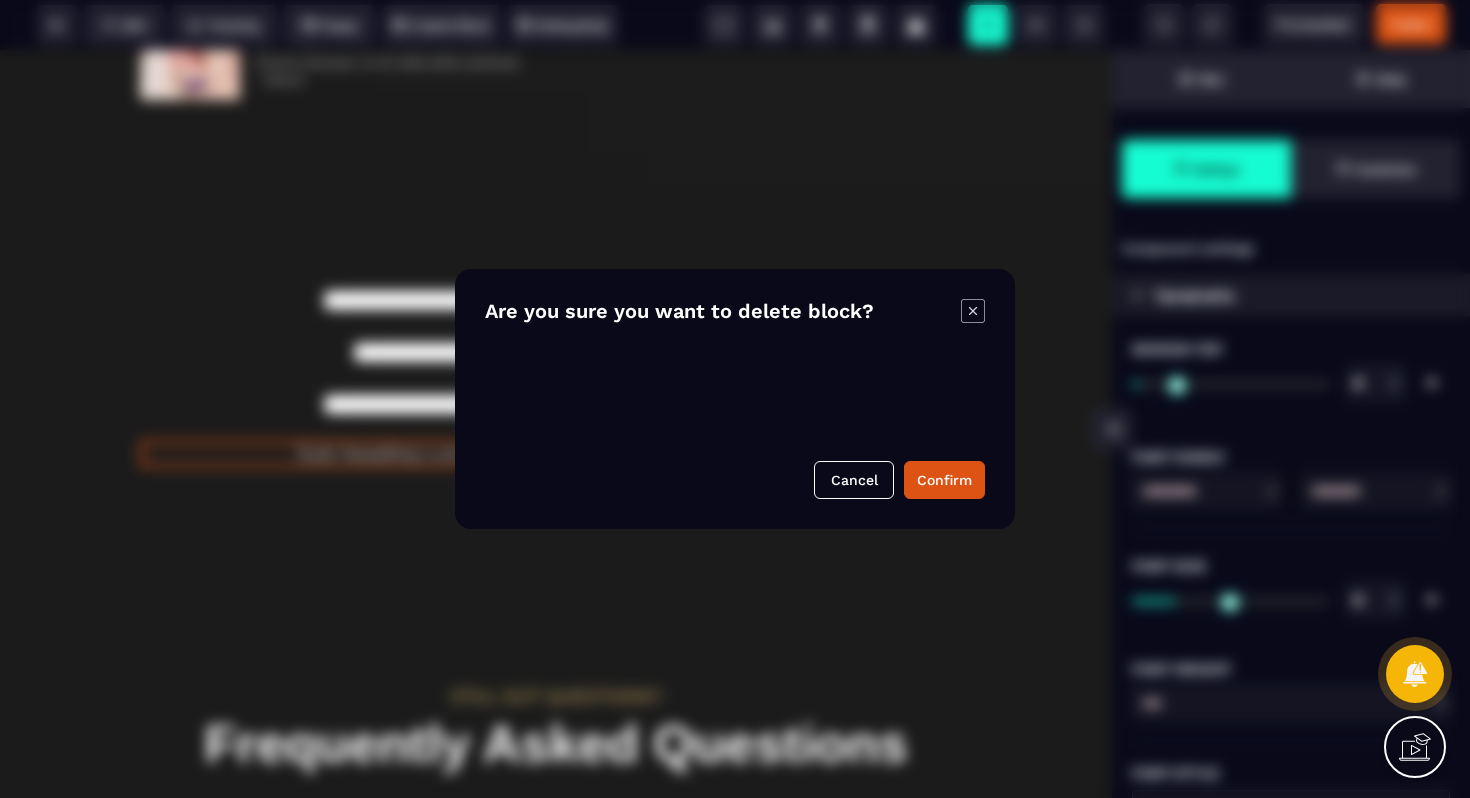 click on "B I U S
A *******
Text
SEO
Tracking
Popup" at bounding box center [735, 399] 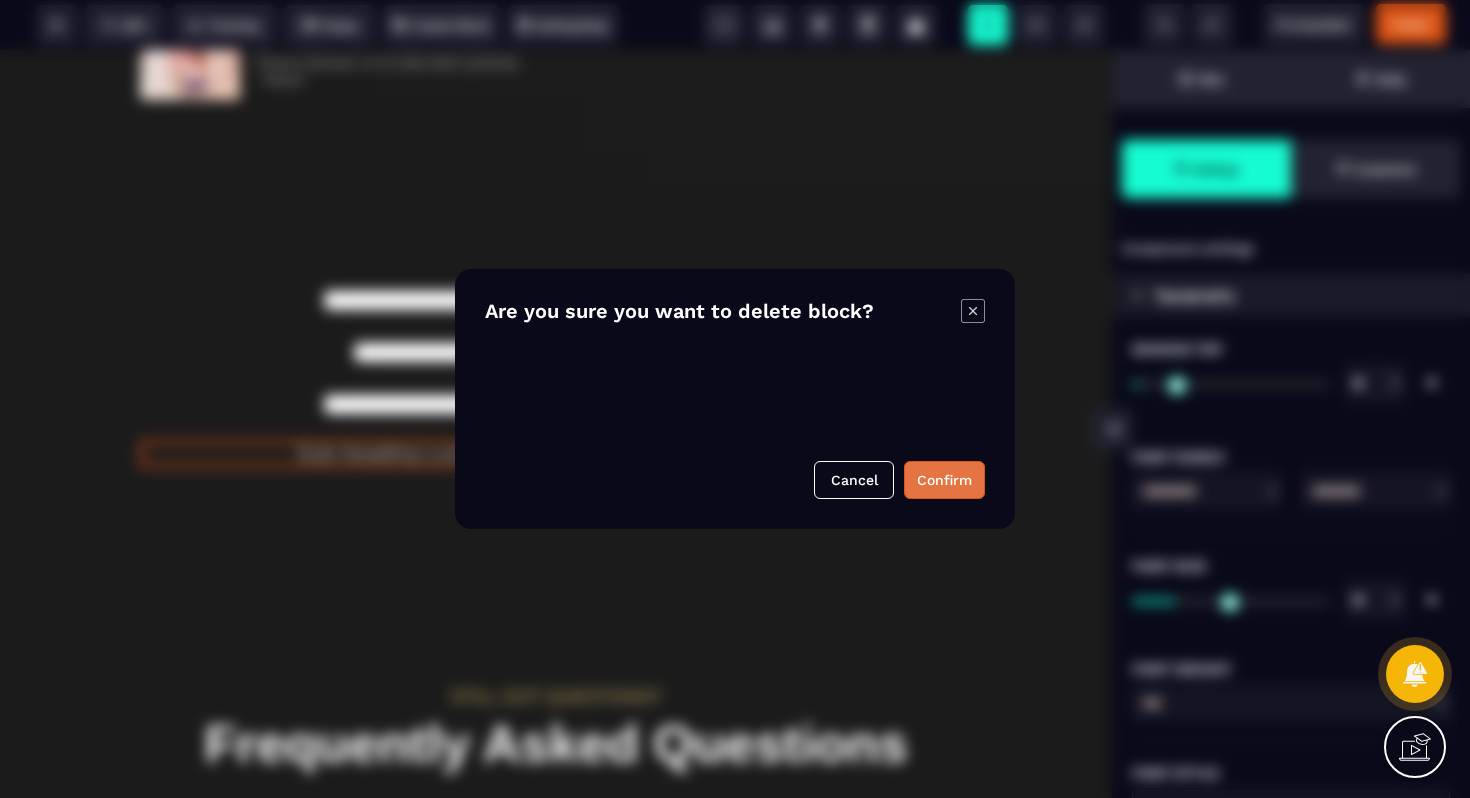click on "Confirm" at bounding box center [944, 480] 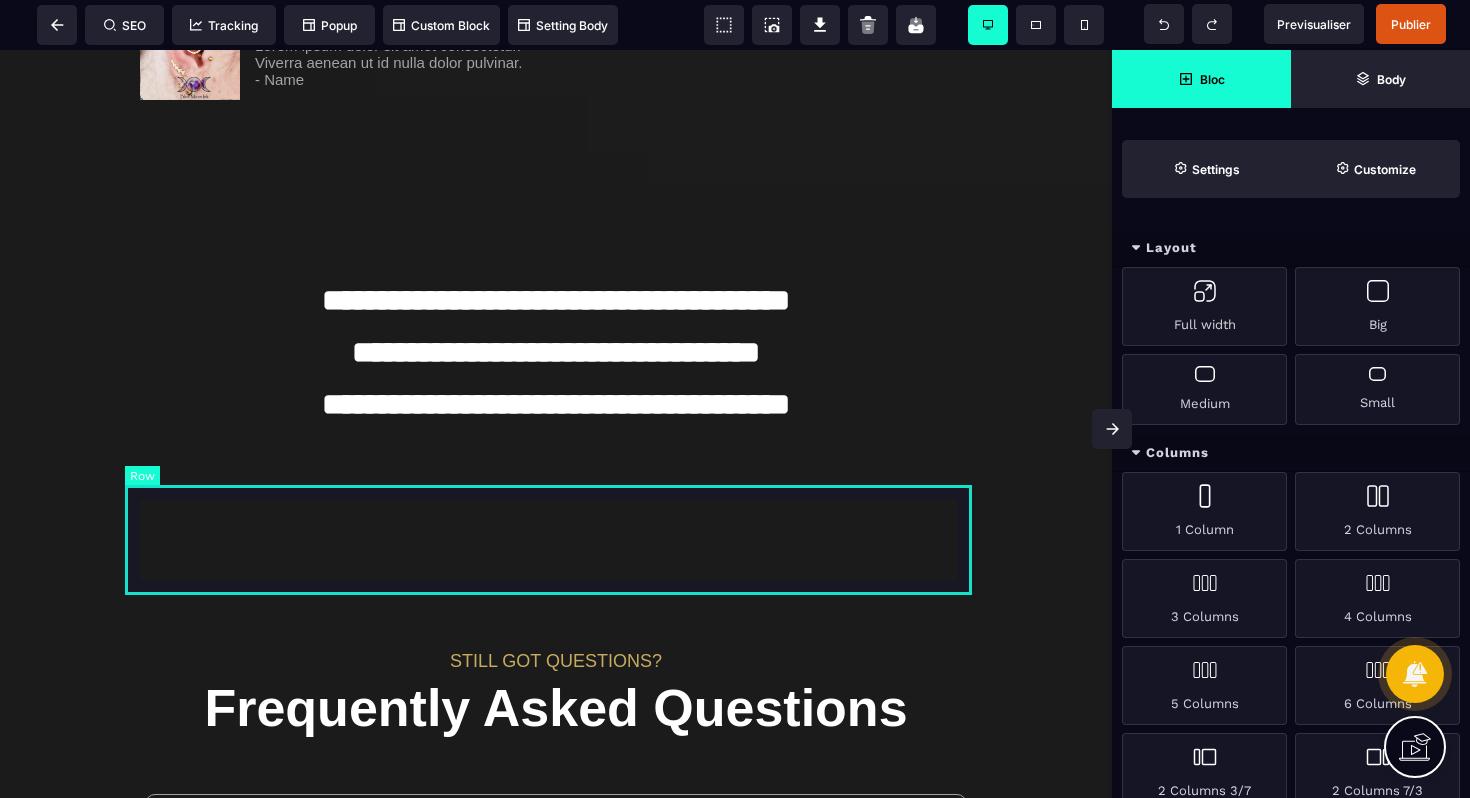 click at bounding box center [556, 541] 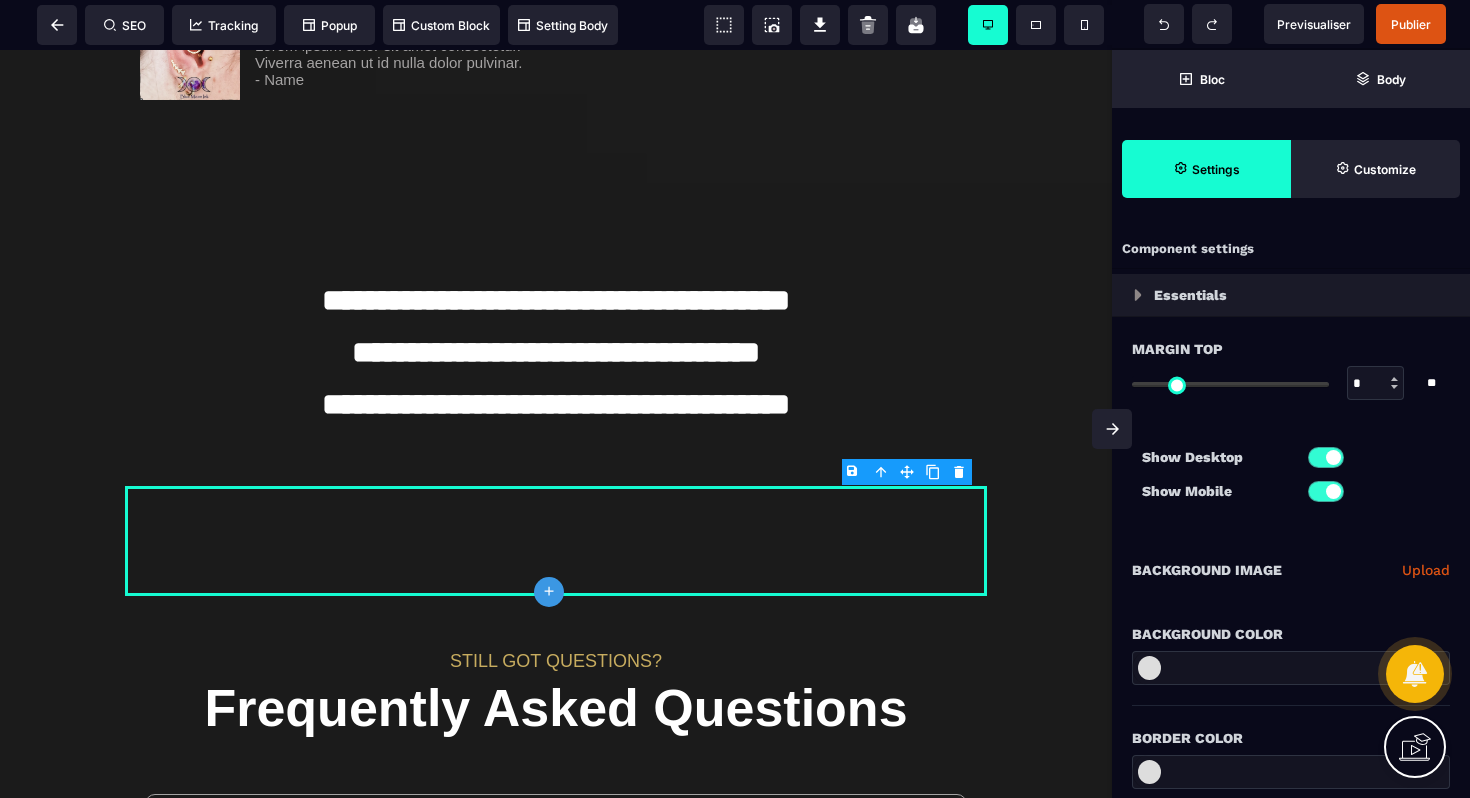 click on "B I U S
A *******
plus
Row
SEO
Big" at bounding box center [735, 399] 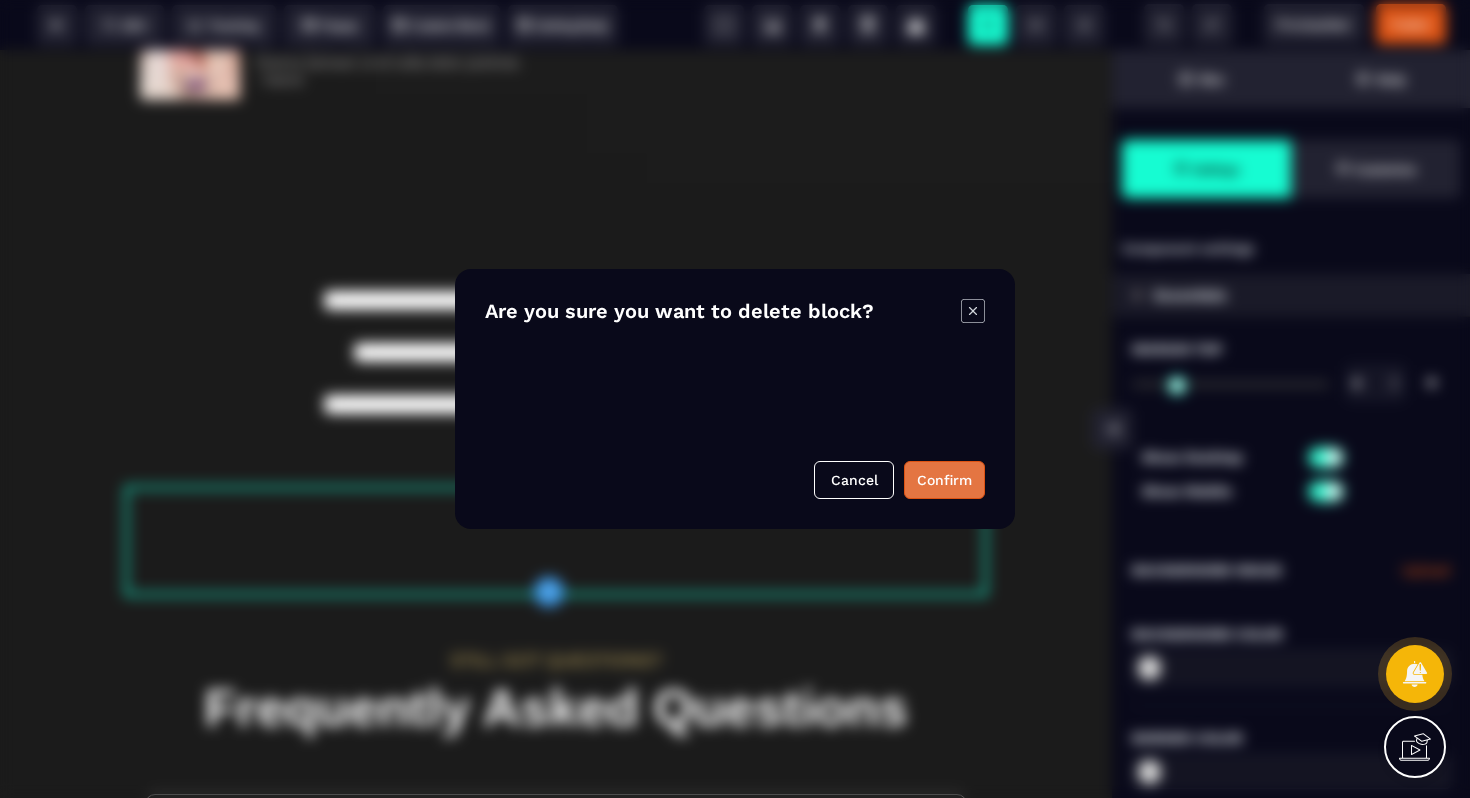 click on "Confirm" at bounding box center (944, 480) 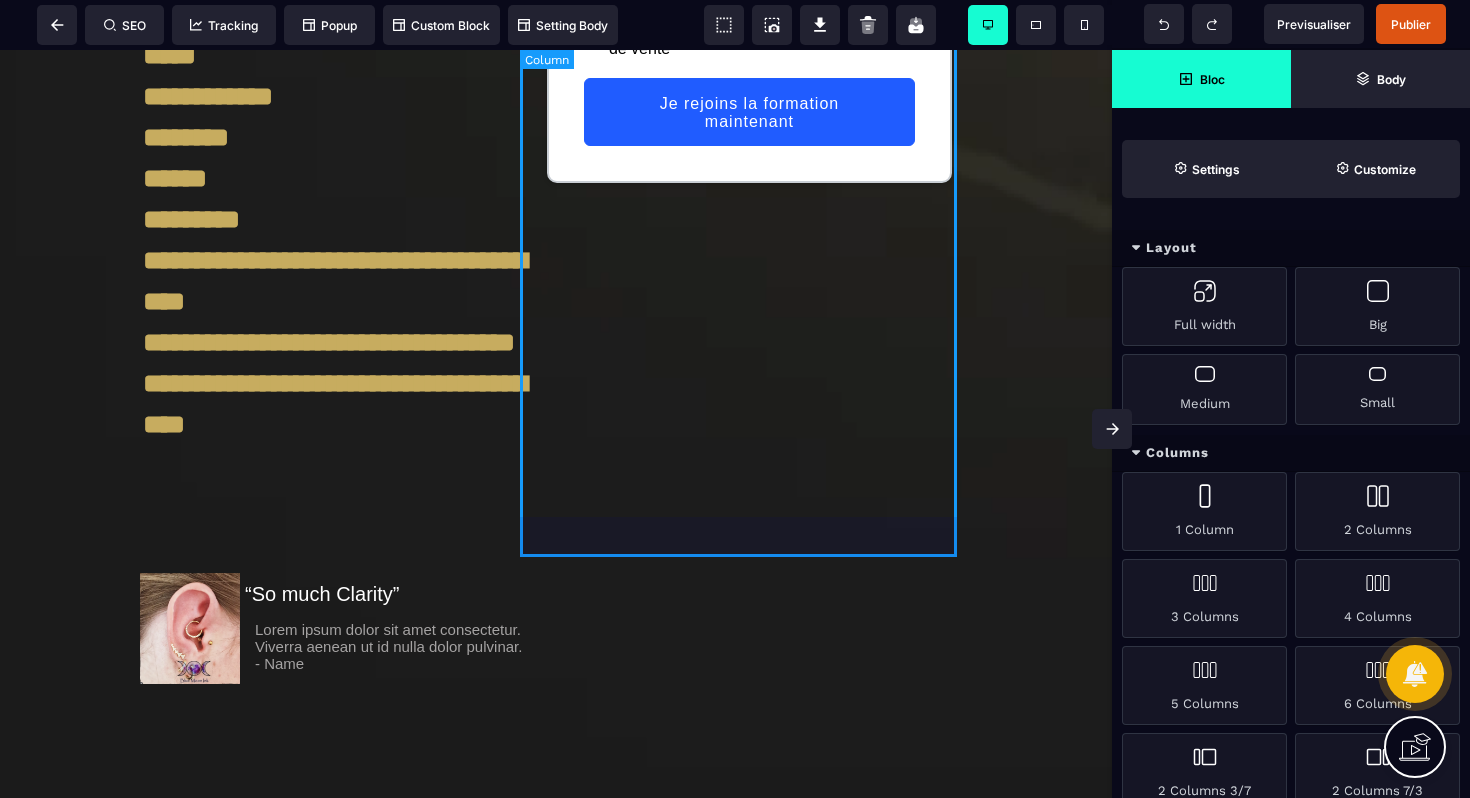 scroll, scrollTop: 1950, scrollLeft: 0, axis: vertical 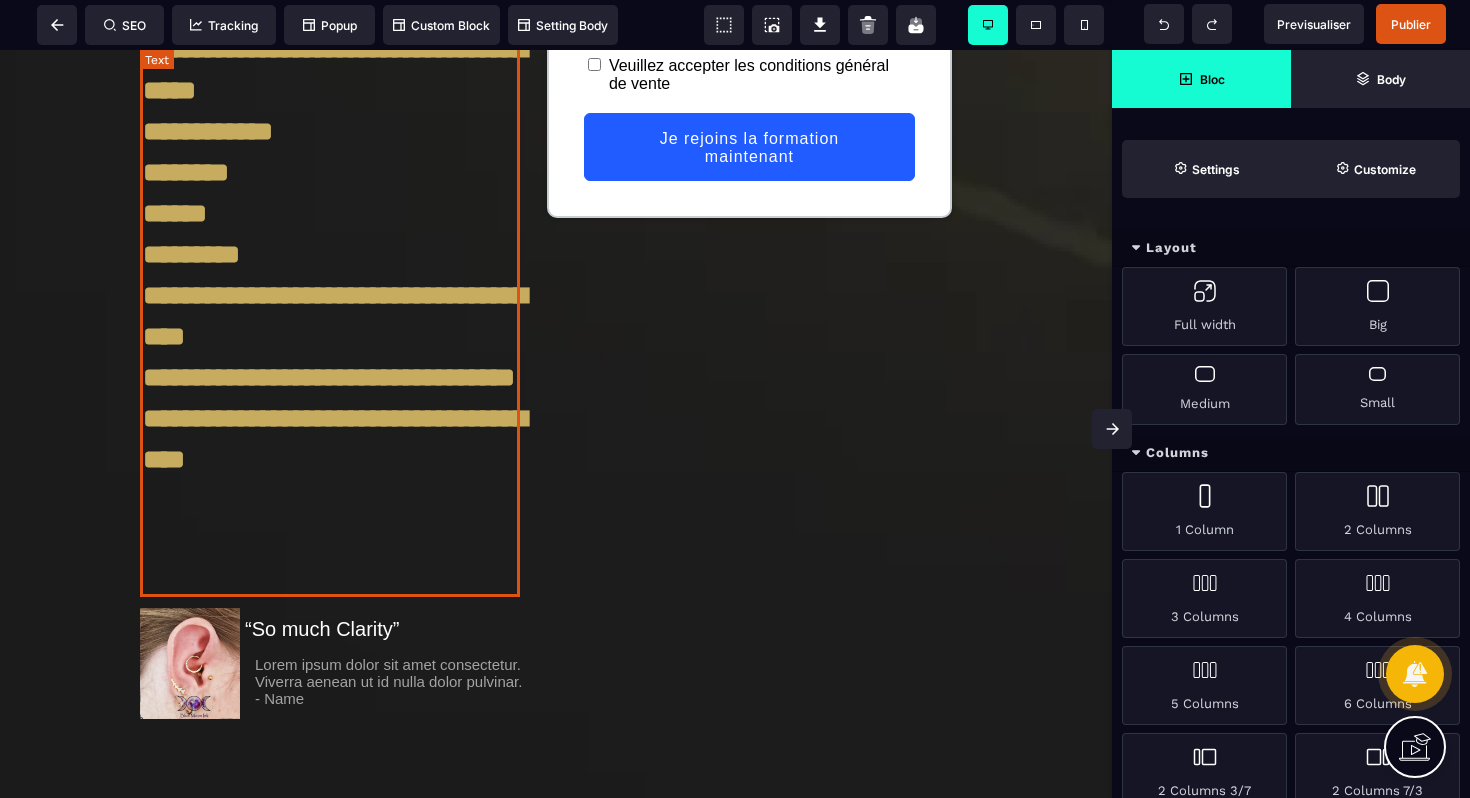 click on "**********" at bounding box center (333, 49) 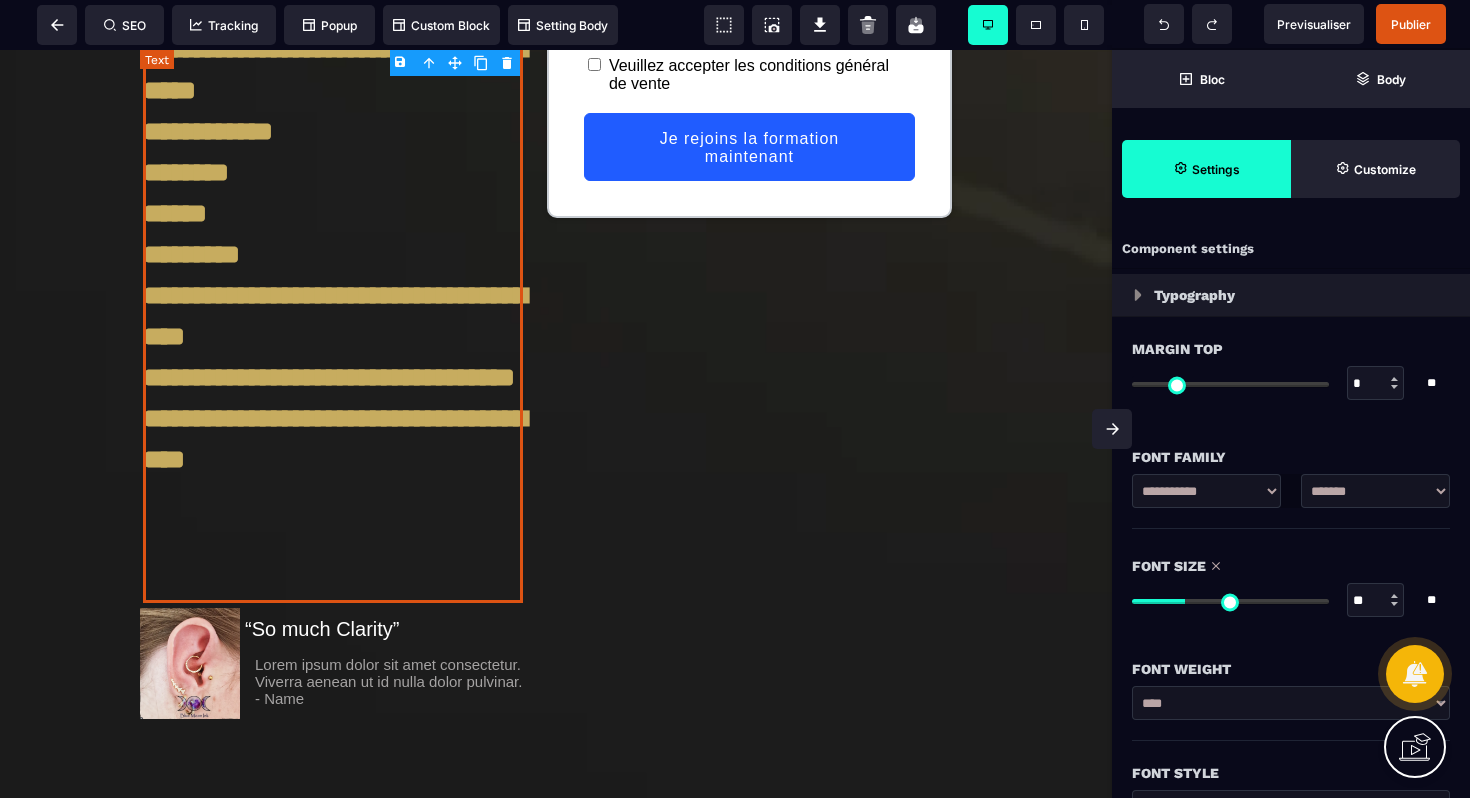 click on "**********" at bounding box center [333, 49] 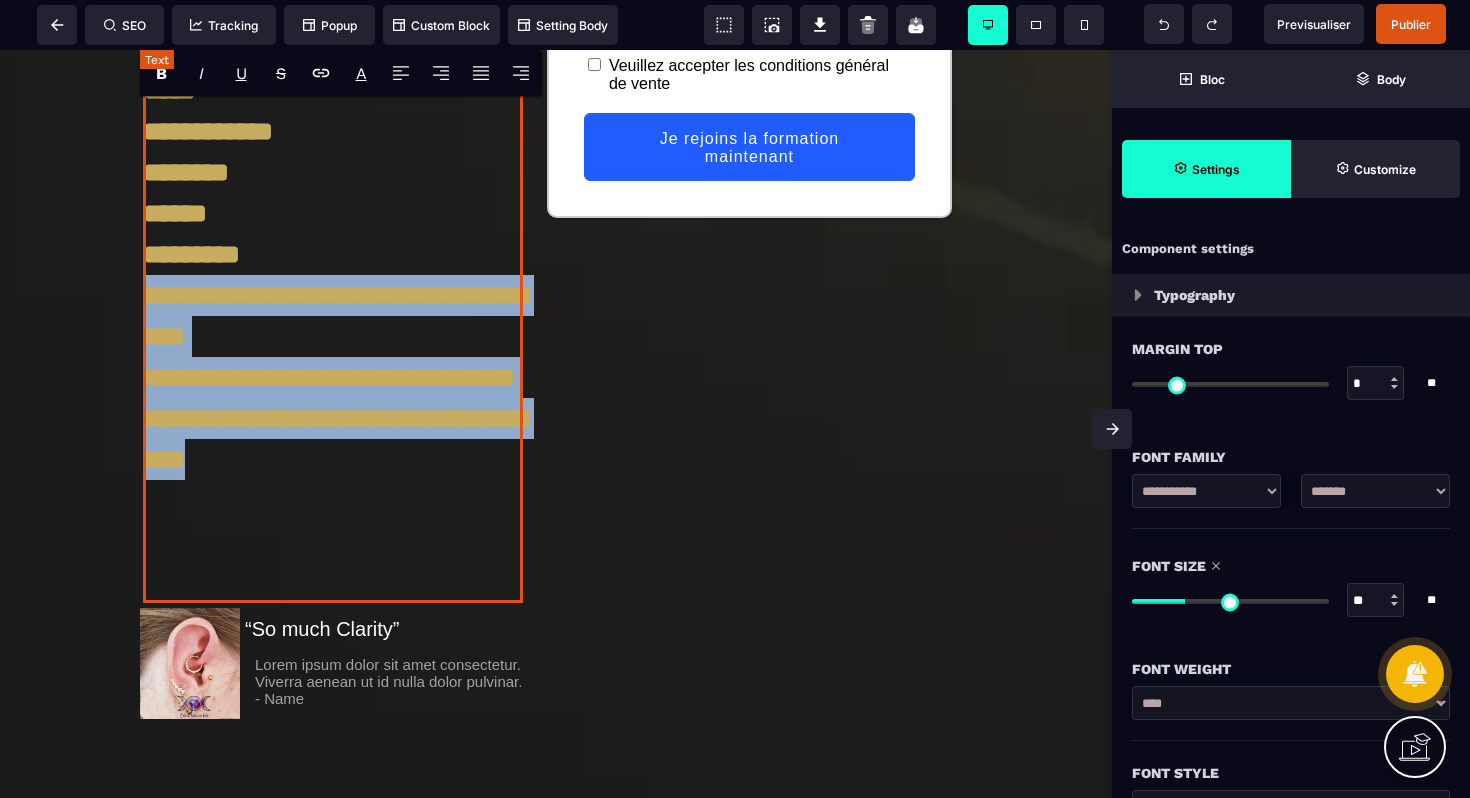 drag, startPoint x: 257, startPoint y: 539, endPoint x: 147, endPoint y: 318, distance: 246.8623 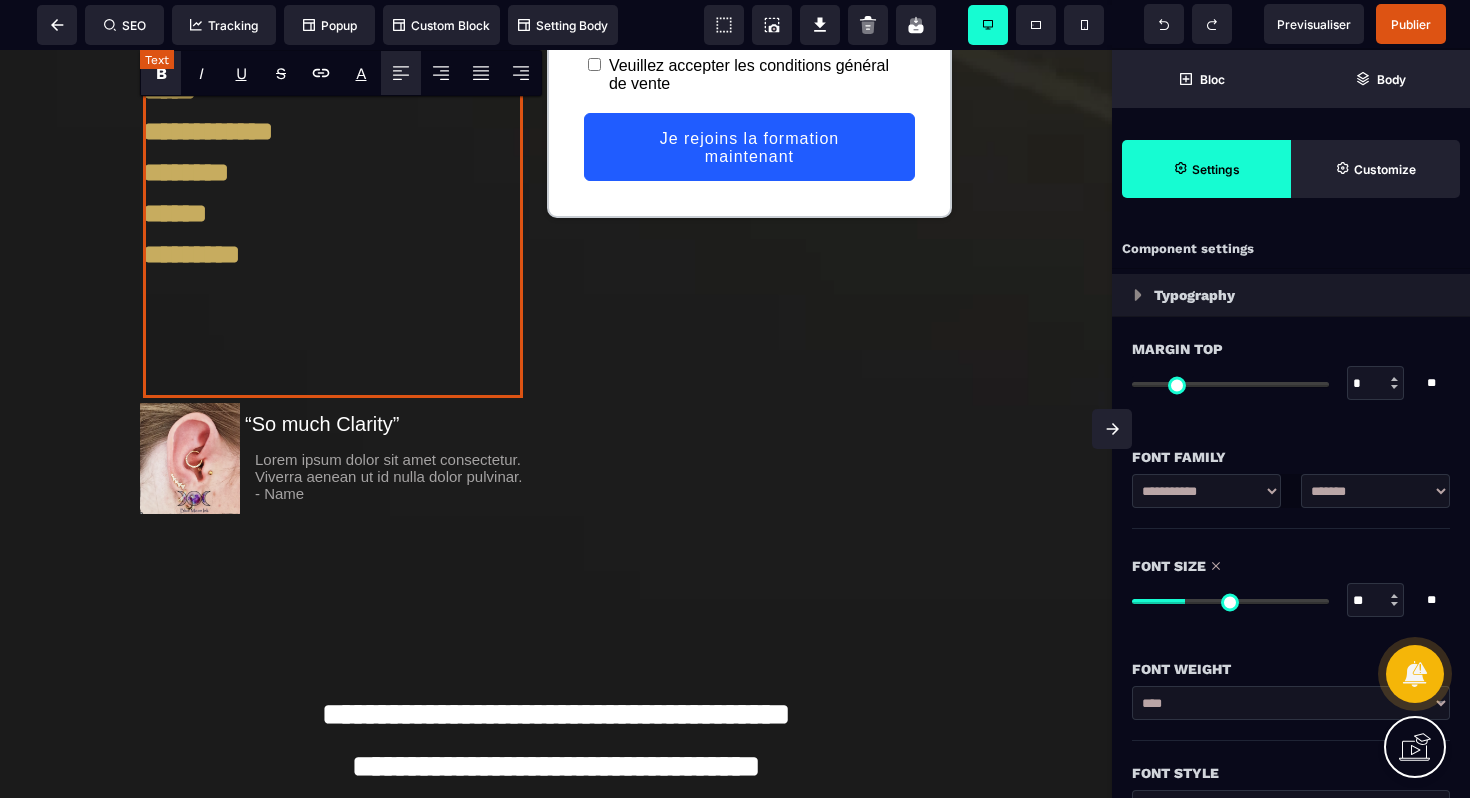click on "**********" at bounding box center [333, -53] 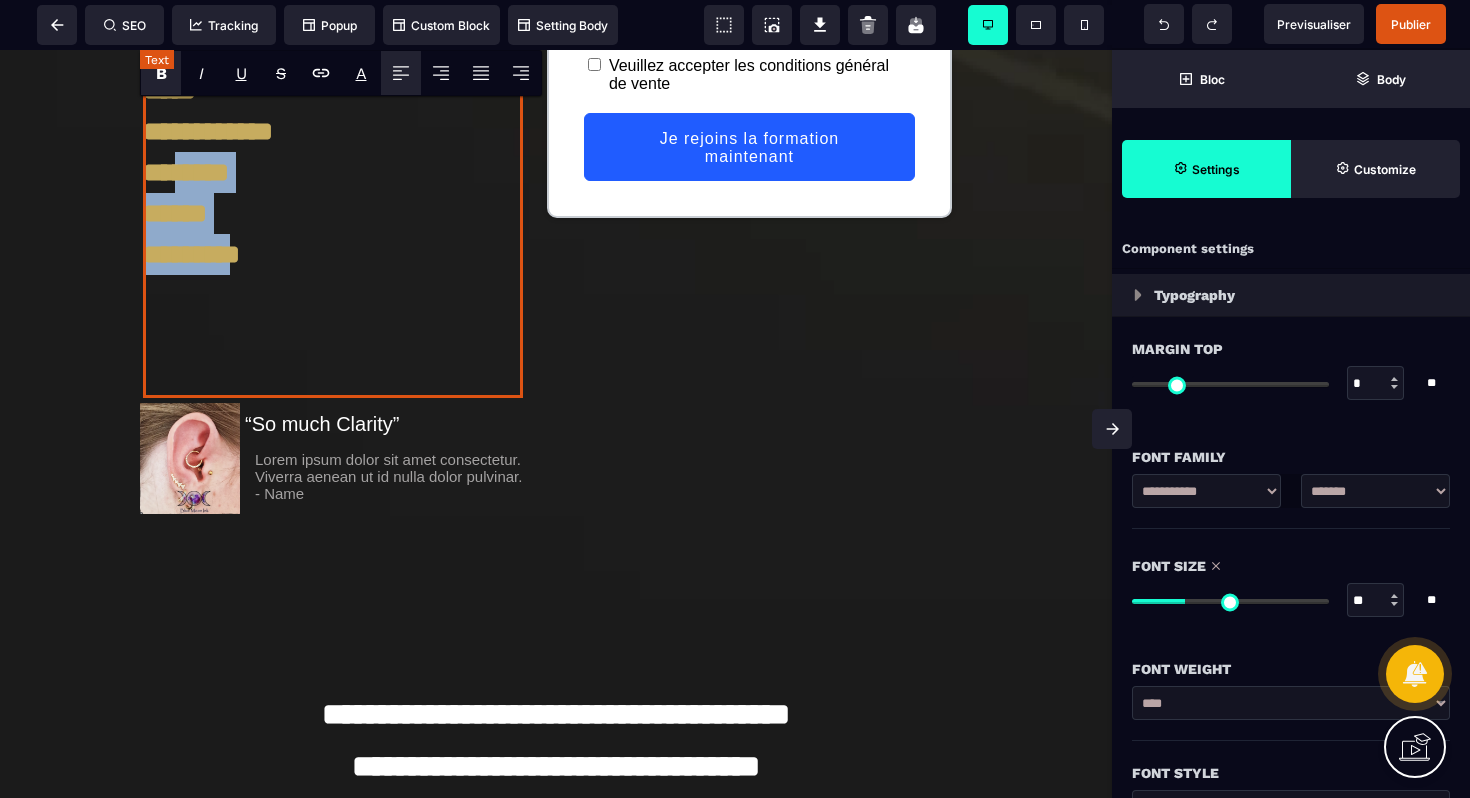 drag, startPoint x: 269, startPoint y: 260, endPoint x: 189, endPoint y: 180, distance: 113.137085 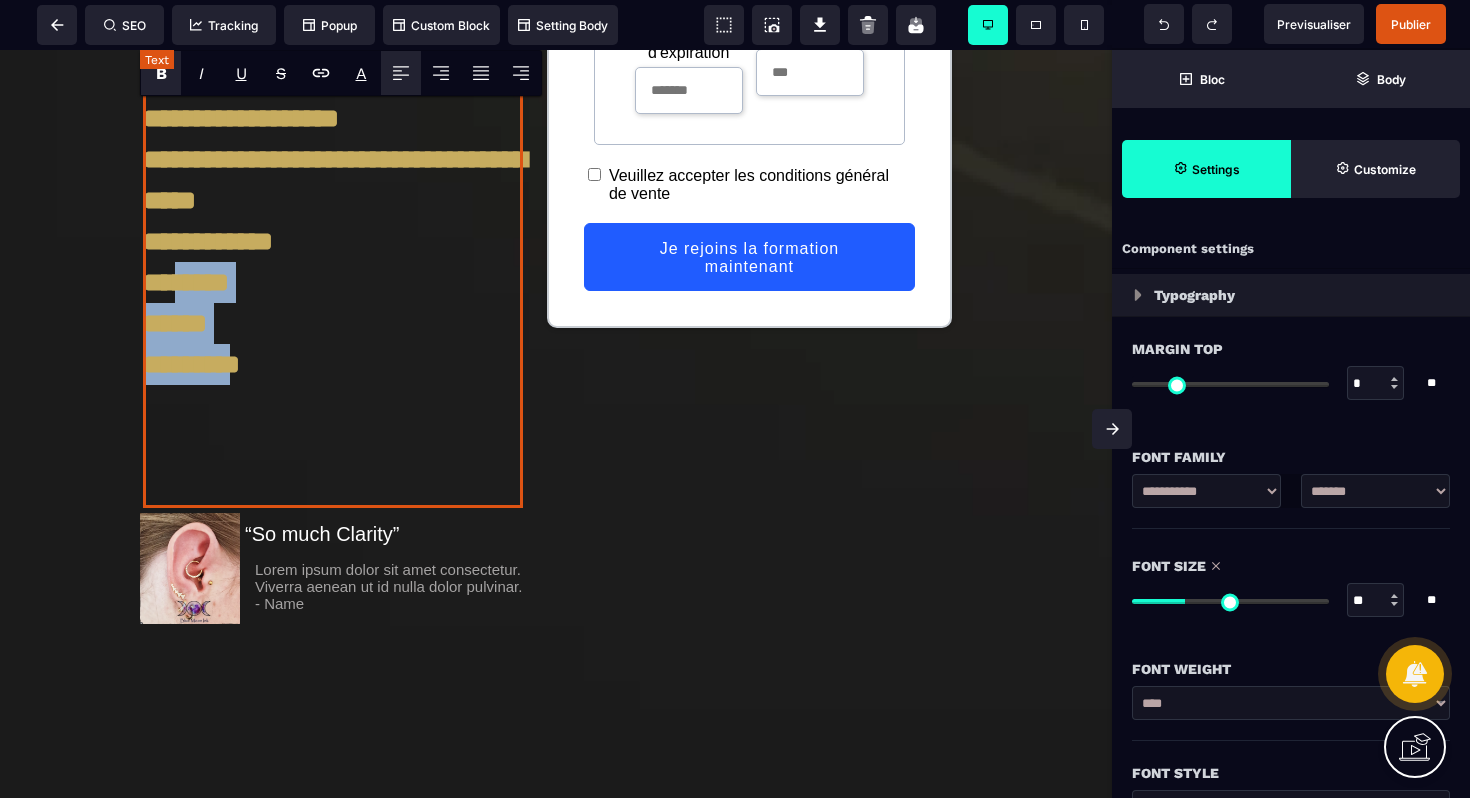 scroll, scrollTop: 1535, scrollLeft: 0, axis: vertical 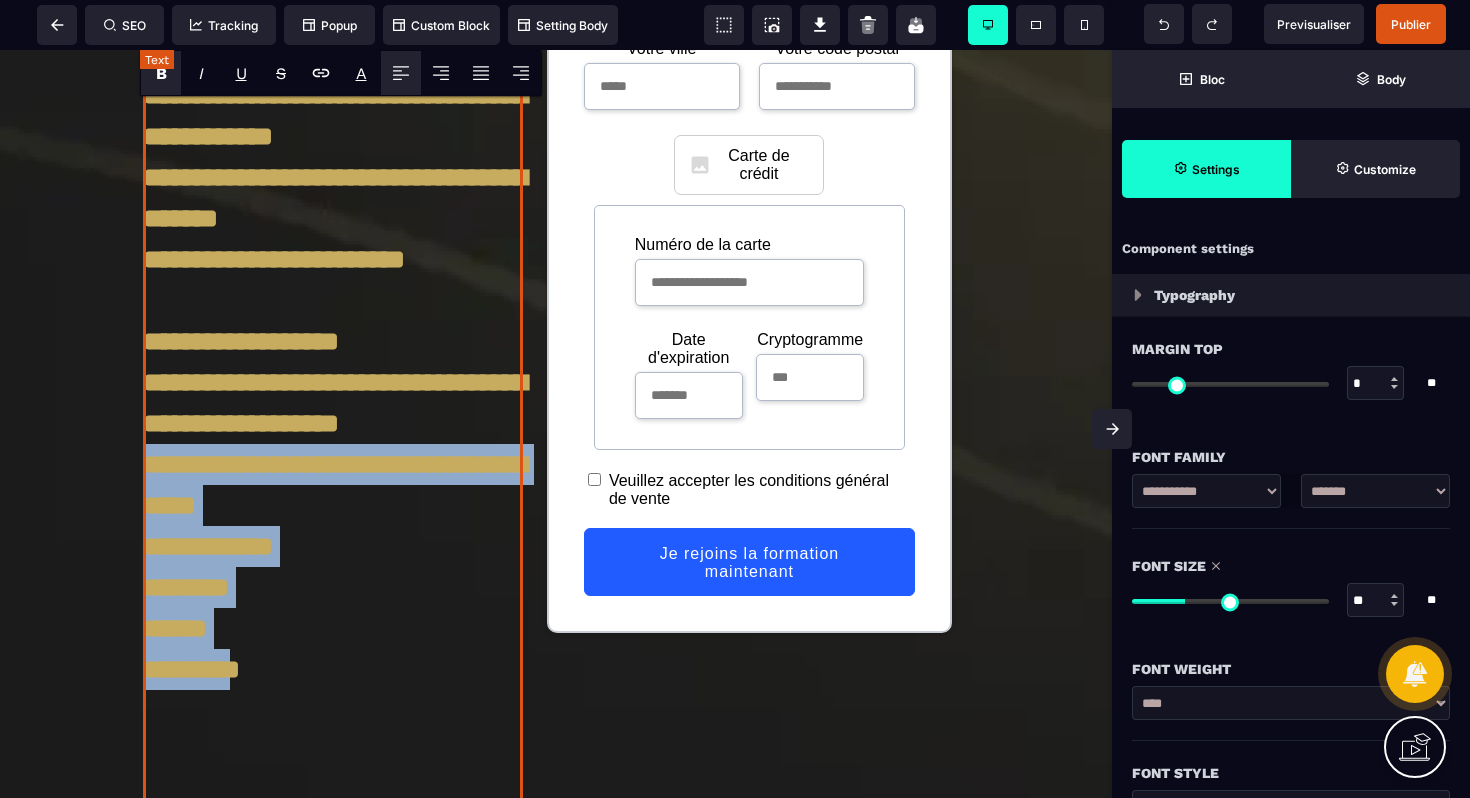 drag, startPoint x: 147, startPoint y: 450, endPoint x: 242, endPoint y: 683, distance: 251.62273 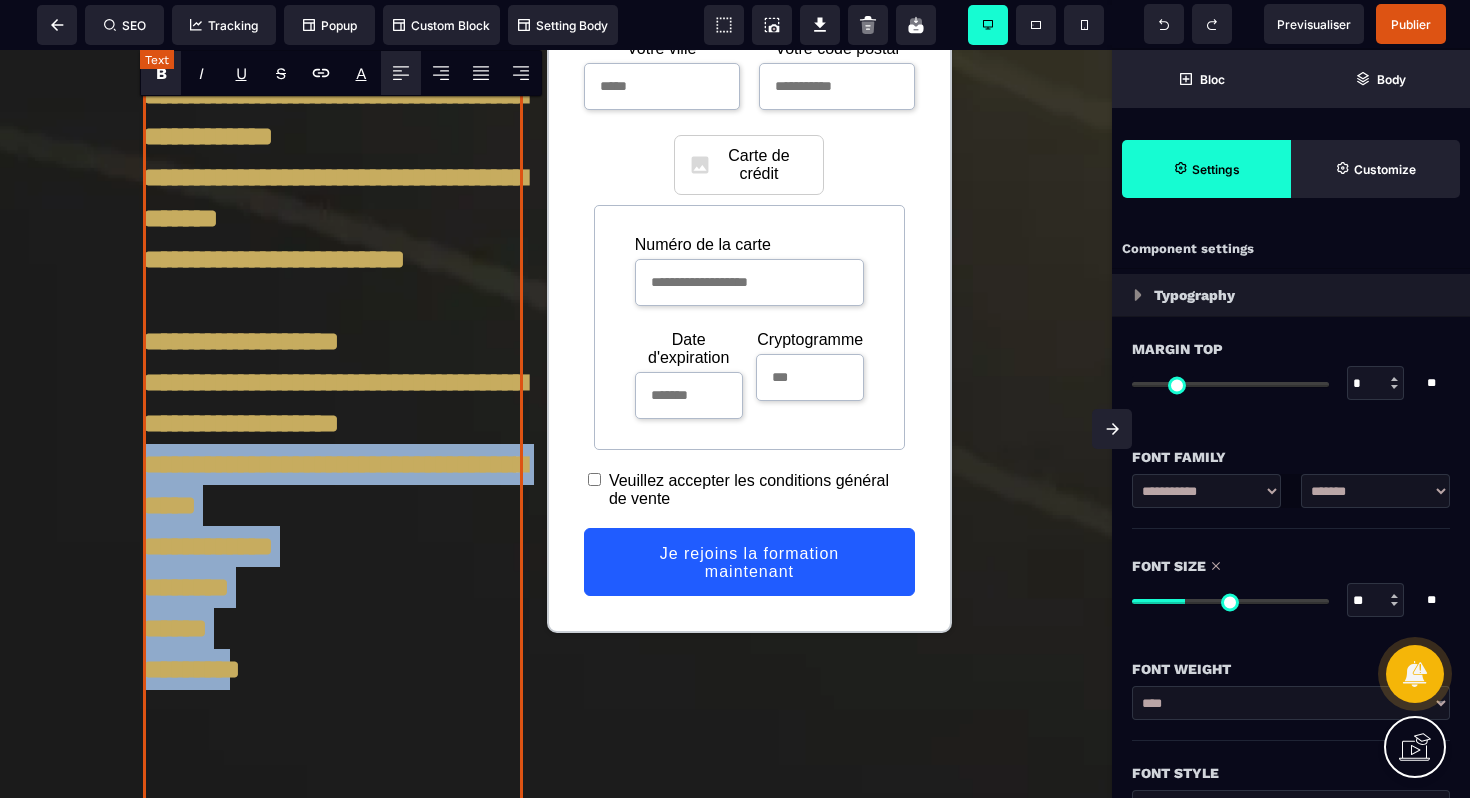 click on "**********" at bounding box center [333, 362] 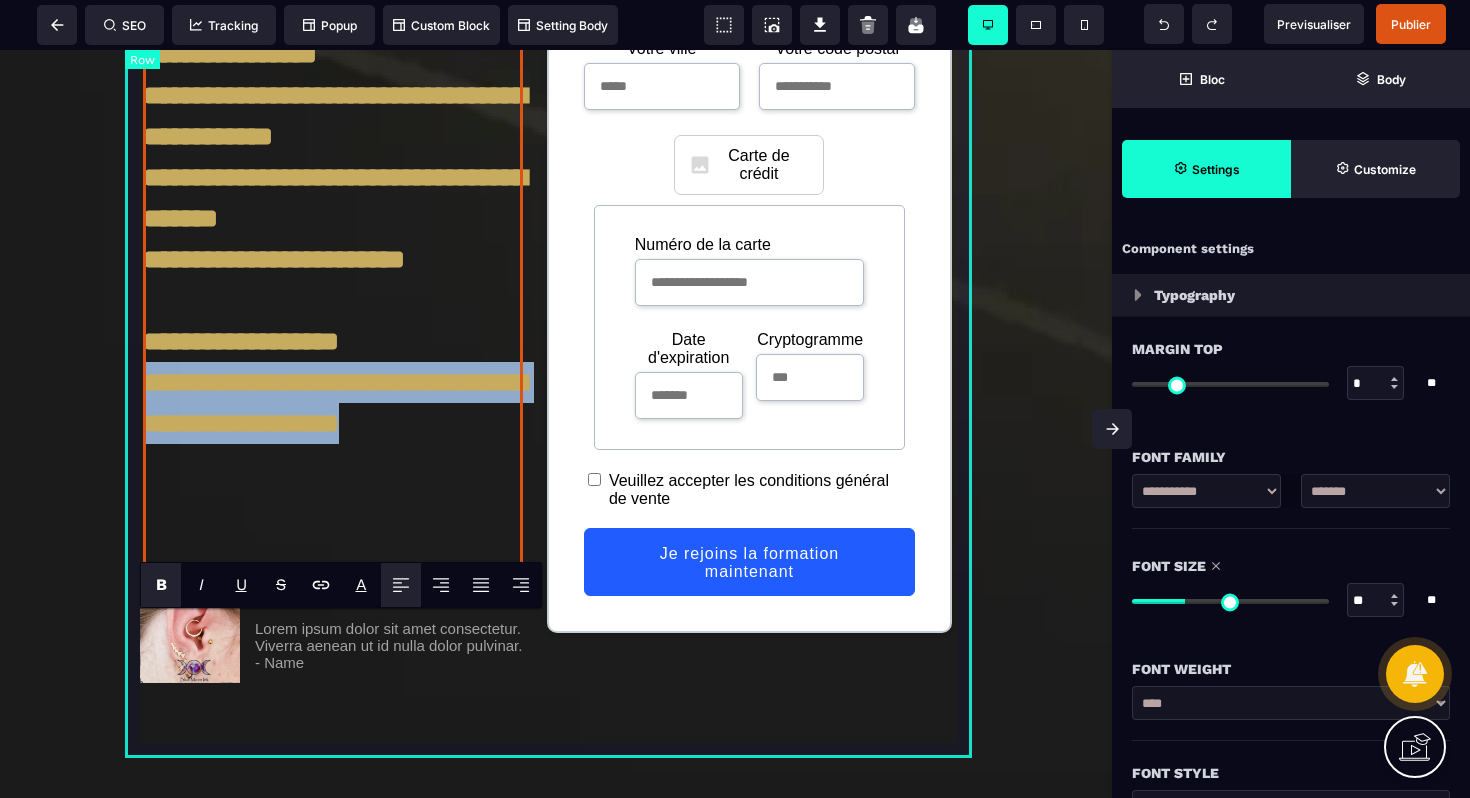 drag, startPoint x: 455, startPoint y: 427, endPoint x: 137, endPoint y: 378, distance: 321.75302 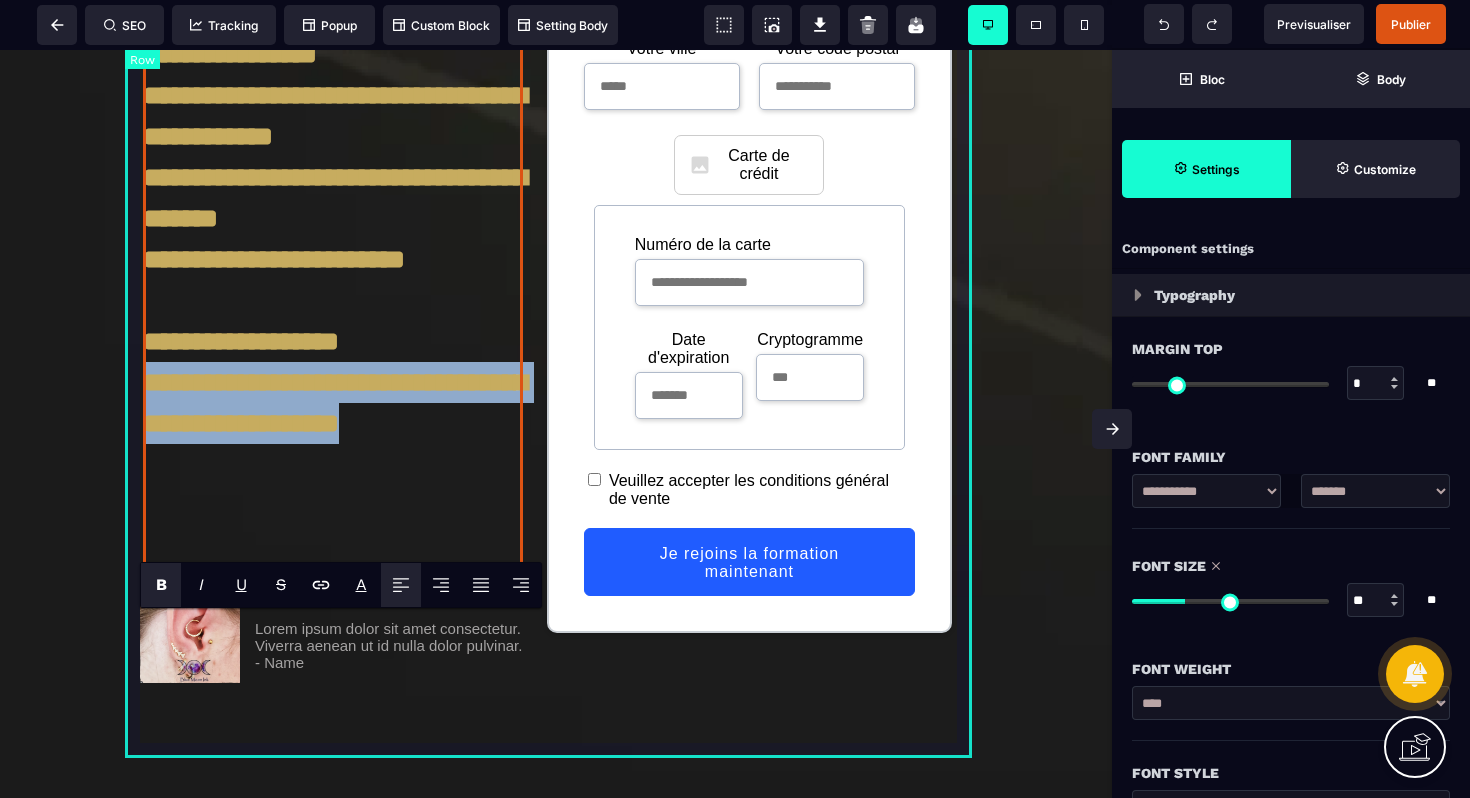 click on "**********" at bounding box center (556, -119) 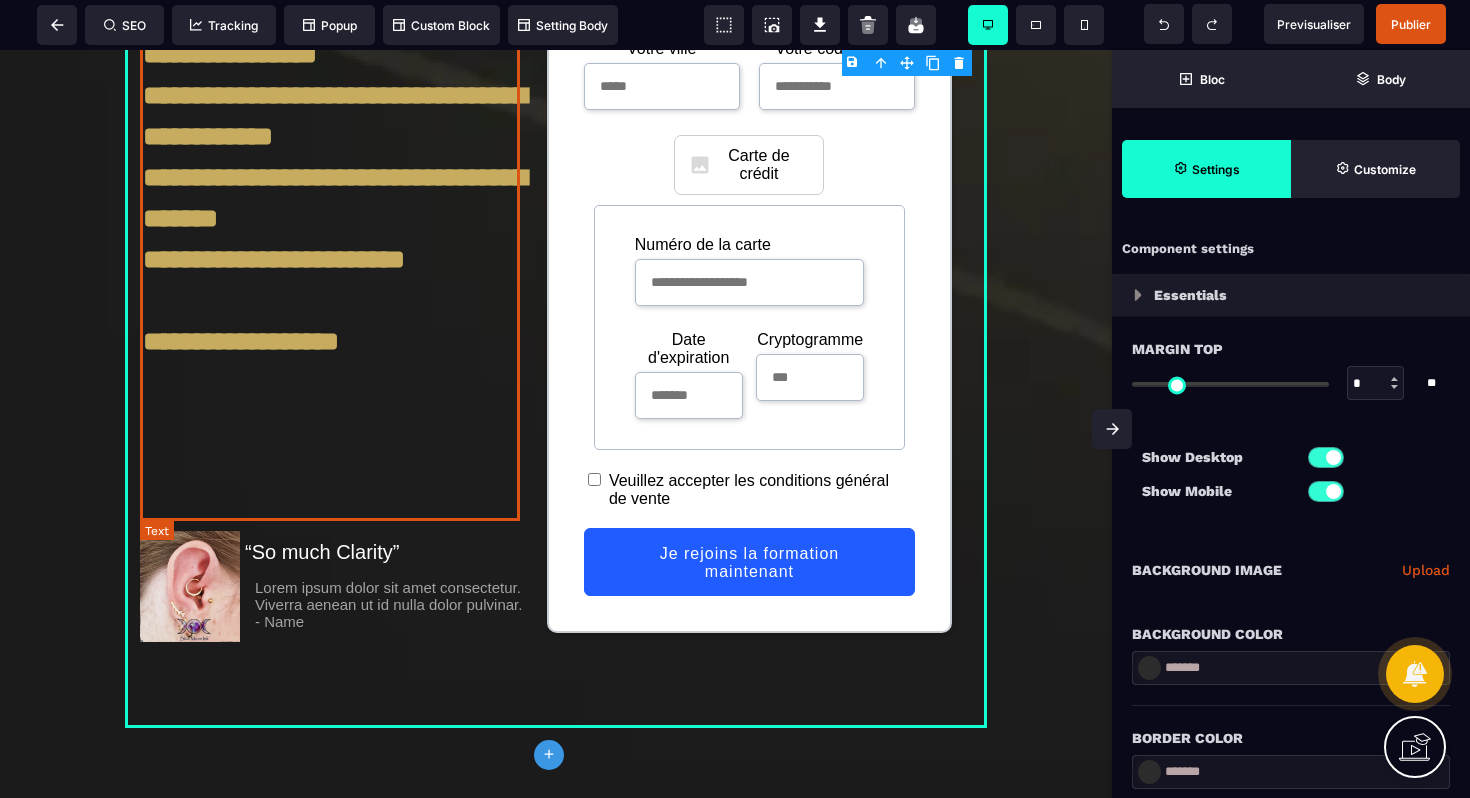 click on "**********" at bounding box center (333, 218) 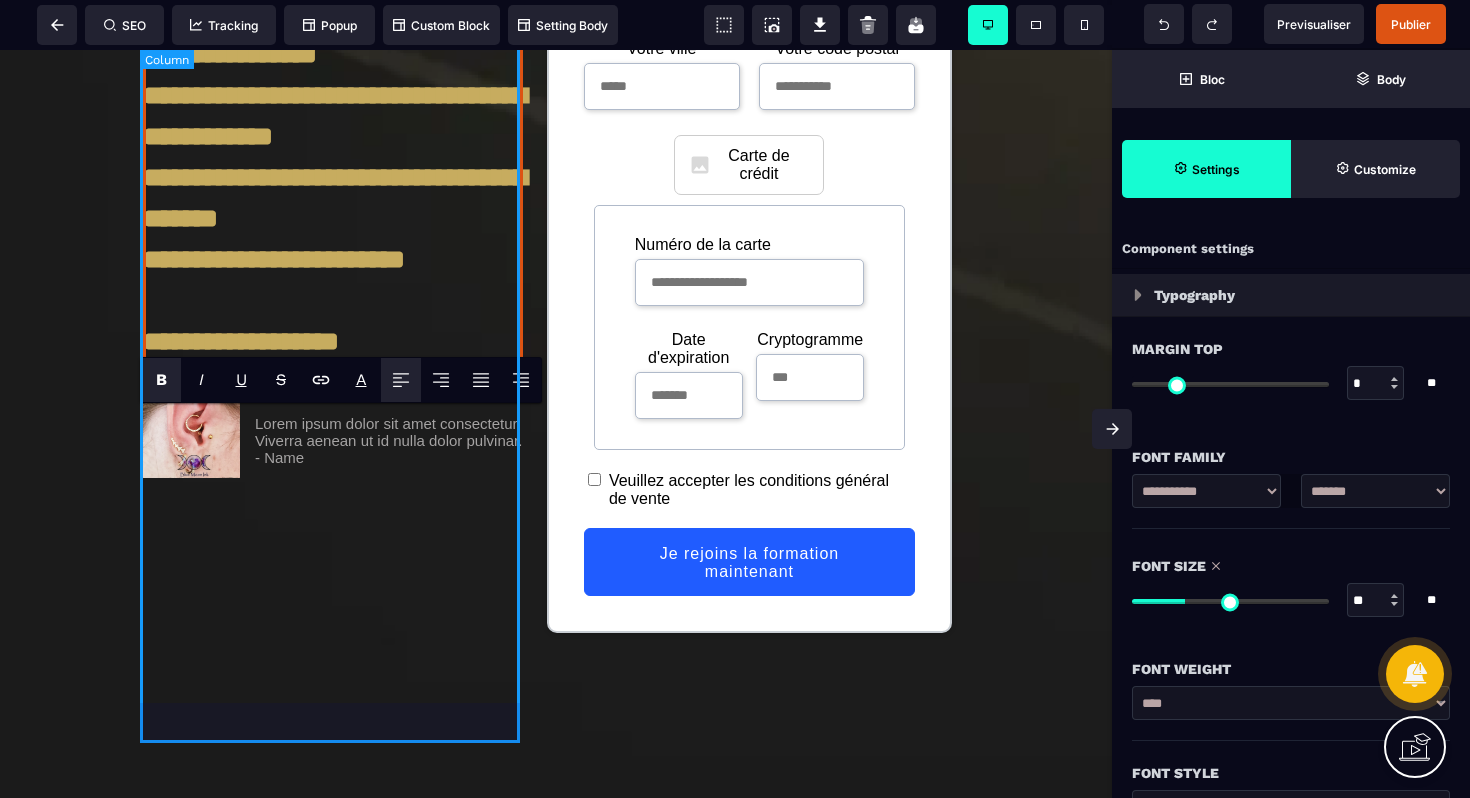 click on "**********" at bounding box center (333, -126) 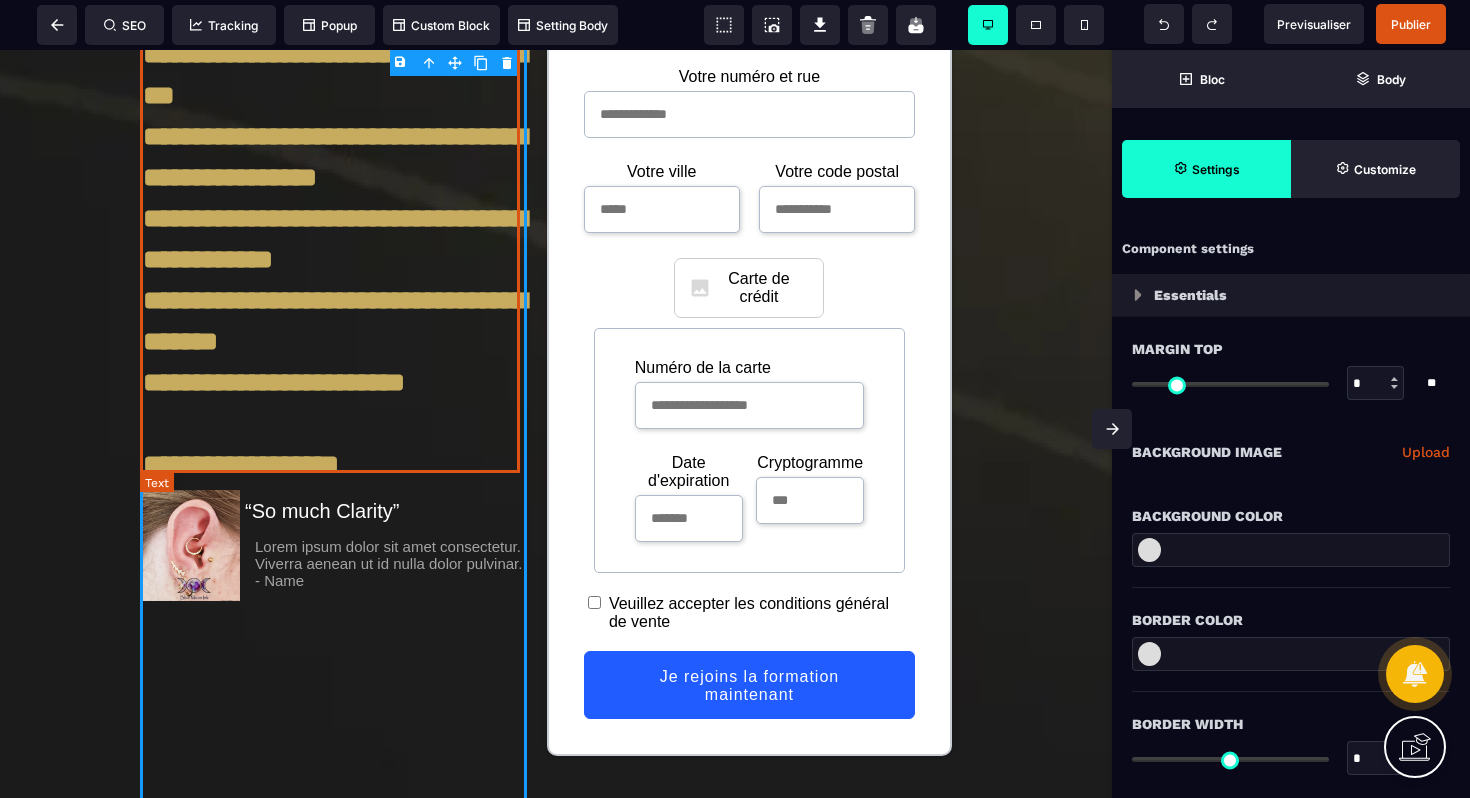 scroll, scrollTop: 989, scrollLeft: 0, axis: vertical 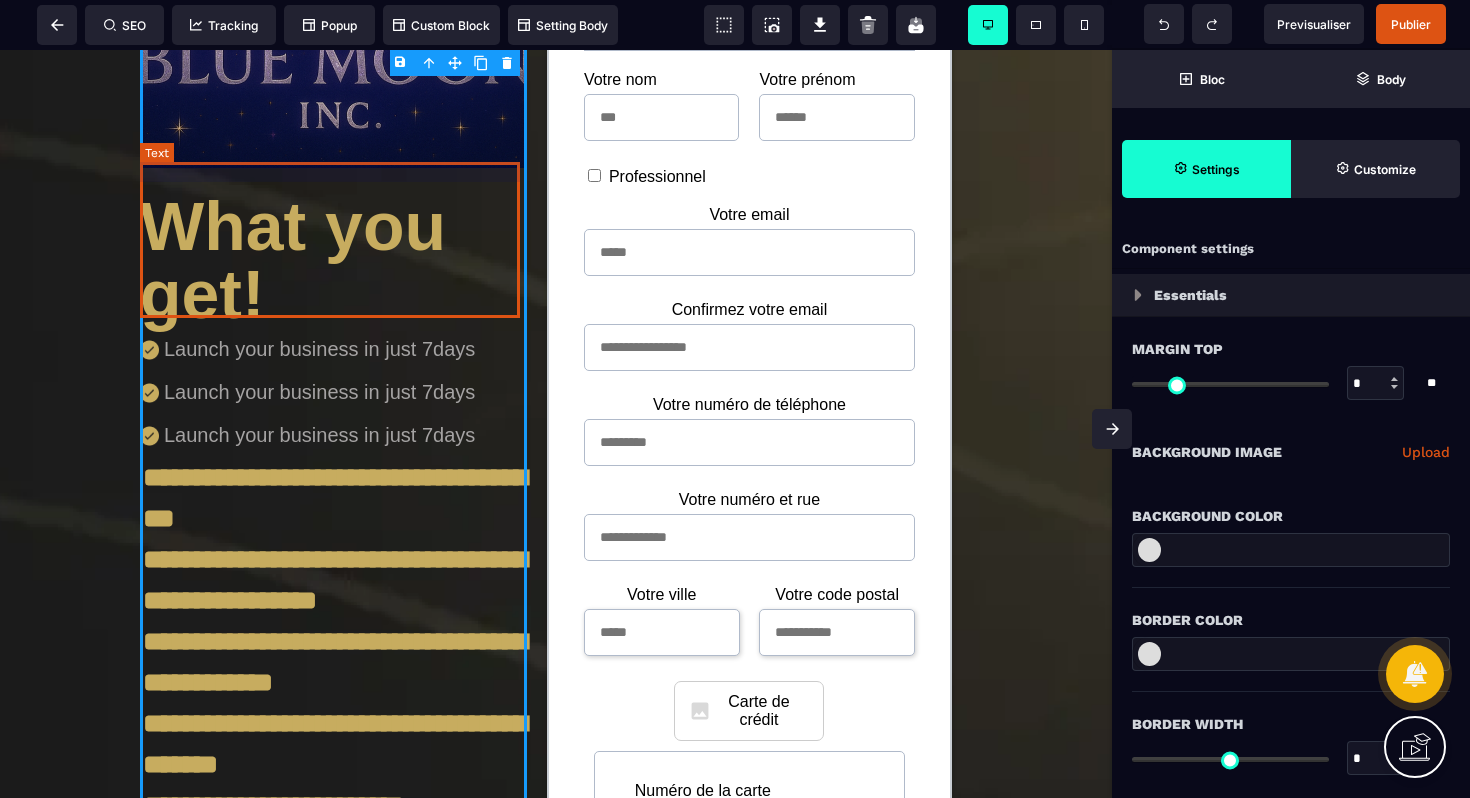 click on "What you get!" at bounding box center (333, 250) 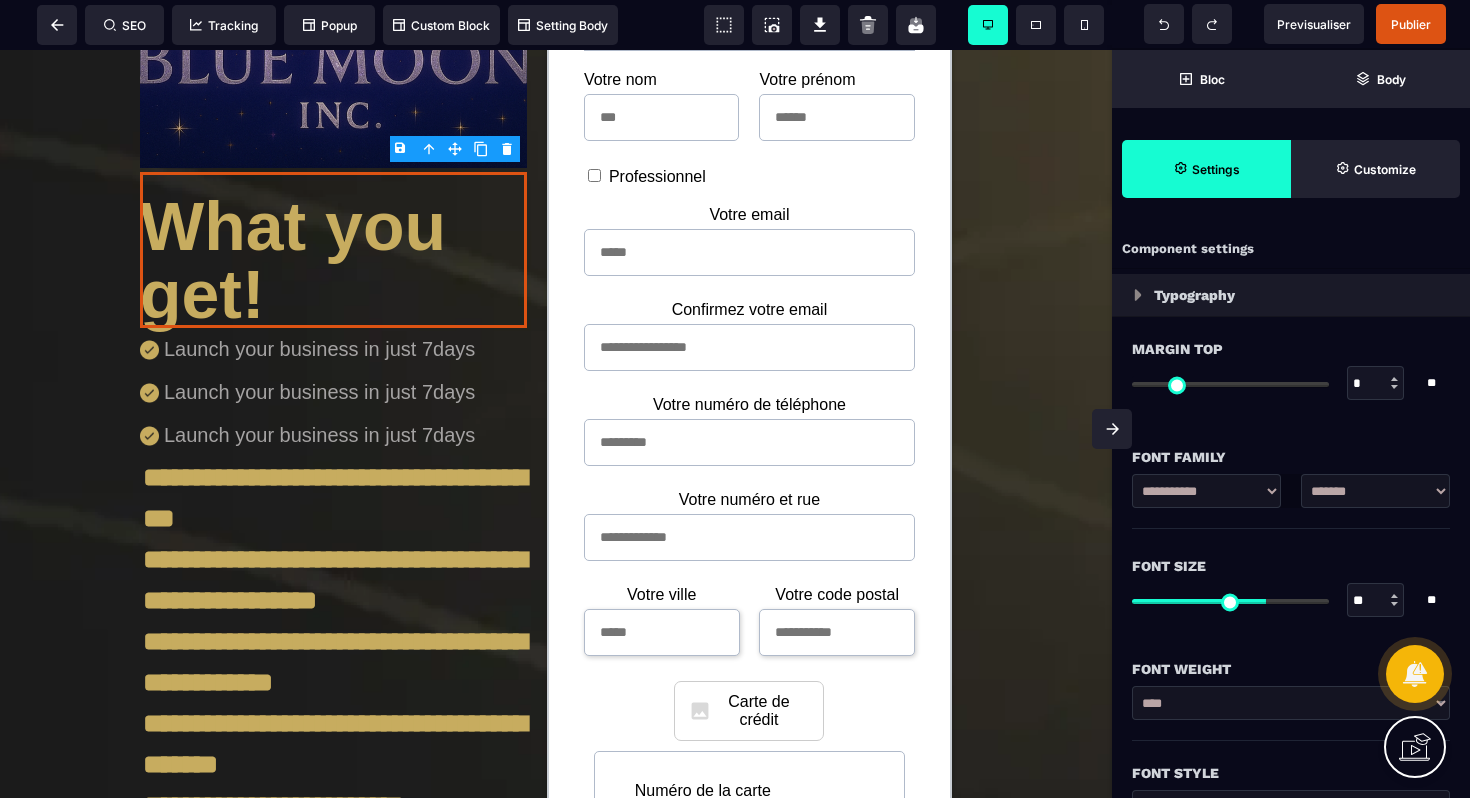 click on "B I U S
A *******
Text
SEO
Tracking
Popup" at bounding box center [735, 399] 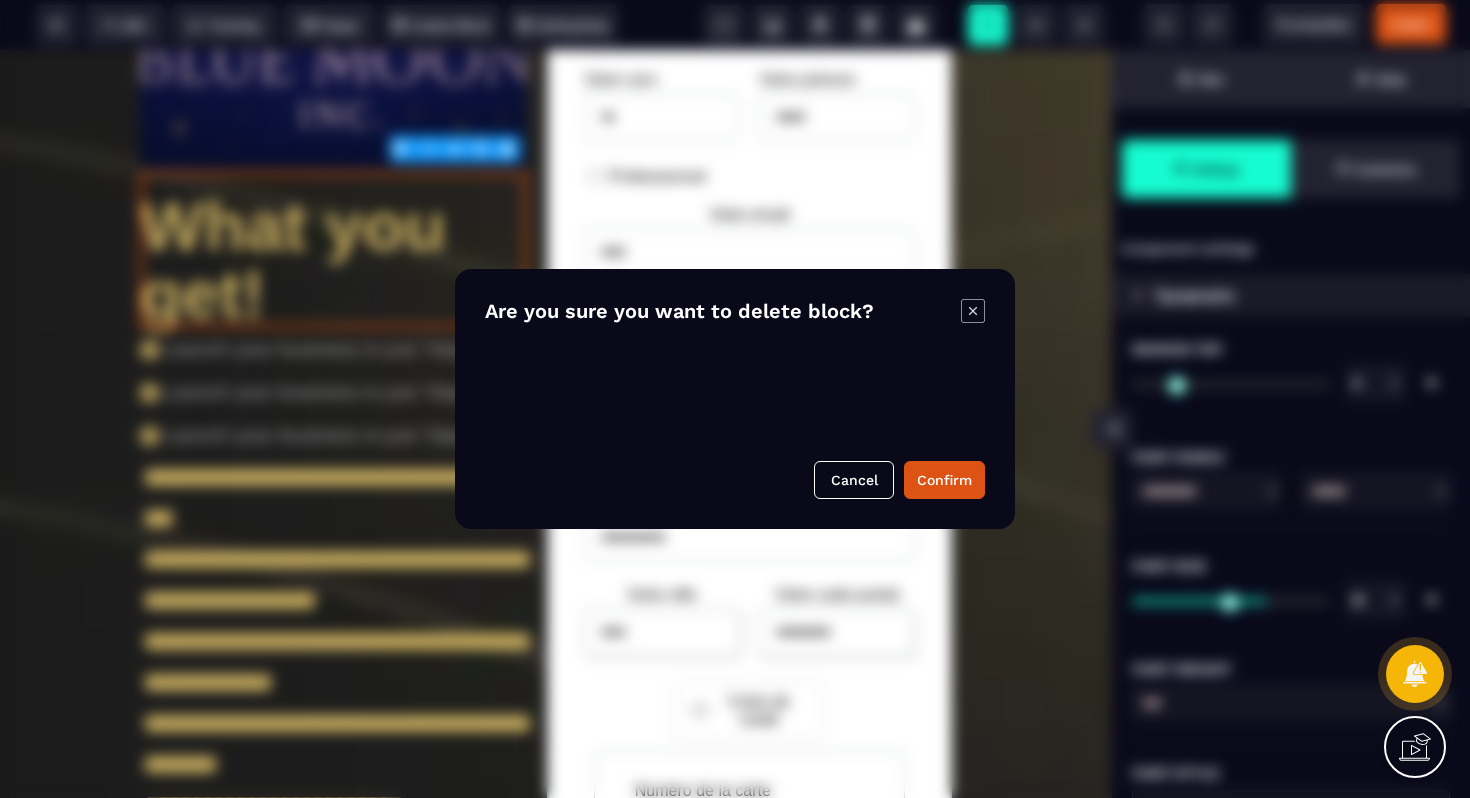 click on "Confirm" at bounding box center [944, 480] 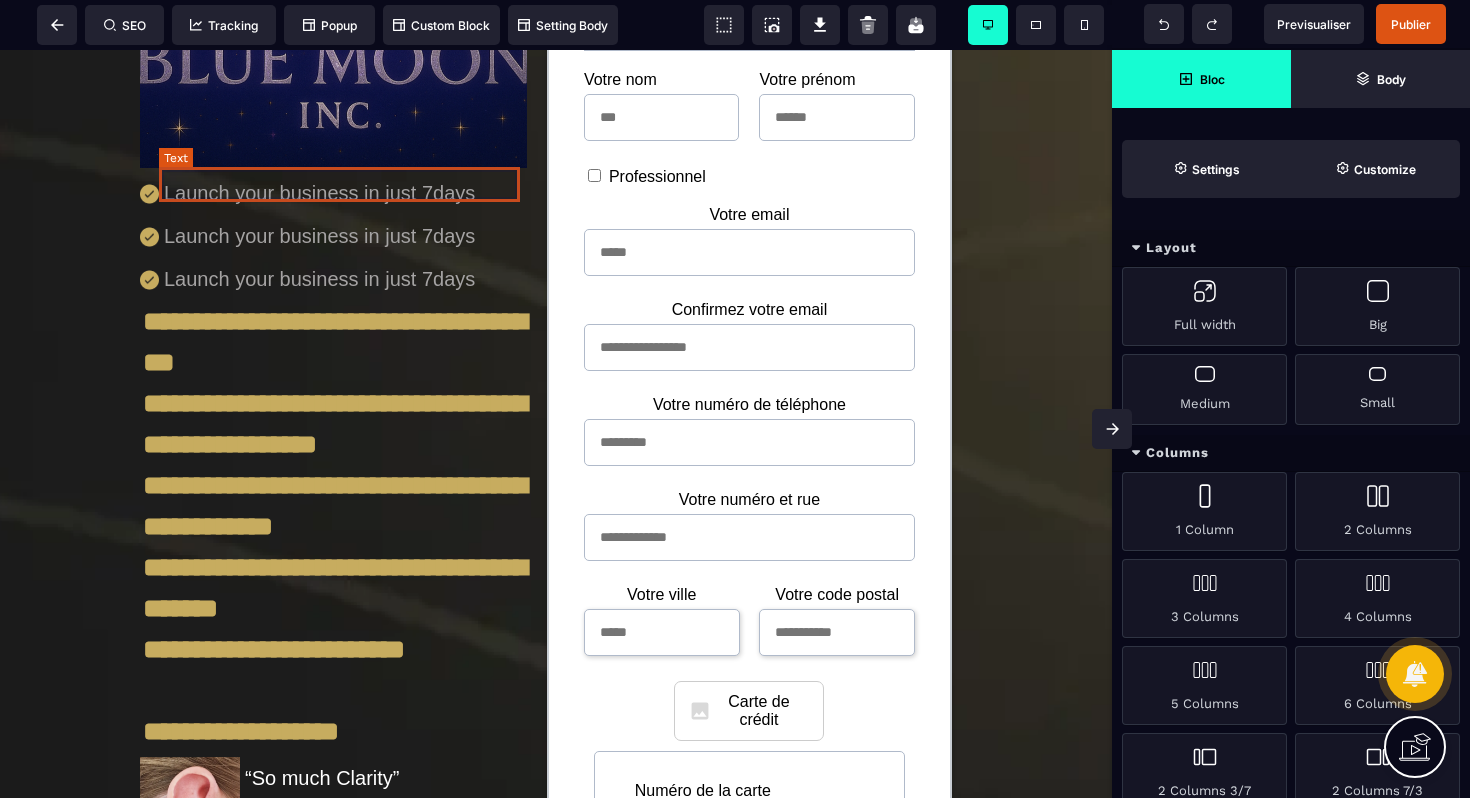 click on "Launch your business in just 7days" at bounding box center (343, 193) 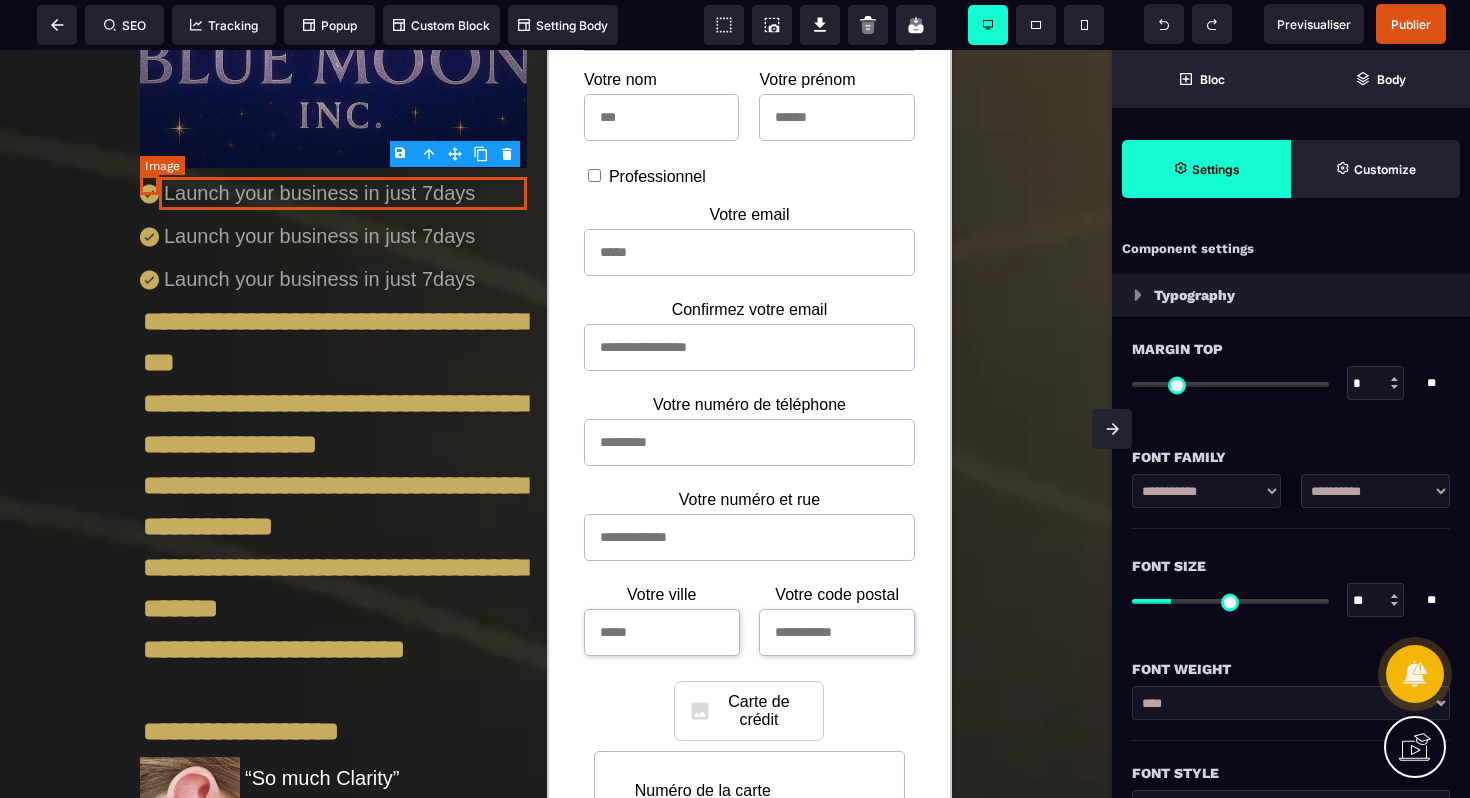 click at bounding box center (149, 194) 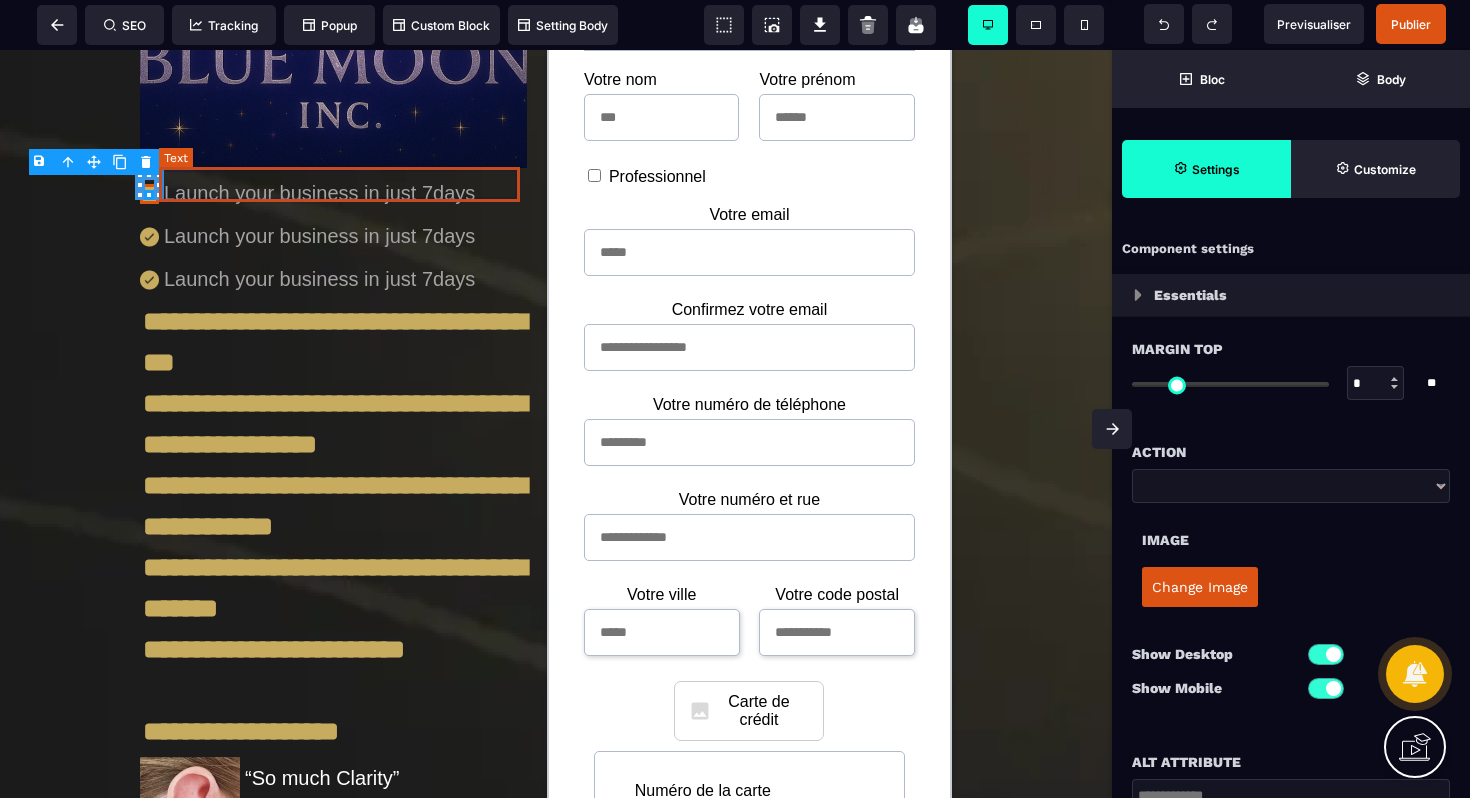 click on "Launch your business in just 7days" at bounding box center [343, 193] 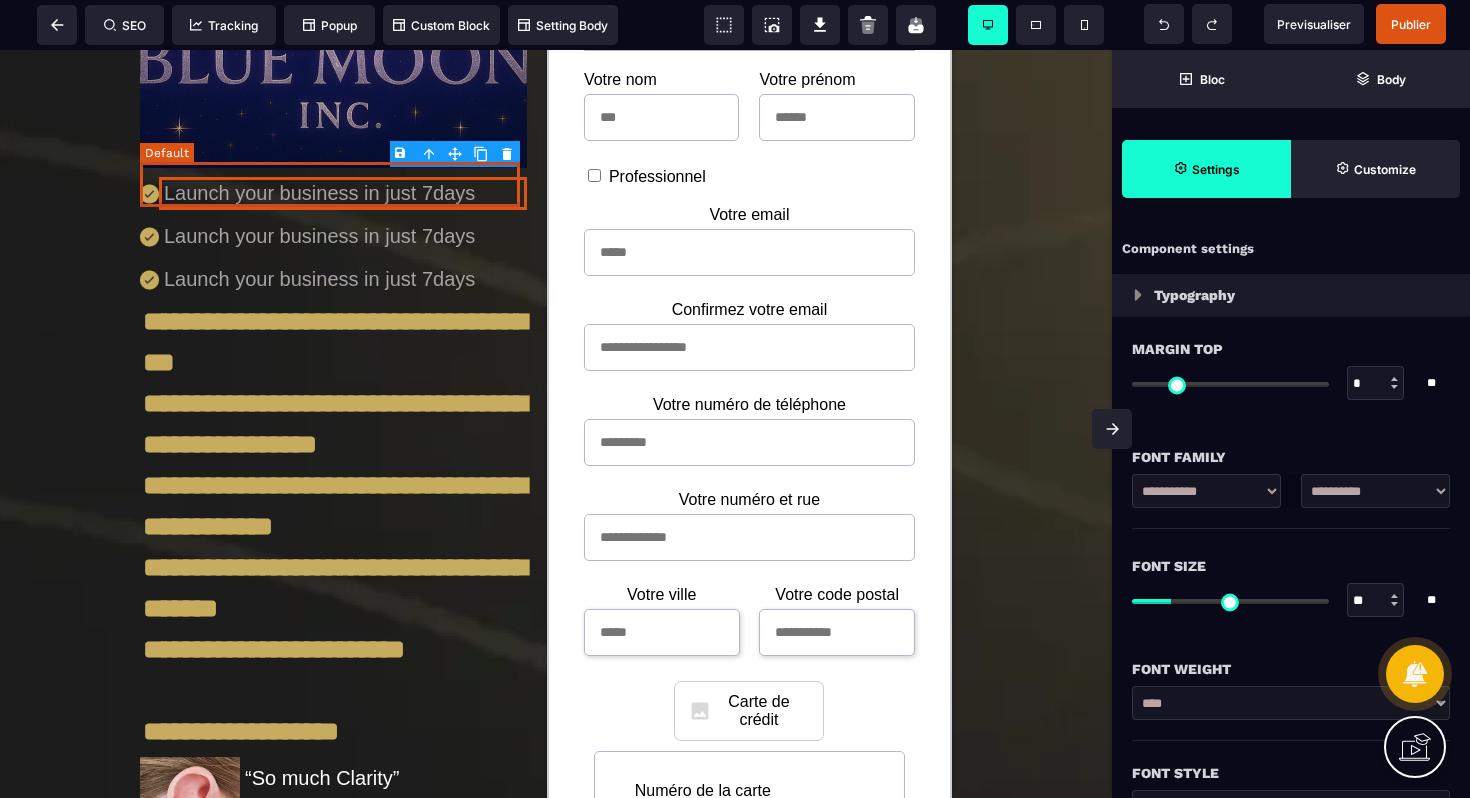 click on "Launch your business in just 7days" at bounding box center (333, 193) 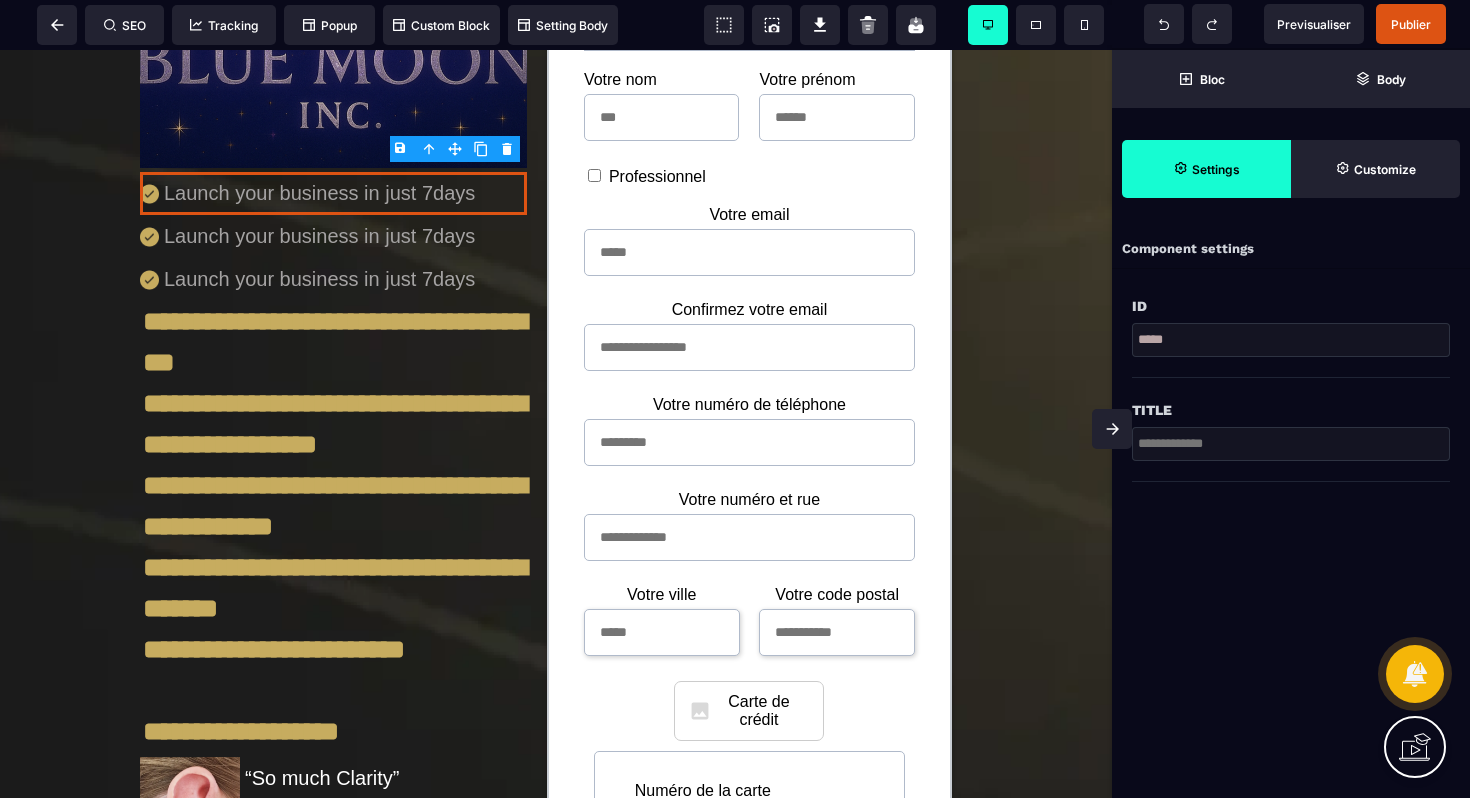 click on "B I U S
A *******
Default
SEO
Tracking" at bounding box center [735, 399] 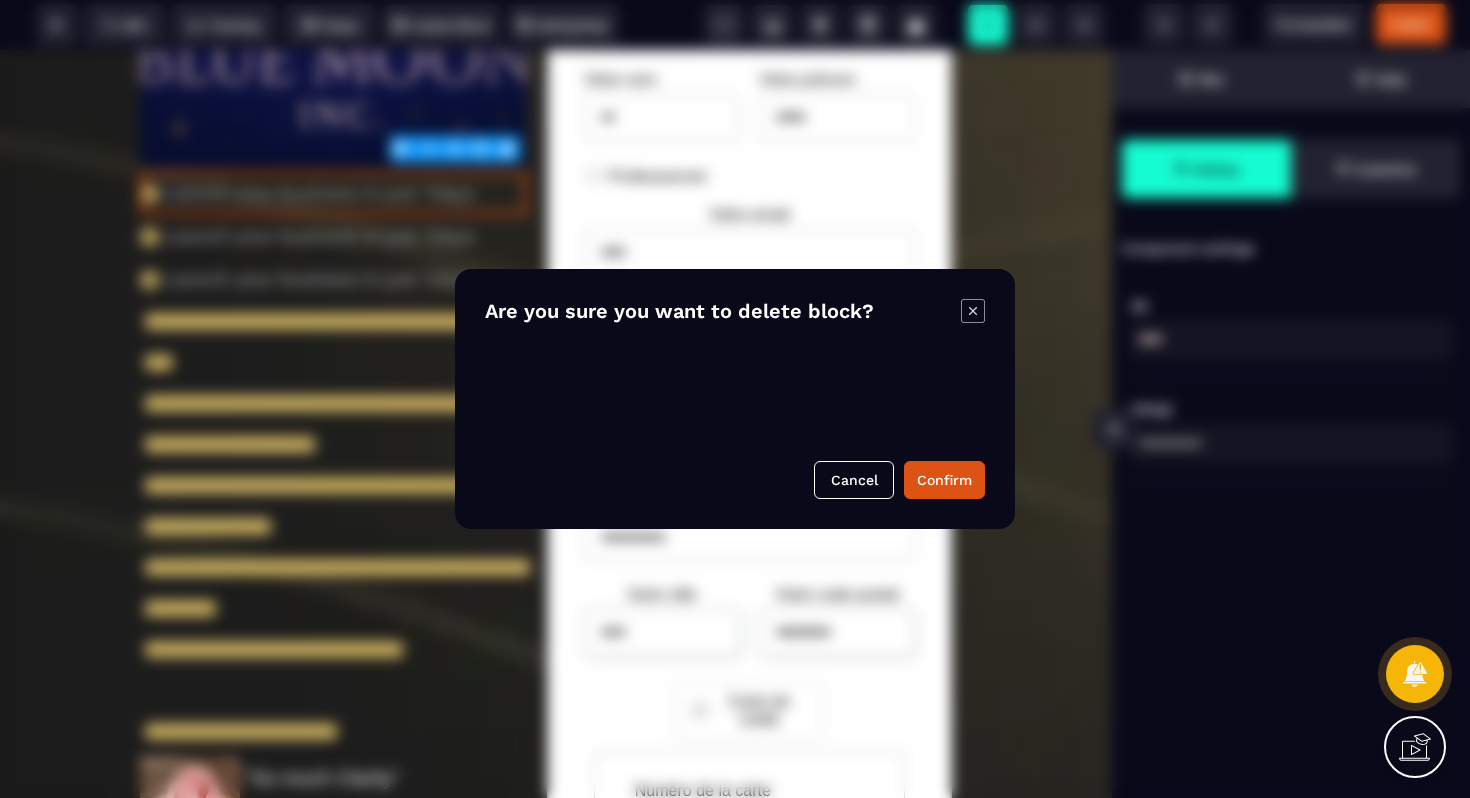 click on "Are you sure you want to delete block? Cancel Confirm" at bounding box center (735, 399) 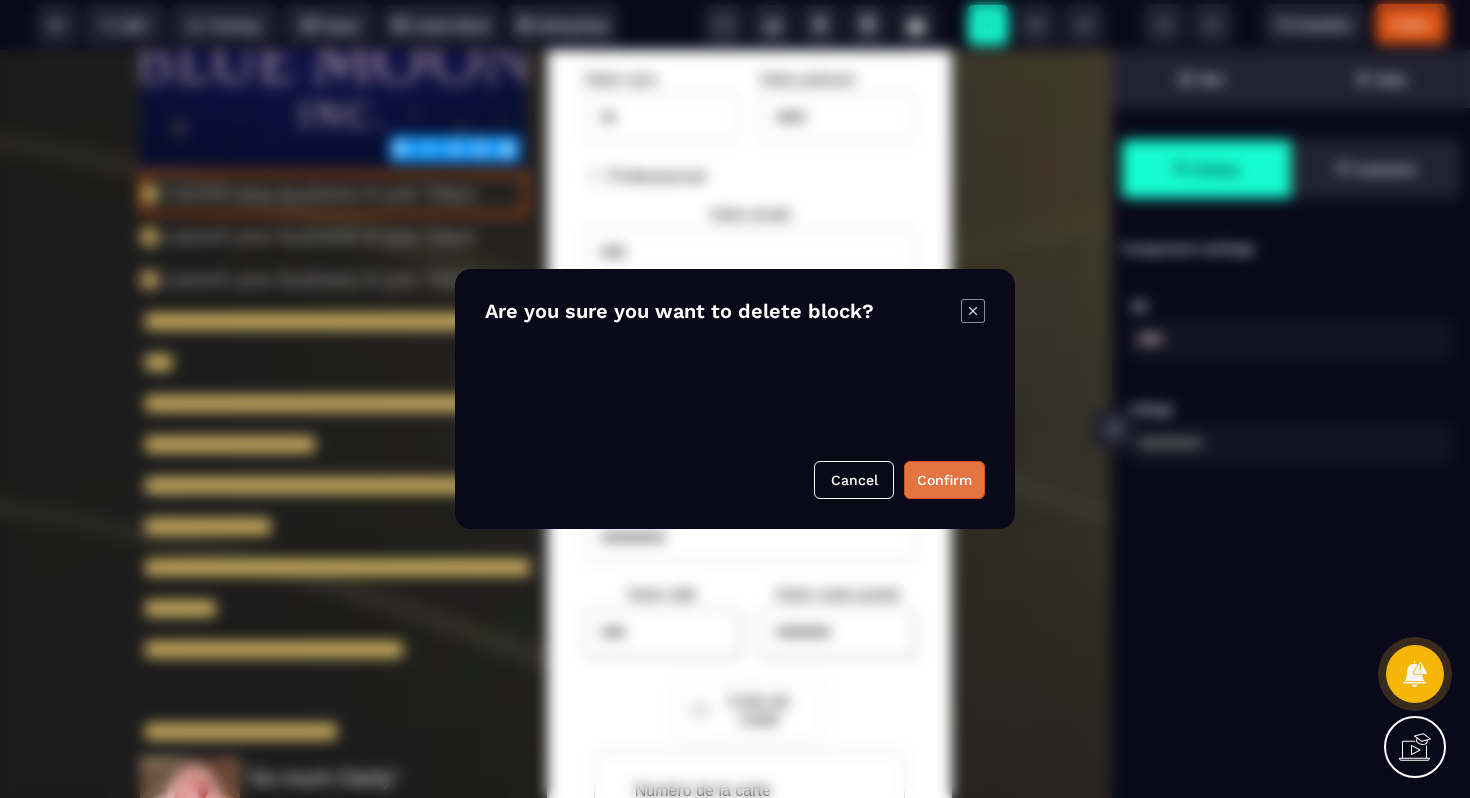click on "Confirm" at bounding box center [944, 480] 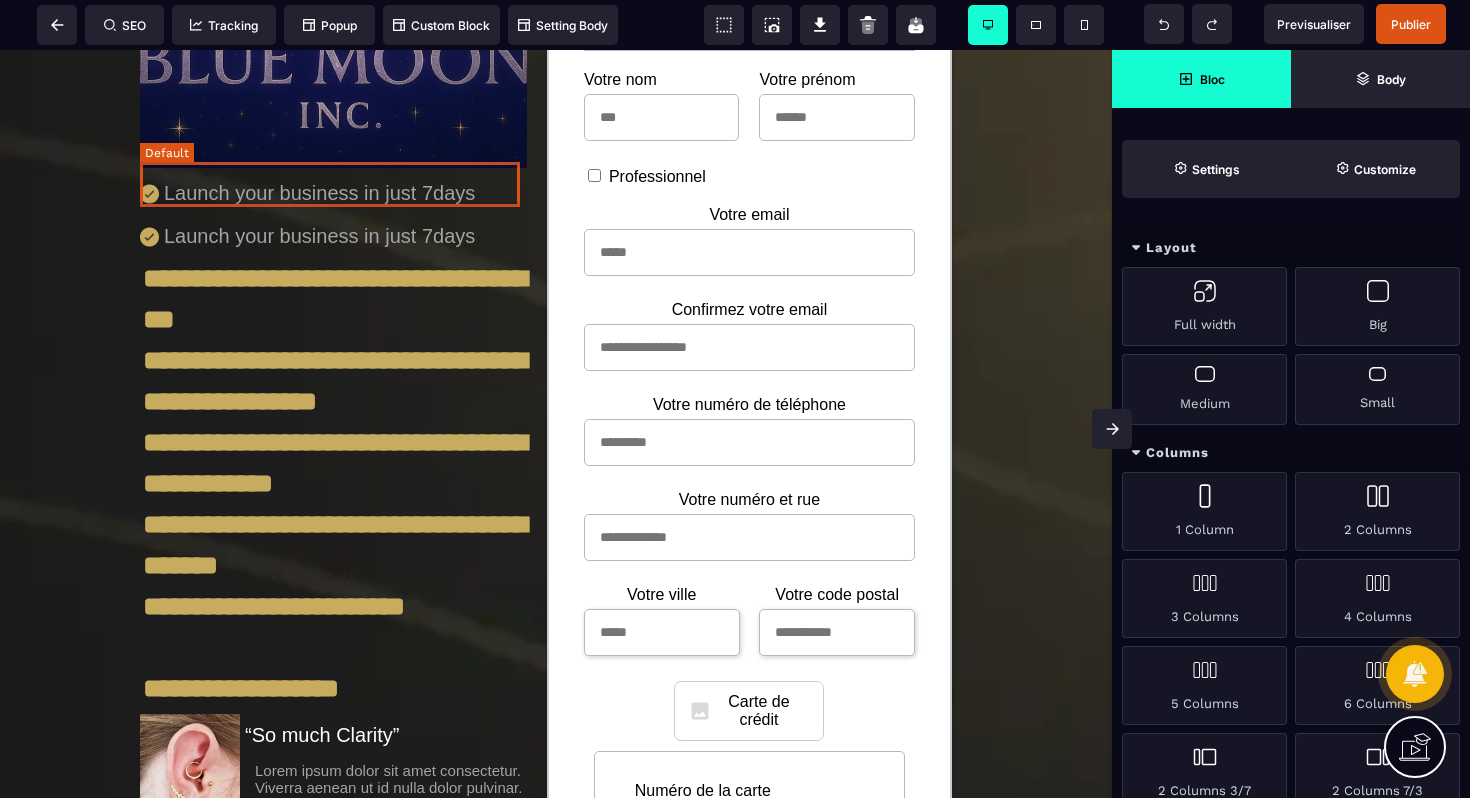 click on "Launch your business in just 7days" at bounding box center (333, 193) 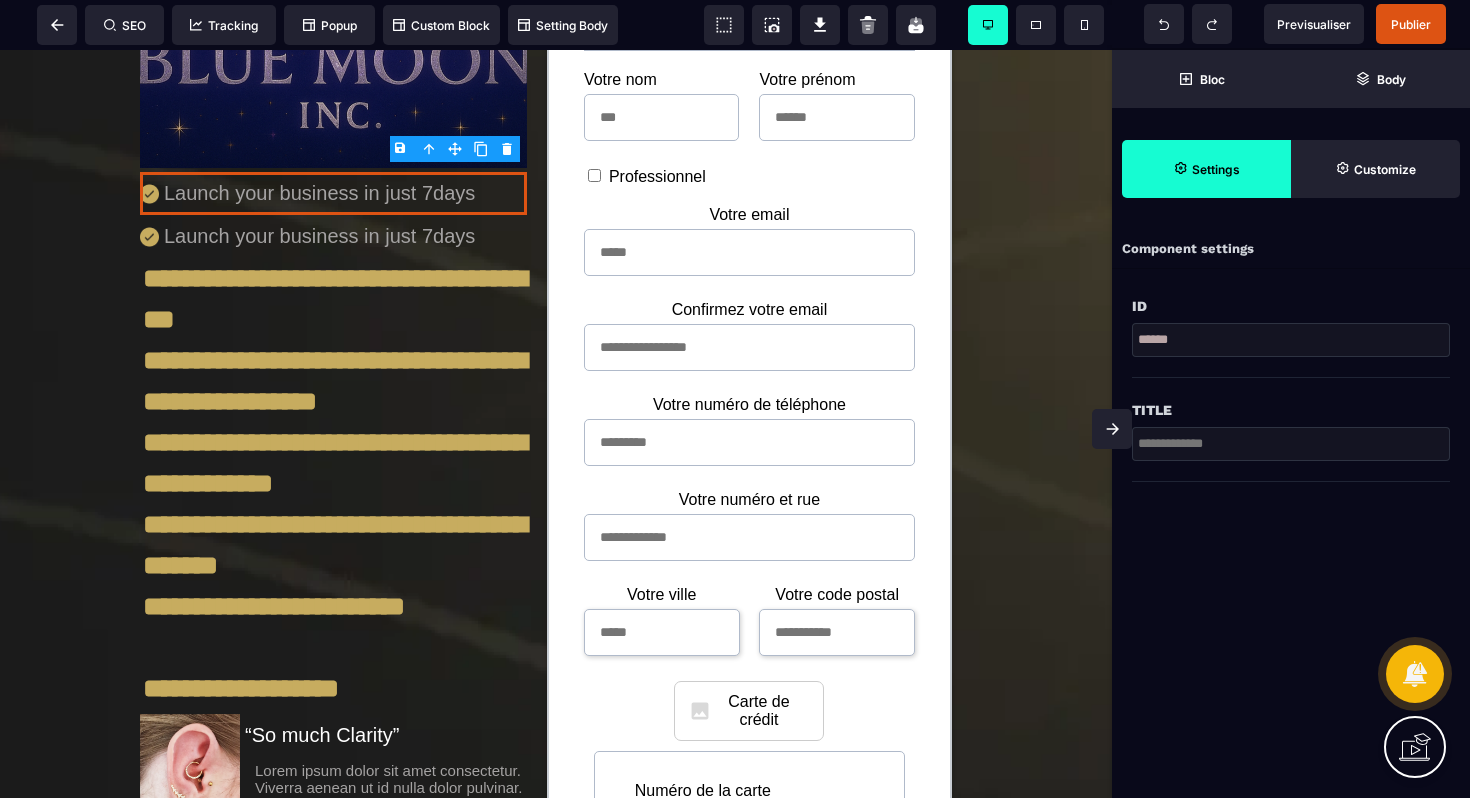 click on "B I U S
A *******
Default
SEO
Tracking" at bounding box center [735, 399] 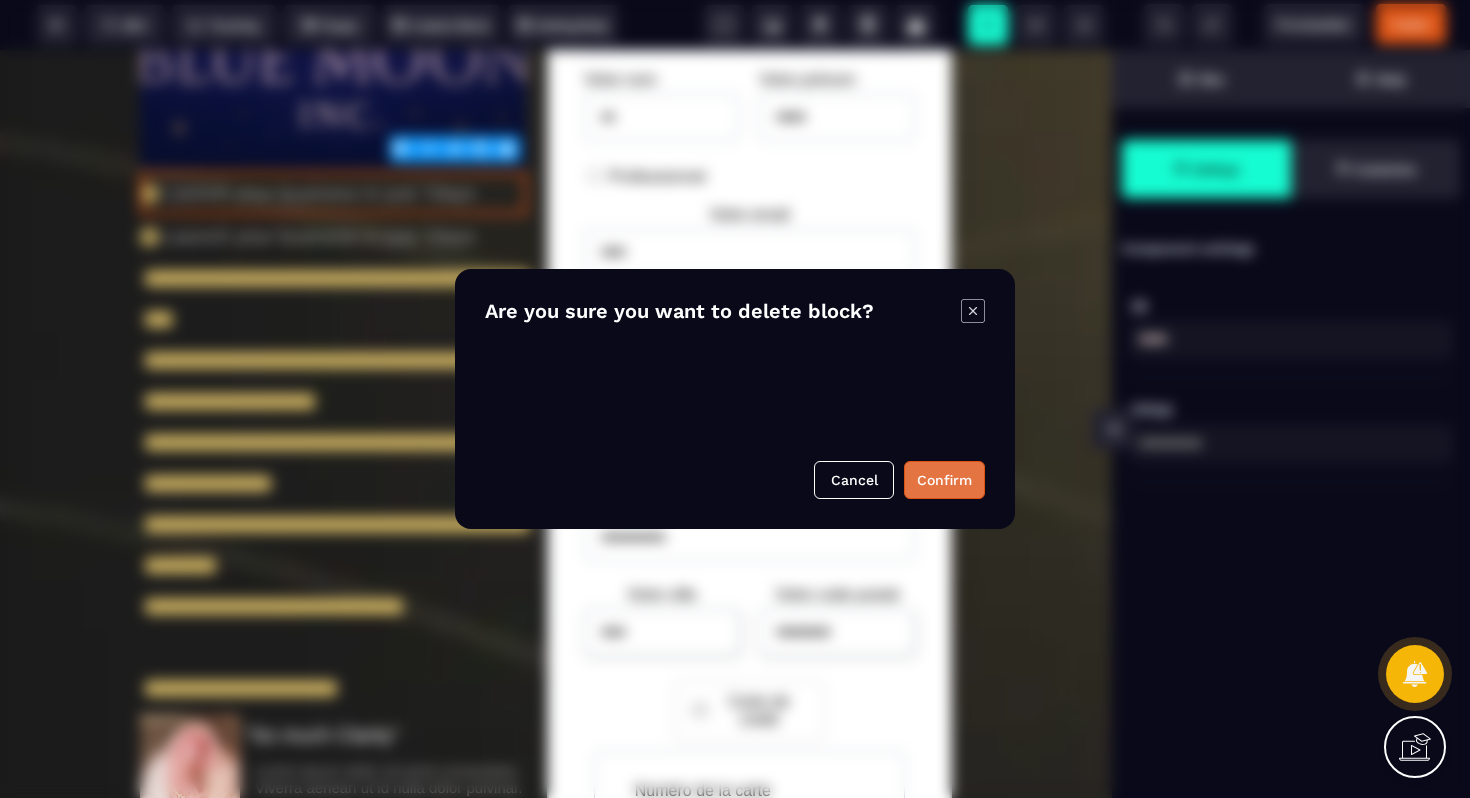 click on "Confirm" at bounding box center (944, 480) 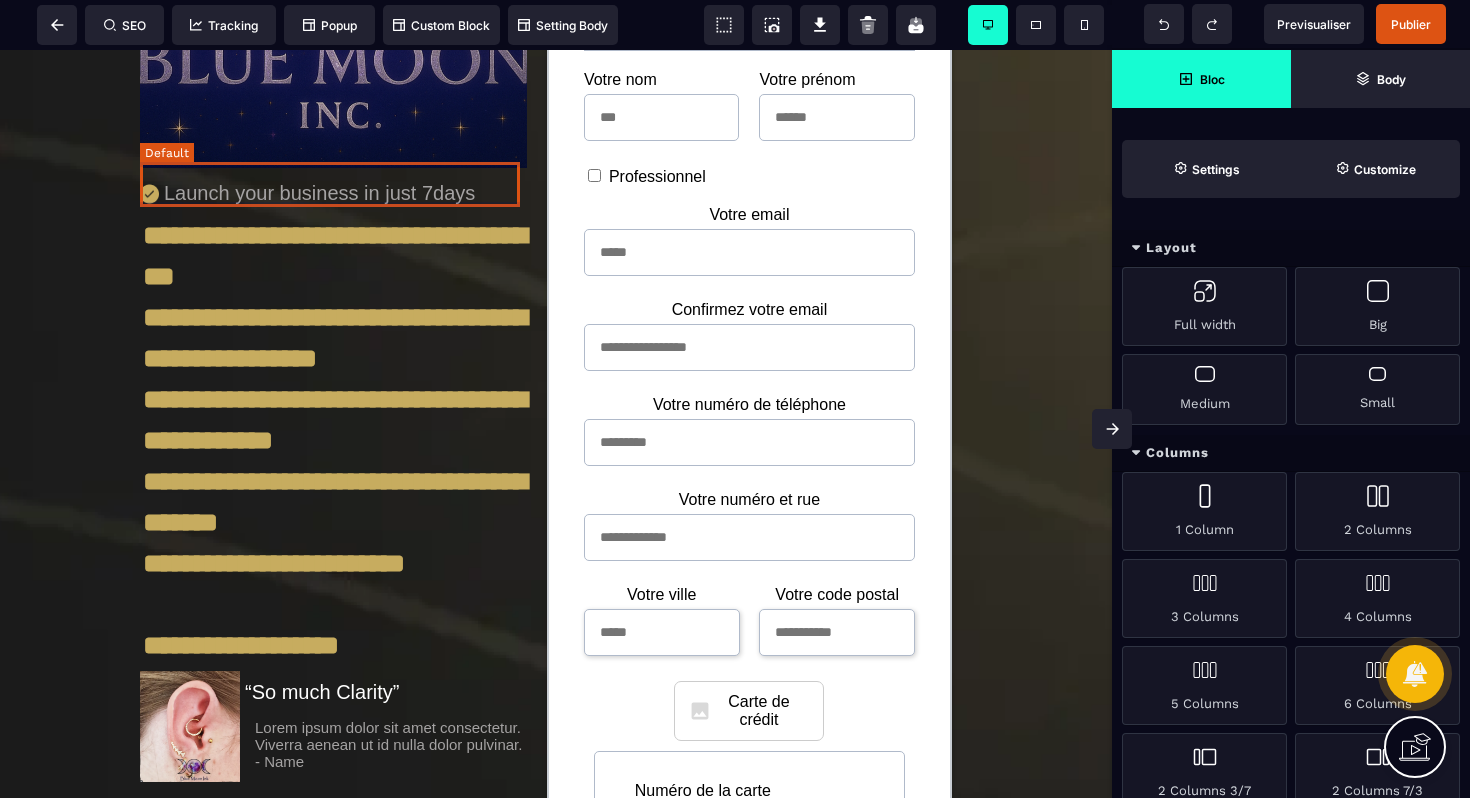 click on "Launch your business in just 7days" at bounding box center [333, 193] 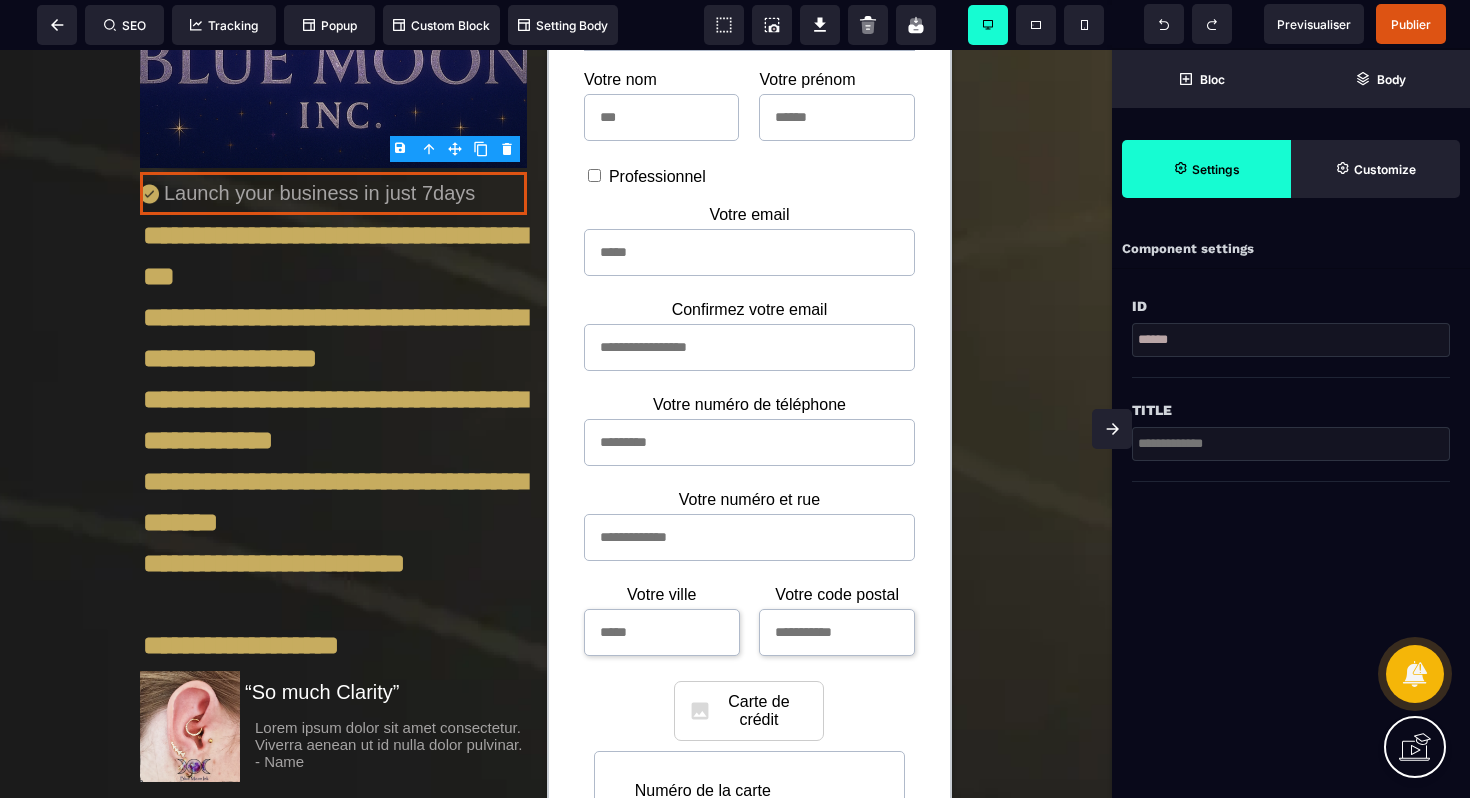 click on "B I U S
A *******
Default
SEO
Tracking" at bounding box center (735, 399) 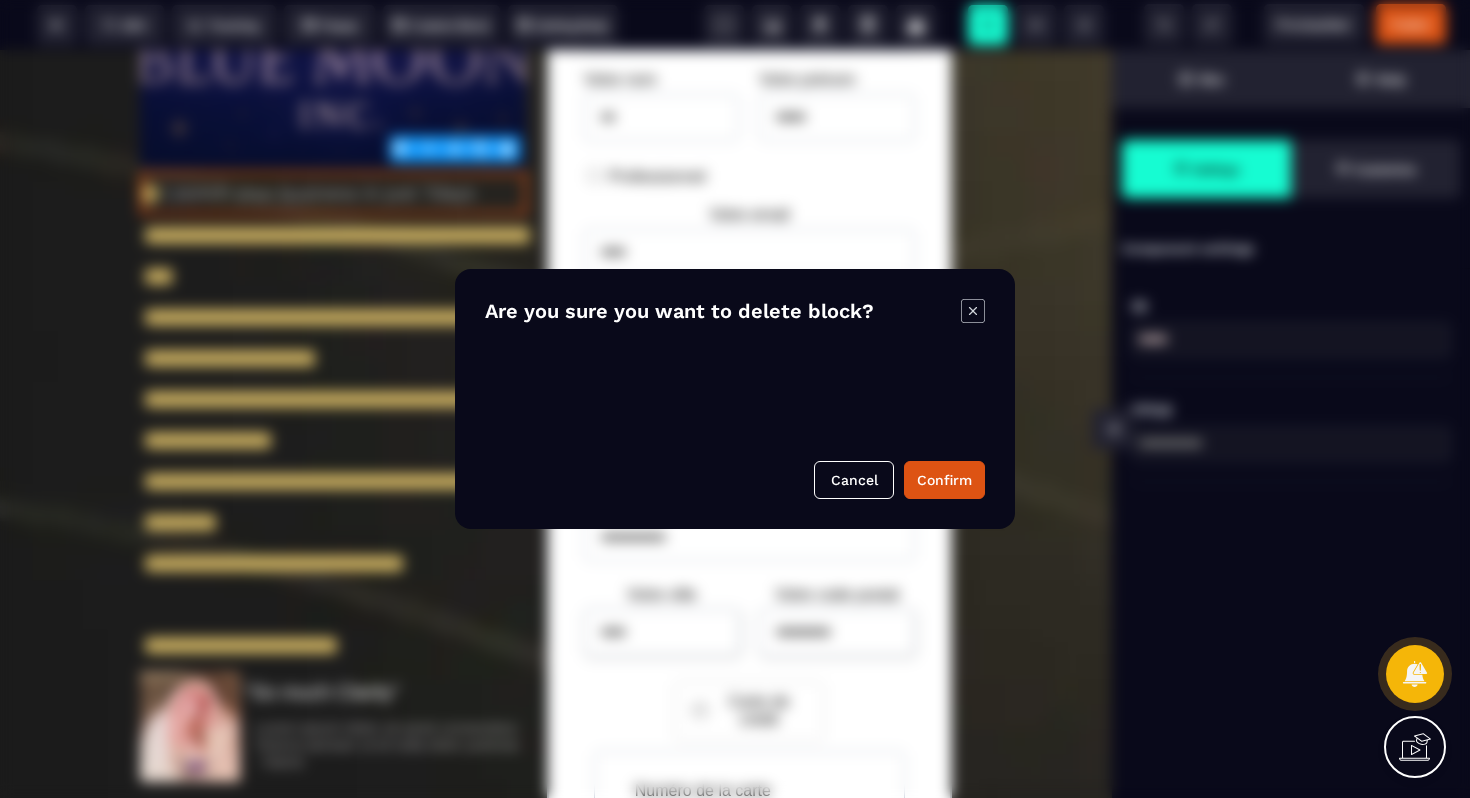 click on "Confirm" at bounding box center [944, 480] 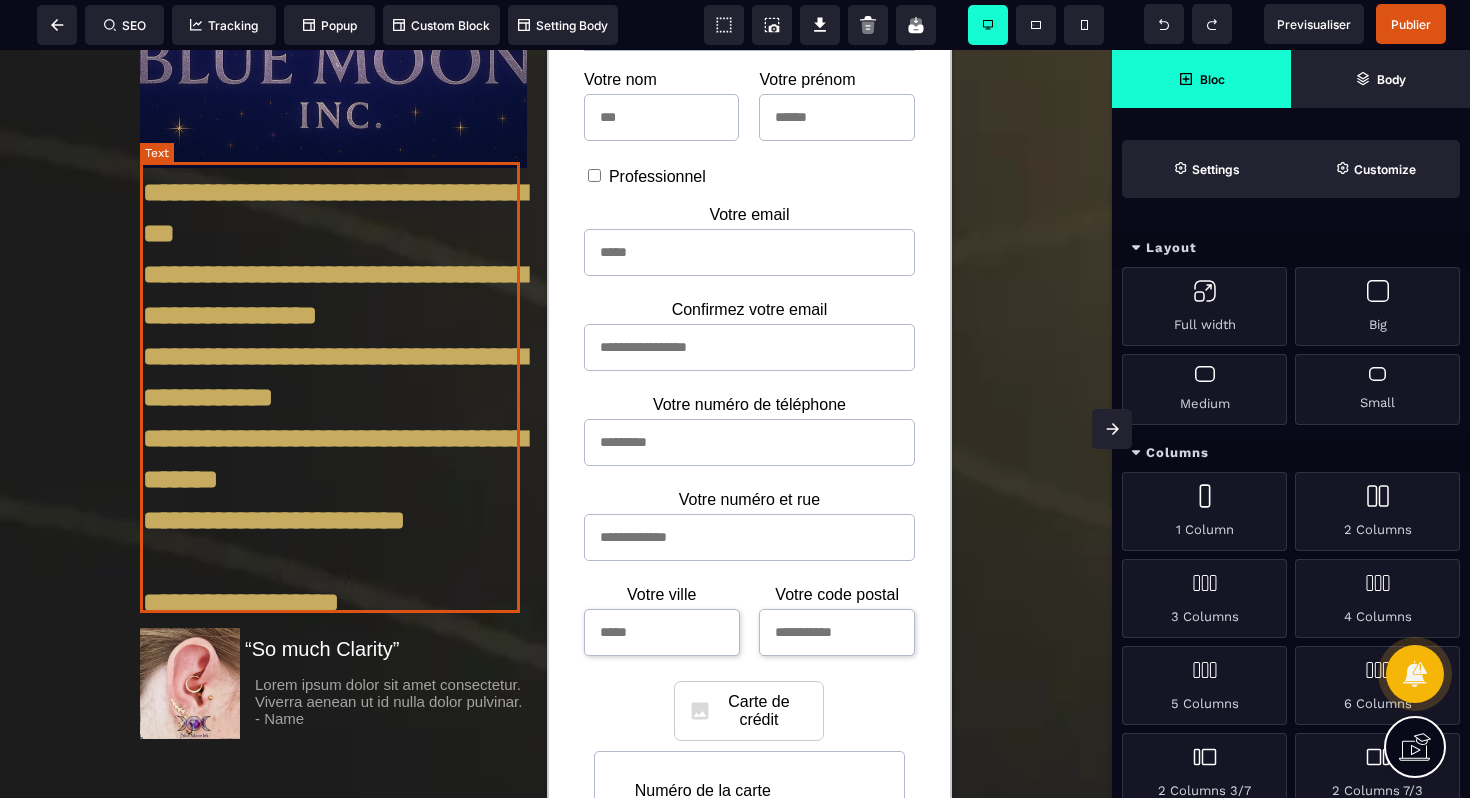 click on "**********" at bounding box center [333, 397] 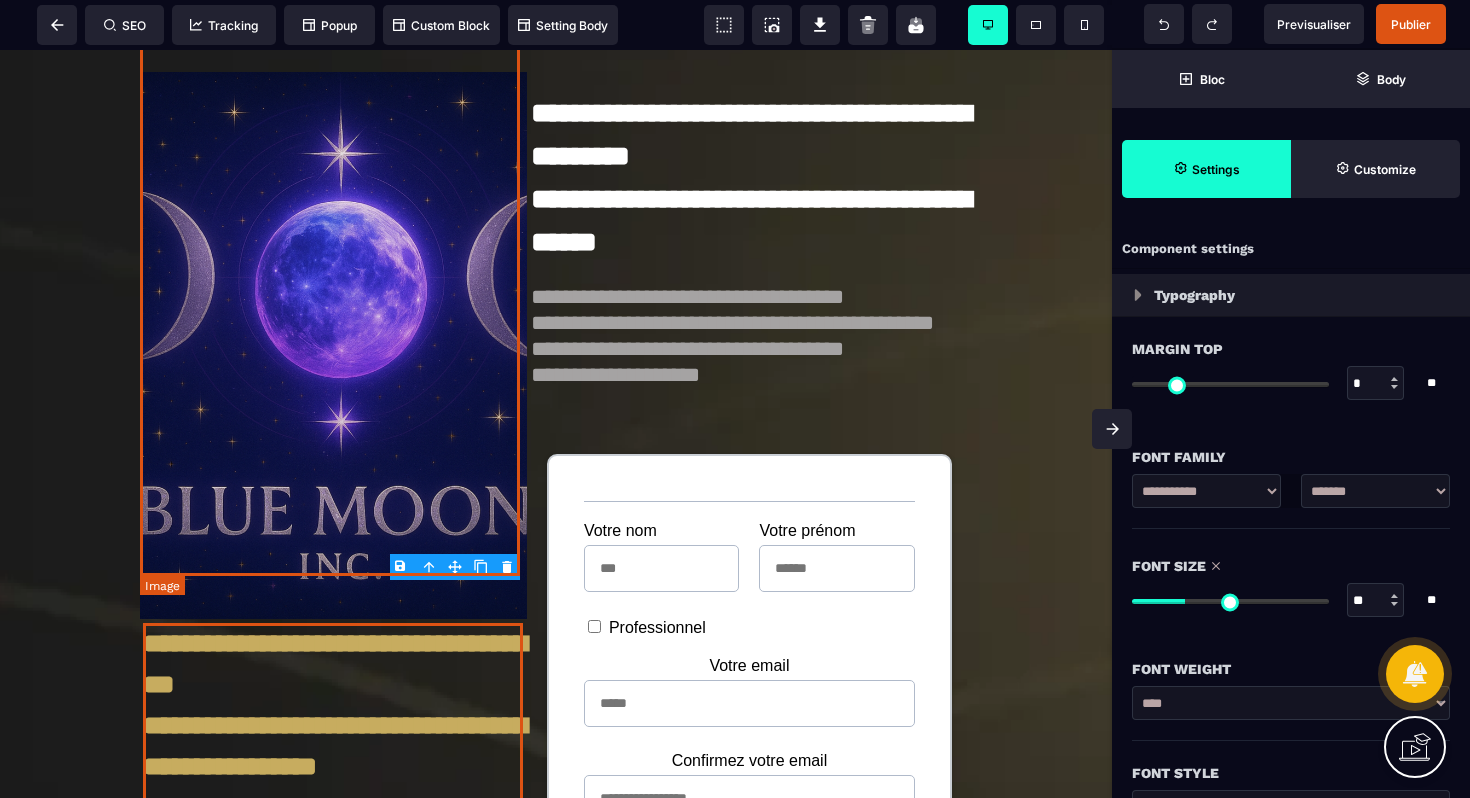 scroll, scrollTop: 273, scrollLeft: 0, axis: vertical 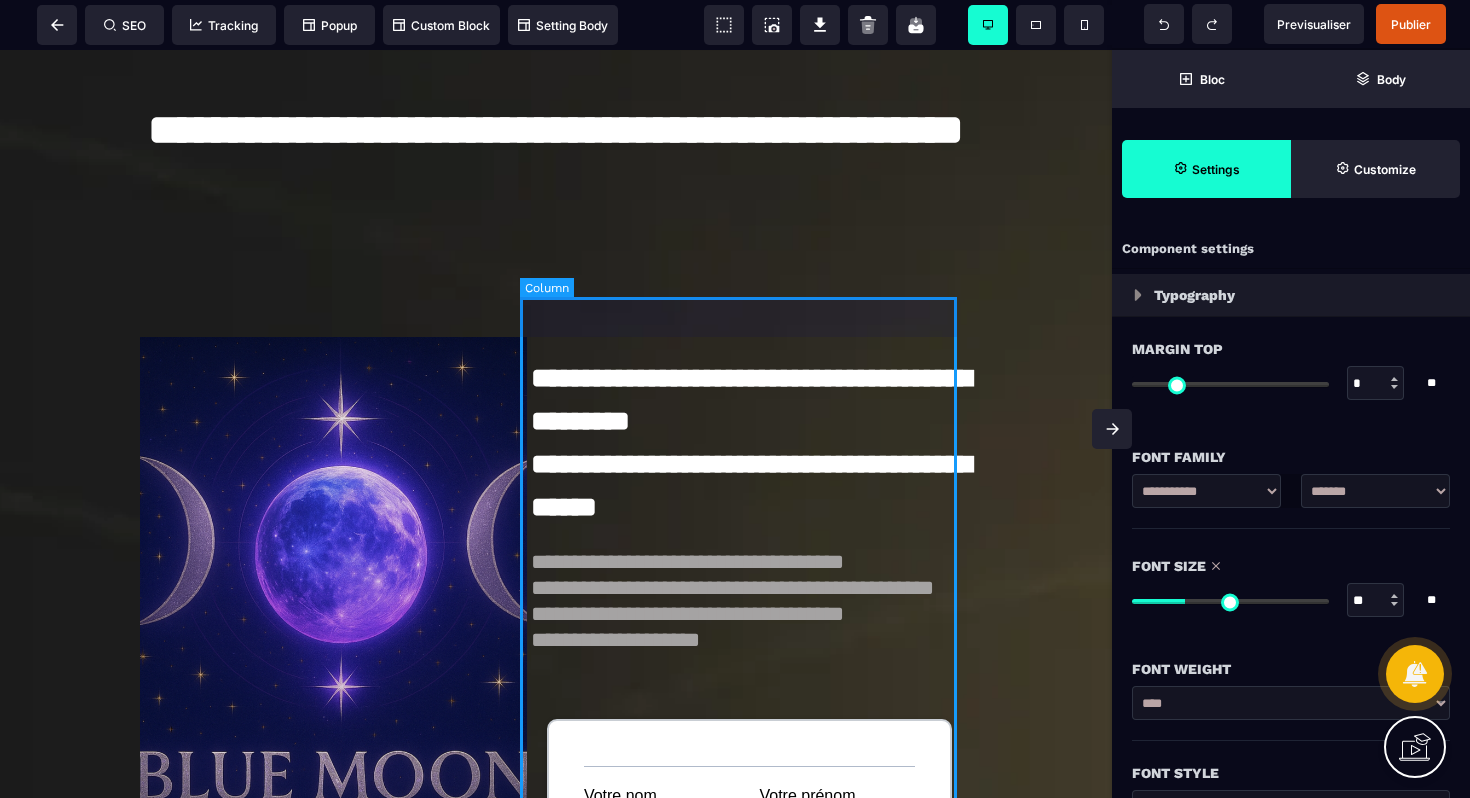 click on "**********" at bounding box center (749, 1136) 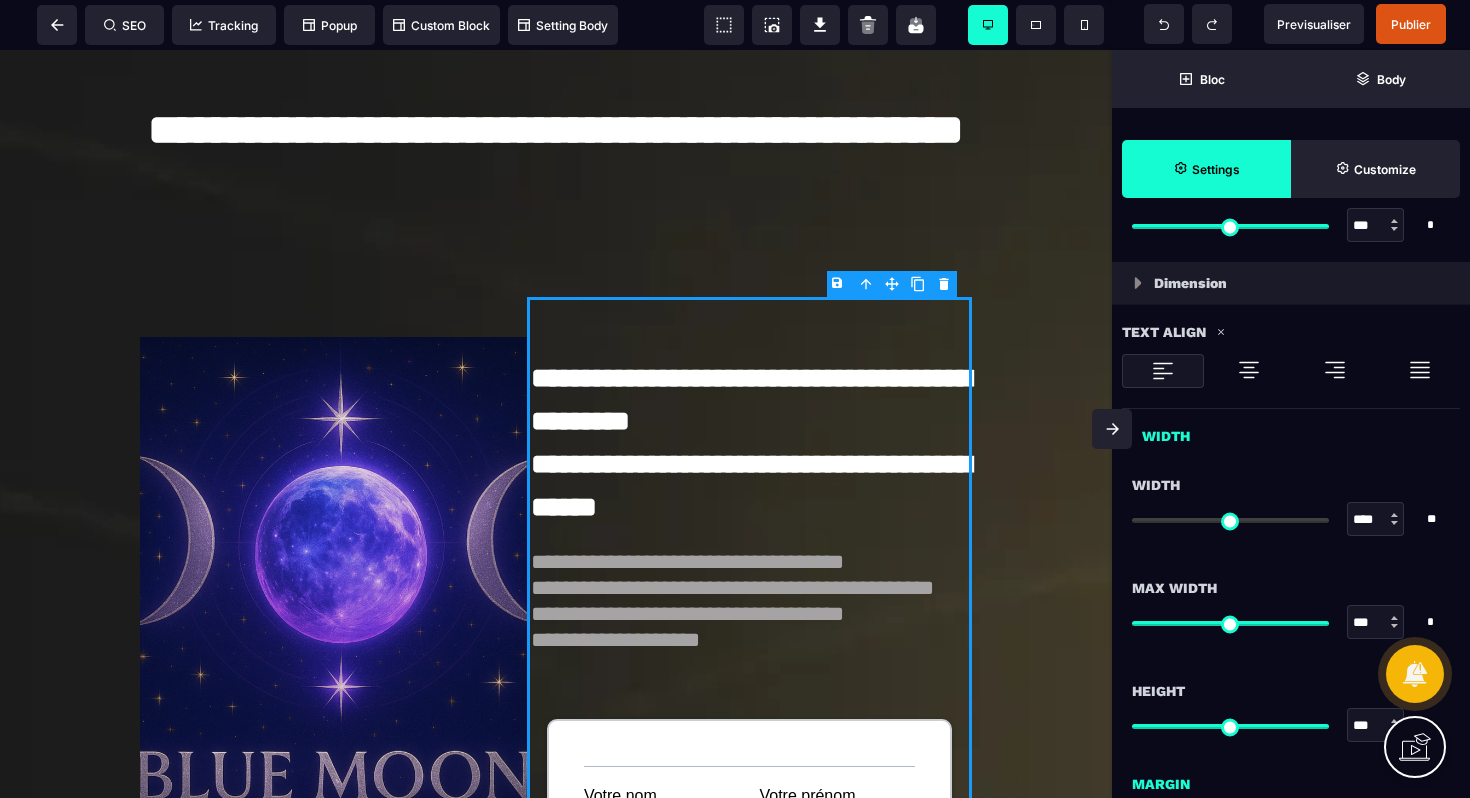 scroll, scrollTop: 981, scrollLeft: 0, axis: vertical 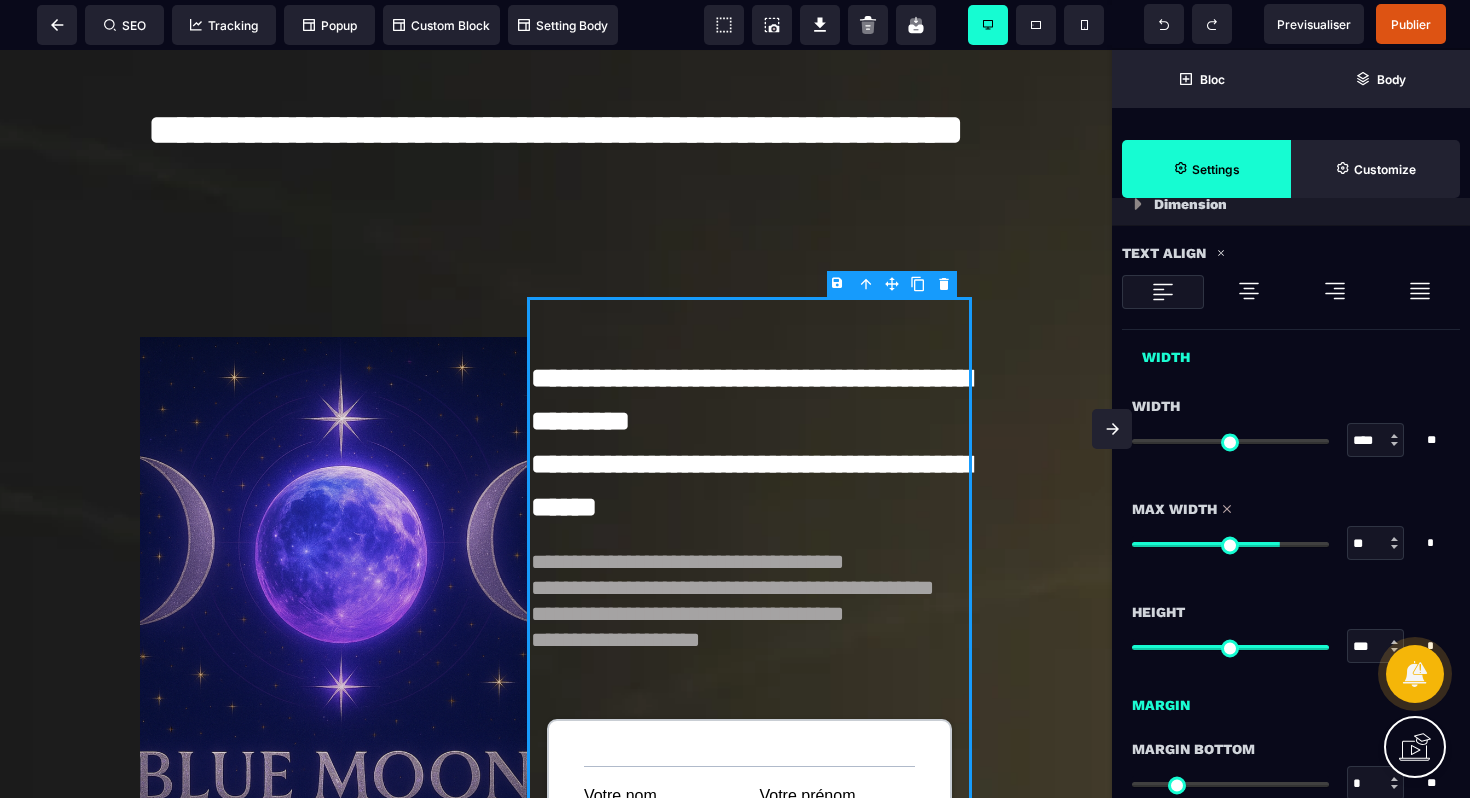 drag, startPoint x: 1319, startPoint y: 549, endPoint x: 1274, endPoint y: 539, distance: 46.09772 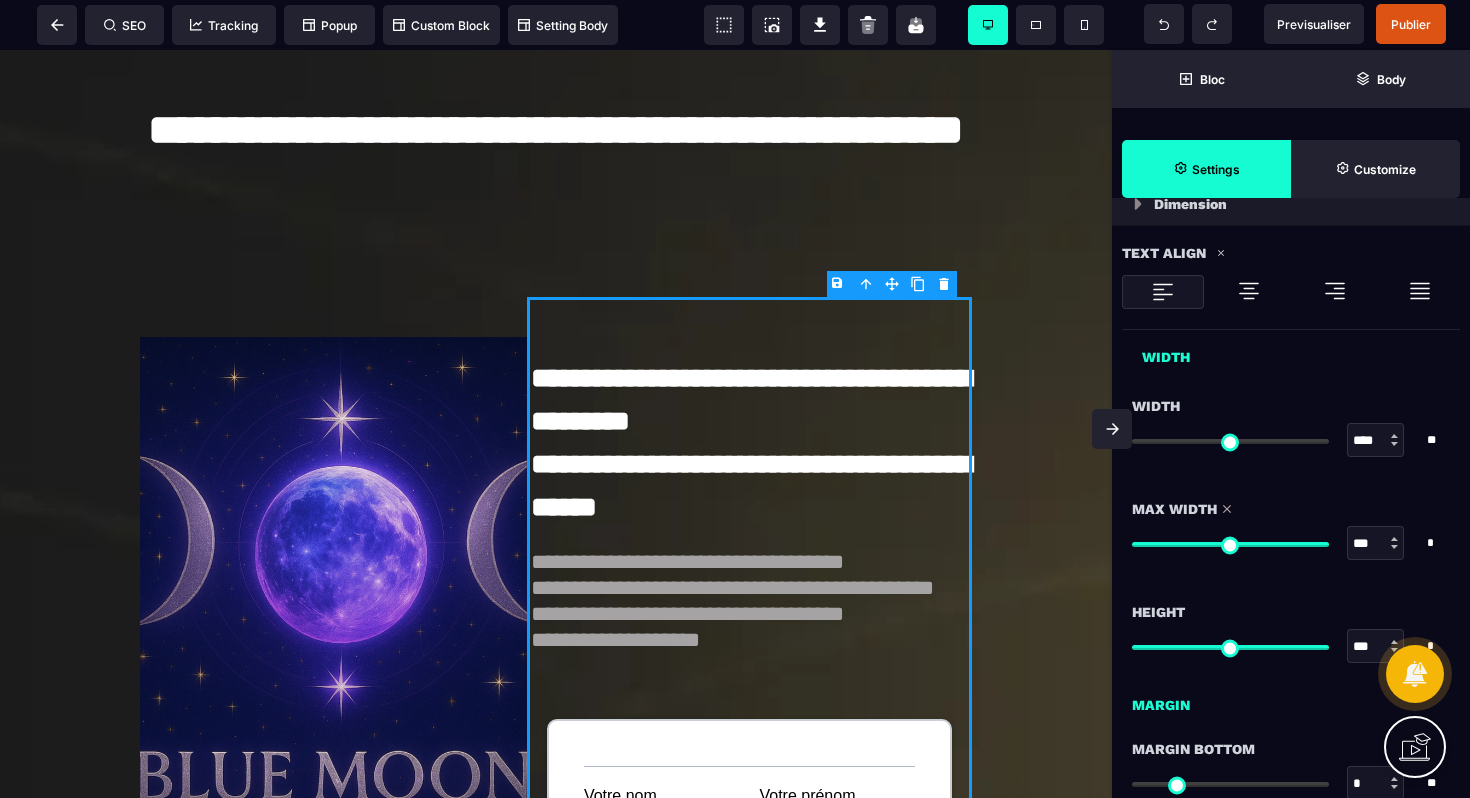 drag, startPoint x: 1278, startPoint y: 541, endPoint x: 1331, endPoint y: 541, distance: 53 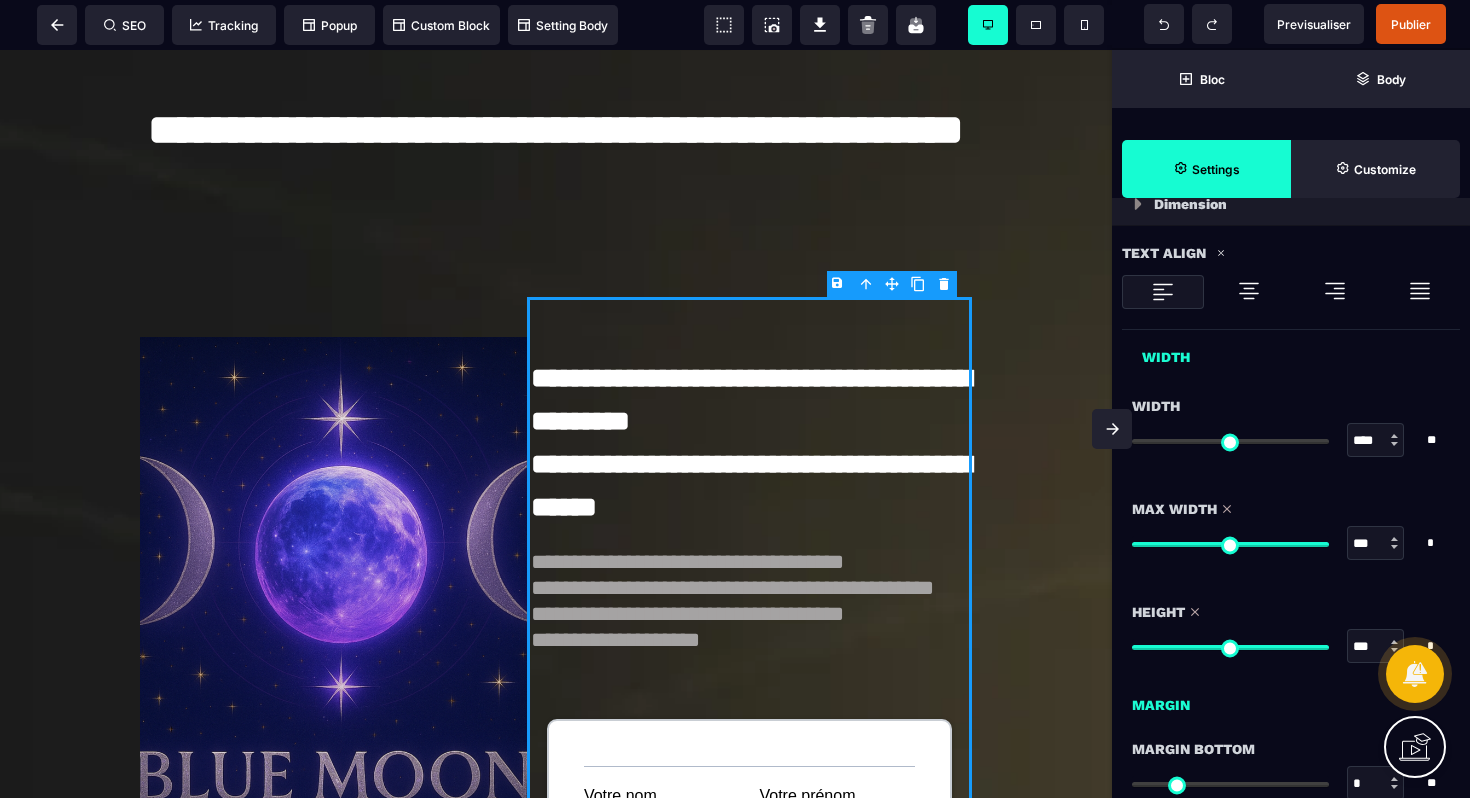 drag, startPoint x: 1324, startPoint y: 650, endPoint x: 1358, endPoint y: 651, distance: 34.0147 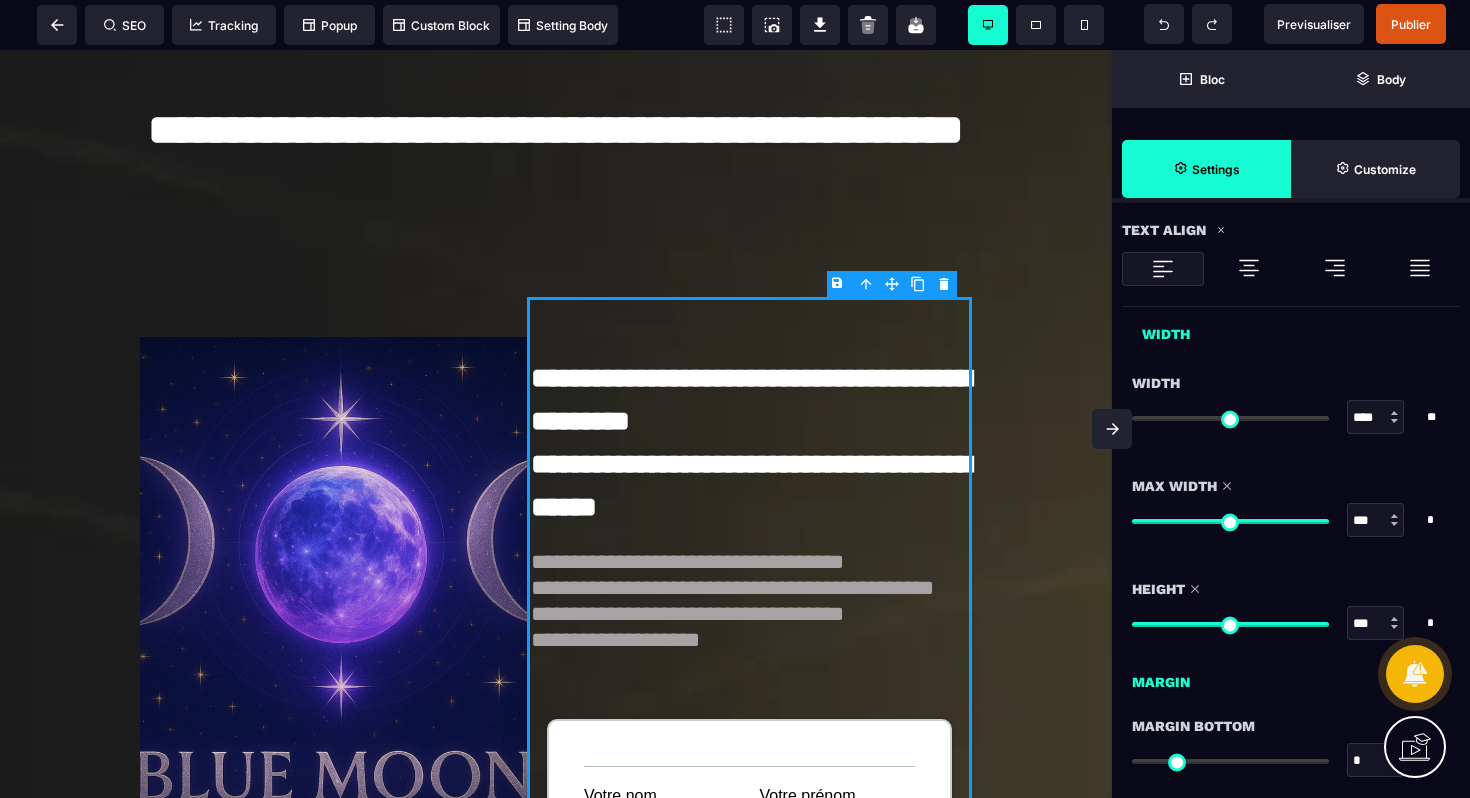 scroll, scrollTop: 1127, scrollLeft: 0, axis: vertical 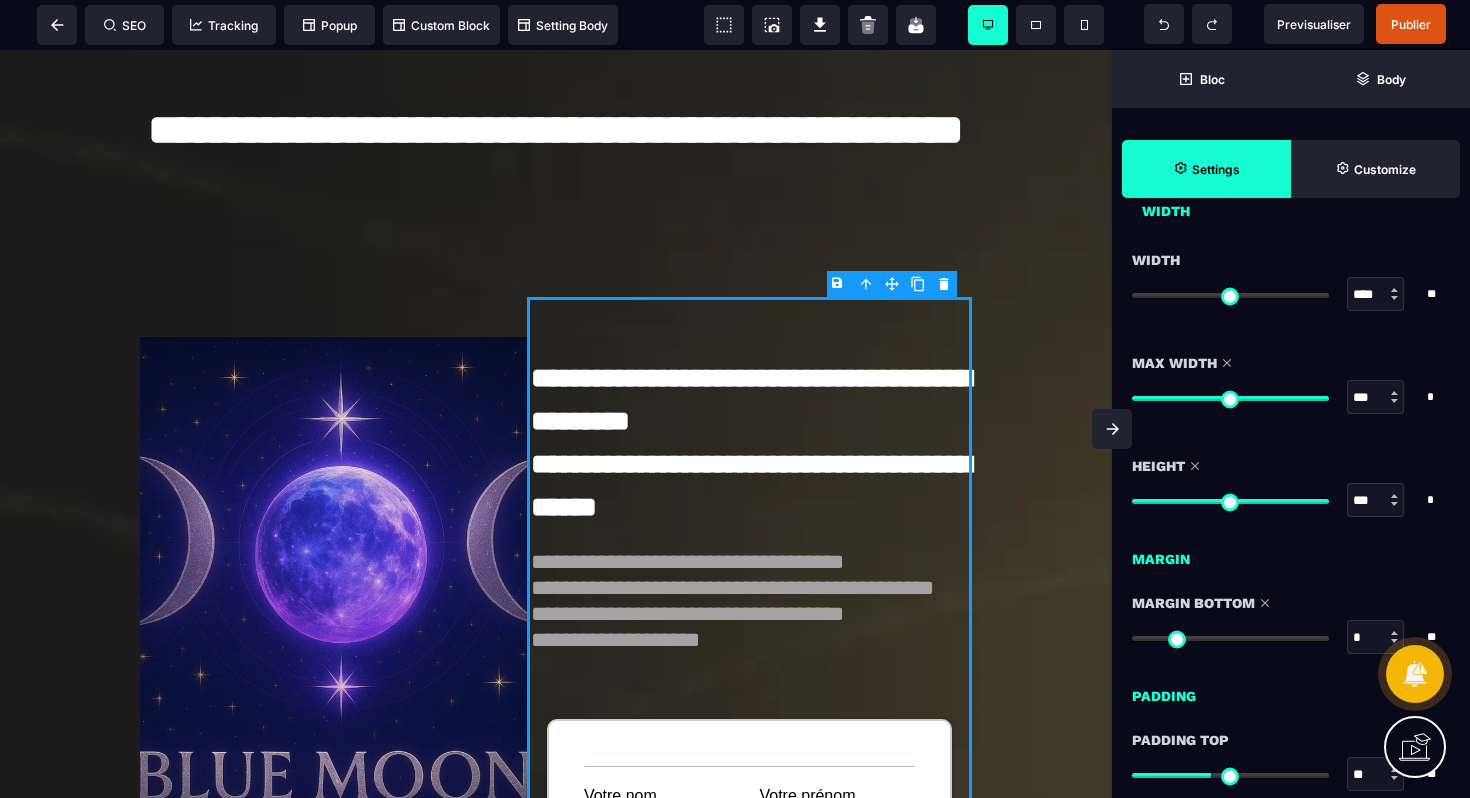 drag, startPoint x: 1140, startPoint y: 640, endPoint x: 1007, endPoint y: 612, distance: 135.91542 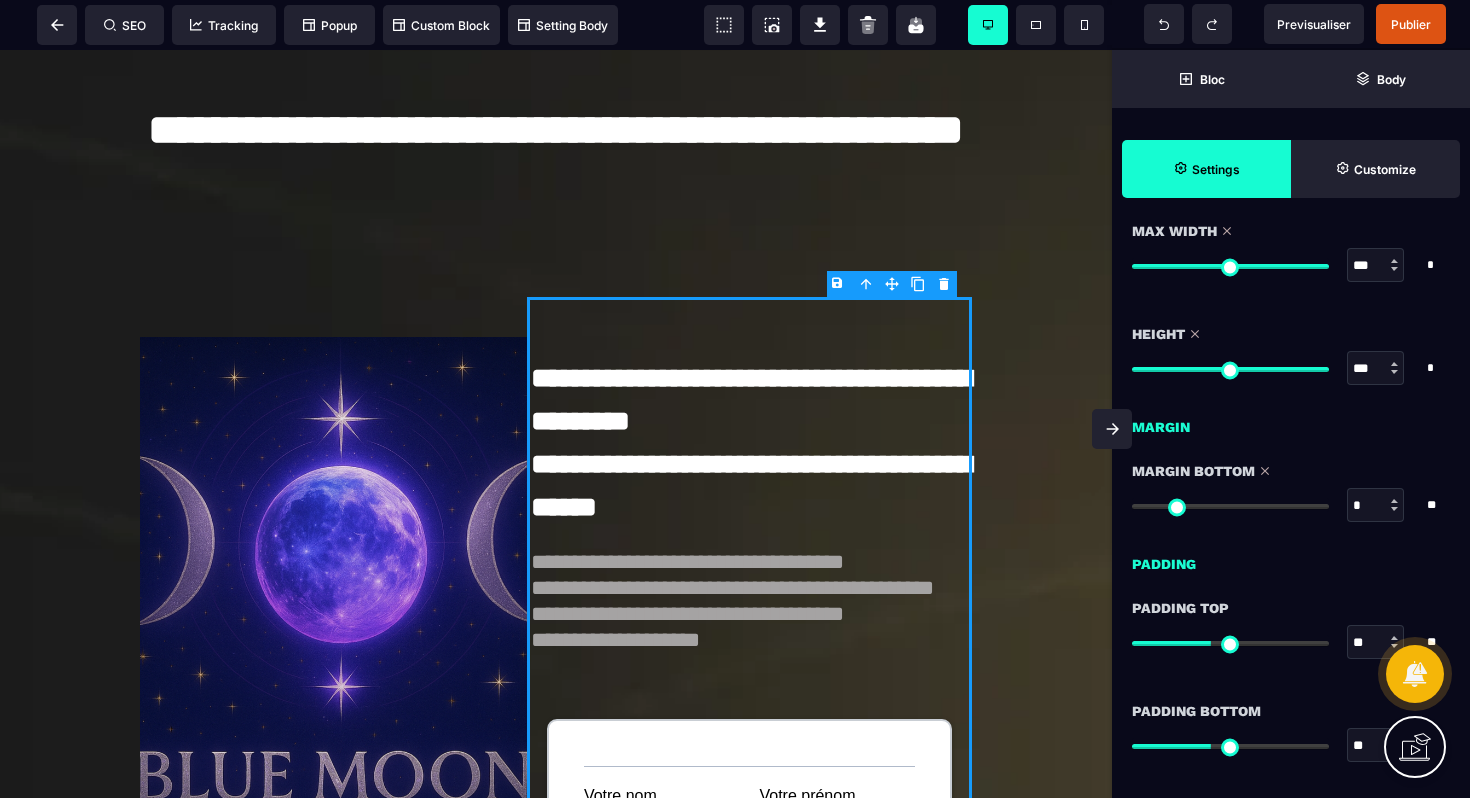 scroll, scrollTop: 1274, scrollLeft: 0, axis: vertical 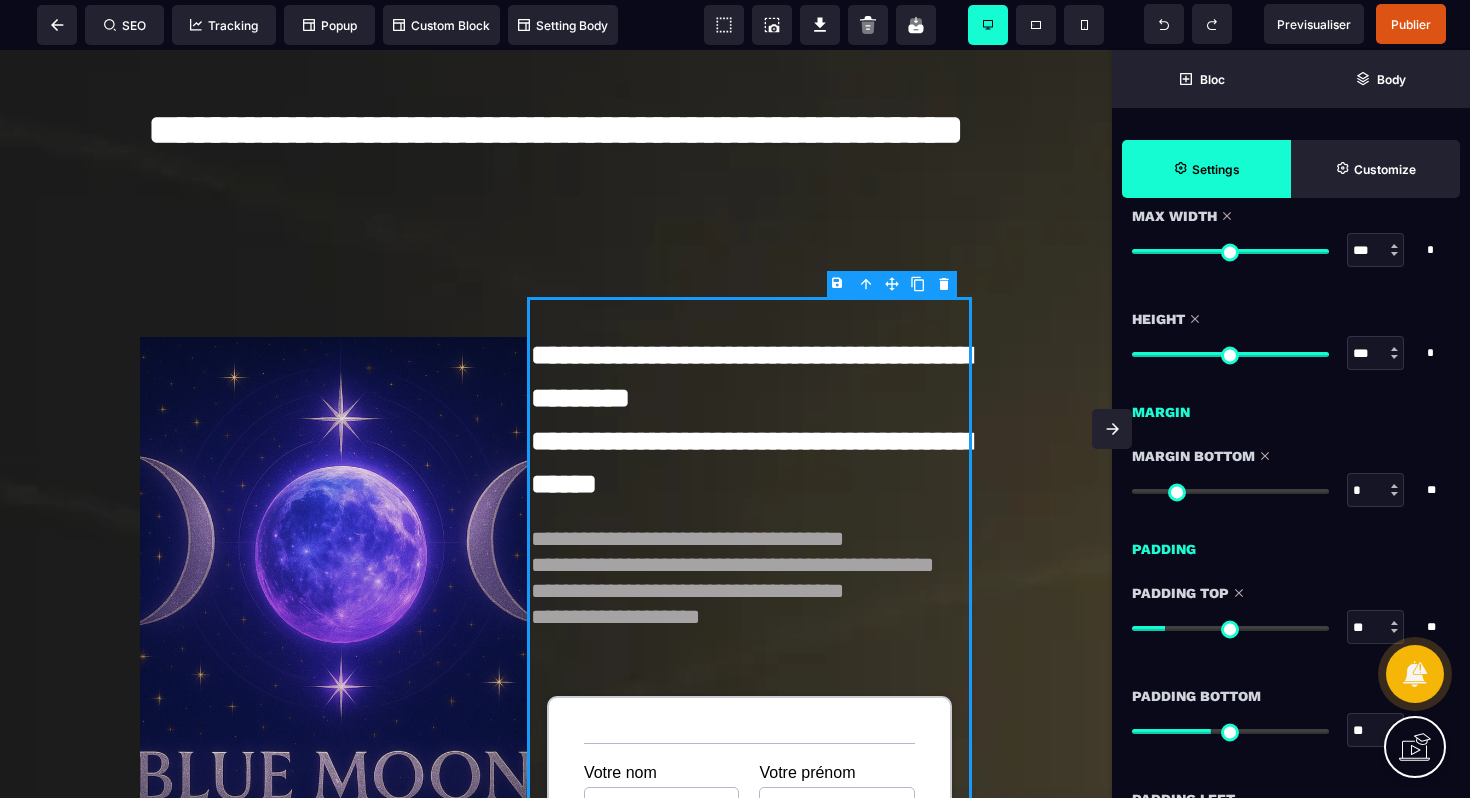 drag, startPoint x: 1215, startPoint y: 627, endPoint x: 1170, endPoint y: 618, distance: 45.891174 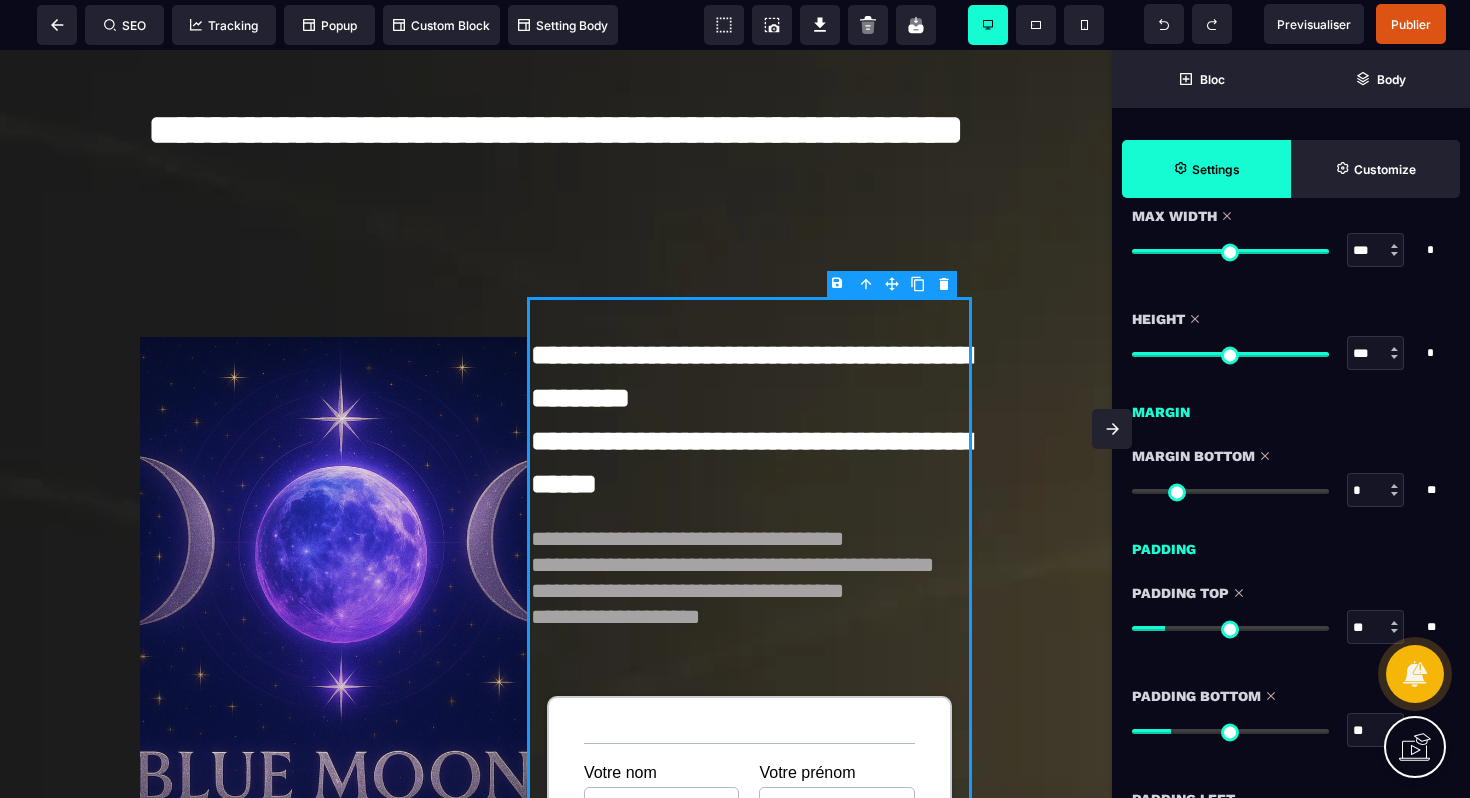 drag, startPoint x: 1214, startPoint y: 731, endPoint x: 1177, endPoint y: 722, distance: 38.078865 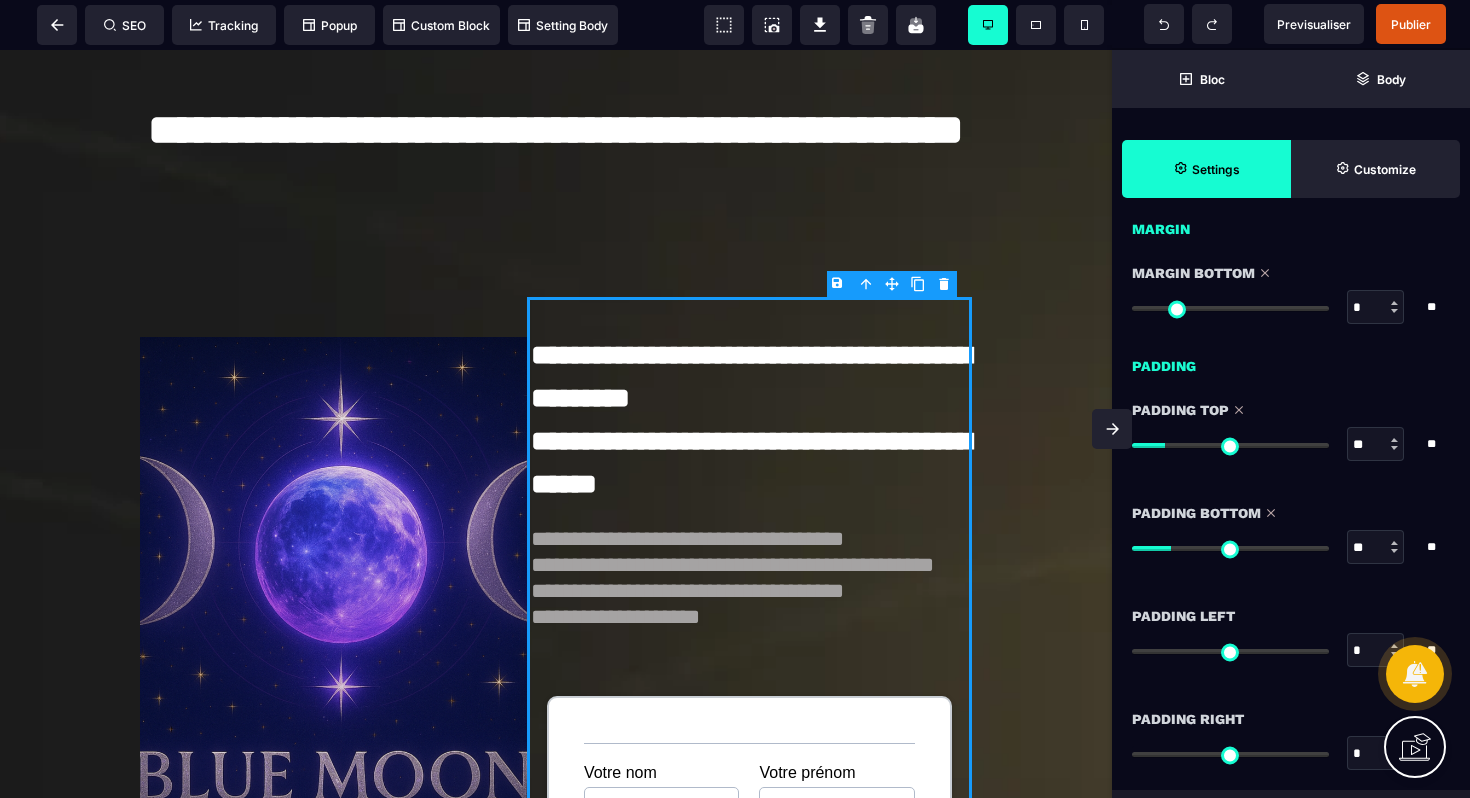 scroll, scrollTop: 1541, scrollLeft: 0, axis: vertical 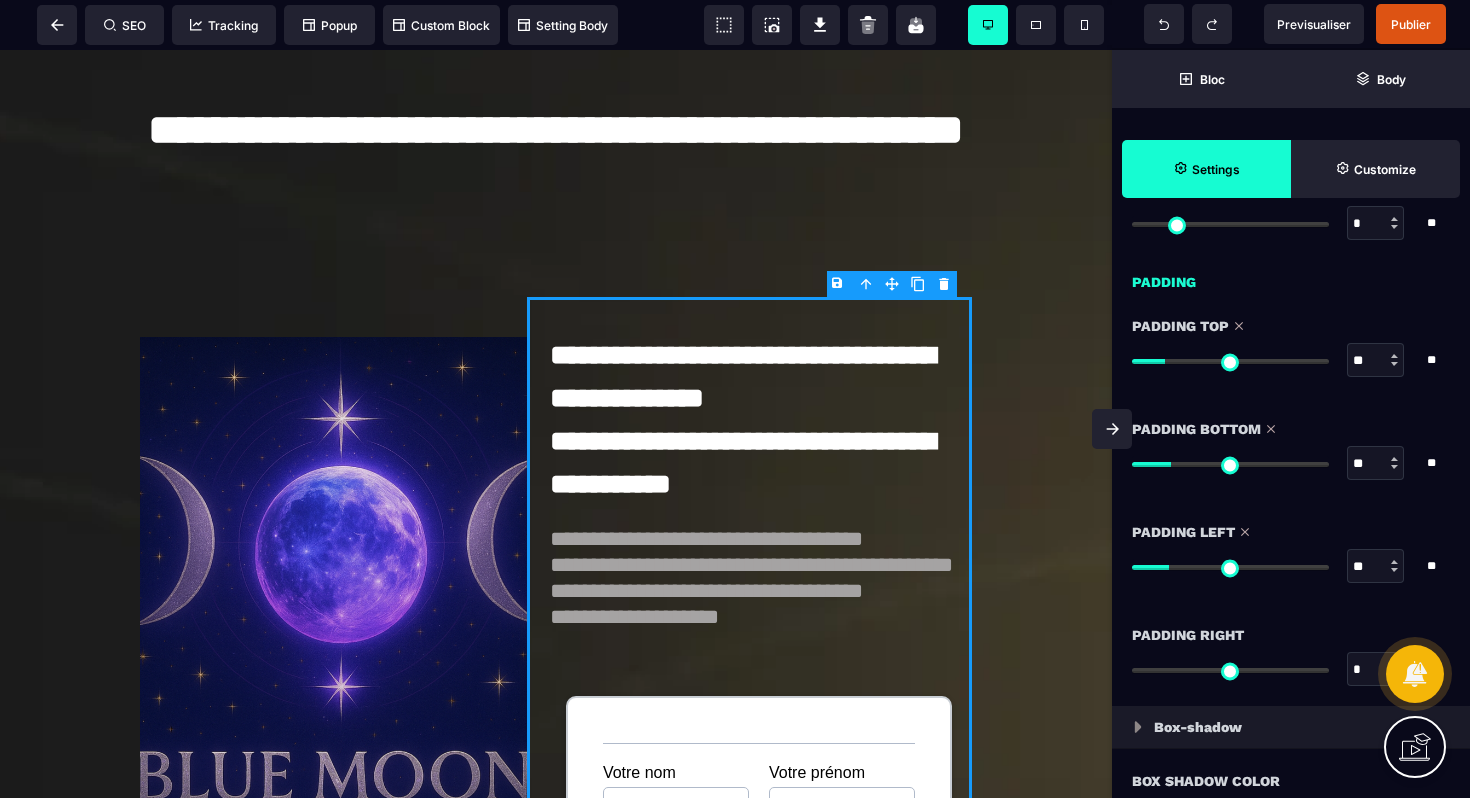 drag, startPoint x: 1144, startPoint y: 566, endPoint x: 1174, endPoint y: 570, distance: 30.265491 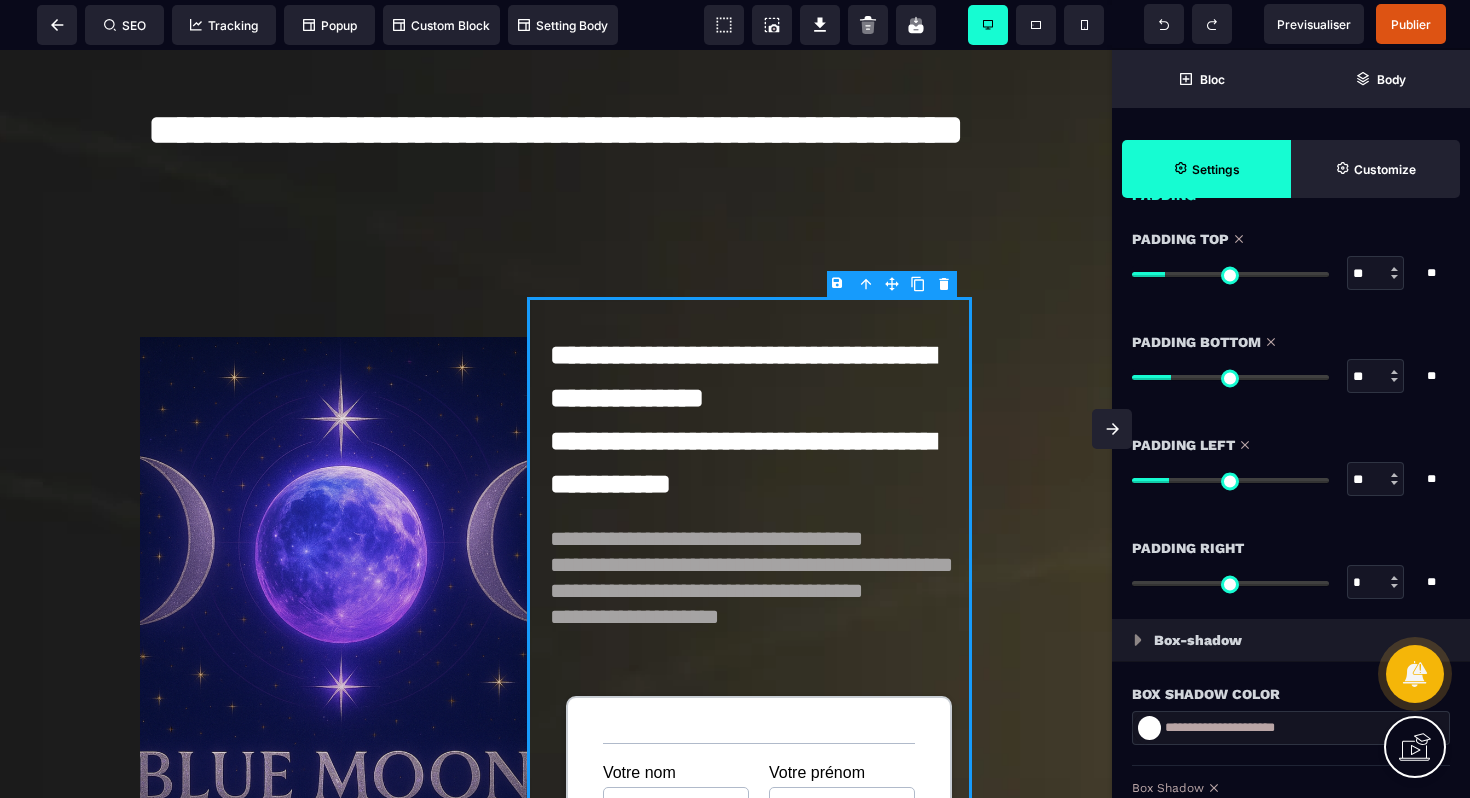 scroll, scrollTop: 1645, scrollLeft: 0, axis: vertical 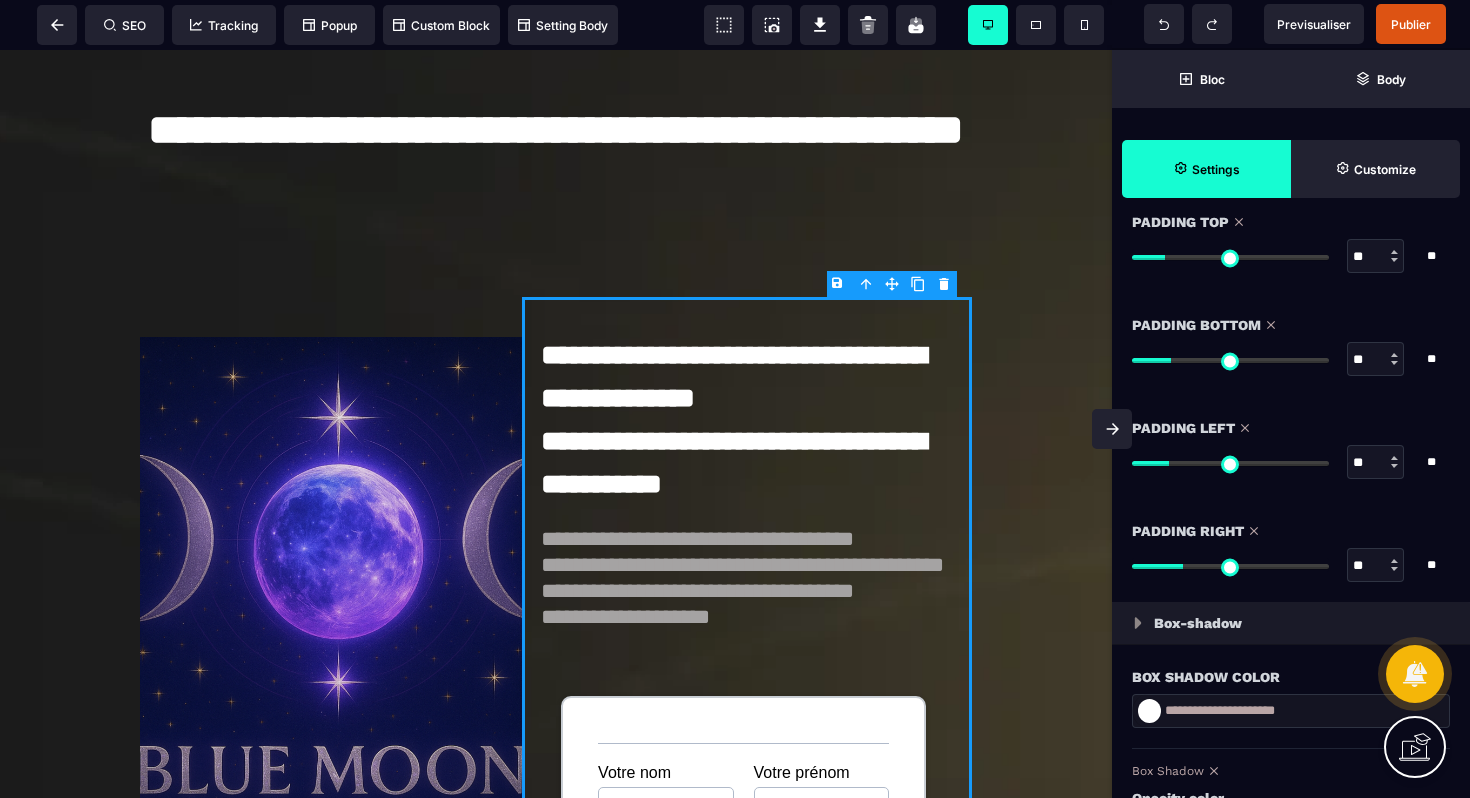 drag, startPoint x: 1144, startPoint y: 568, endPoint x: 1187, endPoint y: 567, distance: 43.011627 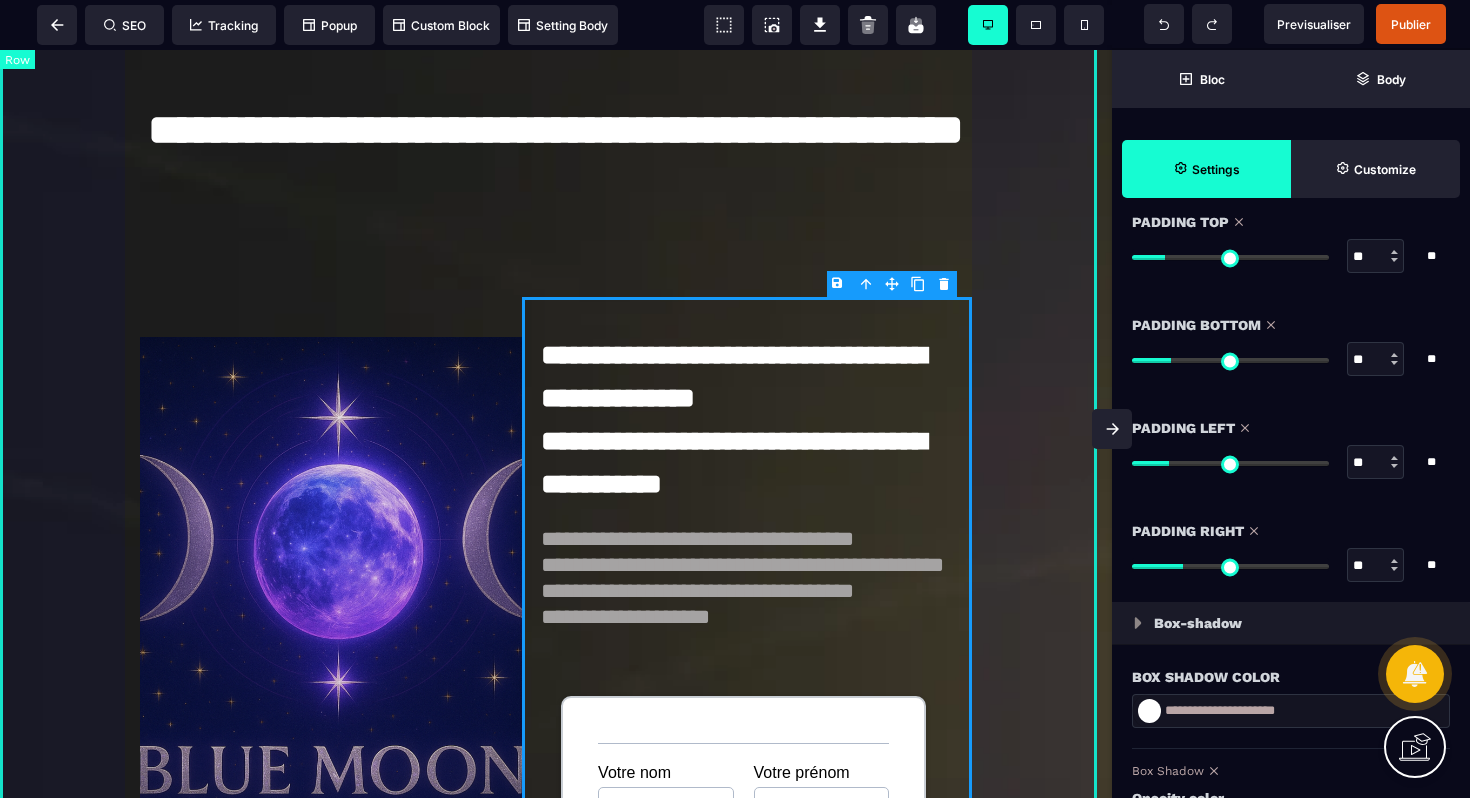 click on "**********" at bounding box center [556, 886] 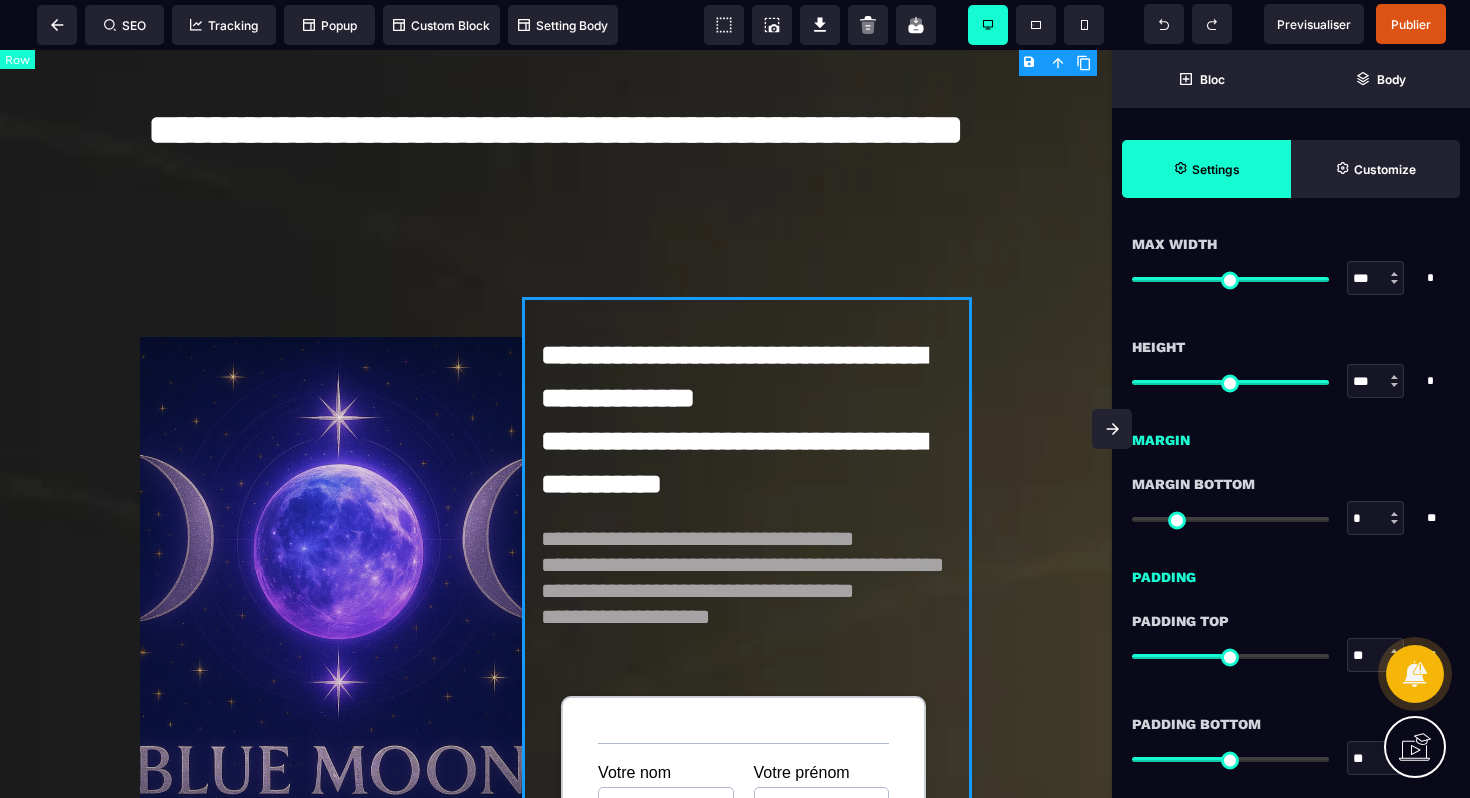scroll, scrollTop: 0, scrollLeft: 0, axis: both 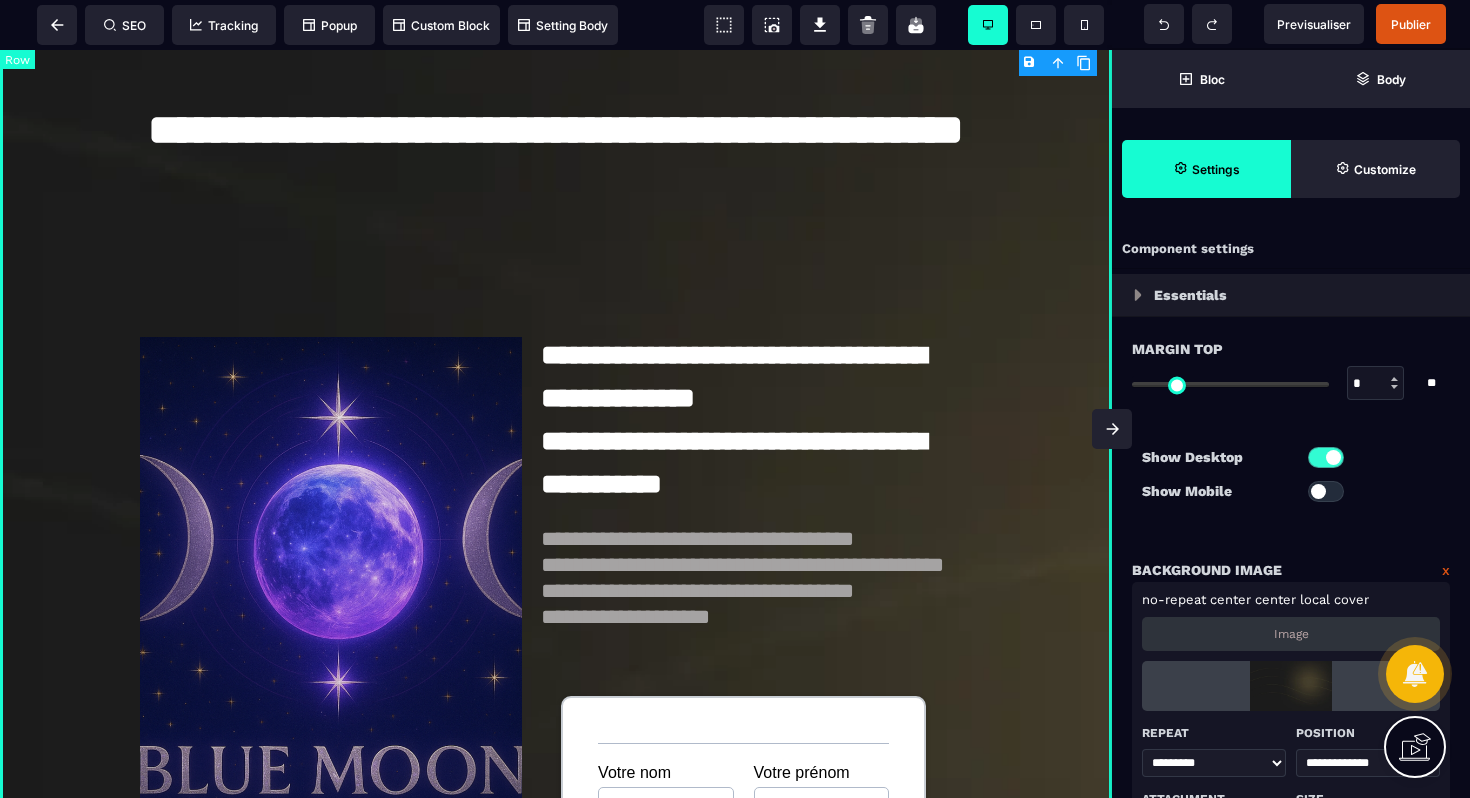 click on "**********" at bounding box center (556, 886) 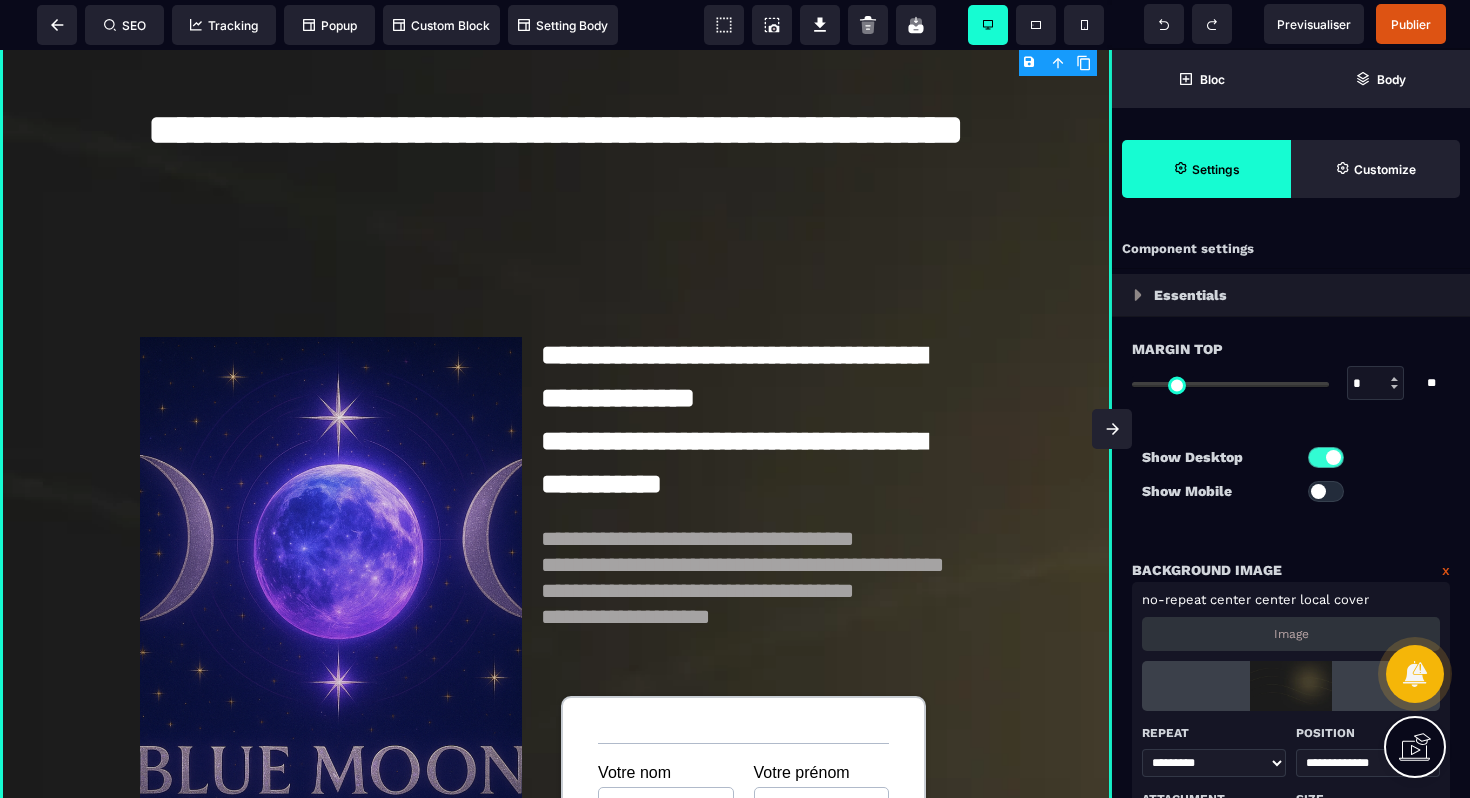 click on "Image" at bounding box center [1291, 634] 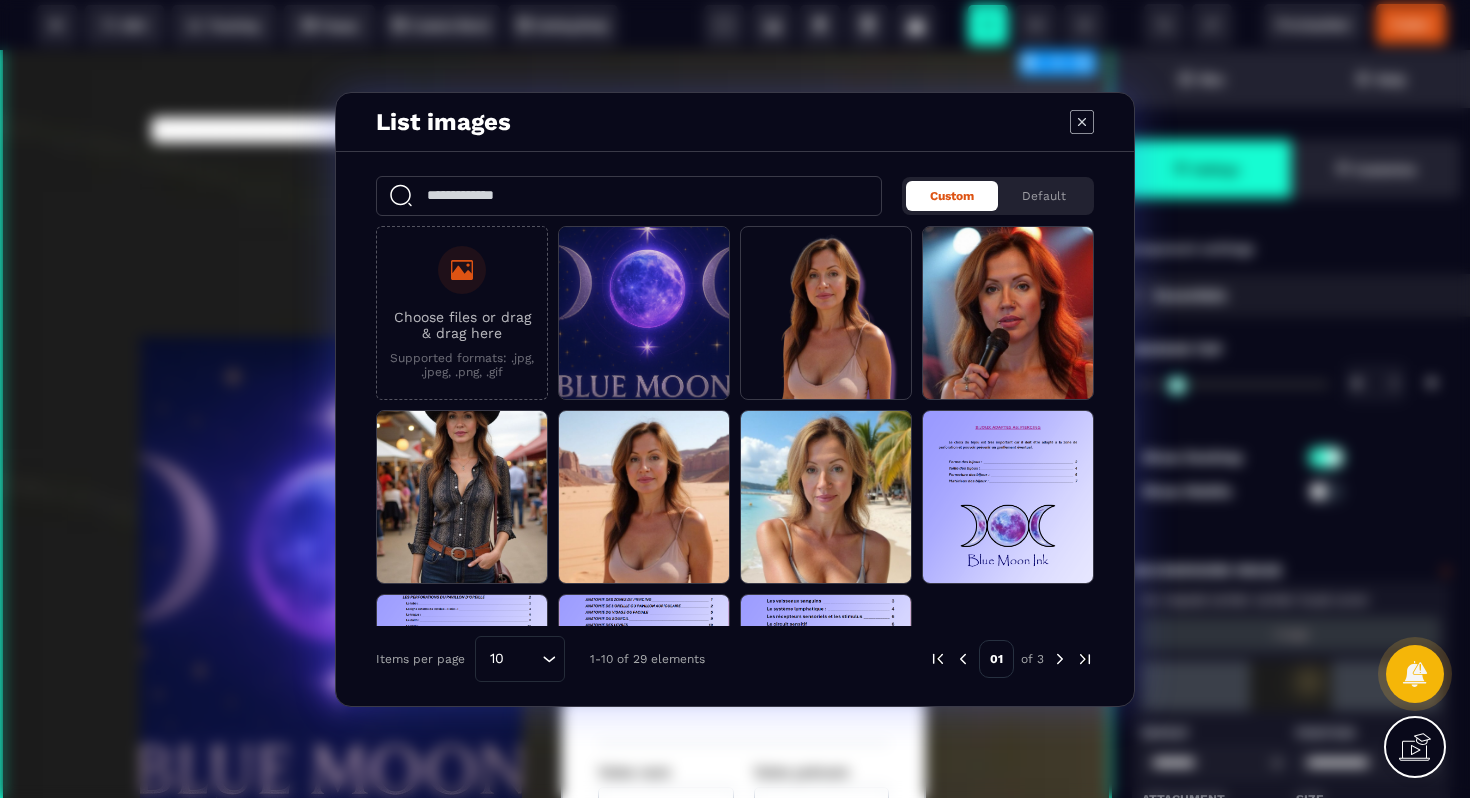click 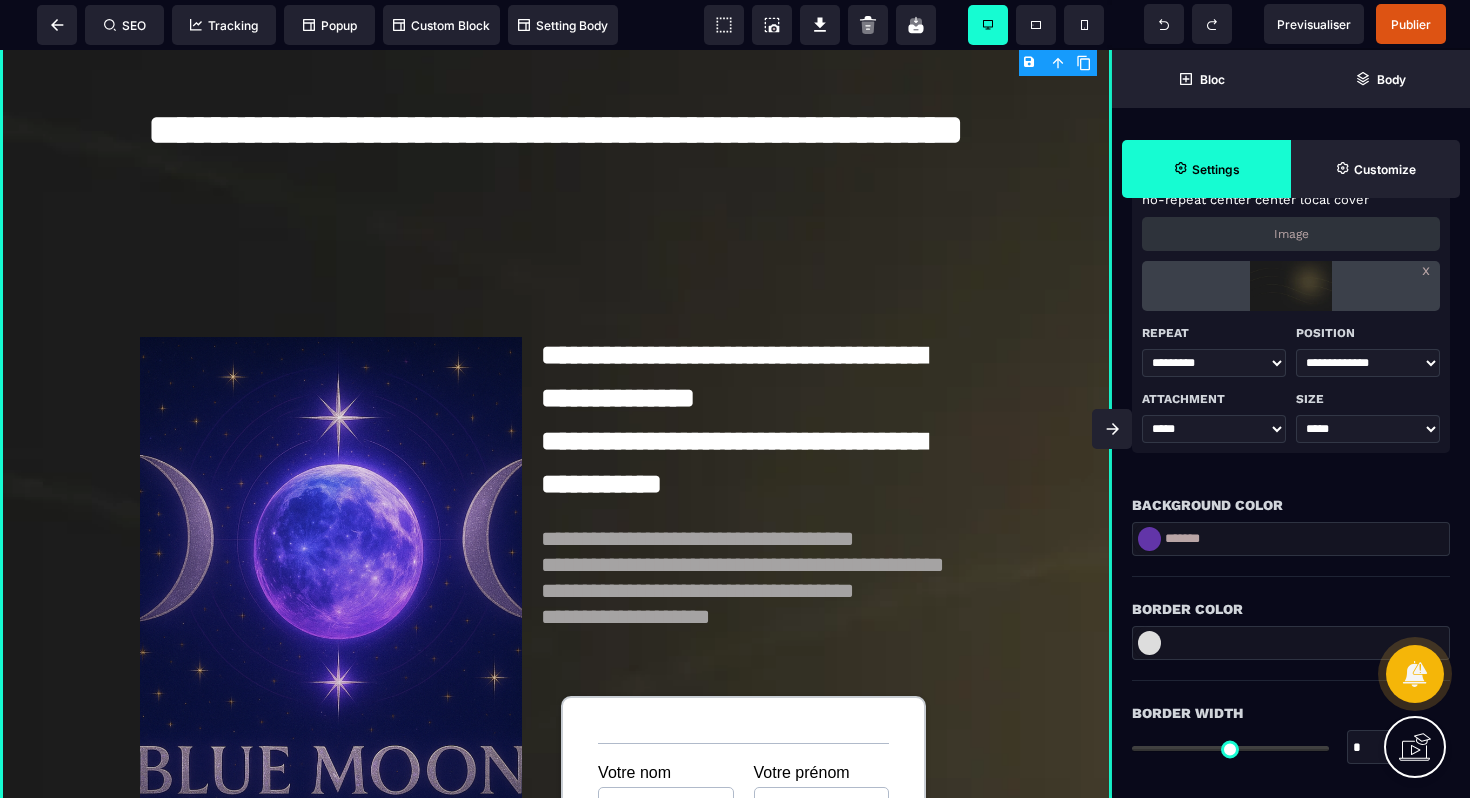 scroll, scrollTop: 548, scrollLeft: 0, axis: vertical 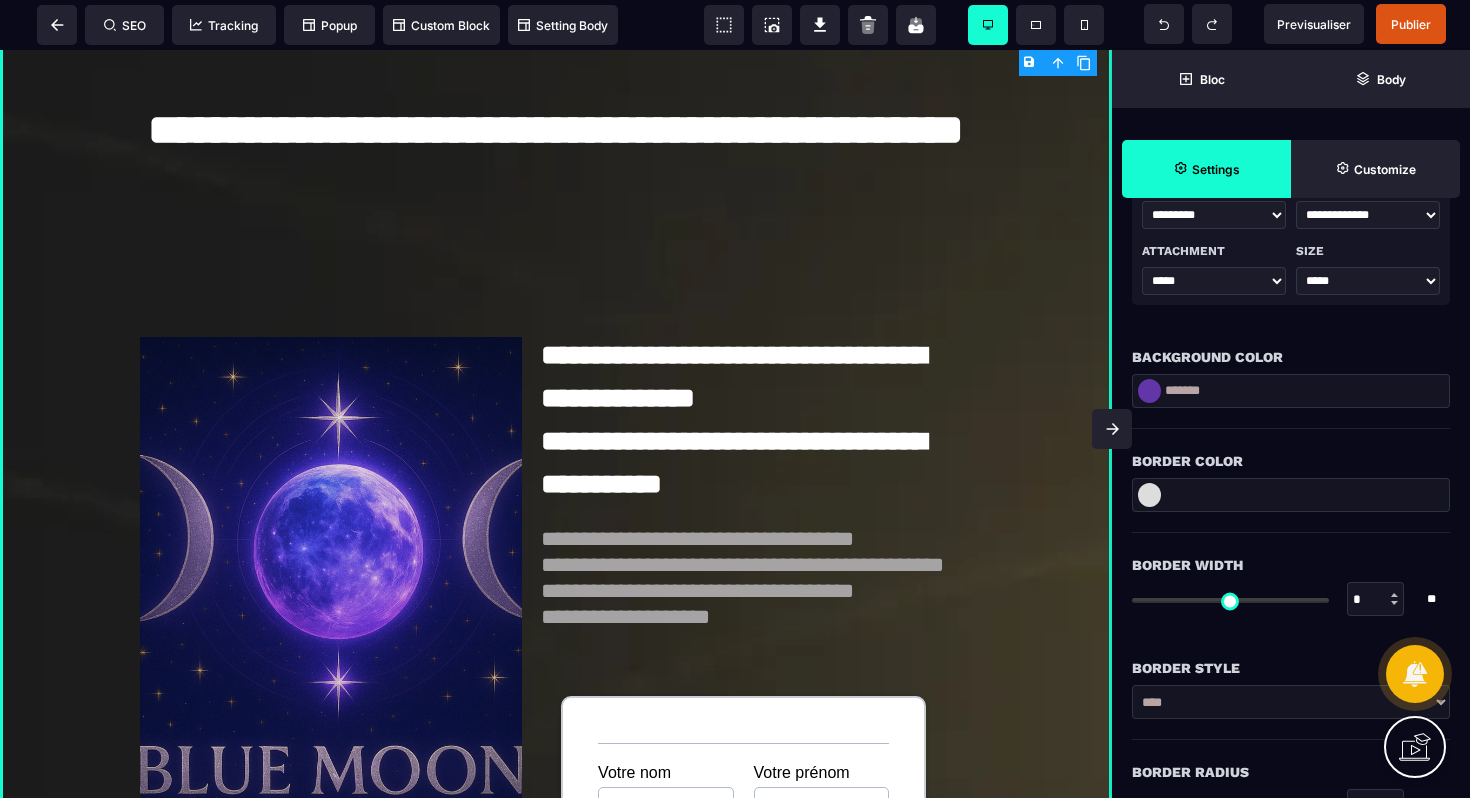 click at bounding box center (1149, 391) 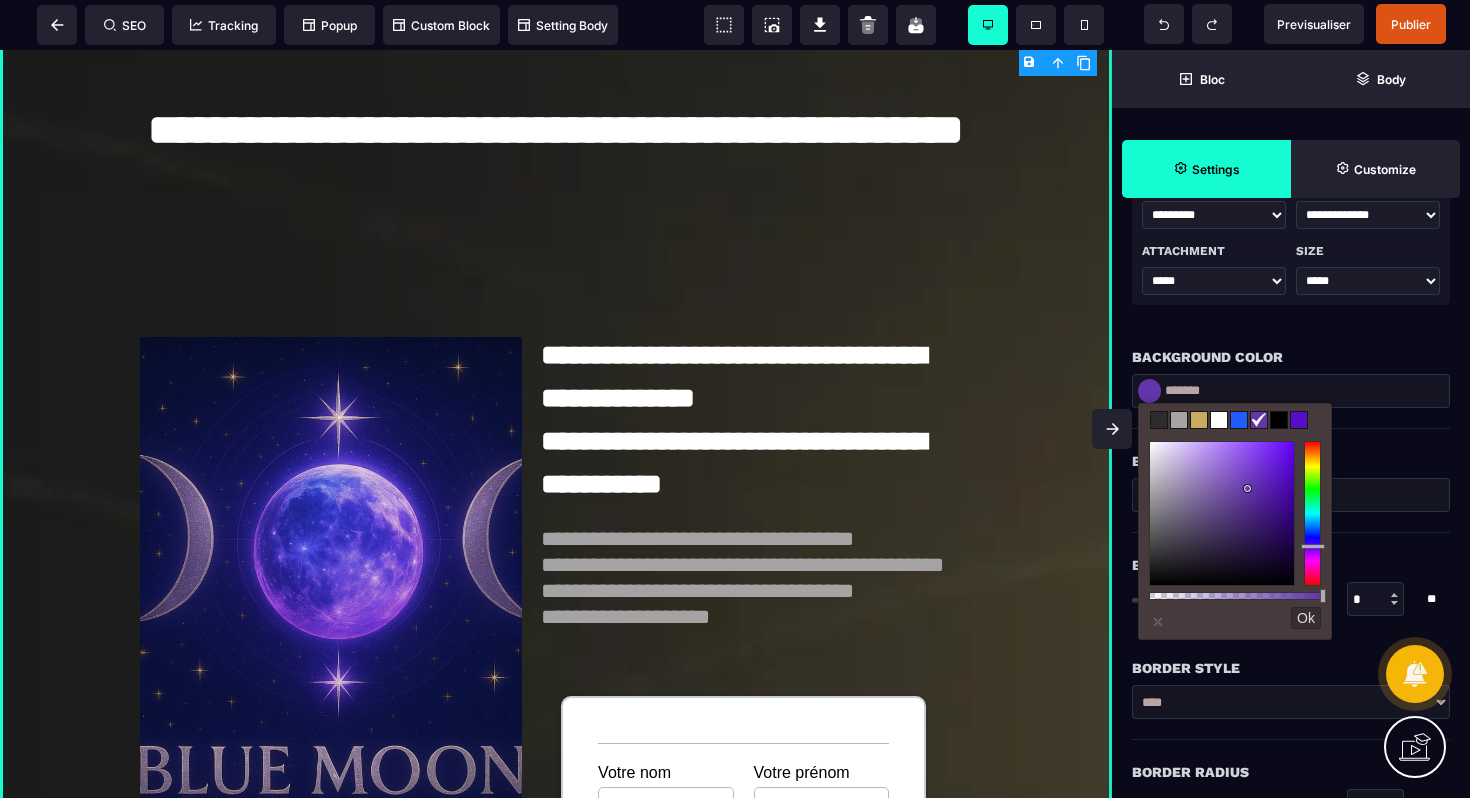 click at bounding box center [1222, 514] 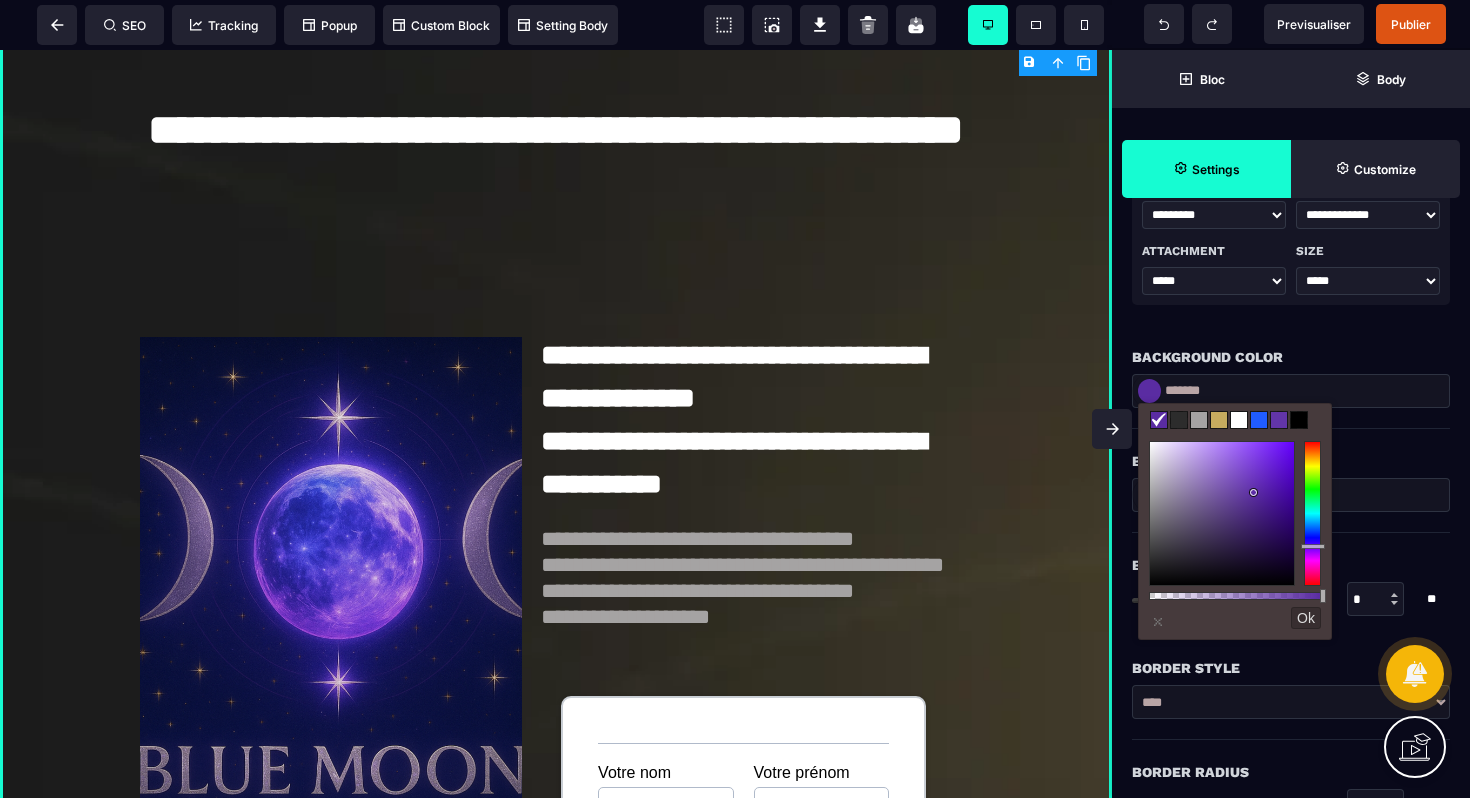 click at bounding box center [1253, 492] 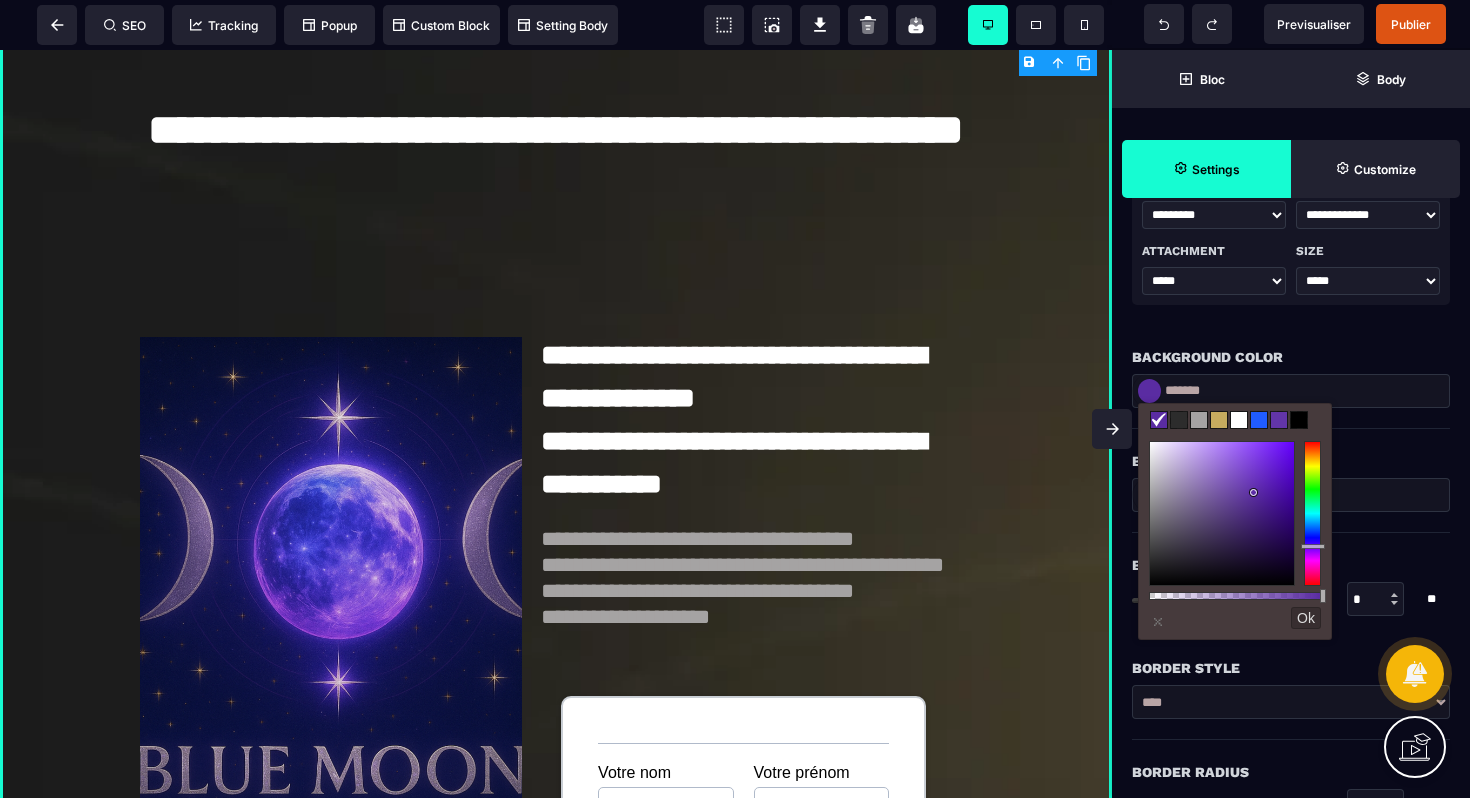 click on "Ok" at bounding box center (1306, 618) 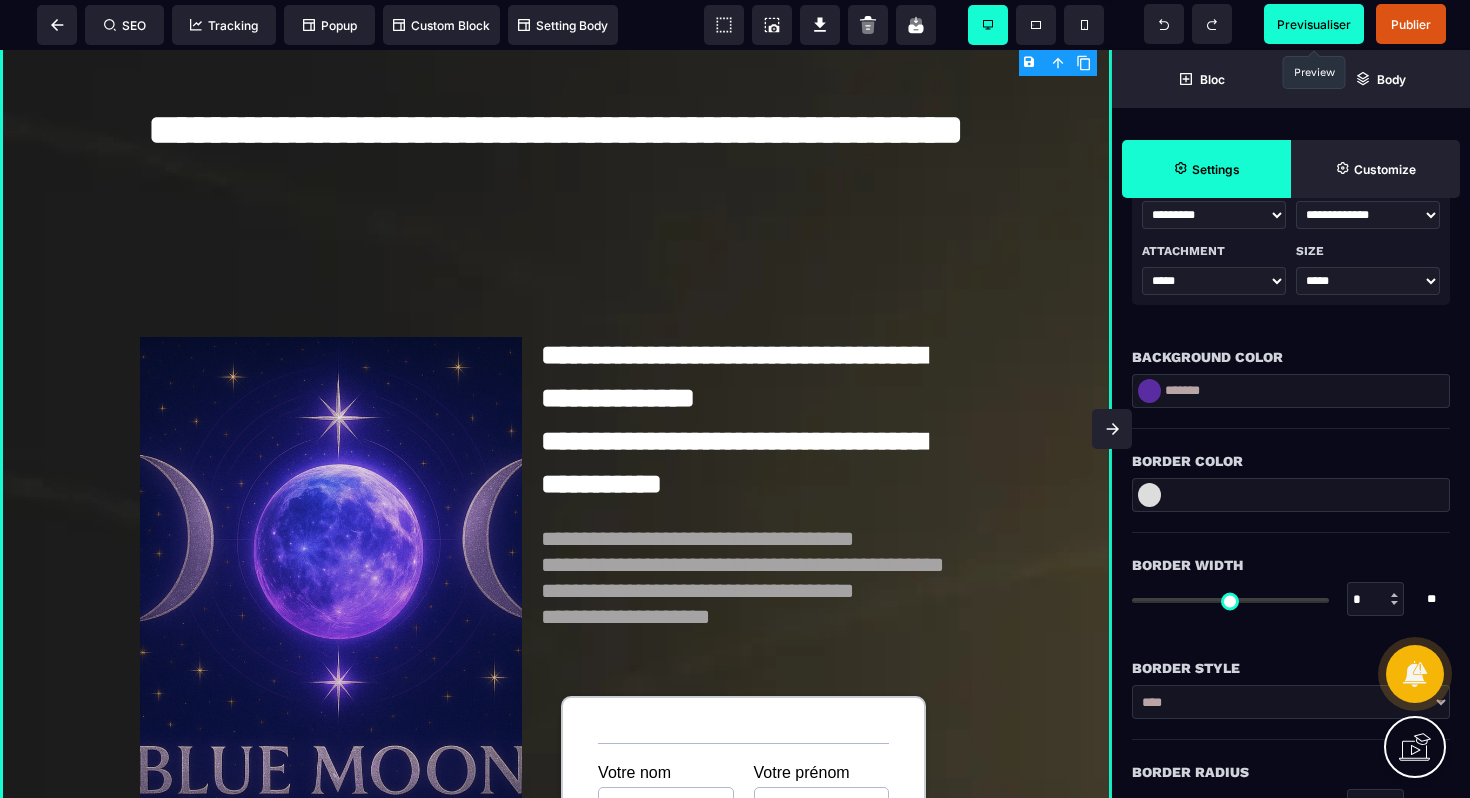 click on "Previsualiser" at bounding box center [1314, 24] 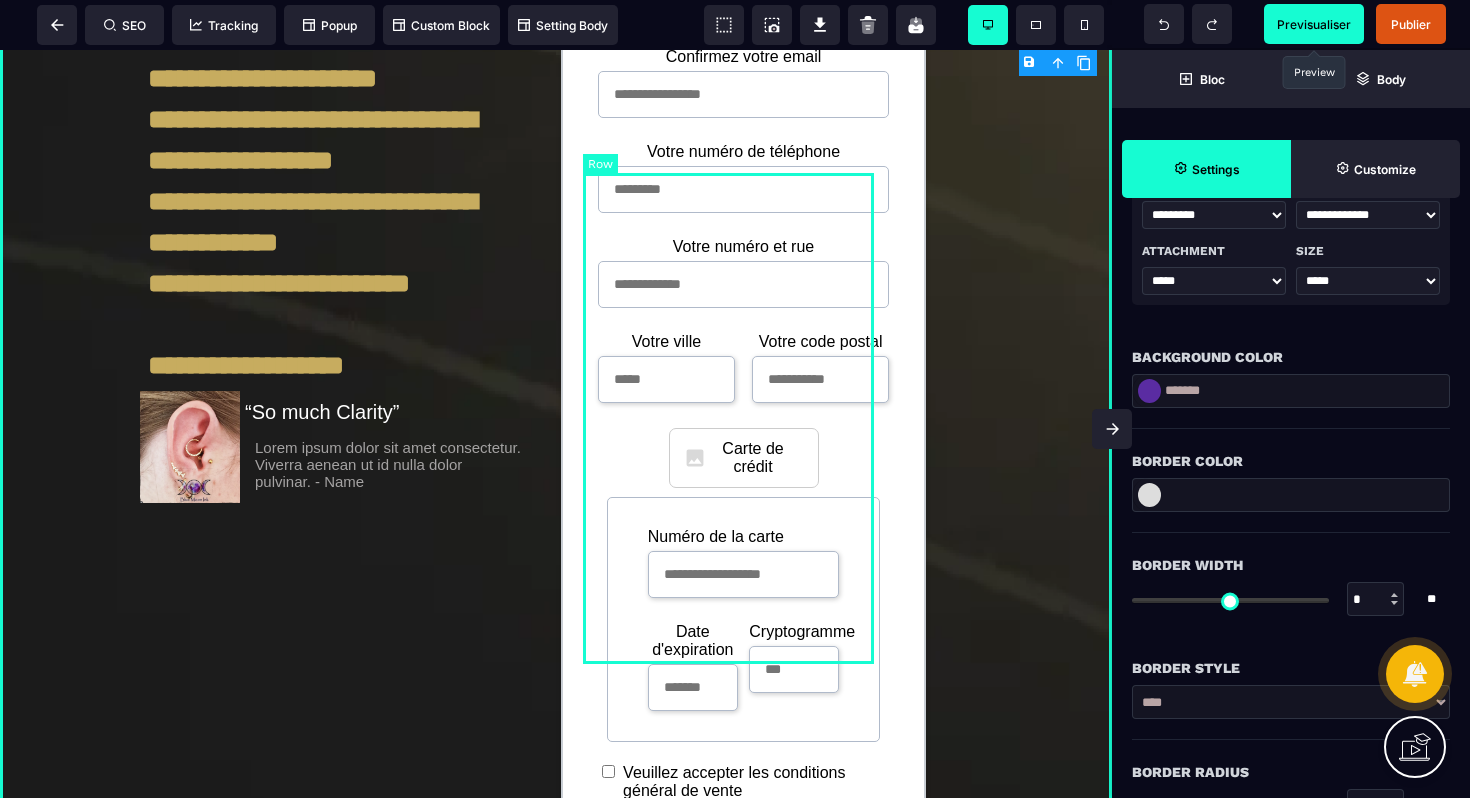 scroll, scrollTop: 1221, scrollLeft: 0, axis: vertical 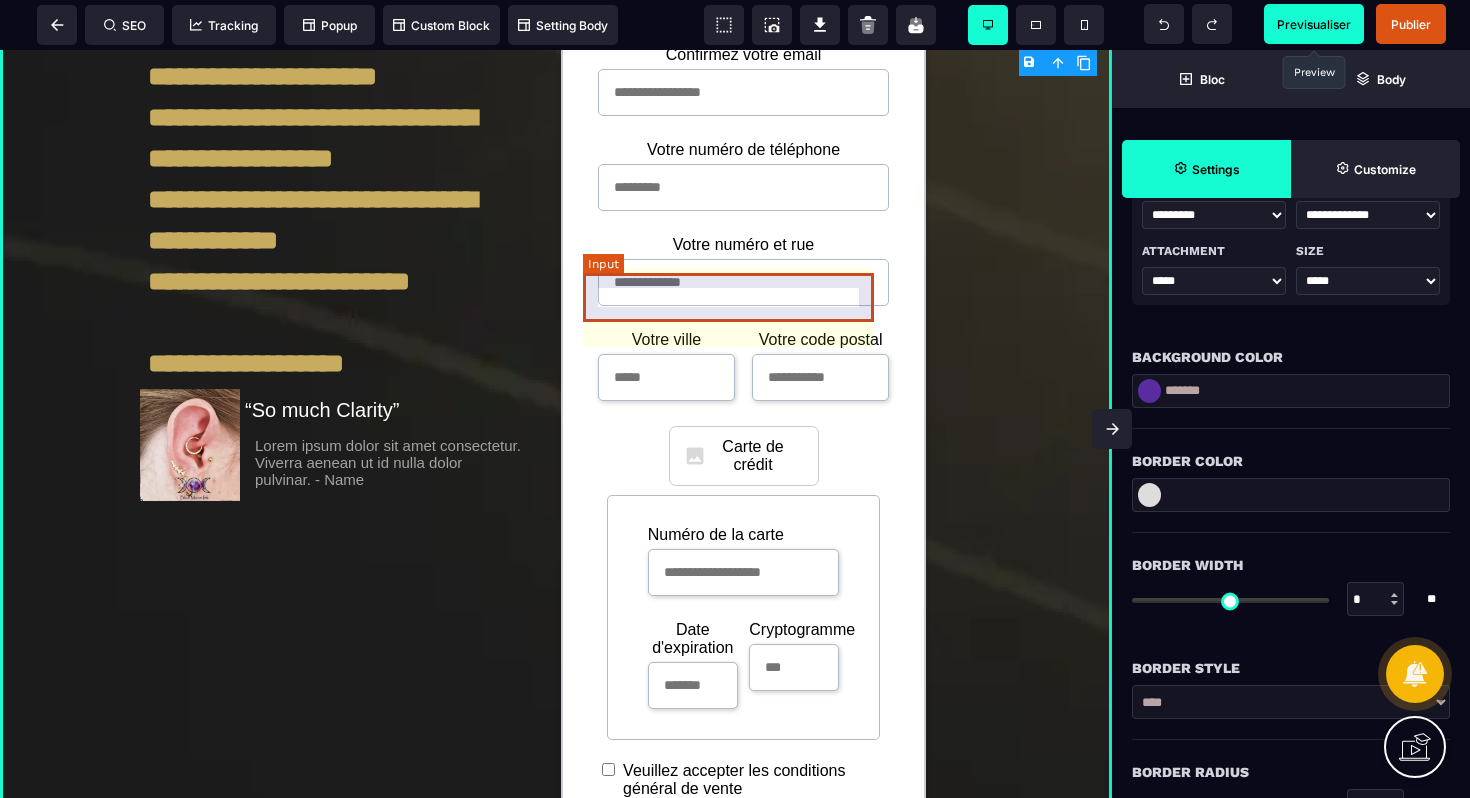 click at bounding box center [743, 282] 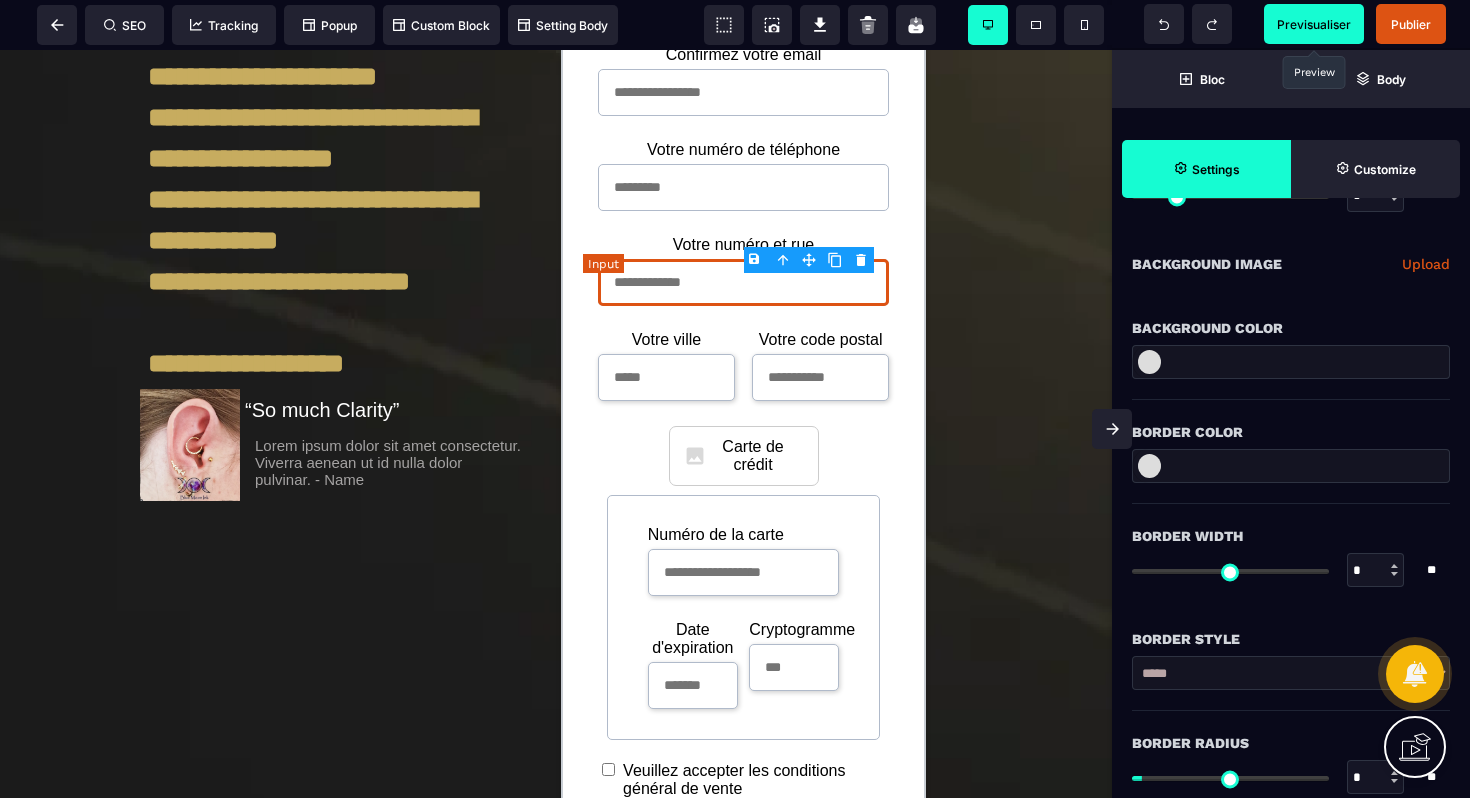 scroll, scrollTop: 0, scrollLeft: 0, axis: both 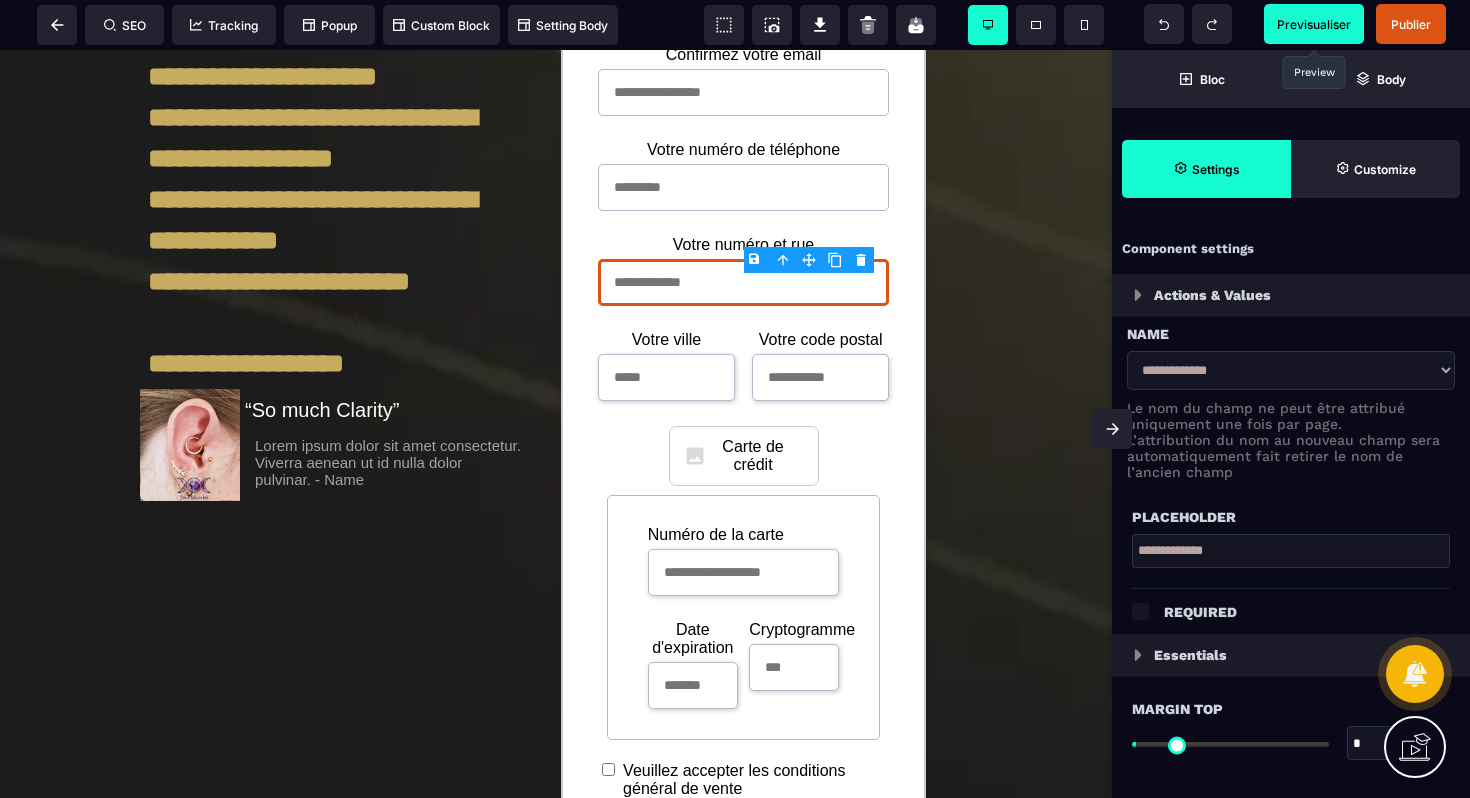 click on "B I U S
A *******
Input
SEO
Tracking
Popup" at bounding box center (735, 399) 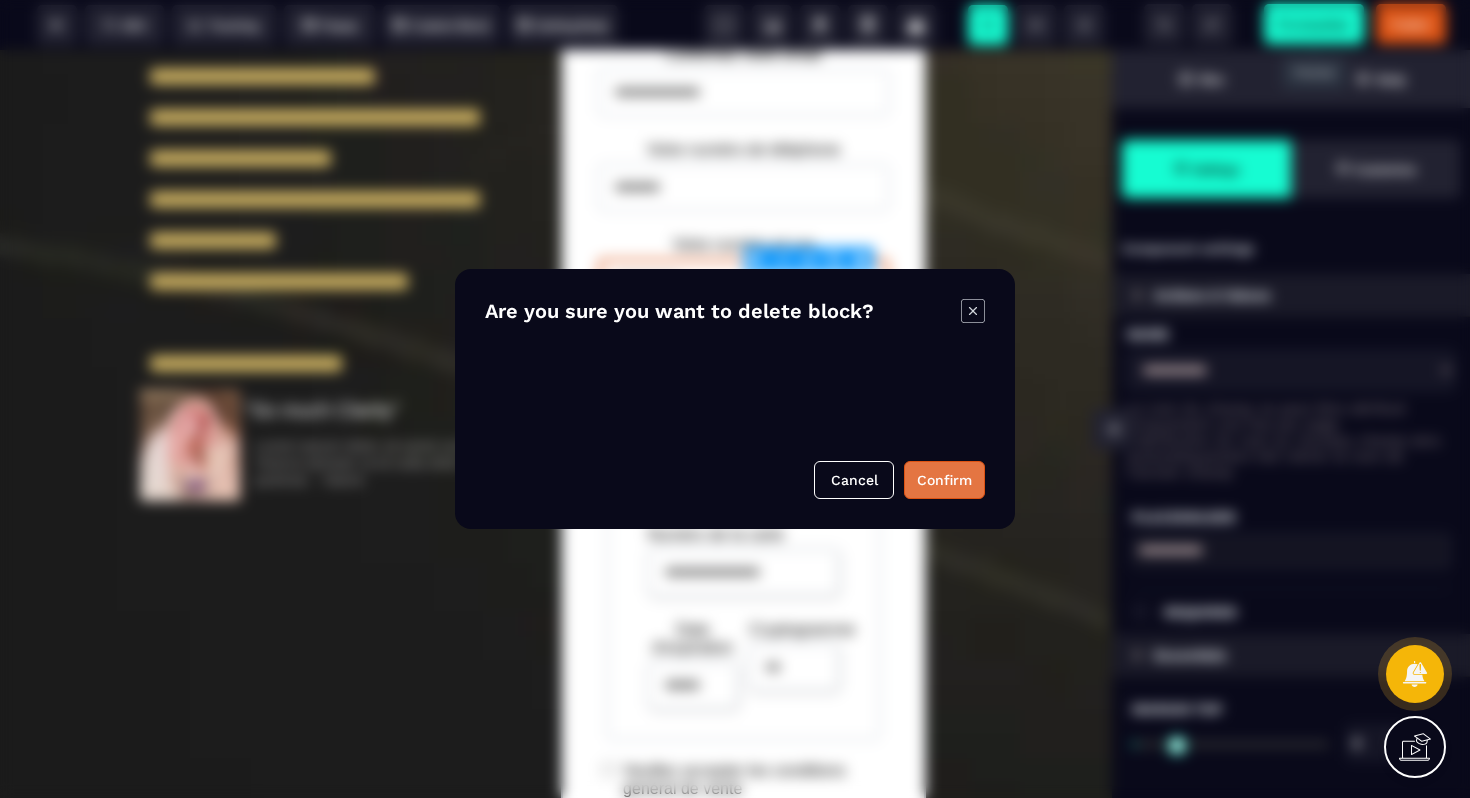 click on "Confirm" at bounding box center [944, 480] 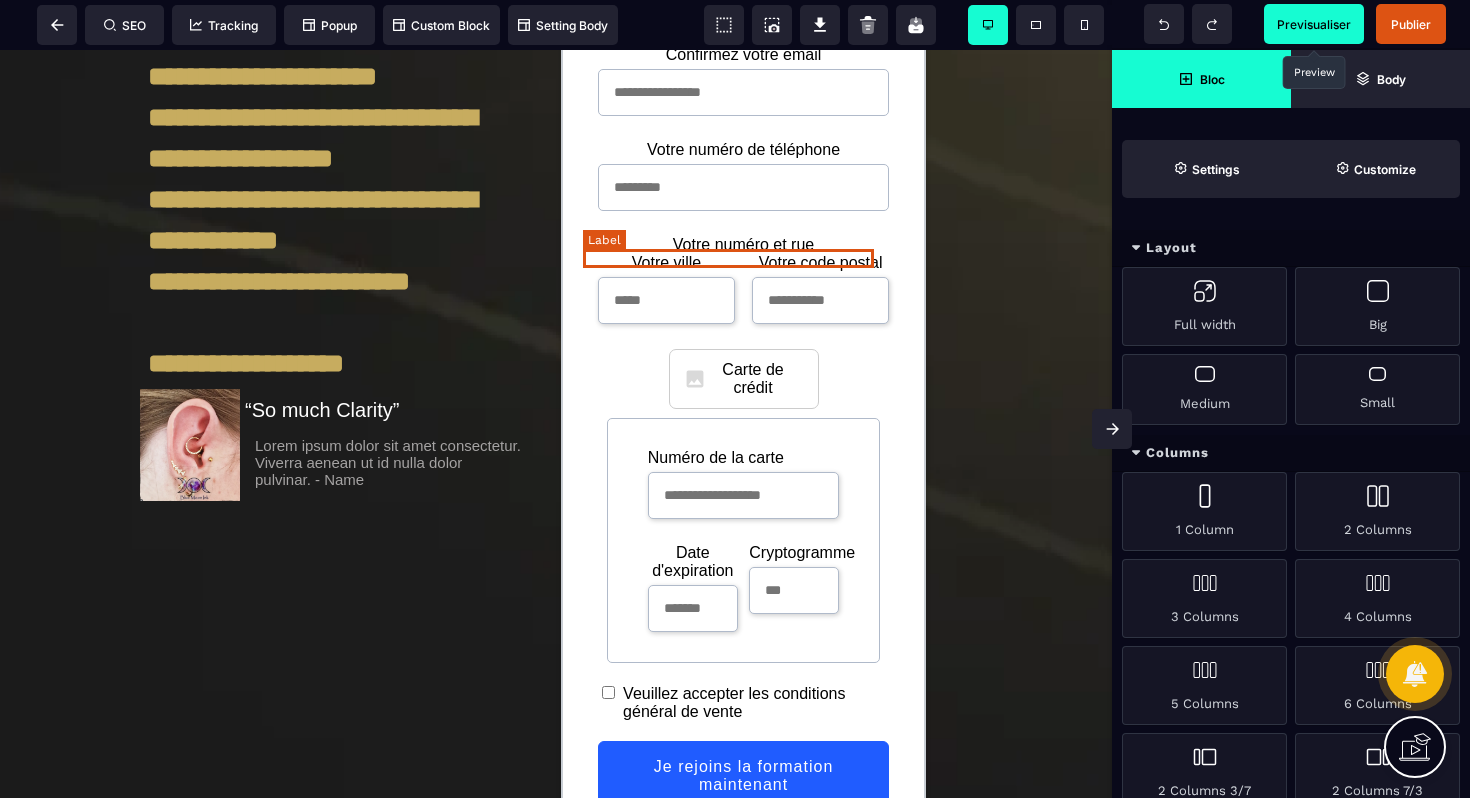 click on "Votre numéro et rue" at bounding box center [743, 245] 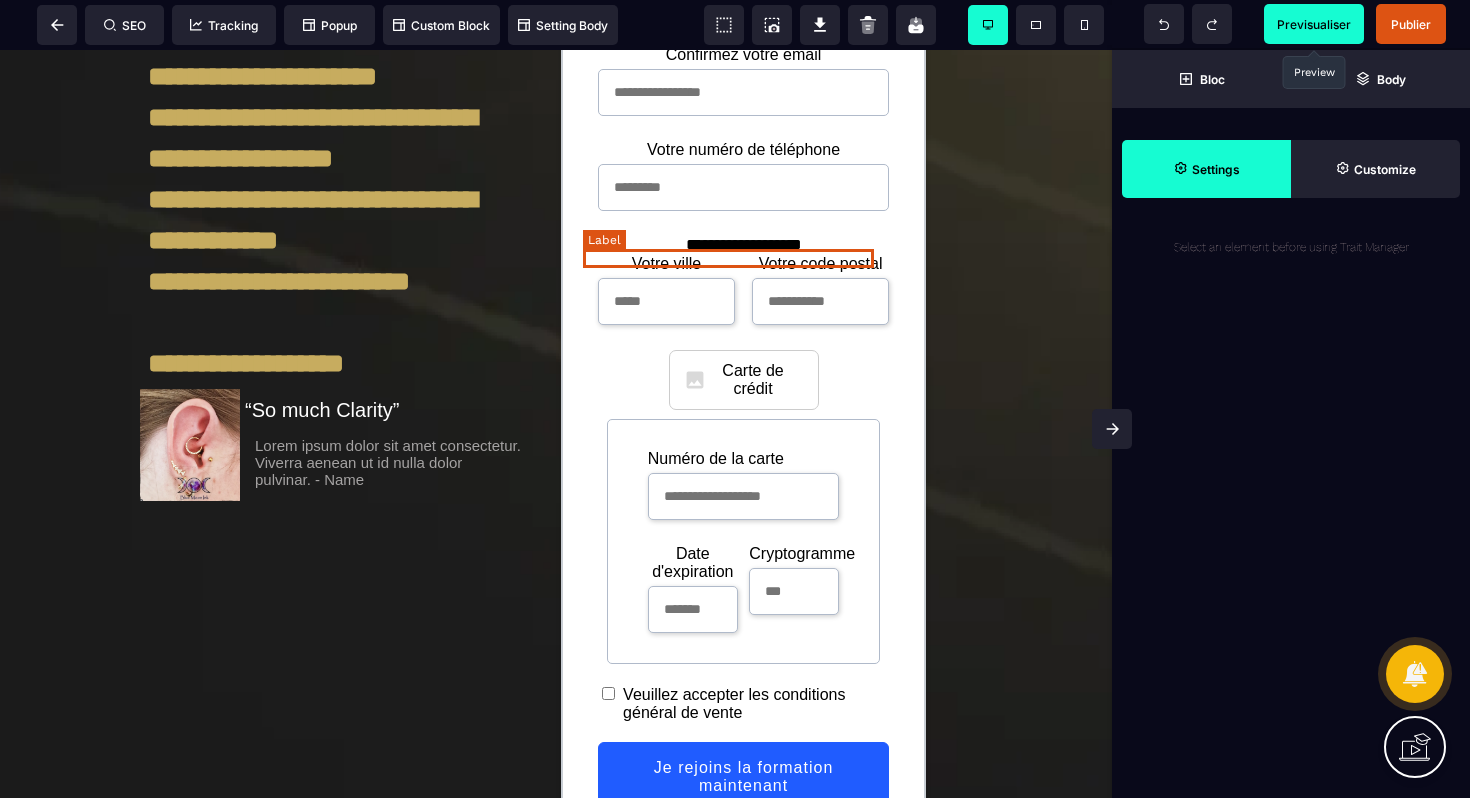 click on "**********" at bounding box center (743, 245) 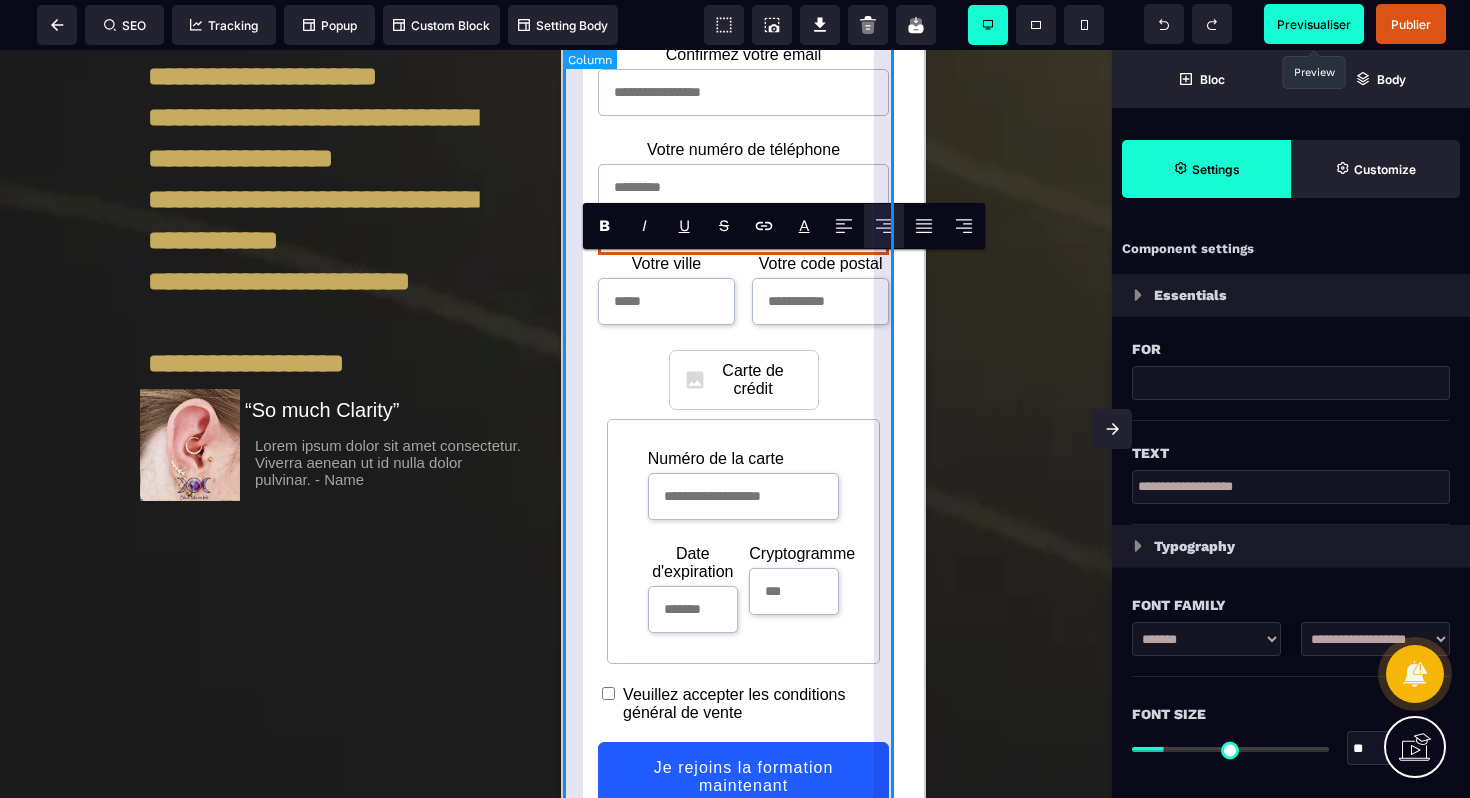 click on "Votre nom Votre prénom Professionnel Votre entreprise Votre email Confirmez votre email Votre numéro de téléphone [PHONE] Votre ville Votre code postal Carte de crédit Numéro de la carte Date d'expiration Cryptogramme Utilisez votre carte de crédit enregistrée sur PayPal PayPal accepte : MasterCard, Visa et Amex. Votre nom et prénom IBAN Veuillez accepter les conditions général de vente Je rejoins la formation maintenant" at bounding box center [743, 297] 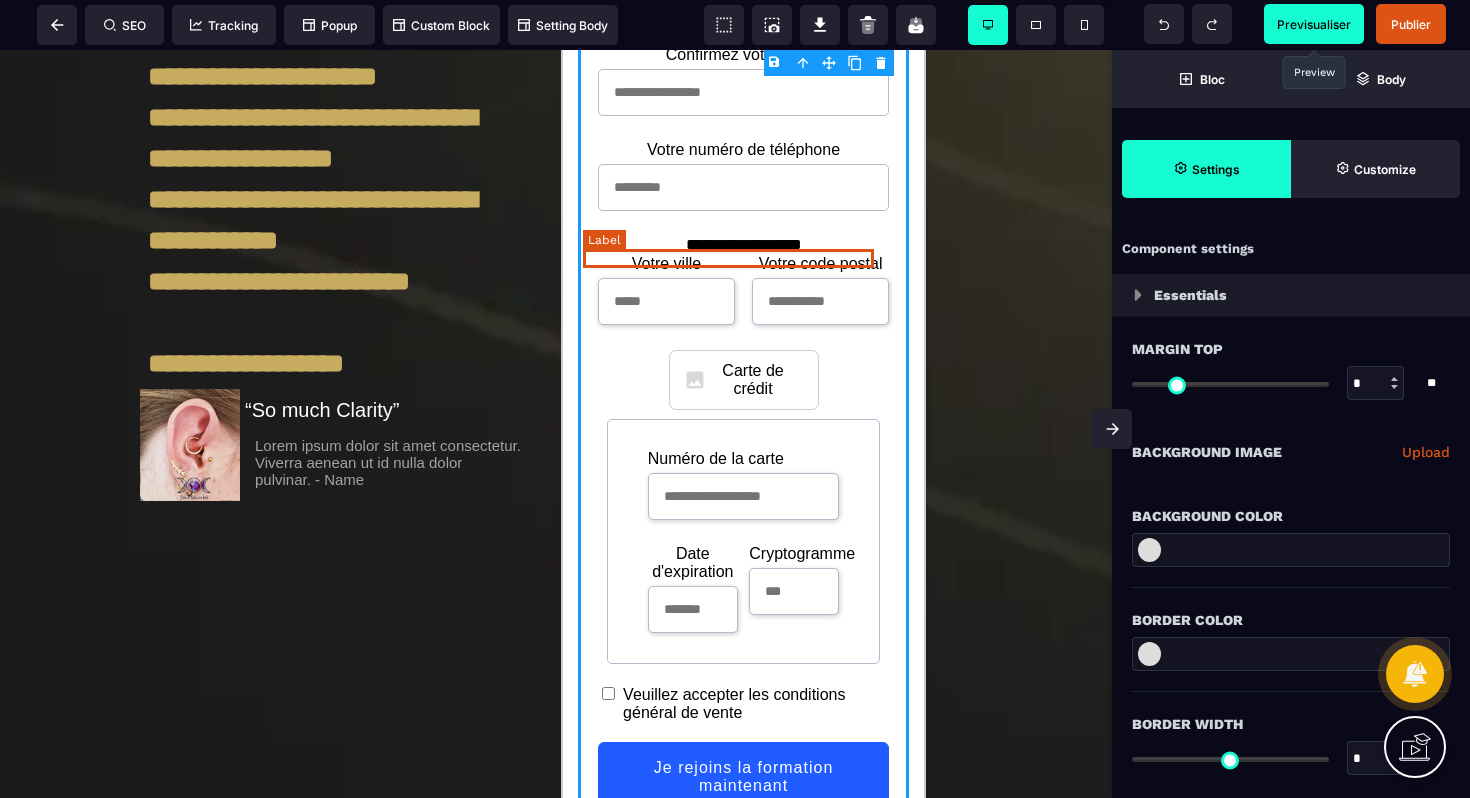 click on "**********" at bounding box center (743, 245) 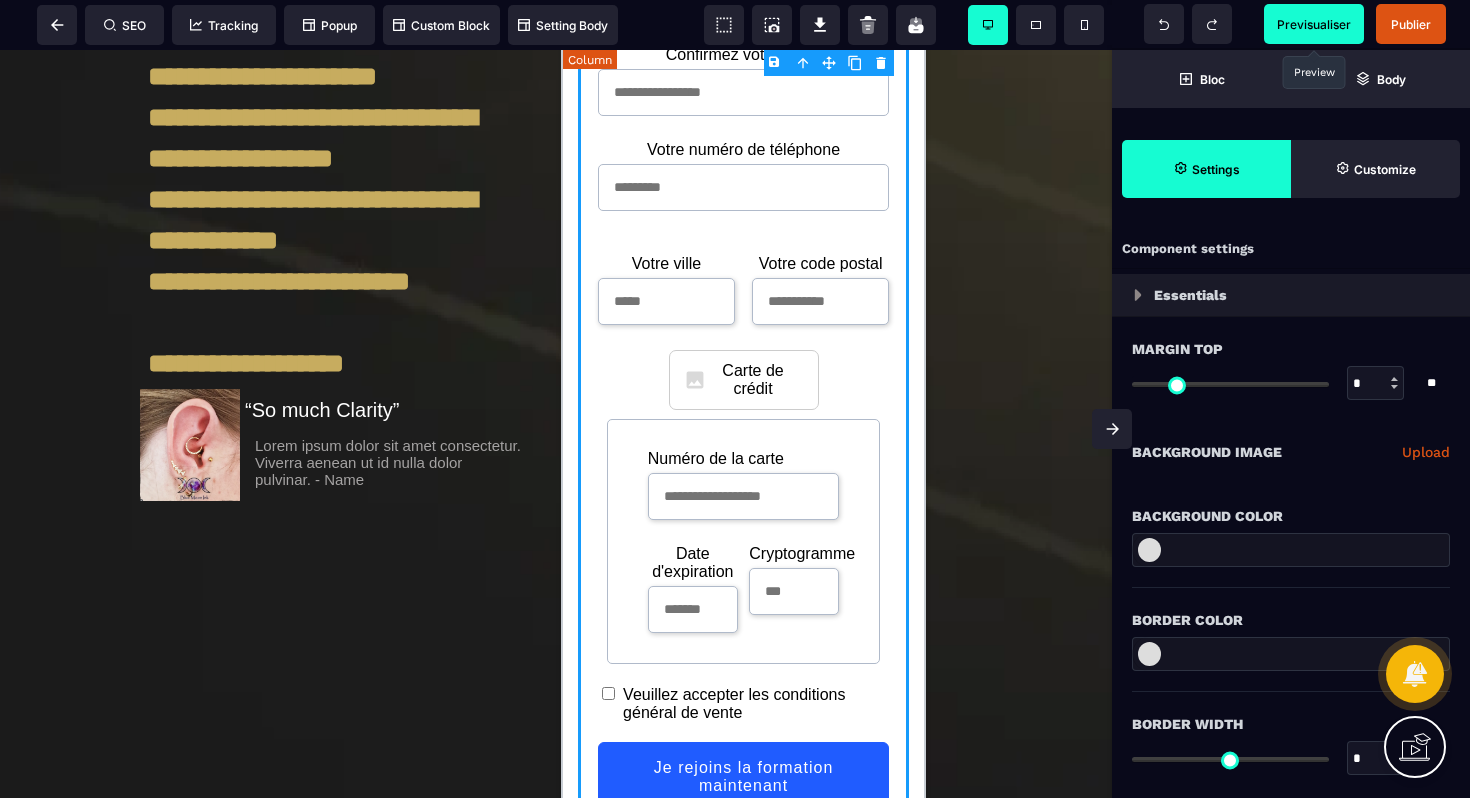 click on "Votre code postal" at bounding box center (821, 263) 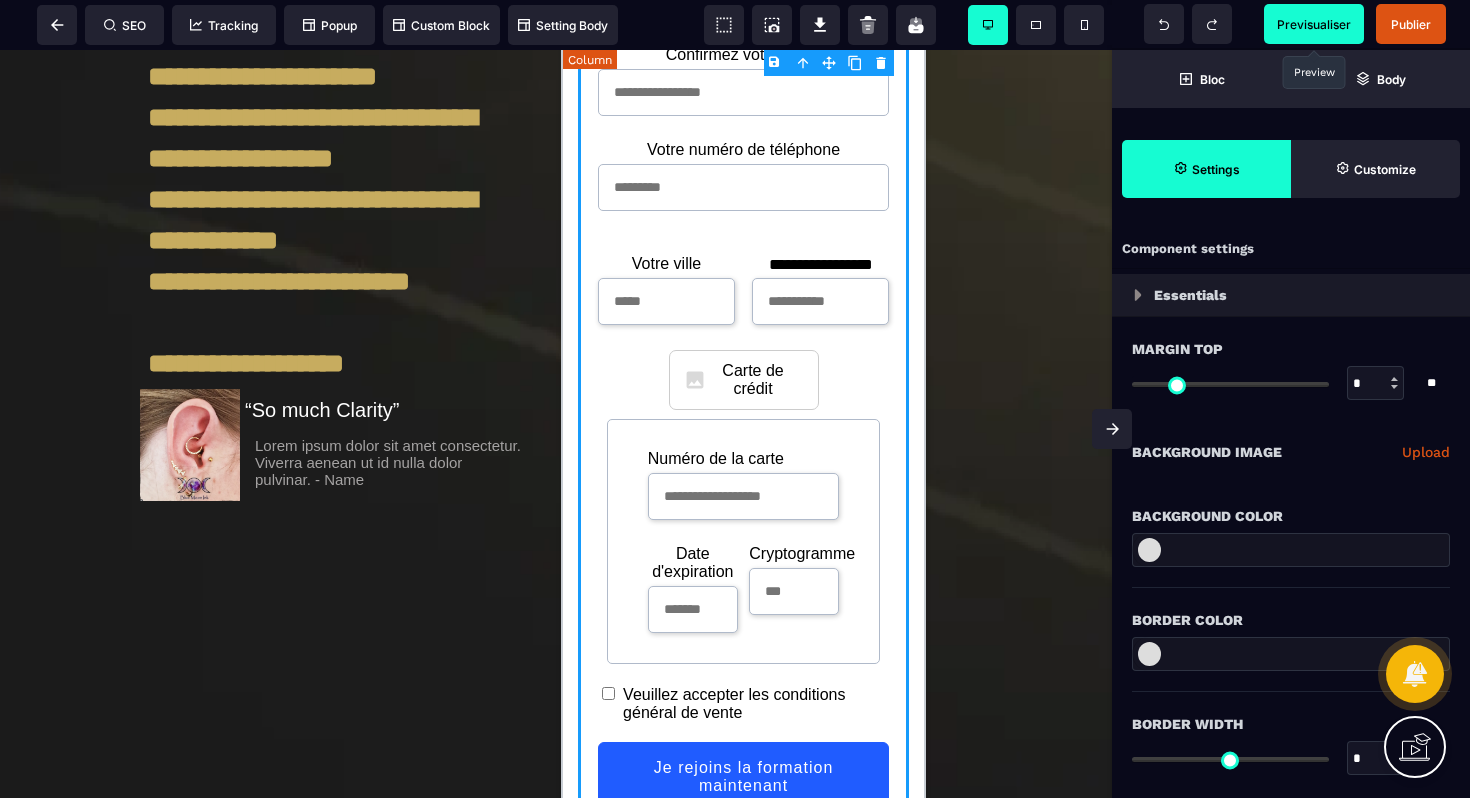 click on "**********" at bounding box center [821, 264] 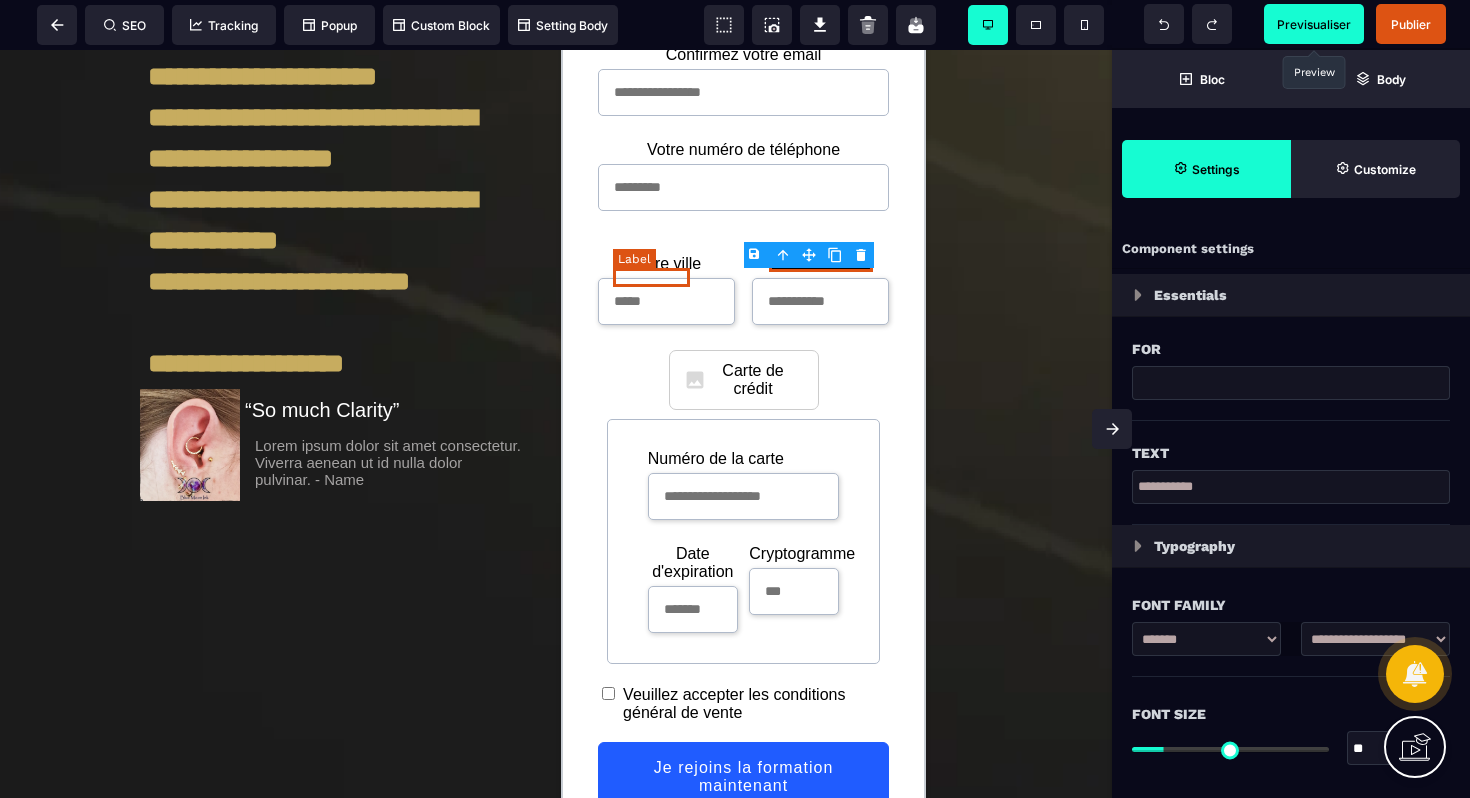 click on "Votre ville" at bounding box center [666, 263] 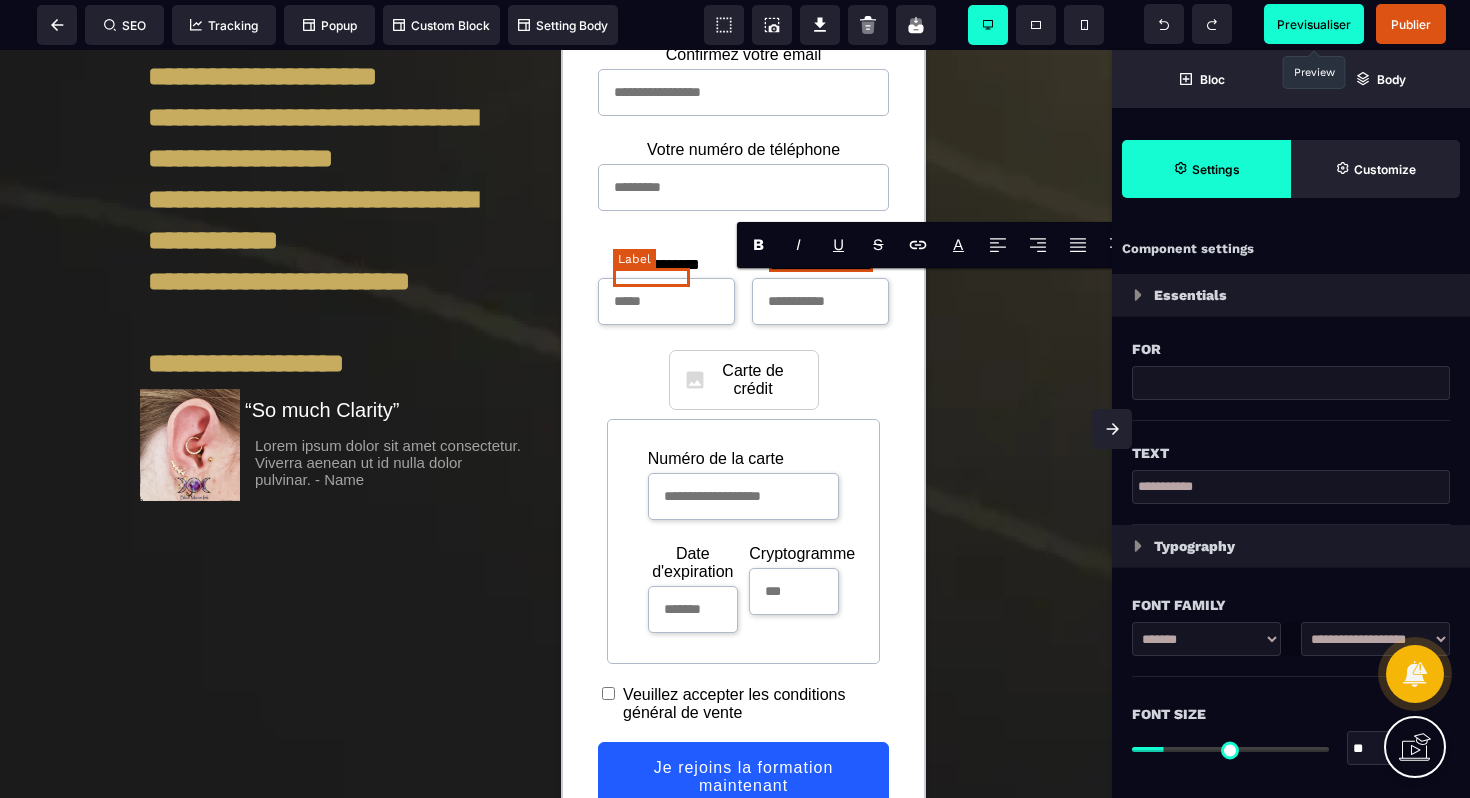click on "**********" at bounding box center (666, 264) 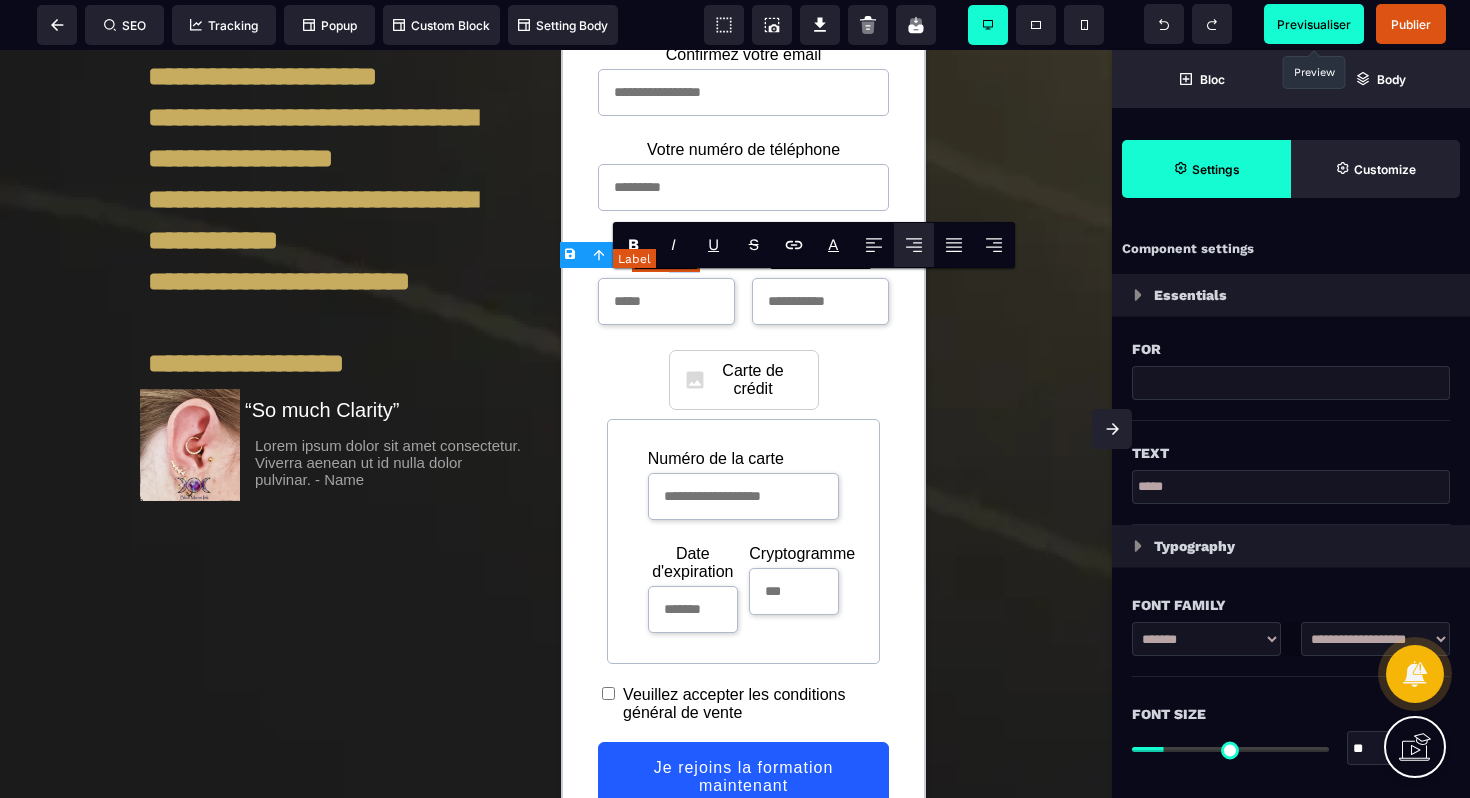 click on "**********" at bounding box center [666, 264] 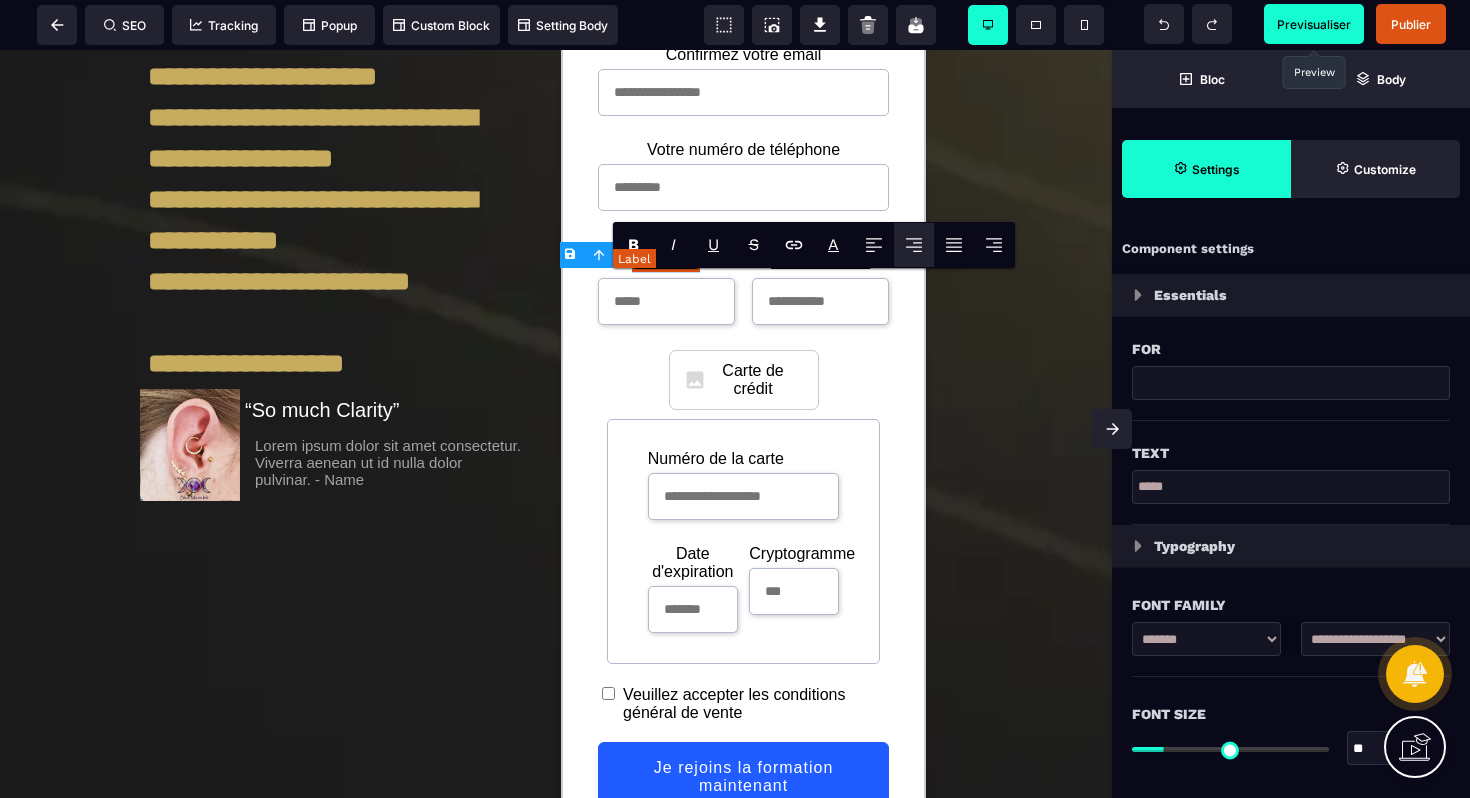 click on "**********" at bounding box center (666, 264) 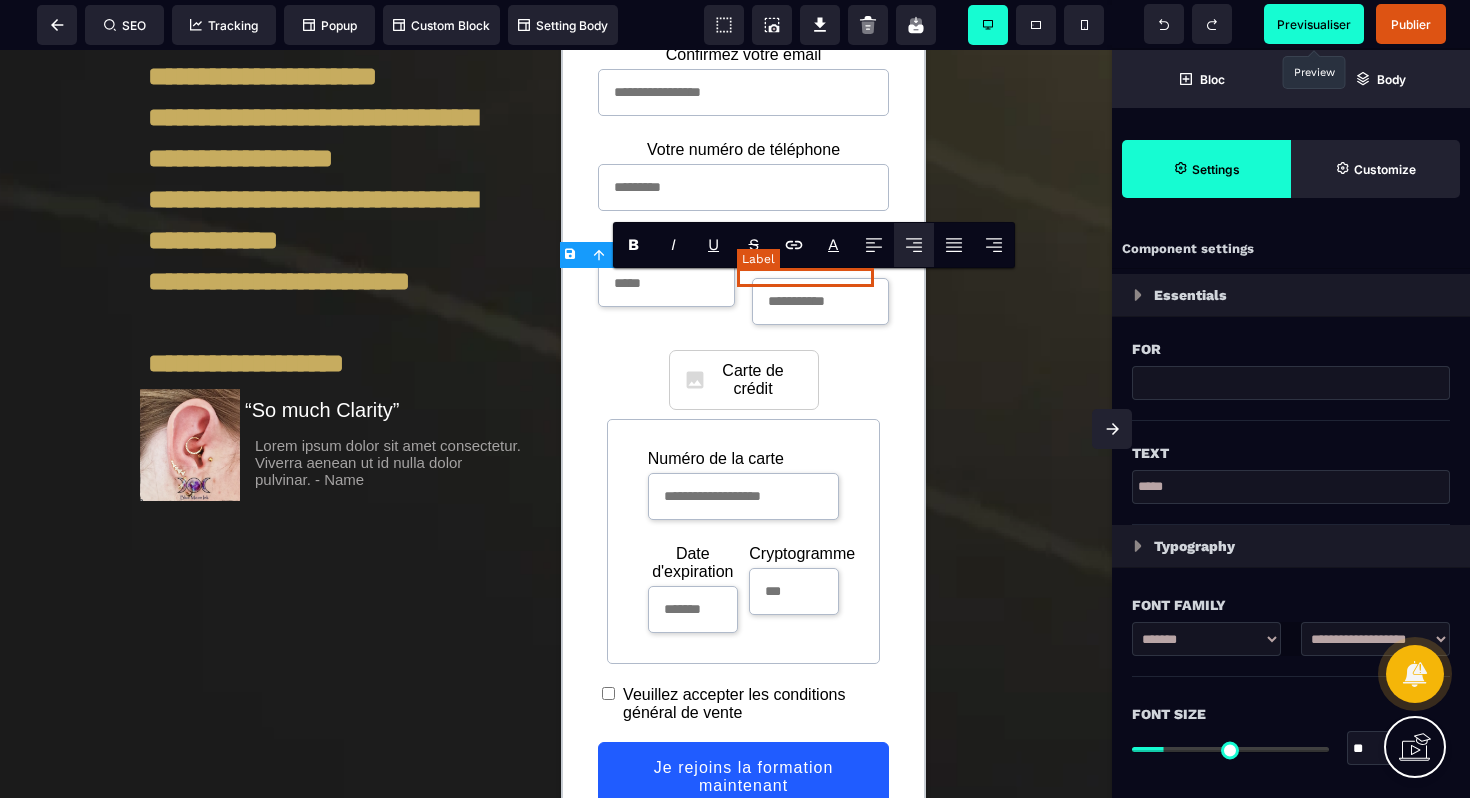click on "**********" at bounding box center (821, 264) 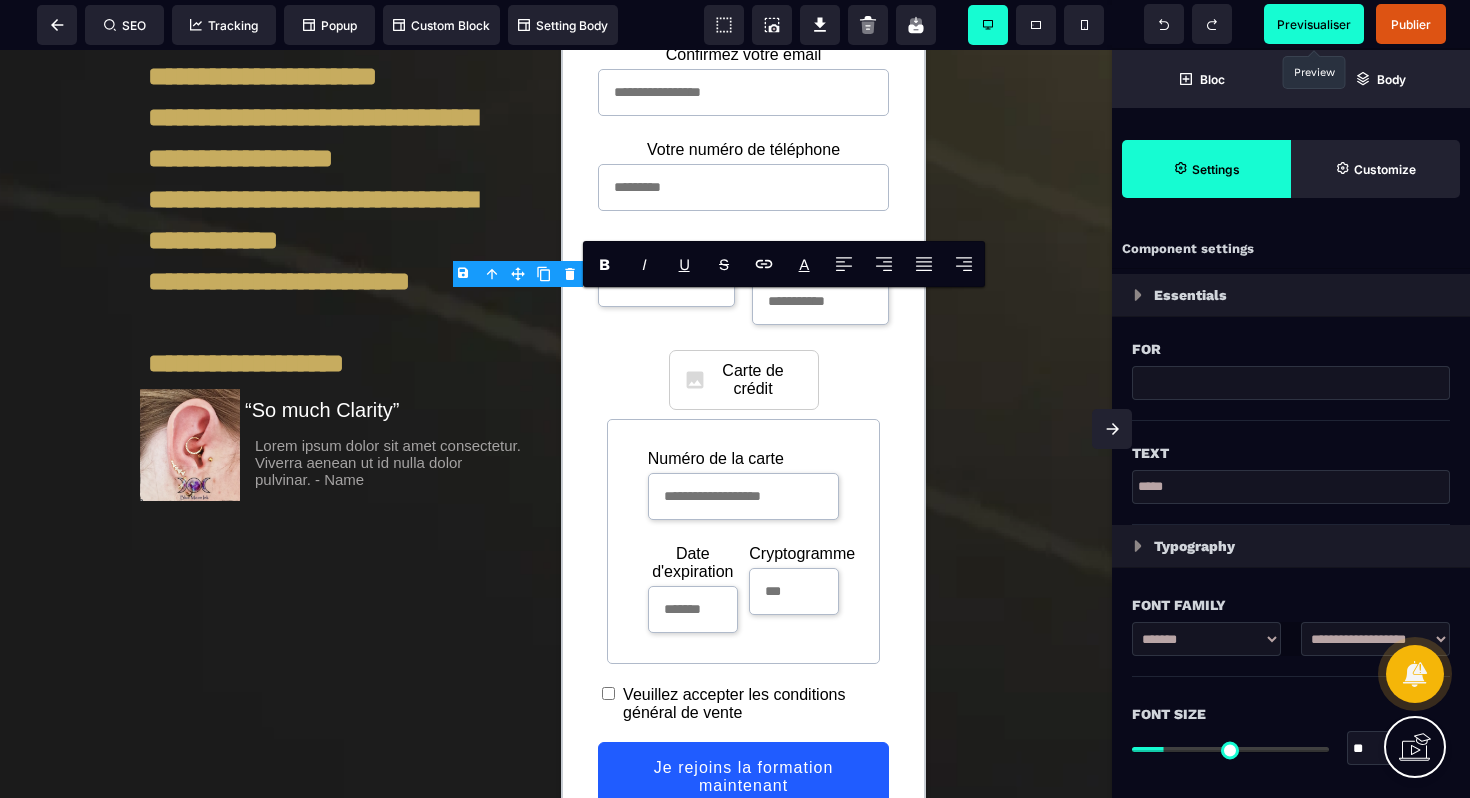 click on "A *******" at bounding box center [804, 264] 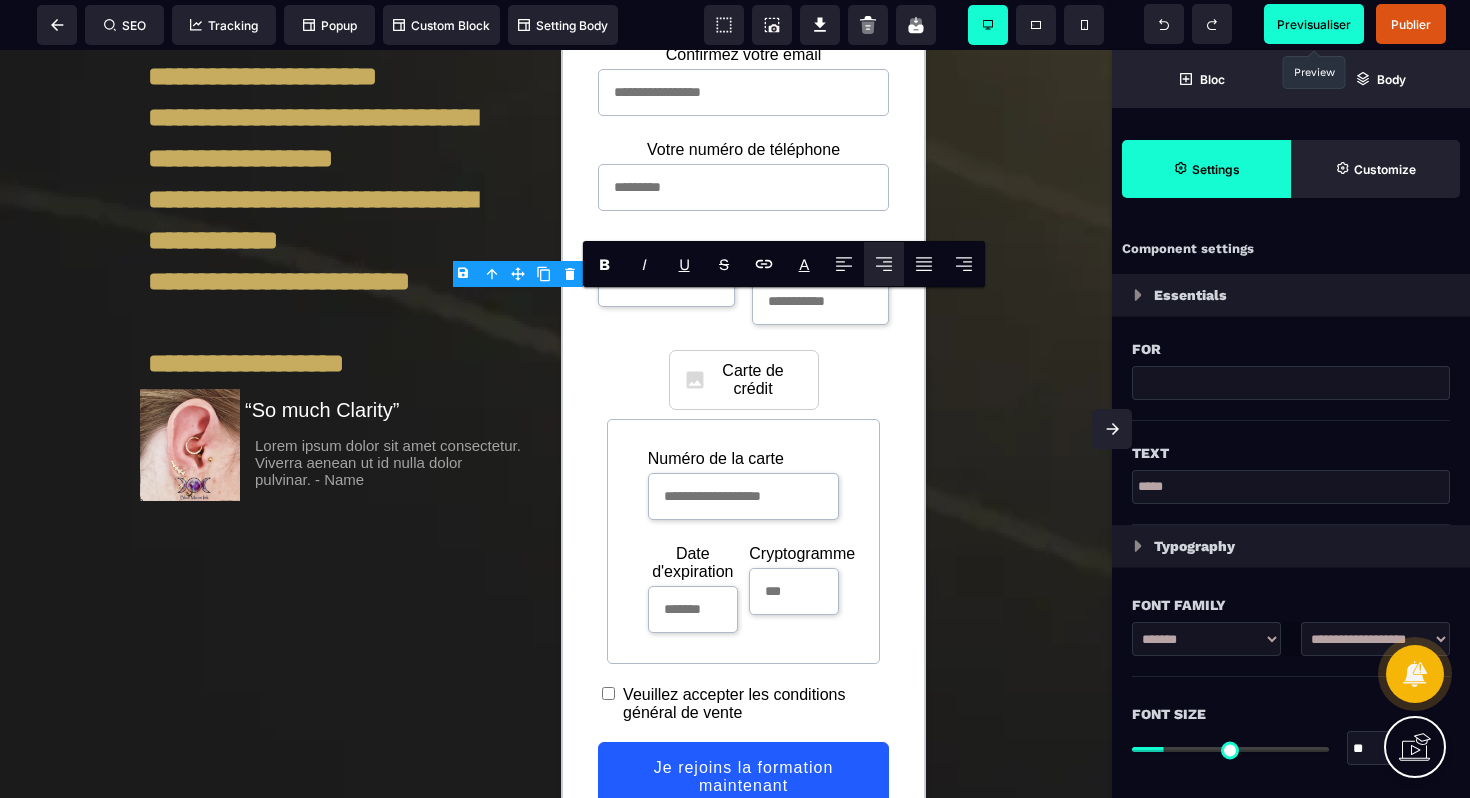 click on "A *******" at bounding box center (804, 264) 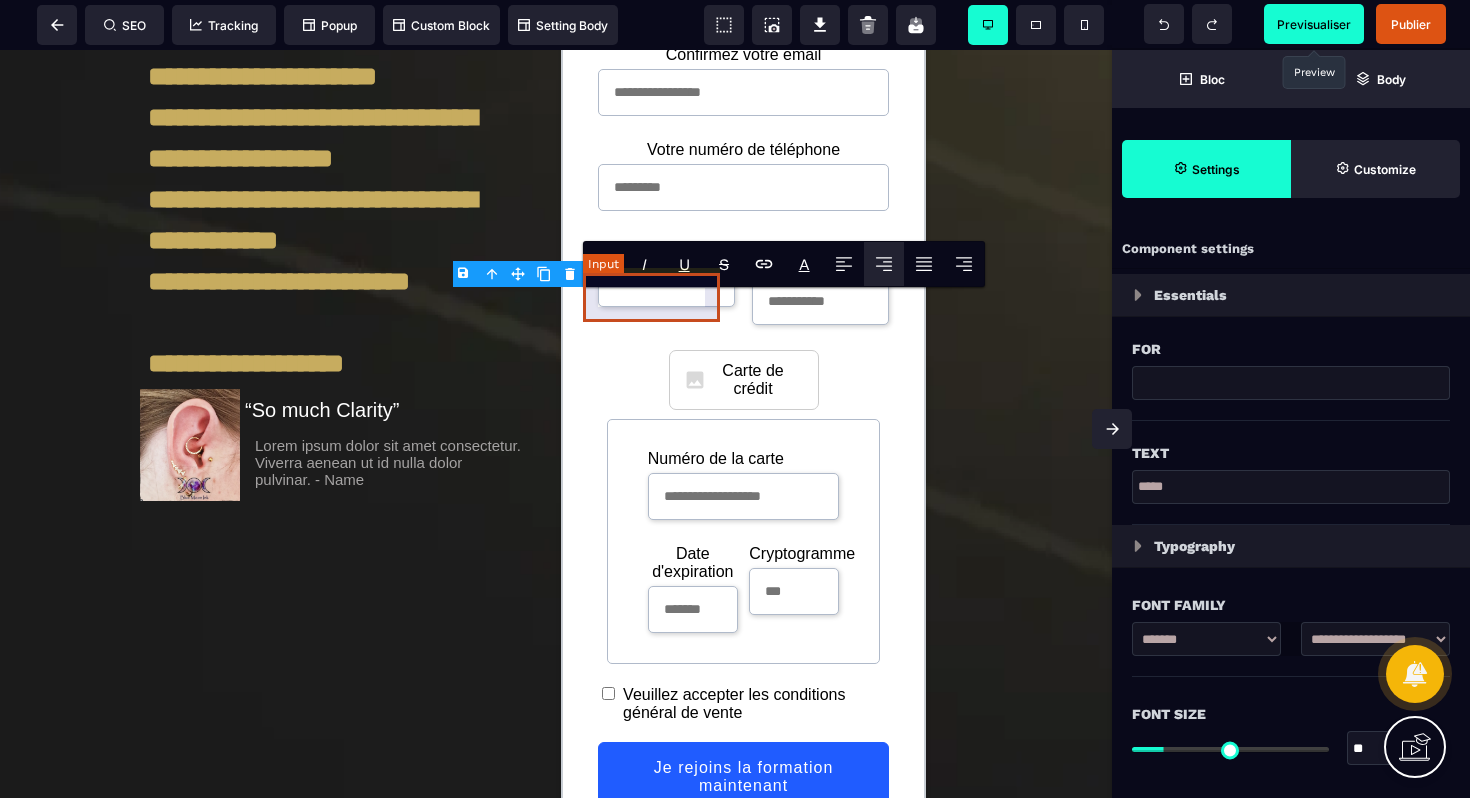 click at bounding box center [666, 283] 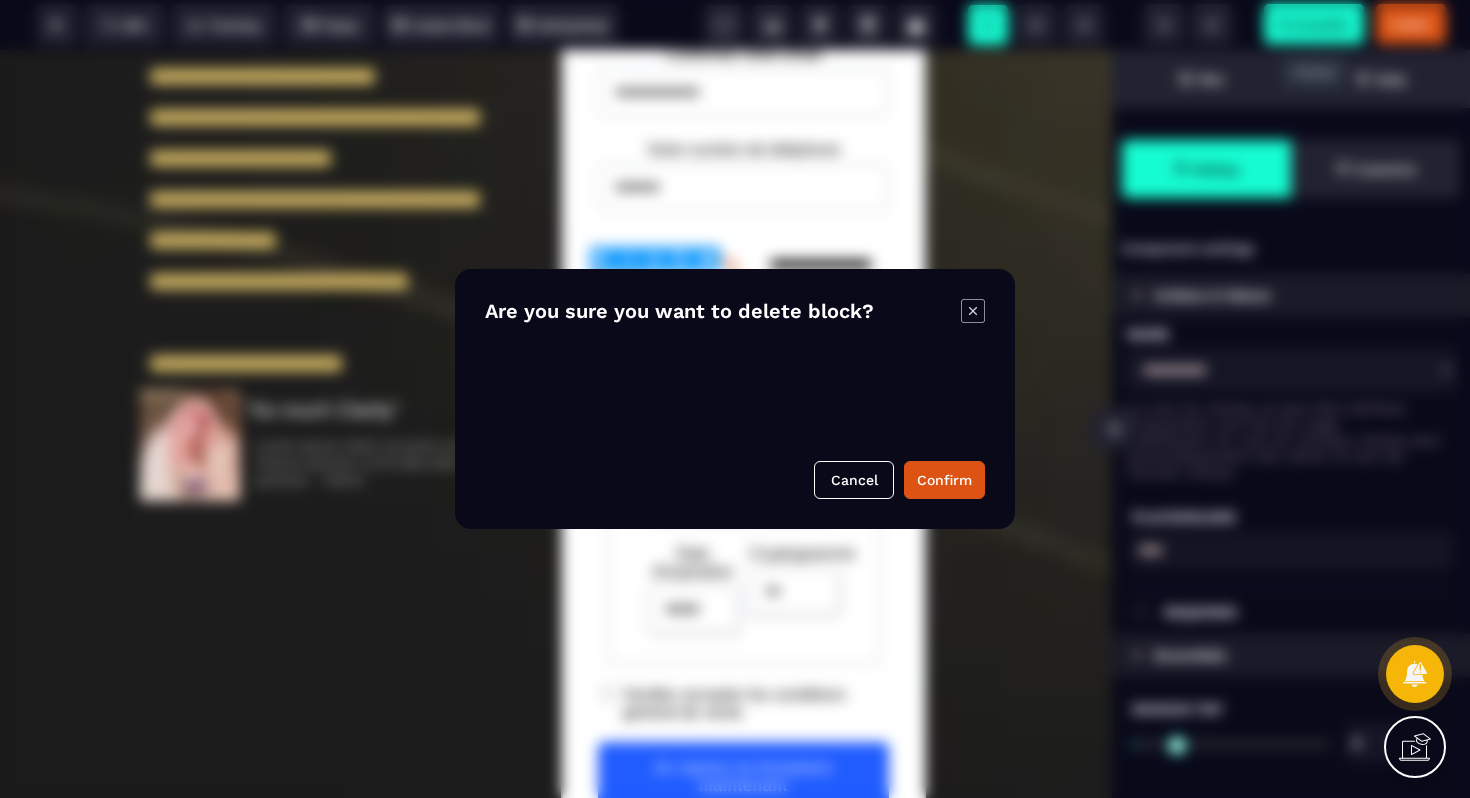 click on "B I U S
A *******
Input
SEO
Tracking
Popup" at bounding box center [735, 399] 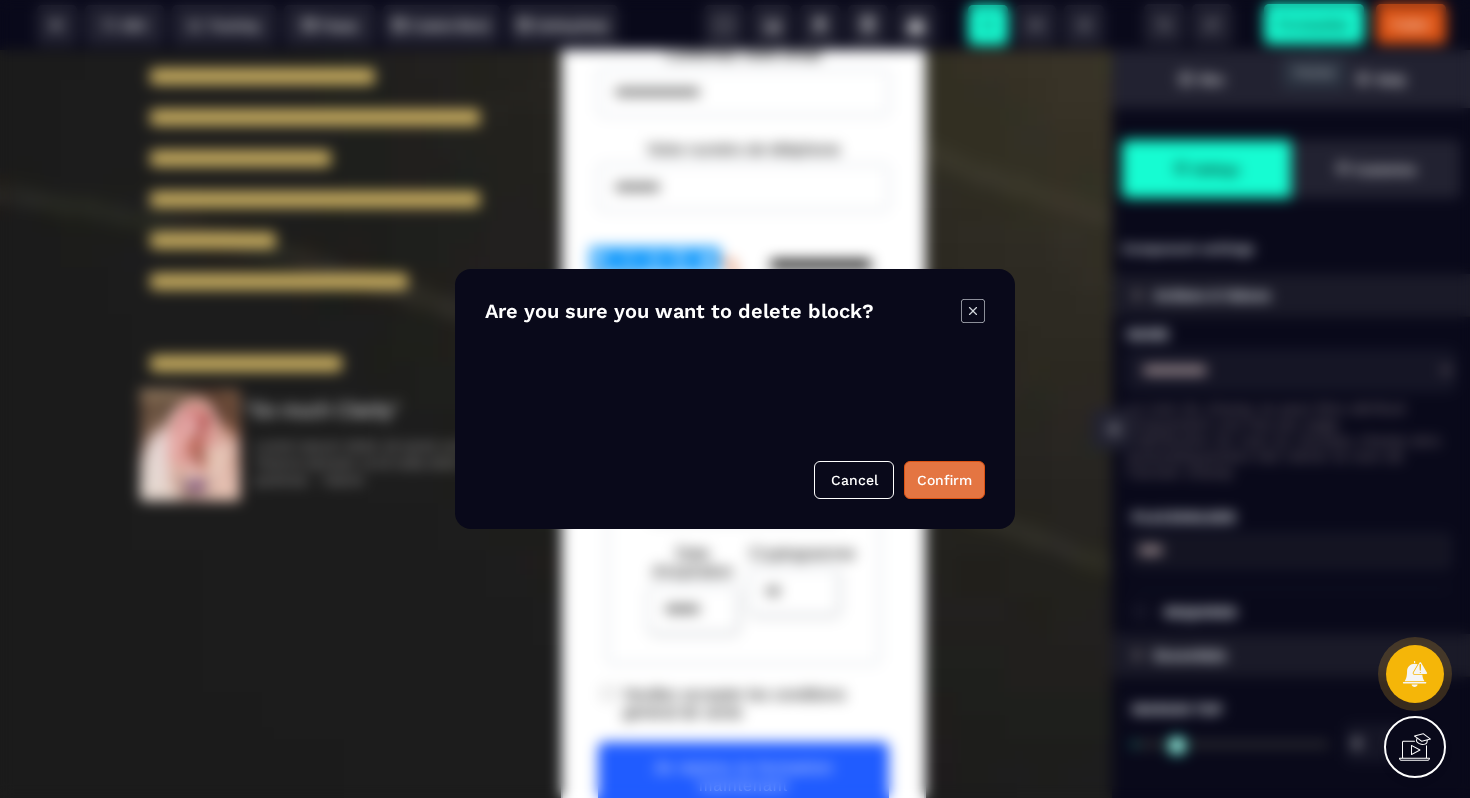 click on "Confirm" at bounding box center (944, 480) 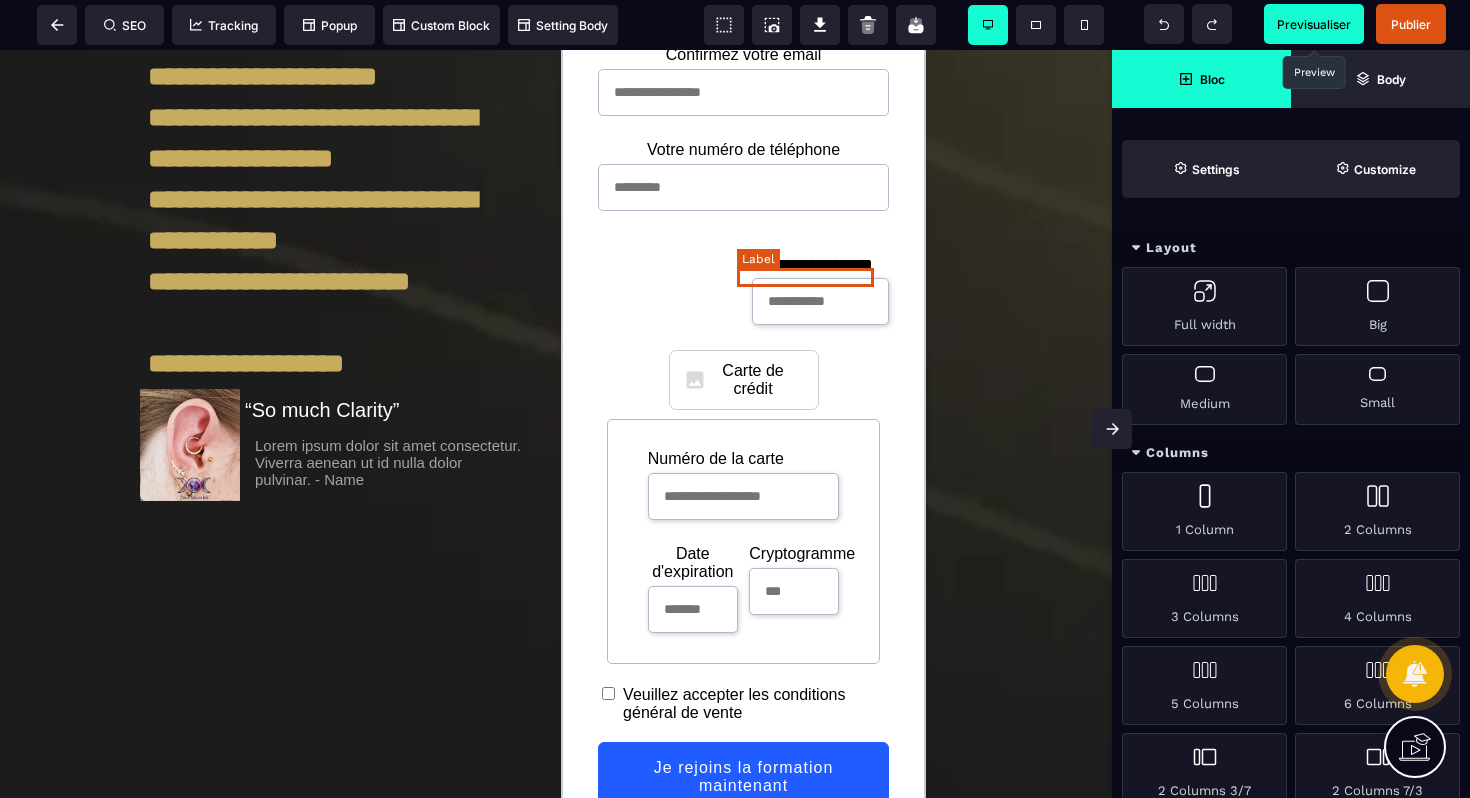 click on "**********" at bounding box center [821, 264] 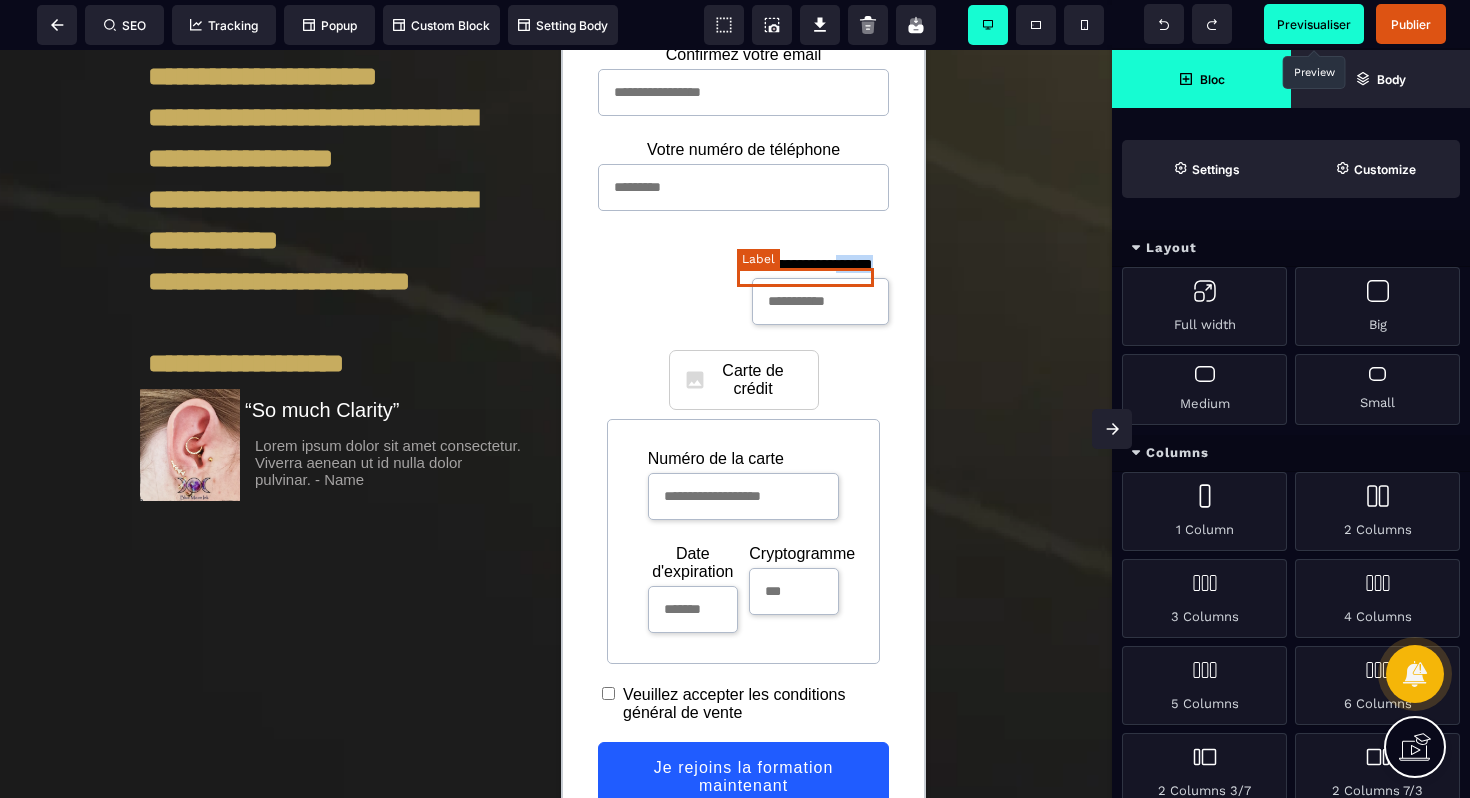 click on "**********" at bounding box center (821, 264) 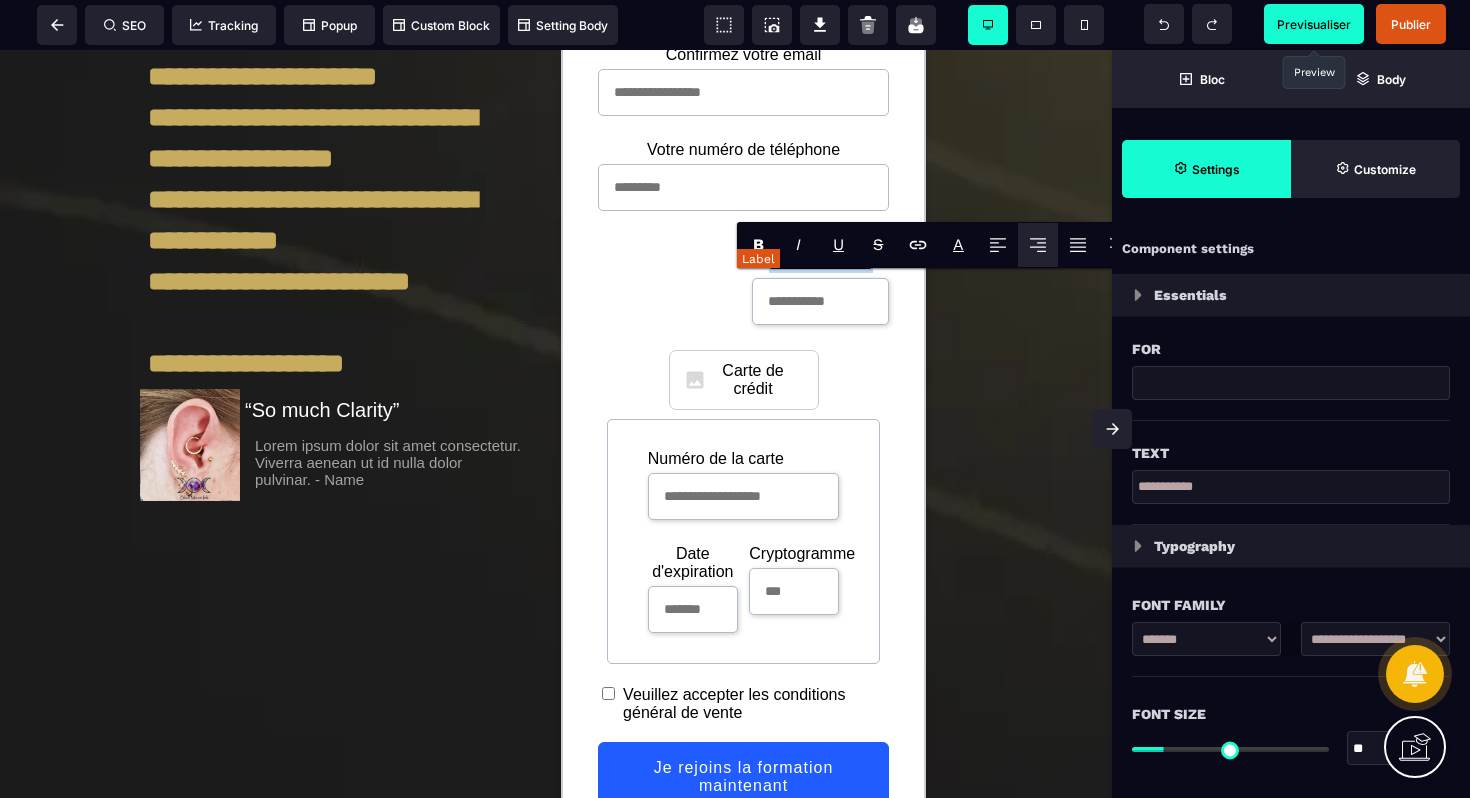 click on "**********" at bounding box center [821, 264] 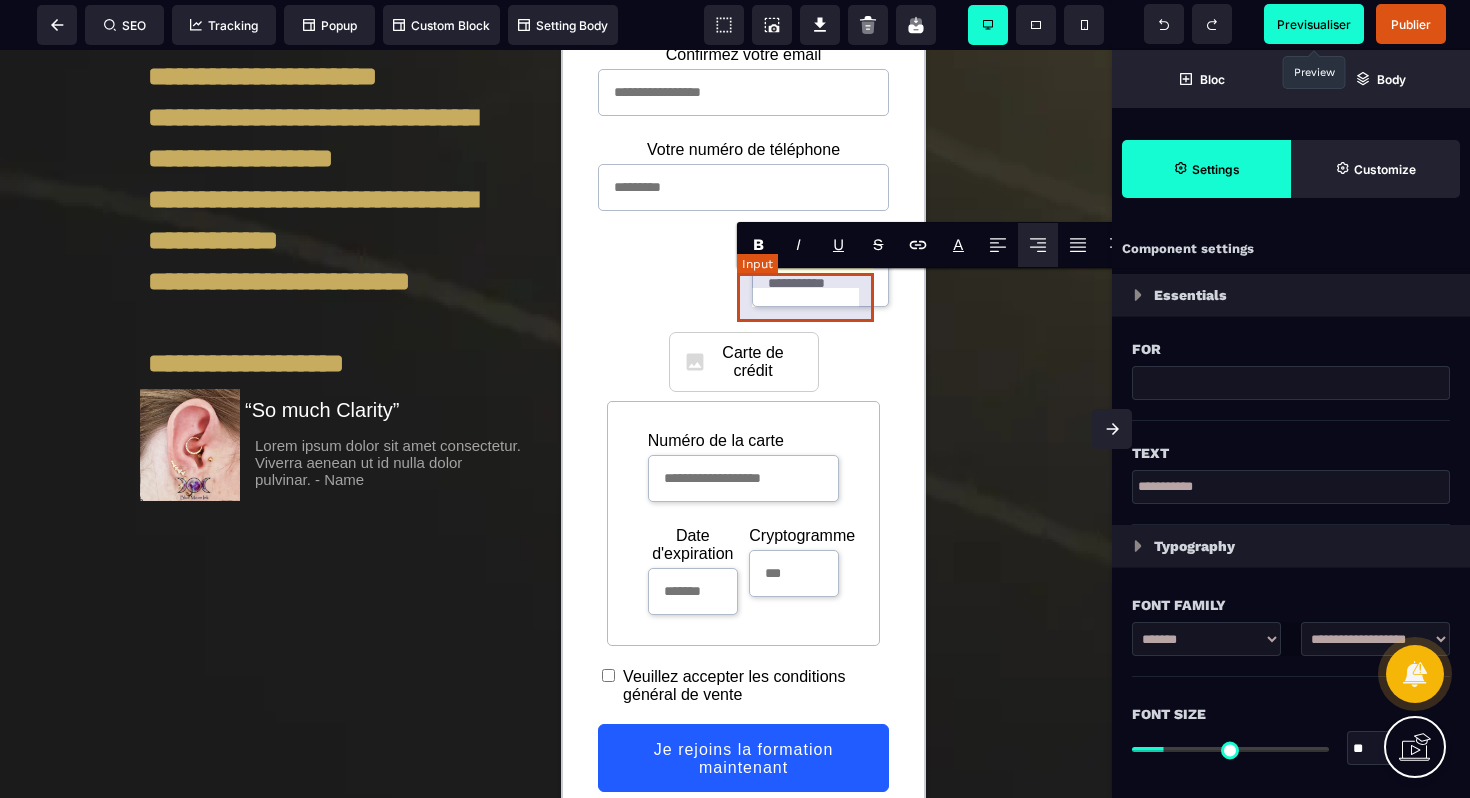 click at bounding box center [820, 283] 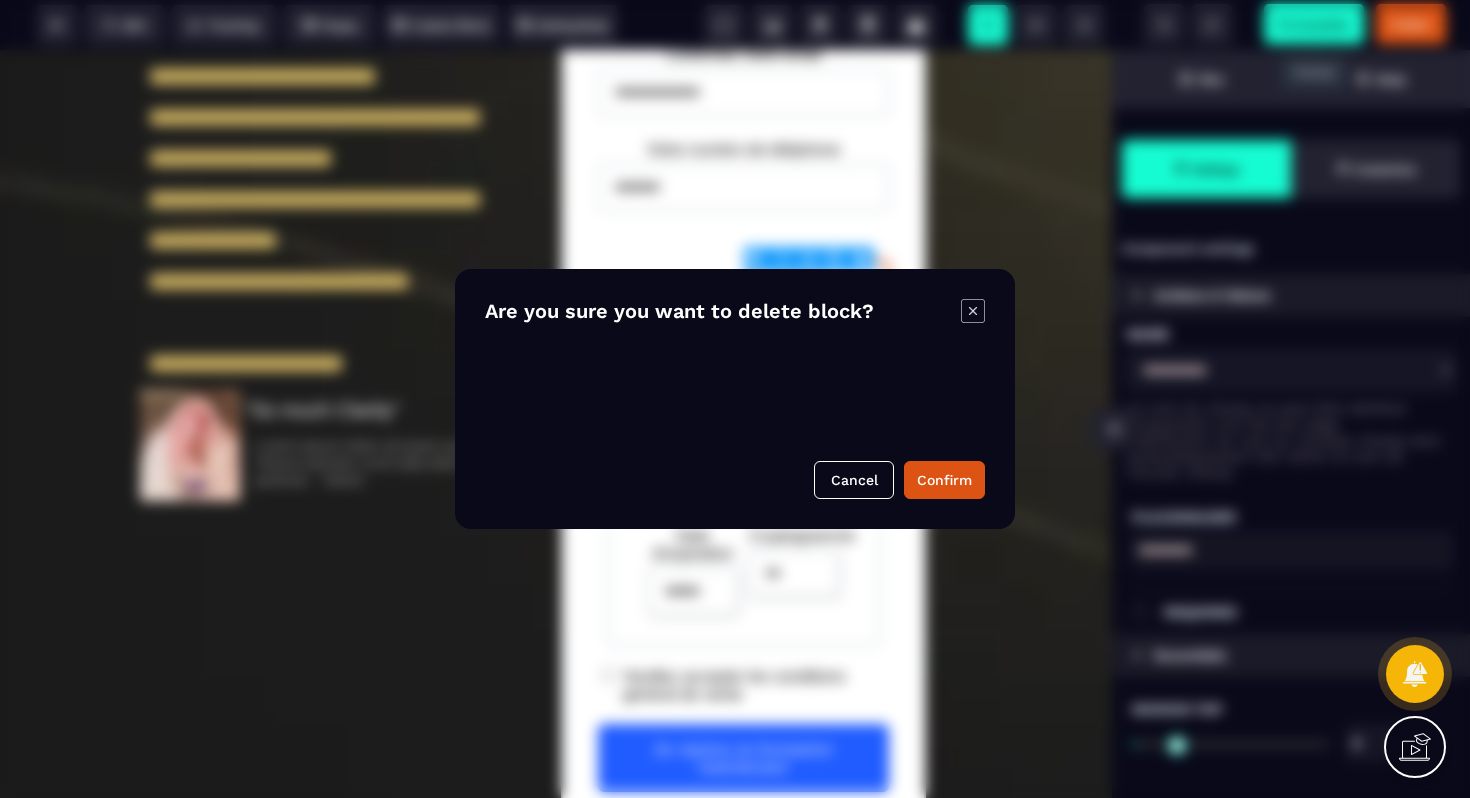 click on "B I U S
A *******
Input
SEO
Tracking
Popup" at bounding box center [735, 399] 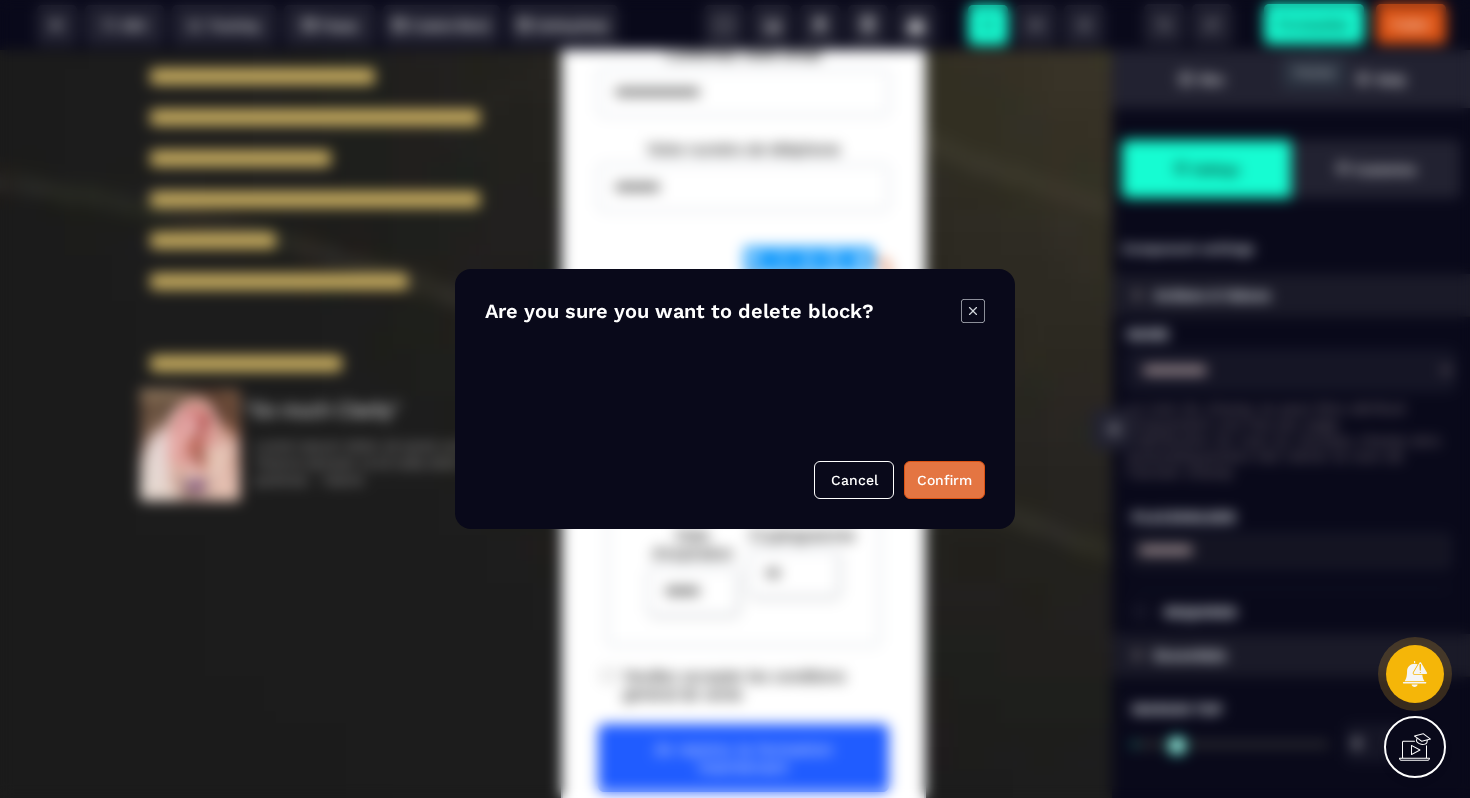 click on "Confirm" at bounding box center (944, 480) 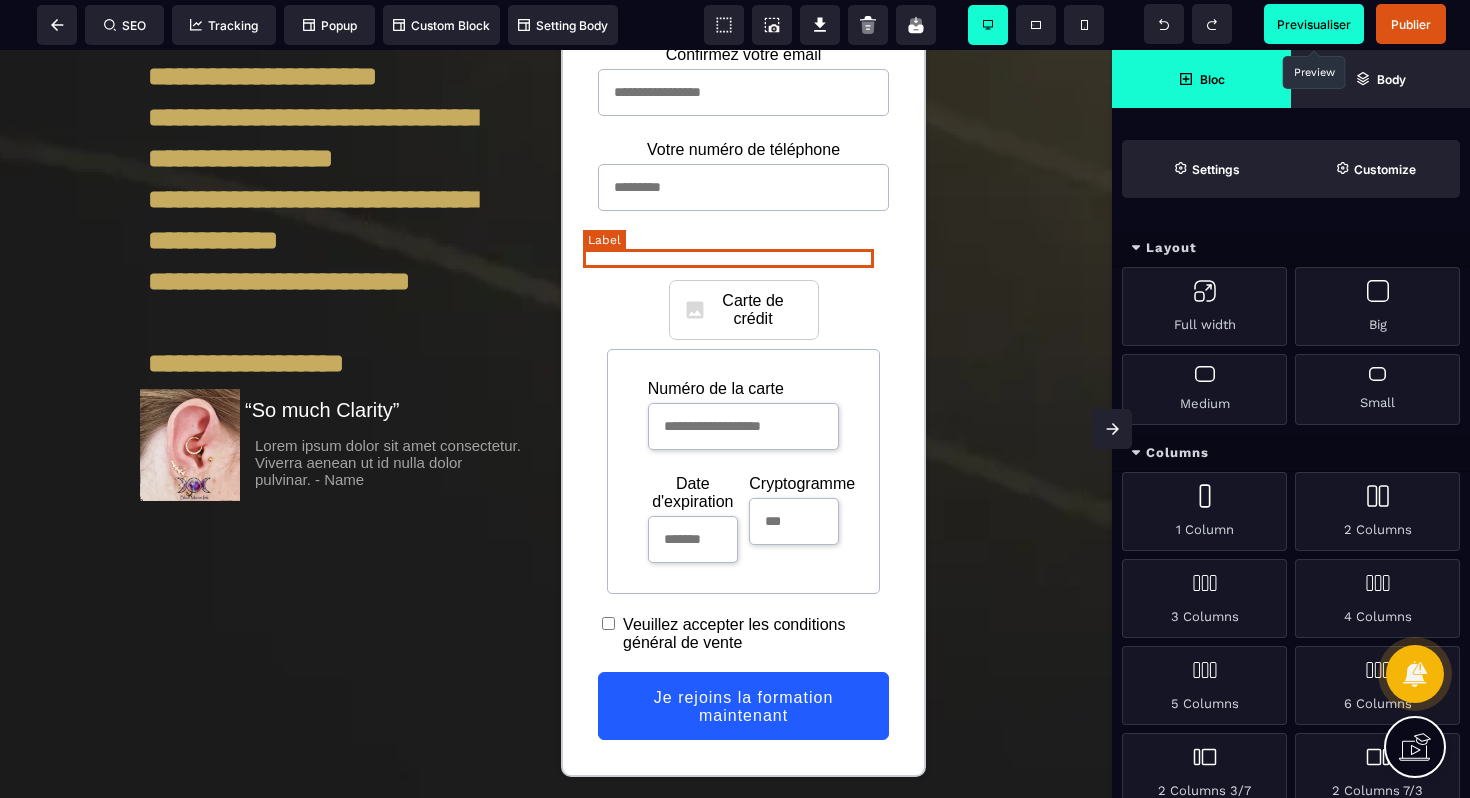 click at bounding box center [743, 245] 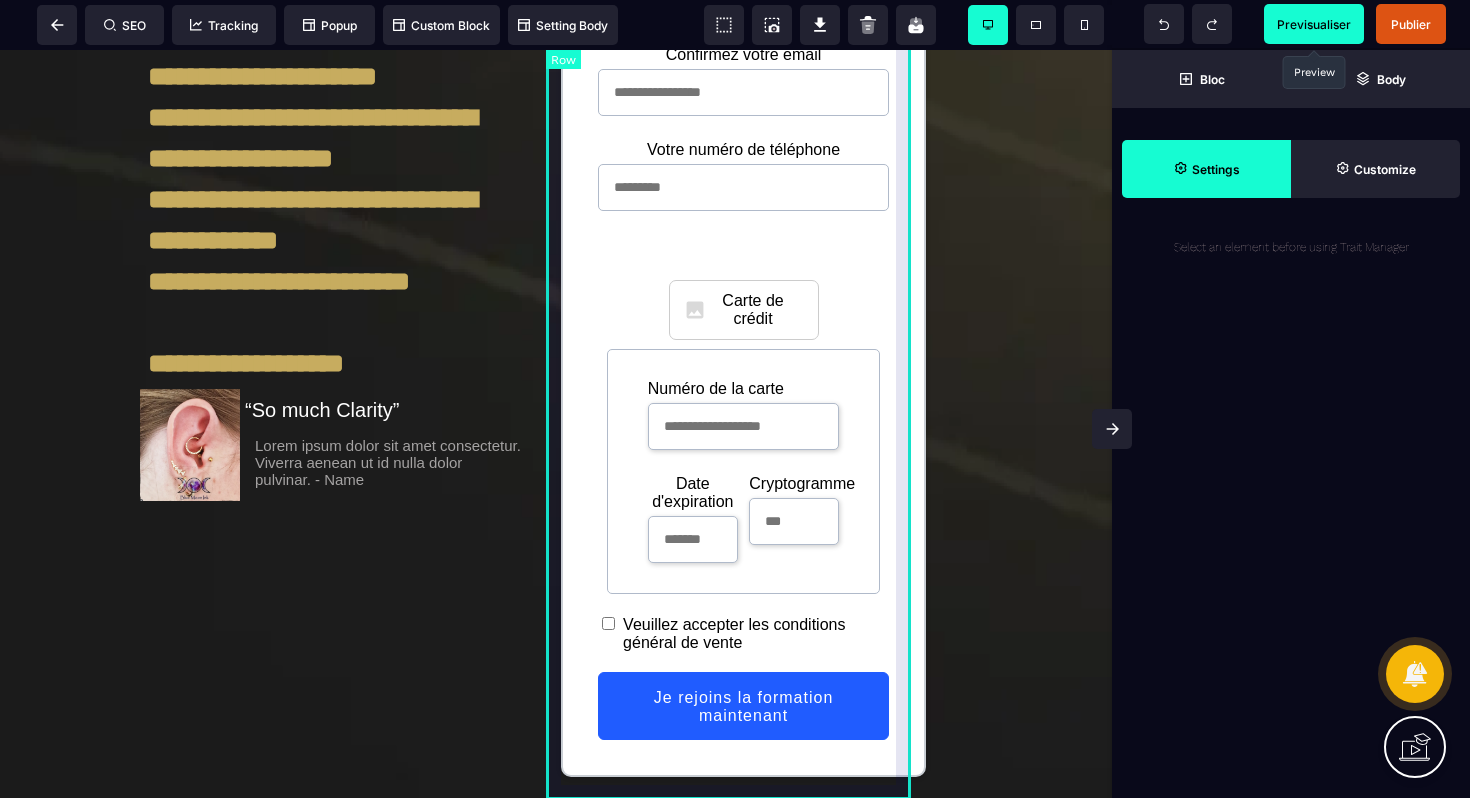 drag, startPoint x: 835, startPoint y: 259, endPoint x: 910, endPoint y: 258, distance: 75.00667 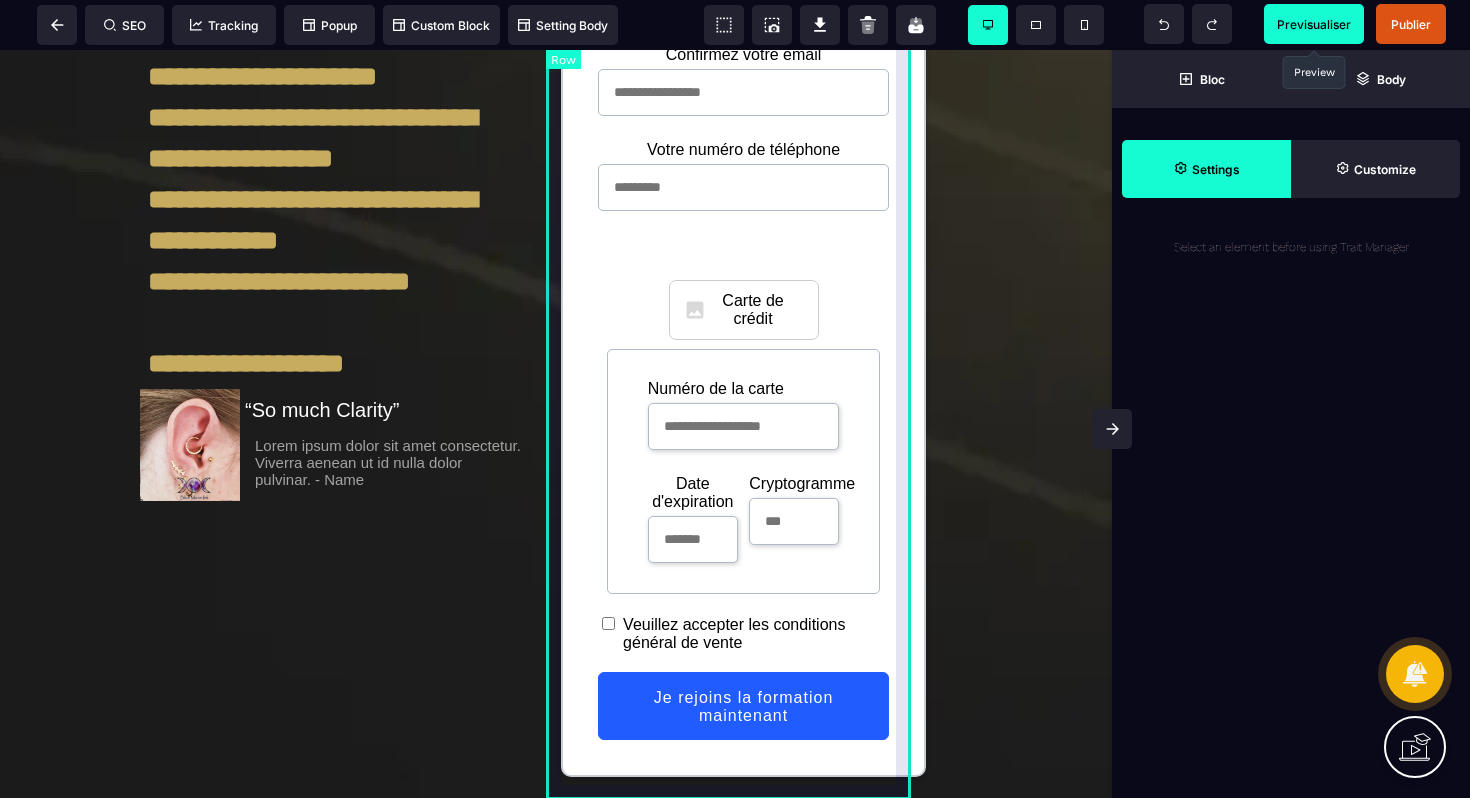 click on "Votre nom Votre prénom Professionnel Votre entreprise Votre email Confirmez votre email Votre numéro de téléphone Carte de crédit Numéro de la carte Date d'expiration Cryptogramme Utilisez votre carte de crédit enregistrée sur PayPal PayPal accepte : MasterCard, Visa et Amex. Votre nom et prénom IBAN Veuillez accepter les conditions général de vente Je rejoins la formation maintenant" at bounding box center [743, 262] 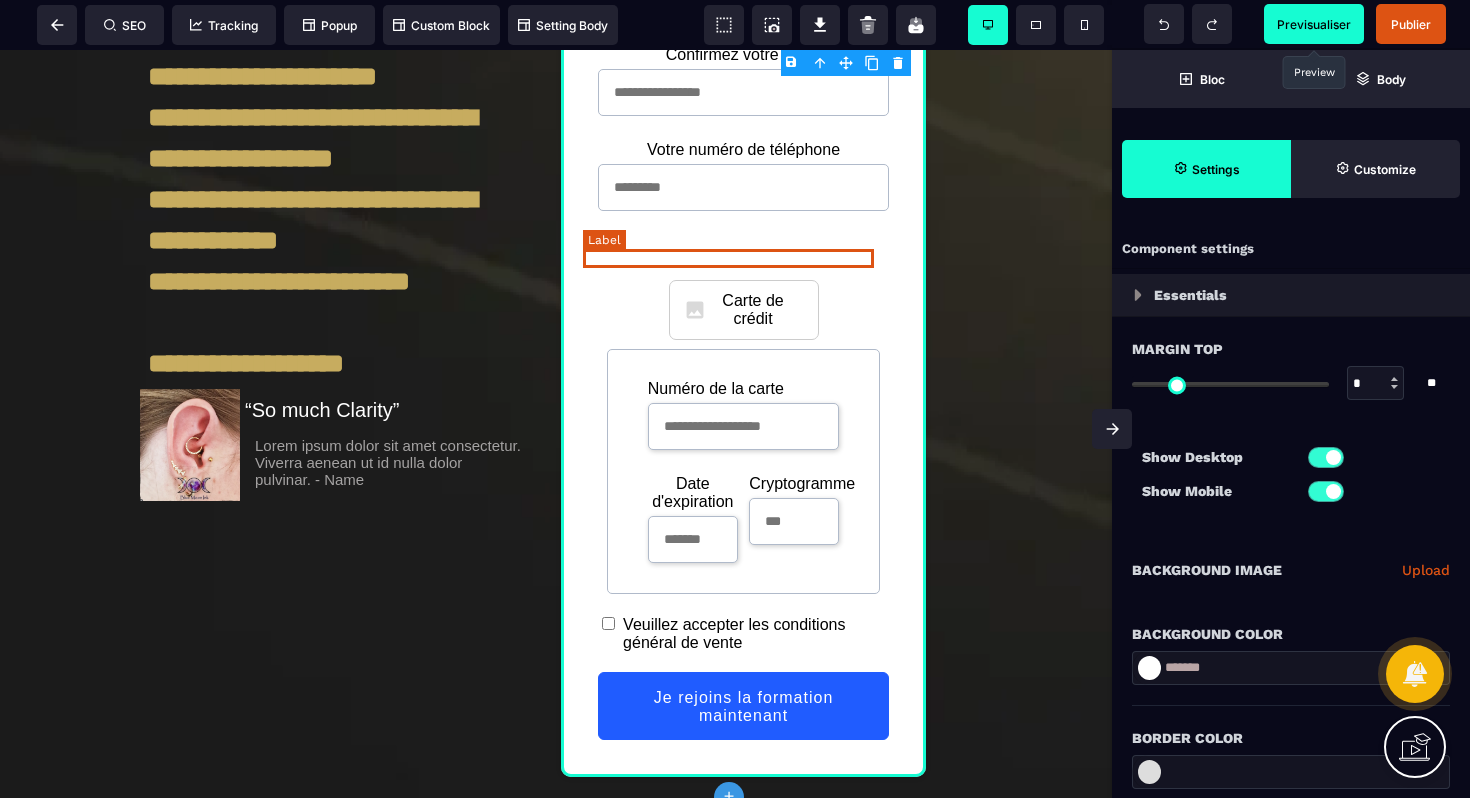 click at bounding box center (743, 245) 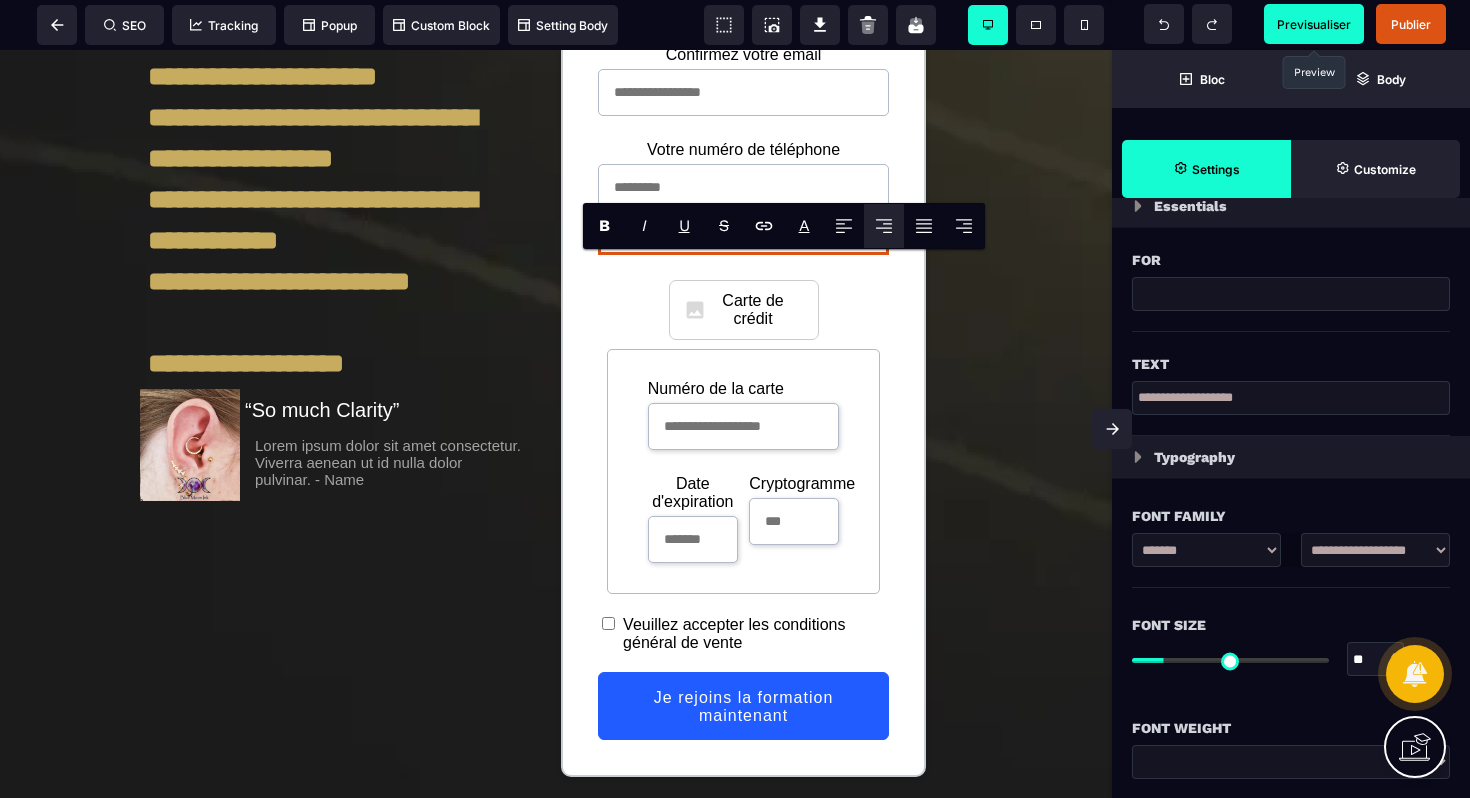 scroll, scrollTop: 102, scrollLeft: 0, axis: vertical 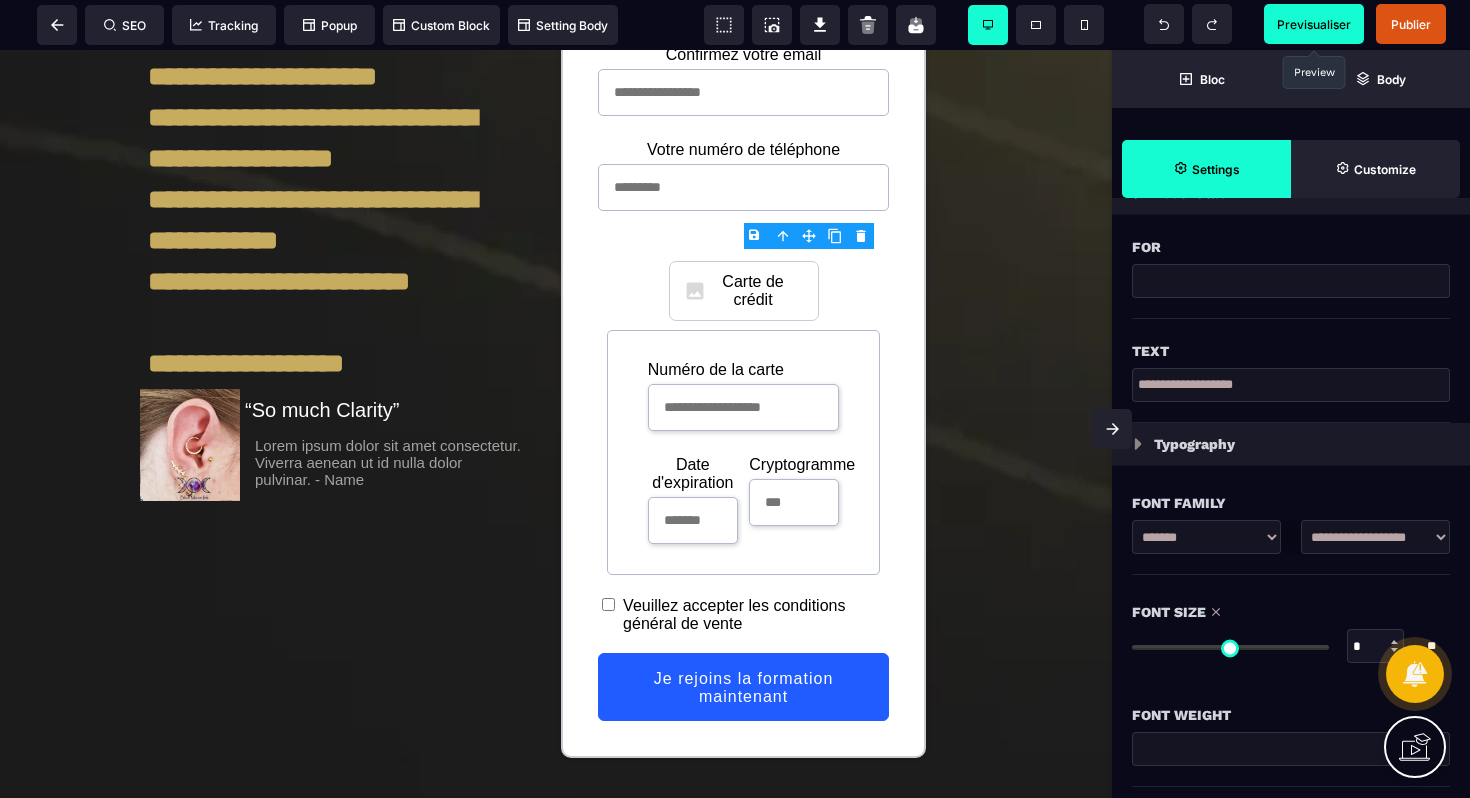 drag, startPoint x: 1172, startPoint y: 652, endPoint x: 1120, endPoint y: 646, distance: 52.34501 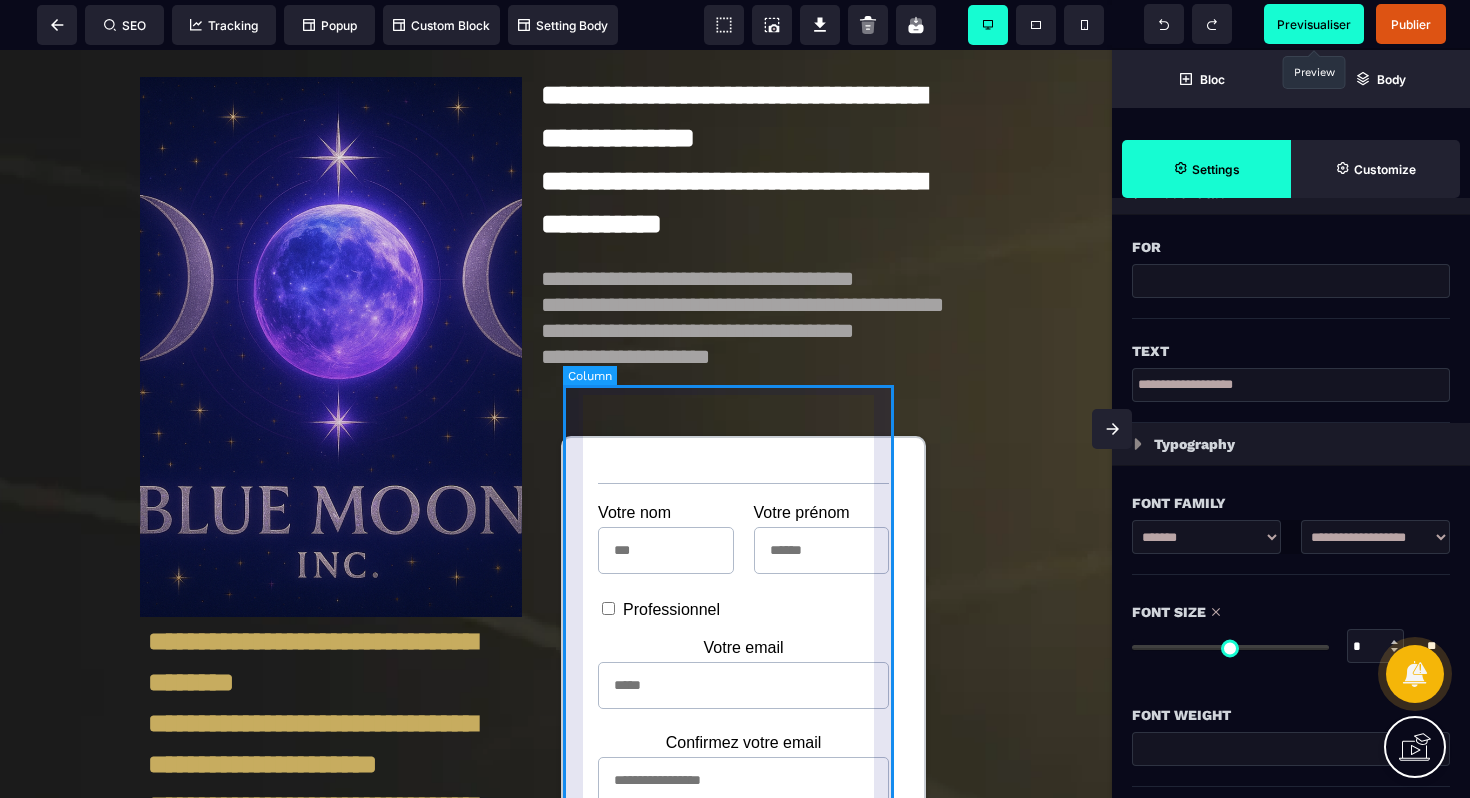 scroll, scrollTop: 522, scrollLeft: 0, axis: vertical 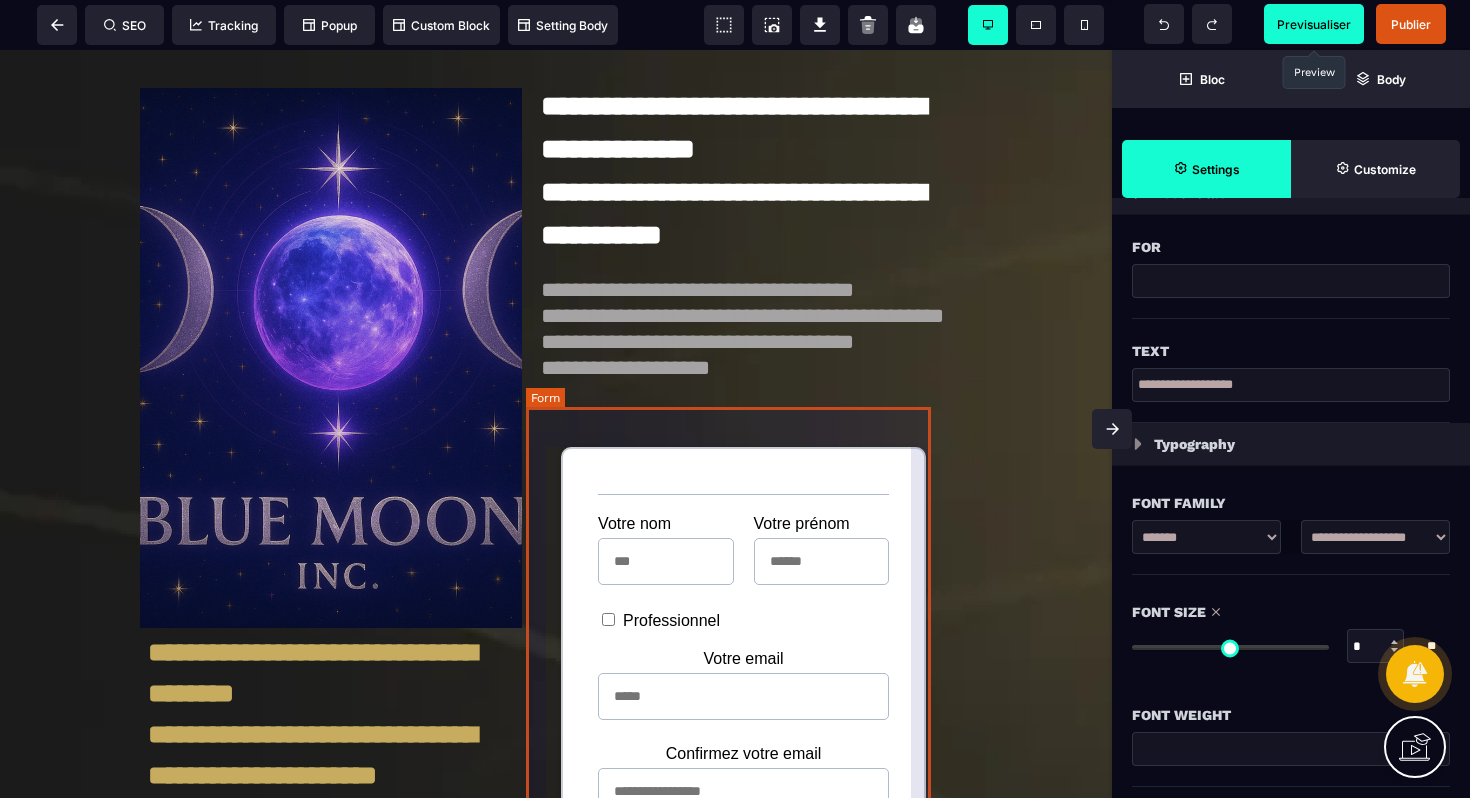 click on "Votre nom Votre prénom Professionnel Votre entreprise Votre email Confirmez votre email Votre numéro de téléphone Carte de crédit Numéro de la carte Date d'expiration Cryptogramme Utilisez votre carte de crédit enregistrée sur PayPal PayPal accepte : MasterCard, Visa et Amex. Votre nom et prénom IBAN Veuillez accepter les conditions général de vente Je rejoins la formation maintenant" at bounding box center [743, 952] 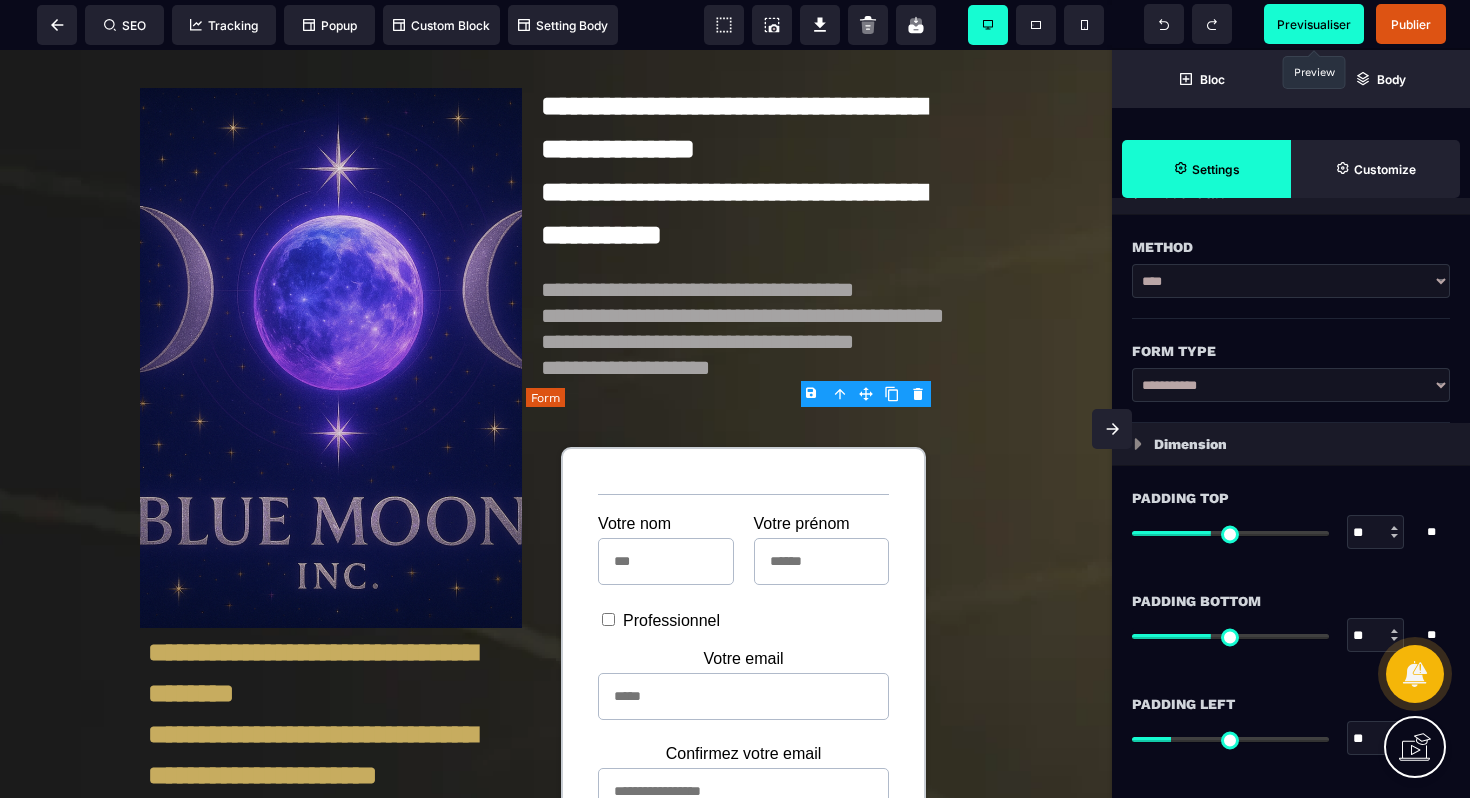 scroll, scrollTop: 0, scrollLeft: 0, axis: both 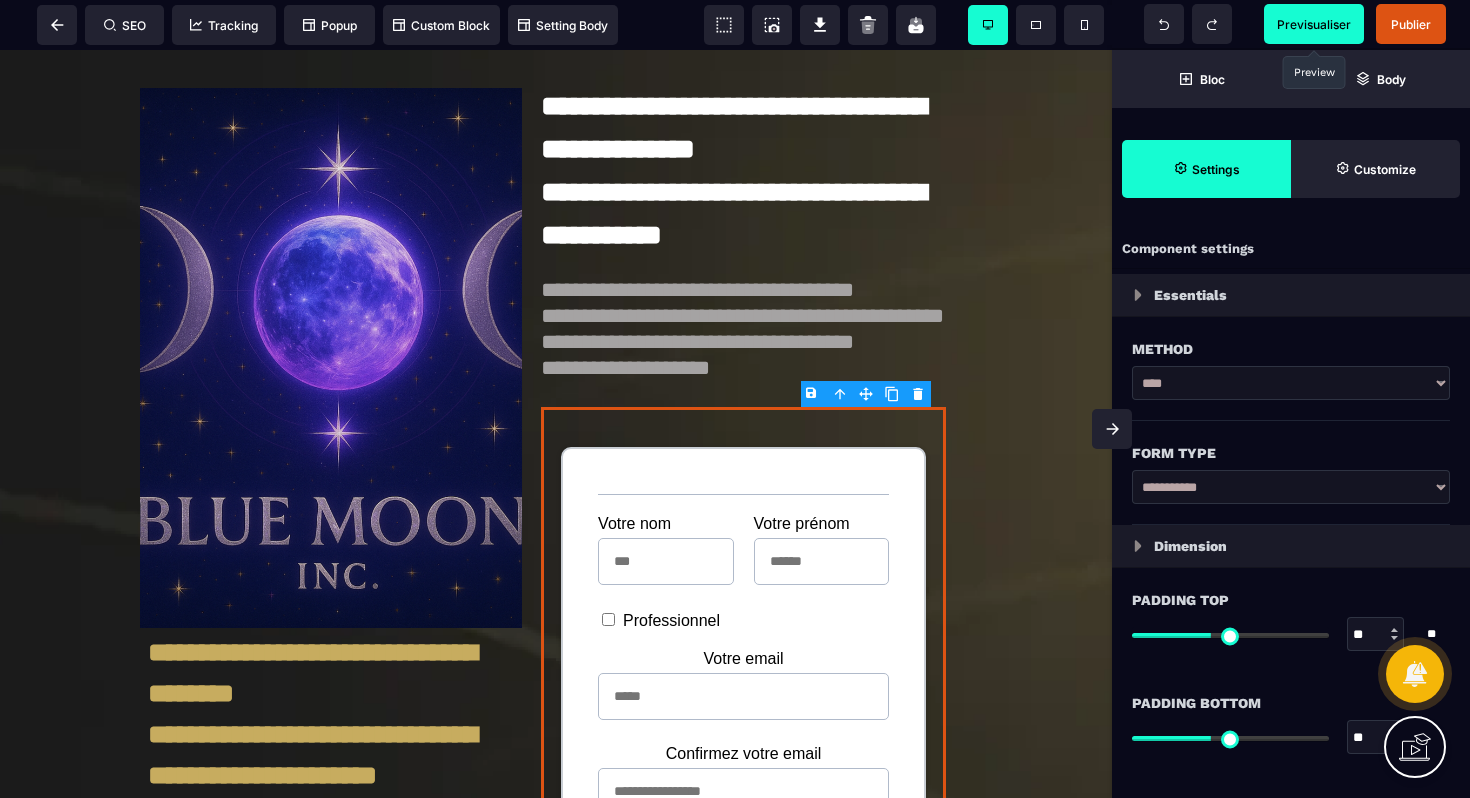 click on "****" at bounding box center [1291, 383] 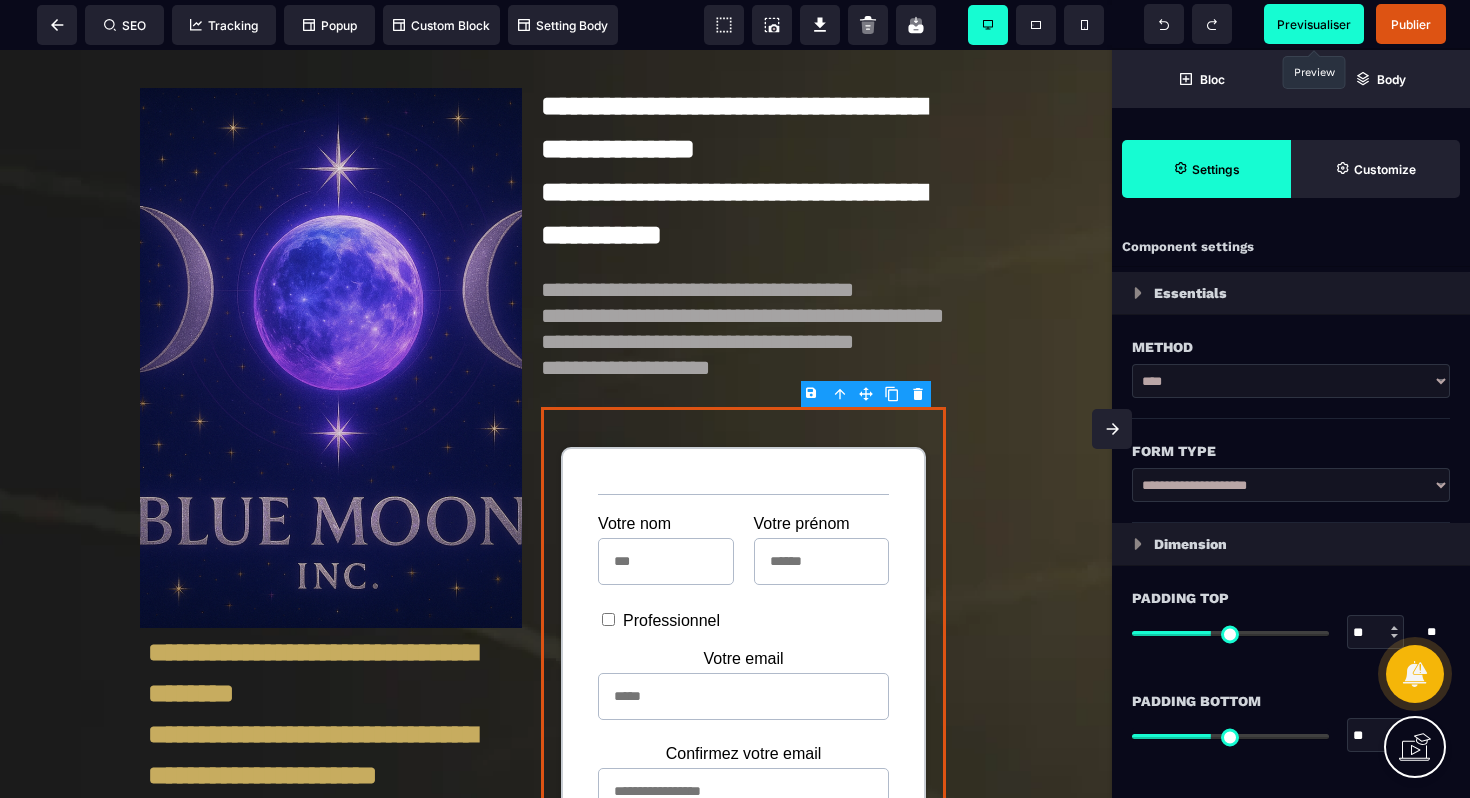 scroll, scrollTop: 0, scrollLeft: 0, axis: both 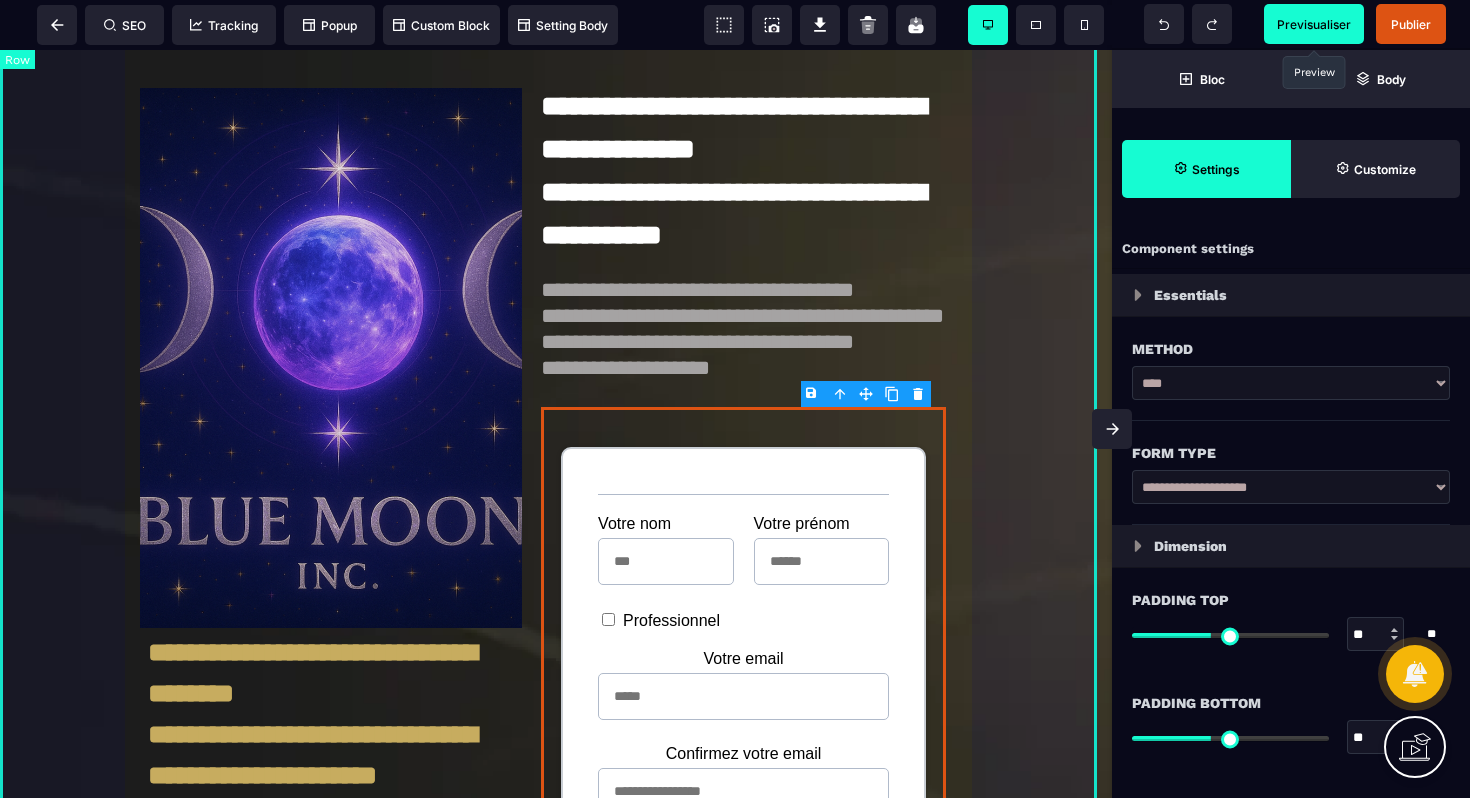 click on "**********" at bounding box center (556, 555) 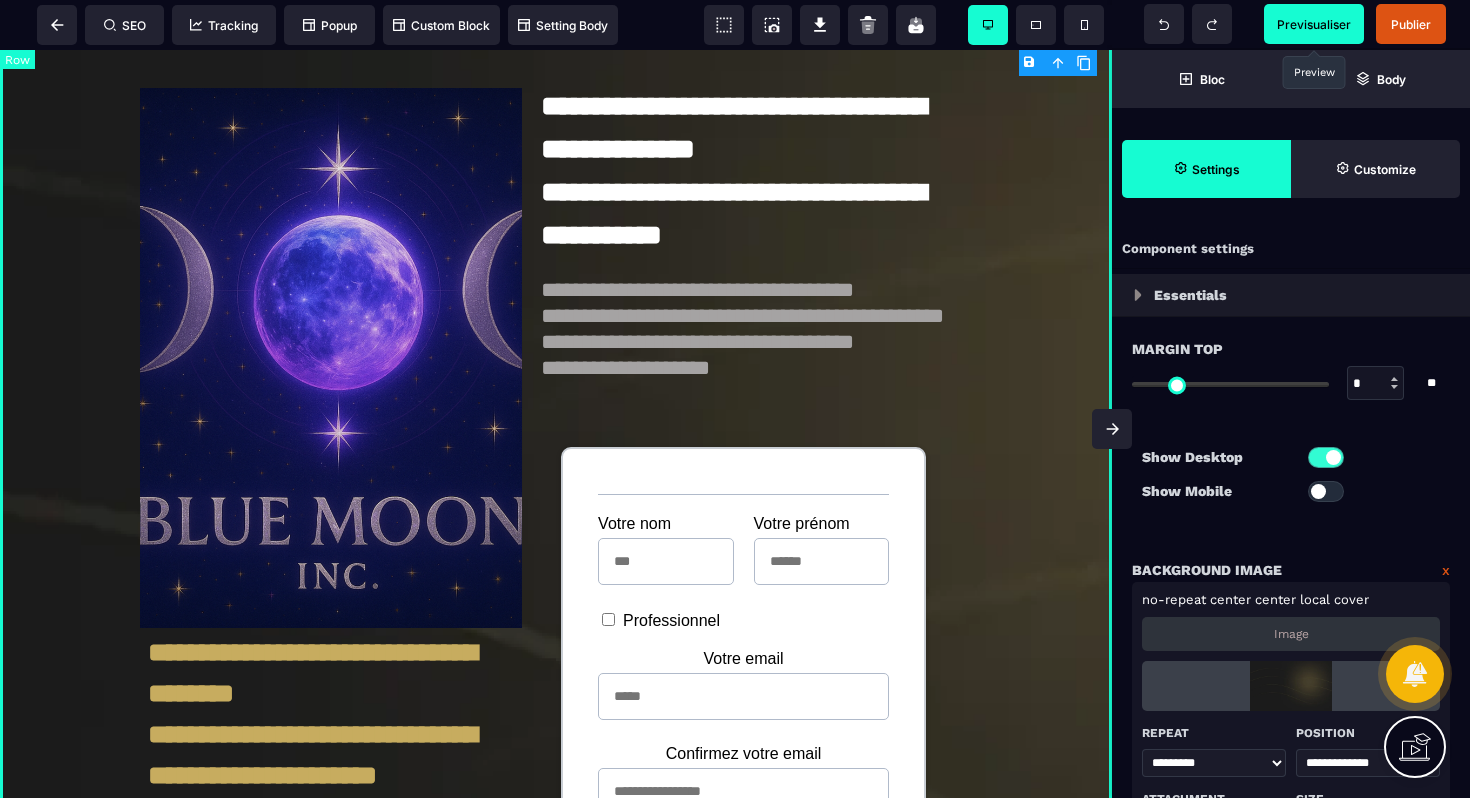 click on "**********" at bounding box center (556, 555) 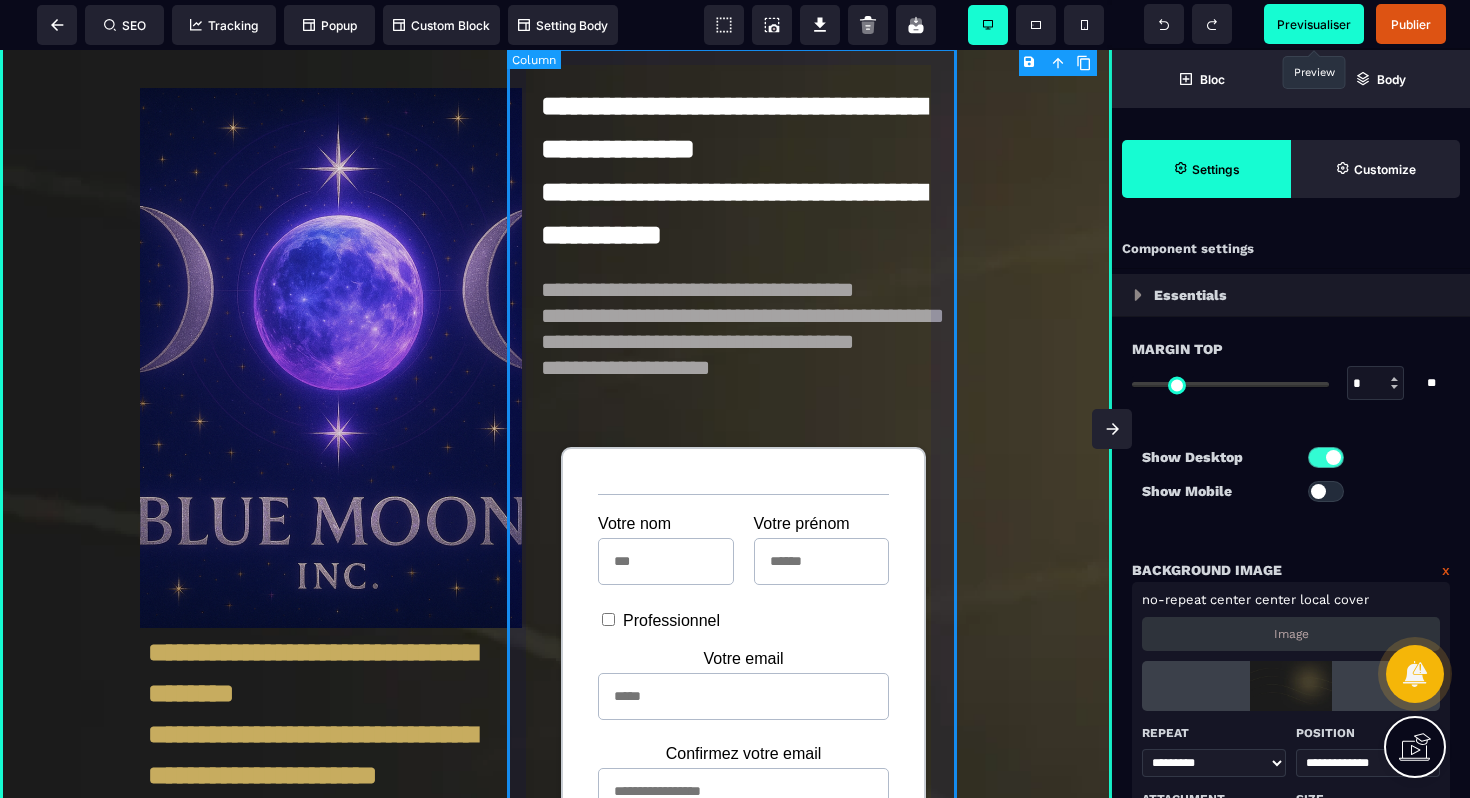 click on "**********" at bounding box center [747, 782] 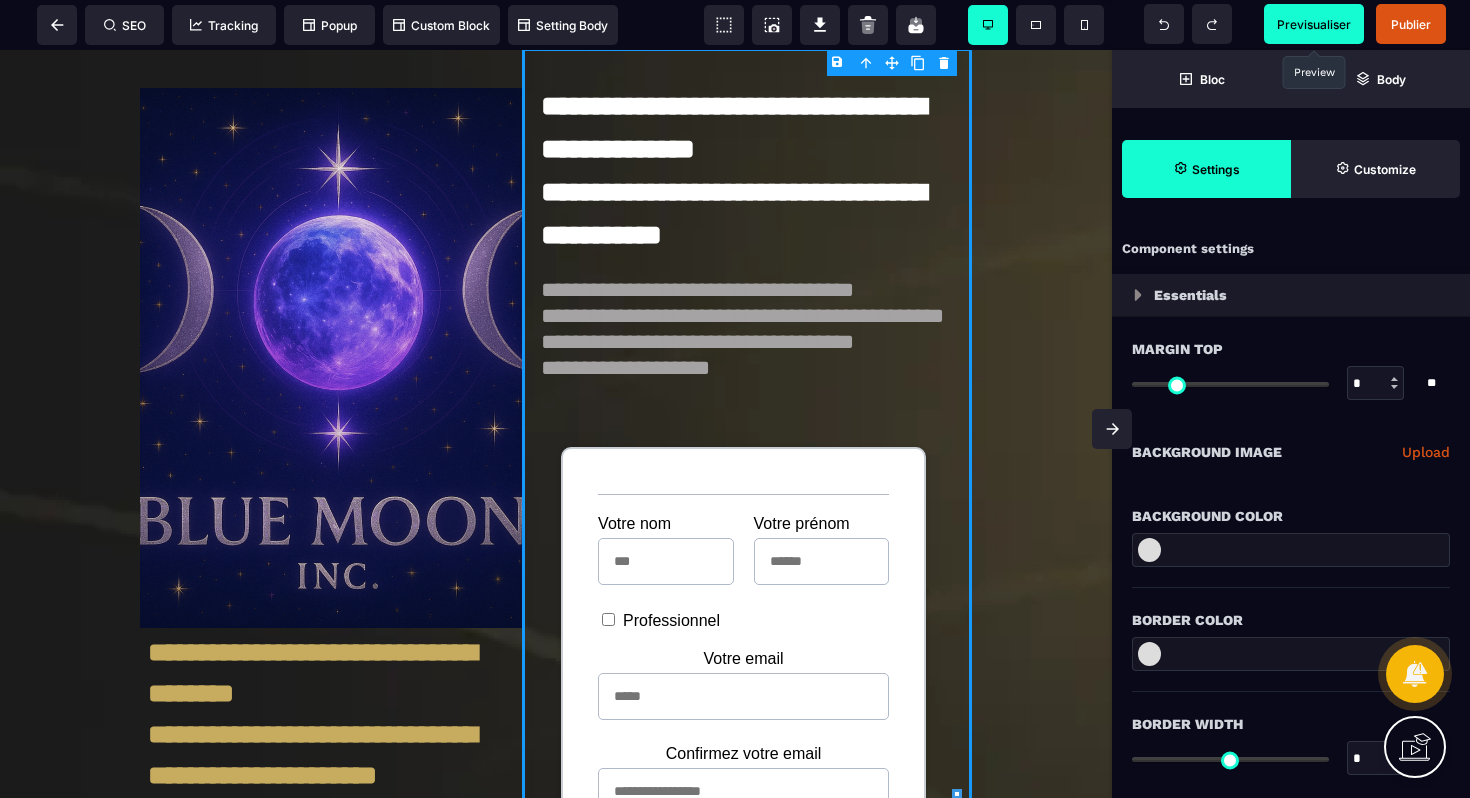click at bounding box center (1149, 550) 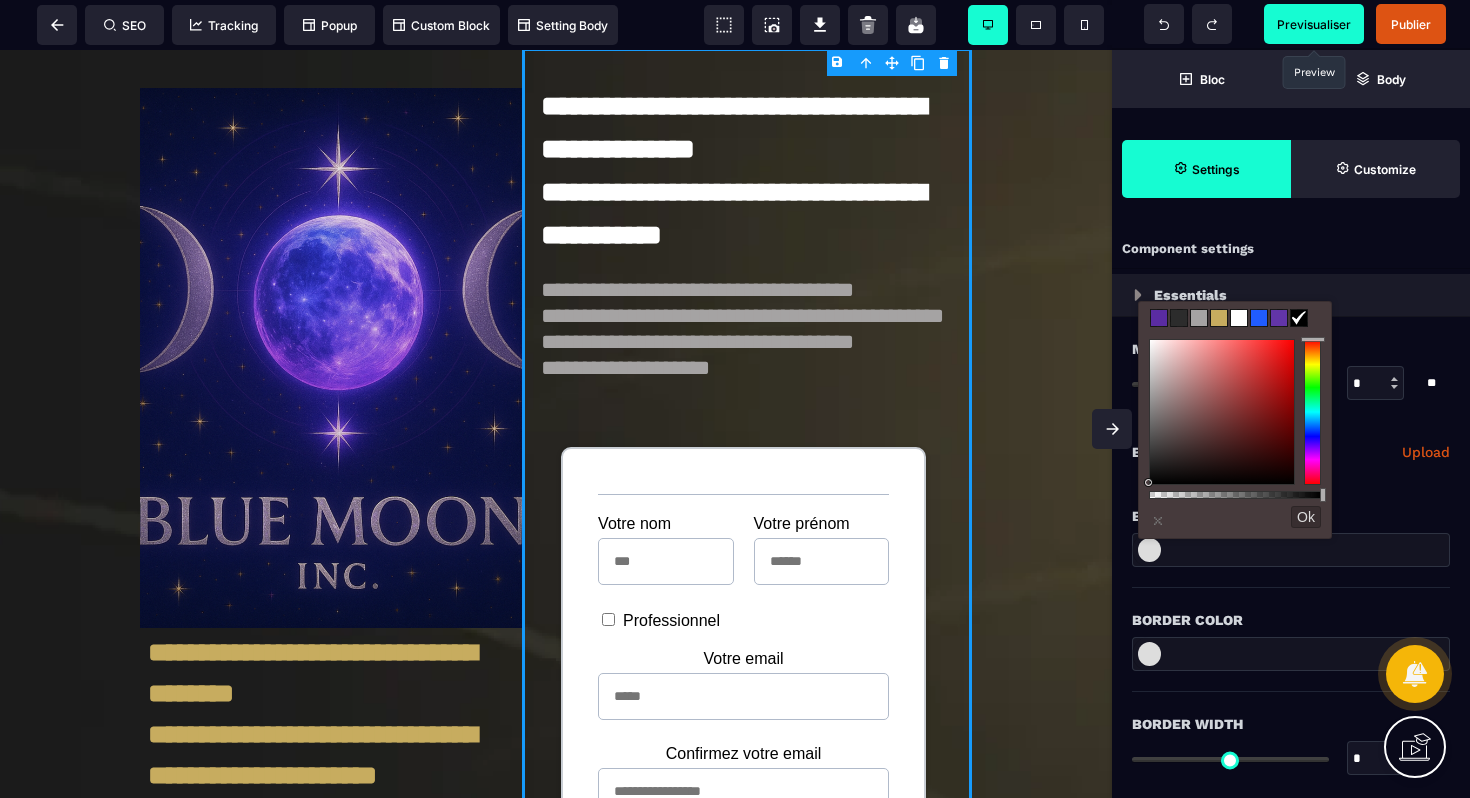 click at bounding box center (1279, 318) 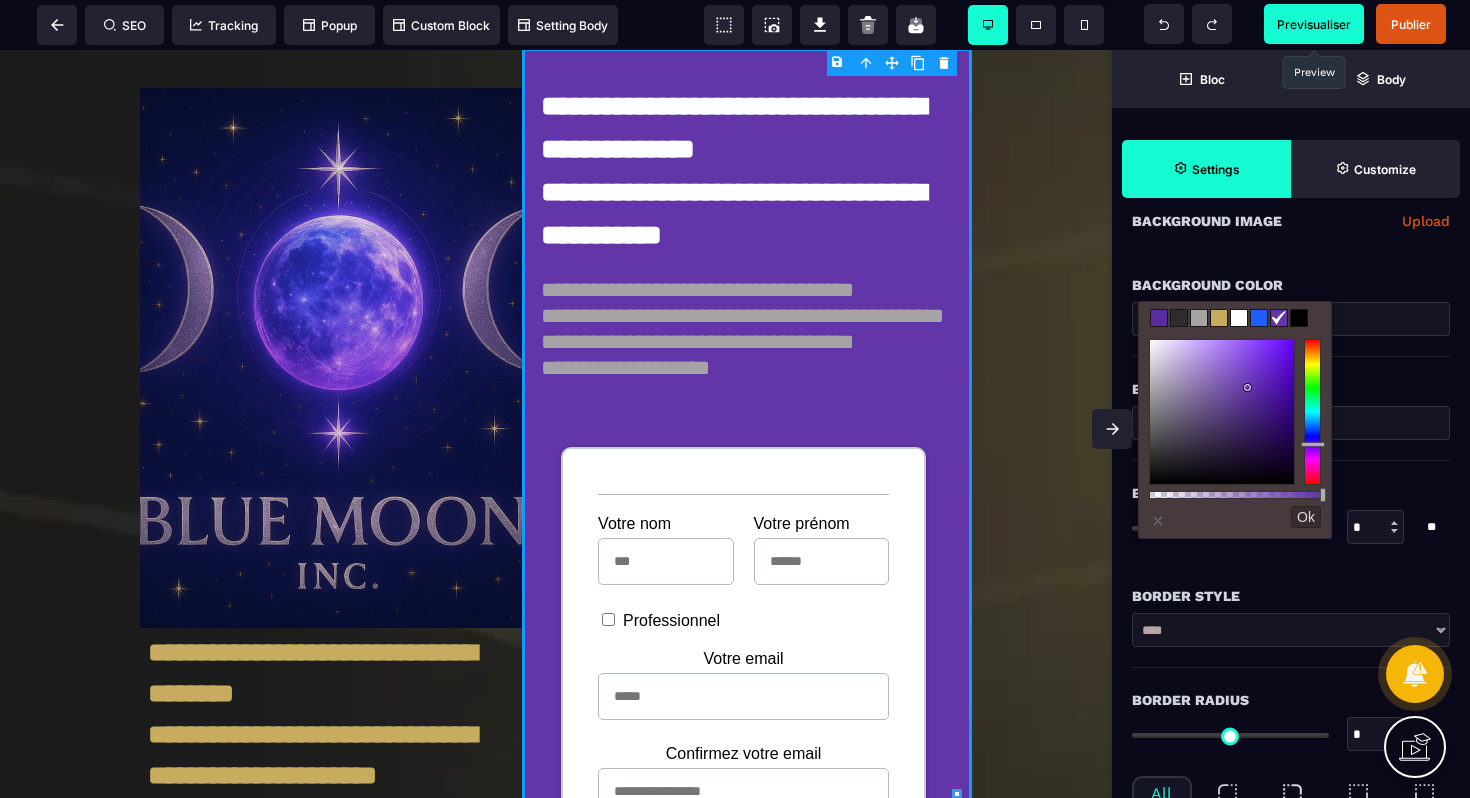 scroll, scrollTop: 323, scrollLeft: 0, axis: vertical 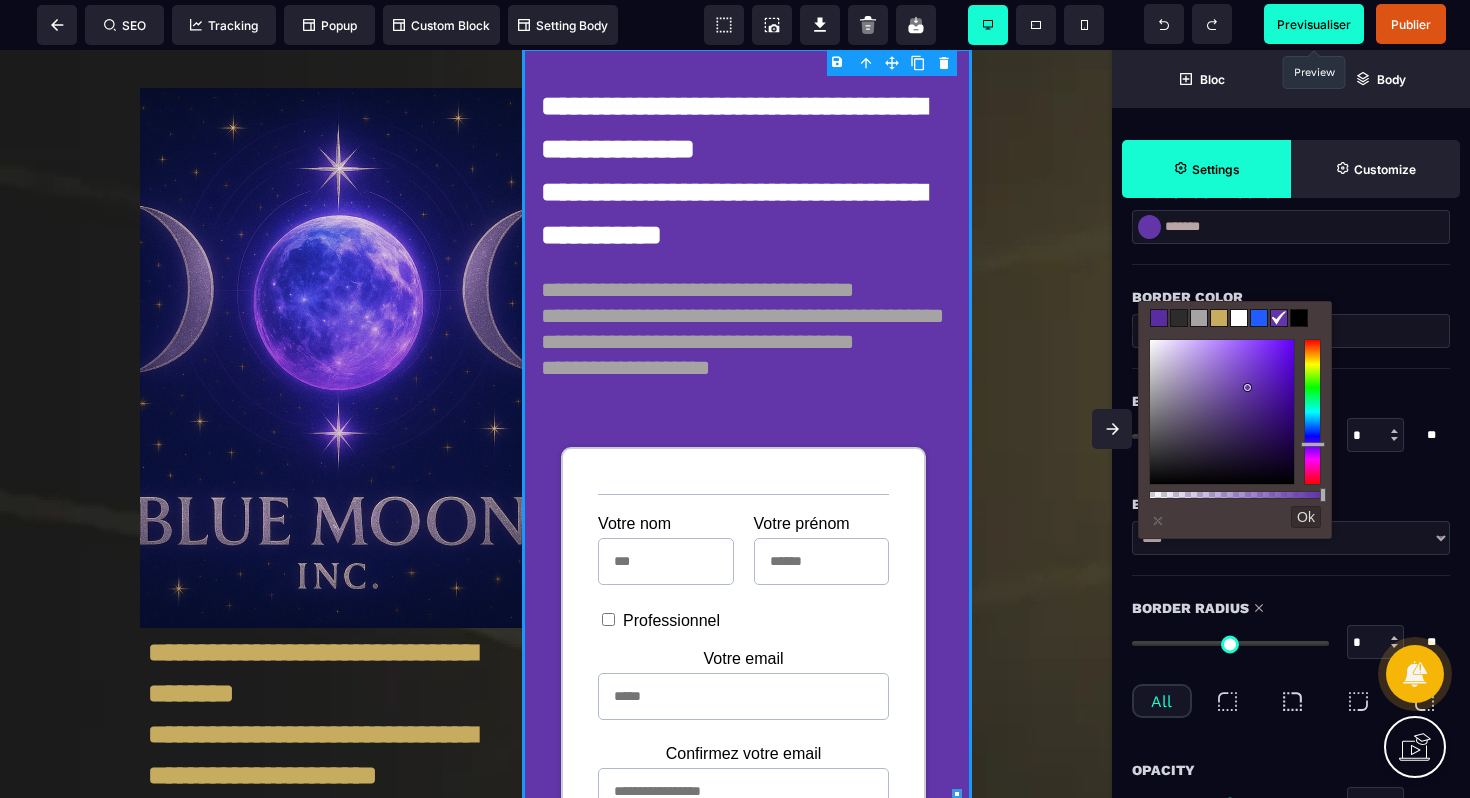 click at bounding box center [1230, 643] 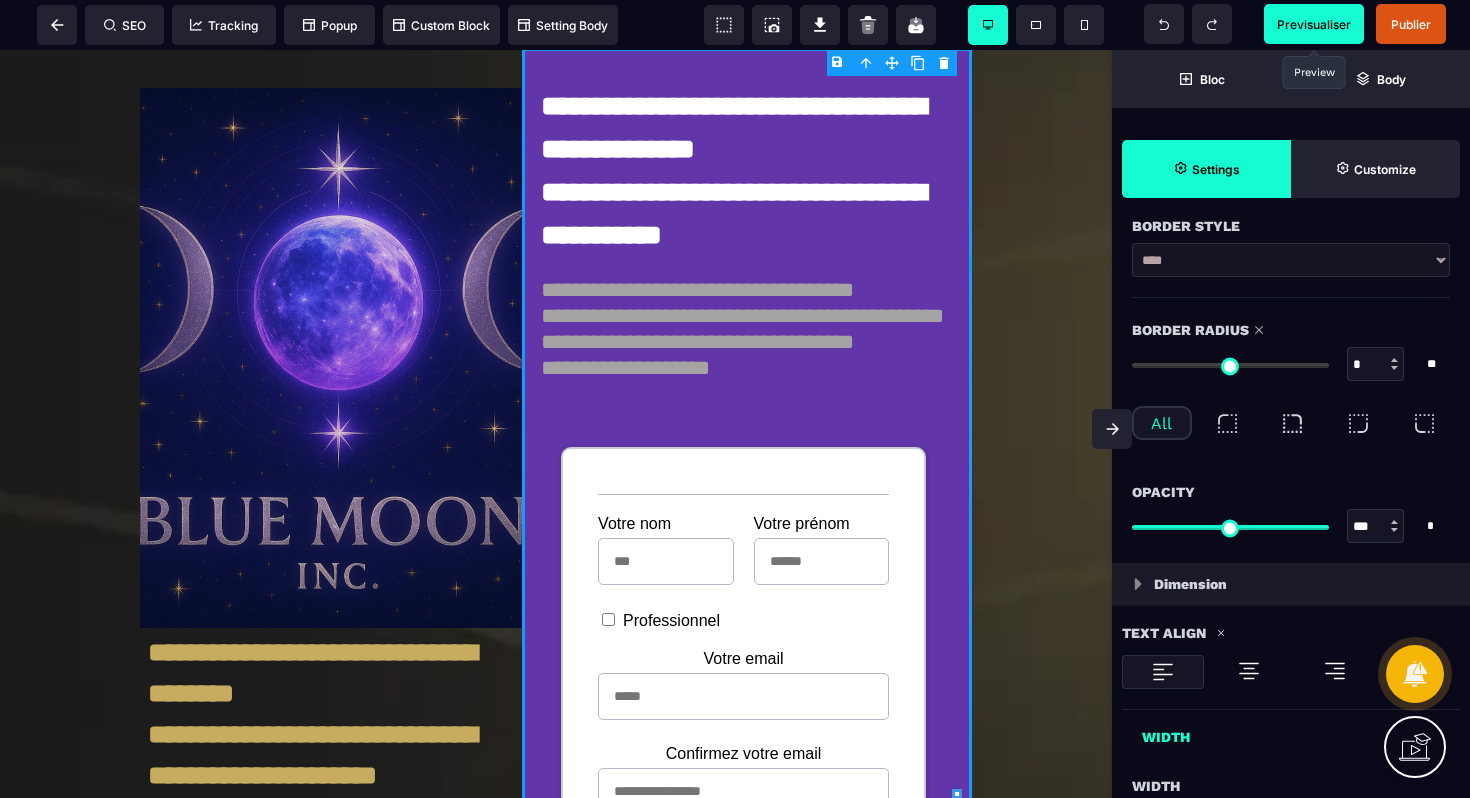 scroll, scrollTop: 766, scrollLeft: 0, axis: vertical 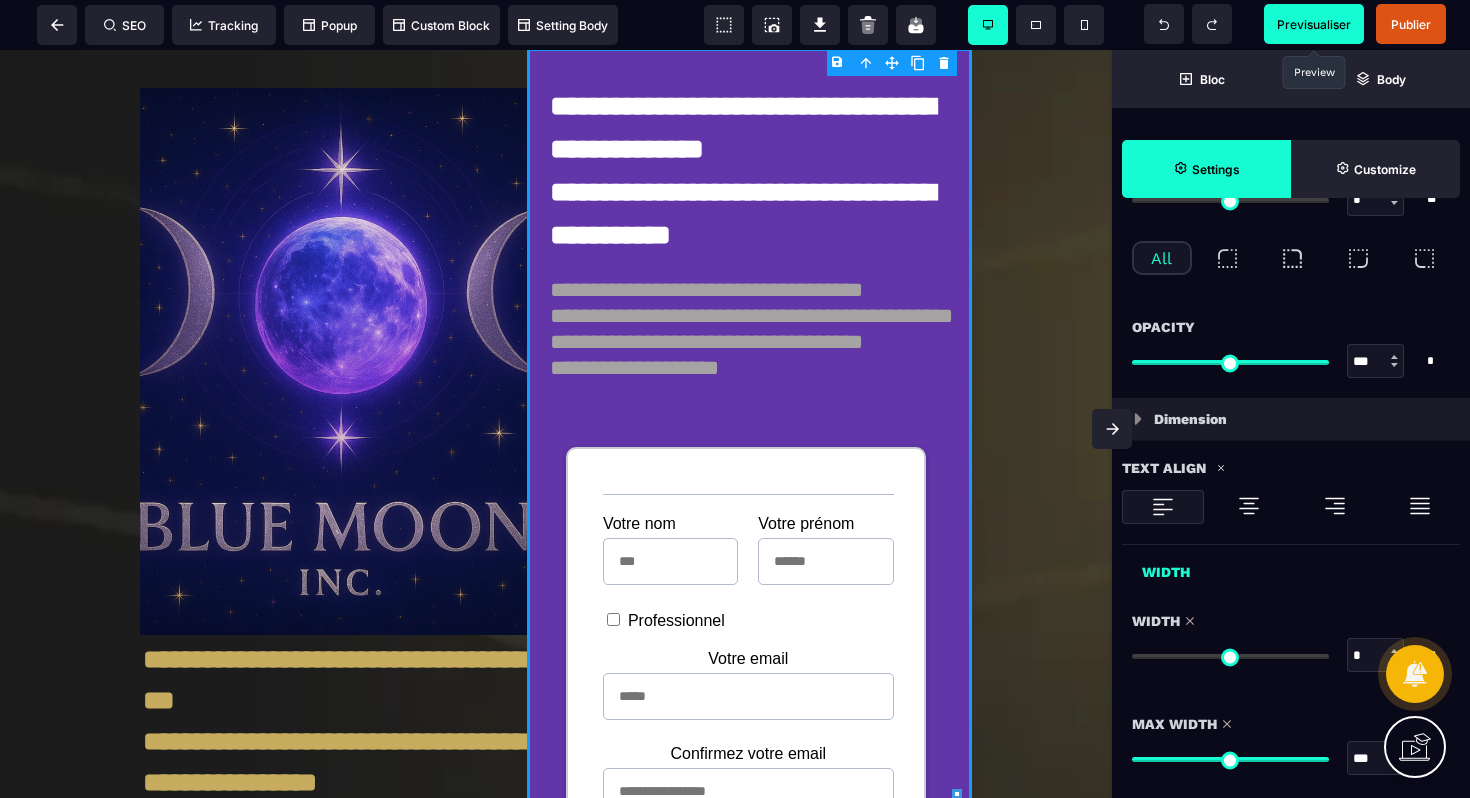 drag, startPoint x: 1141, startPoint y: 656, endPoint x: 1128, endPoint y: 656, distance: 13 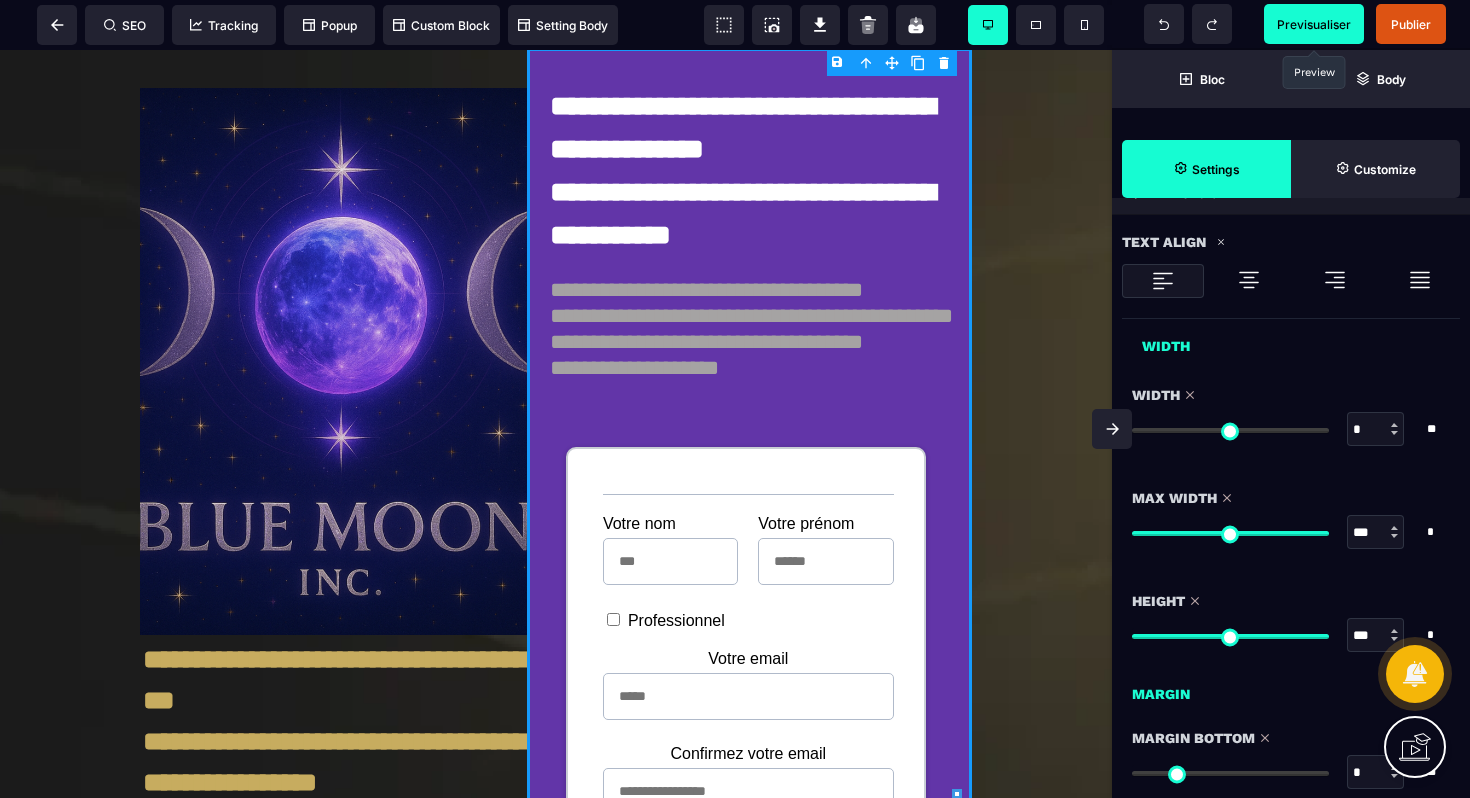 scroll, scrollTop: 1008, scrollLeft: 0, axis: vertical 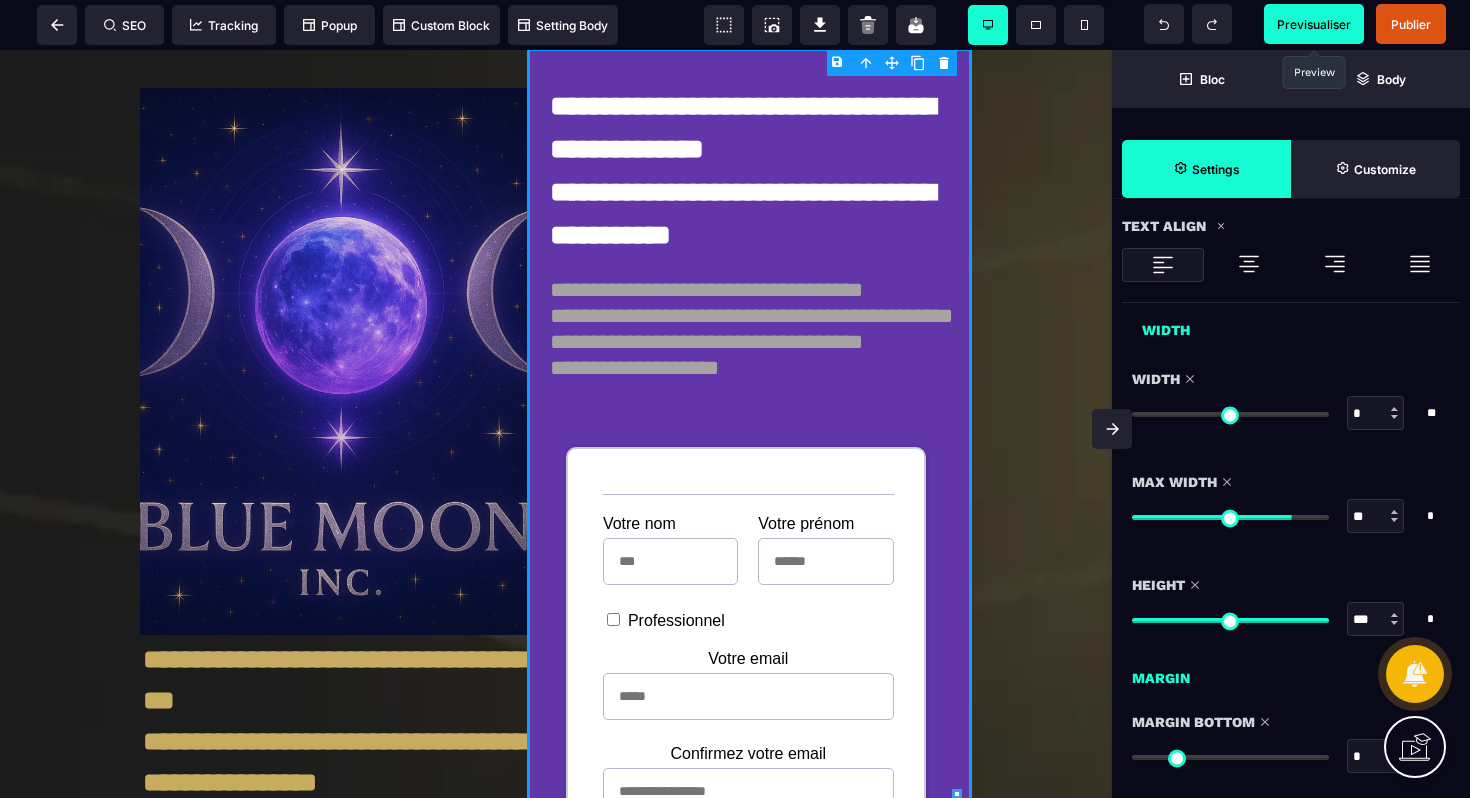 drag, startPoint x: 1318, startPoint y: 522, endPoint x: 1286, endPoint y: 522, distance: 32 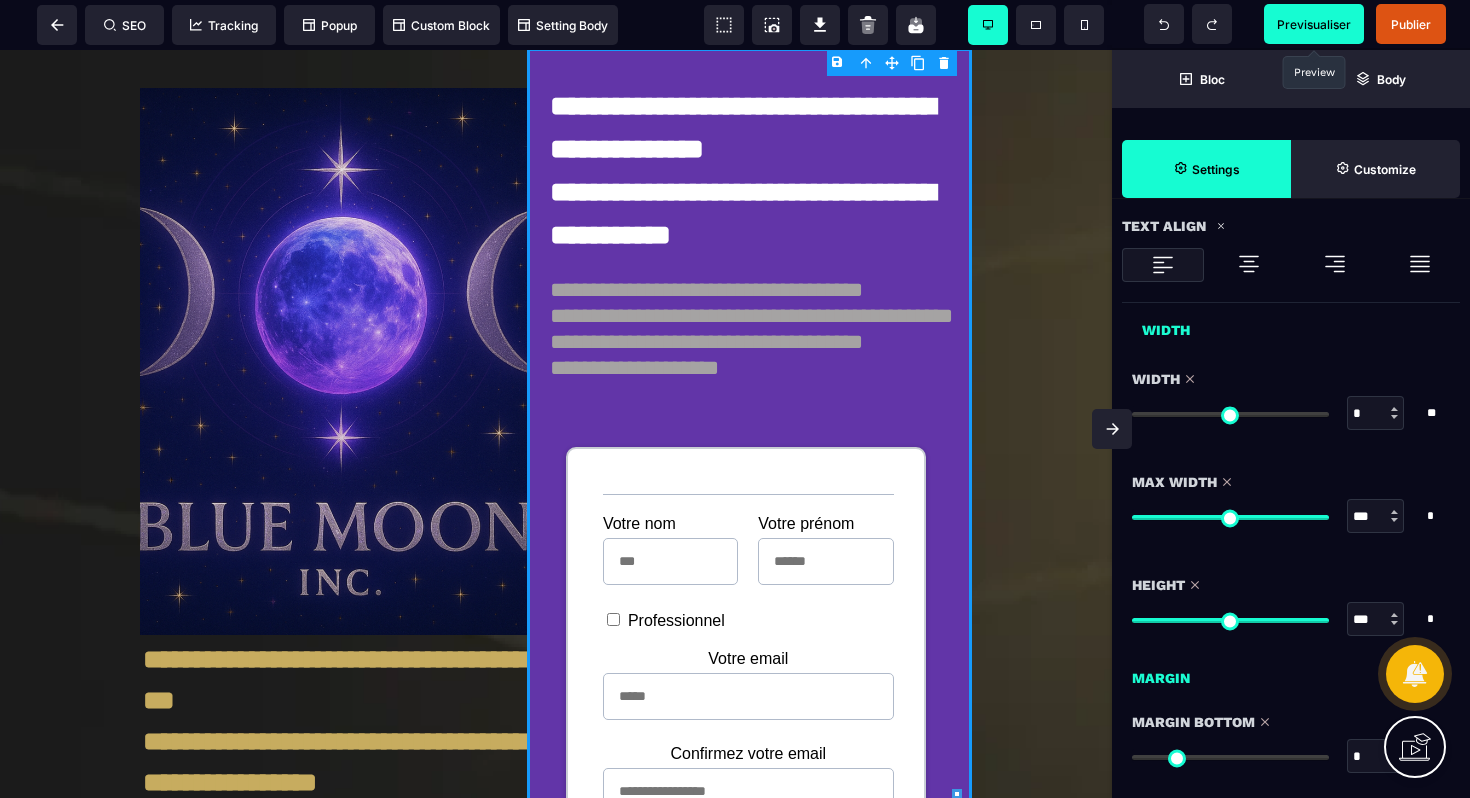 drag, startPoint x: 1286, startPoint y: 522, endPoint x: 1369, endPoint y: 523, distance: 83.00603 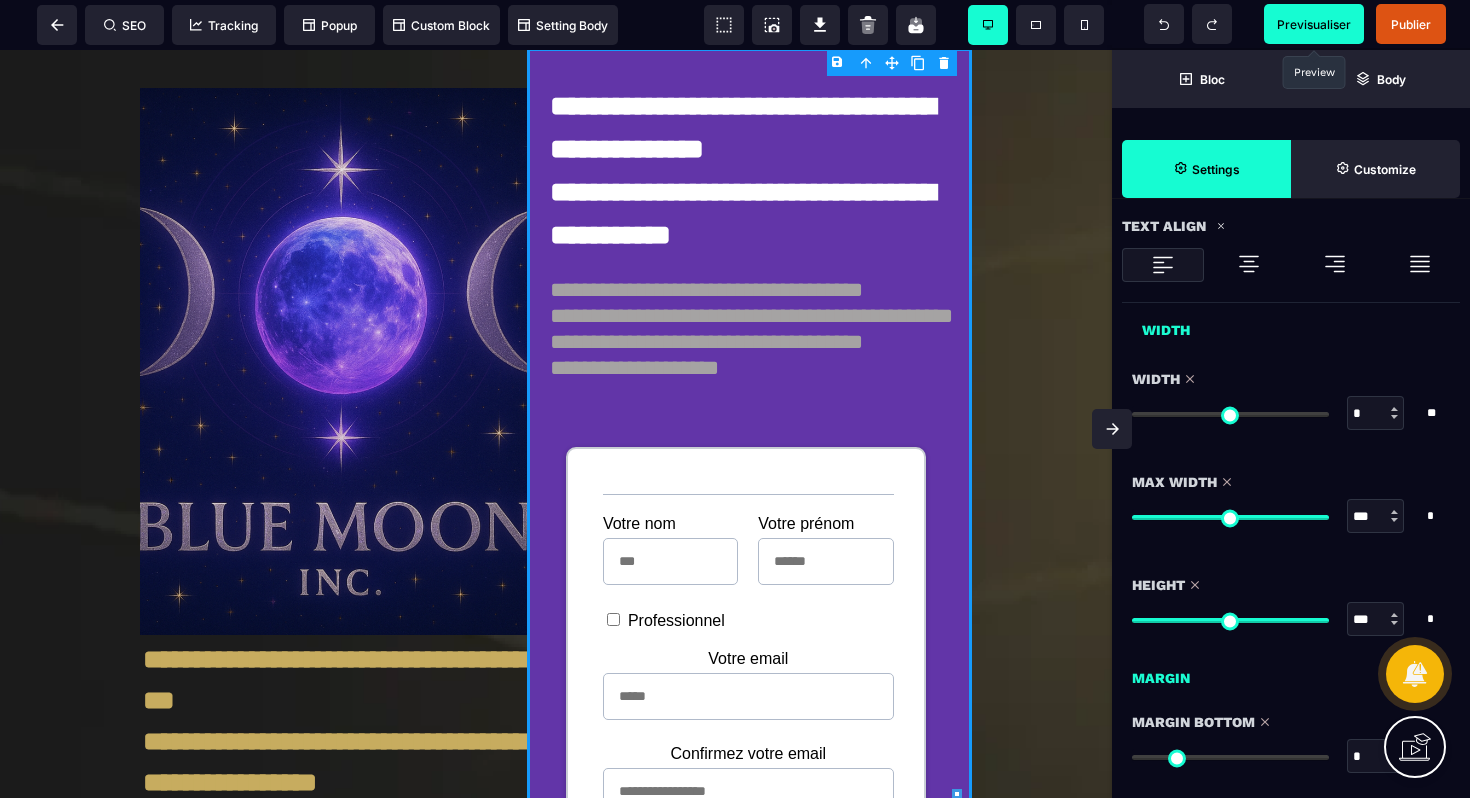 click at bounding box center [1230, 517] 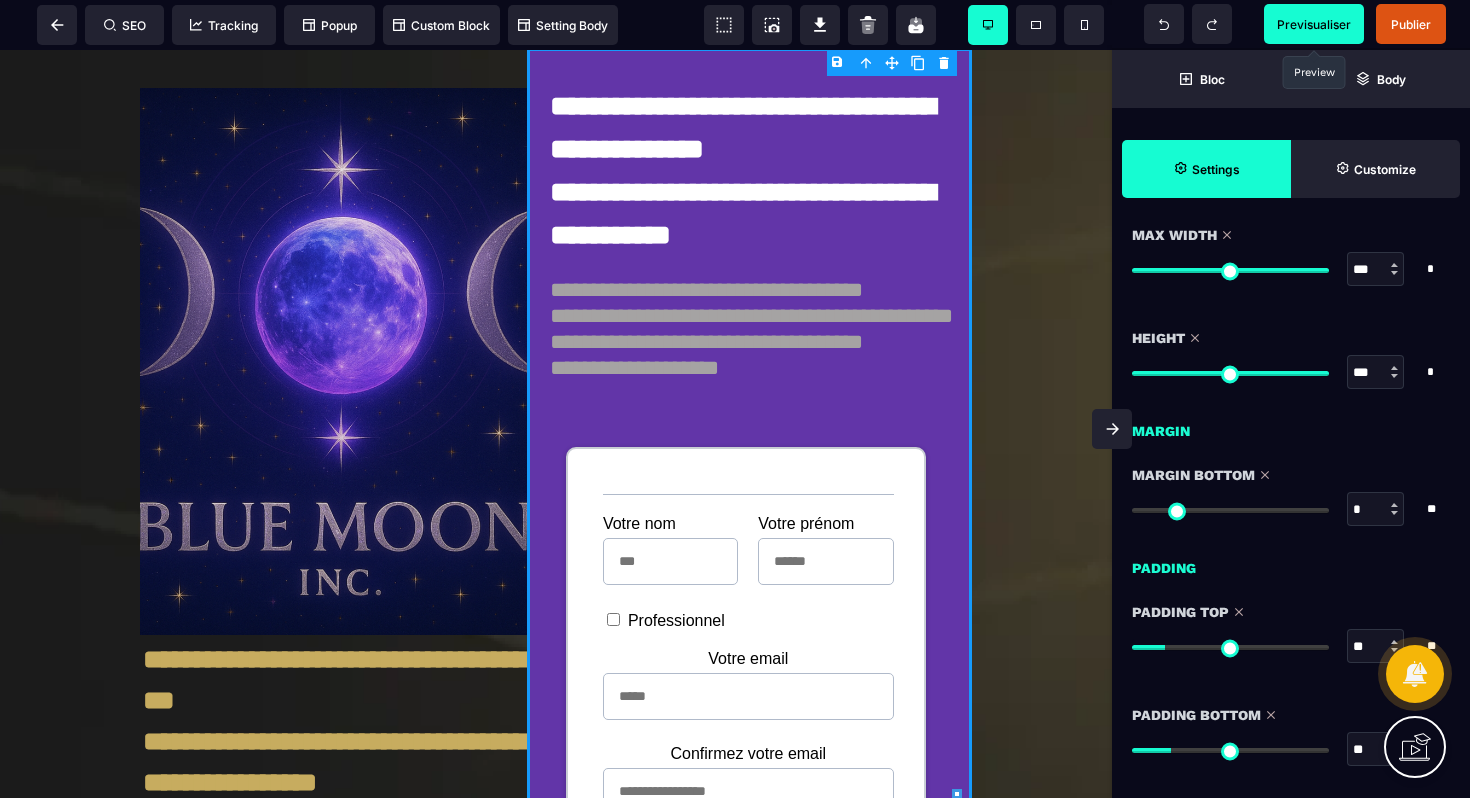 scroll, scrollTop: 1327, scrollLeft: 0, axis: vertical 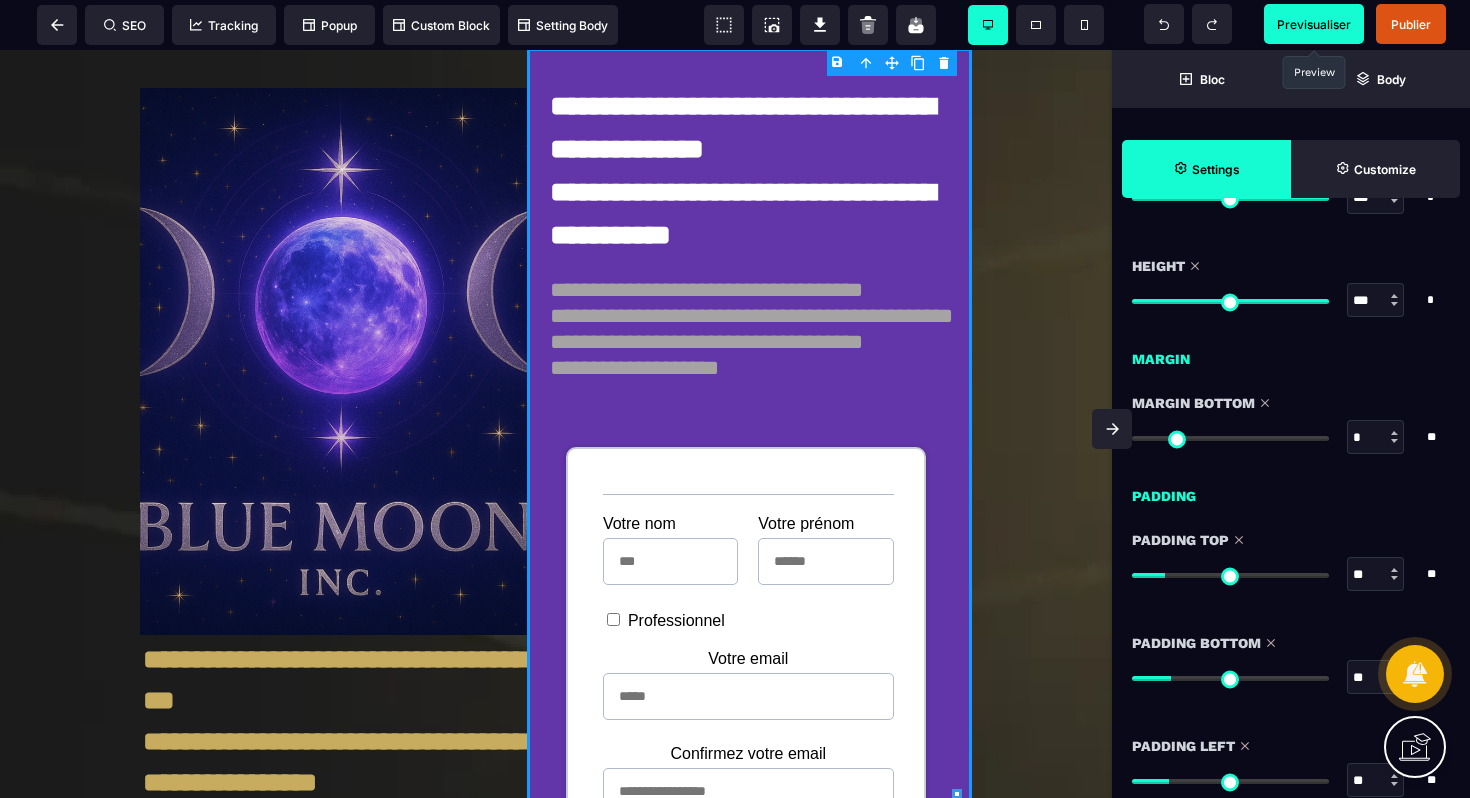 drag, startPoint x: 1145, startPoint y: 442, endPoint x: 1031, endPoint y: 418, distance: 116.498924 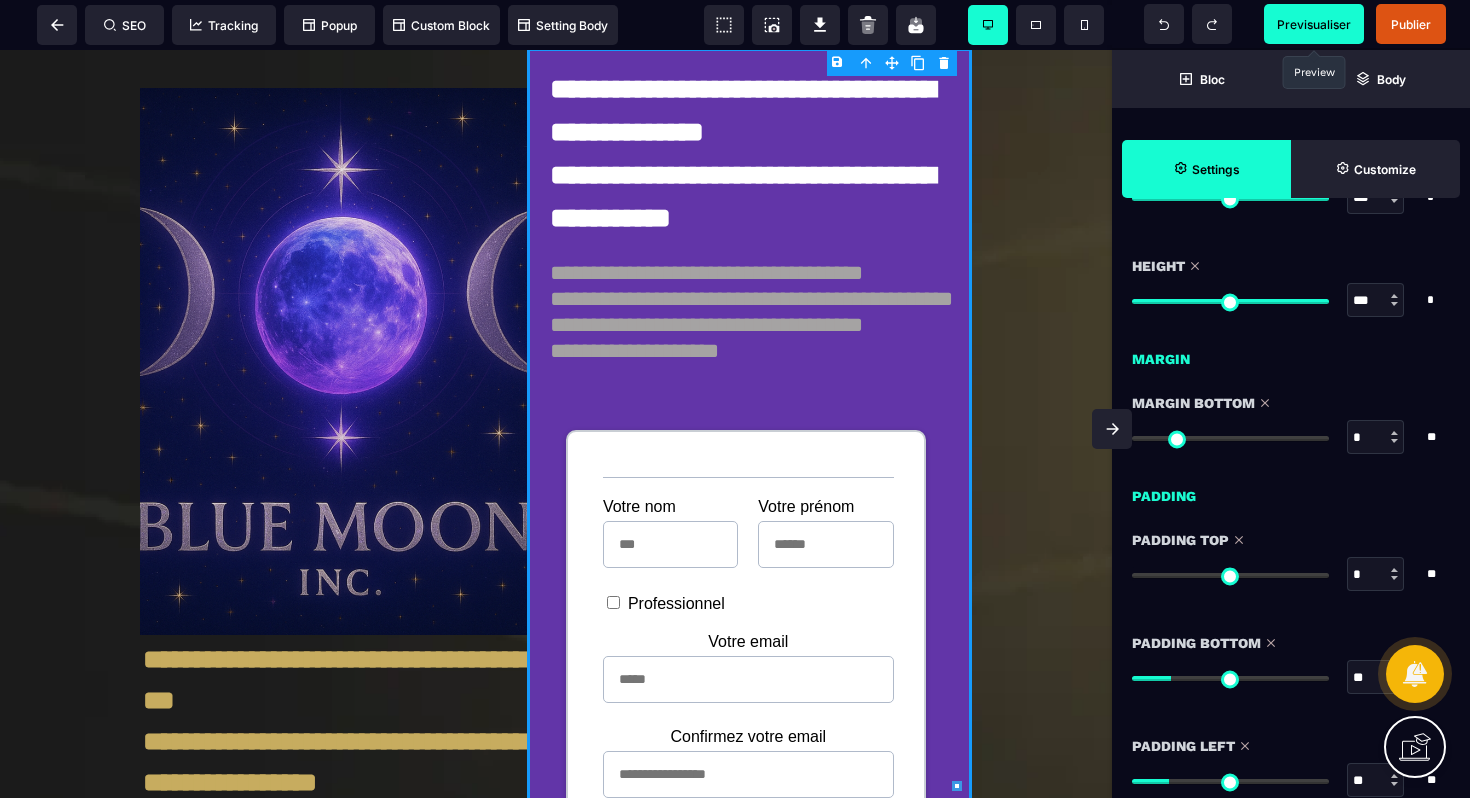 drag, startPoint x: 1171, startPoint y: 576, endPoint x: 1117, endPoint y: 570, distance: 54.33231 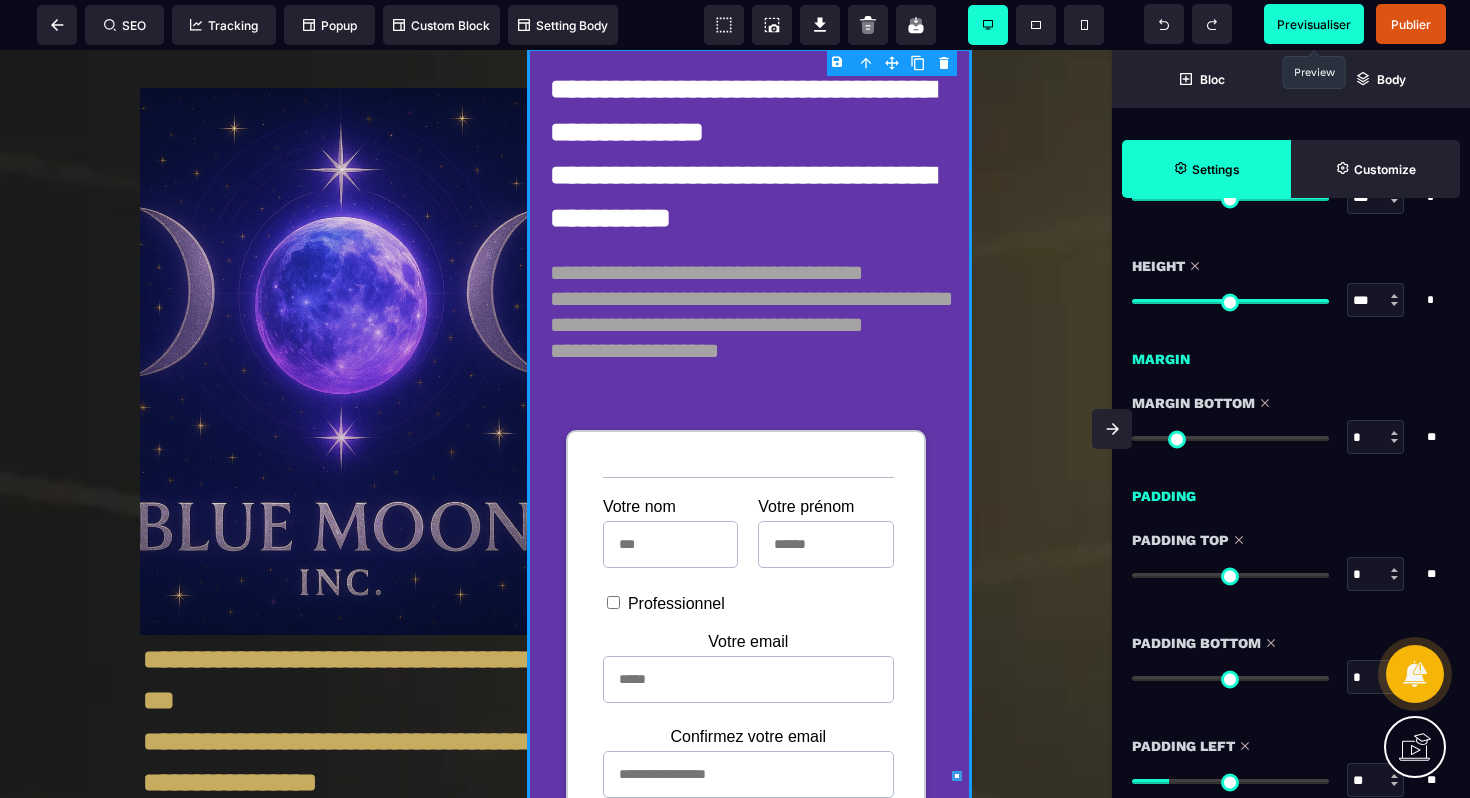 drag, startPoint x: 1172, startPoint y: 674, endPoint x: 1080, endPoint y: 671, distance: 92.0489 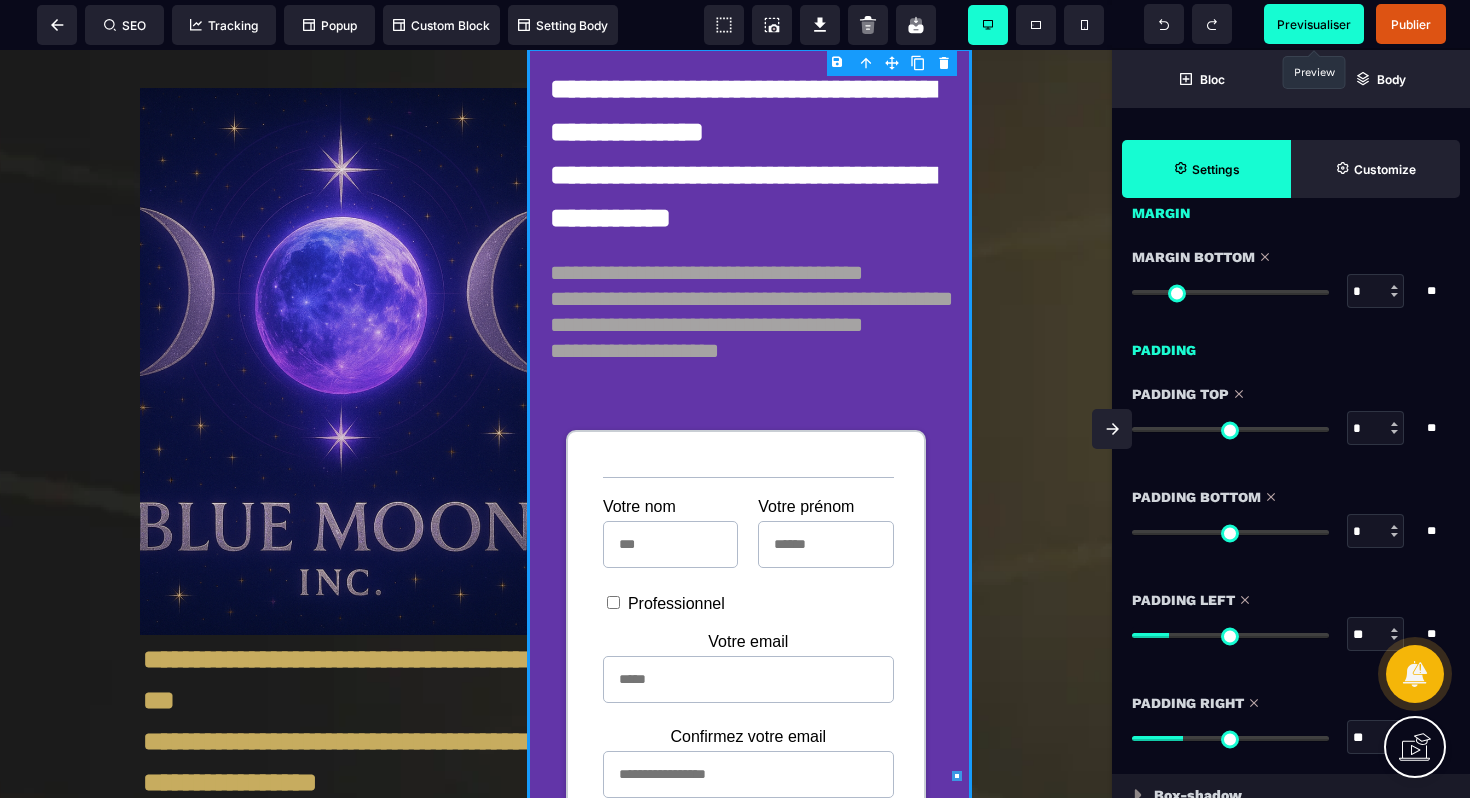 scroll, scrollTop: 1474, scrollLeft: 0, axis: vertical 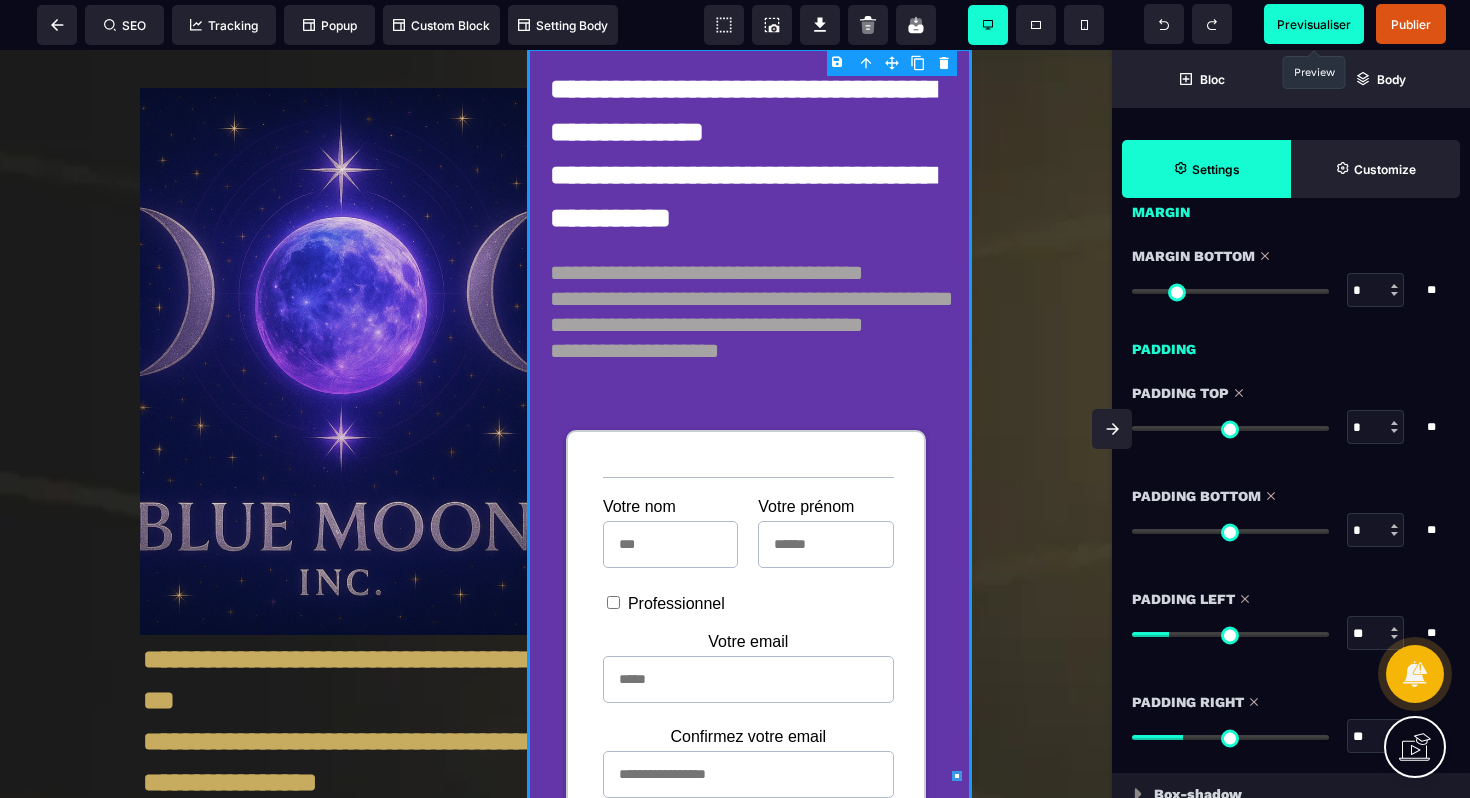 click at bounding box center (1230, 634) 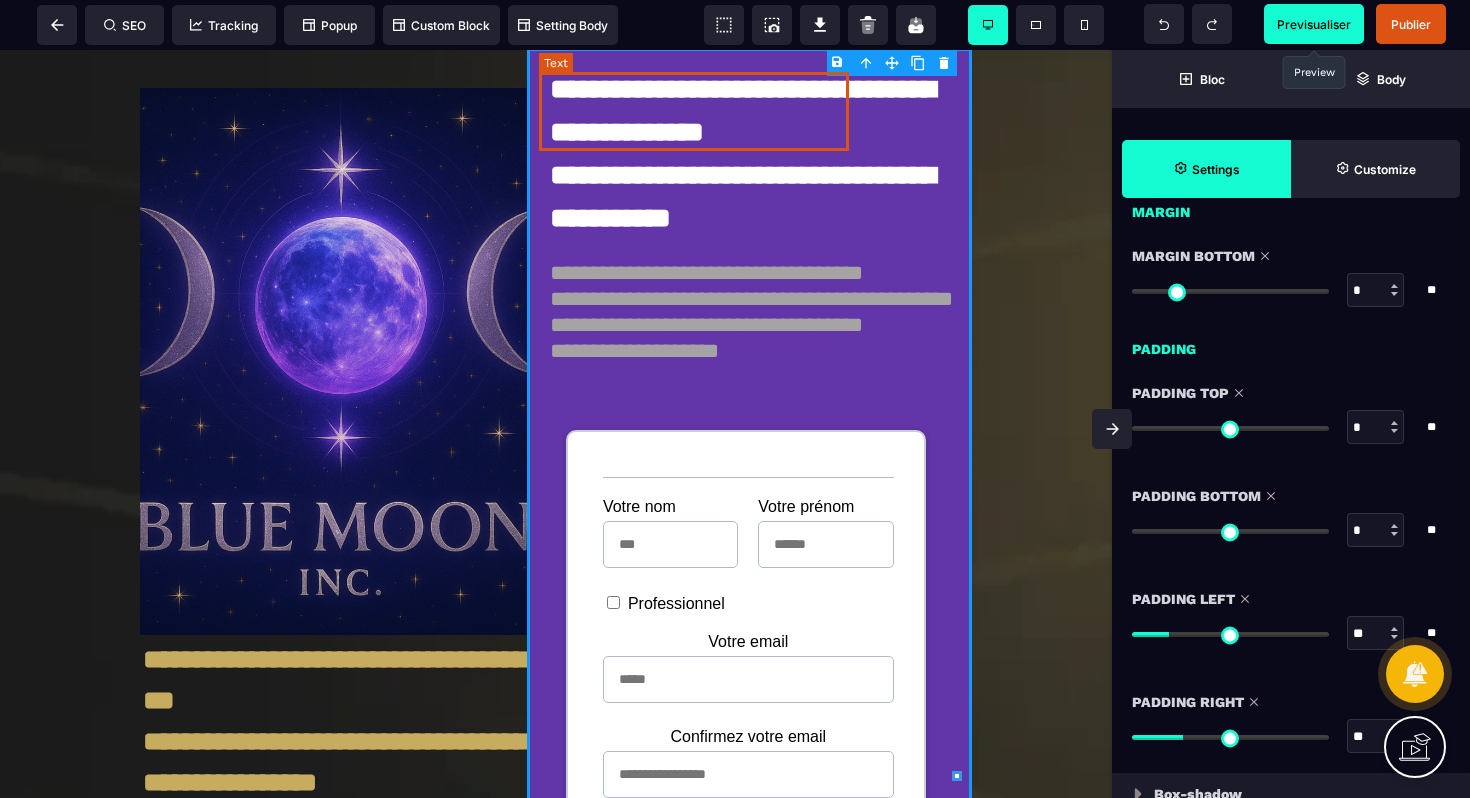 click on "**********" at bounding box center (742, 110) 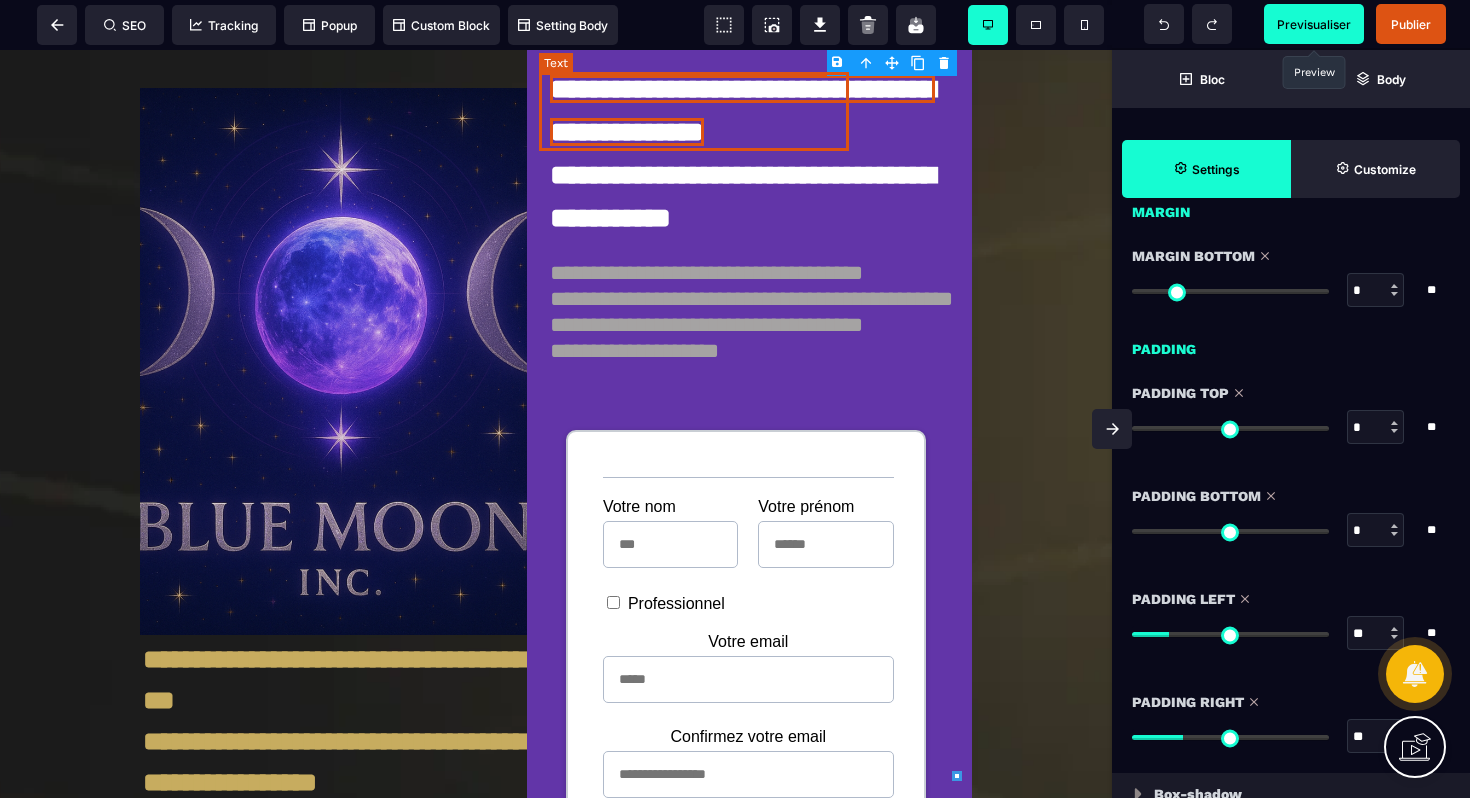 scroll, scrollTop: 0, scrollLeft: 0, axis: both 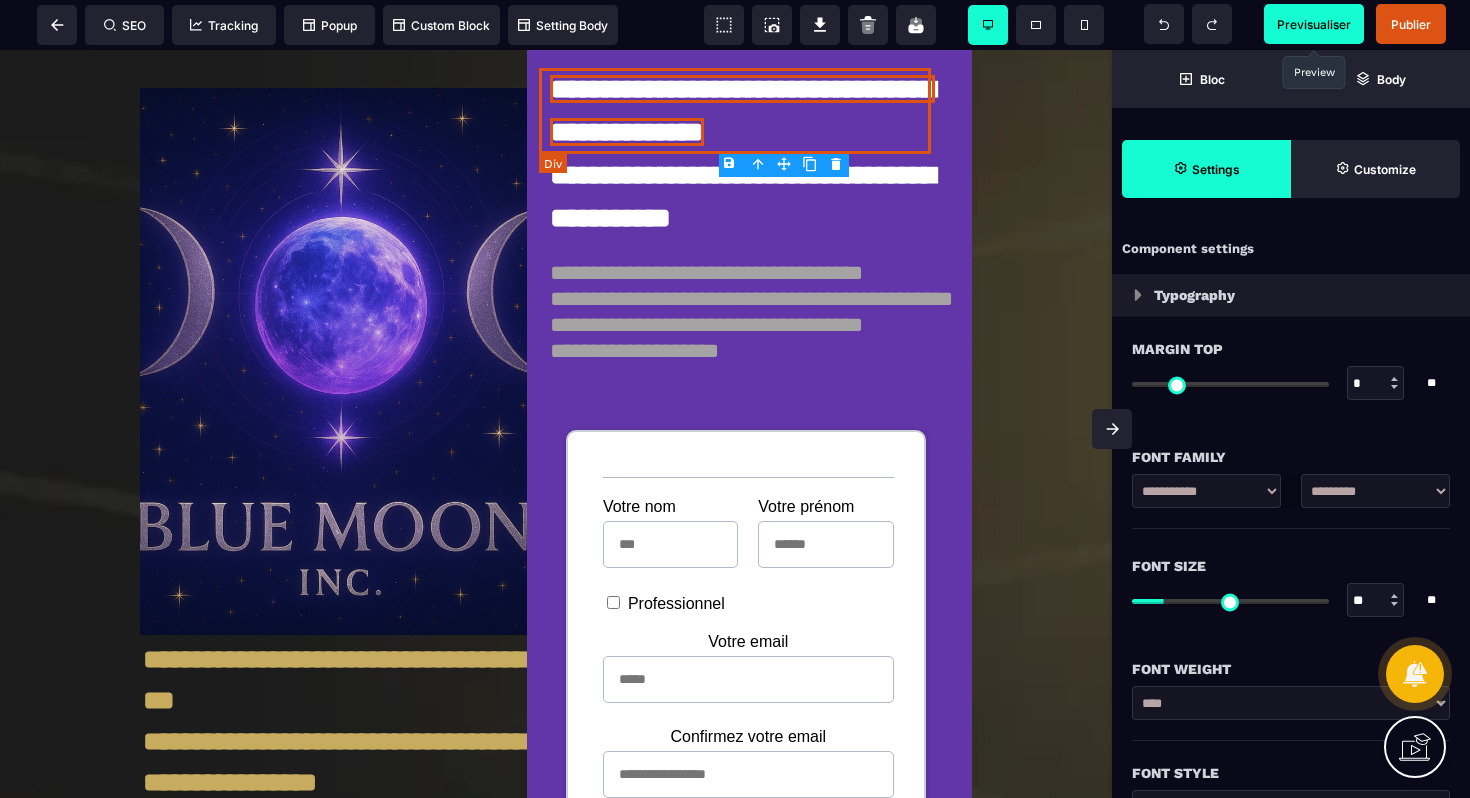 click on "**********" at bounding box center [746, 111] 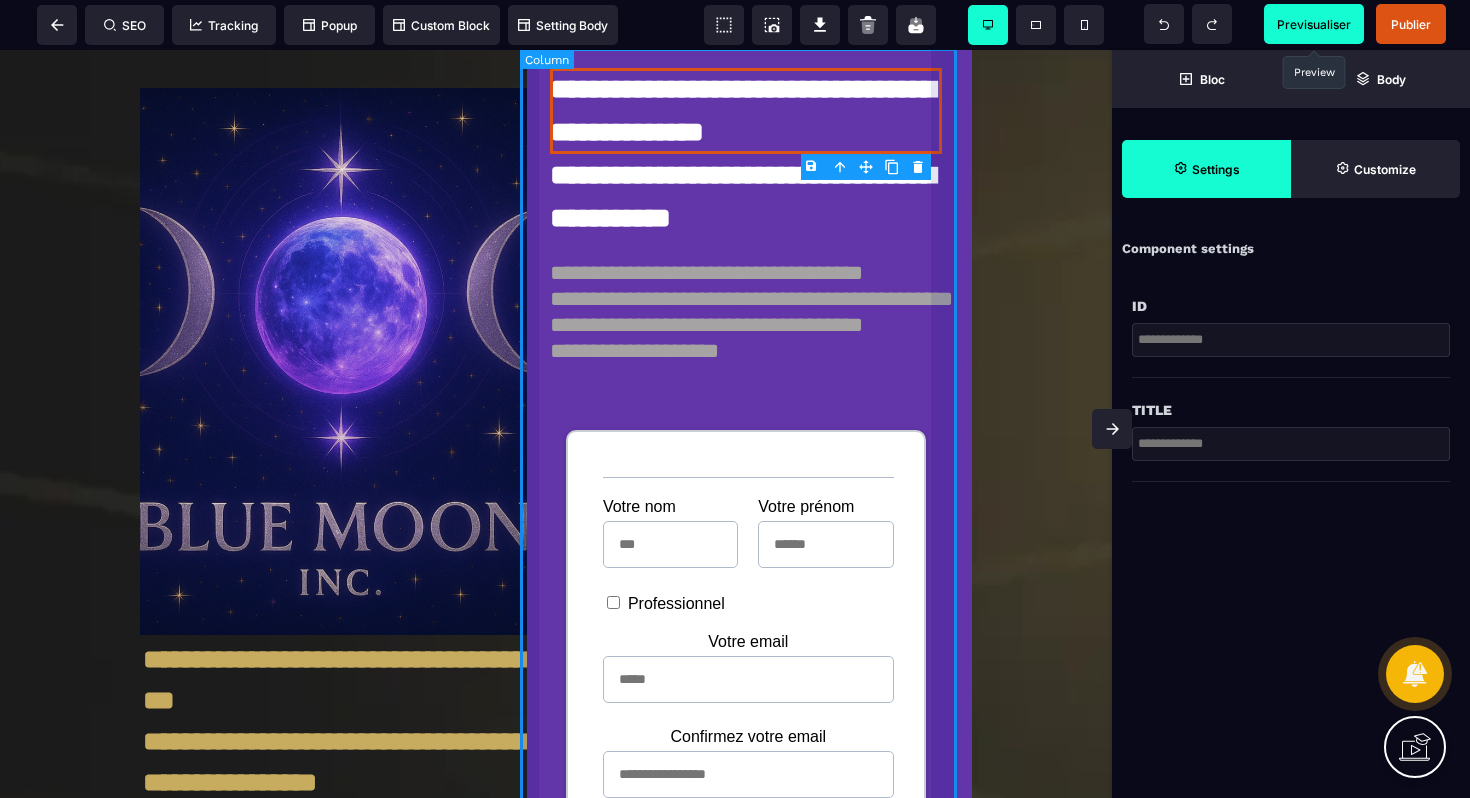click on "**********" at bounding box center (749, 764) 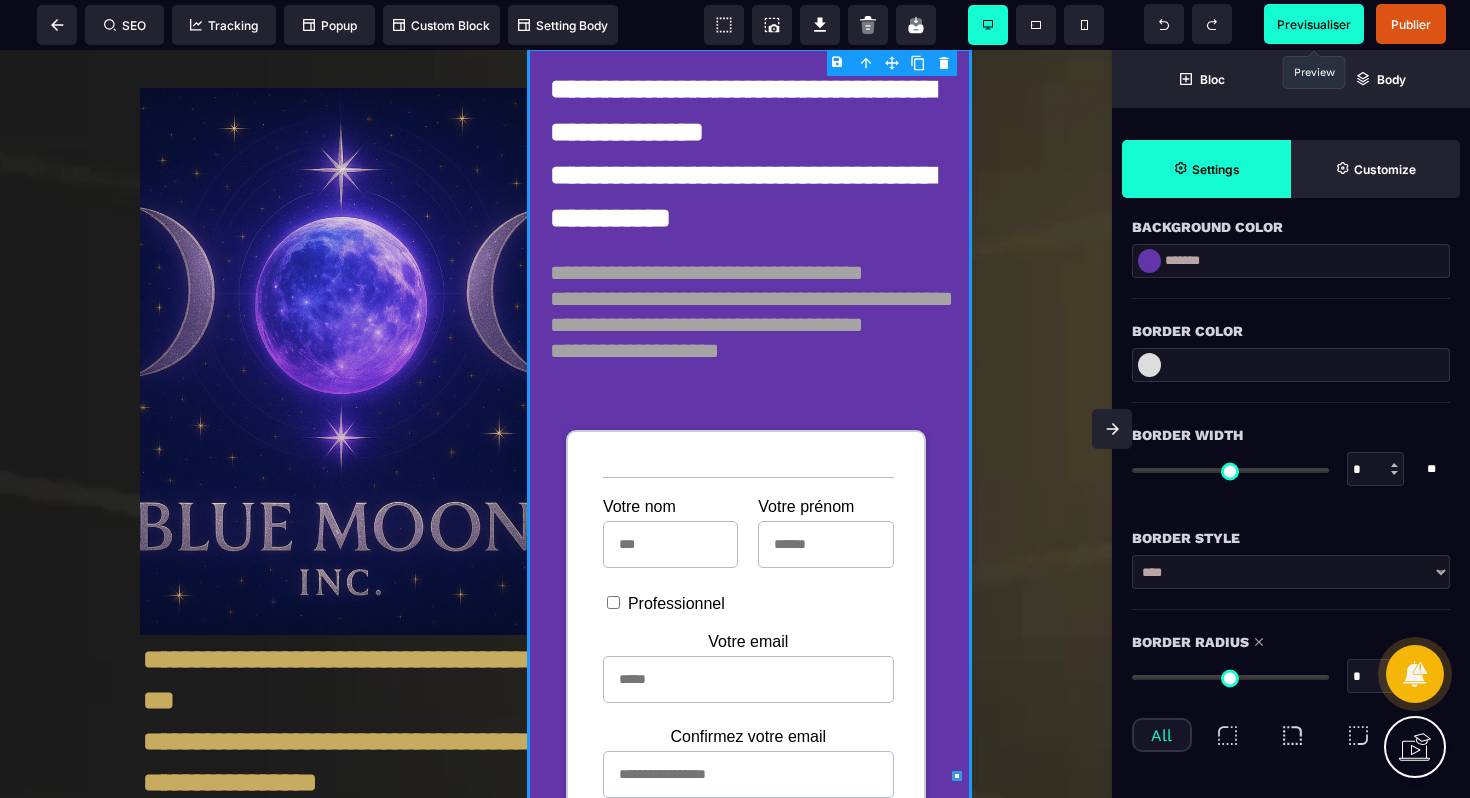 scroll, scrollTop: 289, scrollLeft: 0, axis: vertical 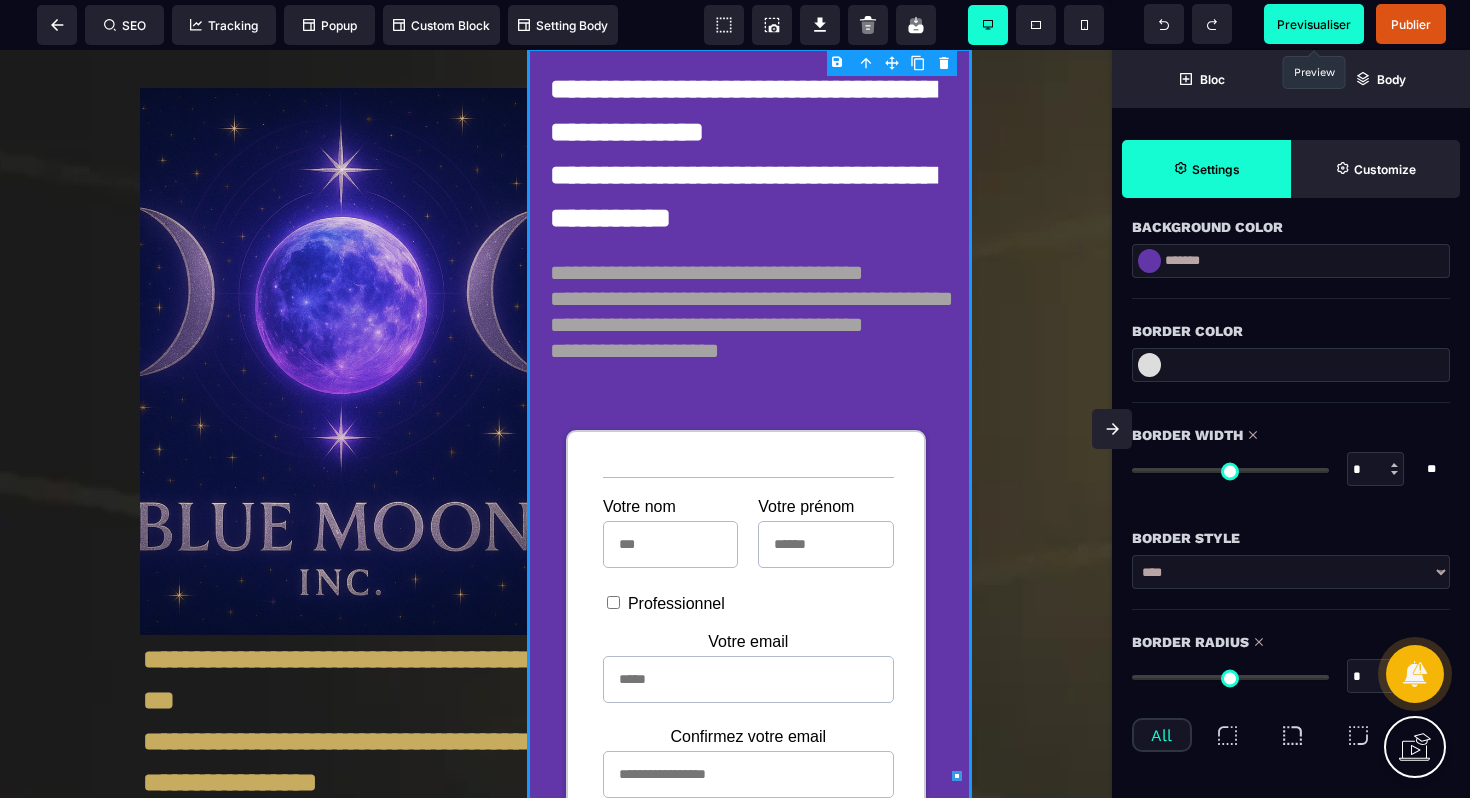 drag, startPoint x: 1144, startPoint y: 470, endPoint x: 1130, endPoint y: 473, distance: 14.3178215 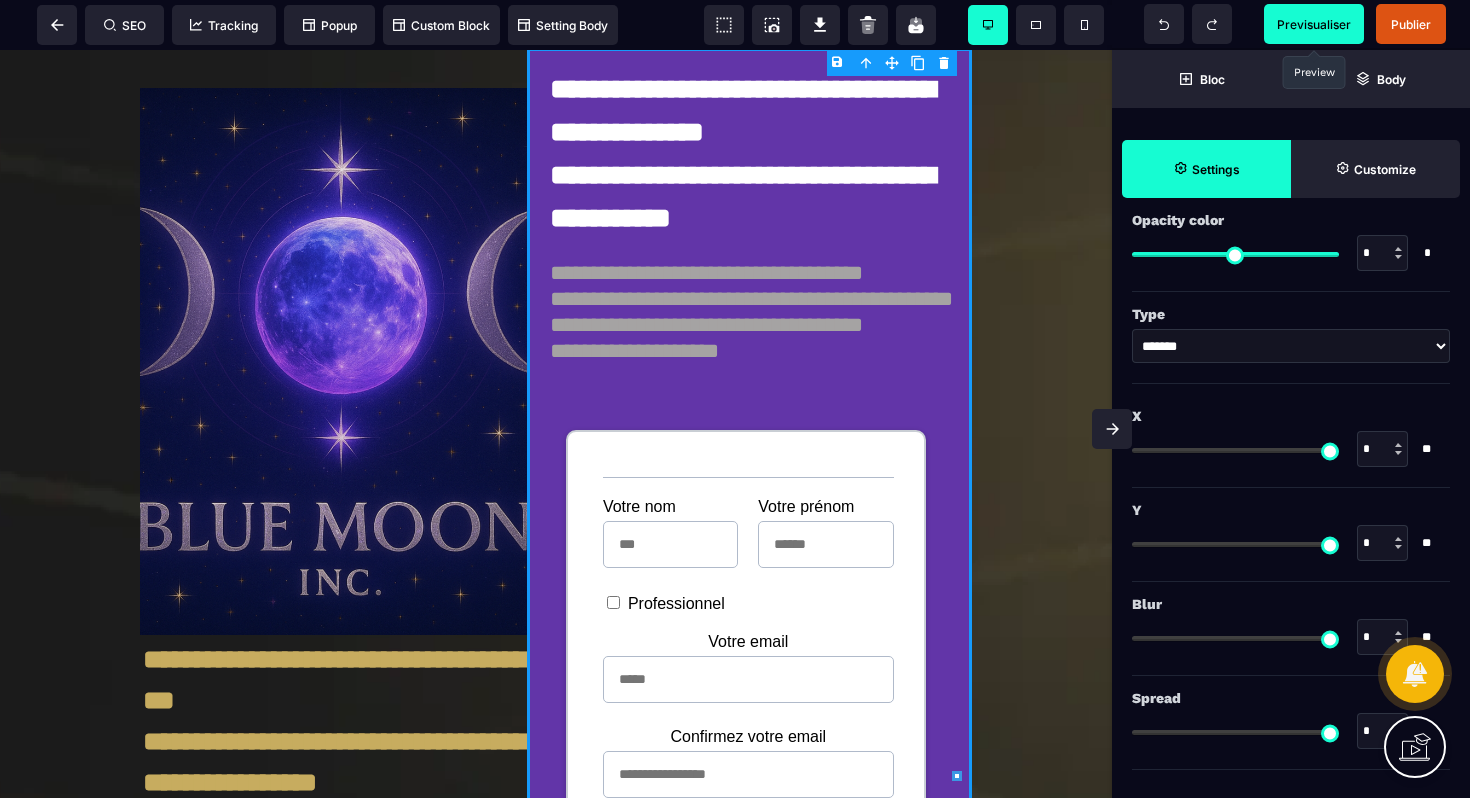 scroll, scrollTop: 2230, scrollLeft: 0, axis: vertical 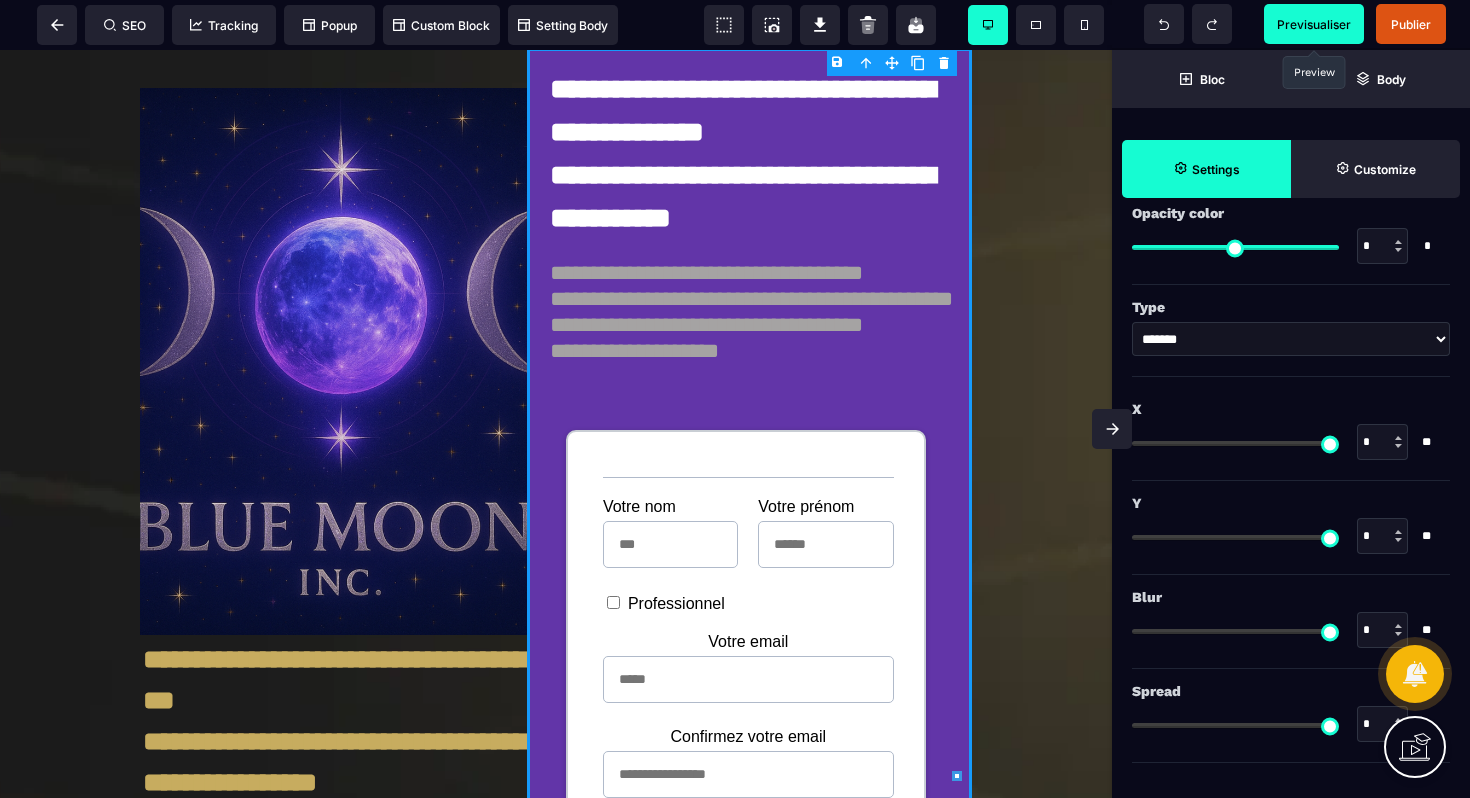 click on "******* * ******" at bounding box center (1291, 339) 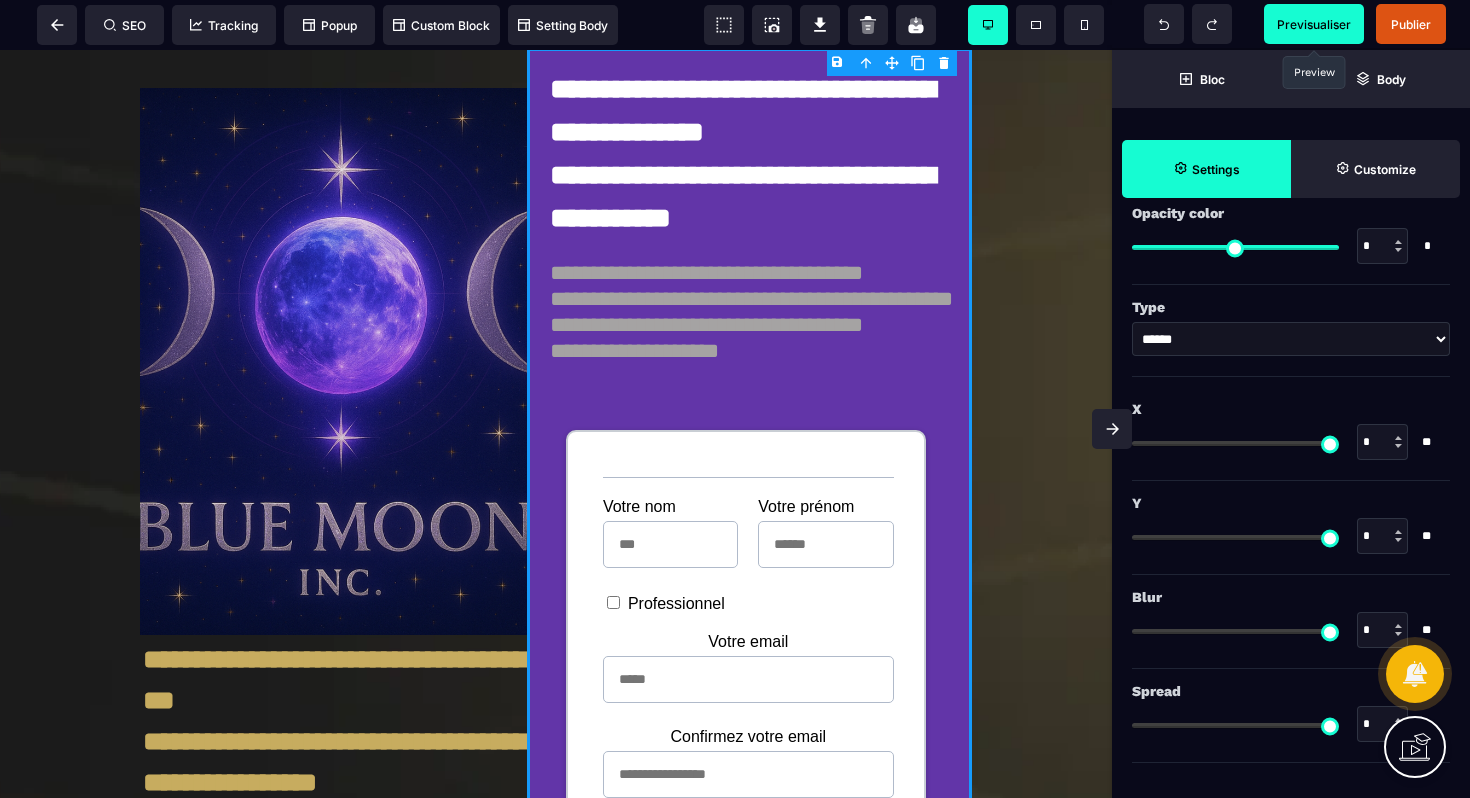click on "******* * ******" at bounding box center (1291, 339) 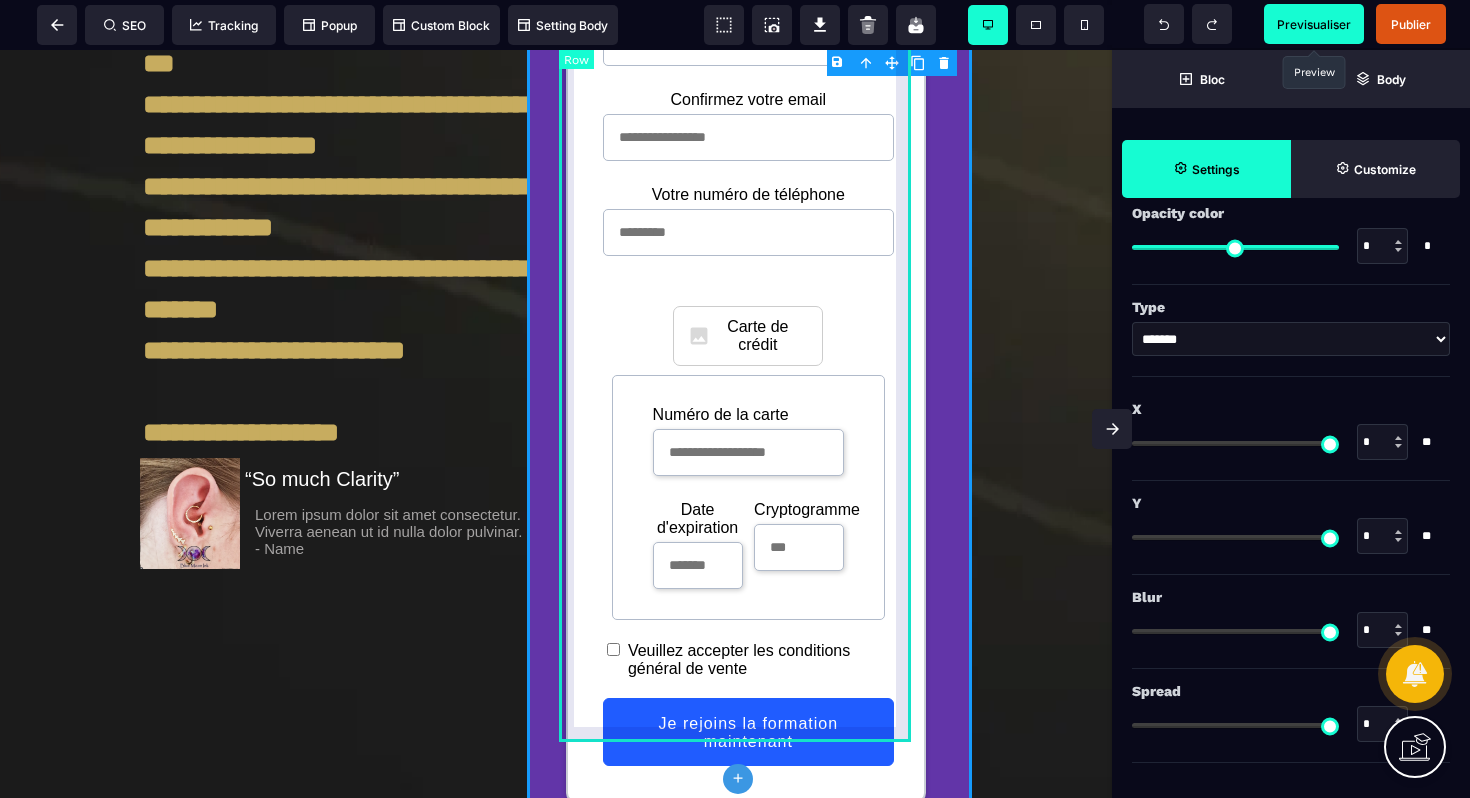 scroll, scrollTop: 1093, scrollLeft: 0, axis: vertical 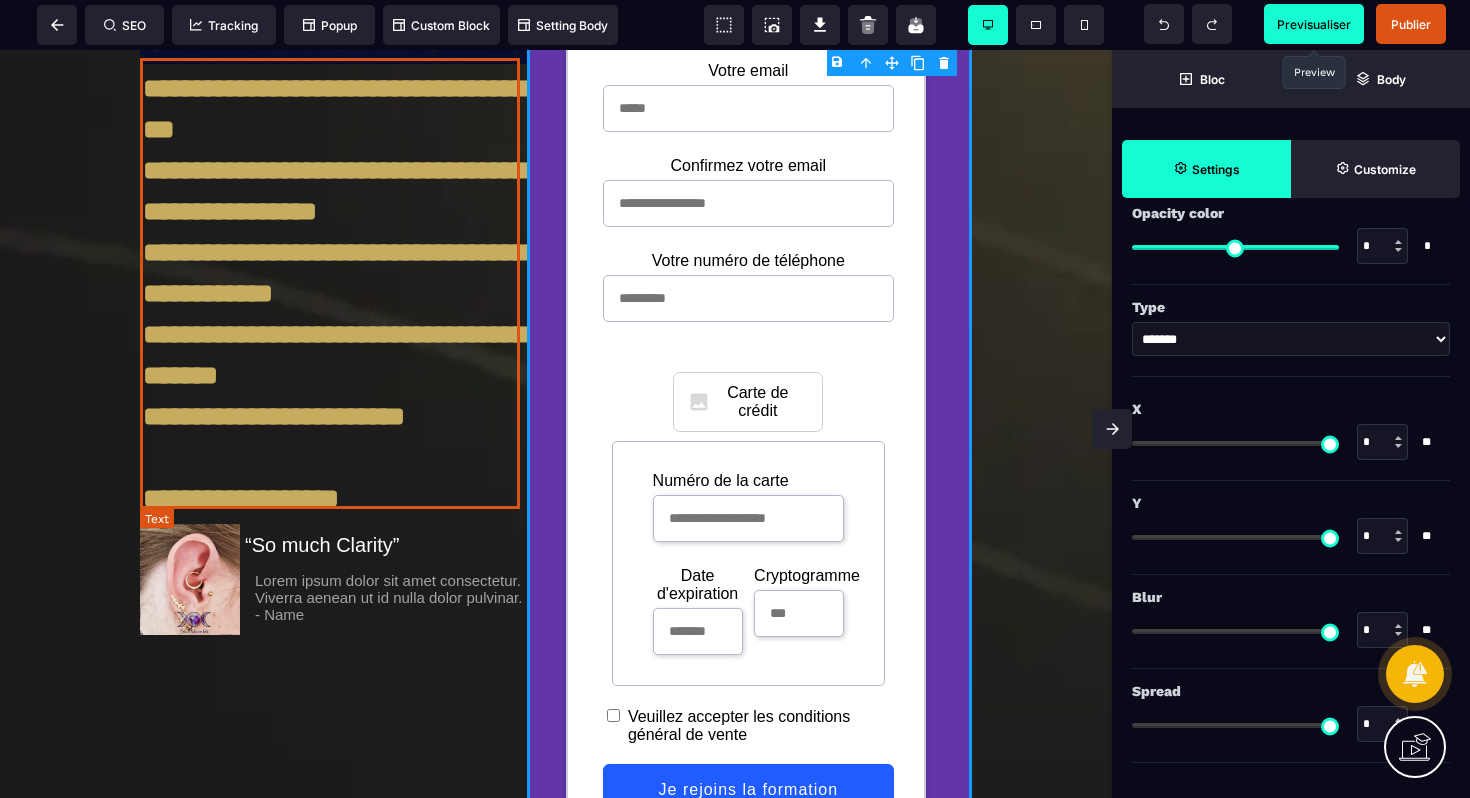 click on "**********" at bounding box center (333, 293) 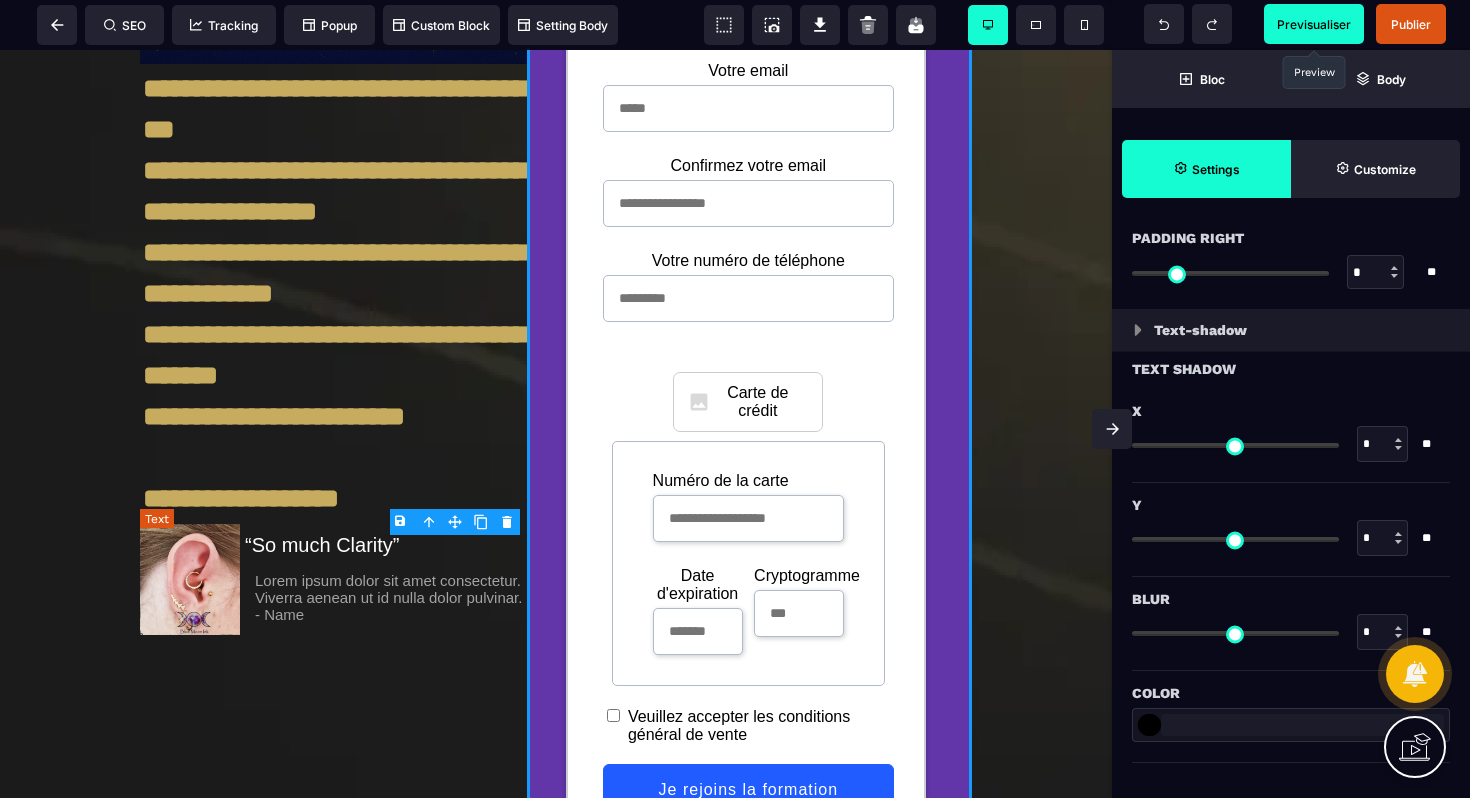 scroll, scrollTop: 0, scrollLeft: 0, axis: both 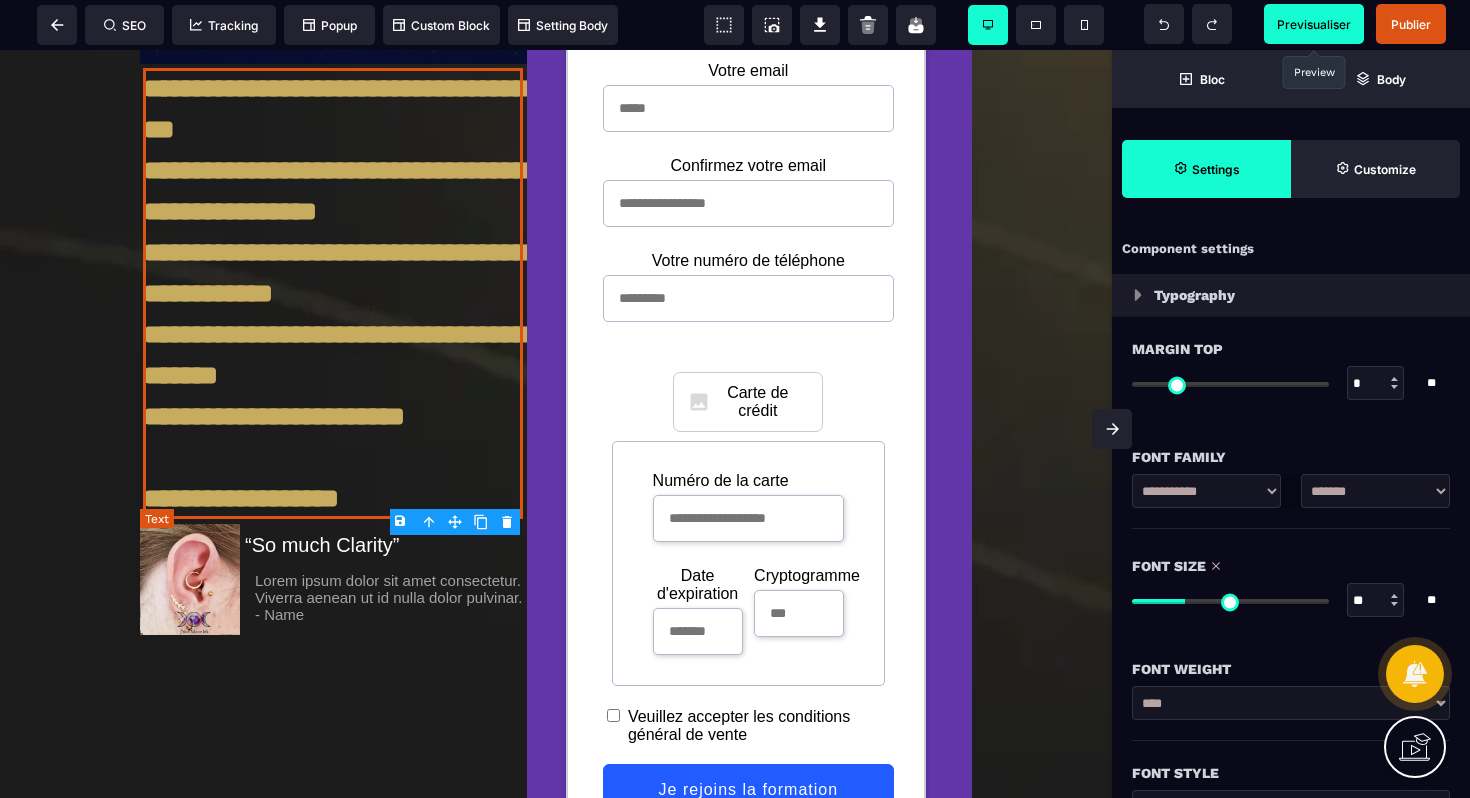 click on "**********" at bounding box center (333, 293) 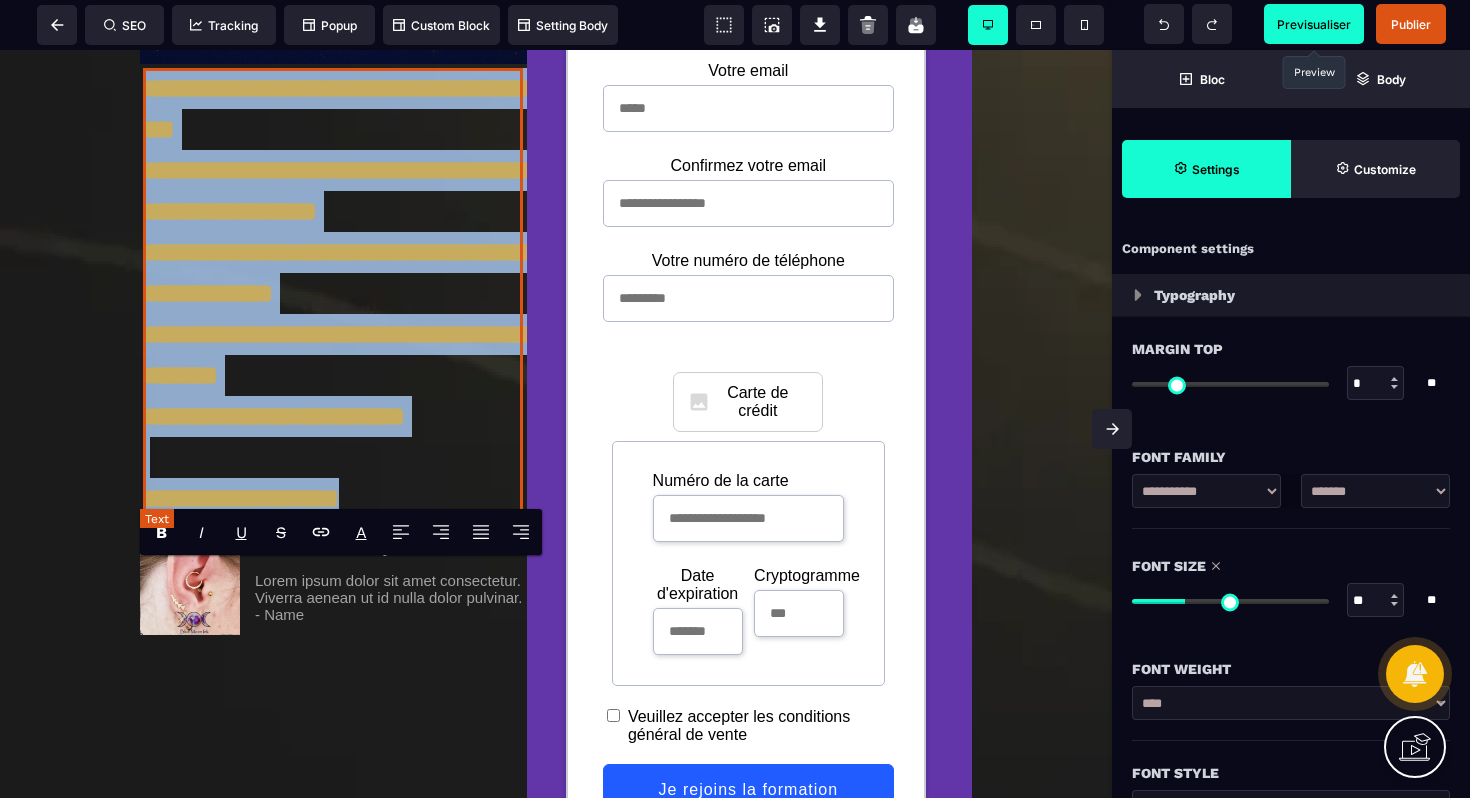 drag, startPoint x: 339, startPoint y: 499, endPoint x: 168, endPoint y: 75, distance: 457.18378 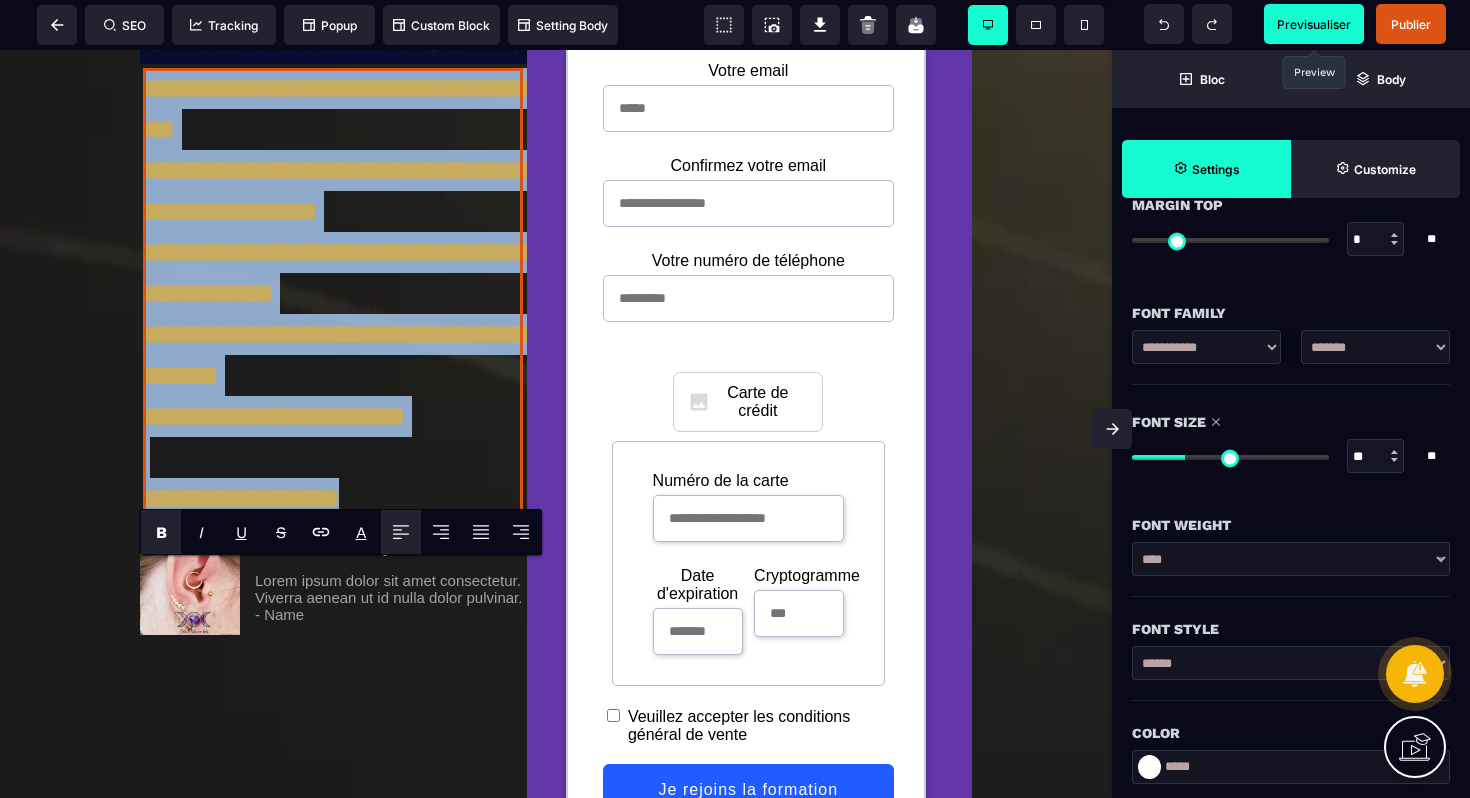 scroll, scrollTop: 296, scrollLeft: 0, axis: vertical 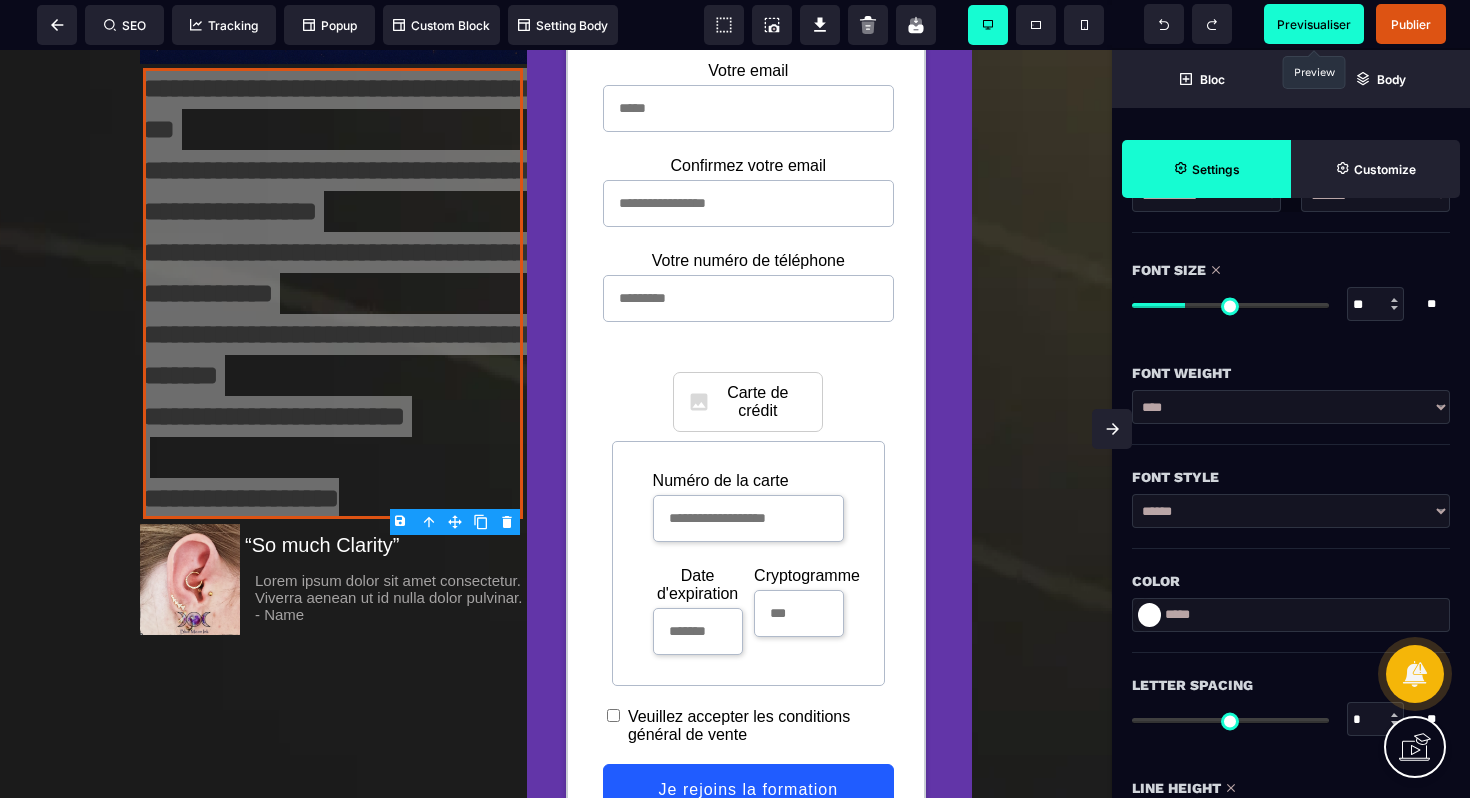 click at bounding box center (1149, 615) 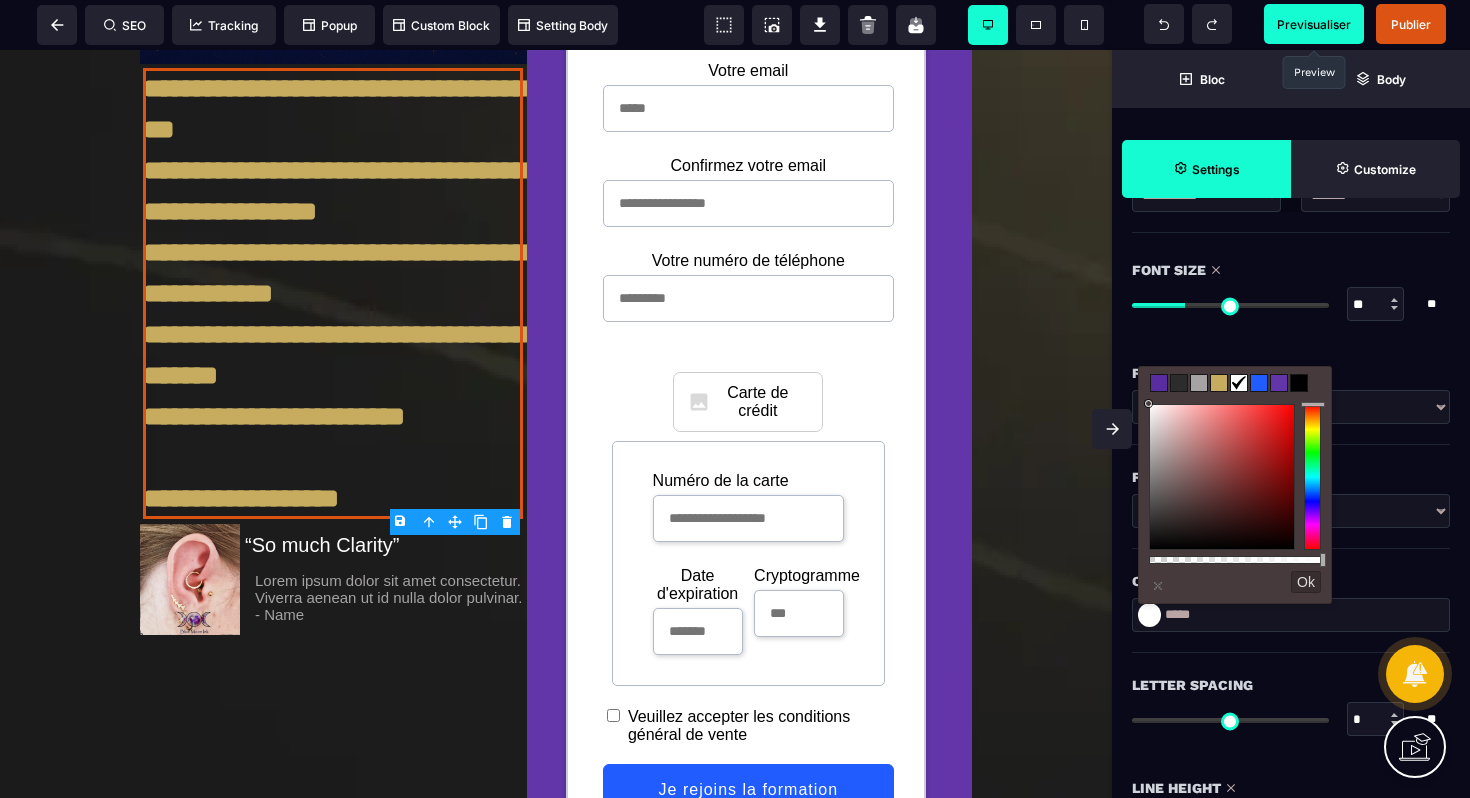 click at bounding box center [1239, 383] 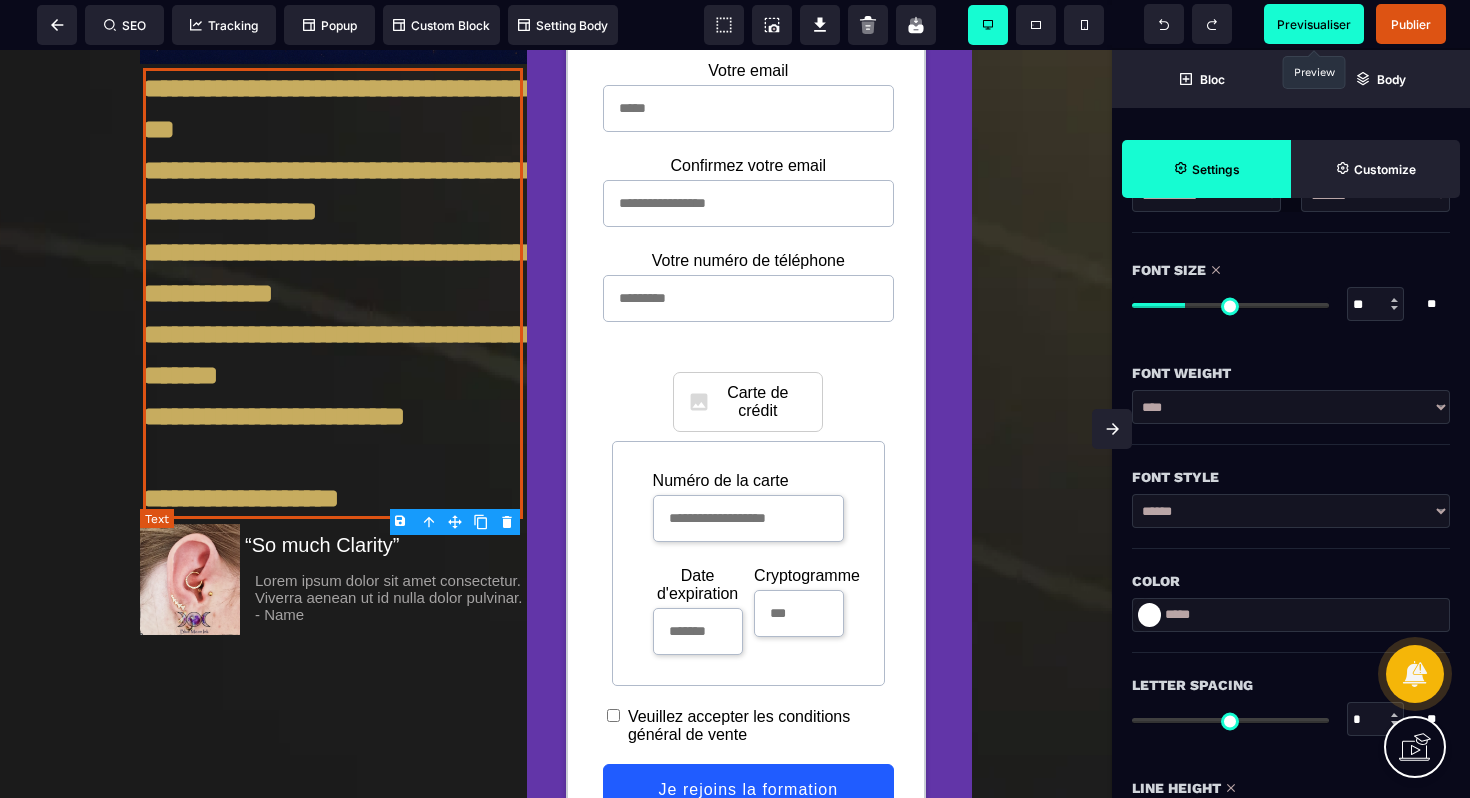 click on "**********" at bounding box center [333, 293] 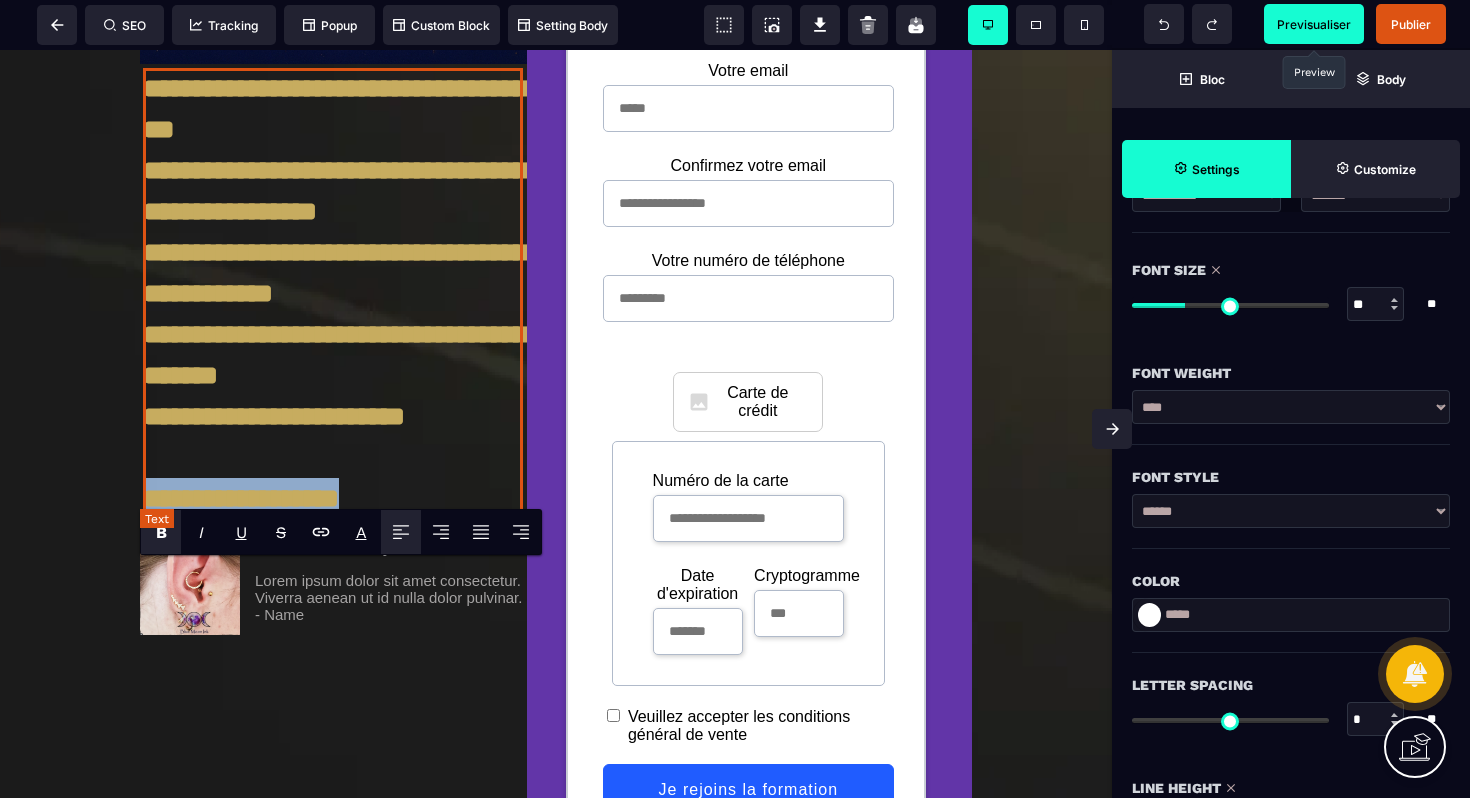 click on "**********" at bounding box center (333, 293) 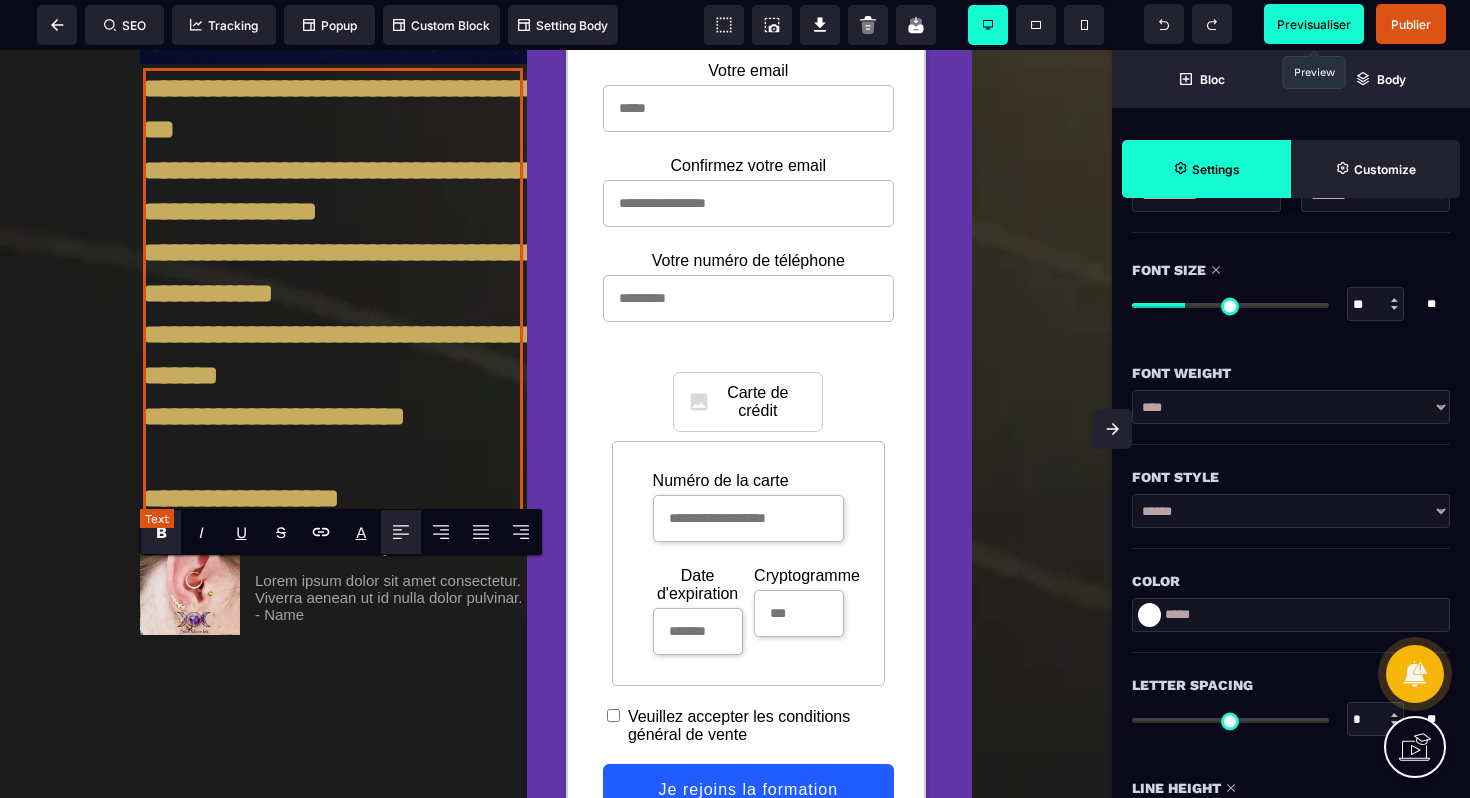 click on "**********" at bounding box center [333, 293] 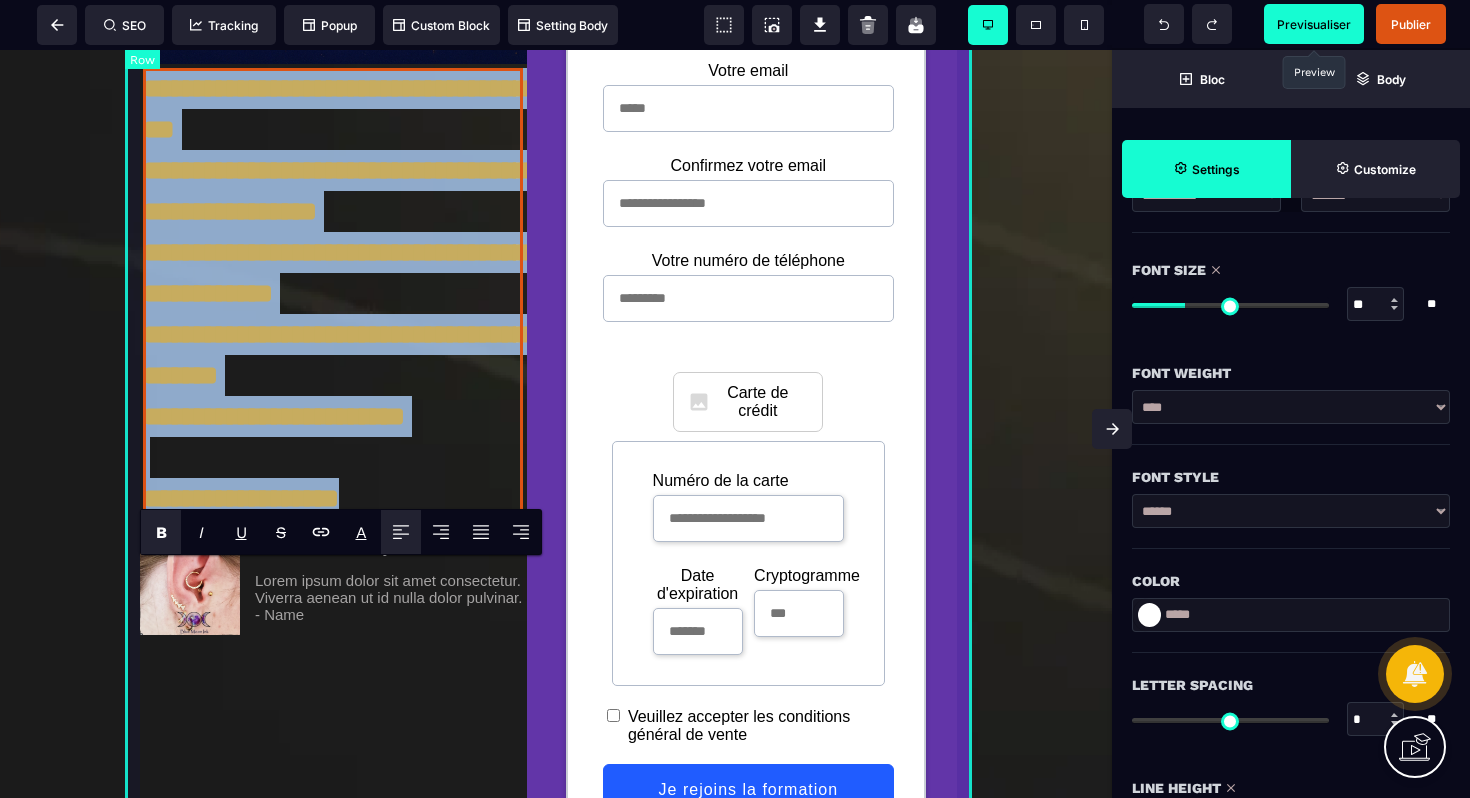 drag, startPoint x: 350, startPoint y: 490, endPoint x: 130, endPoint y: 92, distance: 454.75708 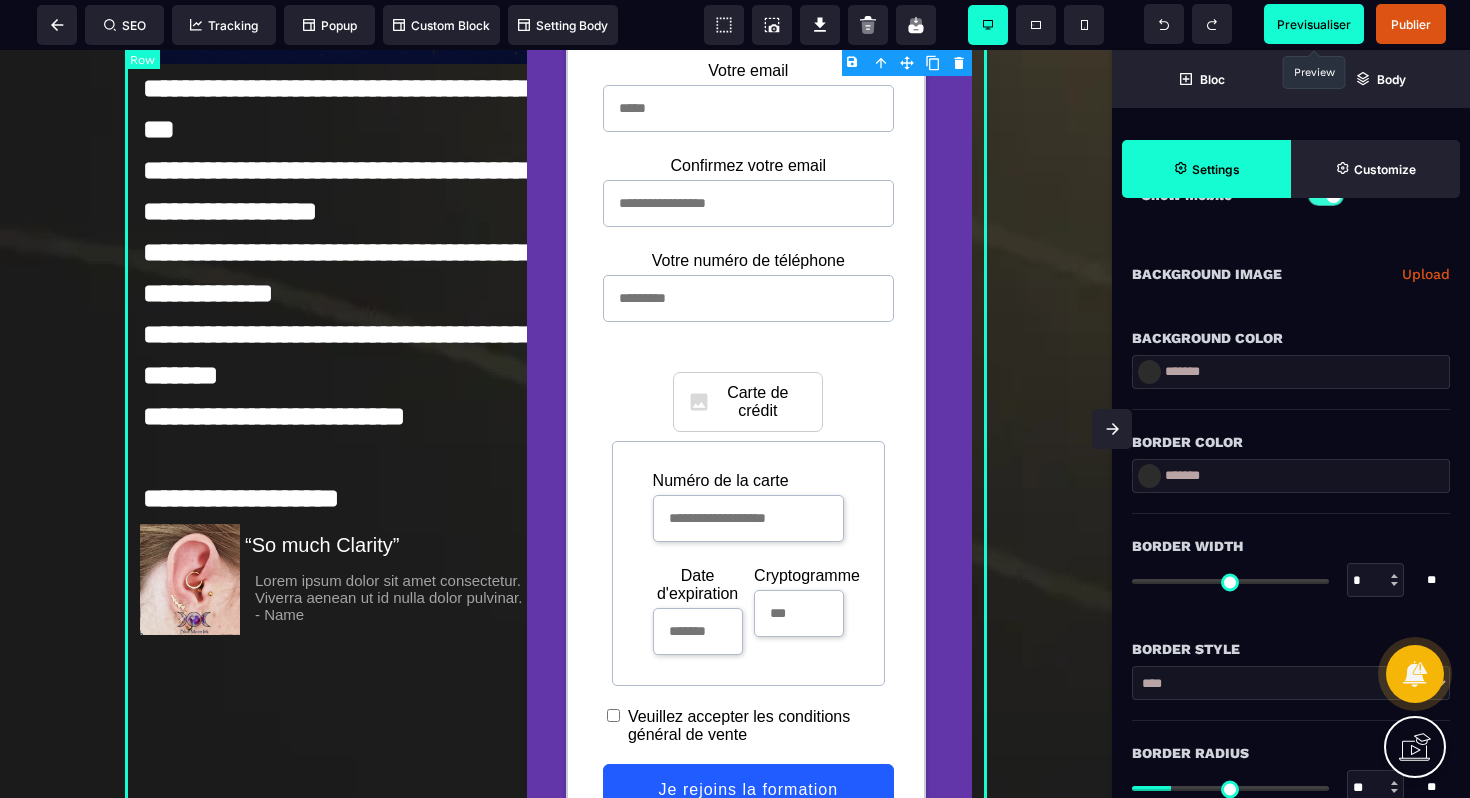 scroll, scrollTop: 0, scrollLeft: 0, axis: both 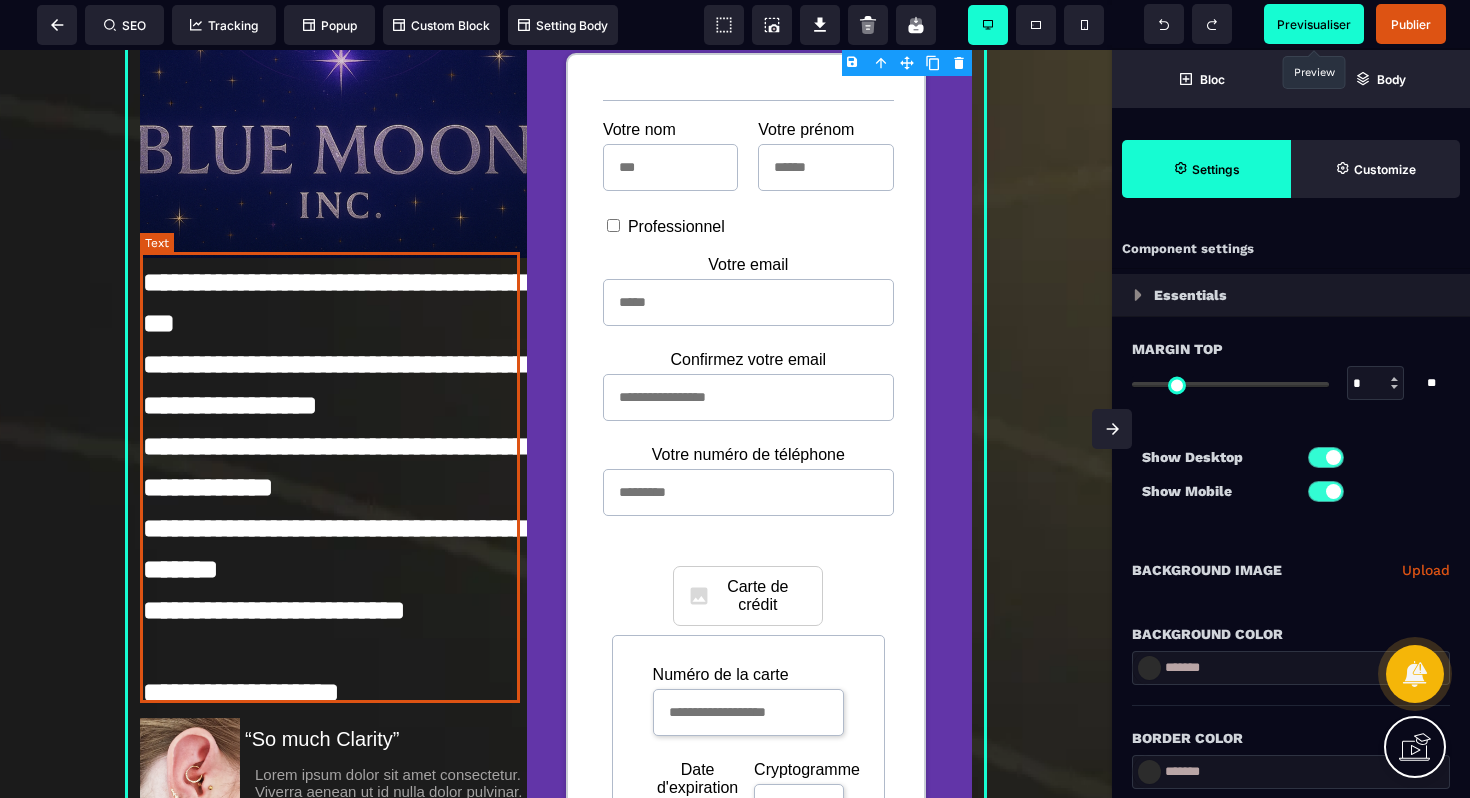 click on "**********" at bounding box center (333, 487) 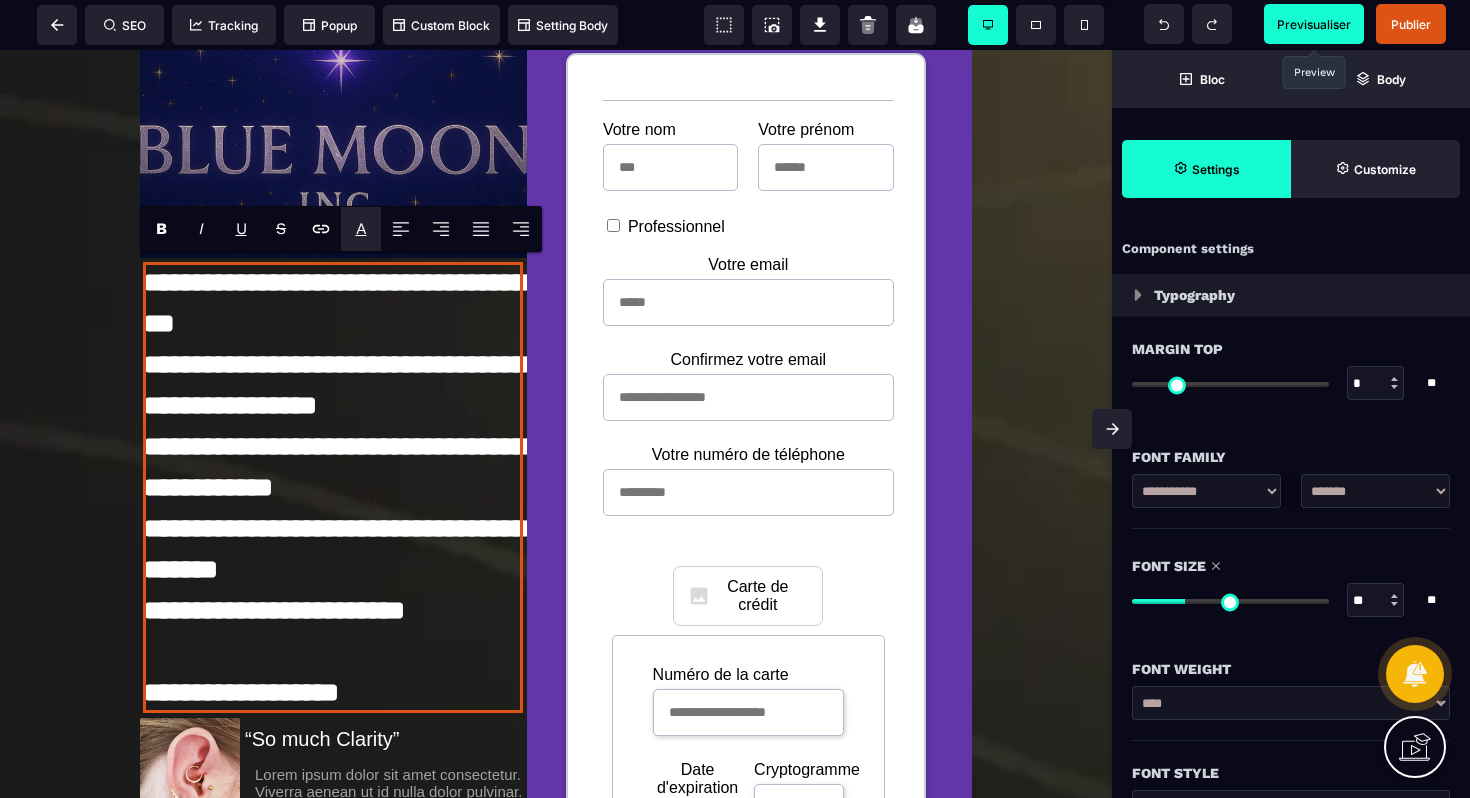 click on "A *******" at bounding box center (361, 229) 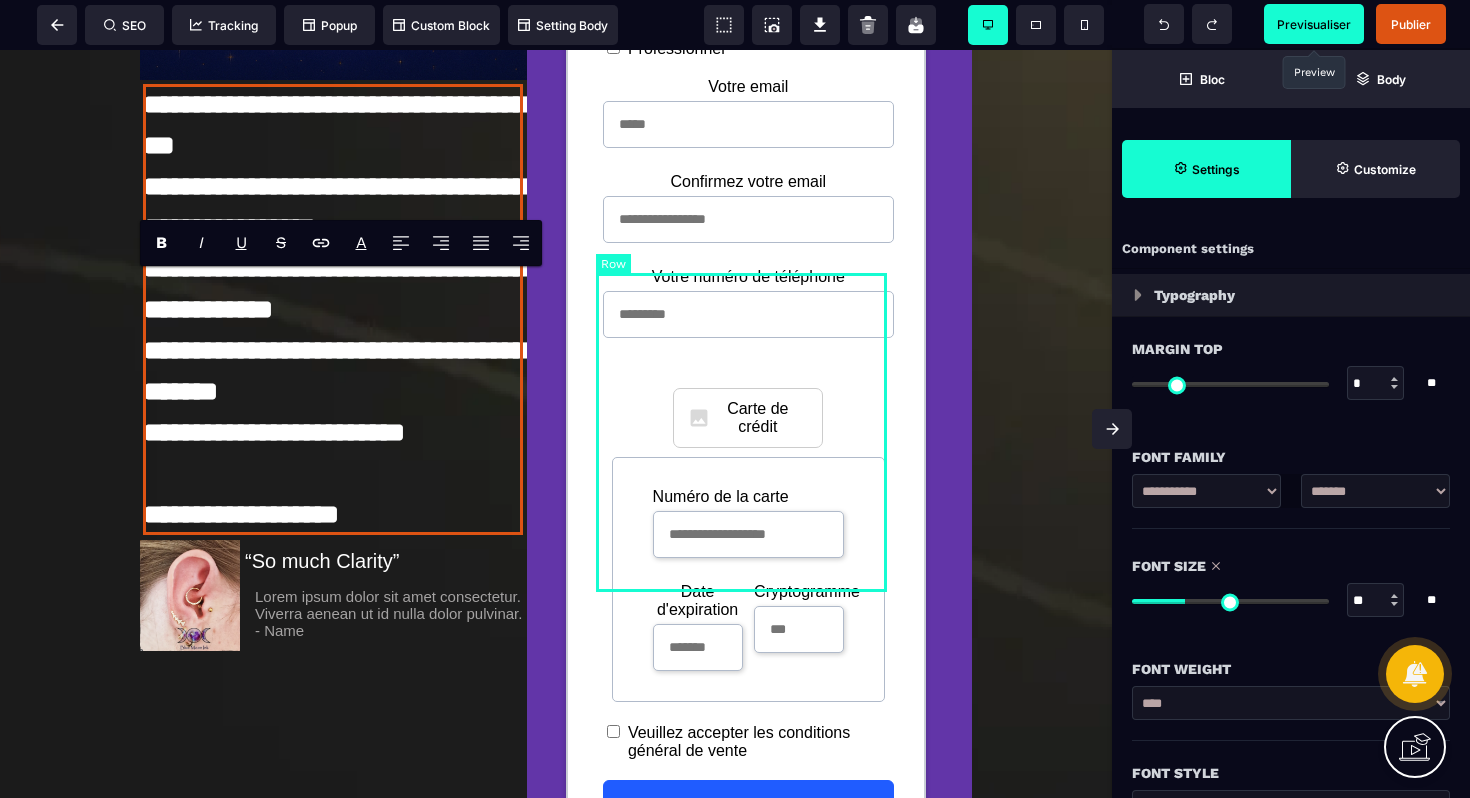 scroll, scrollTop: 884, scrollLeft: 0, axis: vertical 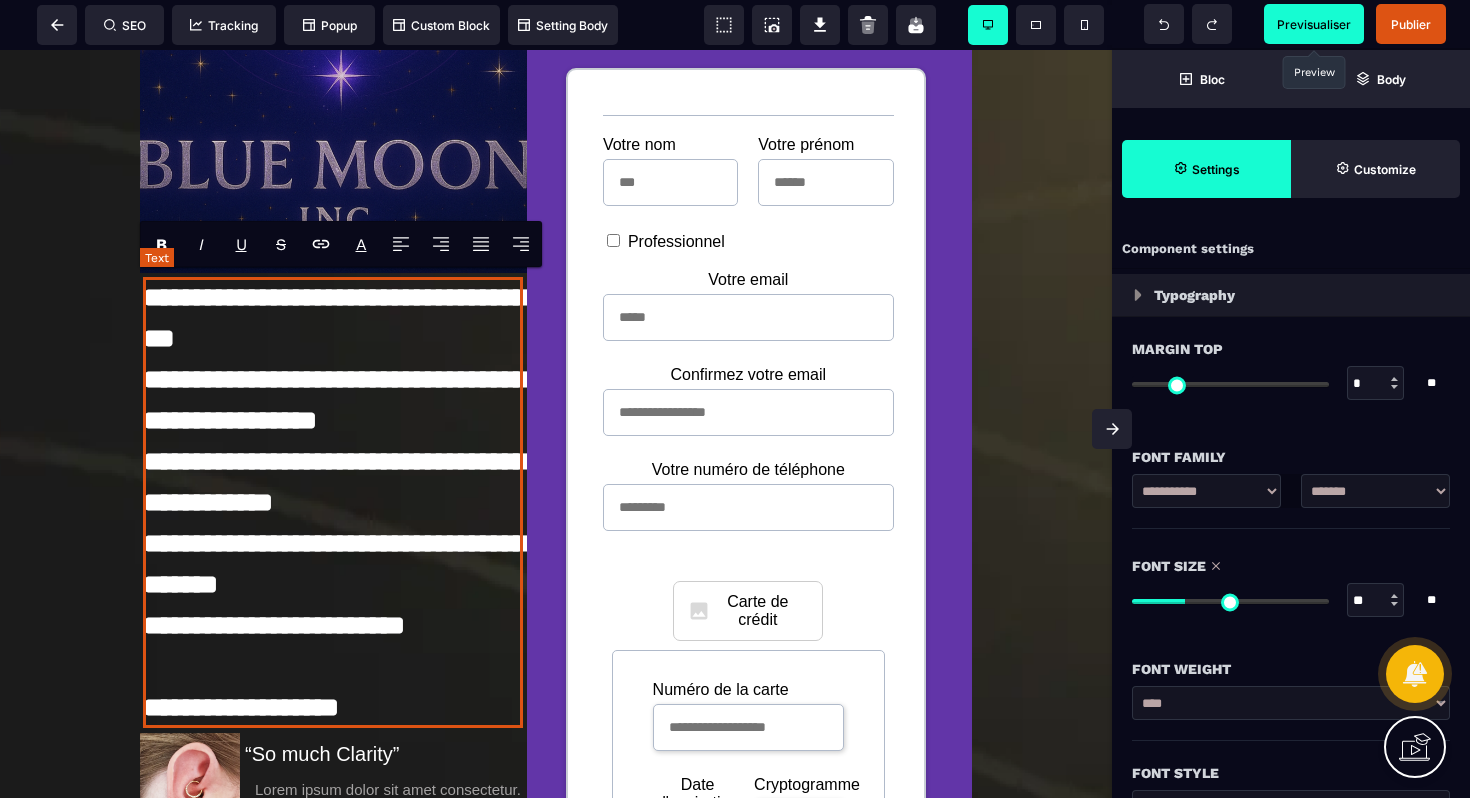 click on "**********" at bounding box center [333, 502] 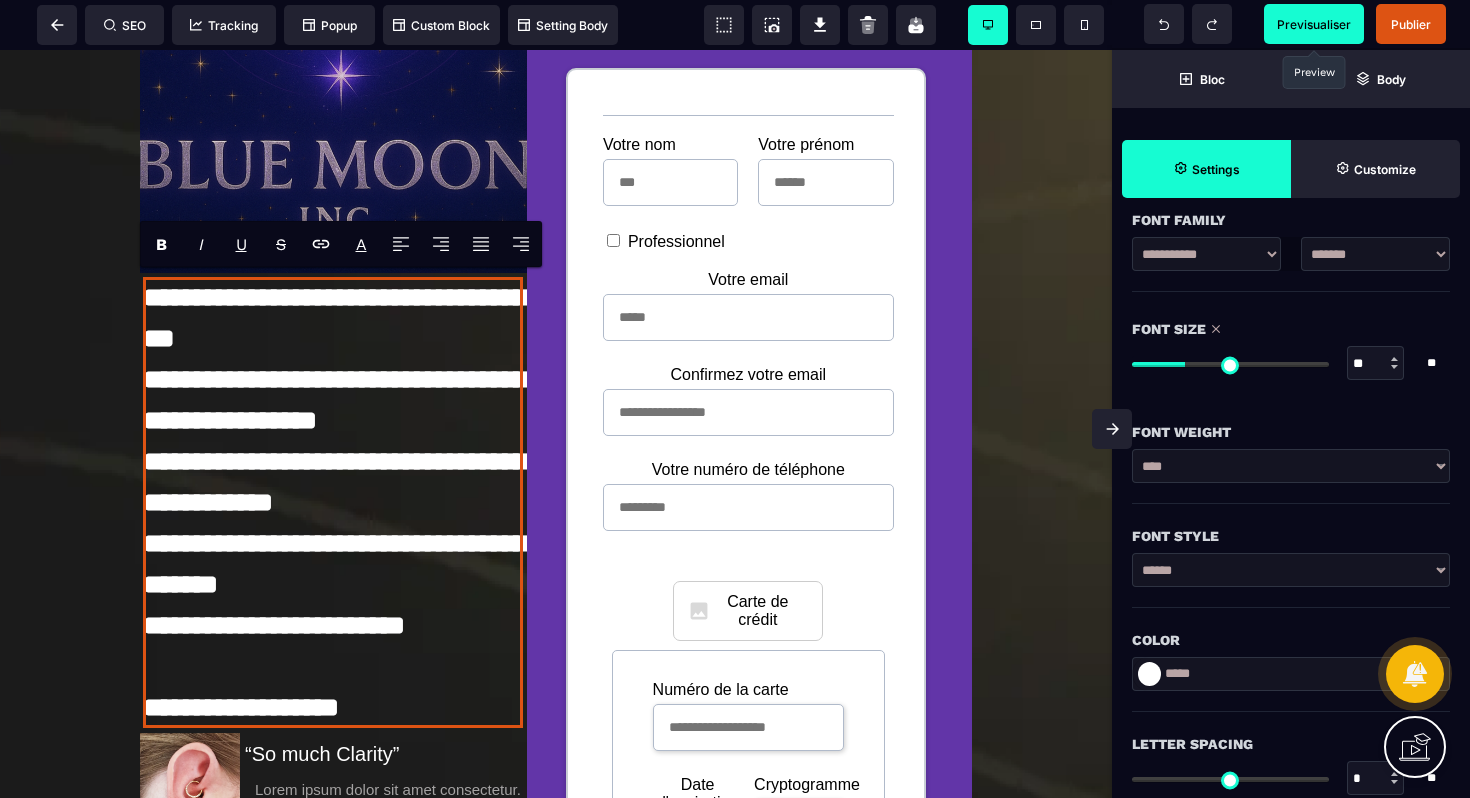 scroll, scrollTop: 404, scrollLeft: 0, axis: vertical 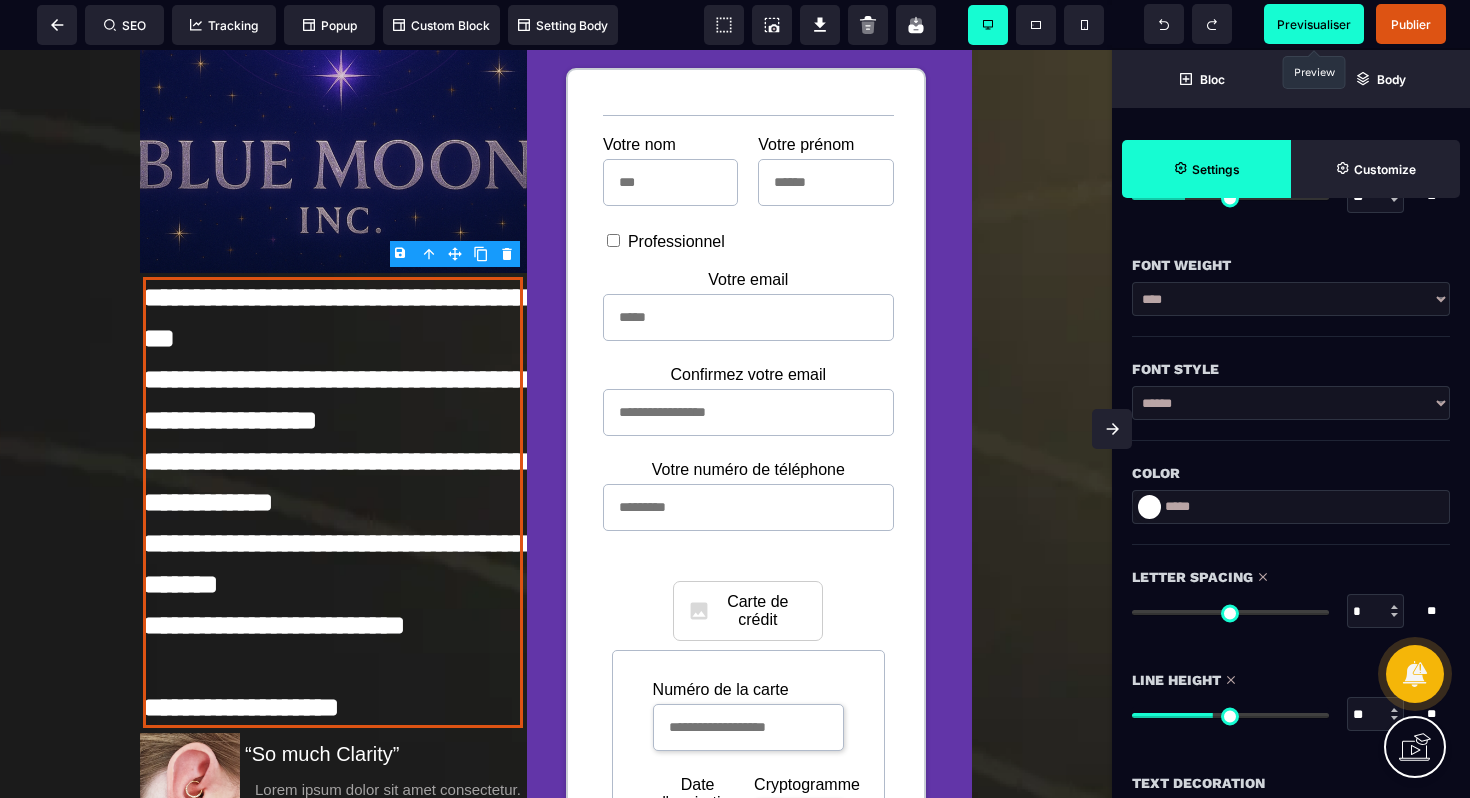 drag, startPoint x: 1142, startPoint y: 614, endPoint x: 1109, endPoint y: 560, distance: 63.28507 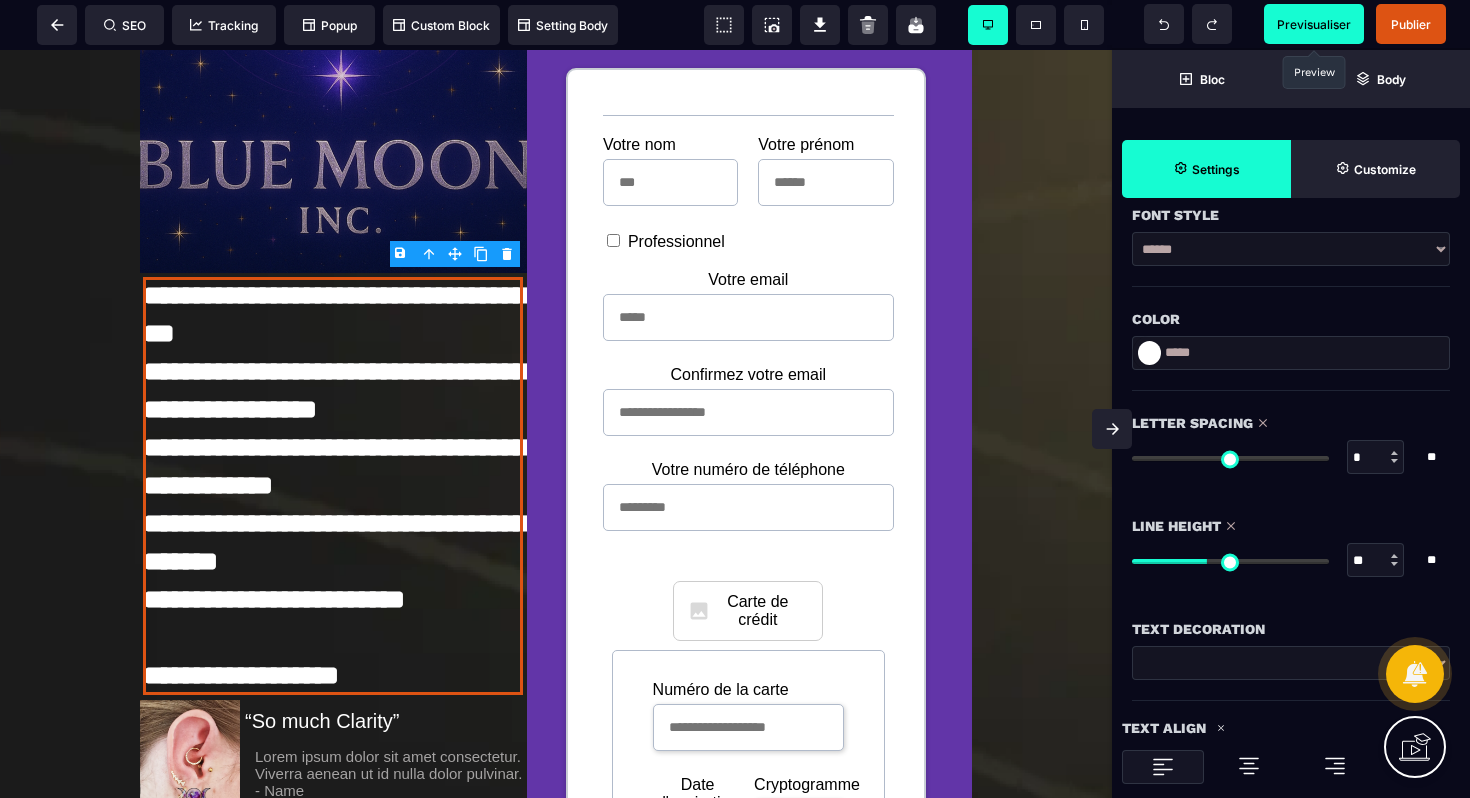drag, startPoint x: 1217, startPoint y: 561, endPoint x: 1209, endPoint y: 553, distance: 11.313708 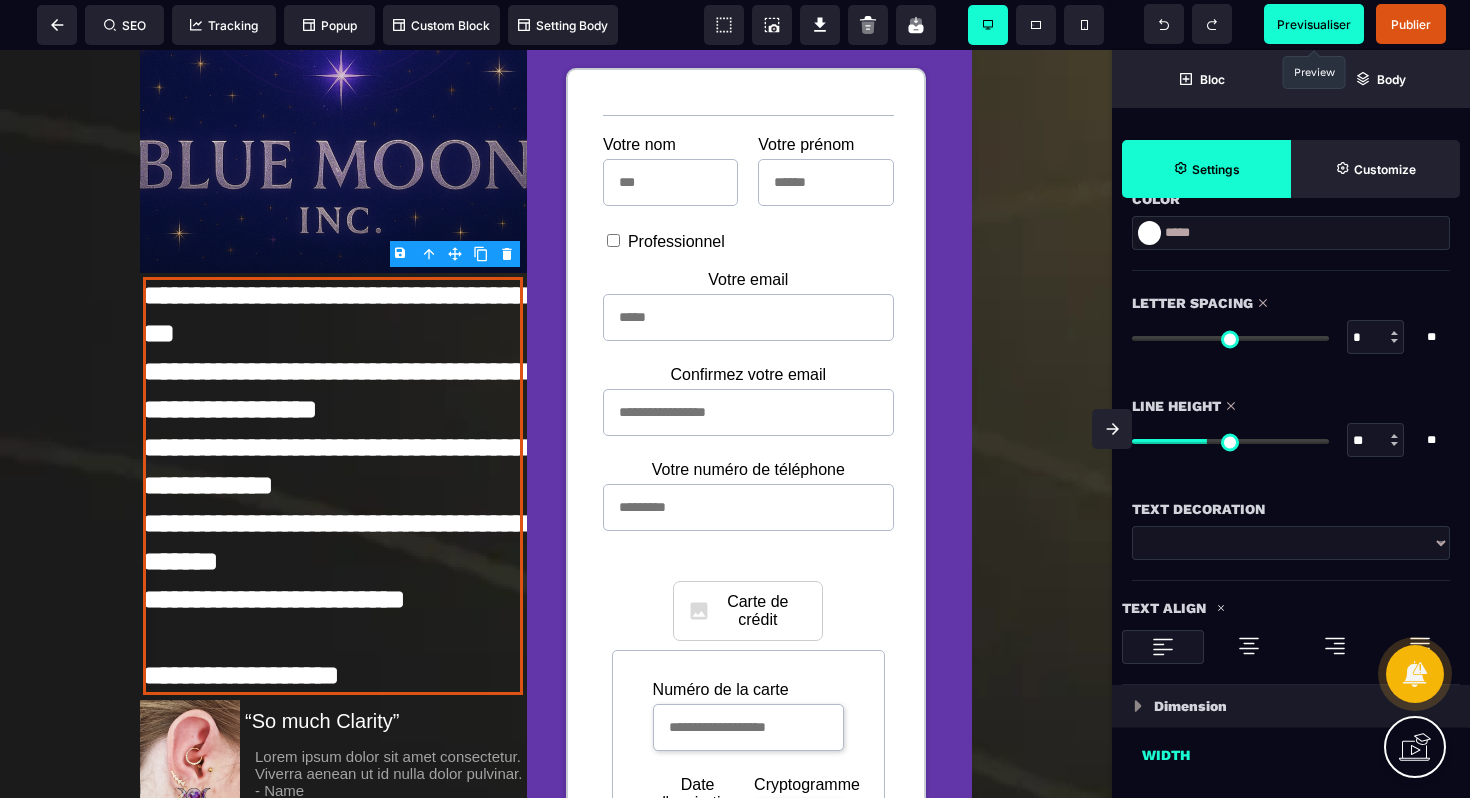scroll, scrollTop: 694, scrollLeft: 0, axis: vertical 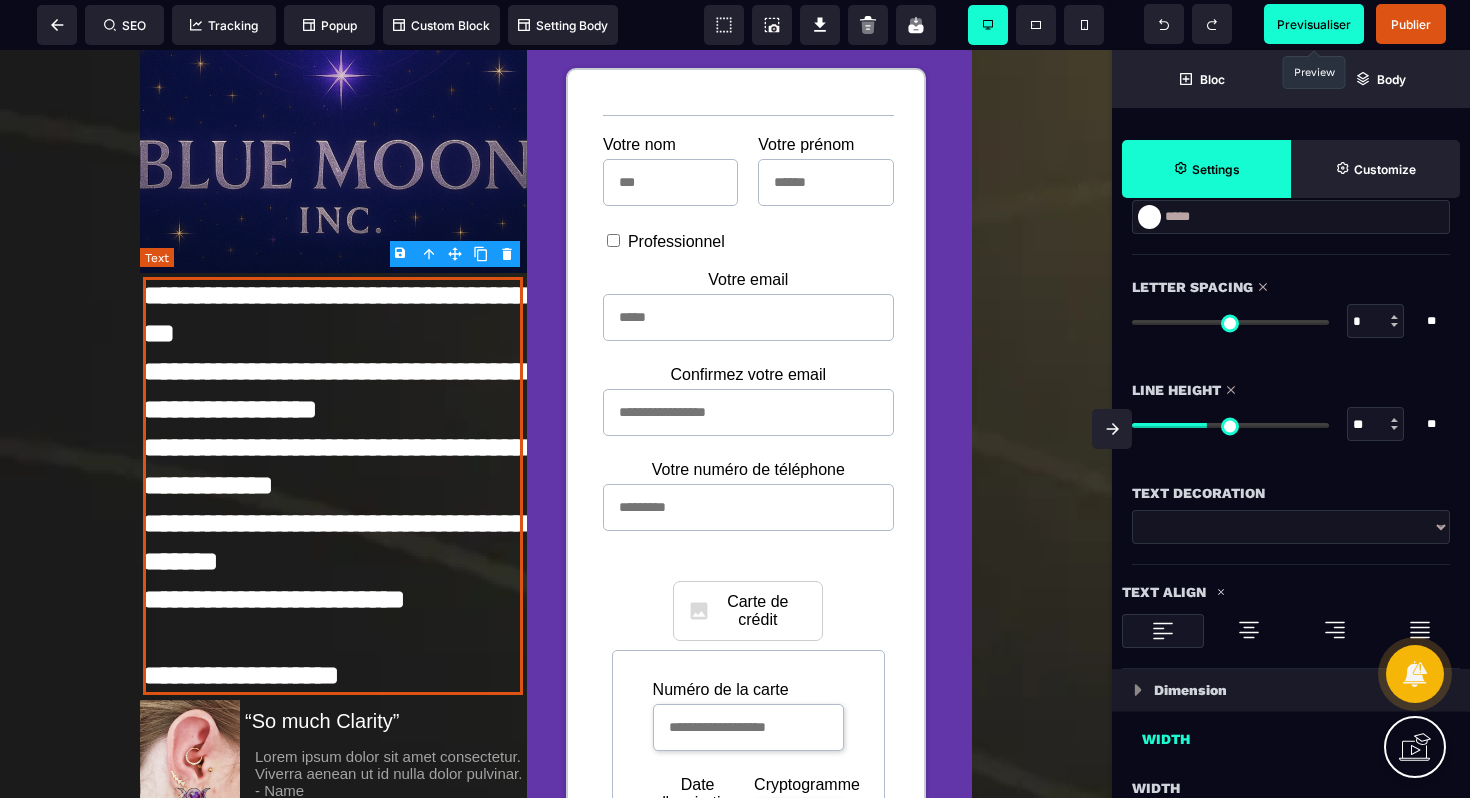 click on "**********" at bounding box center [333, 486] 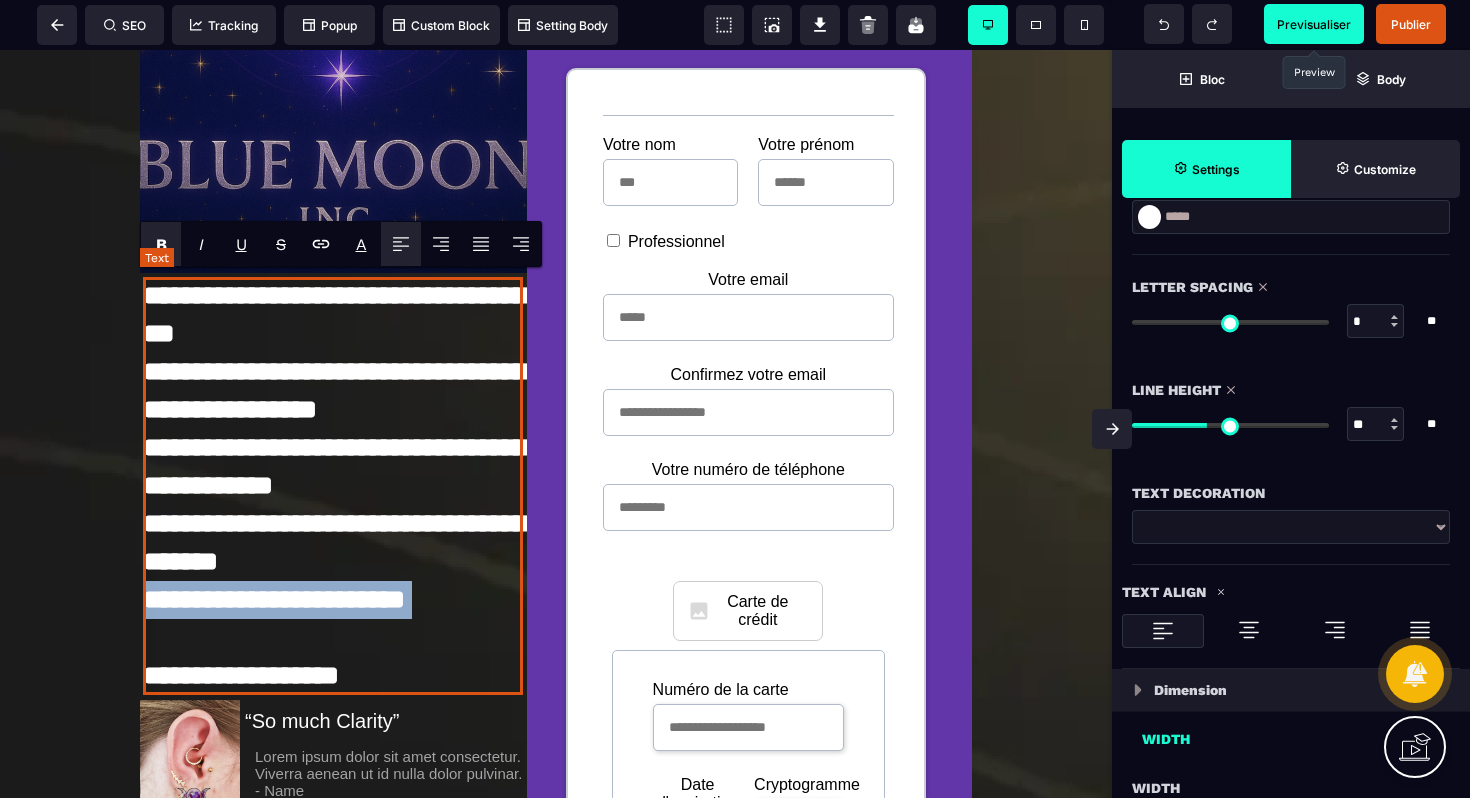 click on "**********" at bounding box center (333, 486) 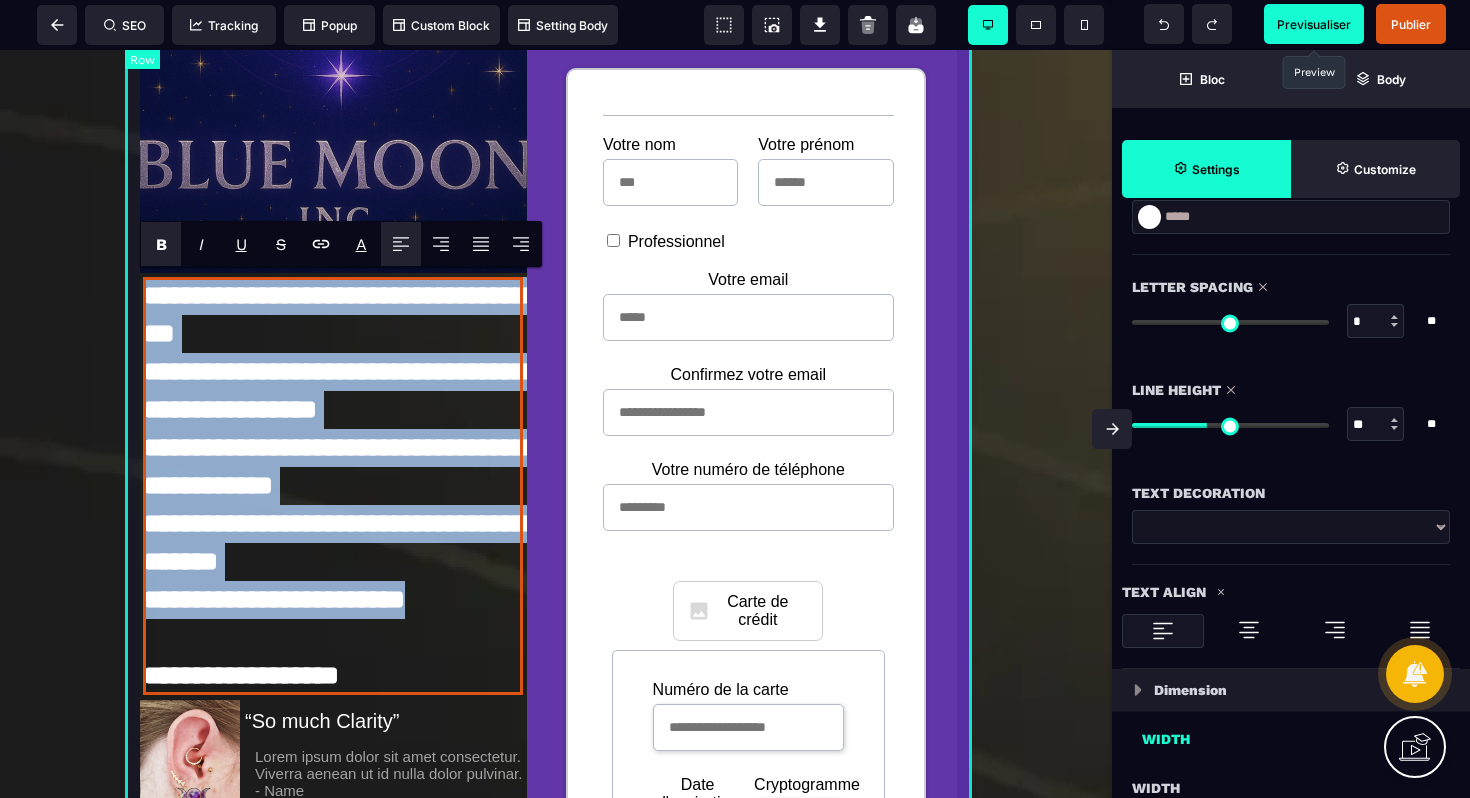 drag, startPoint x: 436, startPoint y: 593, endPoint x: 136, endPoint y: 292, distance: 424.97177 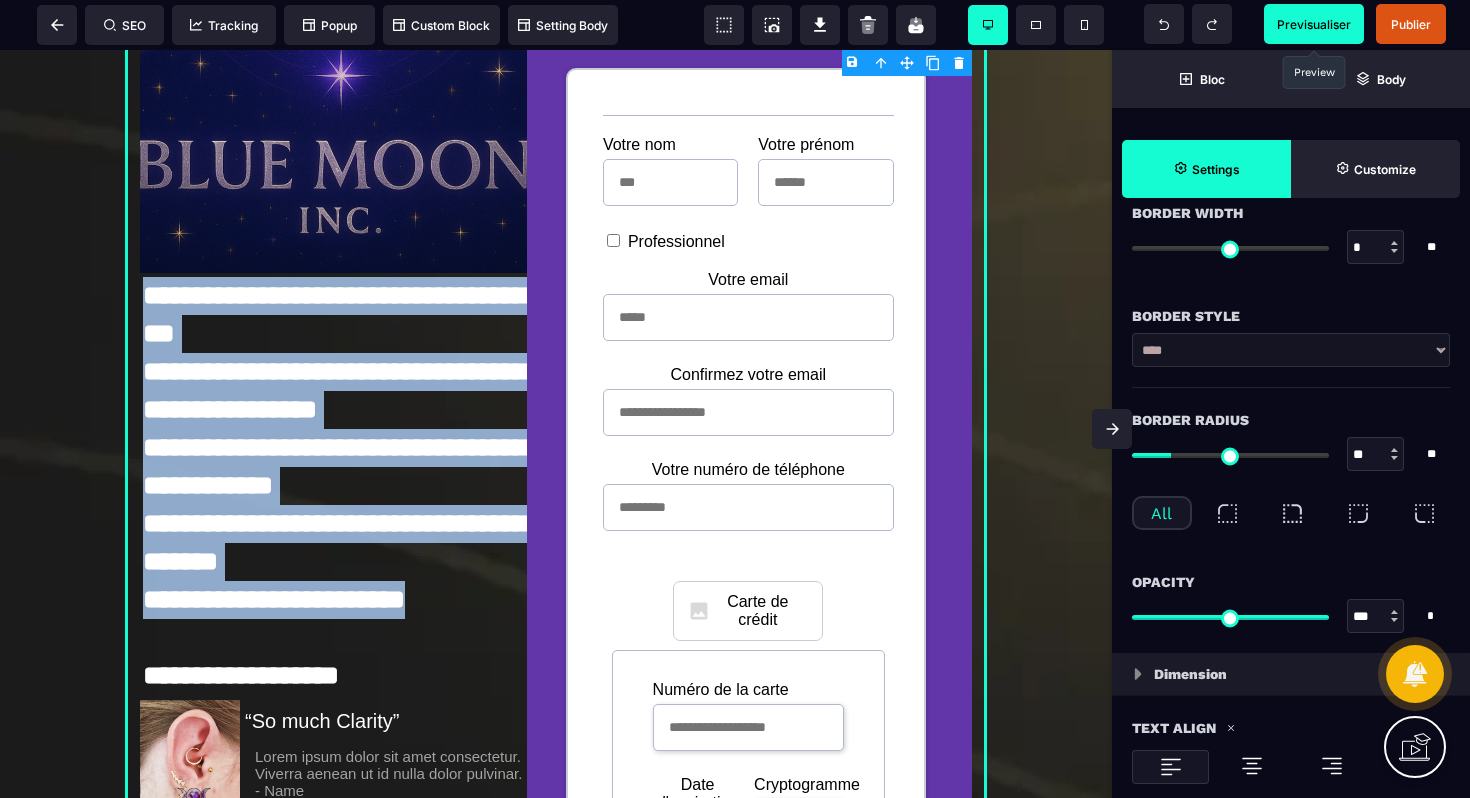 scroll, scrollTop: 1003, scrollLeft: 0, axis: vertical 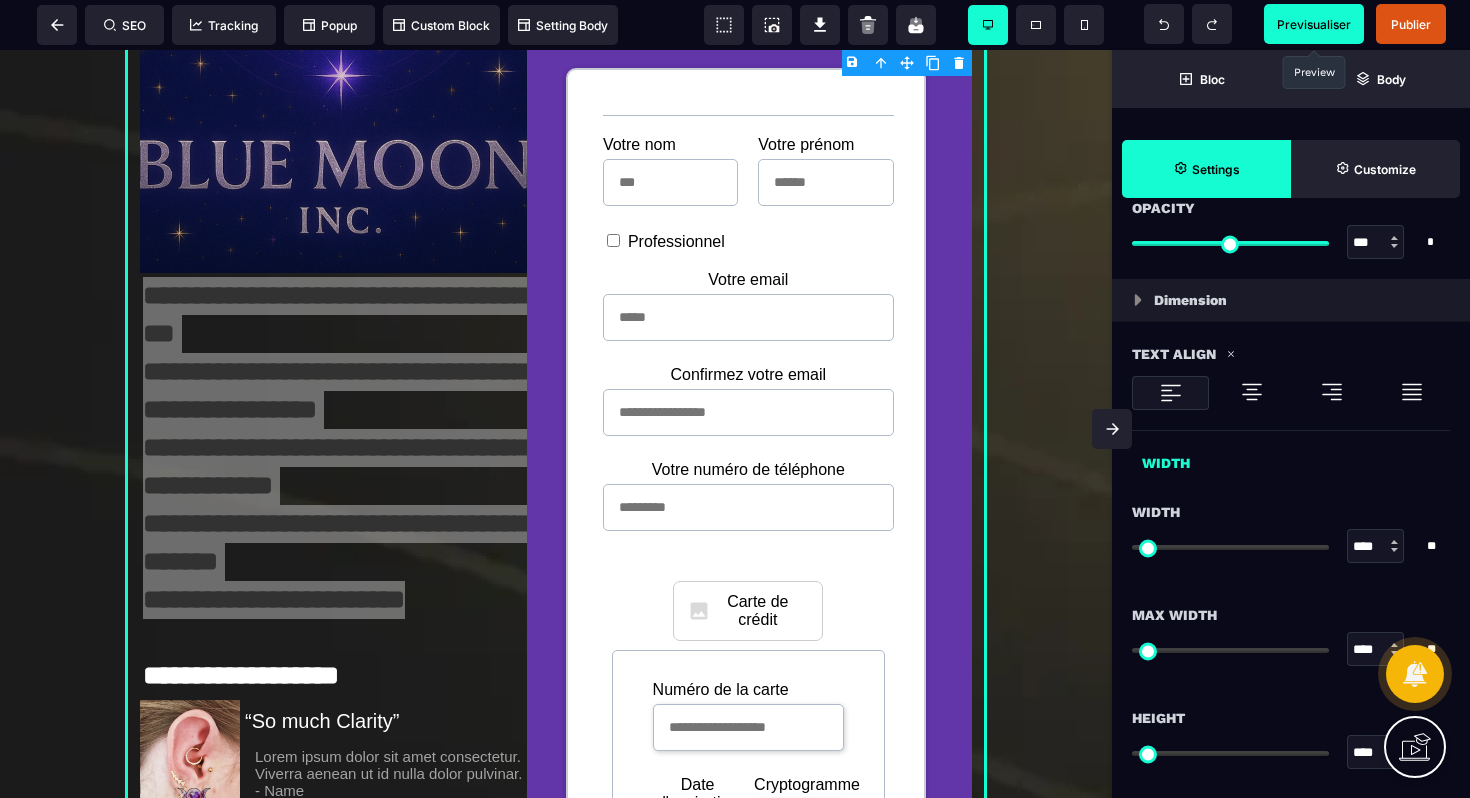 click at bounding box center (1252, 392) 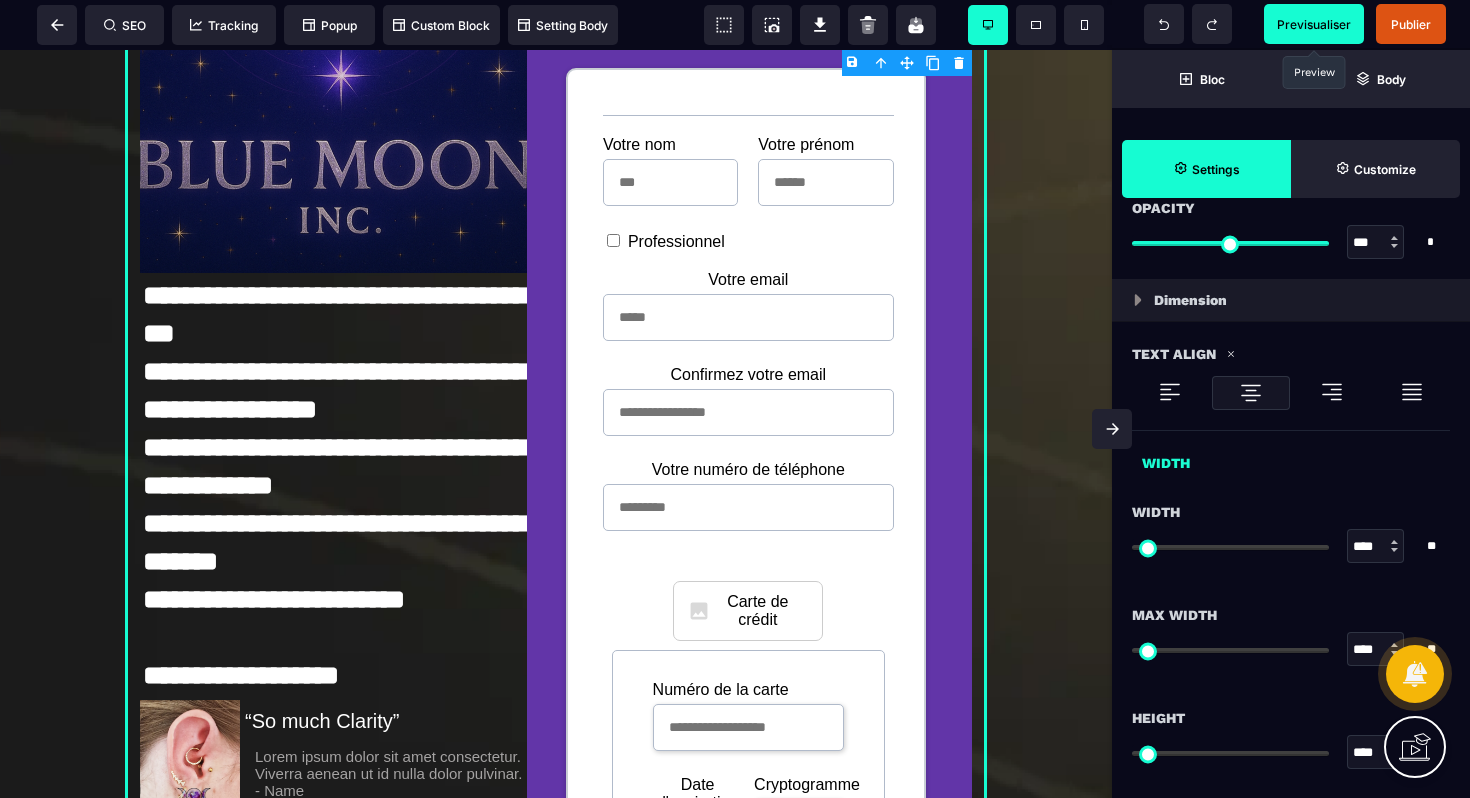 click at bounding box center (1251, 393) 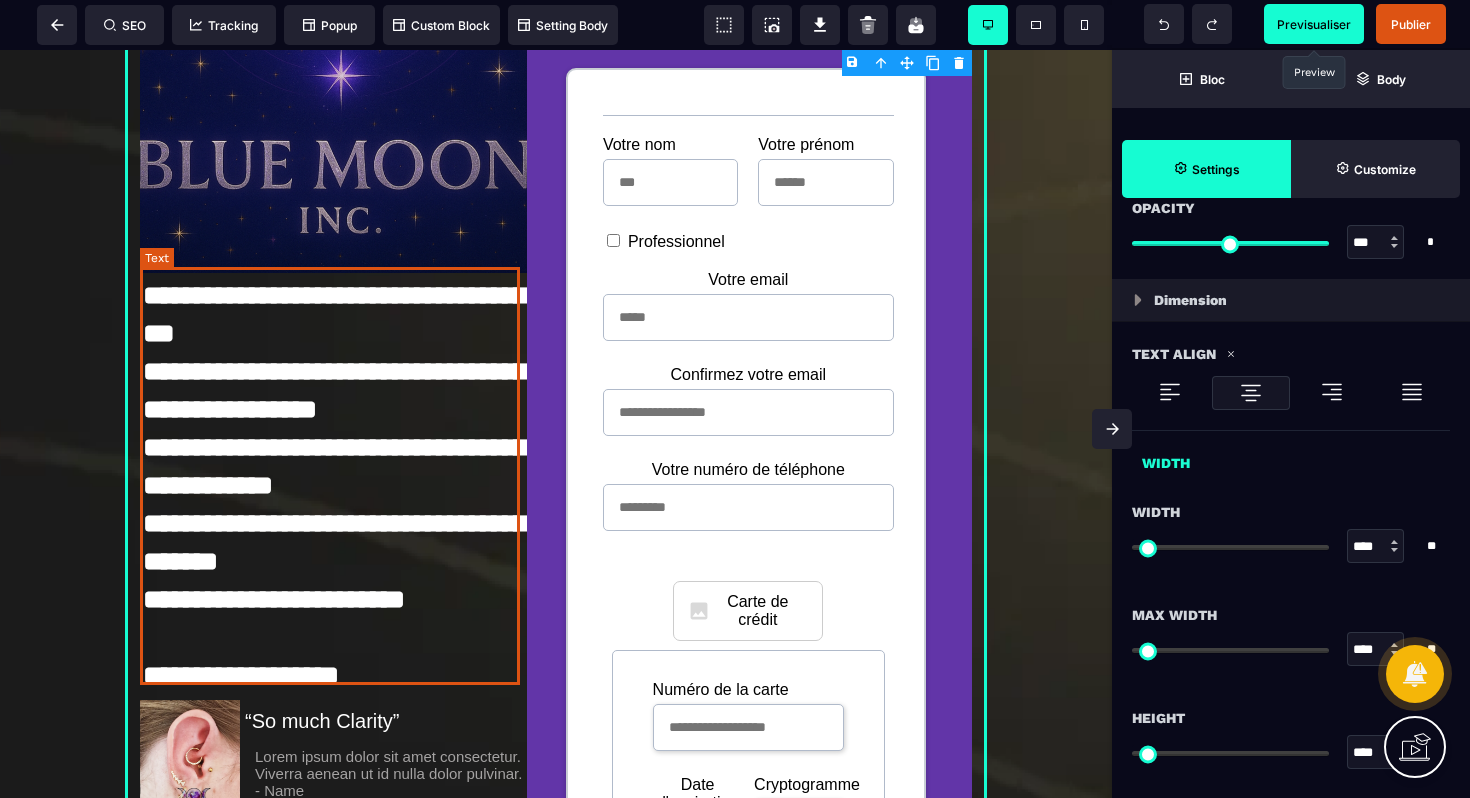 click on "**********" at bounding box center [333, 486] 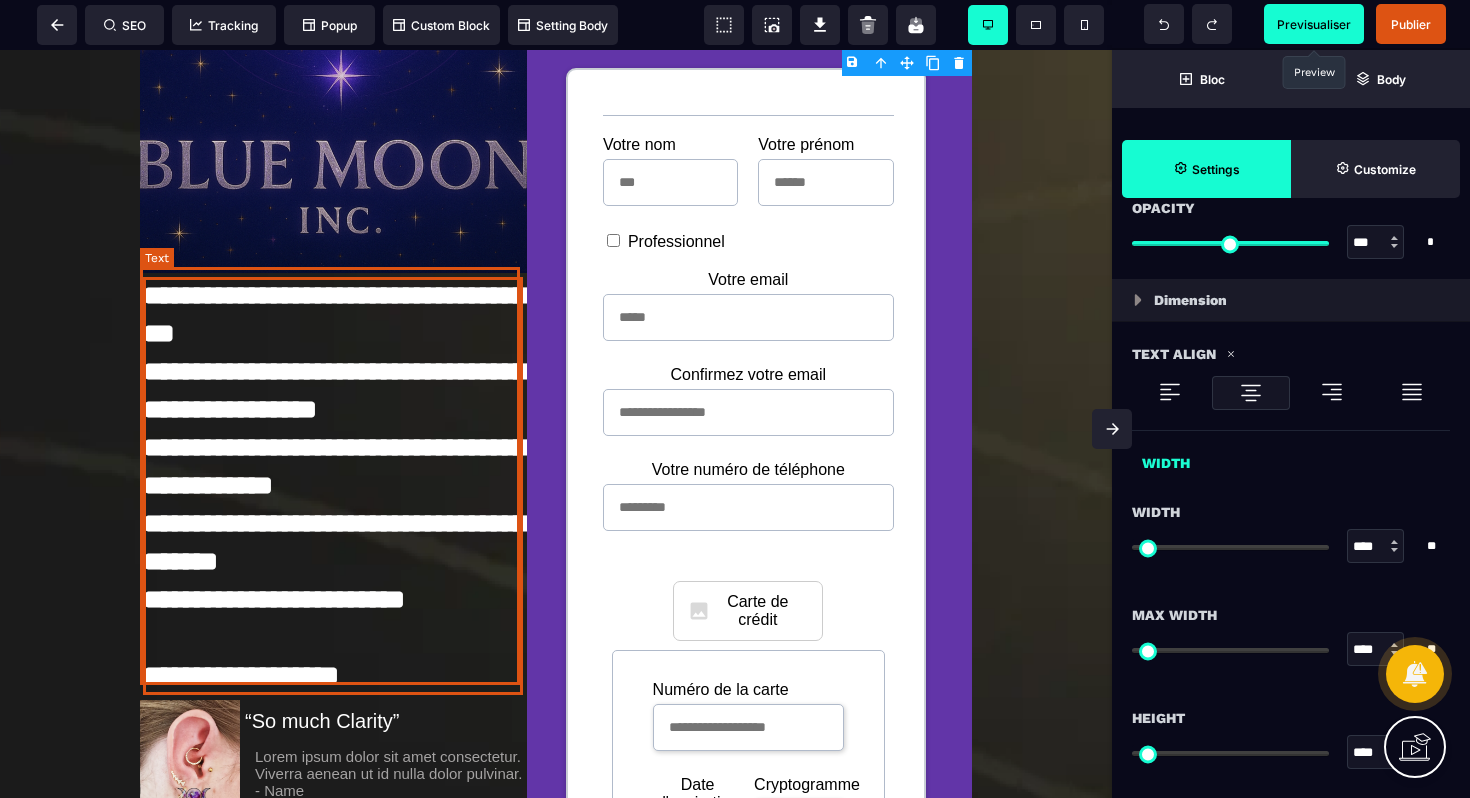 scroll, scrollTop: 0, scrollLeft: 0, axis: both 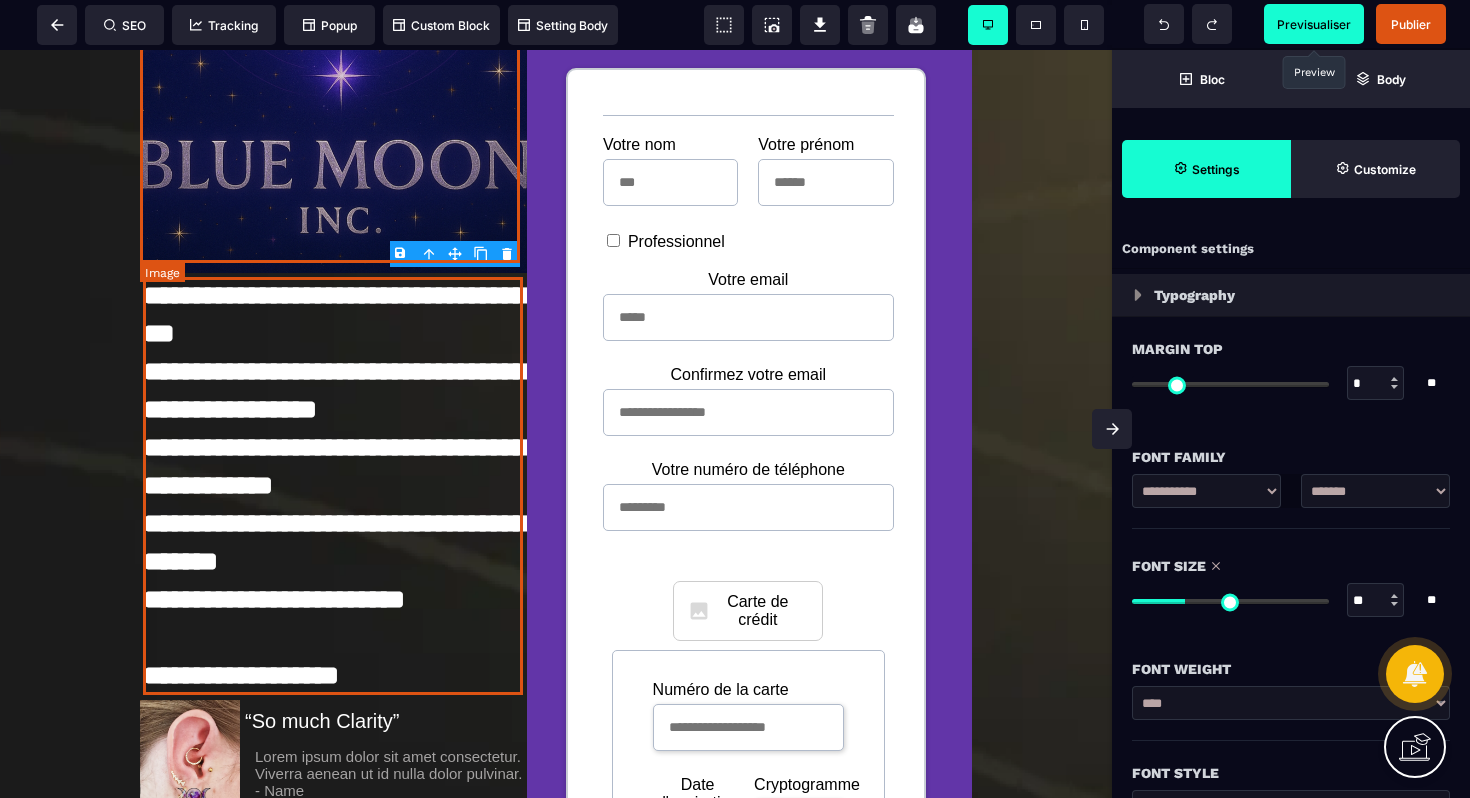 click at bounding box center (333, -1) 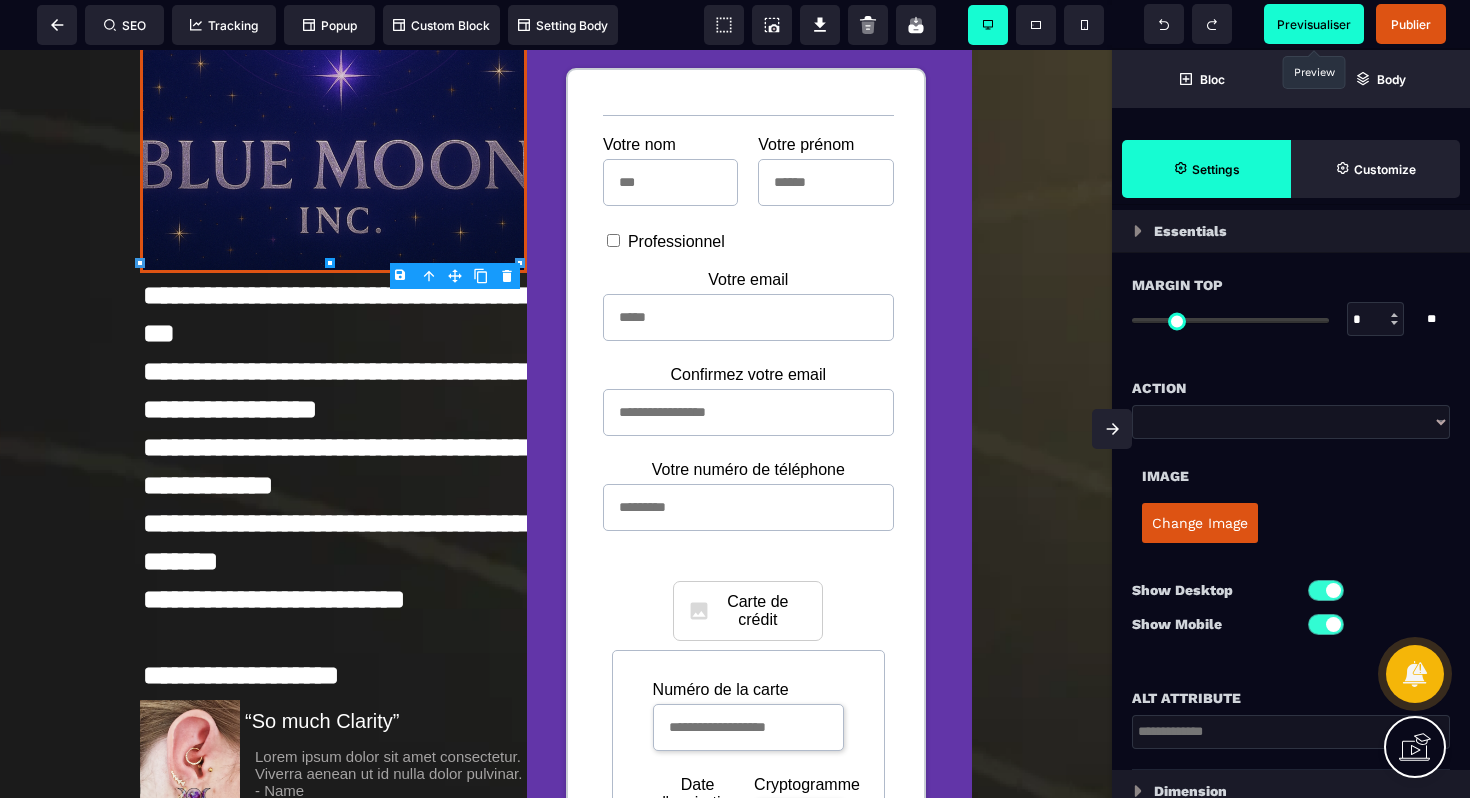 scroll, scrollTop: 99, scrollLeft: 0, axis: vertical 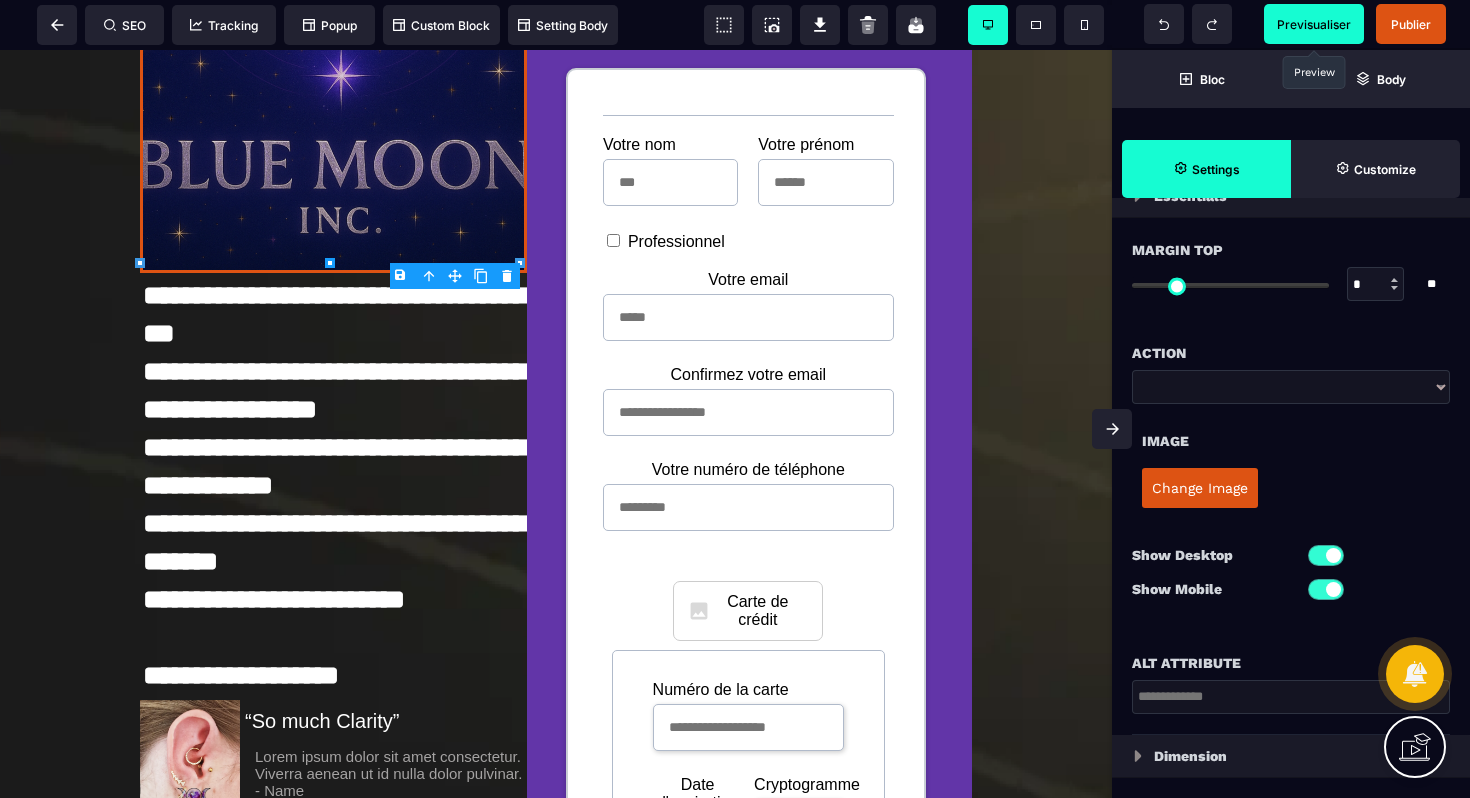 click on "**********" at bounding box center [1291, 387] 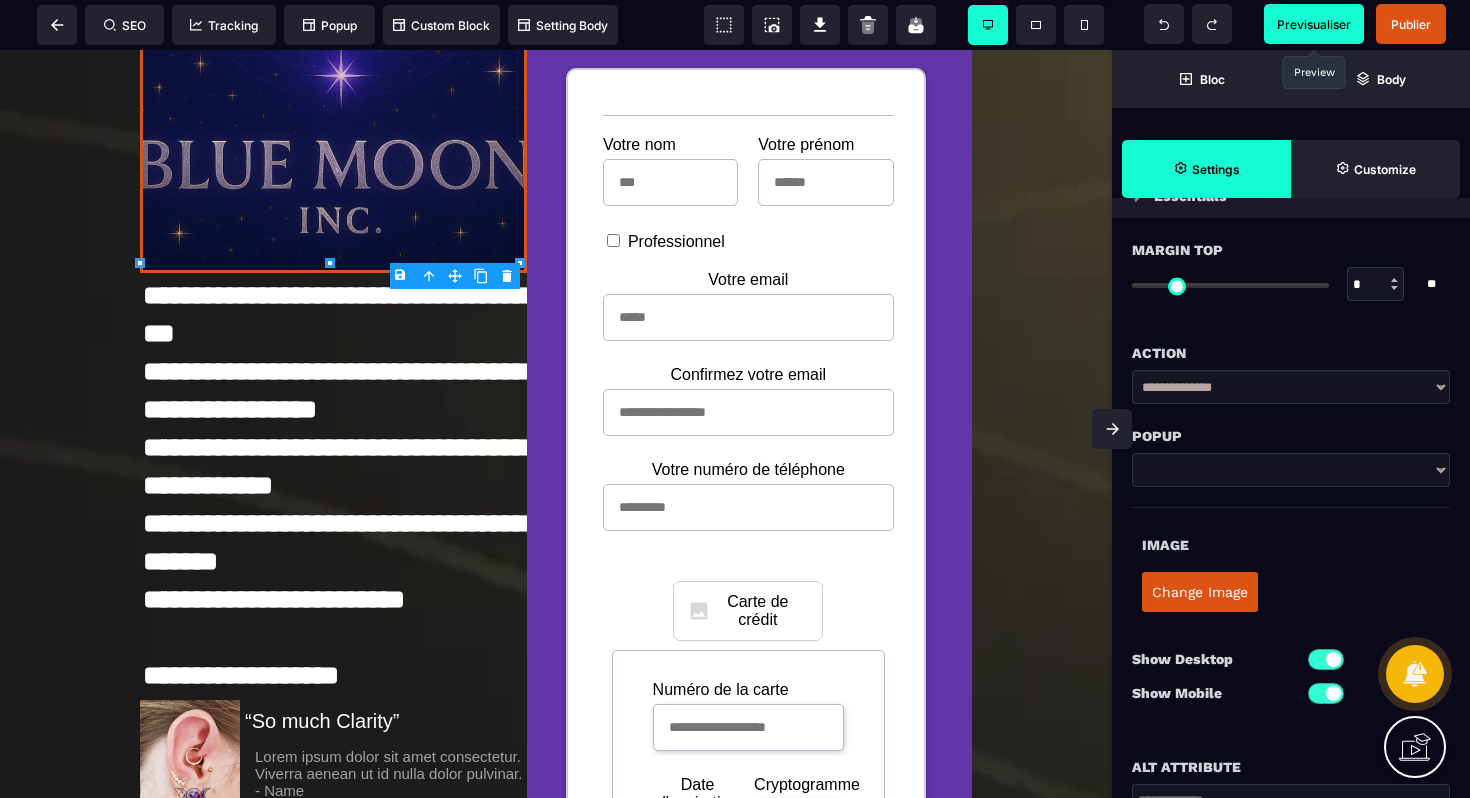 click on "**********" at bounding box center (1291, 387) 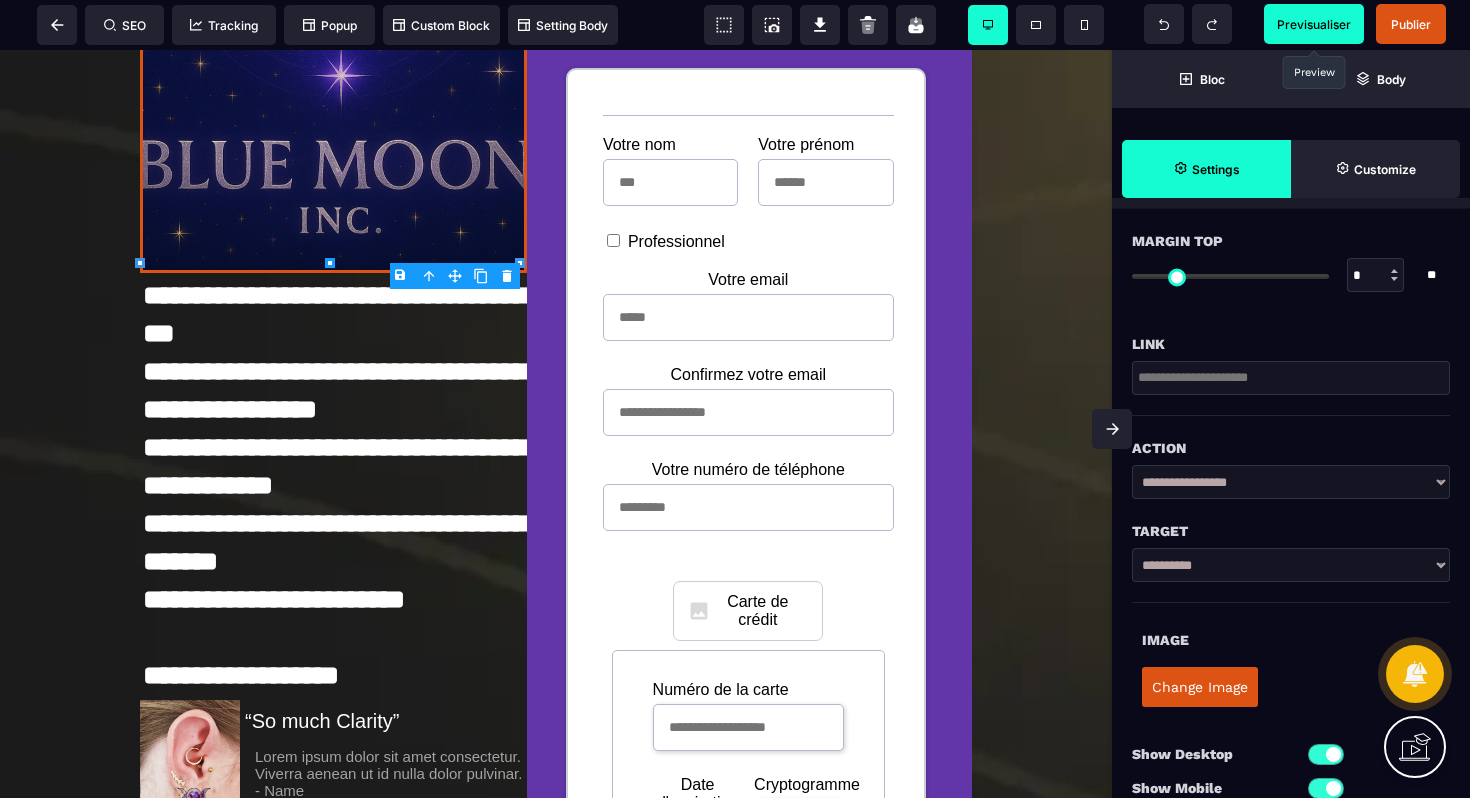 scroll, scrollTop: 127, scrollLeft: 0, axis: vertical 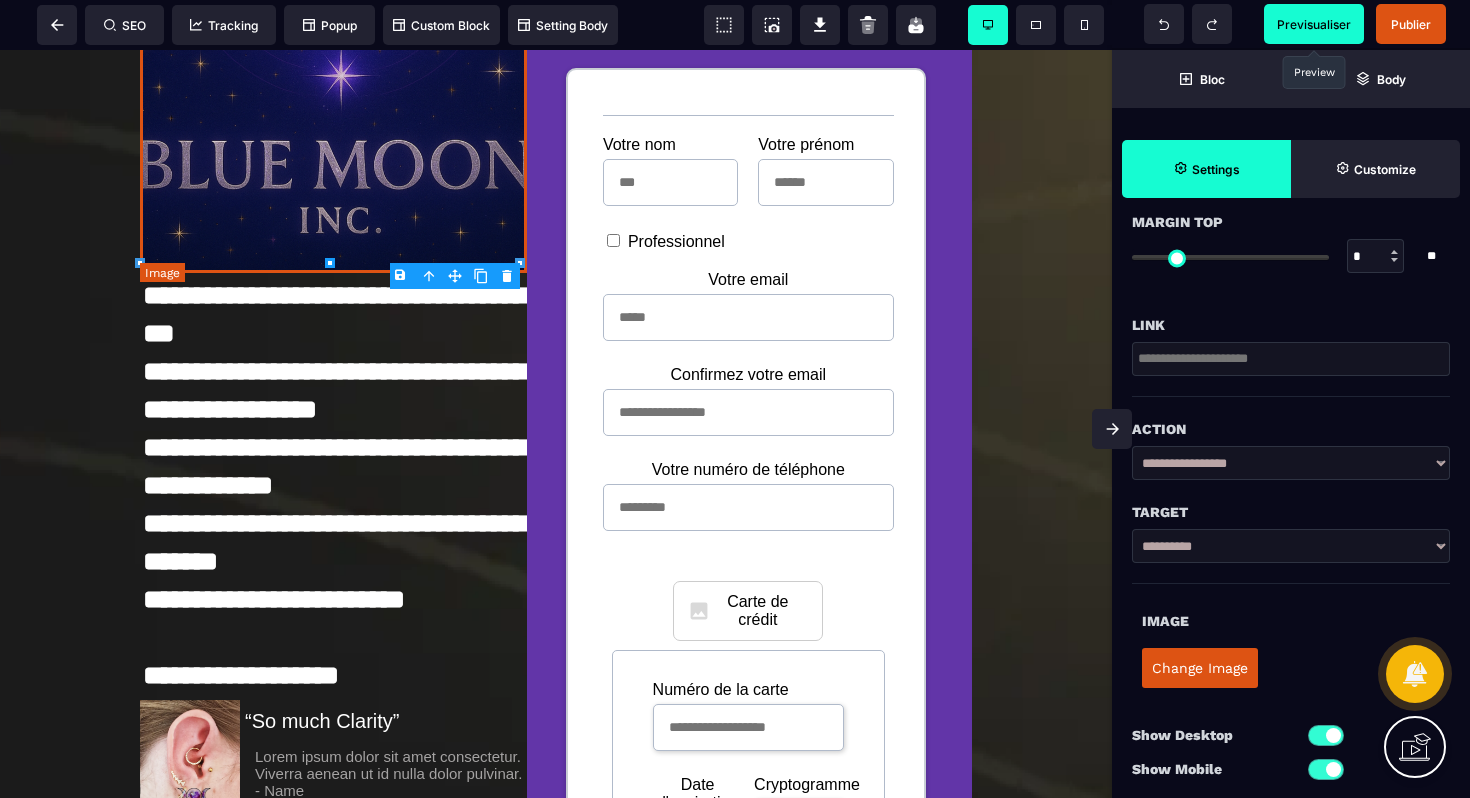 click at bounding box center (333, -1) 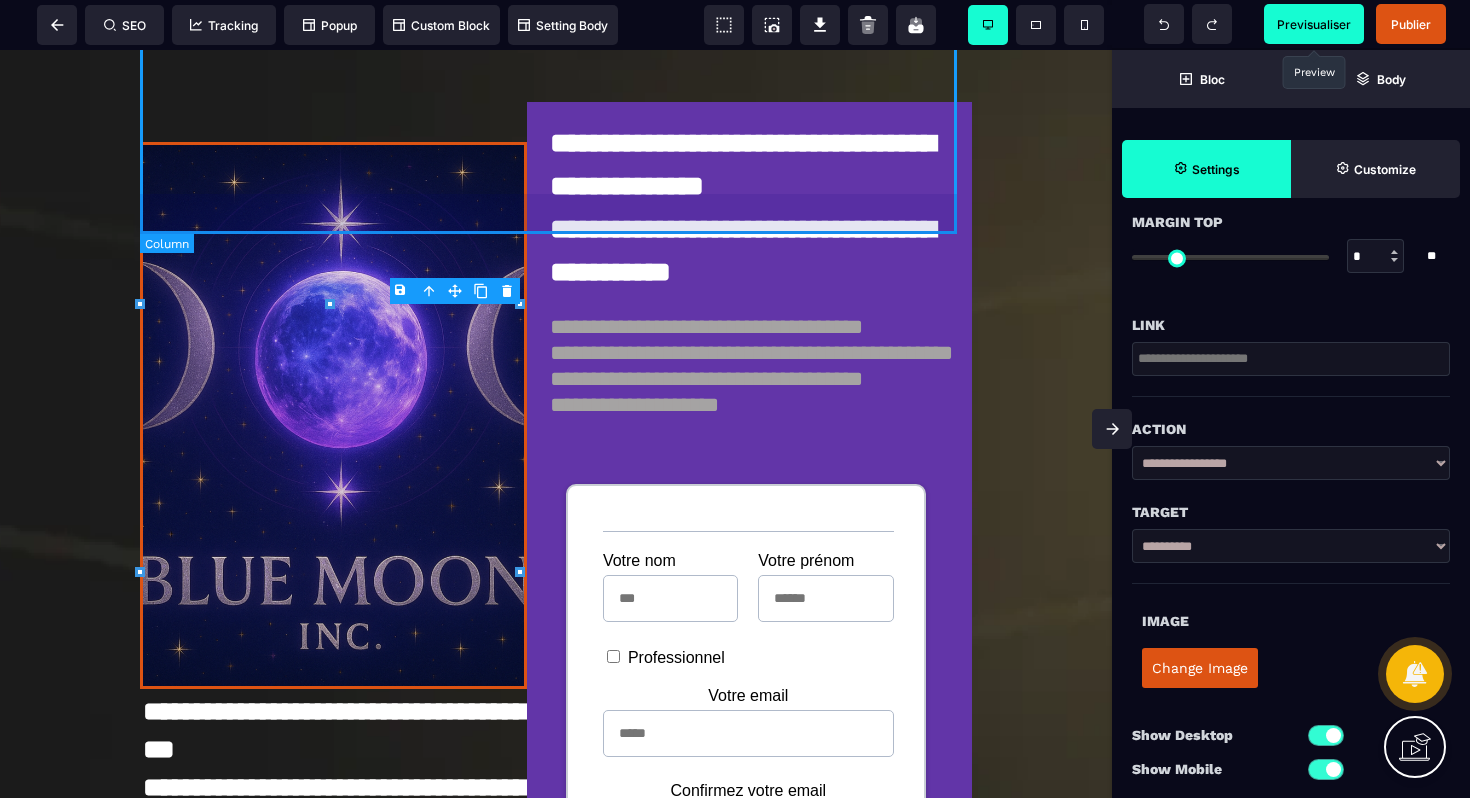scroll, scrollTop: 306, scrollLeft: 0, axis: vertical 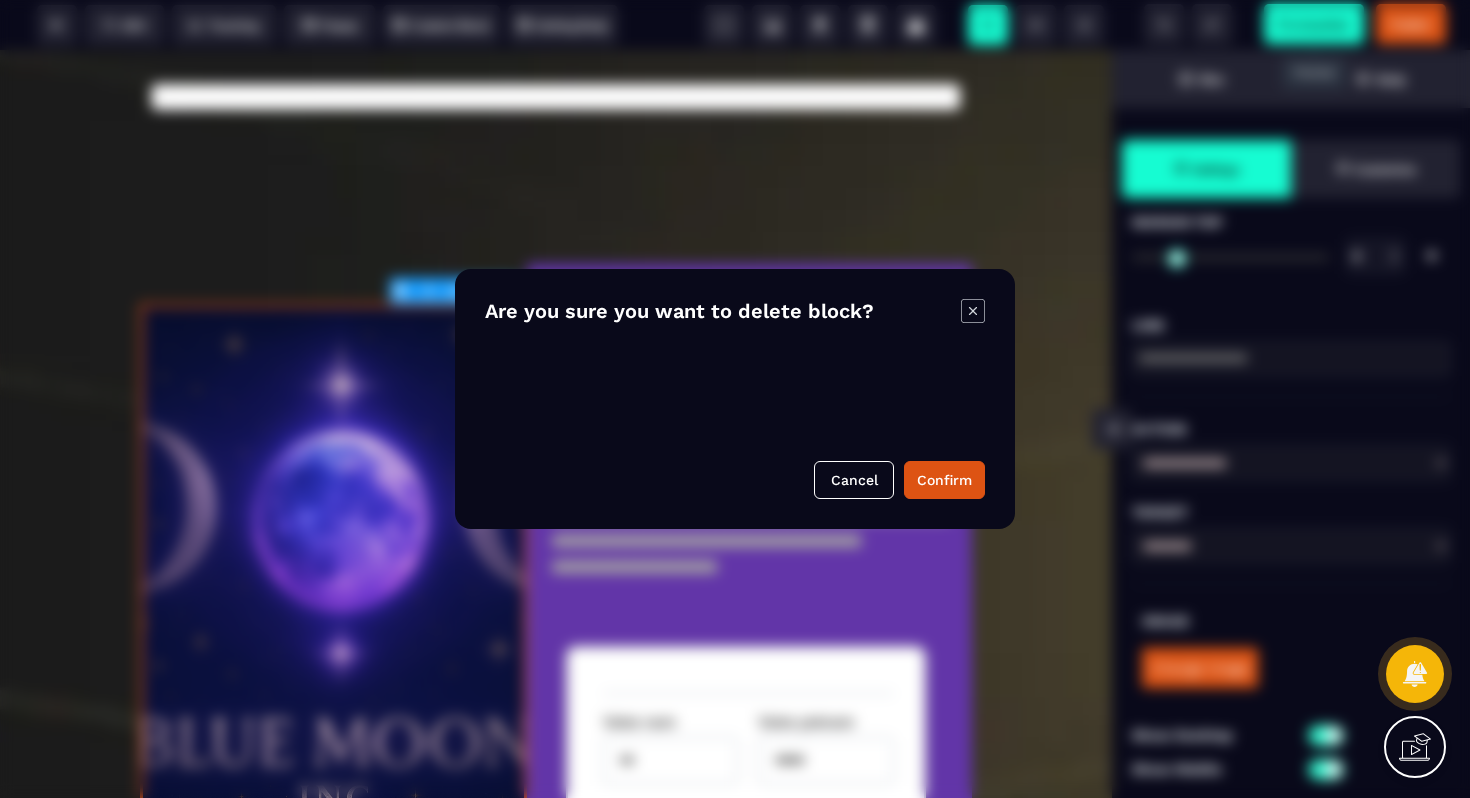 click on "B I U S
A *******
Column
SEO
Tracking" at bounding box center (735, 399) 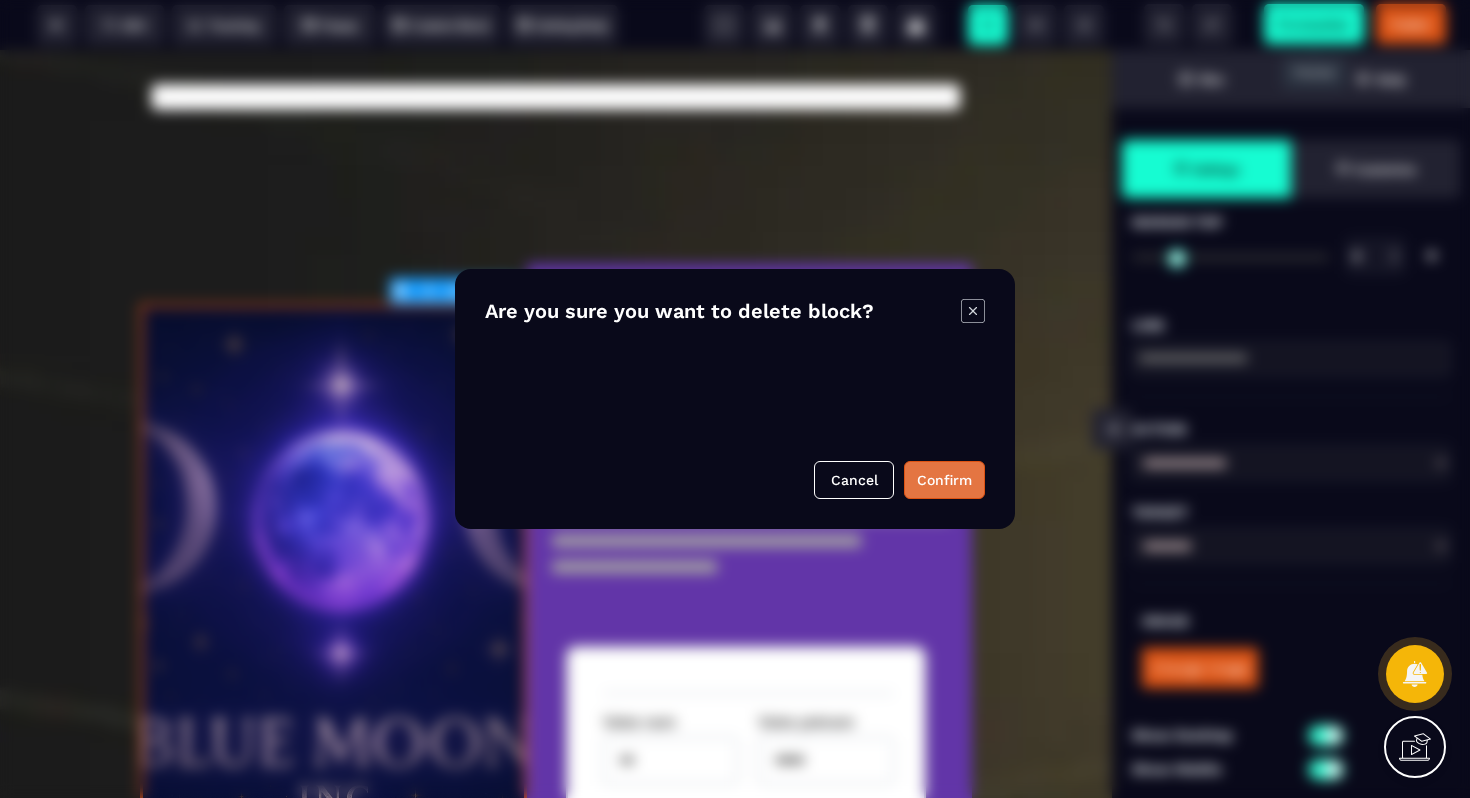 click on "Confirm" at bounding box center [944, 480] 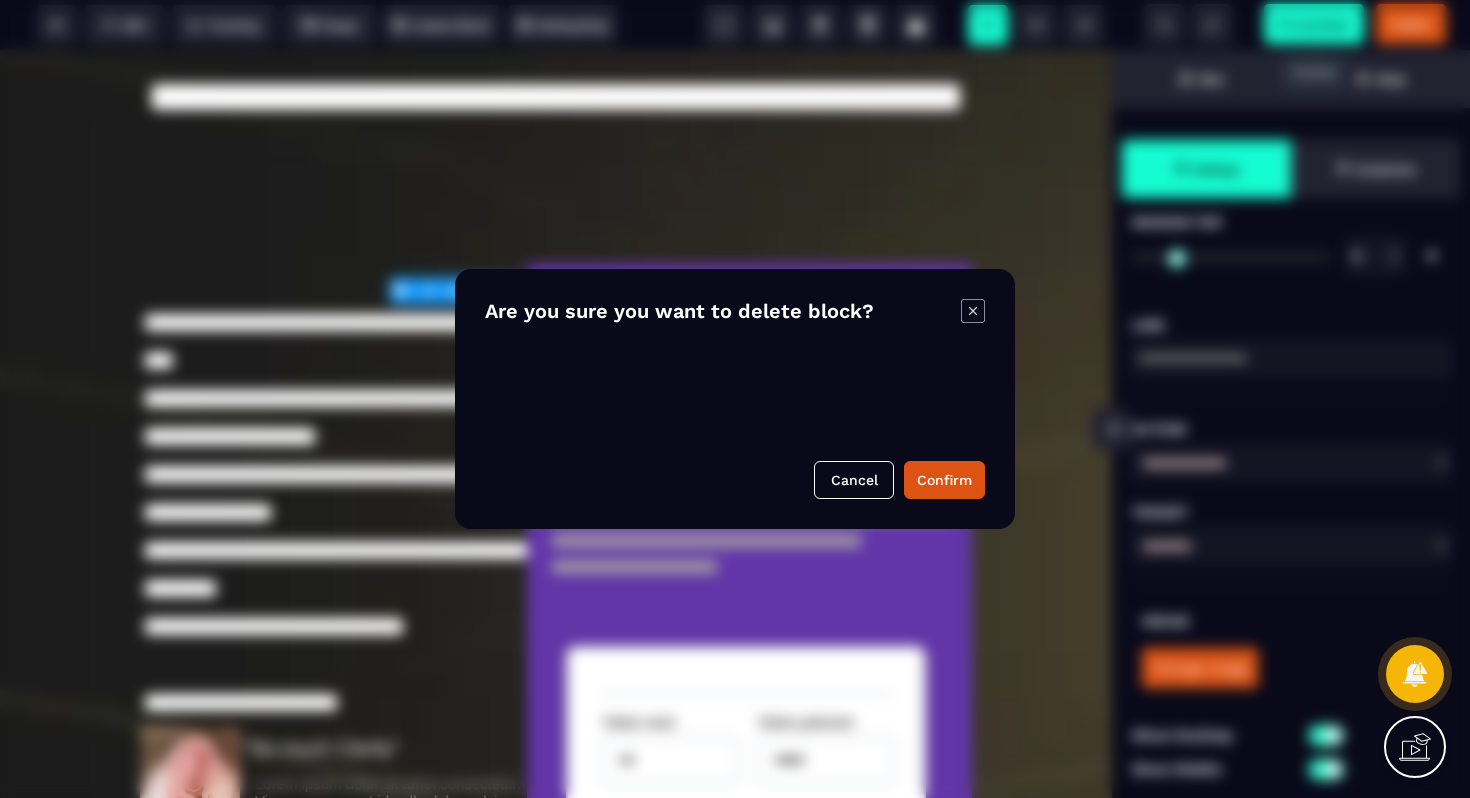 scroll, scrollTop: 1596, scrollLeft: 0, axis: vertical 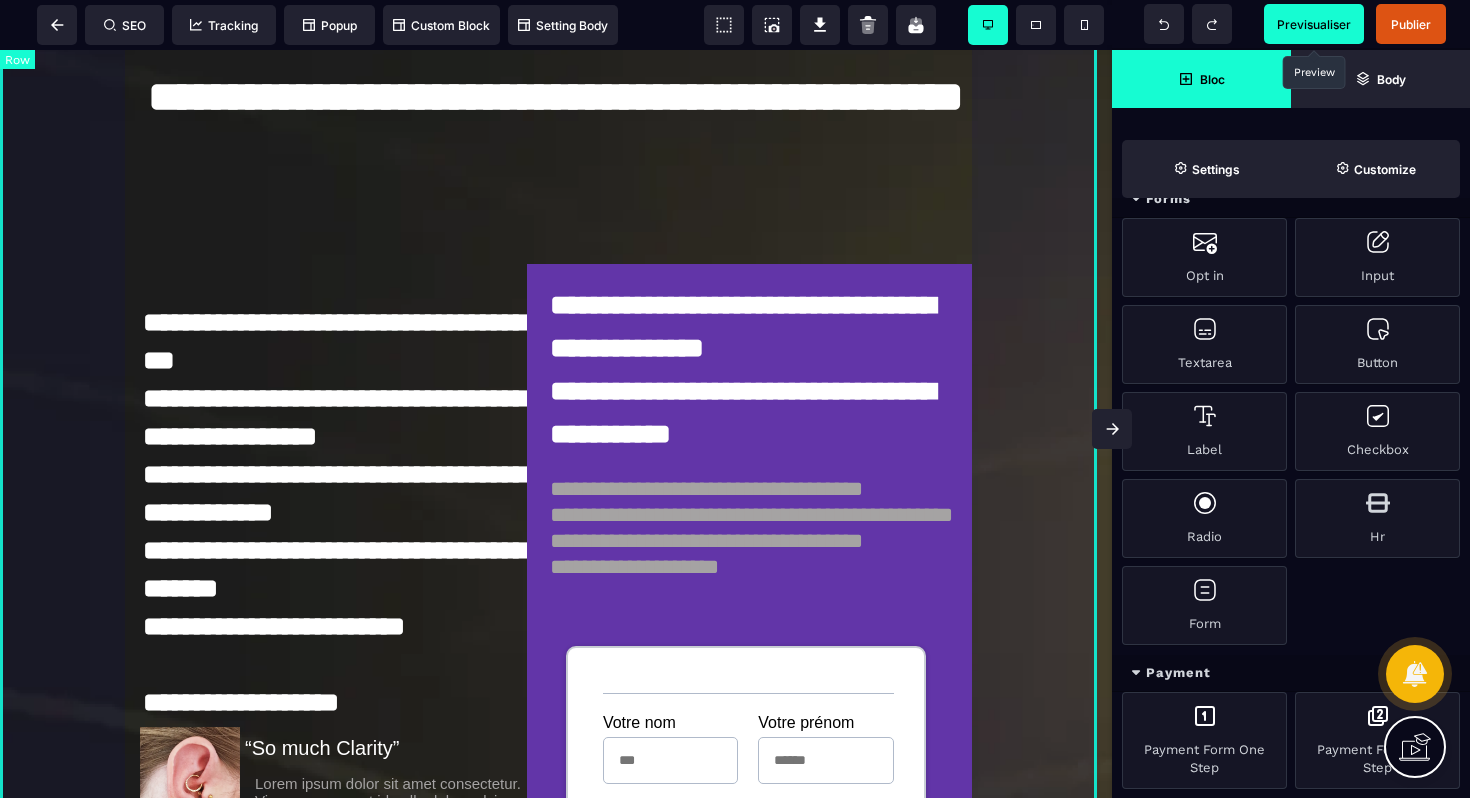 click on "**********" at bounding box center [556, 752] 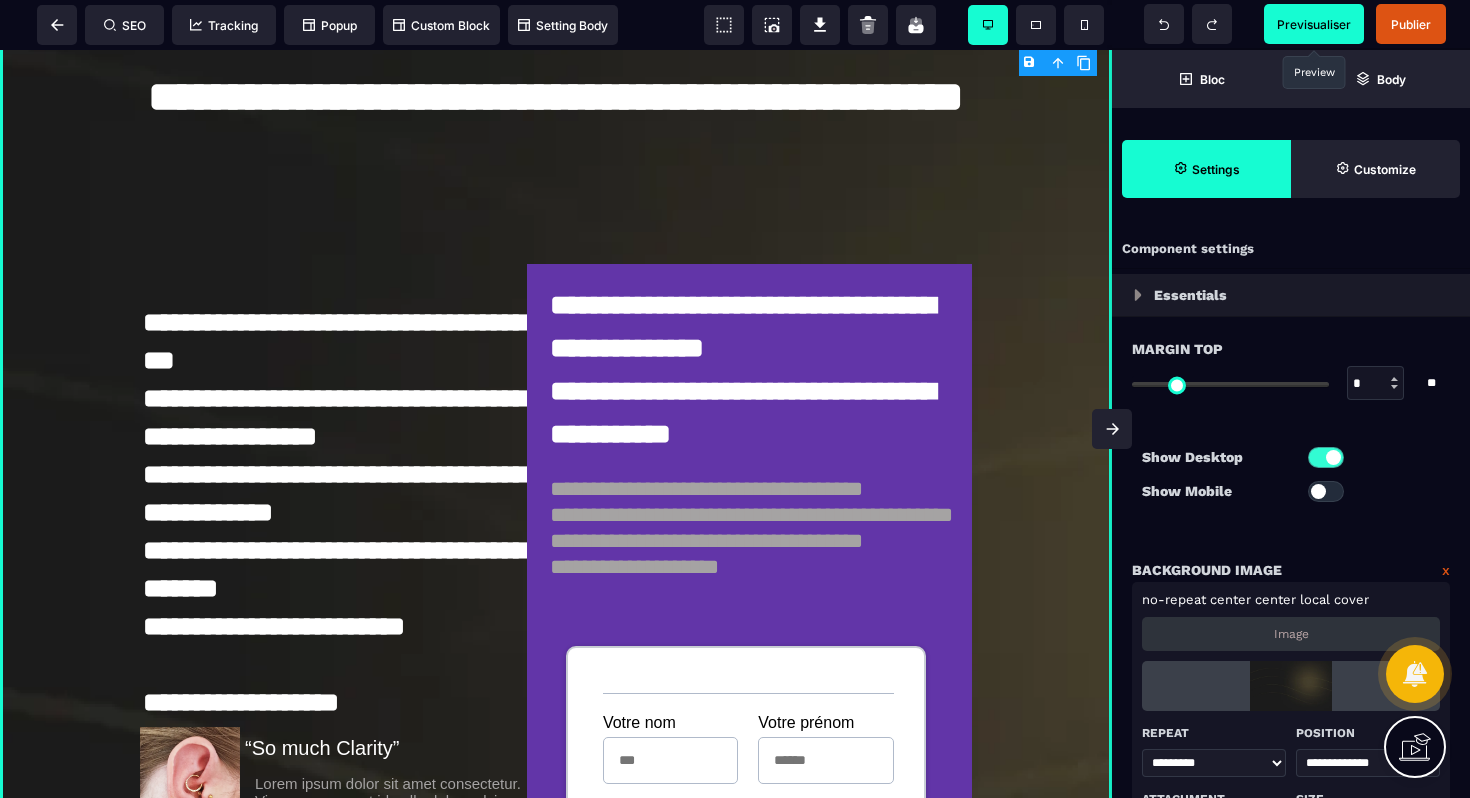 click on "Image" at bounding box center [1291, 634] 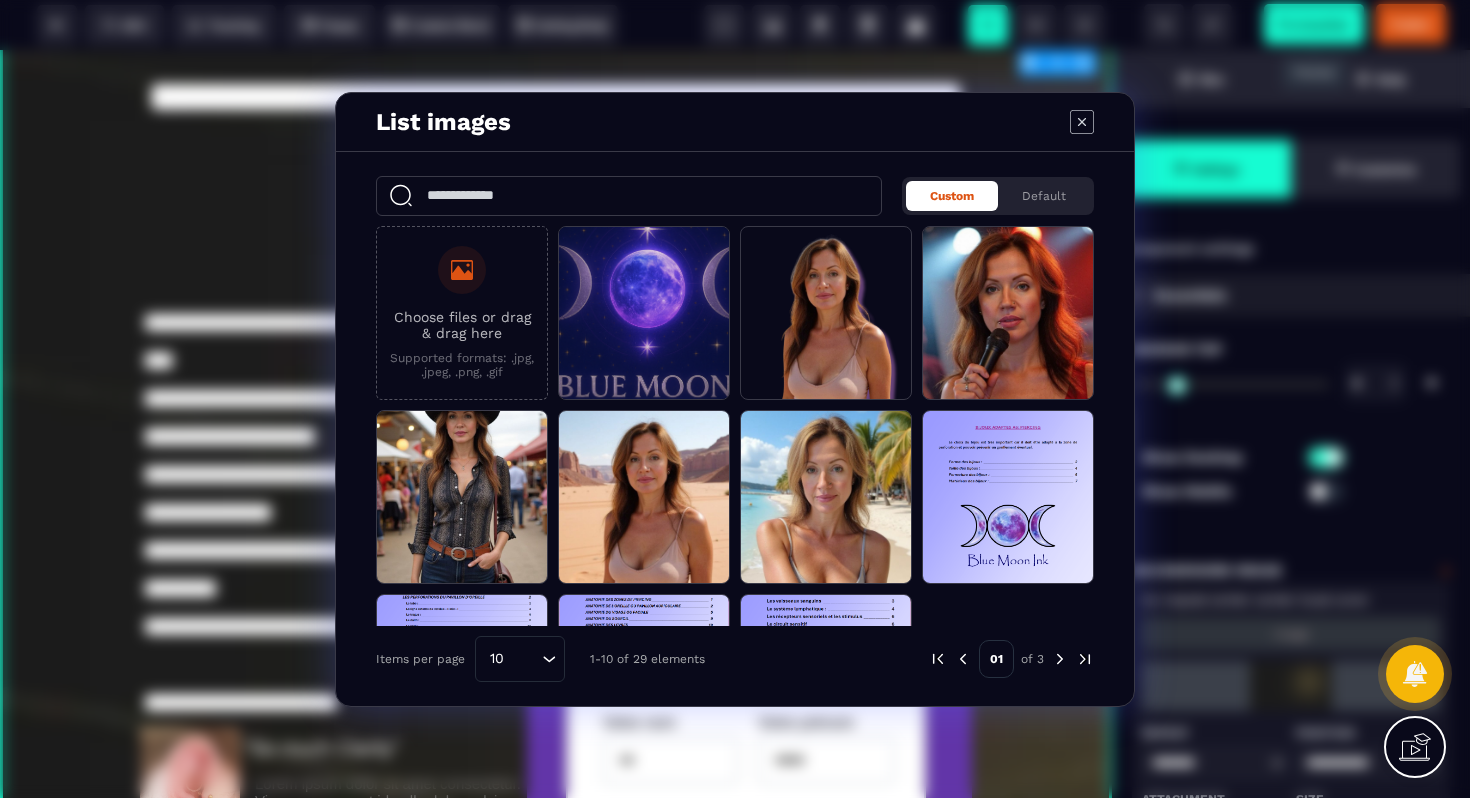 click at bounding box center (1060, 659) 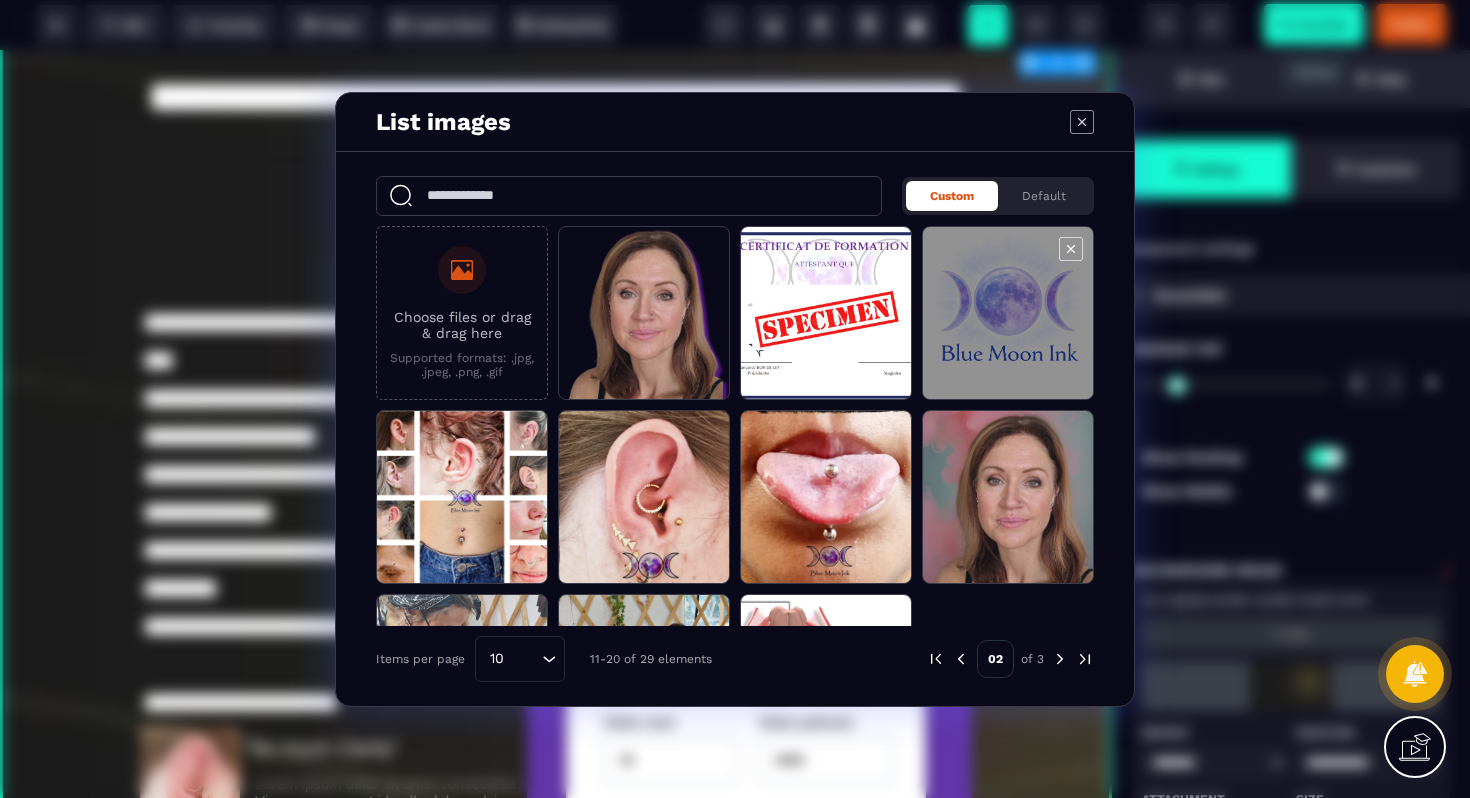 click at bounding box center (1008, 314) 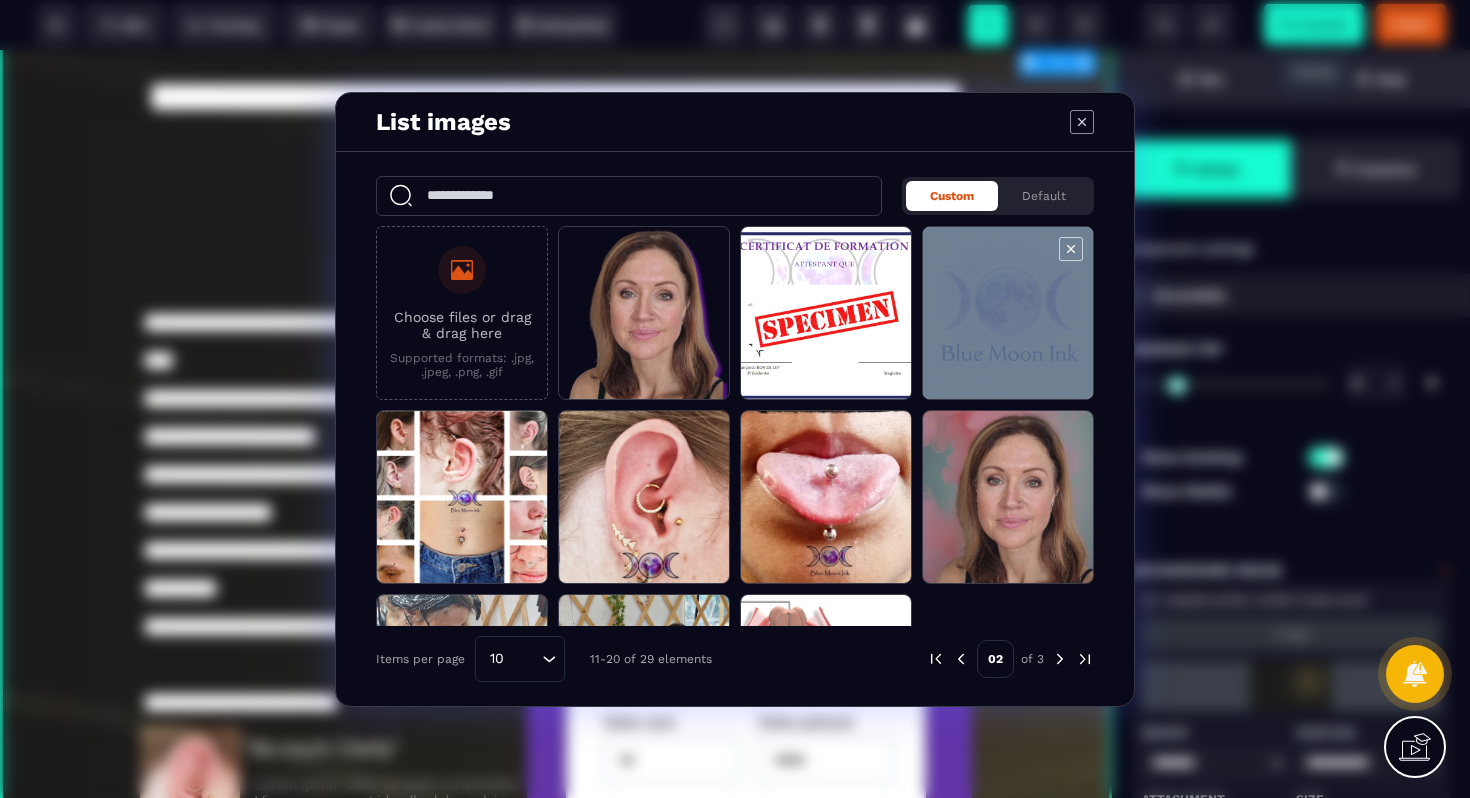 click at bounding box center (1008, 314) 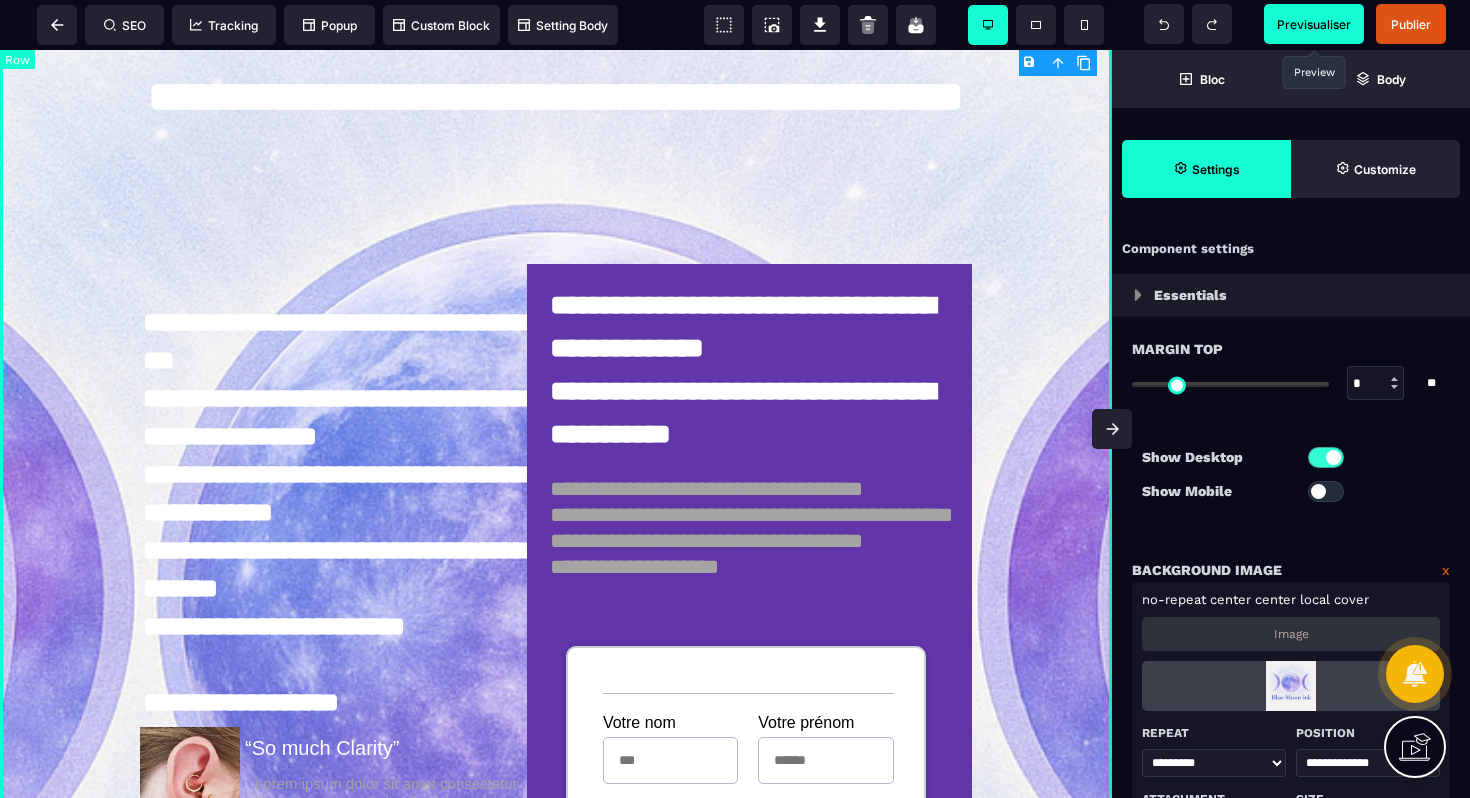 click on "**********" at bounding box center [556, 752] 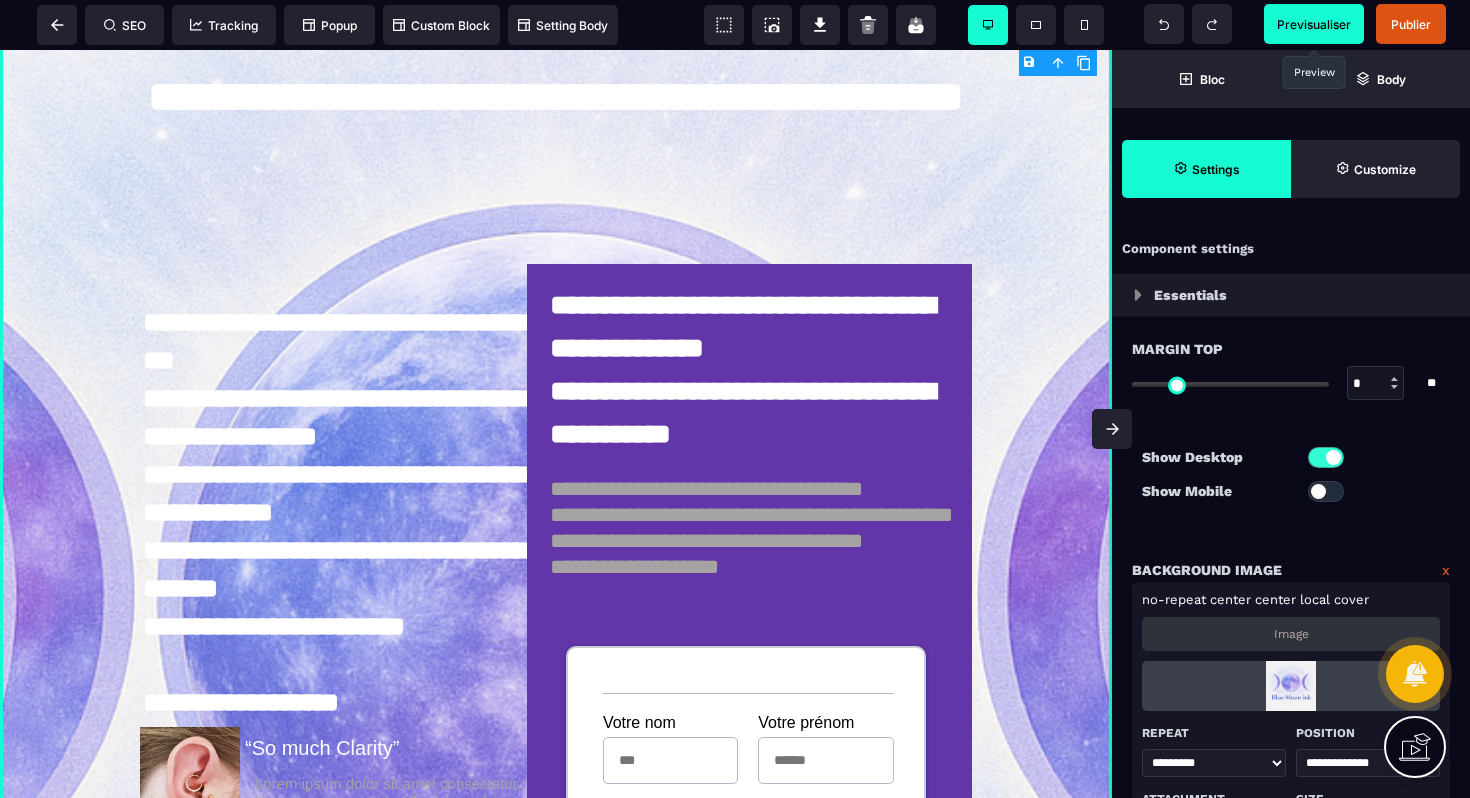 click on "Image" at bounding box center [1291, 634] 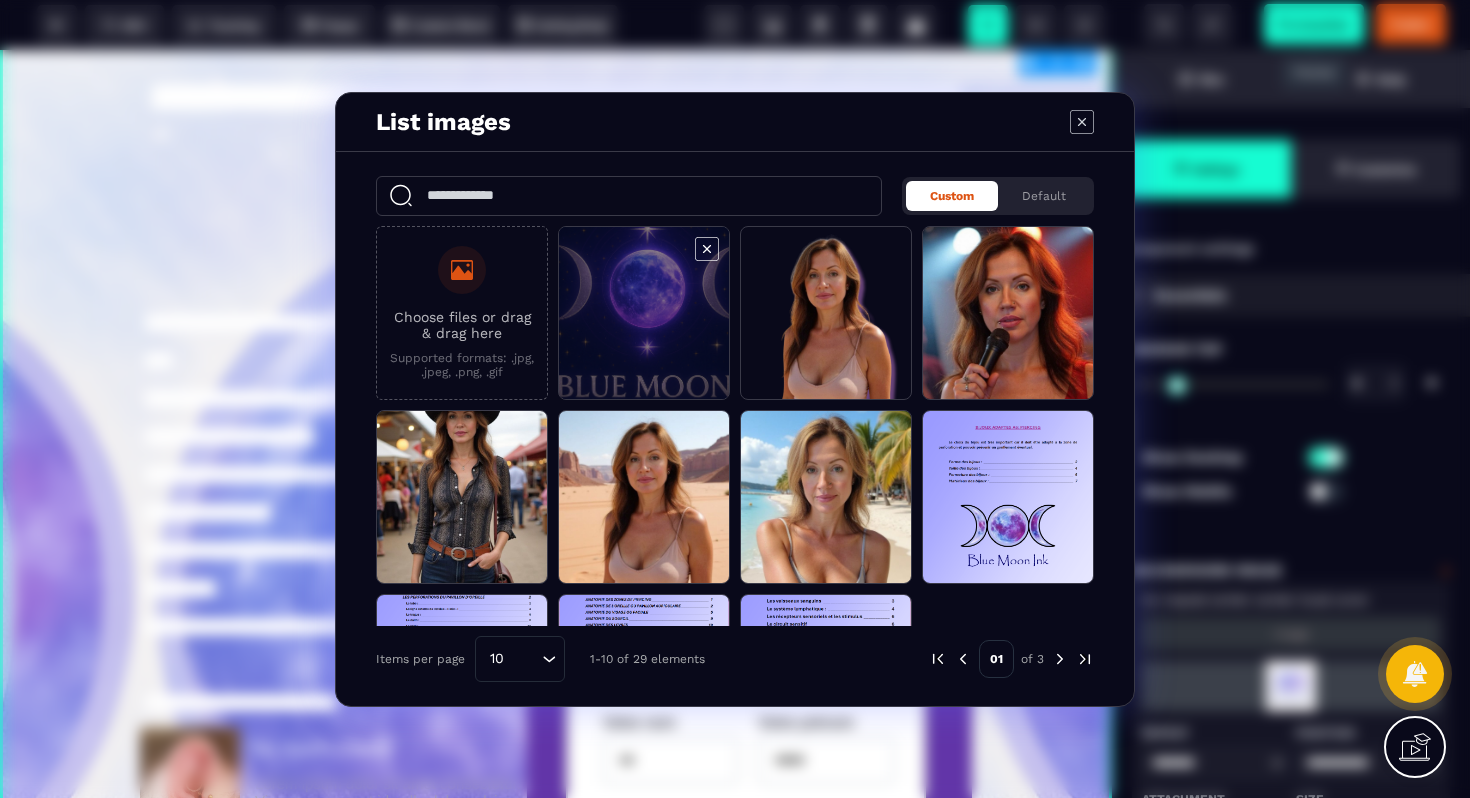 click at bounding box center (644, 314) 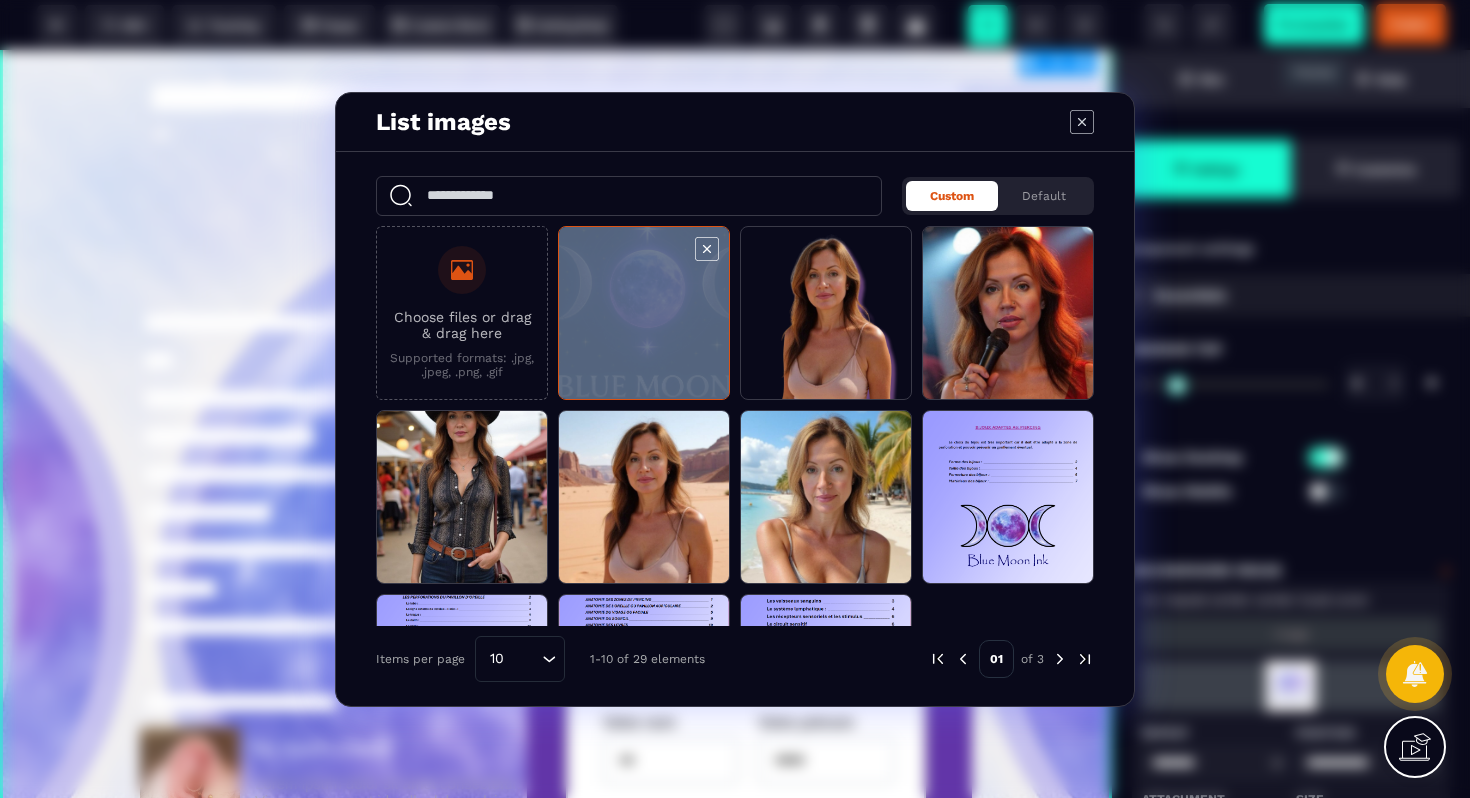 click at bounding box center (644, 314) 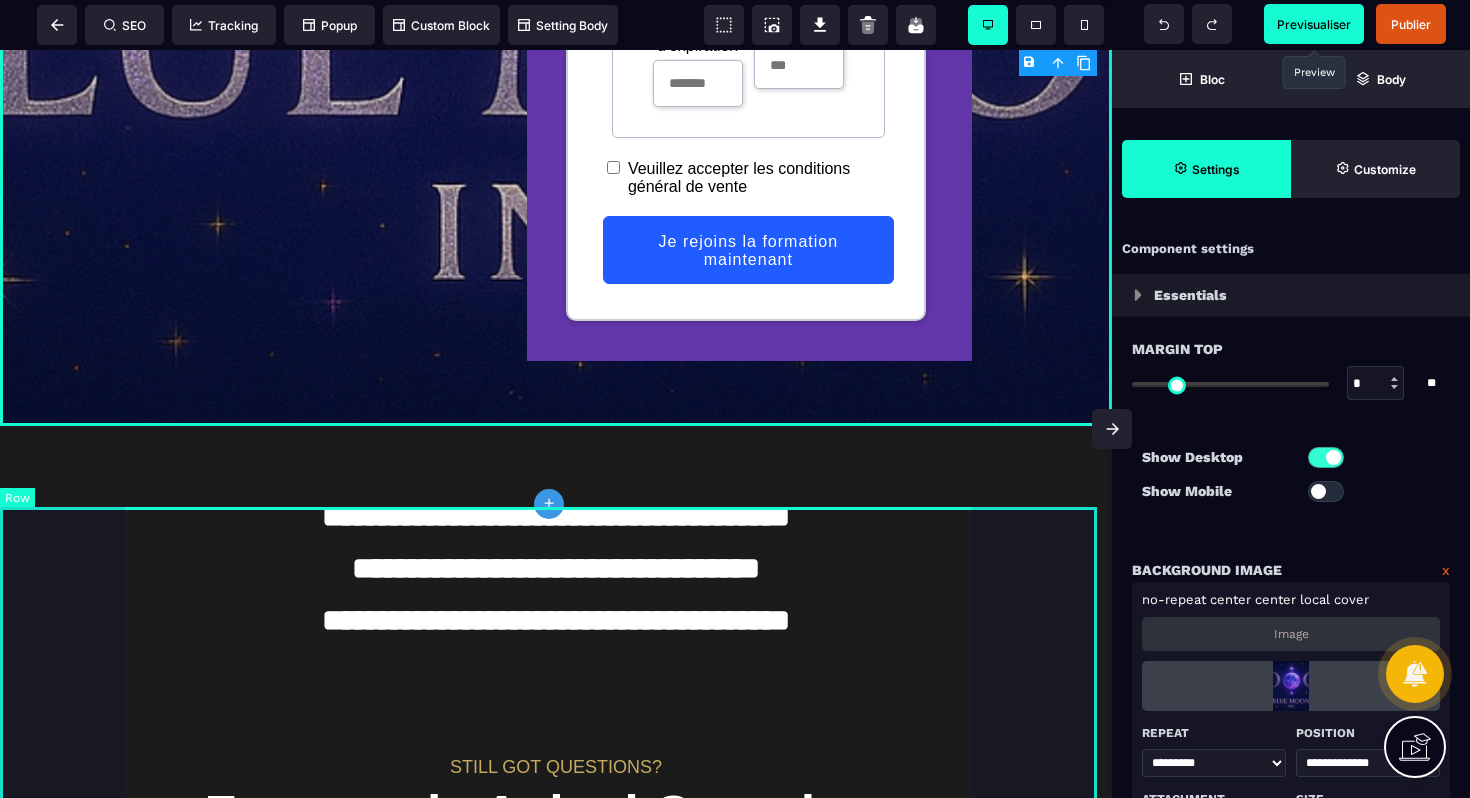 scroll, scrollTop: 1905, scrollLeft: 0, axis: vertical 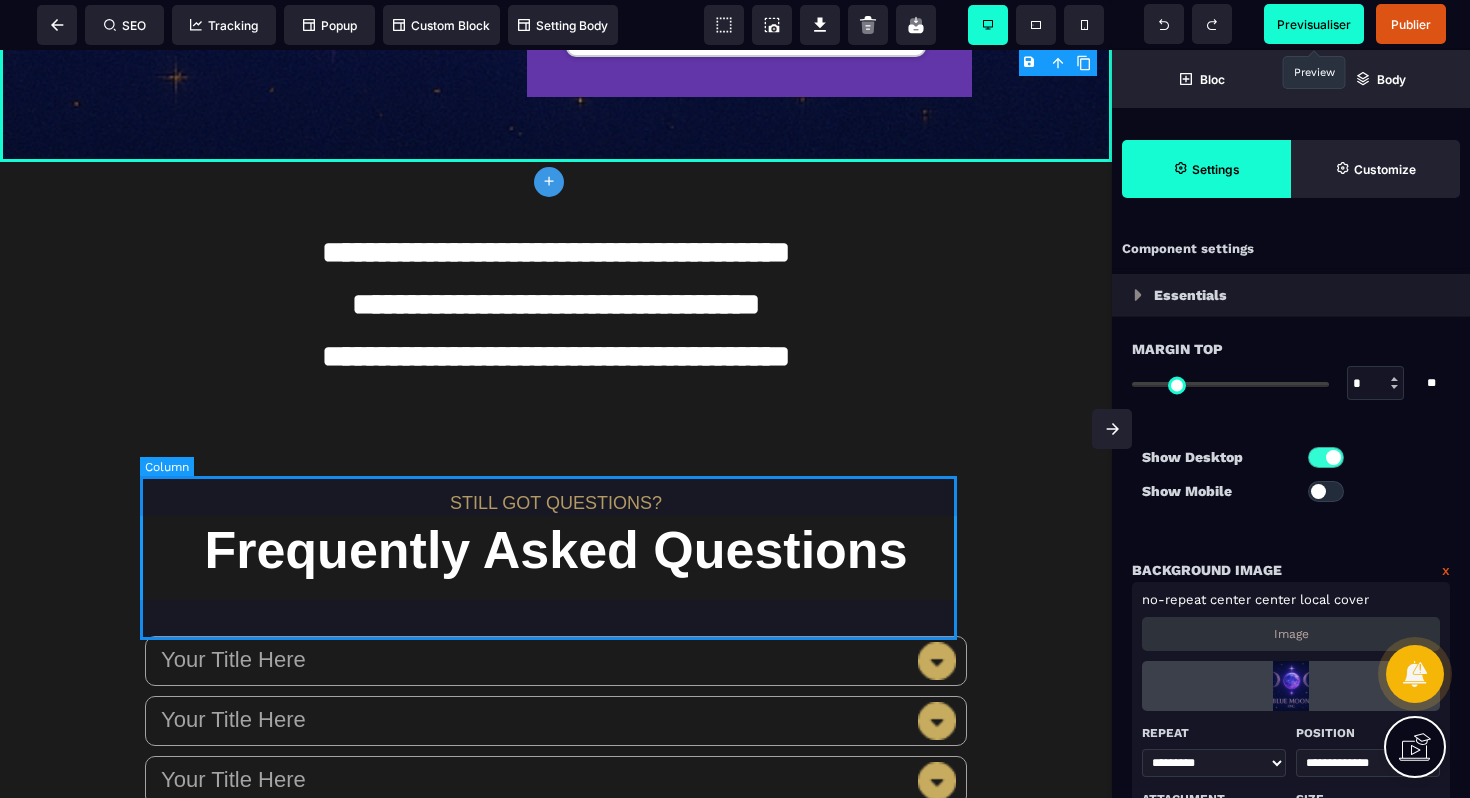 click on "STILL GOT QUESTIONS? Frequently Asked Questions" at bounding box center (556, 534) 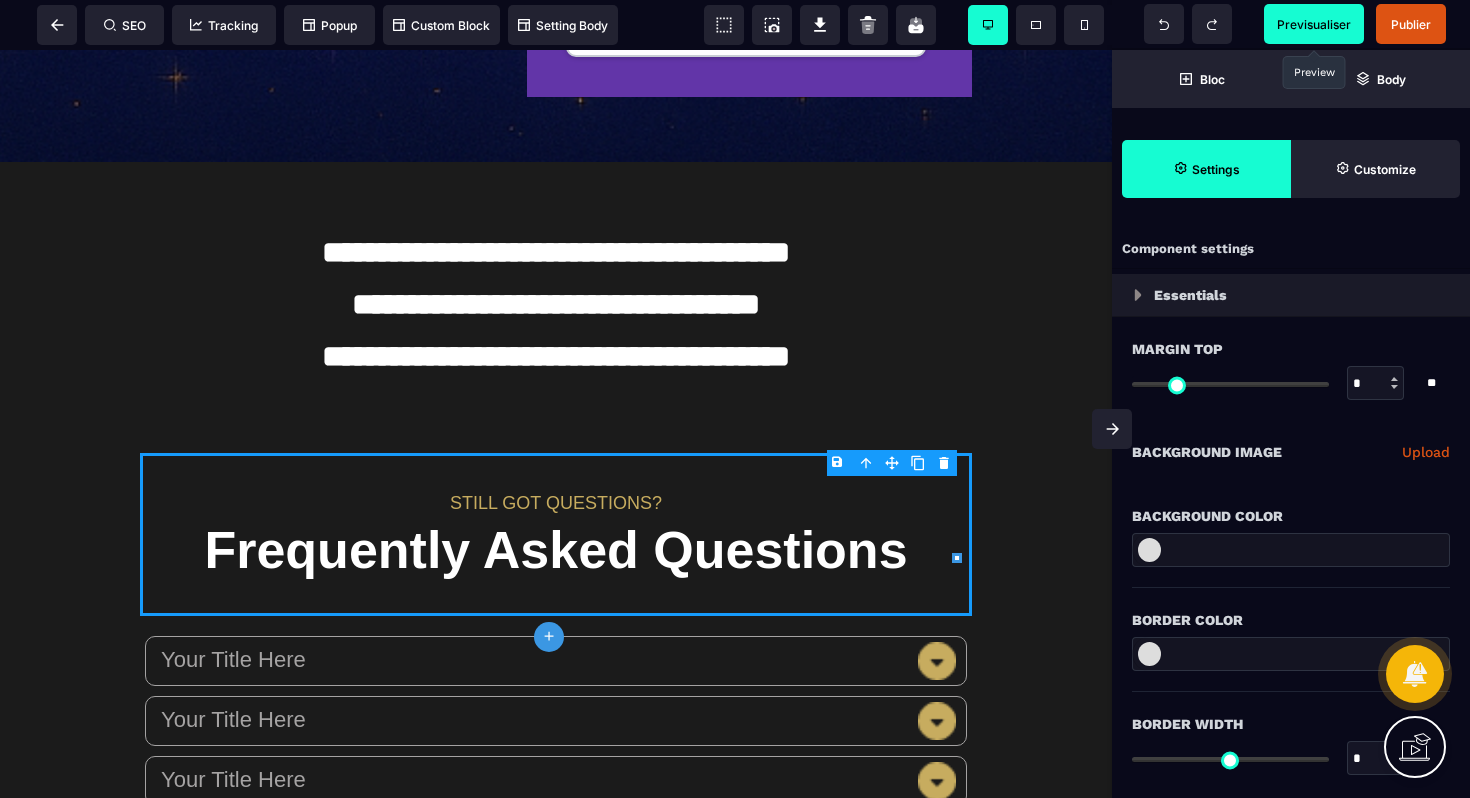 click on "B I U S
A *******
plus
Column
SEO" at bounding box center [735, 399] 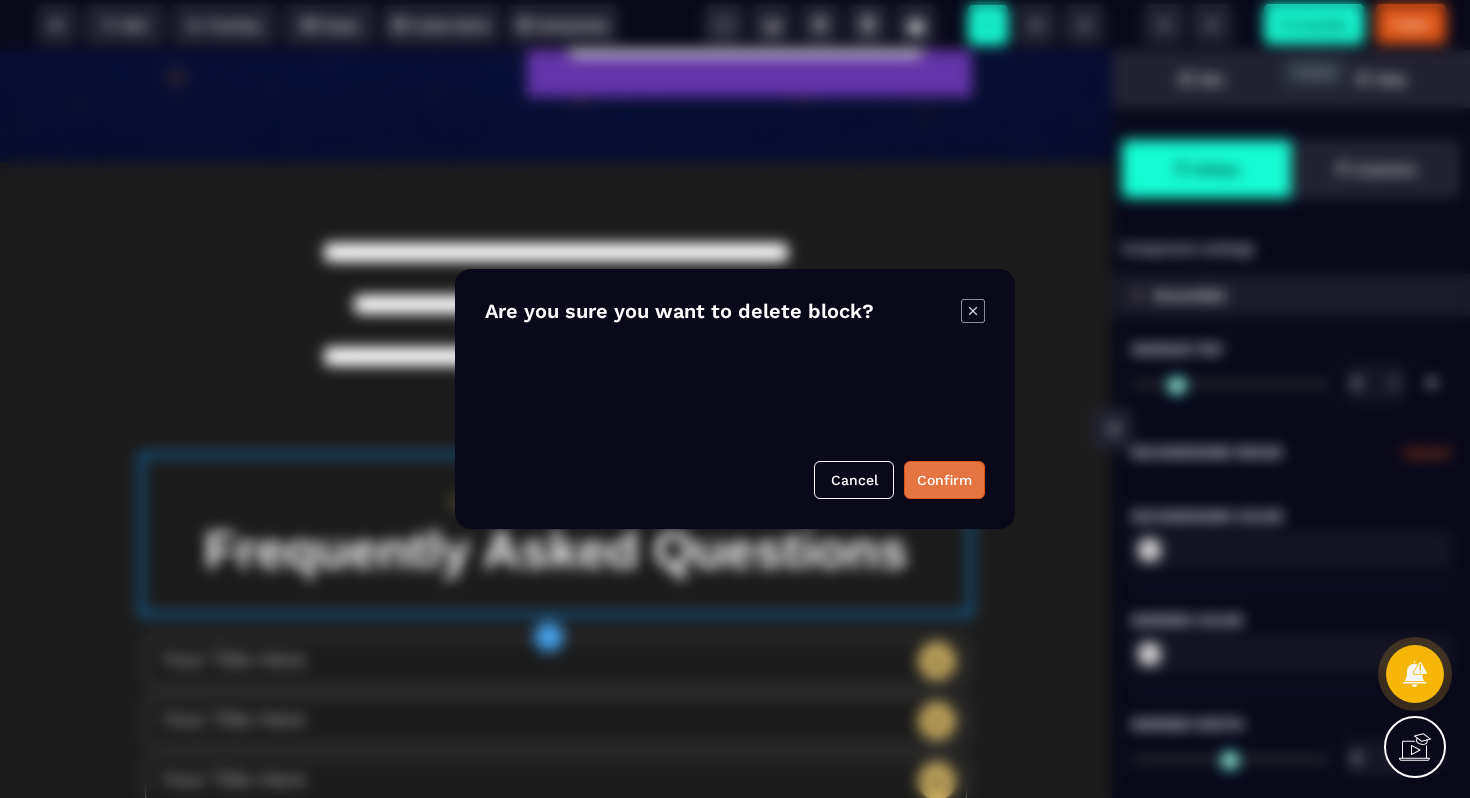 click on "Confirm" at bounding box center (944, 480) 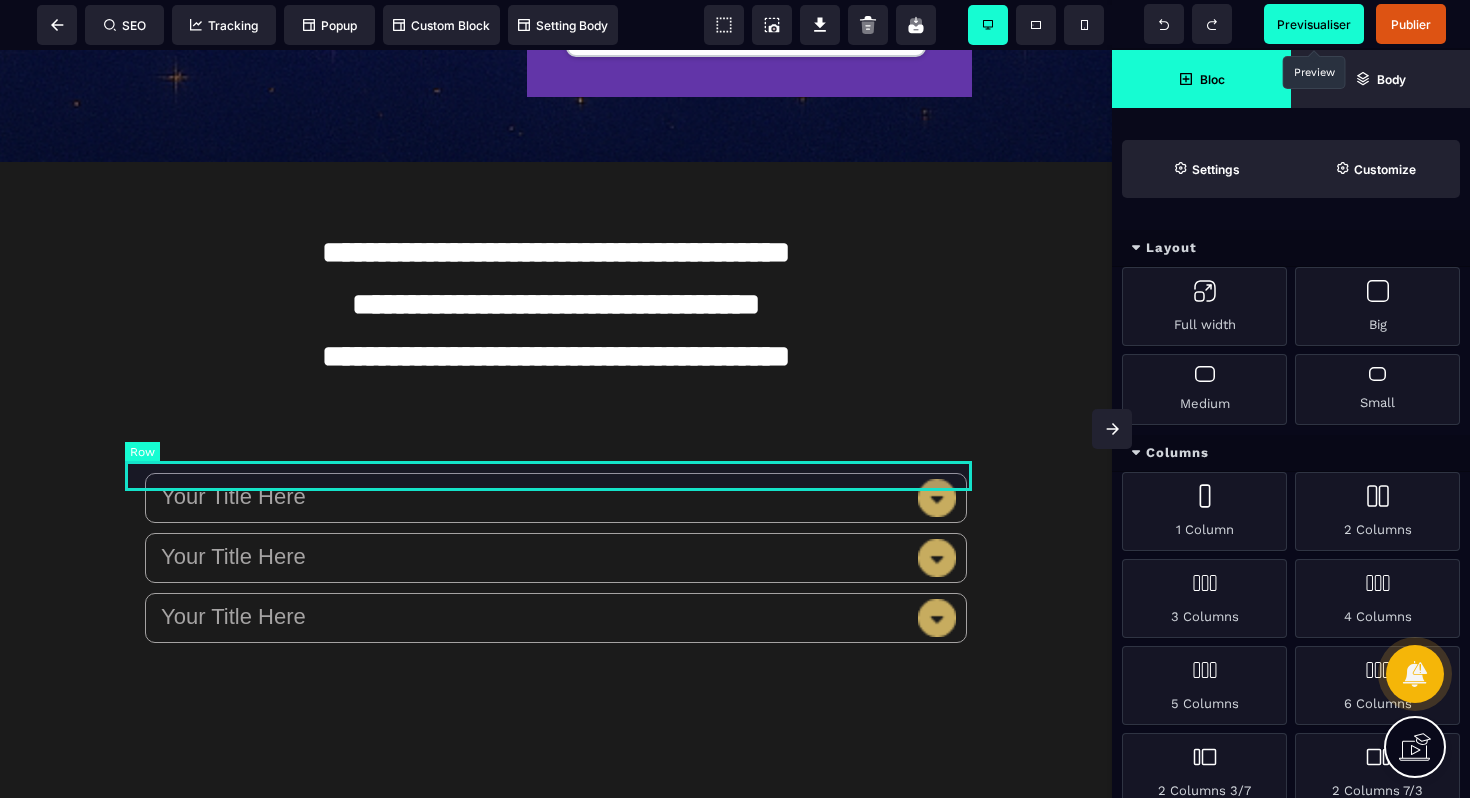 click at bounding box center [556, 453] 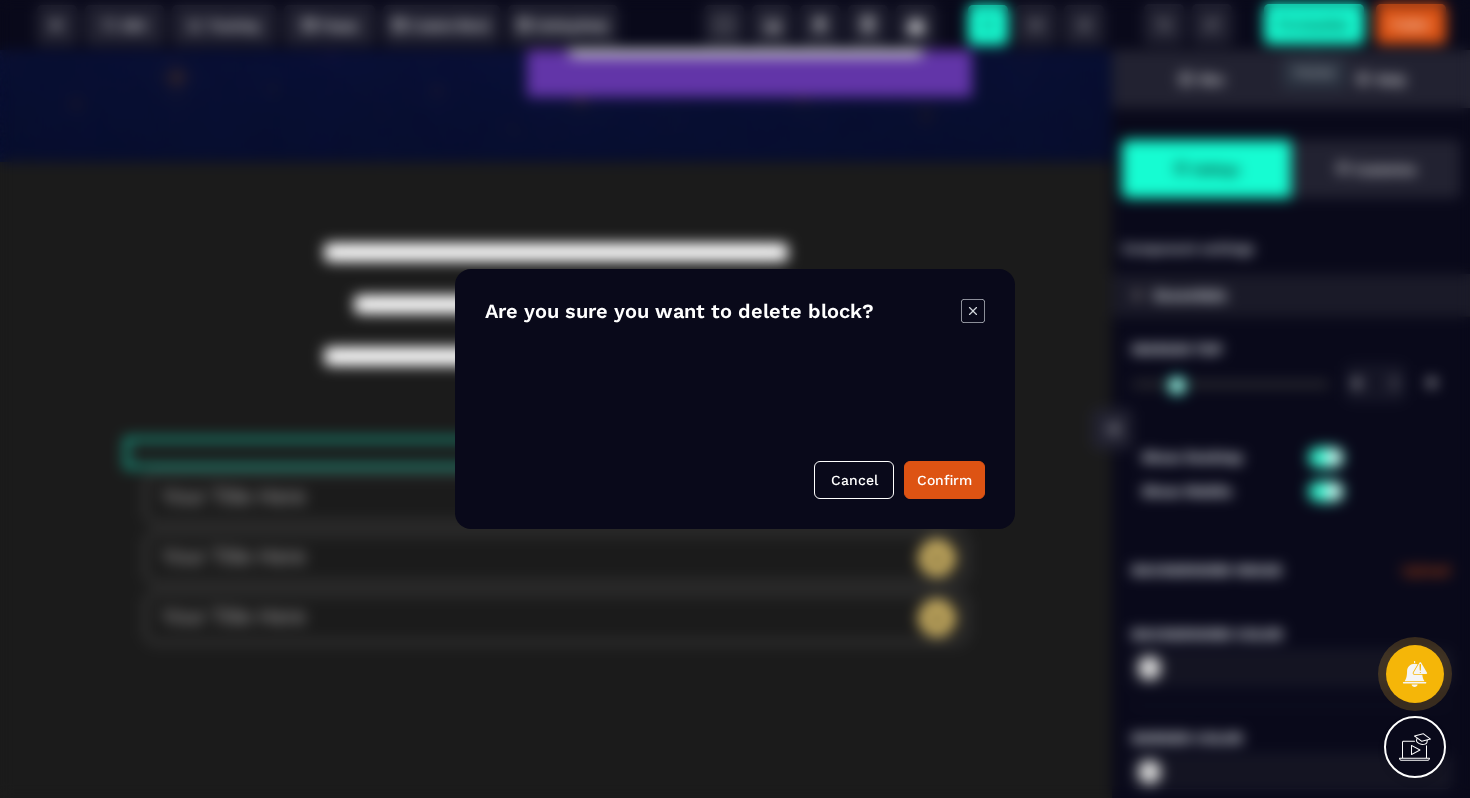 click on "B I U S
A *******
plus
Row
SEO
Big" at bounding box center (735, 399) 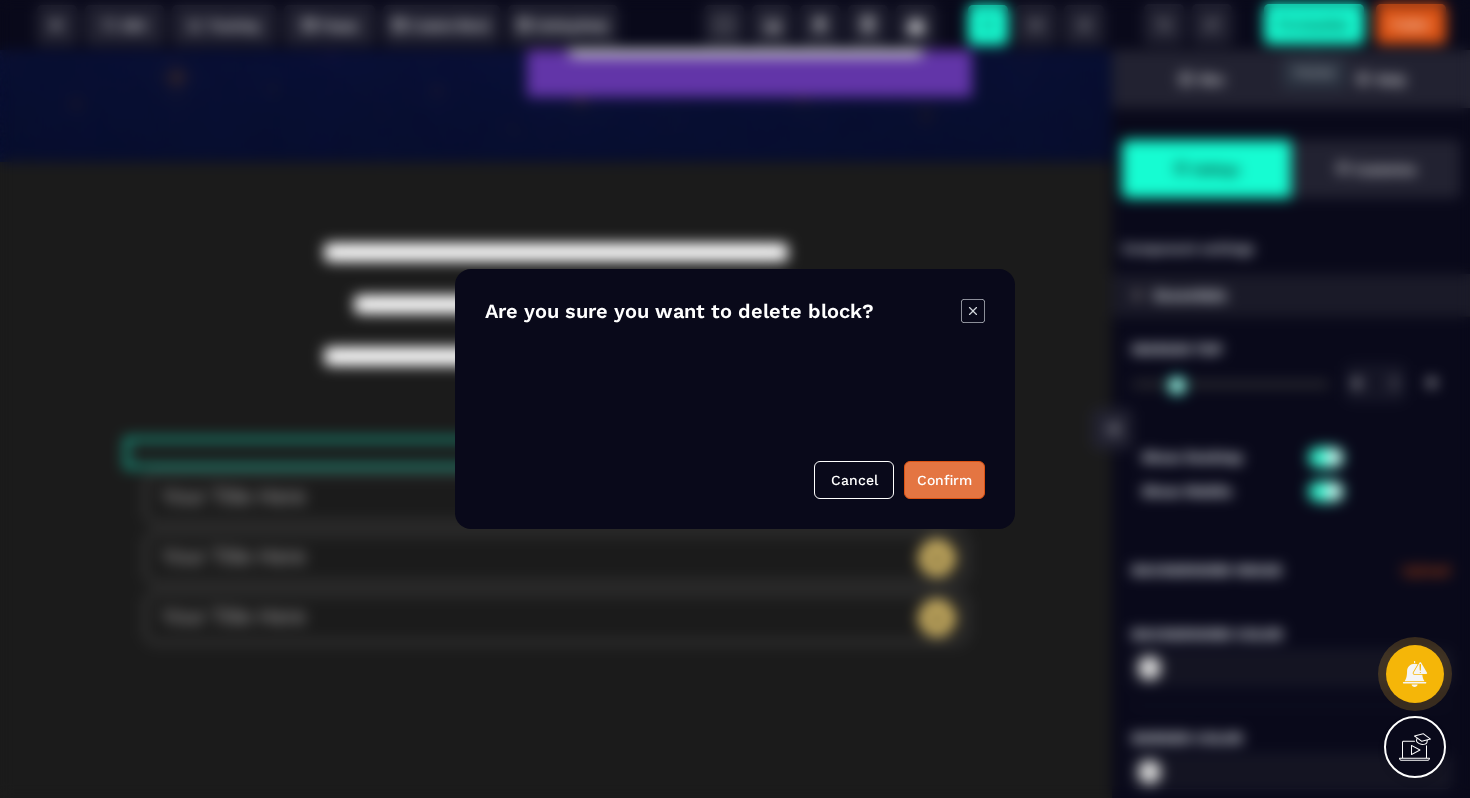 click on "Confirm" at bounding box center (944, 480) 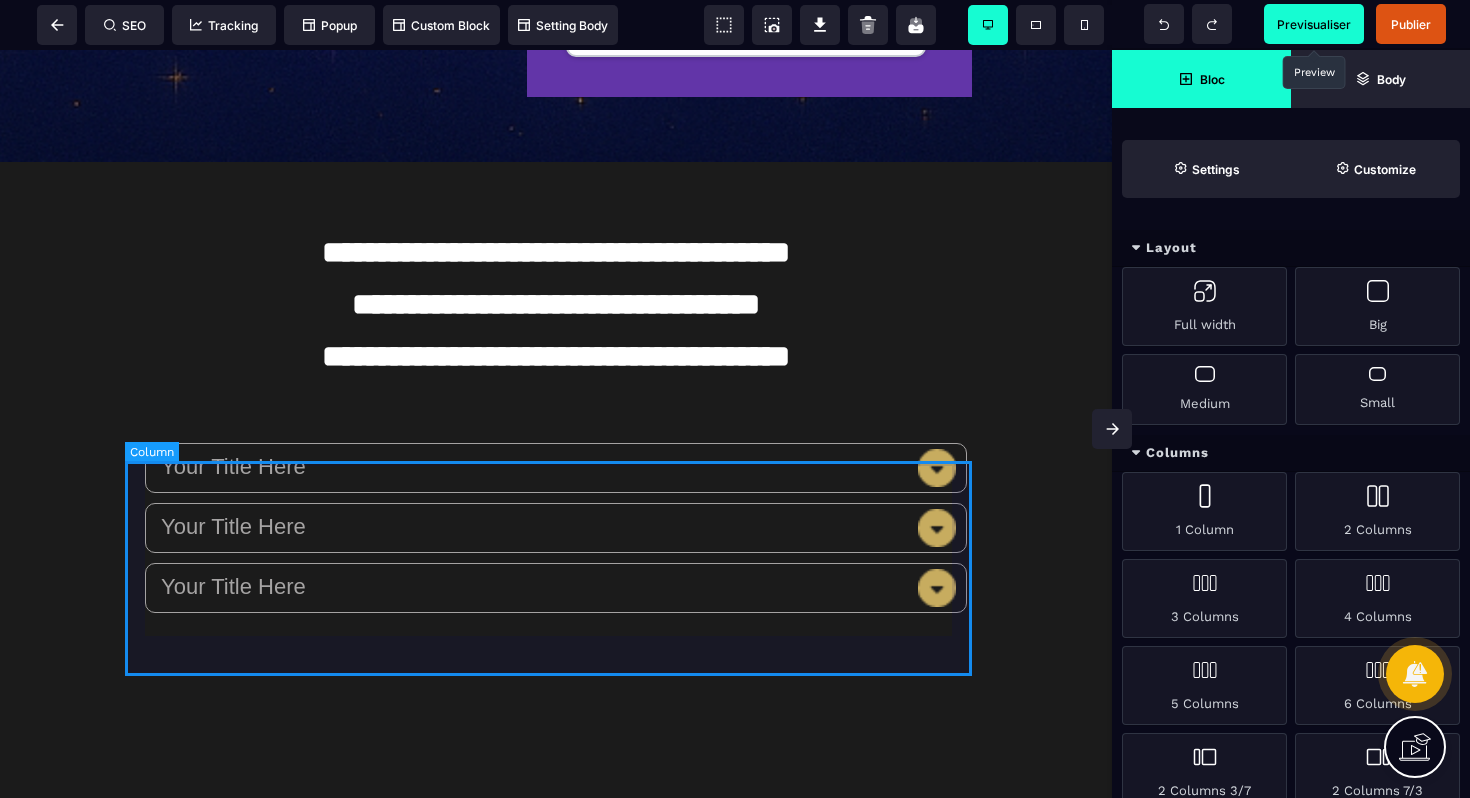 click on "Your Title Here Your Title Here Your Title Here" at bounding box center [556, 545] 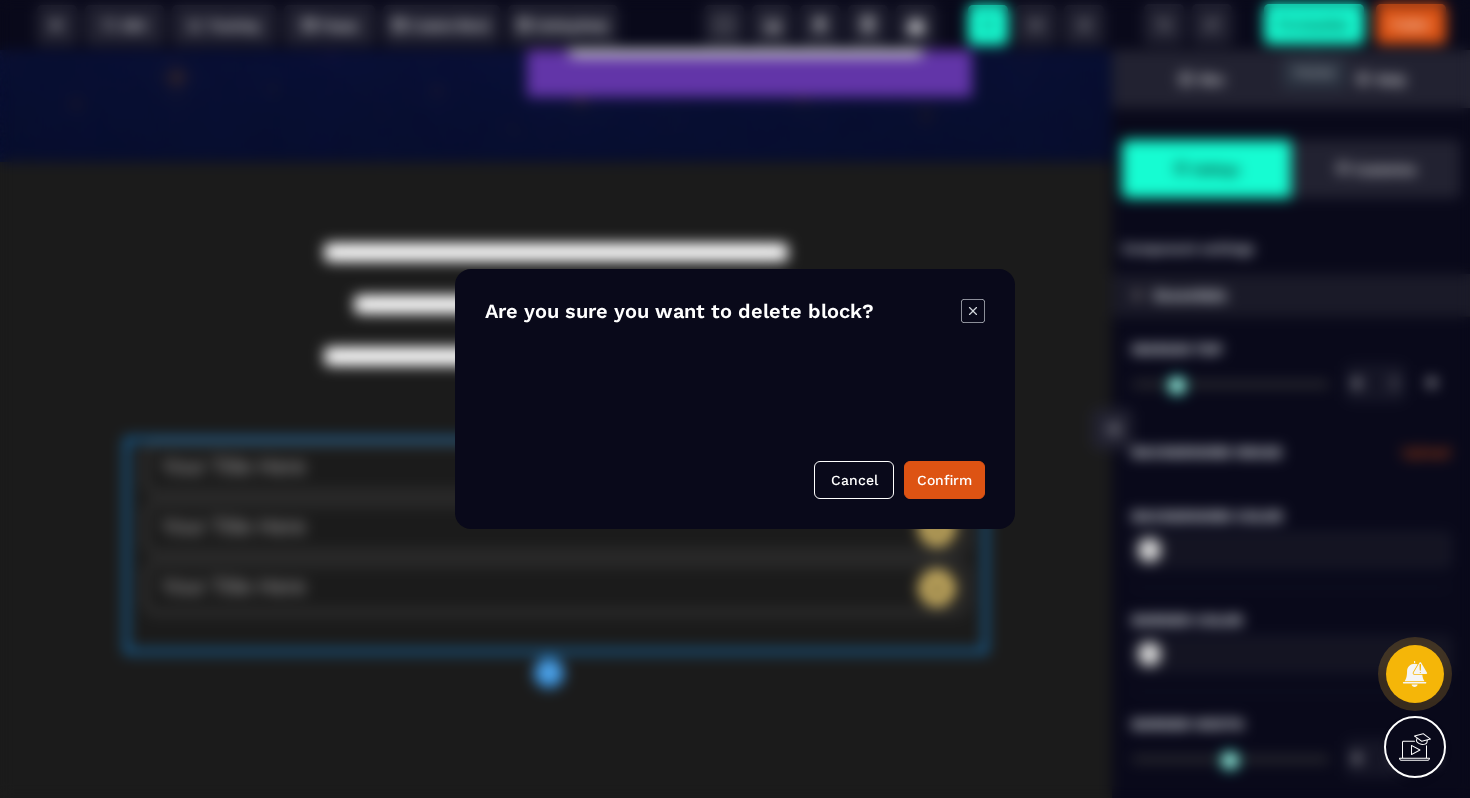 click on "B I U S
A *******
plus
Column
SEO" at bounding box center (735, 399) 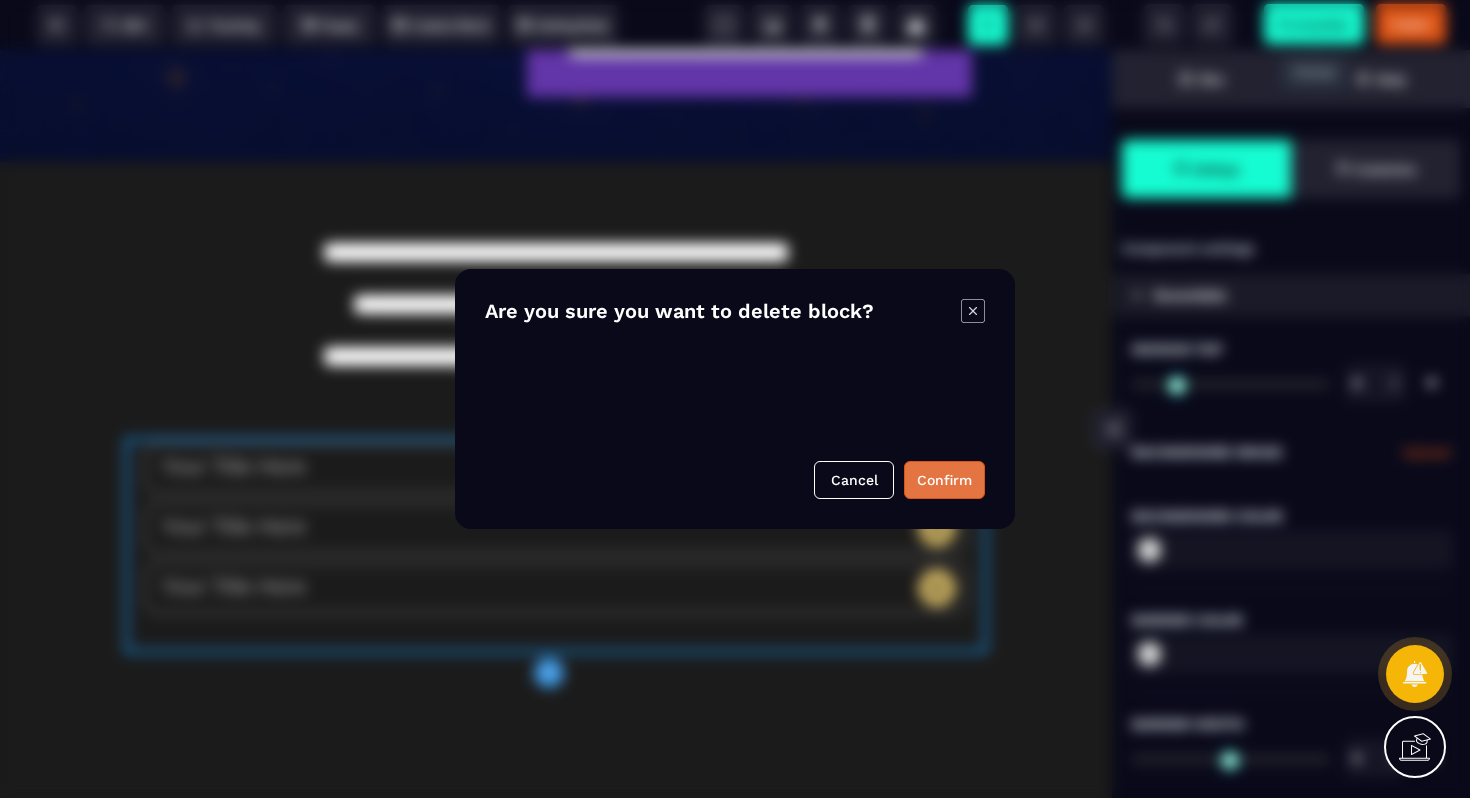 click on "Confirm" at bounding box center [944, 480] 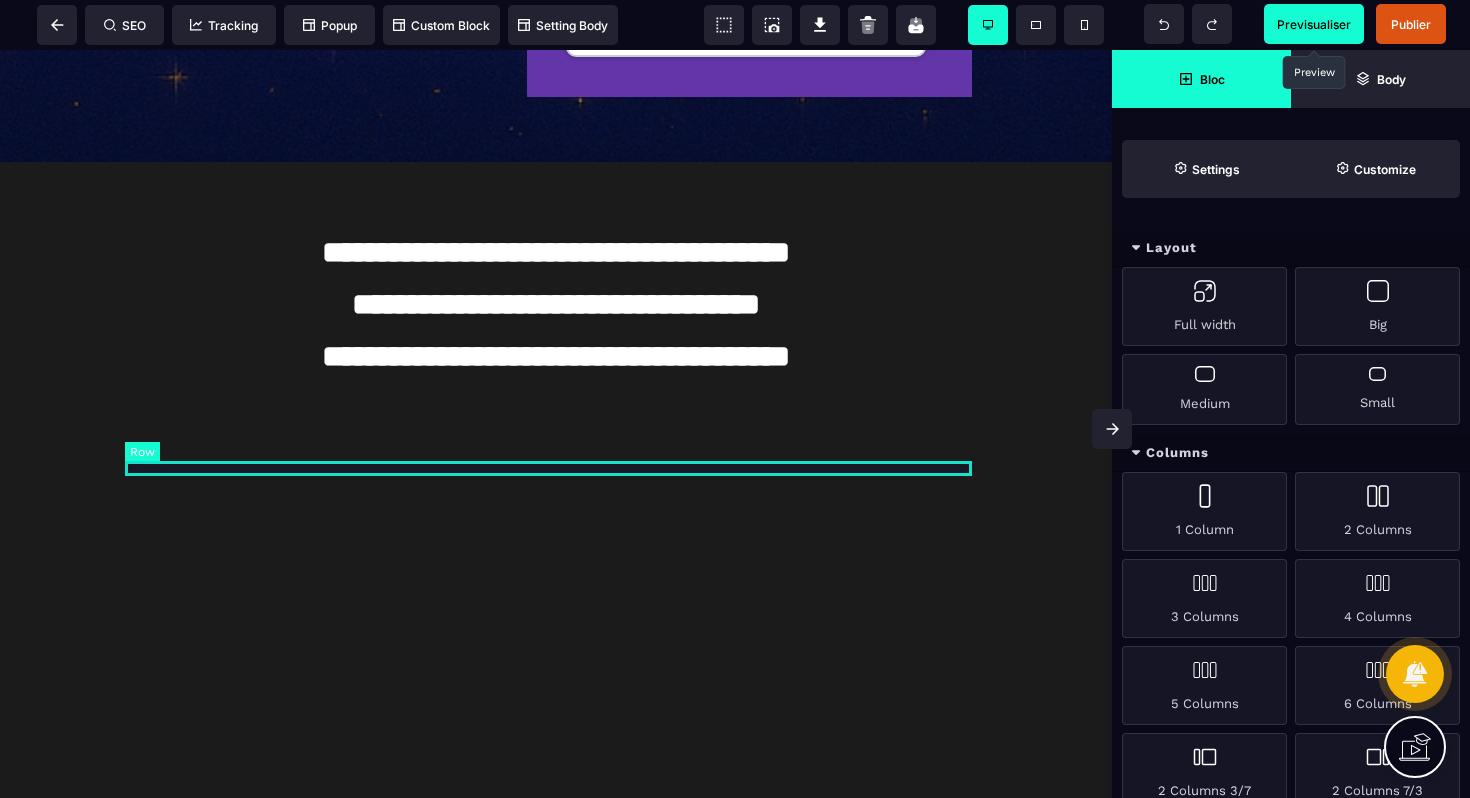 click at bounding box center (556, 445) 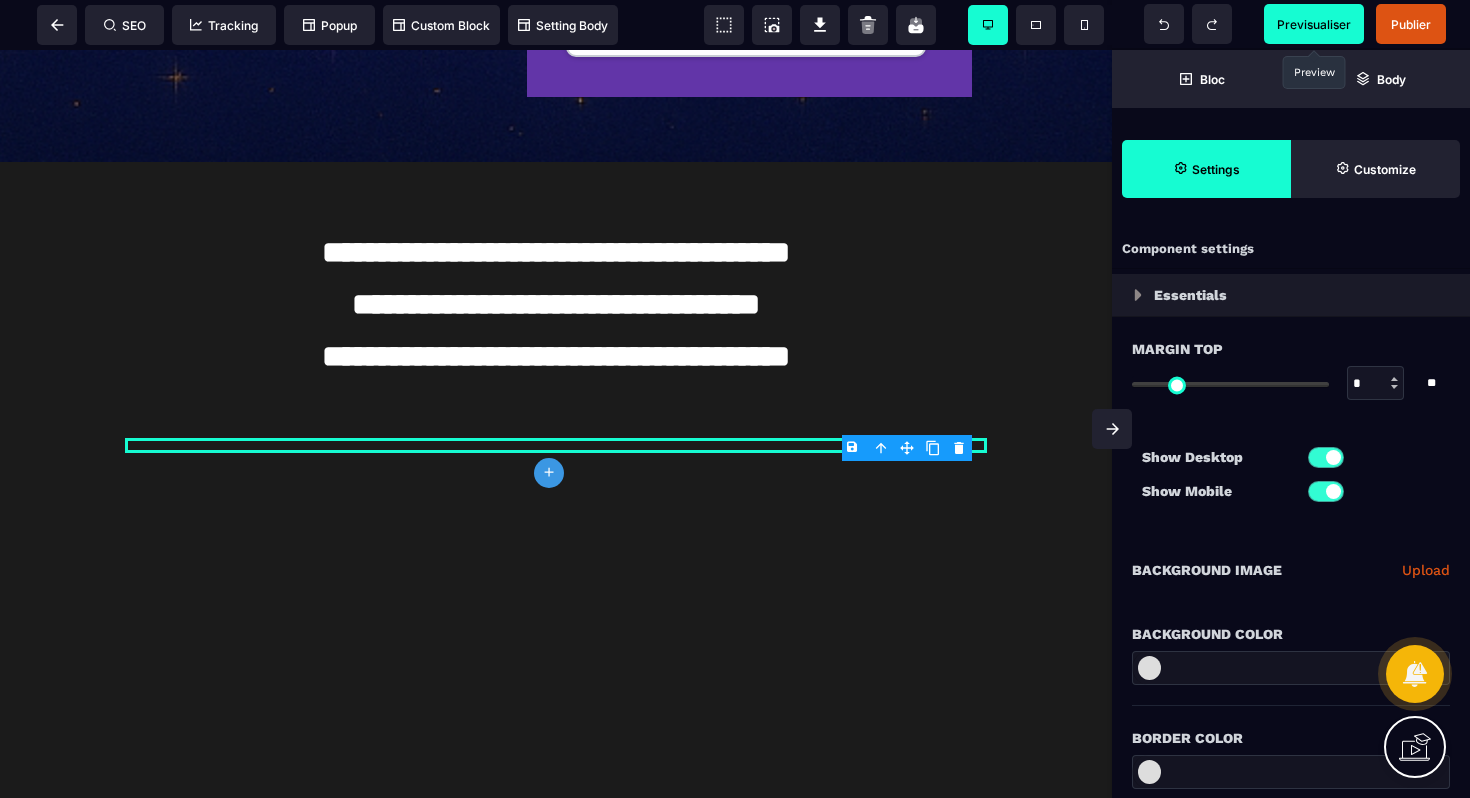 click on "B I U S
A *******
plus
Column
SEO" at bounding box center (735, 399) 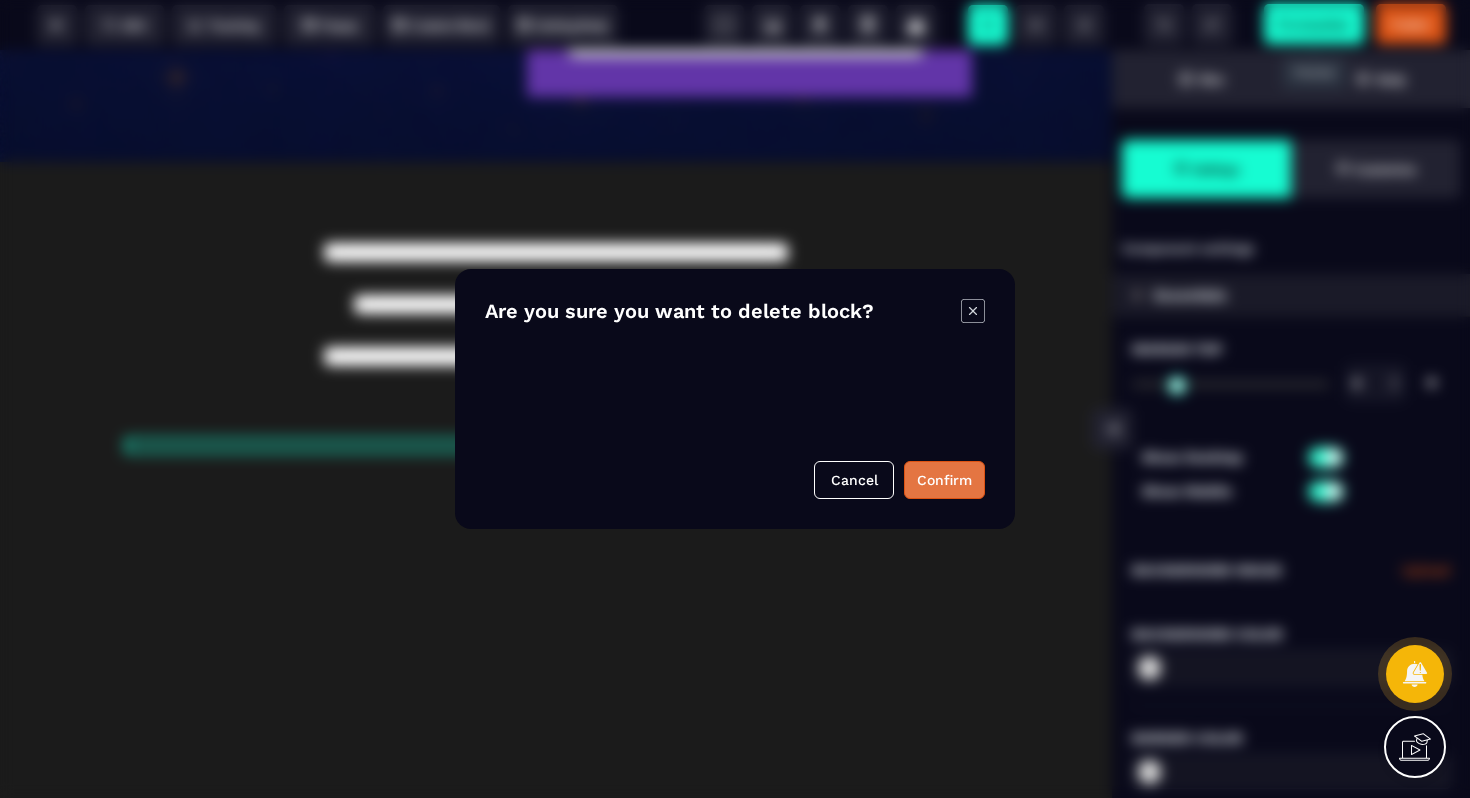 click on "Confirm" at bounding box center [944, 480] 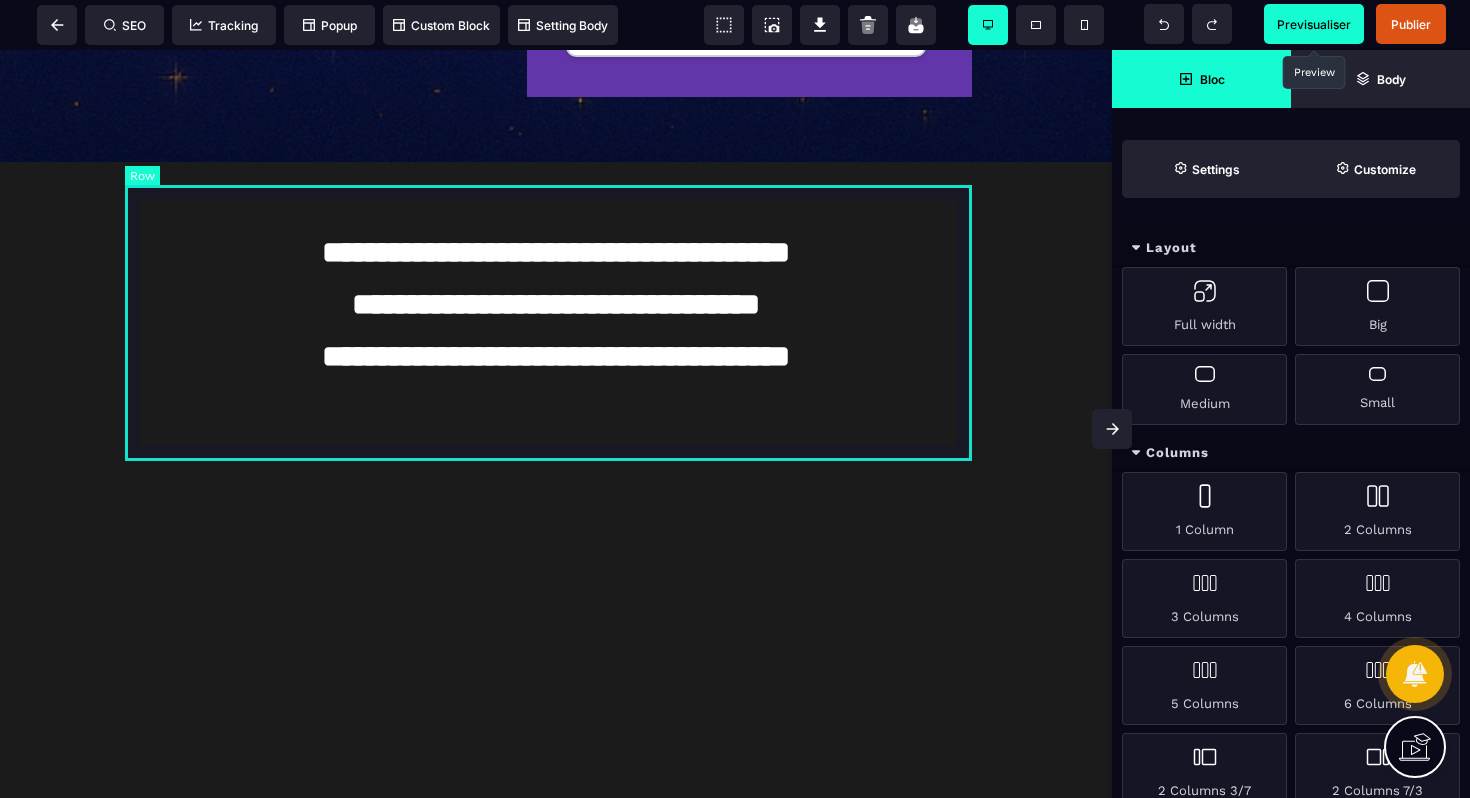 click on "**********" at bounding box center [556, 300] 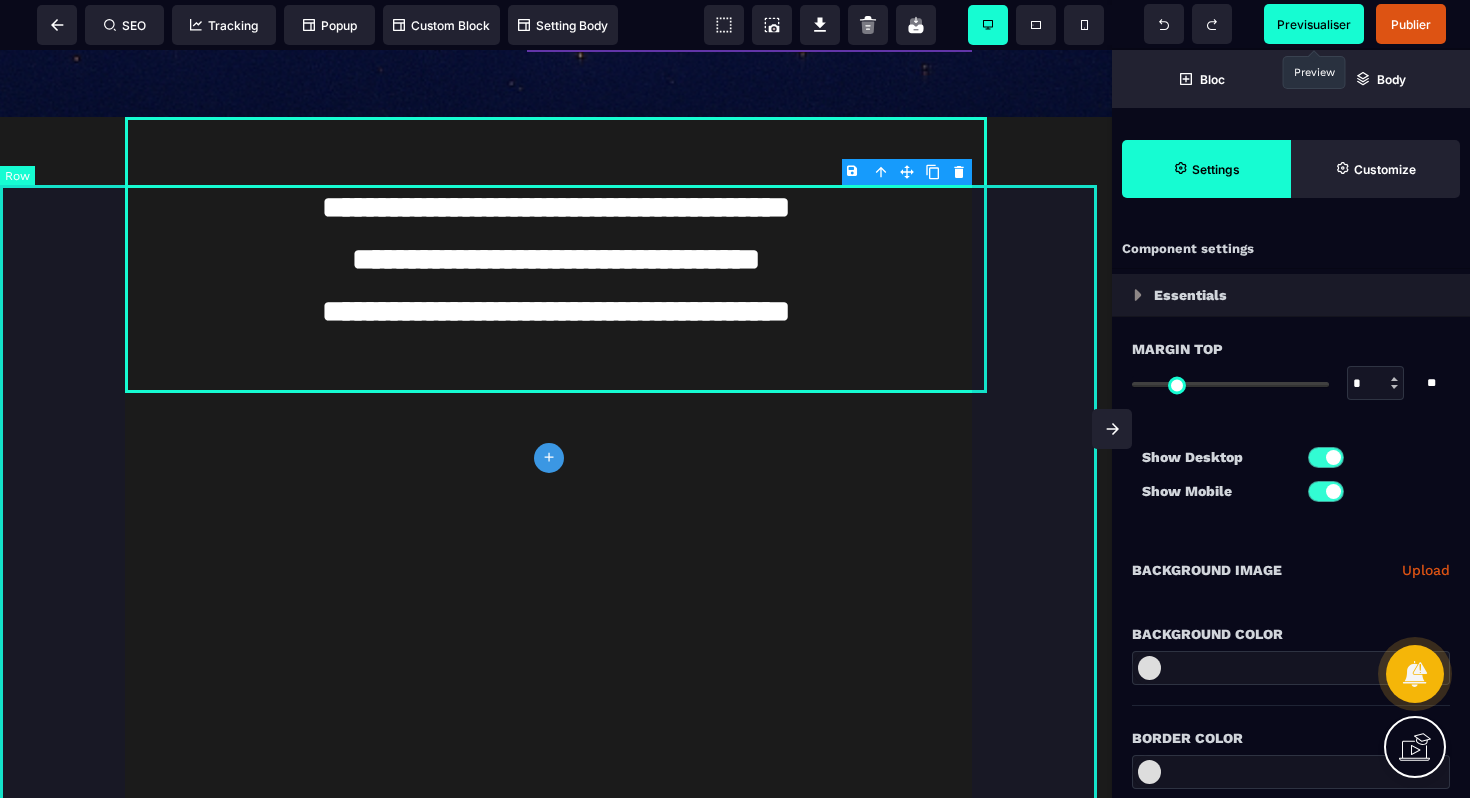 scroll, scrollTop: 2203, scrollLeft: 0, axis: vertical 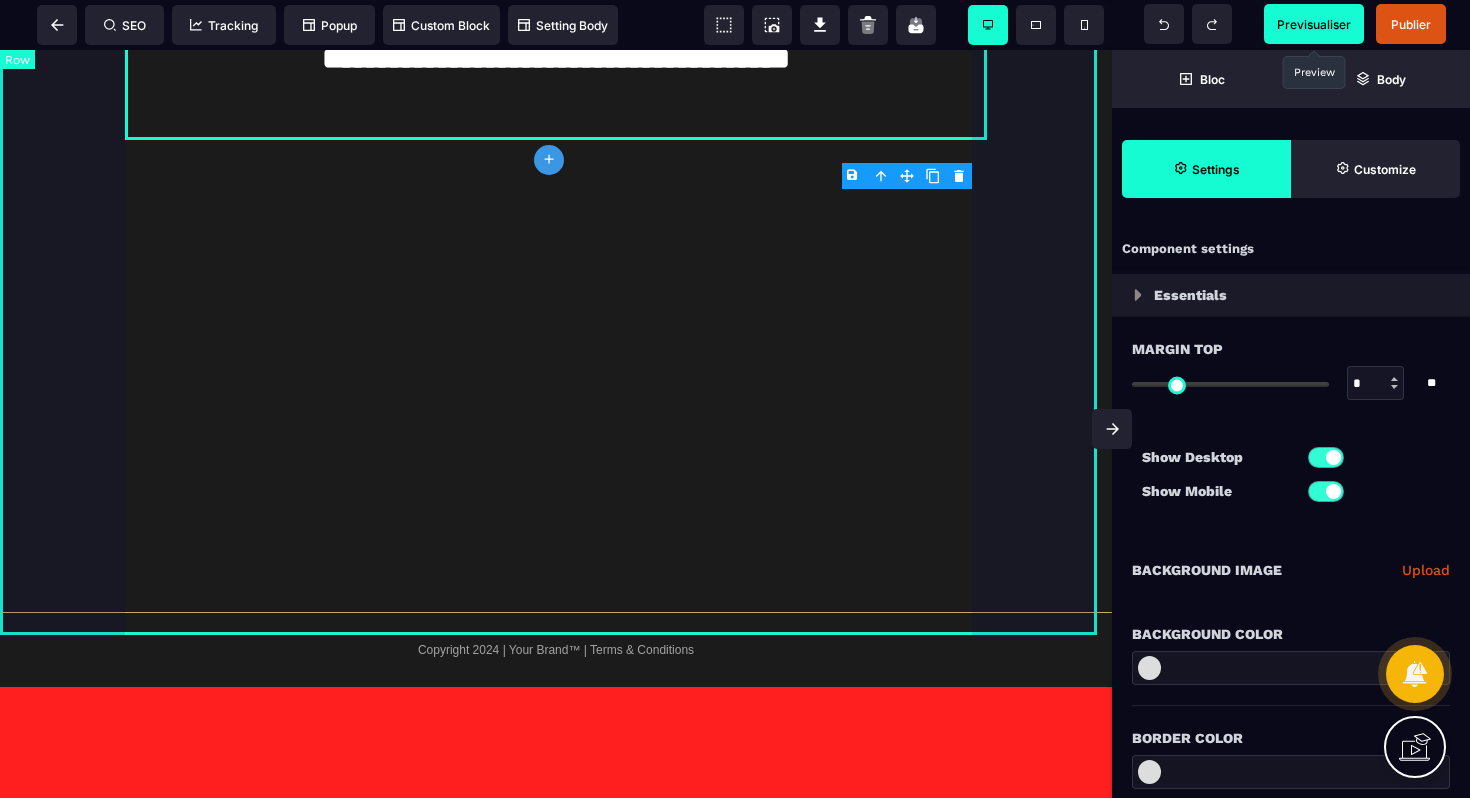 click on "**********" at bounding box center (556, 238) 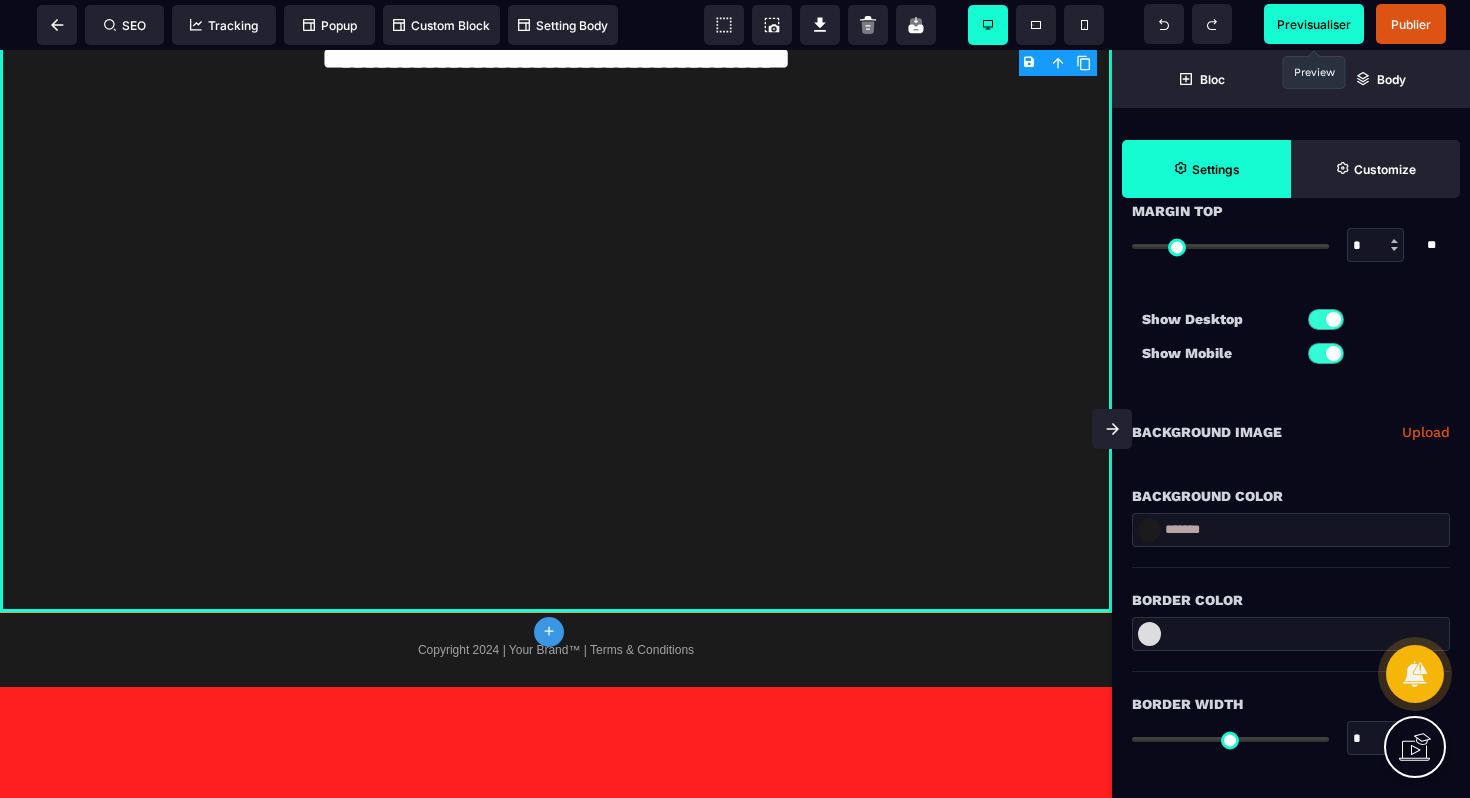 scroll, scrollTop: 139, scrollLeft: 0, axis: vertical 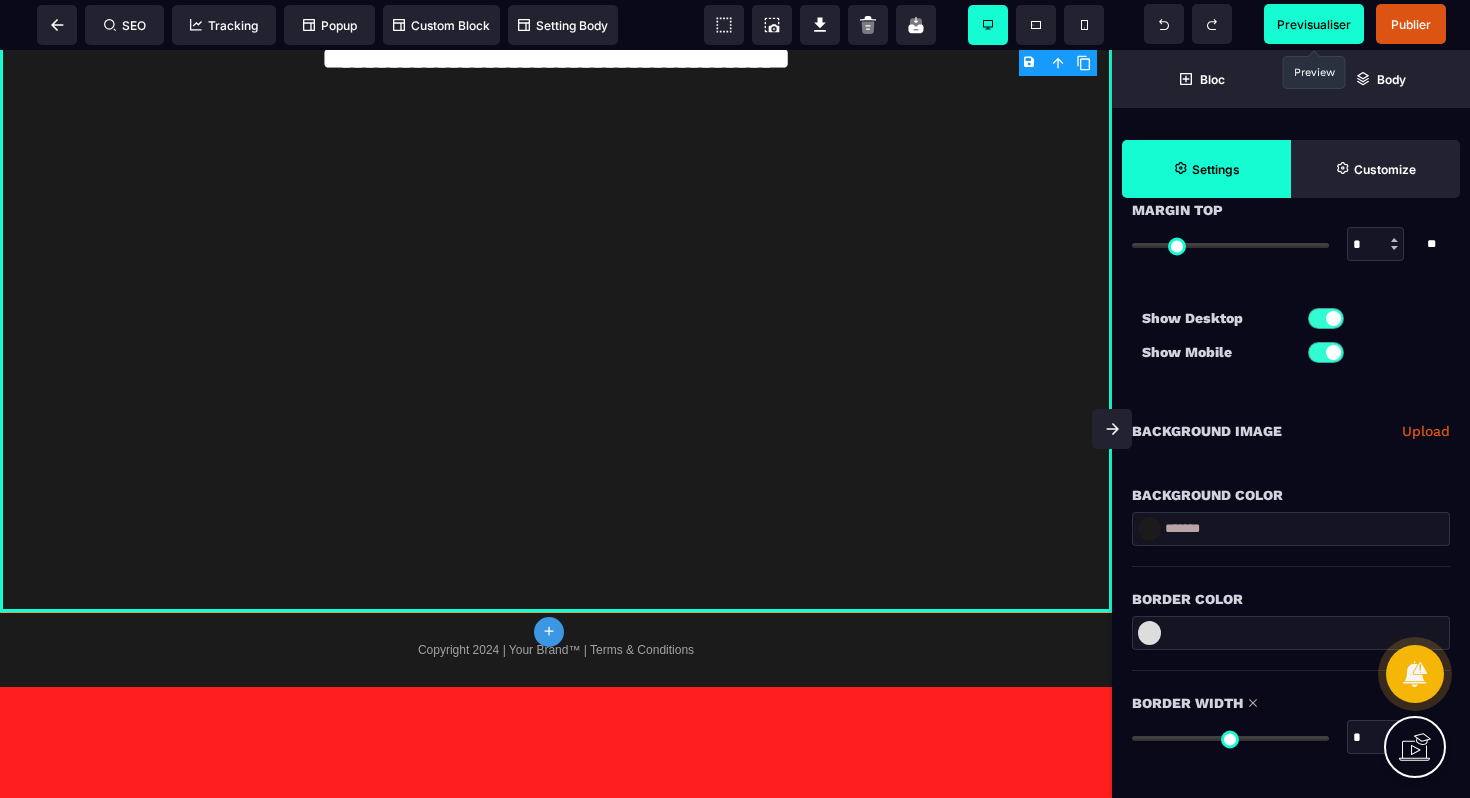drag, startPoint x: 1147, startPoint y: 737, endPoint x: 1113, endPoint y: 733, distance: 34.234486 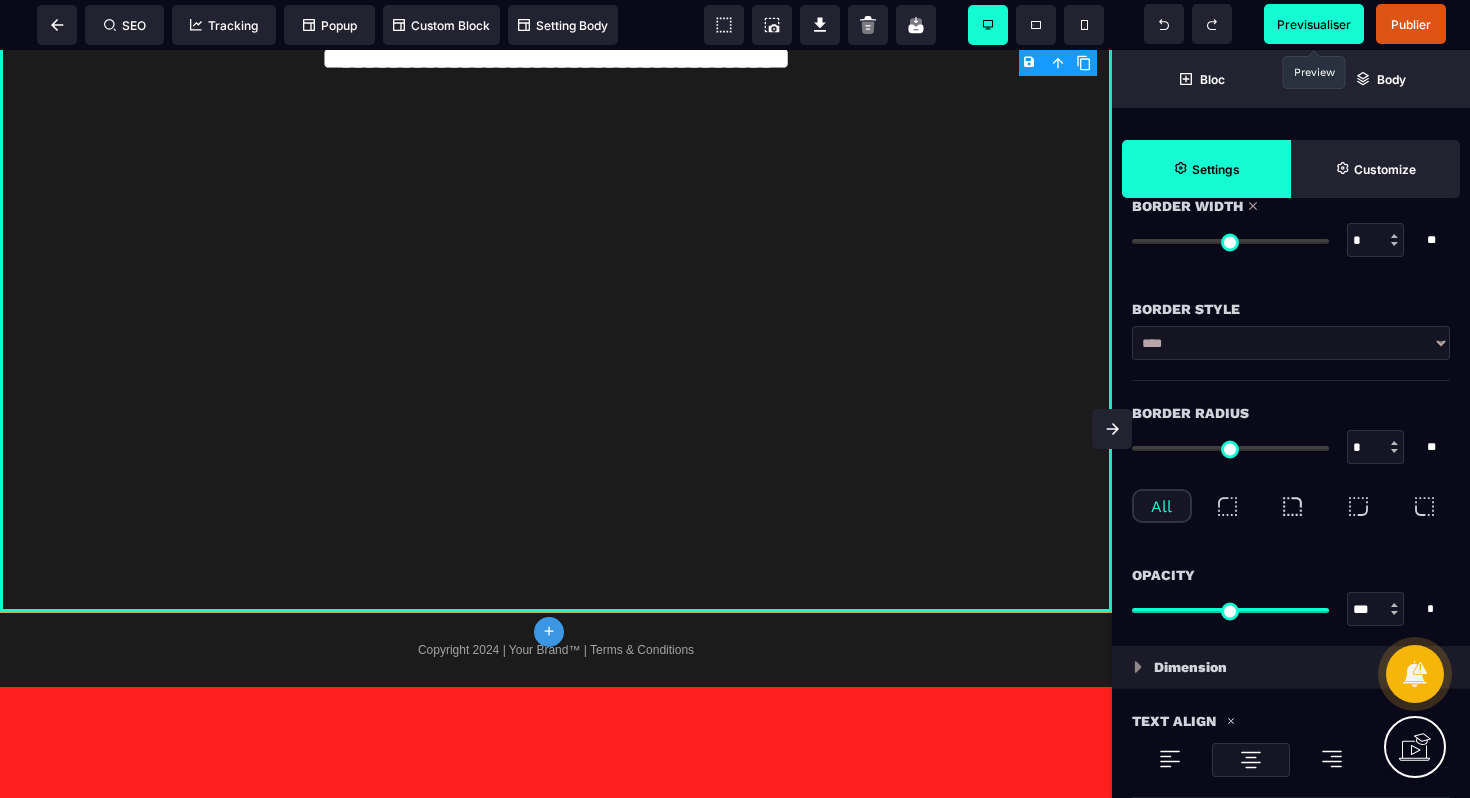 scroll, scrollTop: 884, scrollLeft: 0, axis: vertical 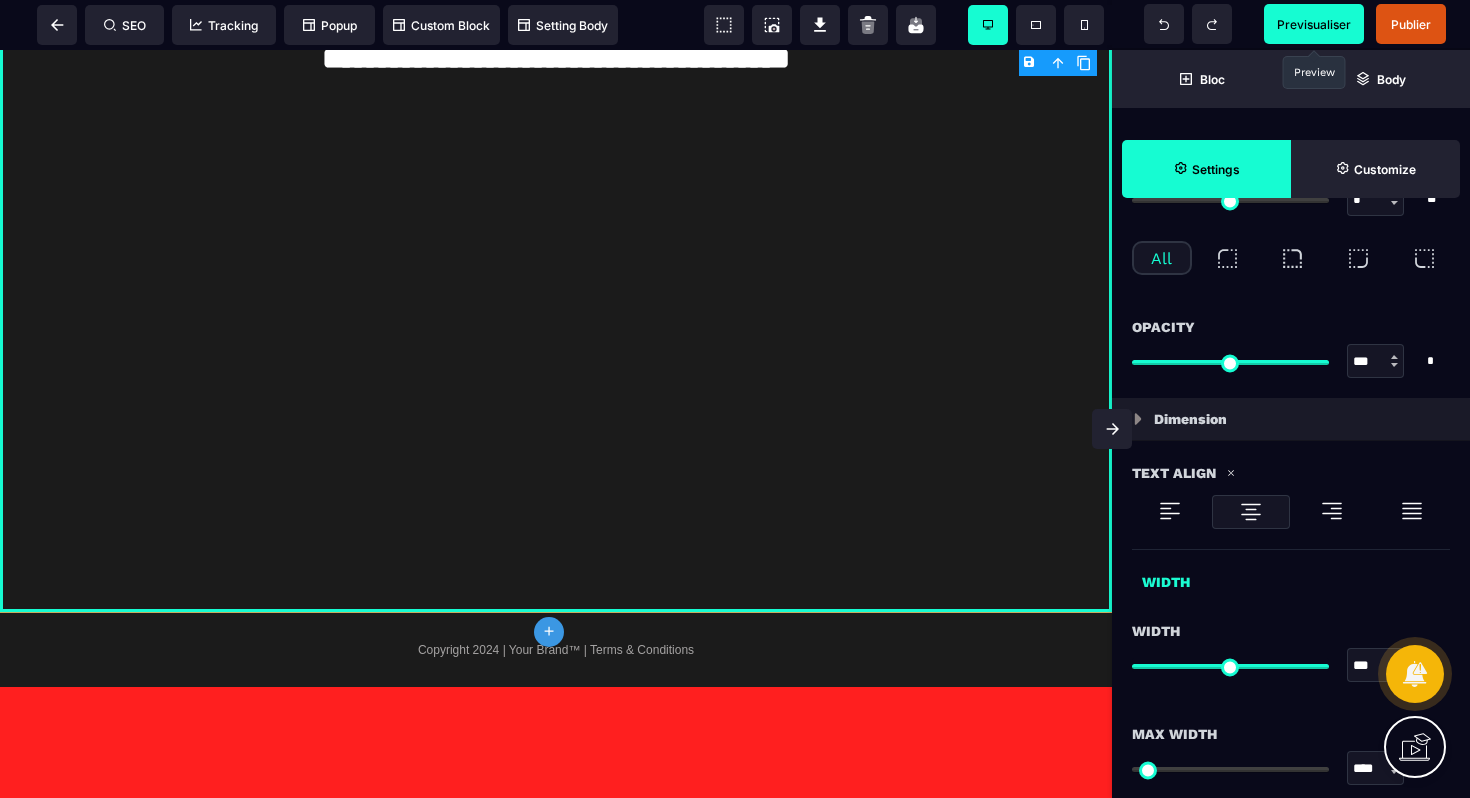 drag, startPoint x: 1310, startPoint y: 670, endPoint x: 1269, endPoint y: 675, distance: 41.303753 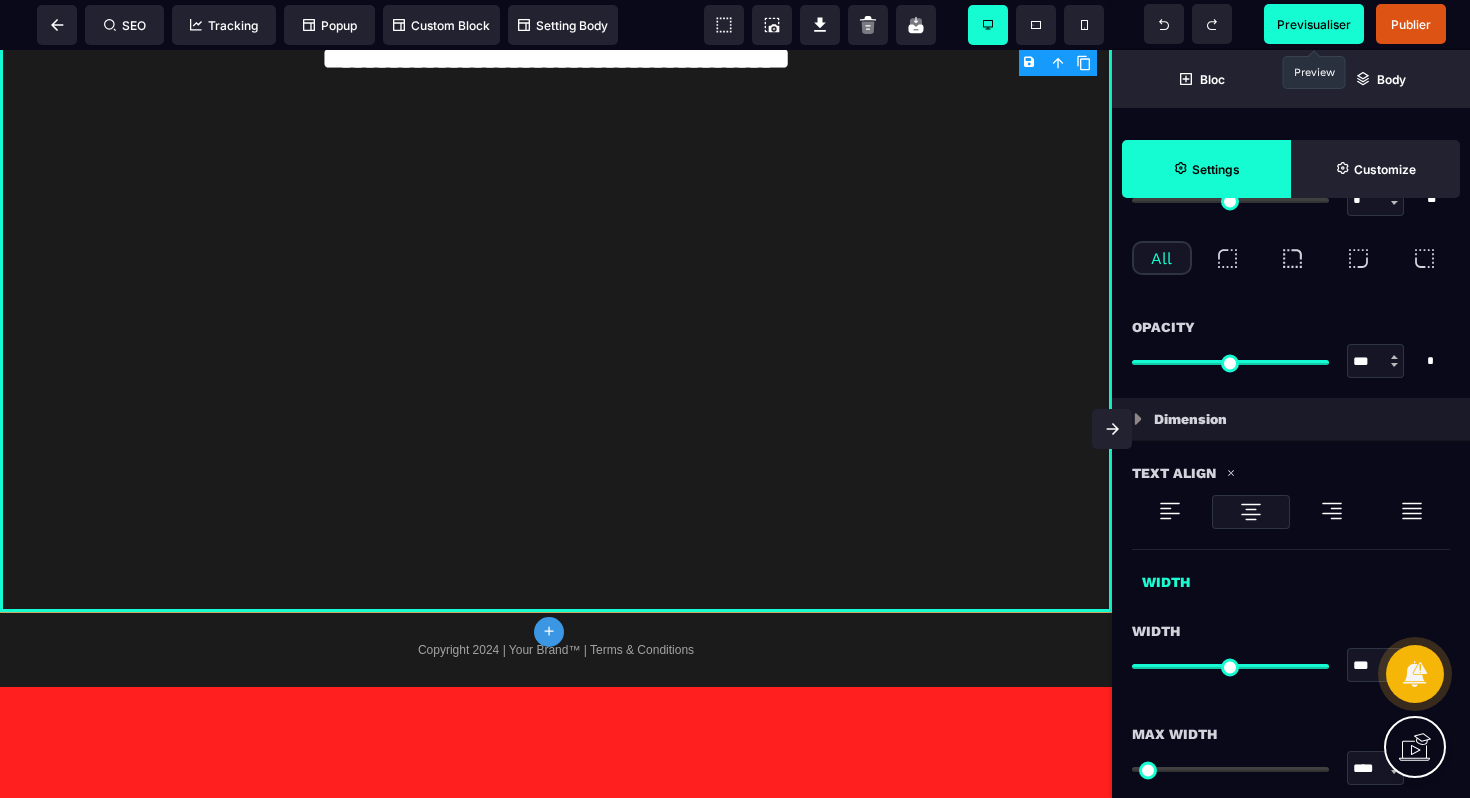 click on "***
*
* * **" at bounding box center (1291, 665) 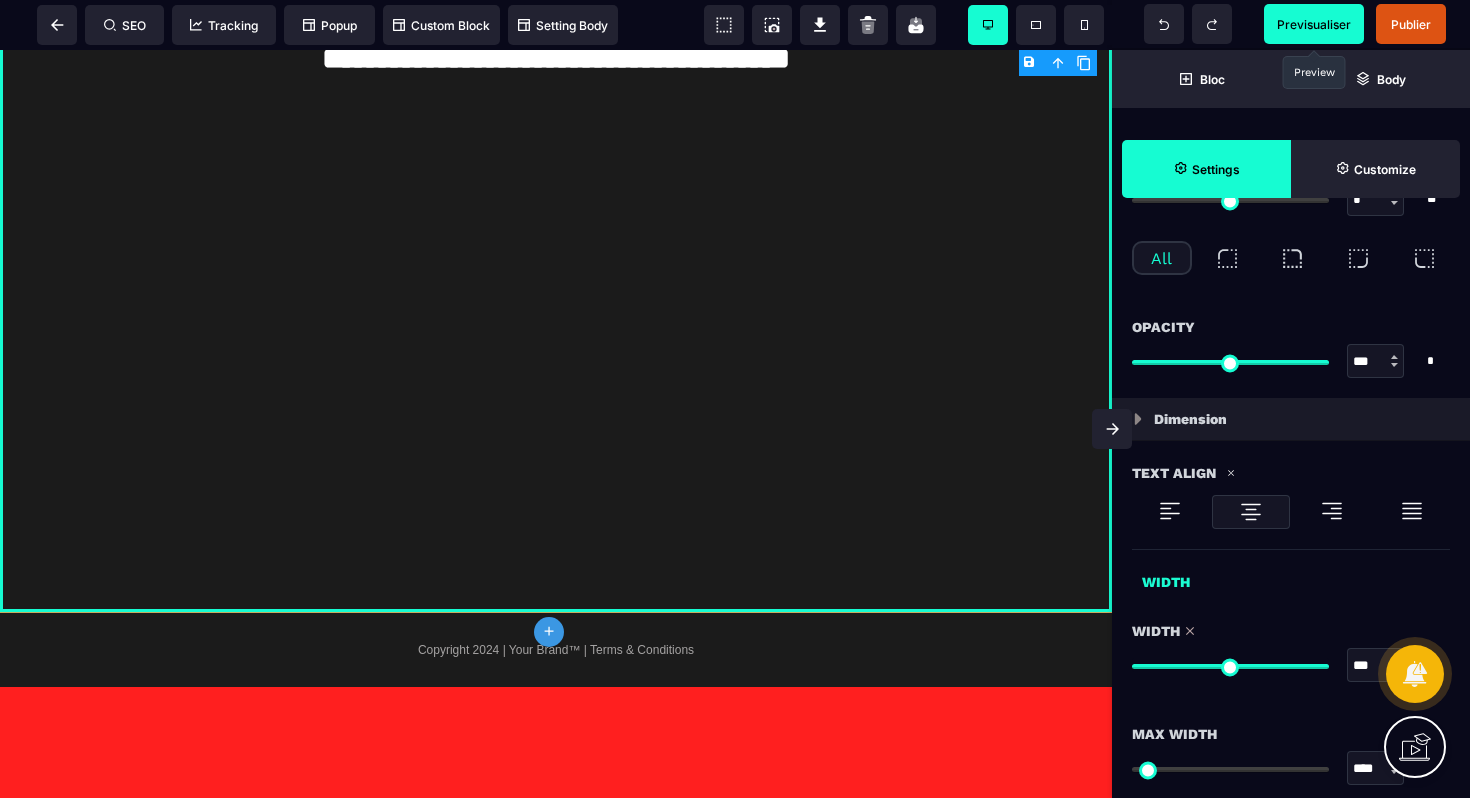 drag, startPoint x: 1322, startPoint y: 668, endPoint x: 1469, endPoint y: 651, distance: 147.97972 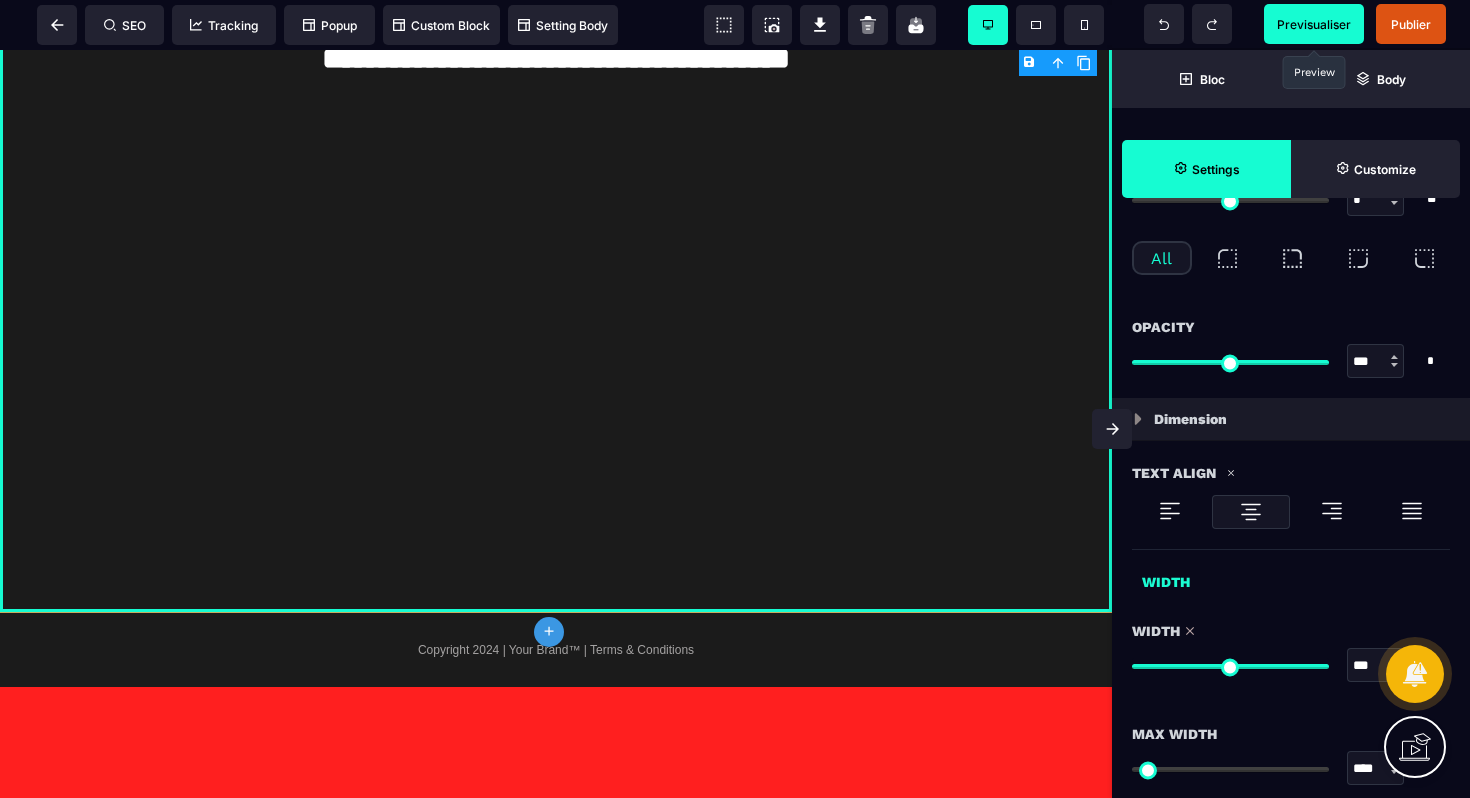 click at bounding box center (1230, 666) 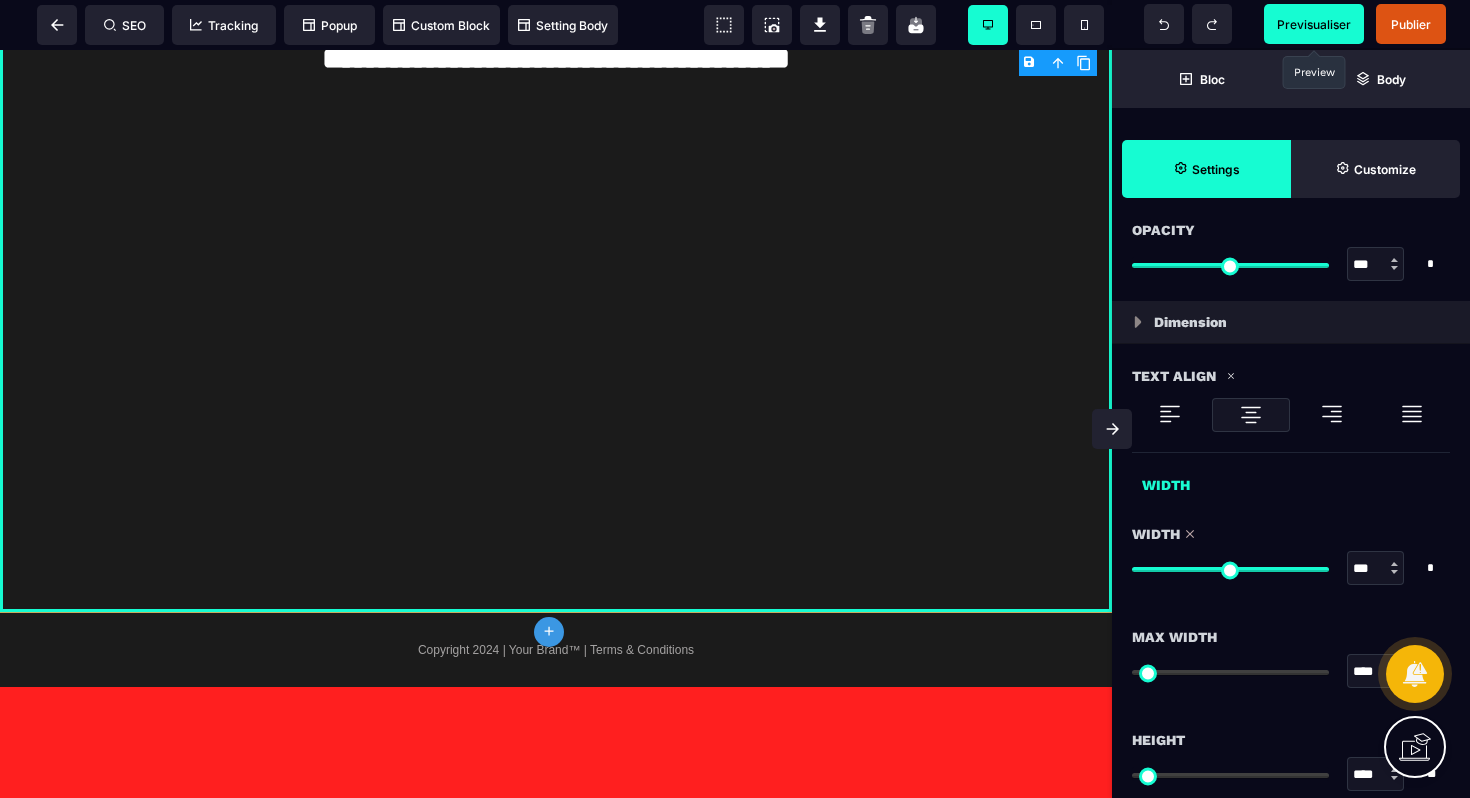 scroll, scrollTop: 982, scrollLeft: 0, axis: vertical 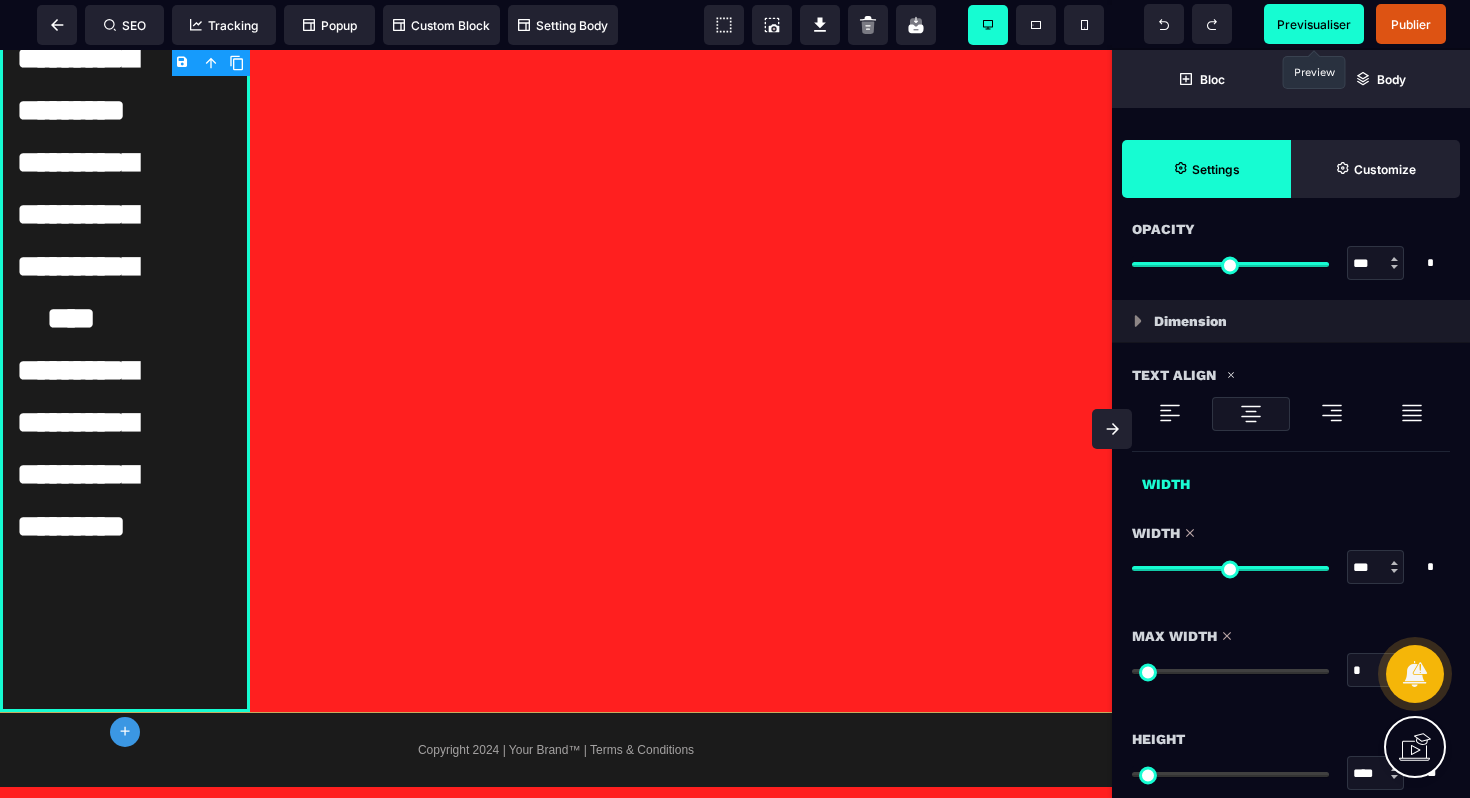 drag, startPoint x: 1143, startPoint y: 665, endPoint x: 964, endPoint y: 657, distance: 179.17868 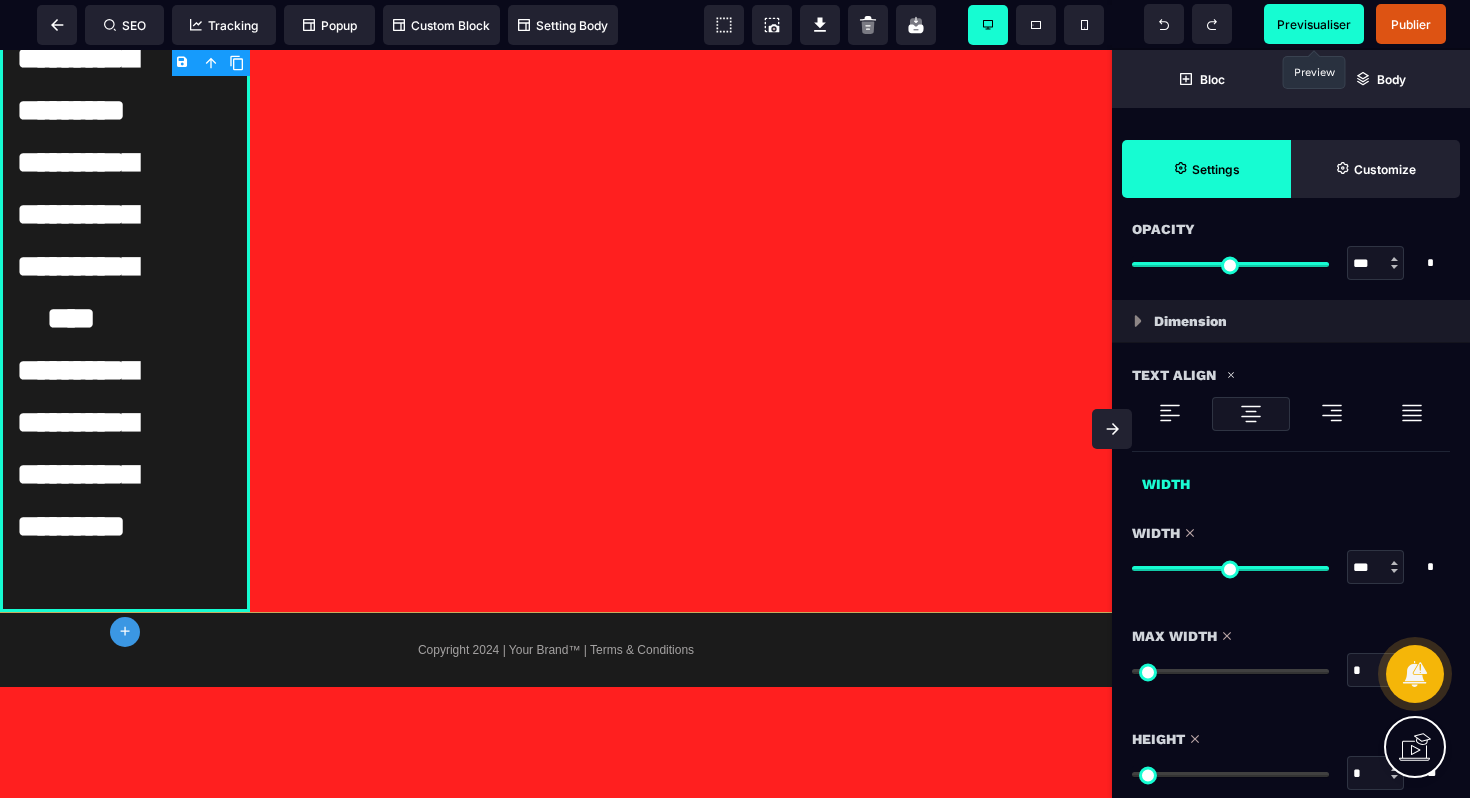 drag, startPoint x: 1142, startPoint y: 771, endPoint x: 1085, endPoint y: 677, distance: 109.9318 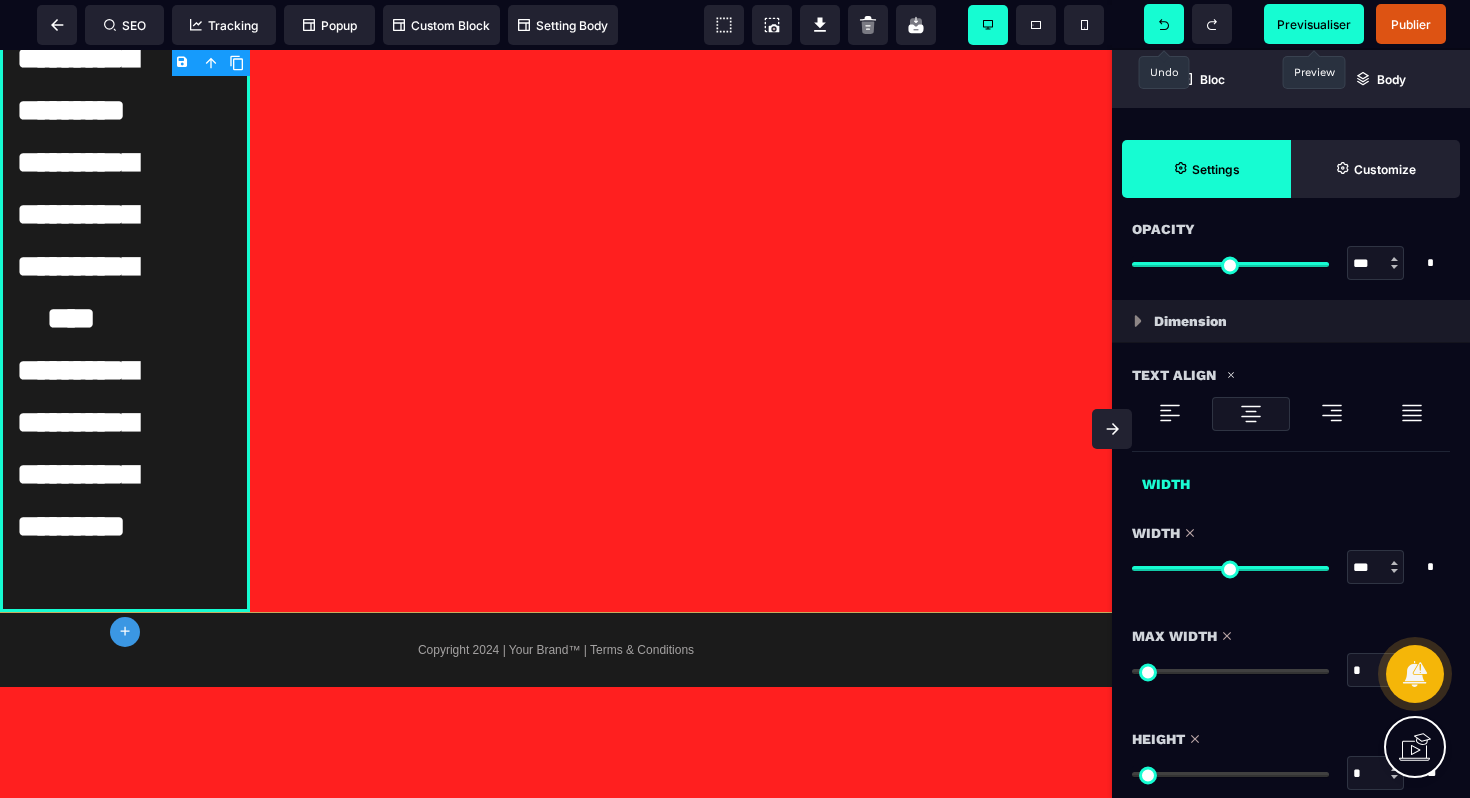 click at bounding box center (1164, 24) 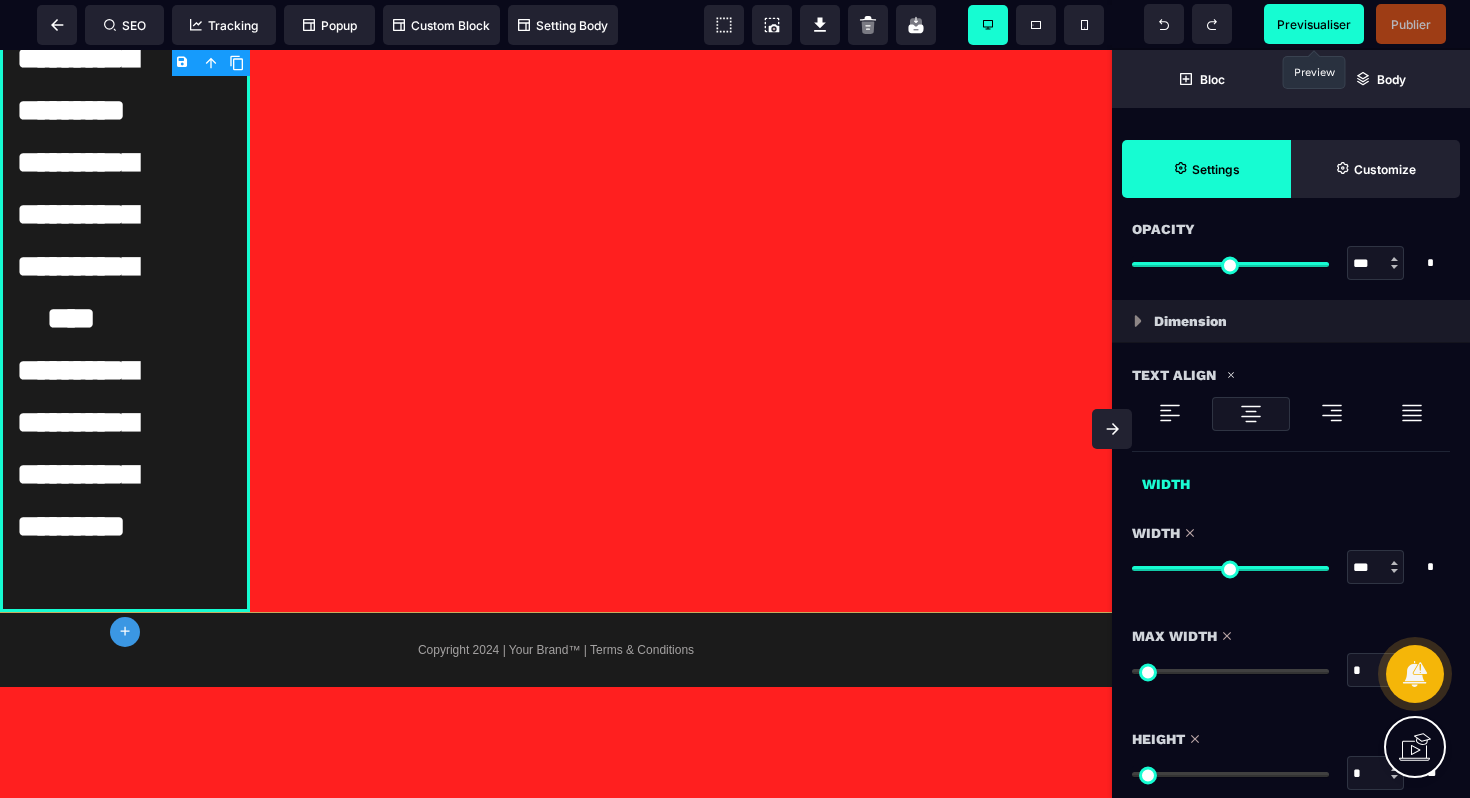 click at bounding box center (1164, 24) 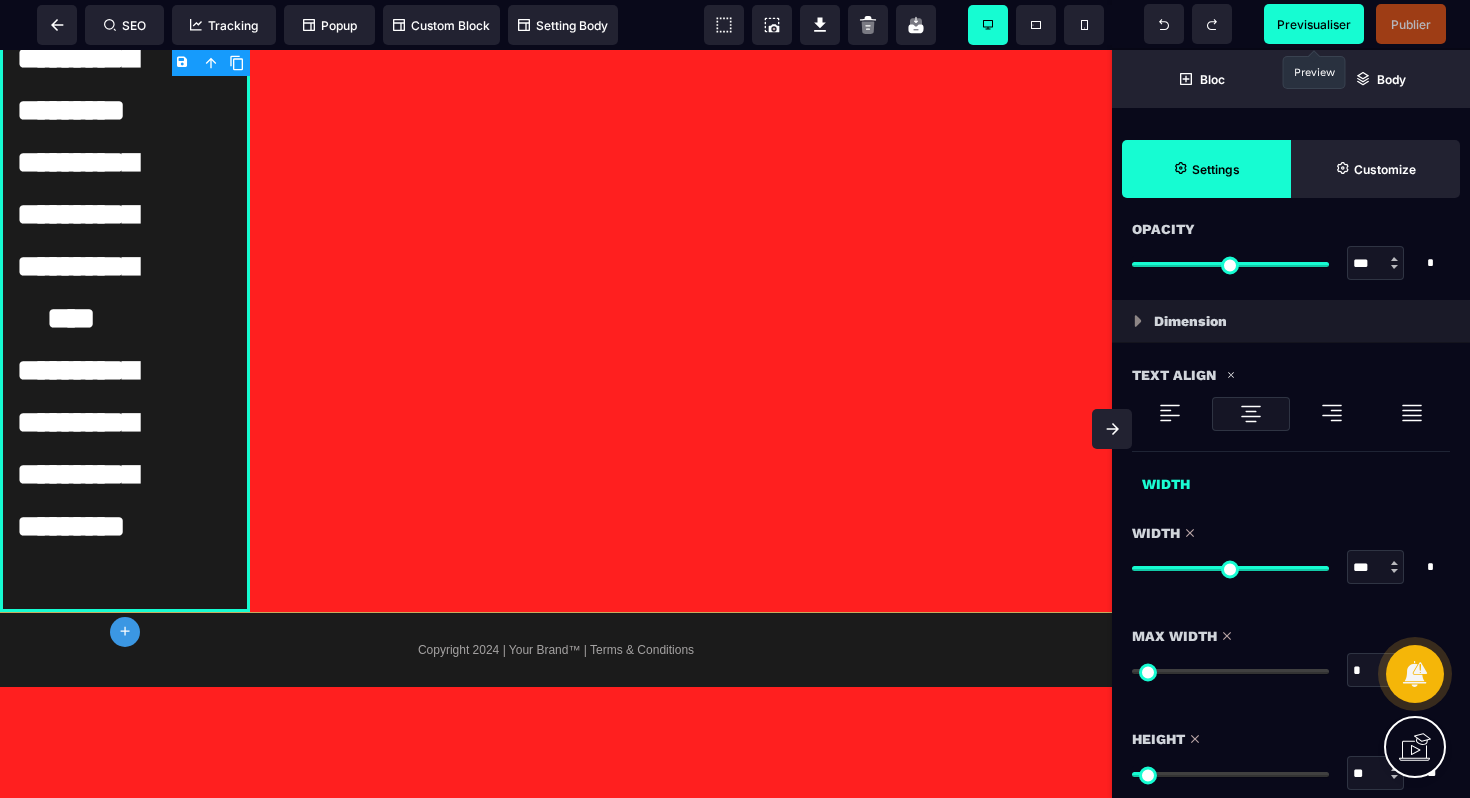 click at bounding box center [1164, 24] 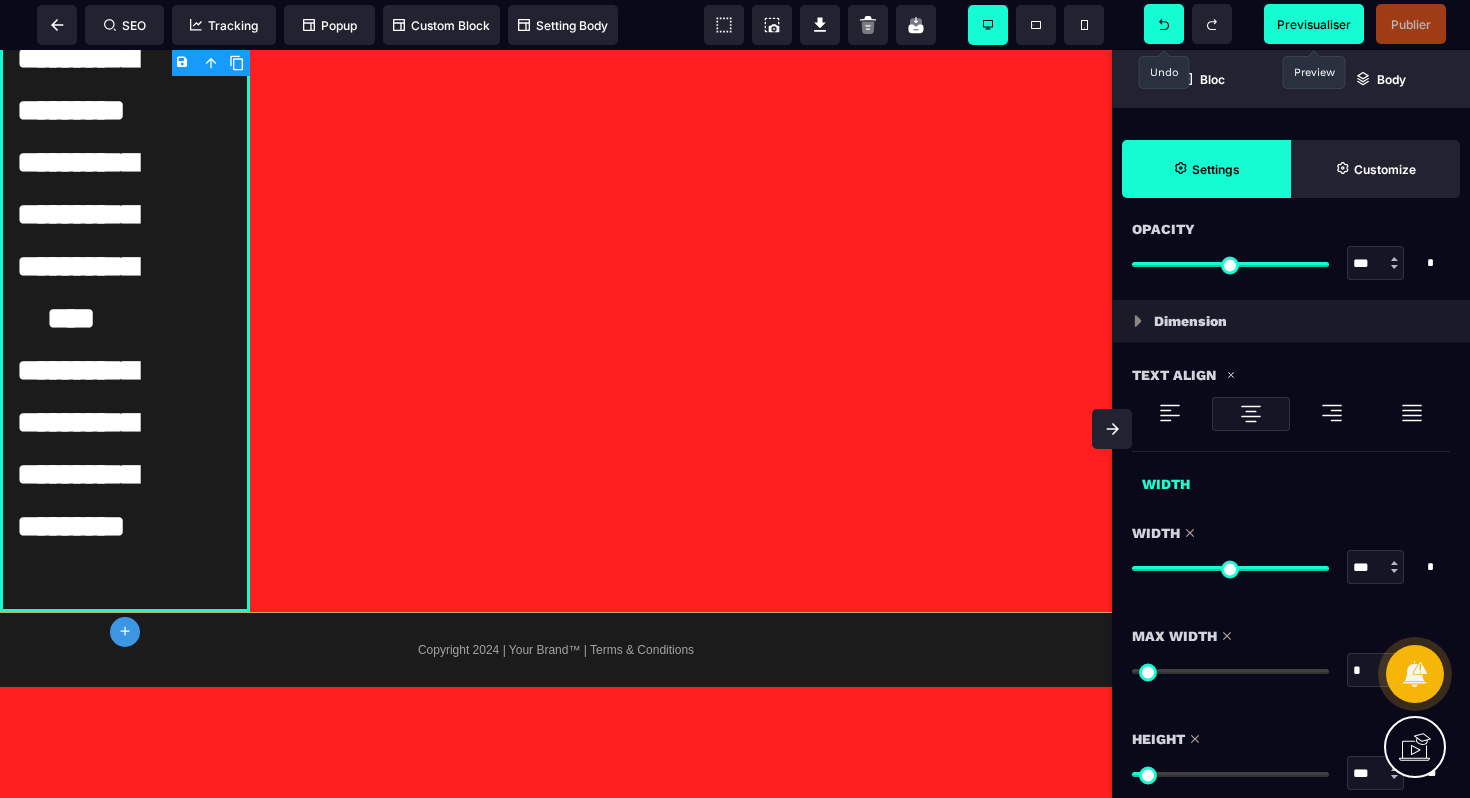 click 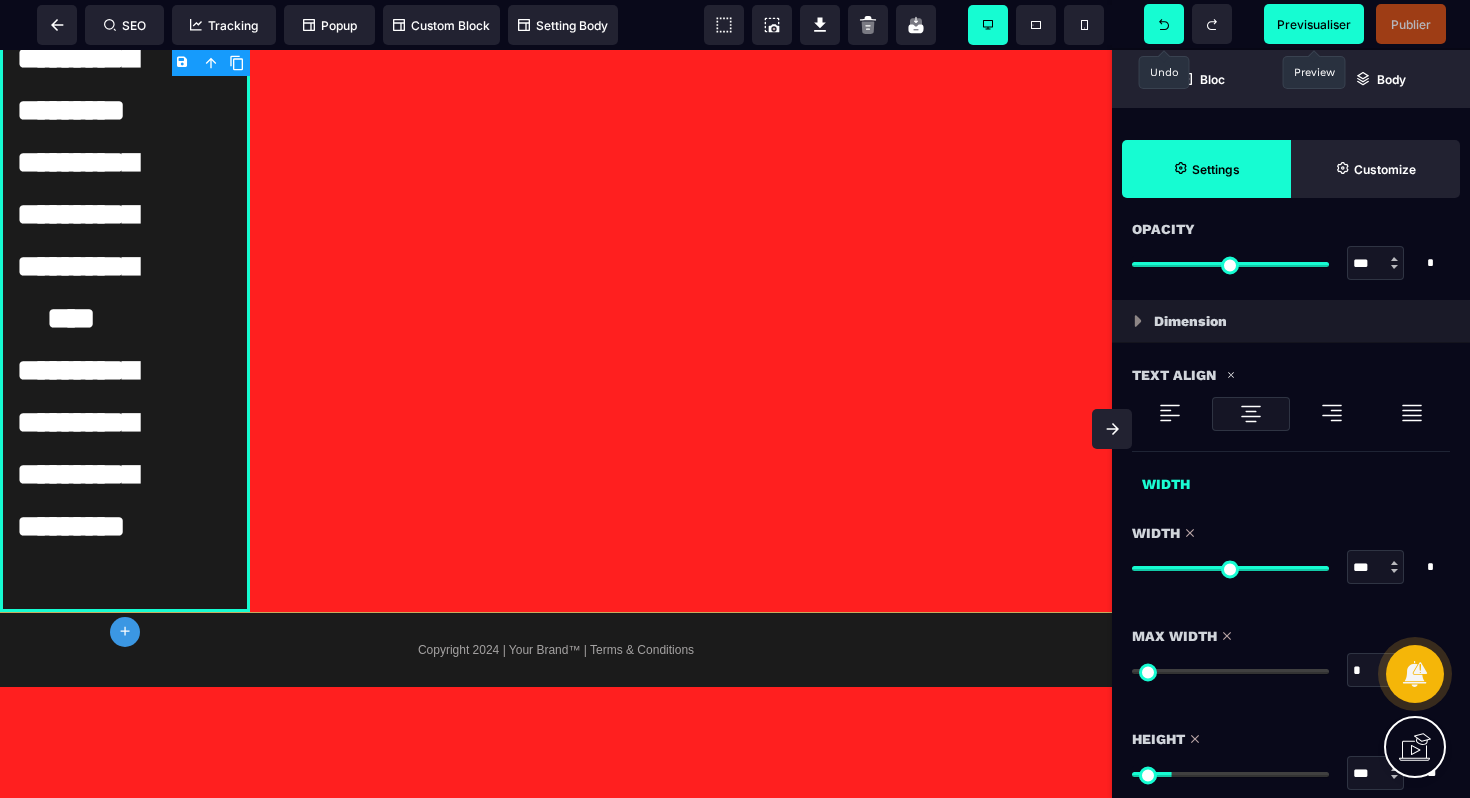 click on "**********" at bounding box center [556, -455] 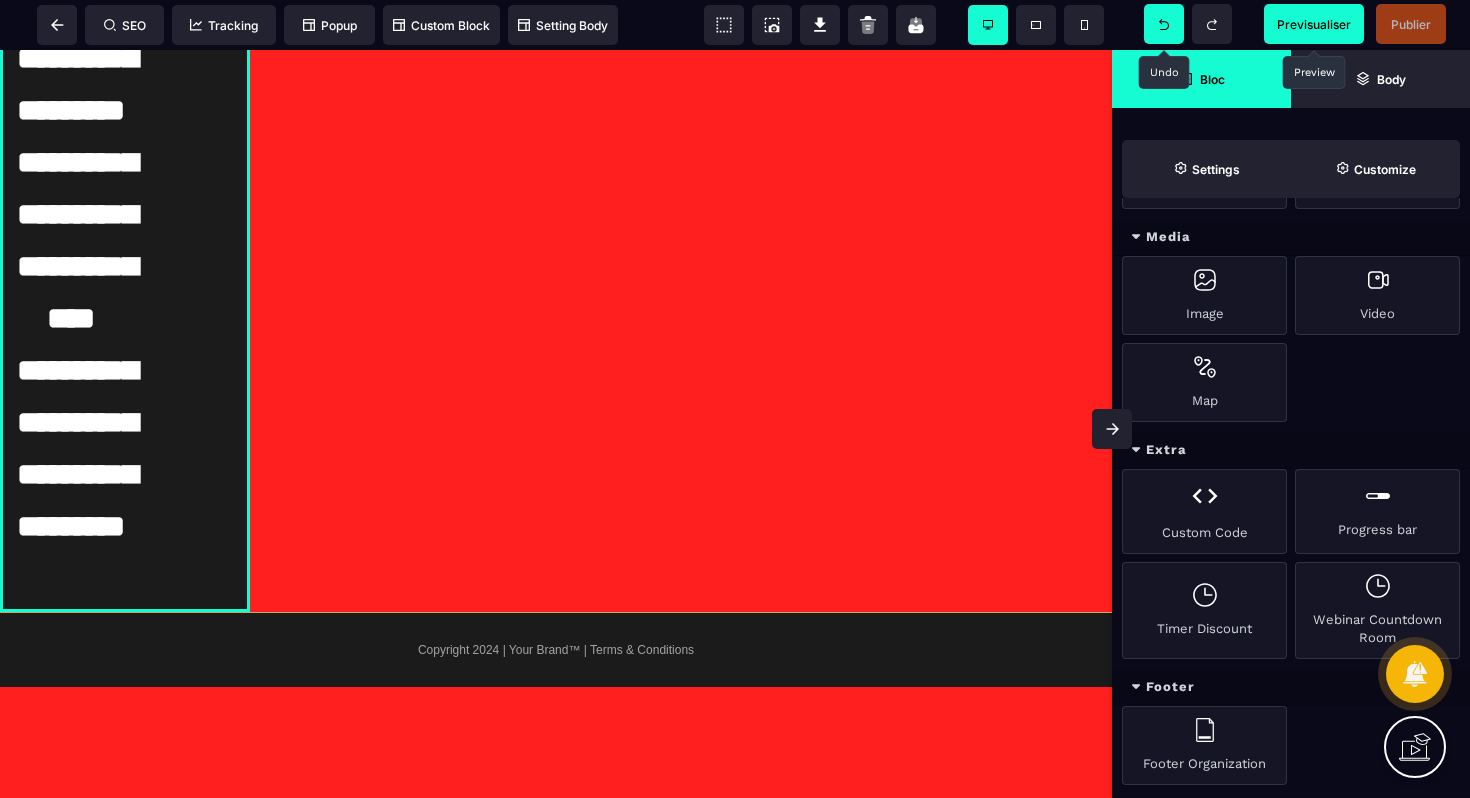 scroll, scrollTop: 1596, scrollLeft: 0, axis: vertical 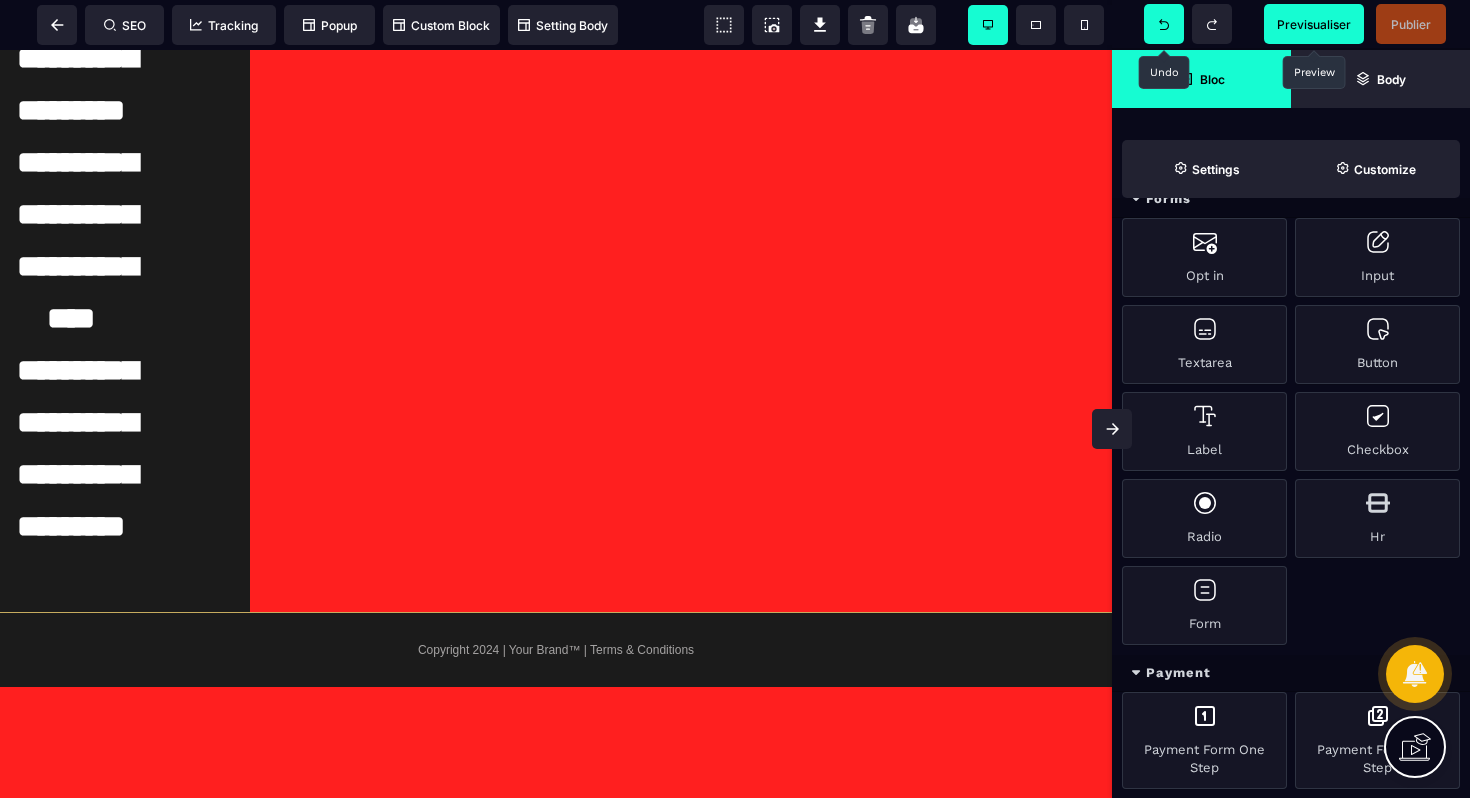 click on "**********" at bounding box center (556, -455) 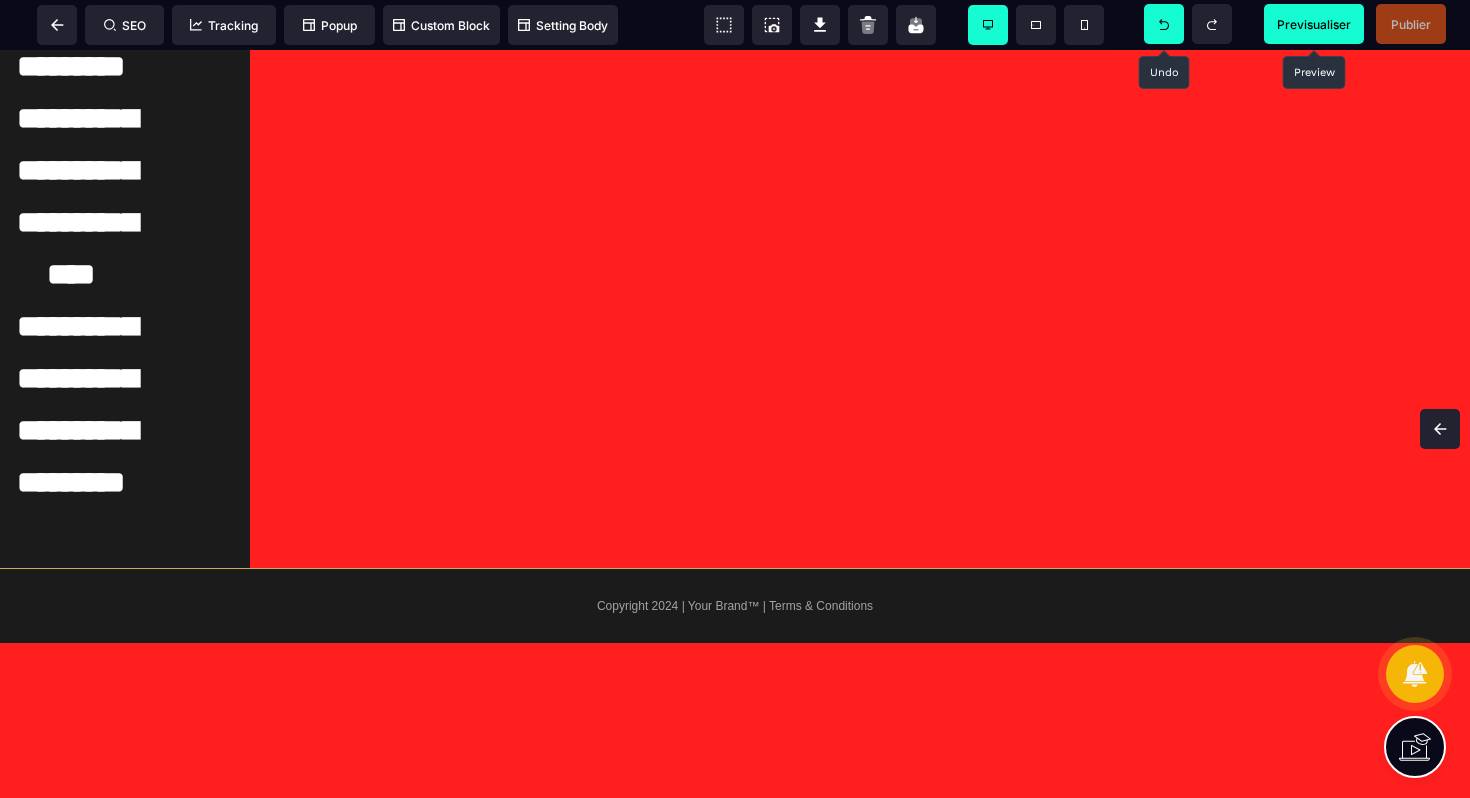scroll, scrollTop: 0, scrollLeft: 0, axis: both 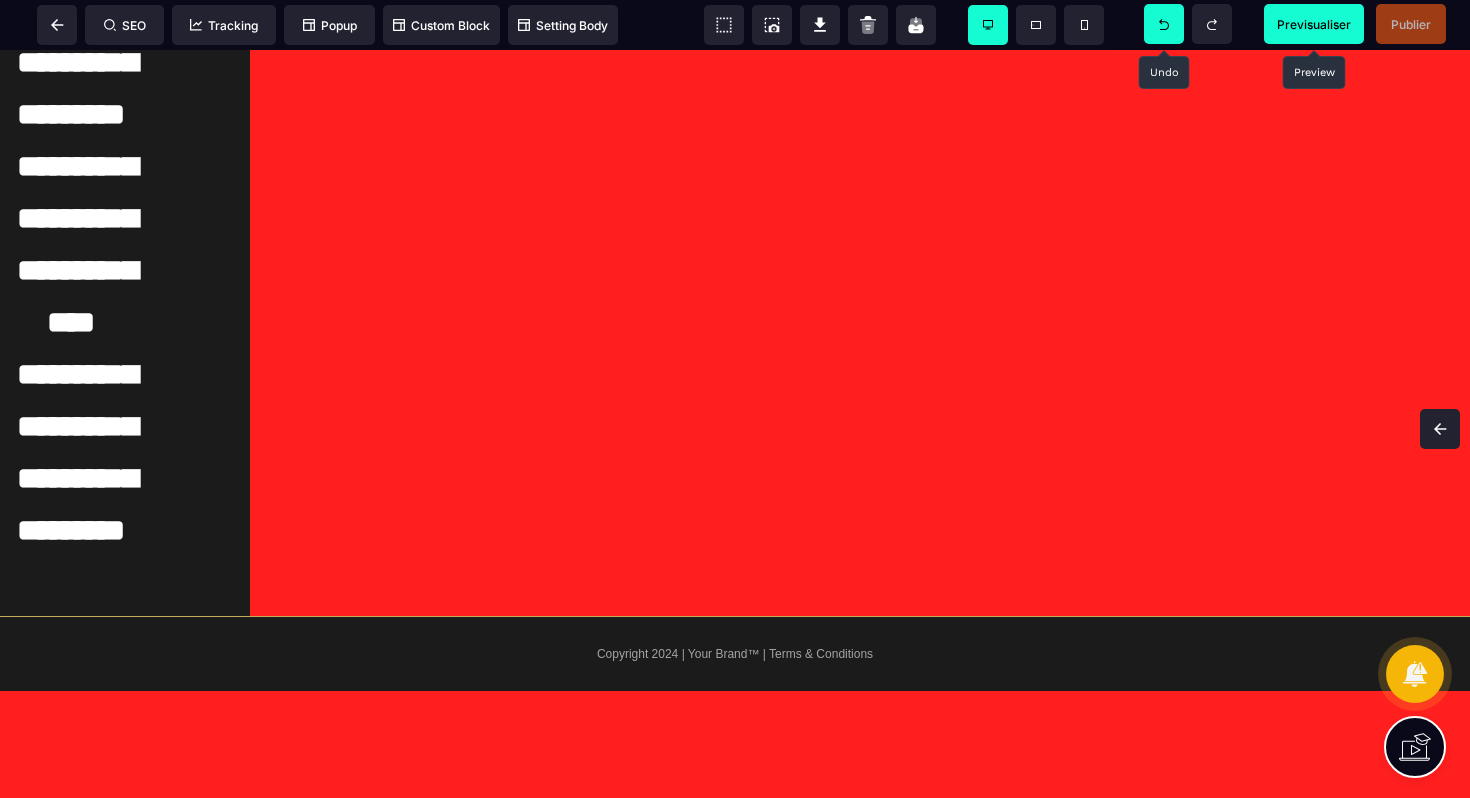 click at bounding box center [1440, 429] 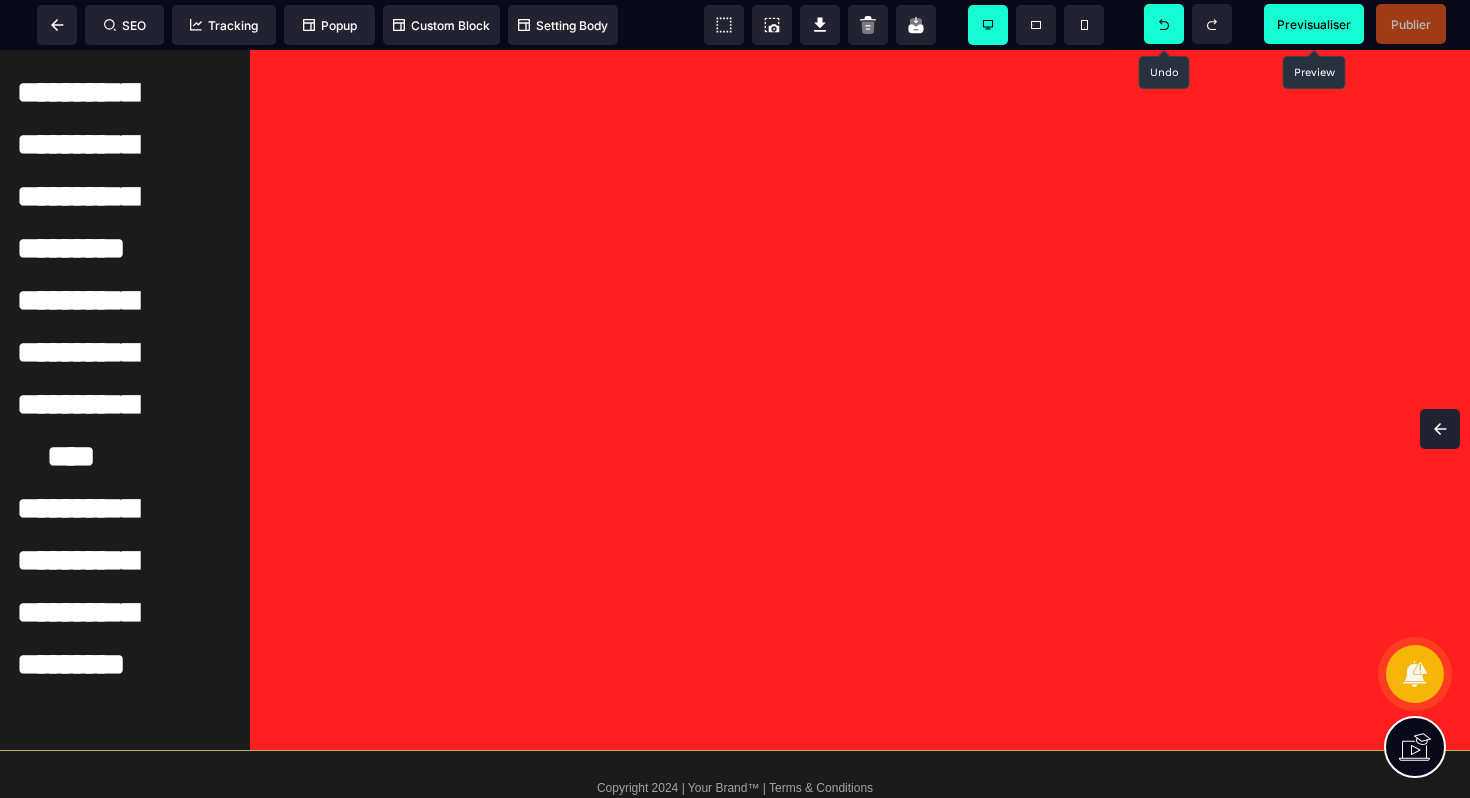 scroll, scrollTop: 2203, scrollLeft: 0, axis: vertical 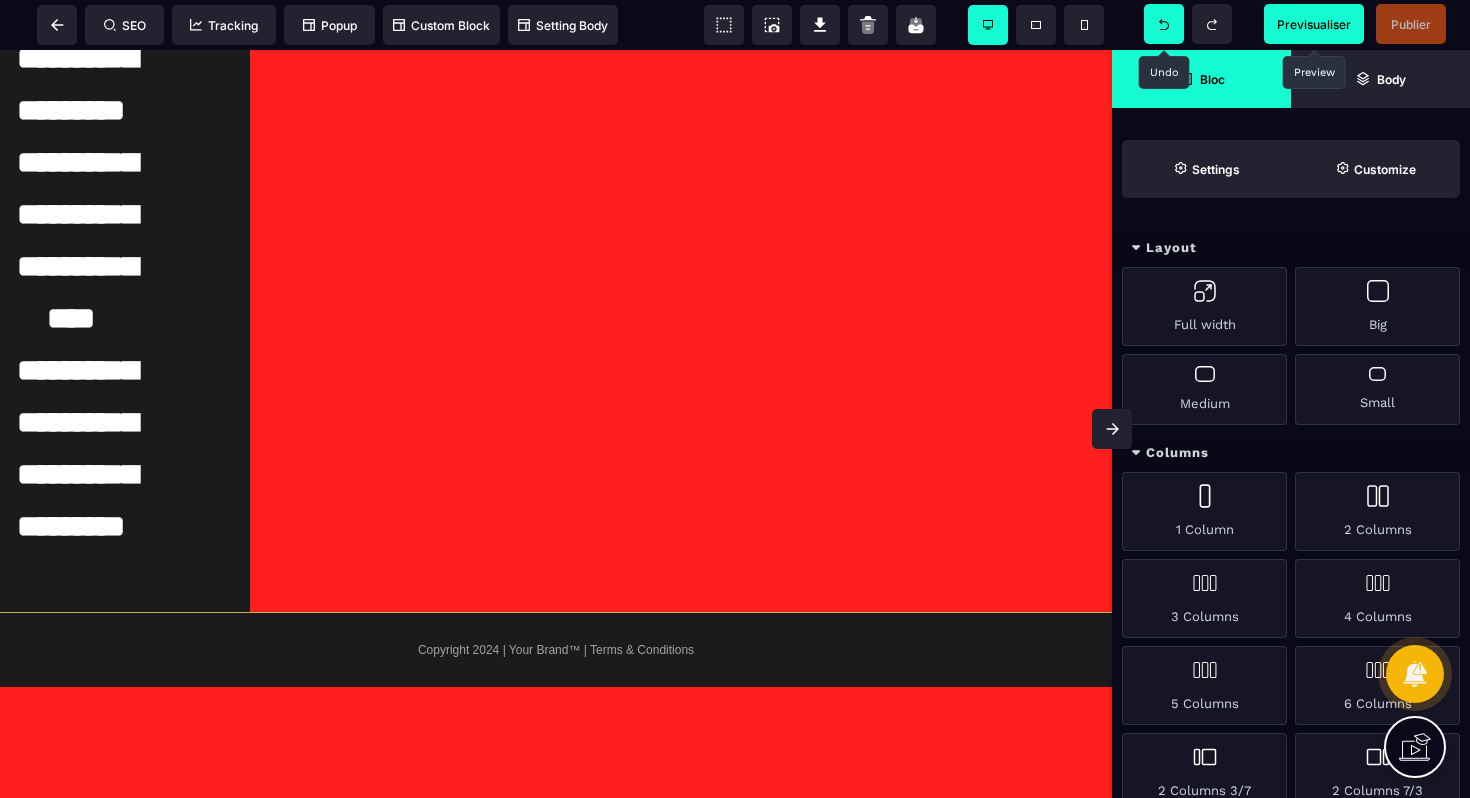 click on "**********" at bounding box center [556, -455] 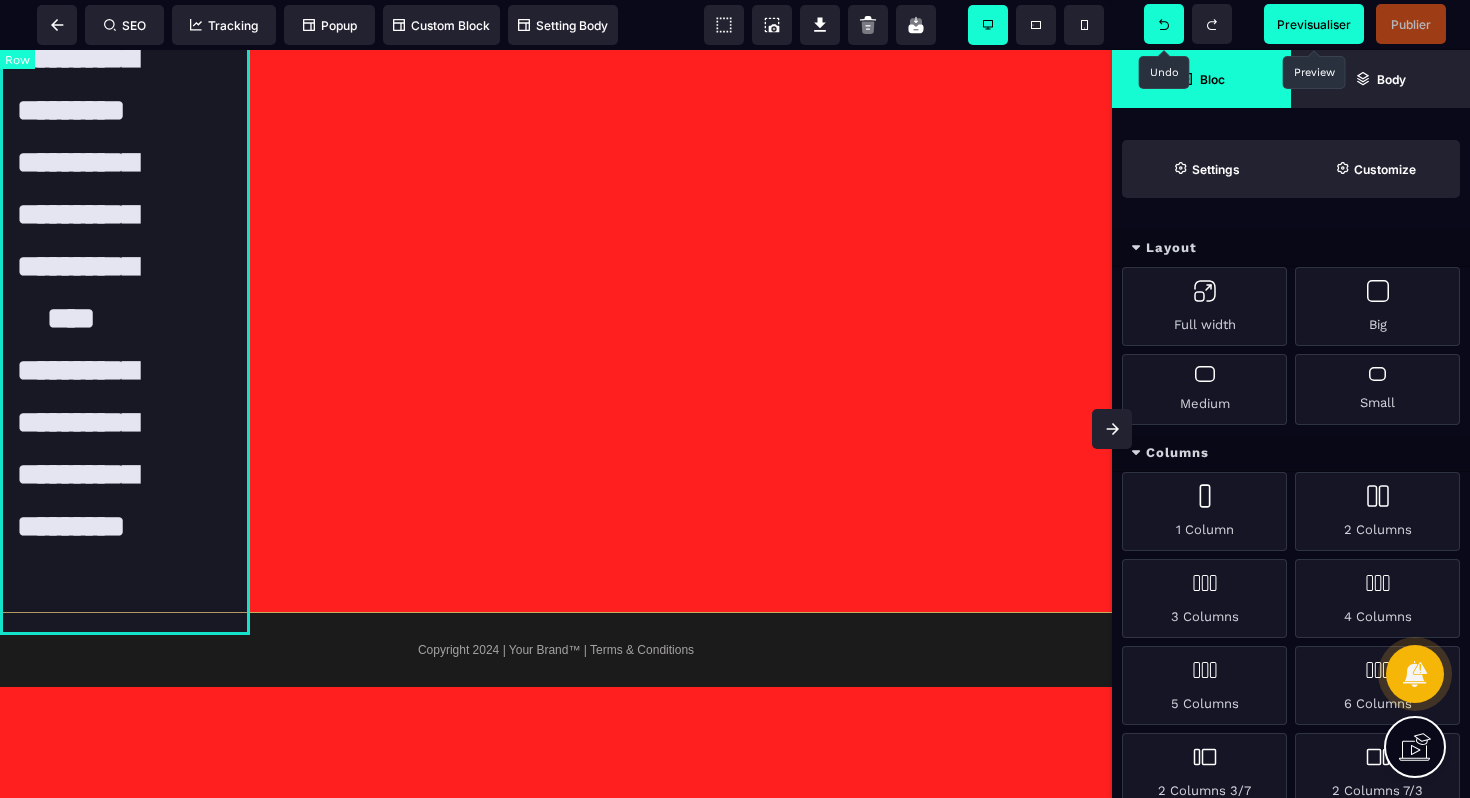 click on "**********" at bounding box center [125, 238] 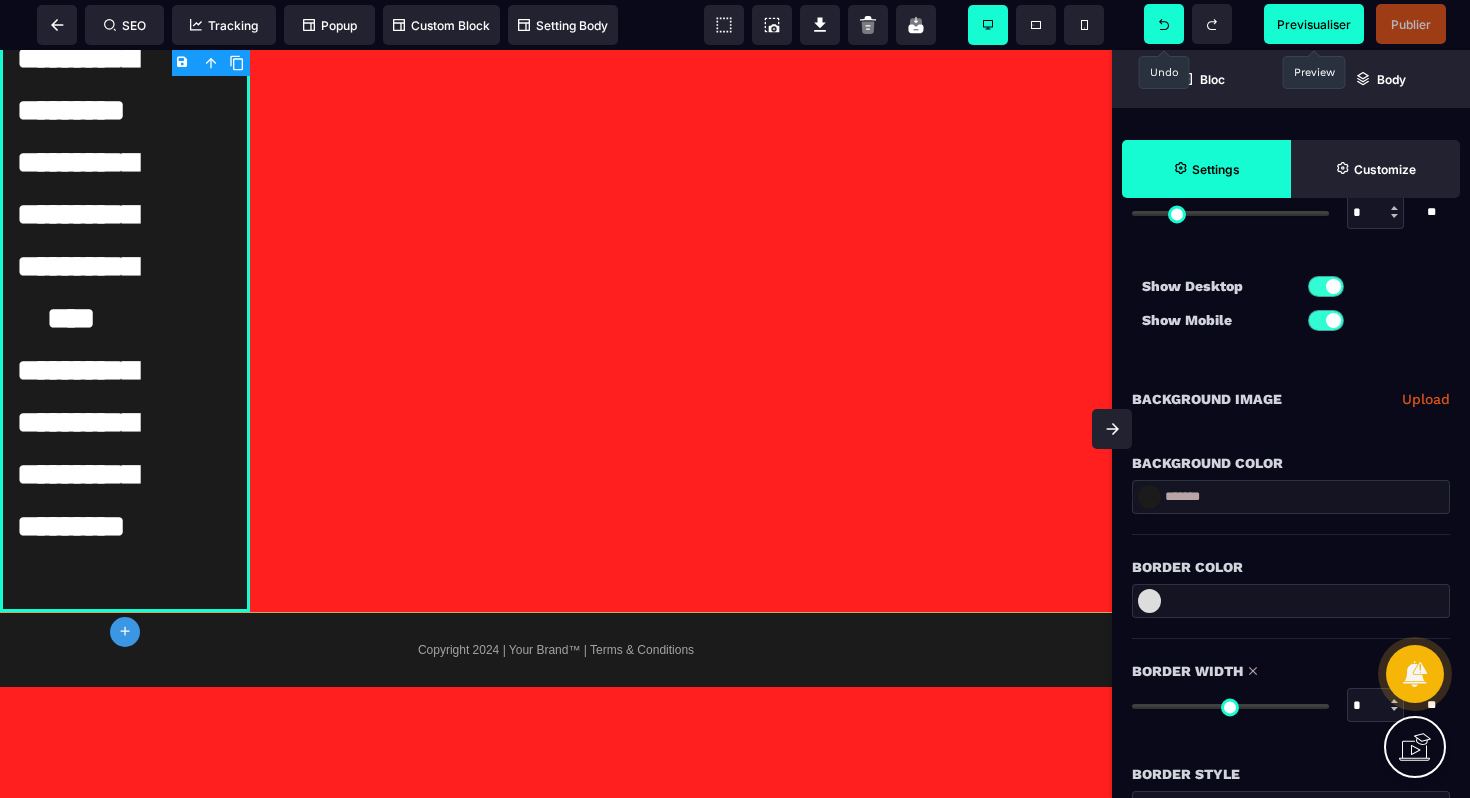 scroll, scrollTop: 560, scrollLeft: 0, axis: vertical 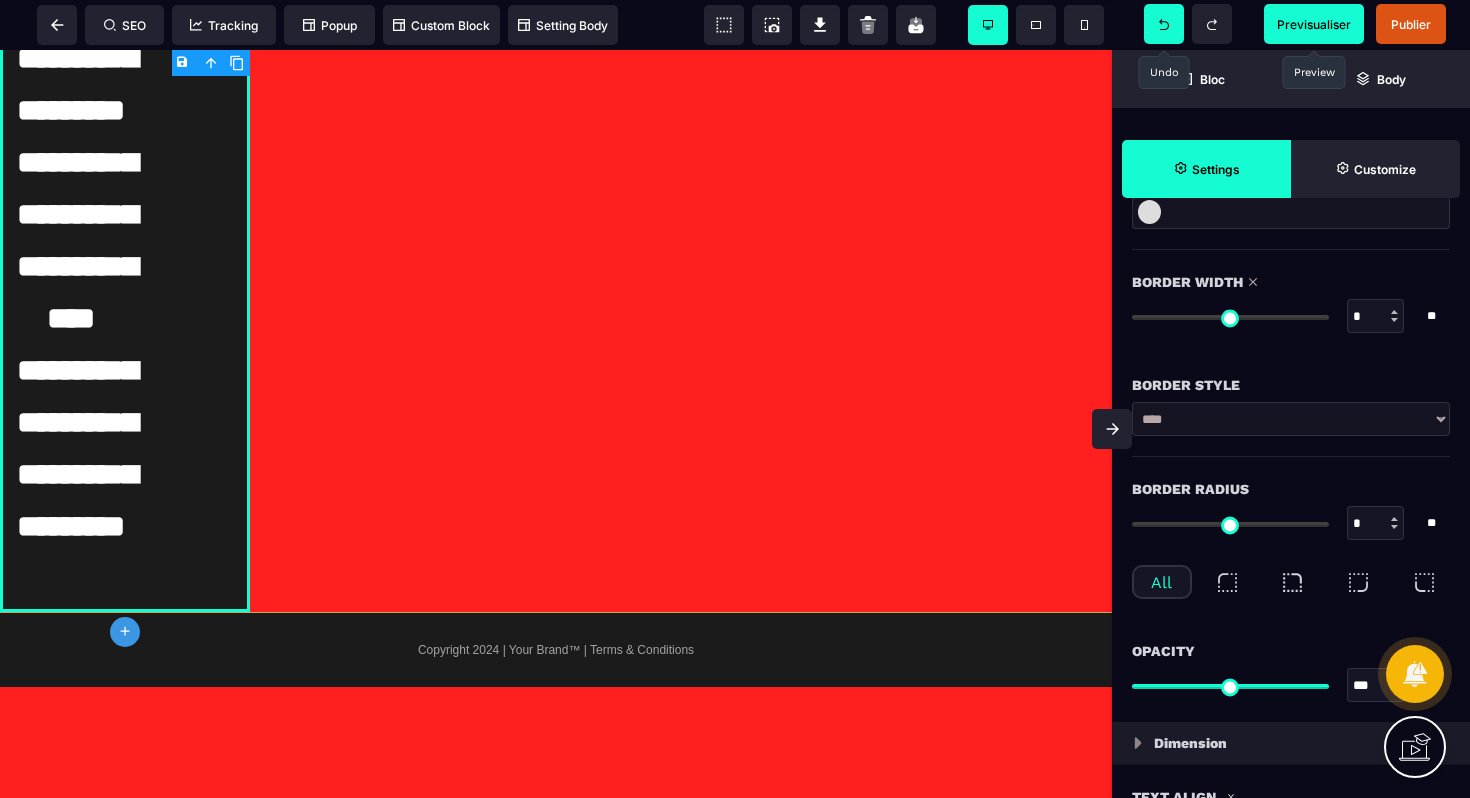 drag, startPoint x: 1153, startPoint y: 319, endPoint x: 955, endPoint y: 269, distance: 204.21558 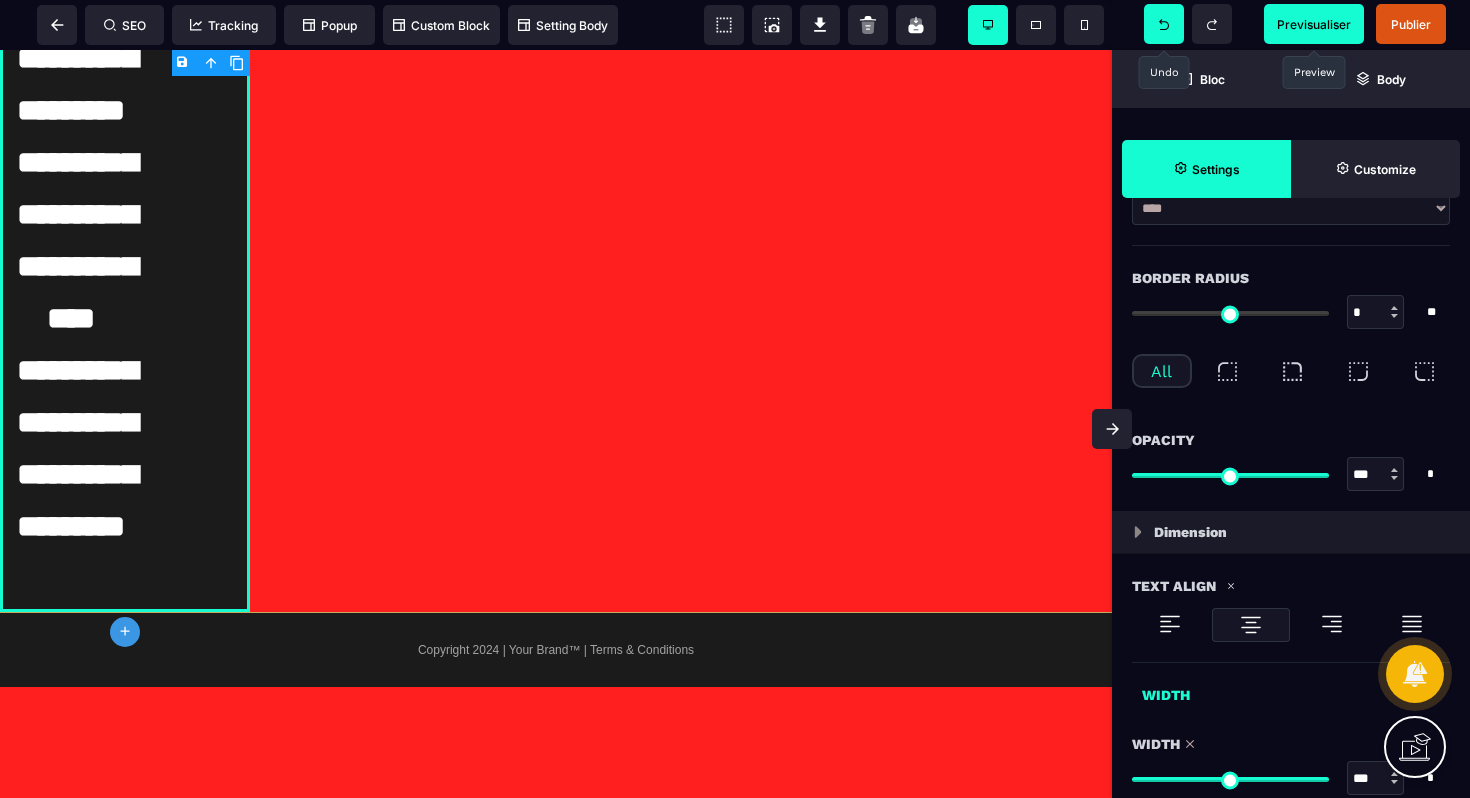 scroll, scrollTop: 1073, scrollLeft: 0, axis: vertical 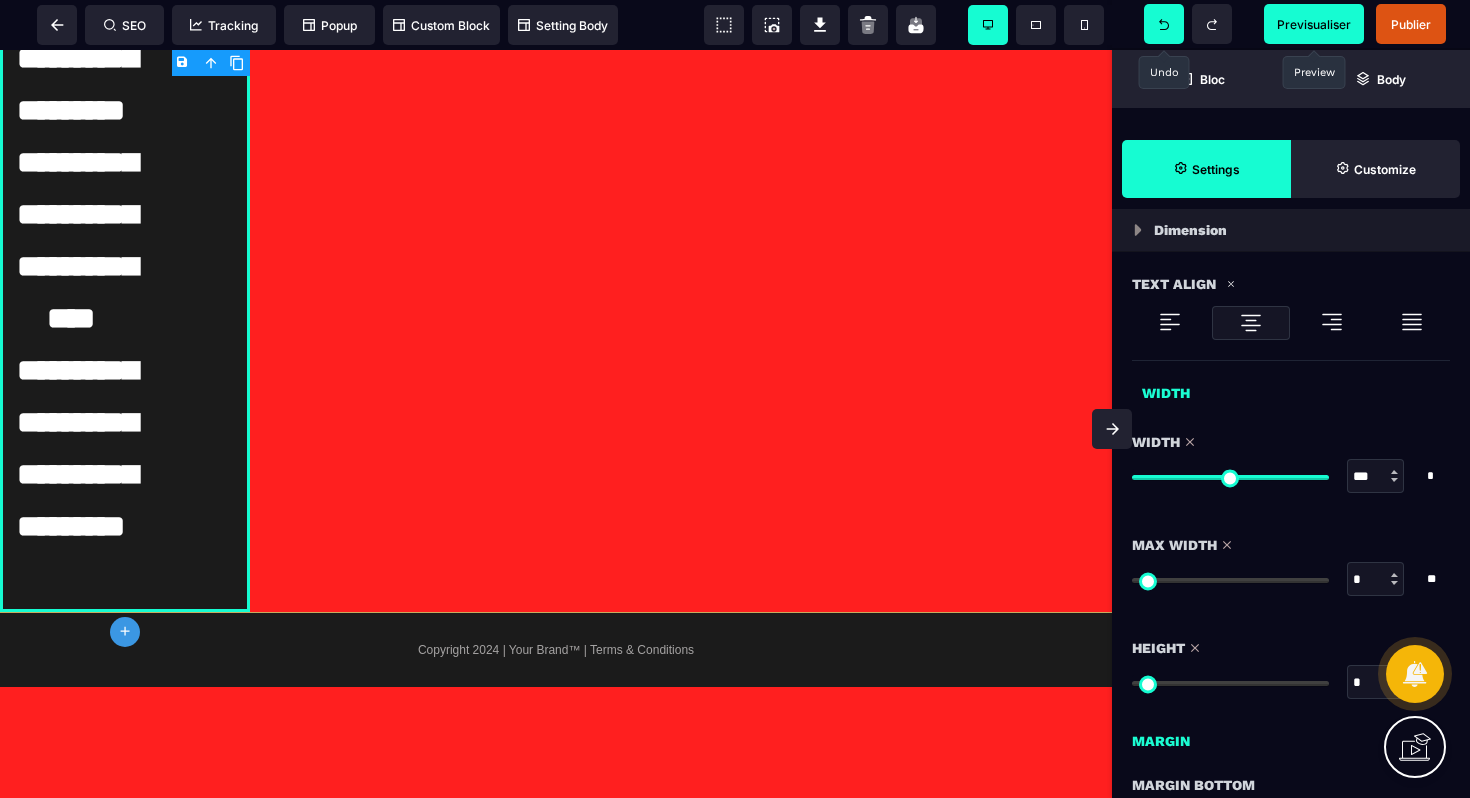 drag, startPoint x: 1174, startPoint y: 682, endPoint x: 1106, endPoint y: 684, distance: 68.0294 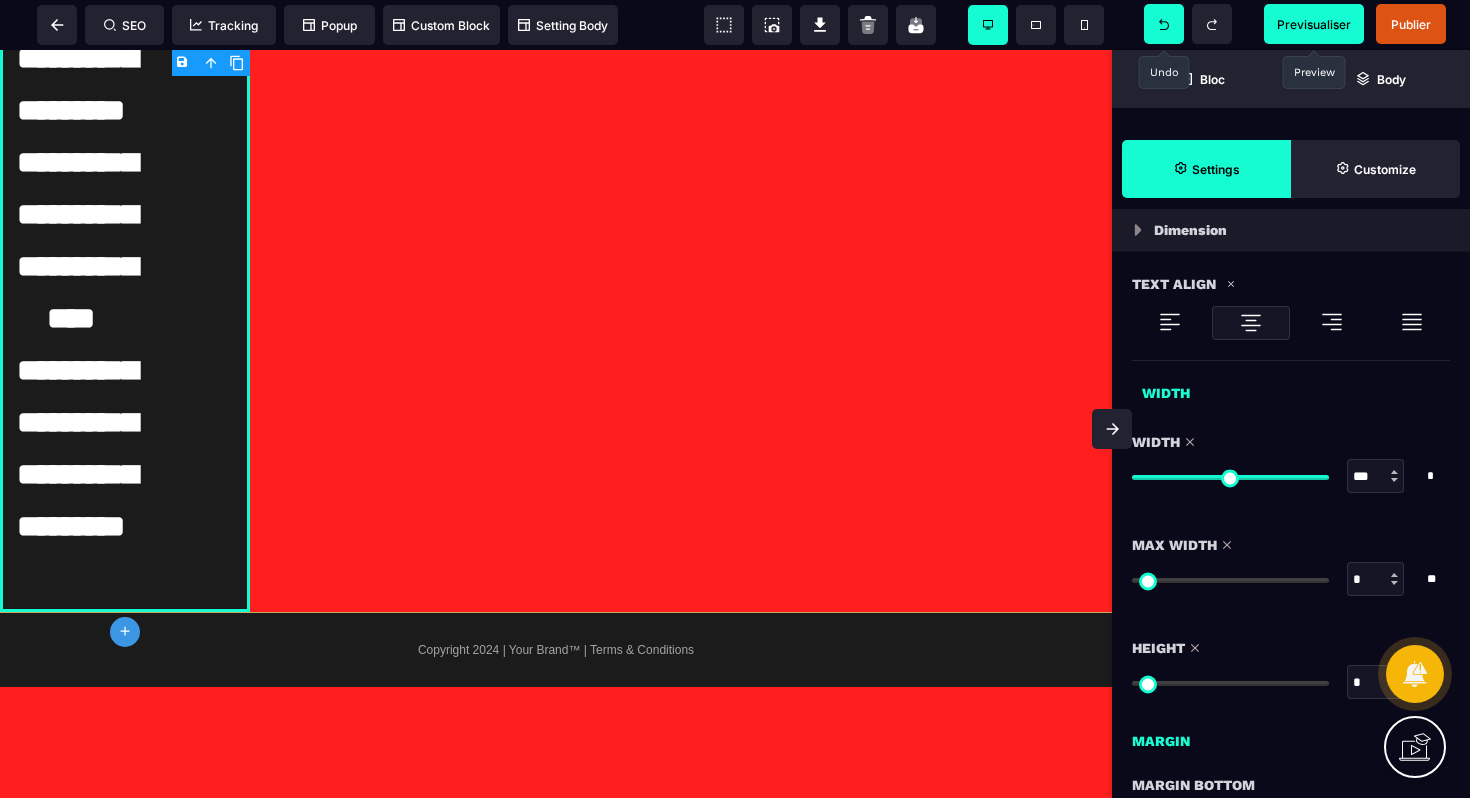 click at bounding box center (1230, 683) 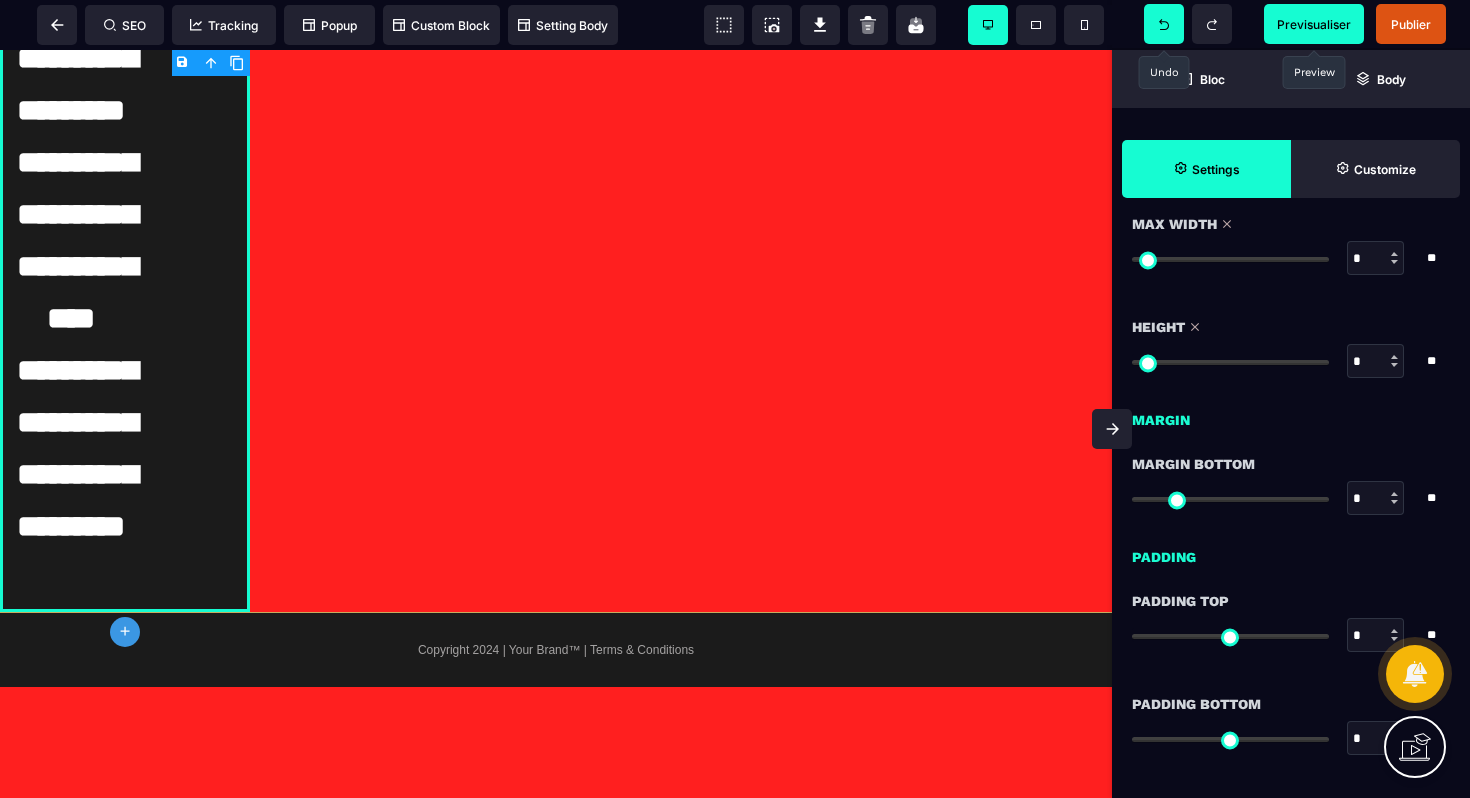scroll, scrollTop: 1691, scrollLeft: 0, axis: vertical 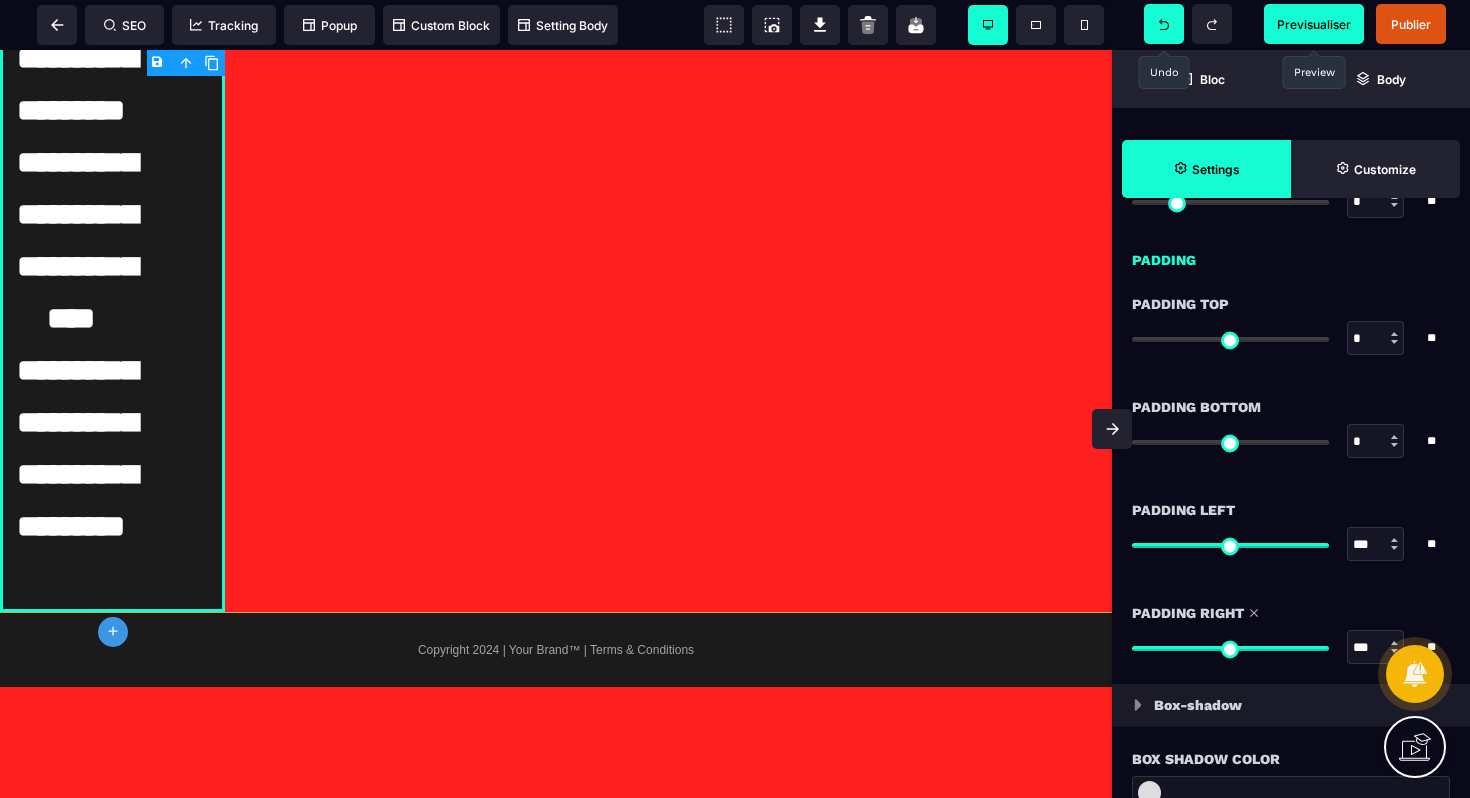 drag, startPoint x: 1286, startPoint y: 646, endPoint x: 1467, endPoint y: 646, distance: 181 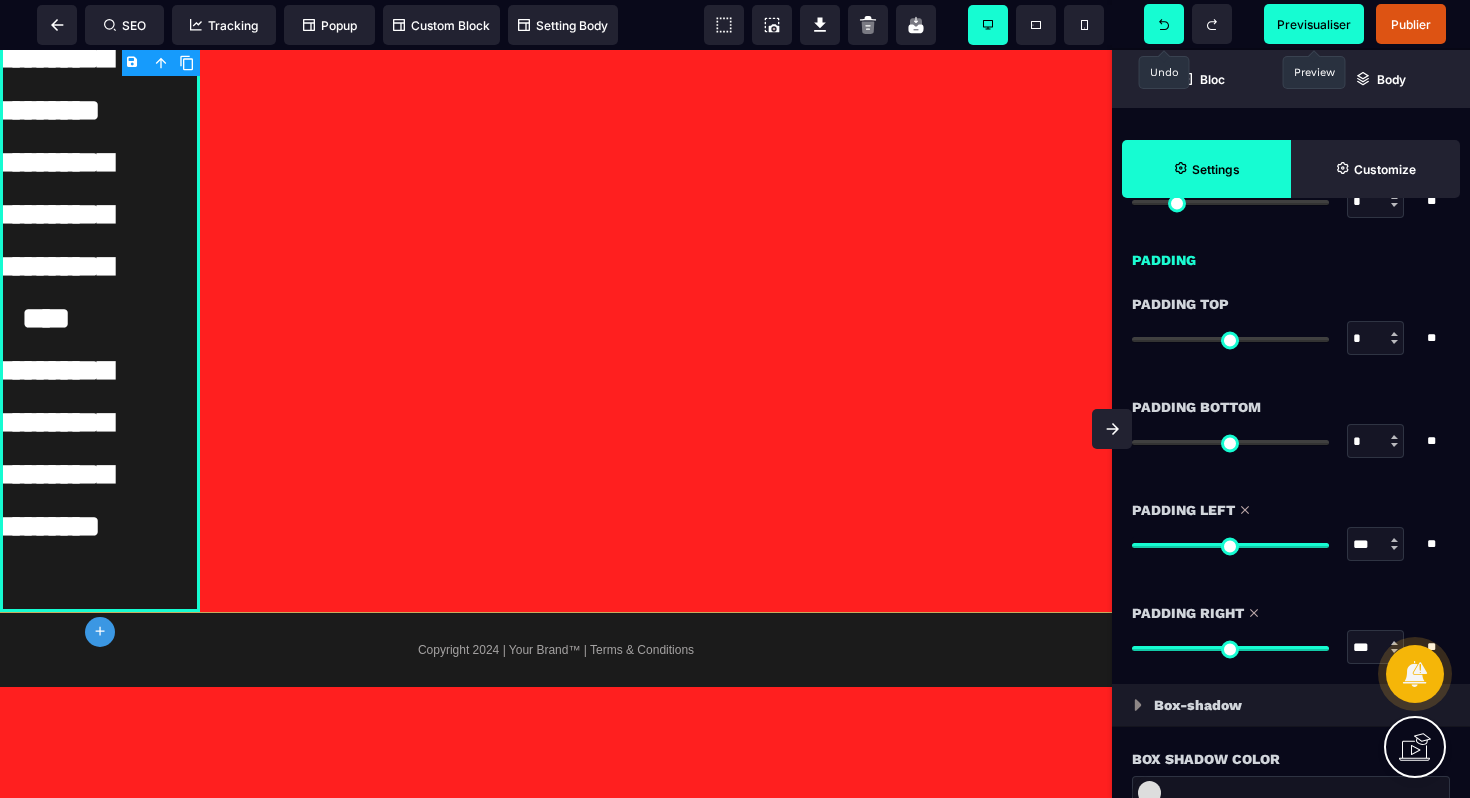 drag, startPoint x: 1265, startPoint y: 551, endPoint x: 1469, endPoint y: 569, distance: 204.79257 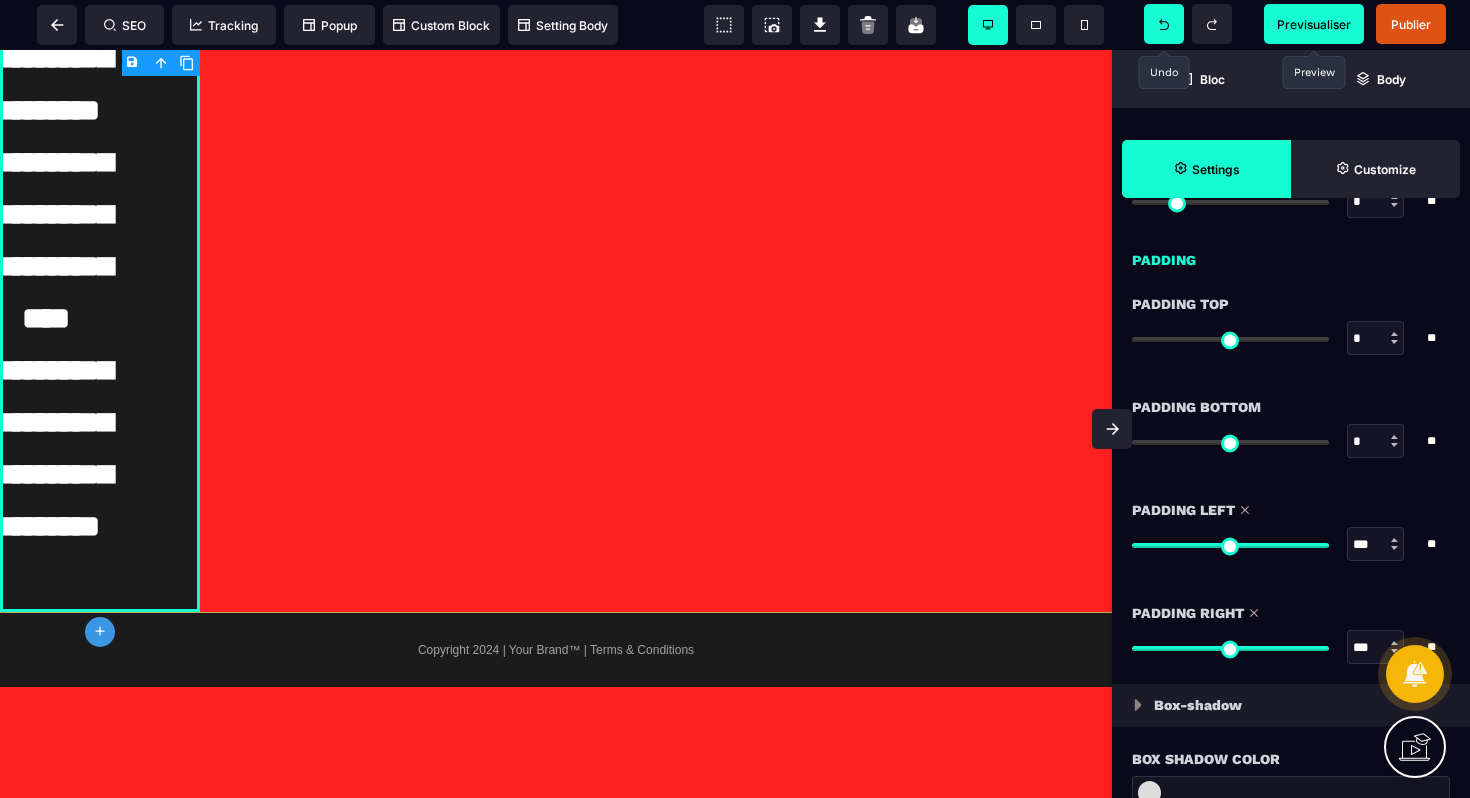 click at bounding box center (1230, 545) 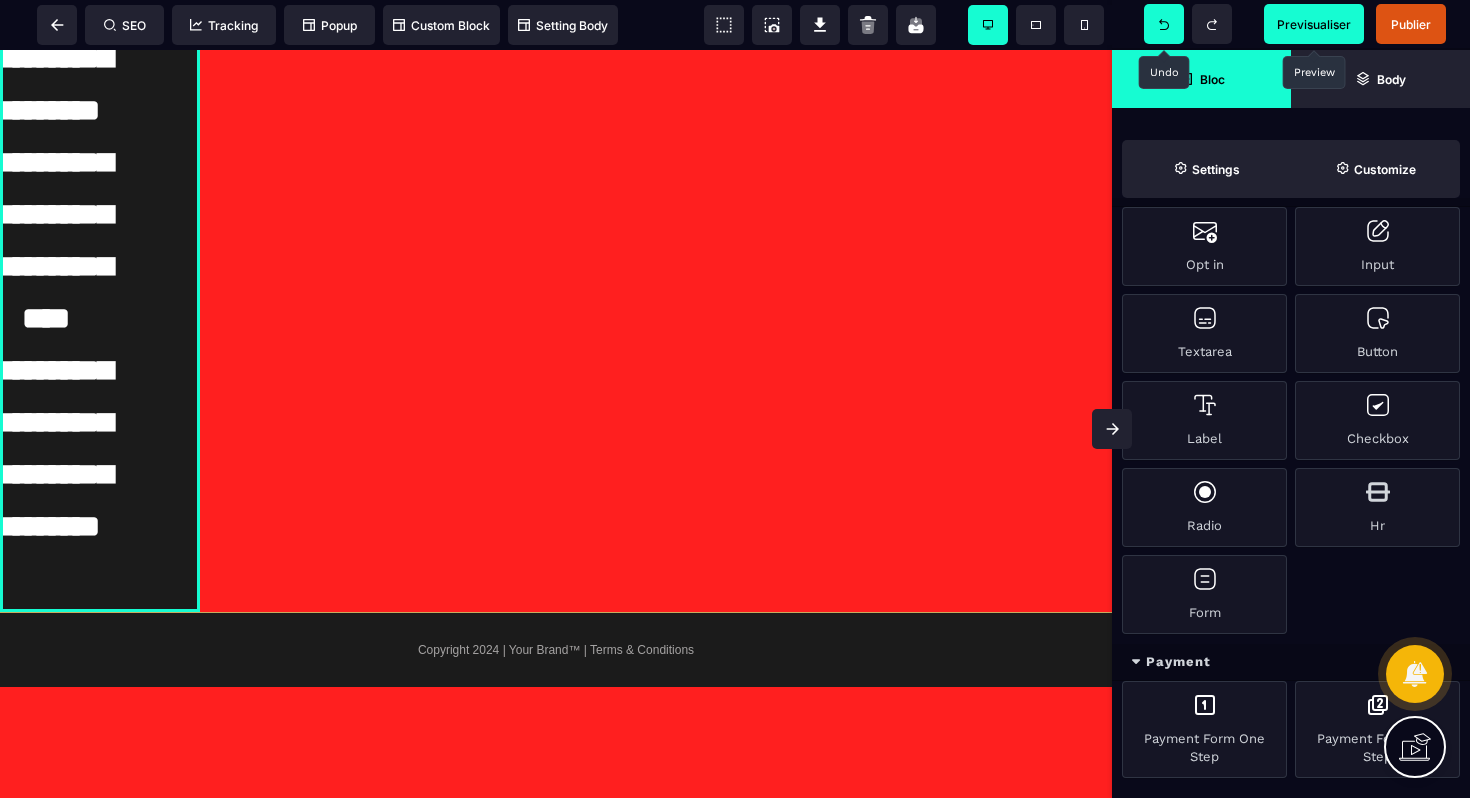 scroll, scrollTop: 1596, scrollLeft: 0, axis: vertical 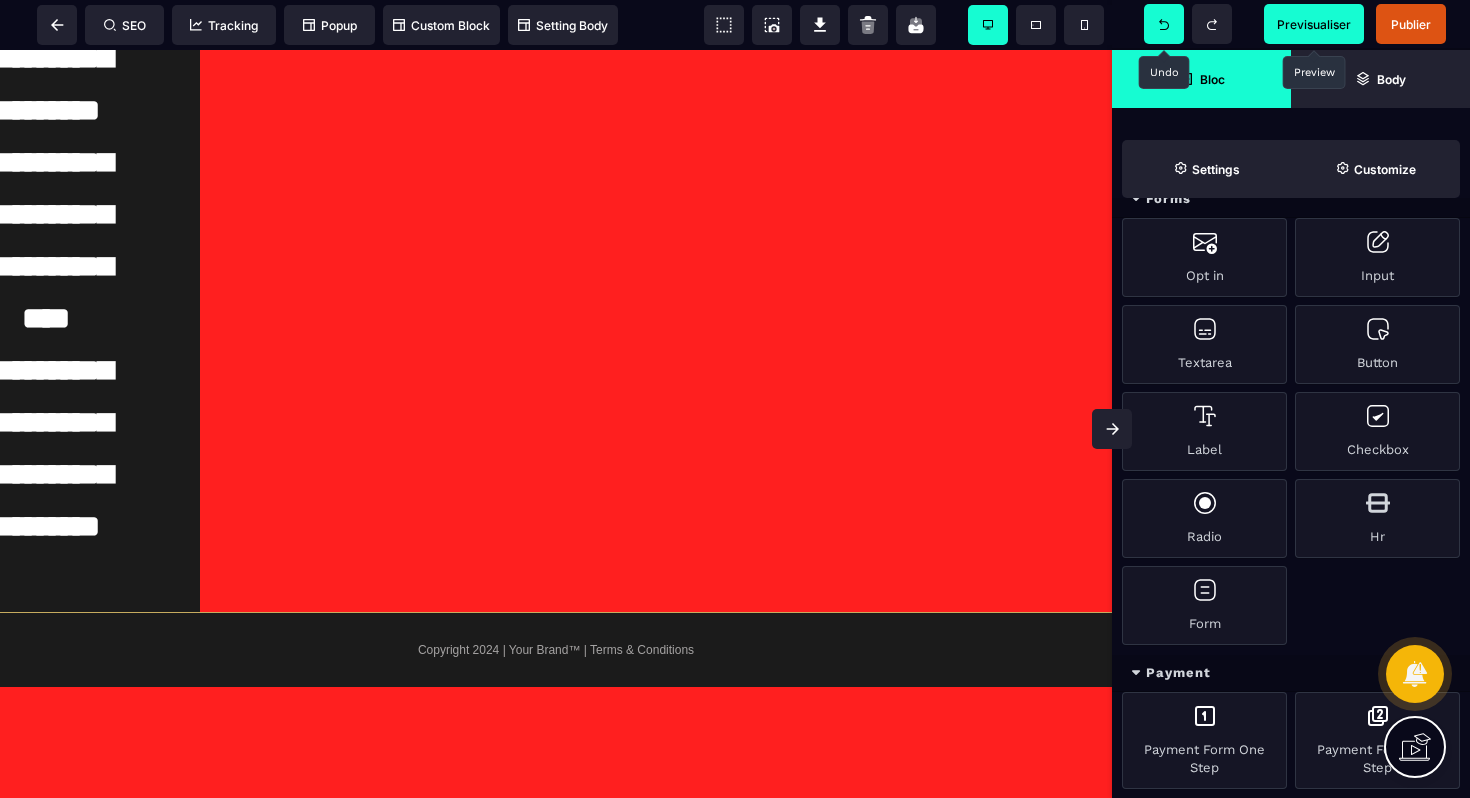click on "**********" at bounding box center [556, -455] 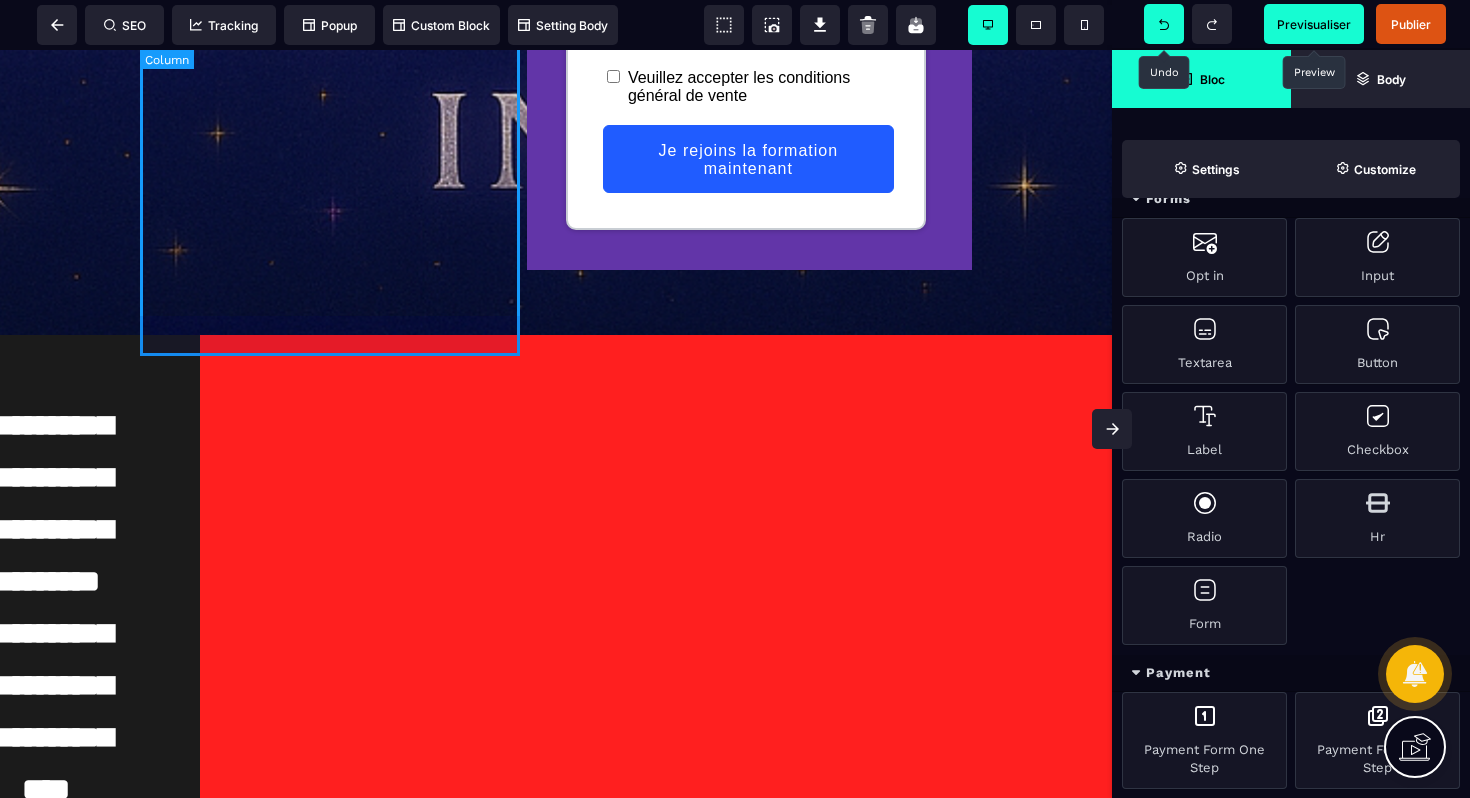 scroll, scrollTop: 1651, scrollLeft: 0, axis: vertical 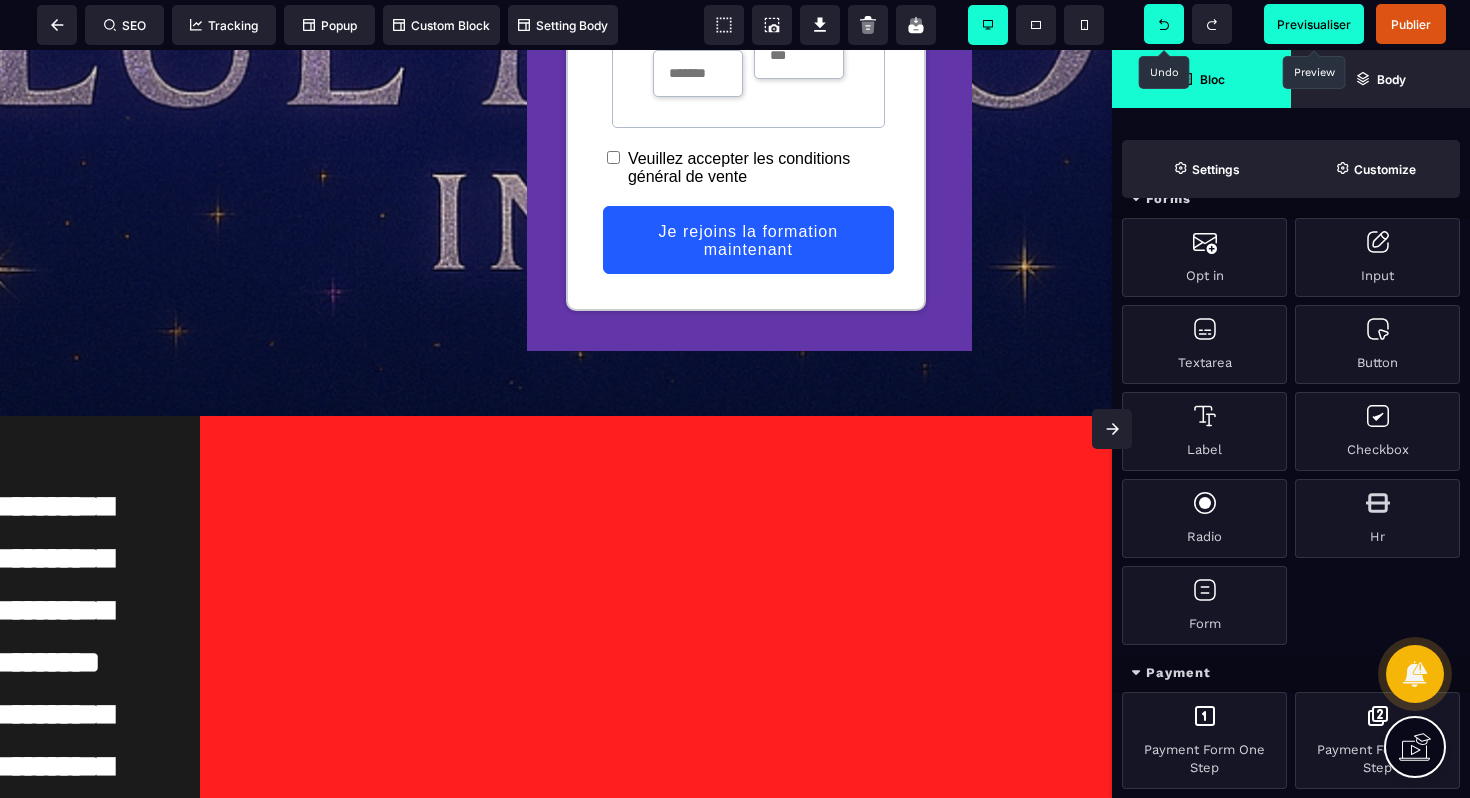 click on "**********" at bounding box center [556, 97] 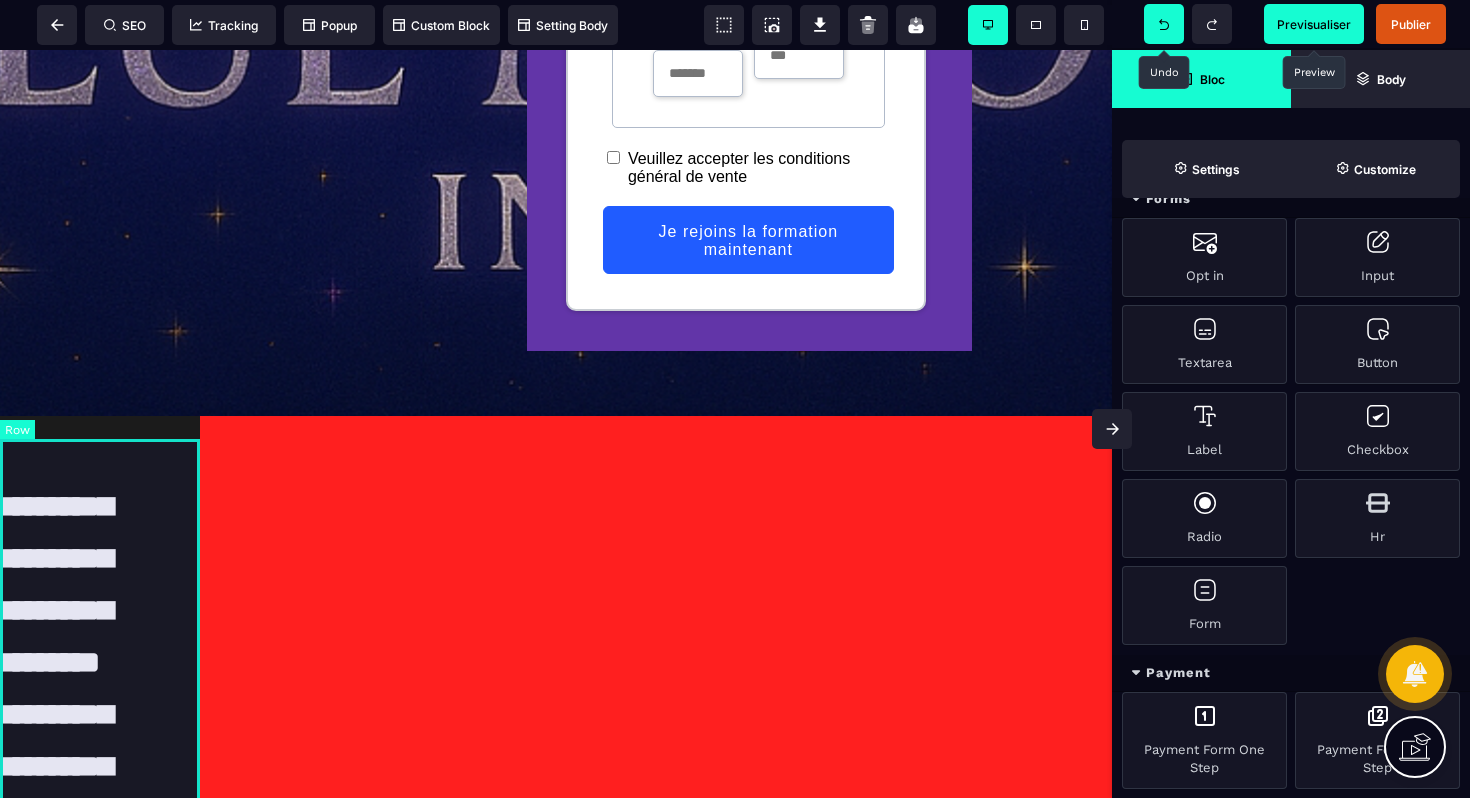 click on "**********" at bounding box center [100, 790] 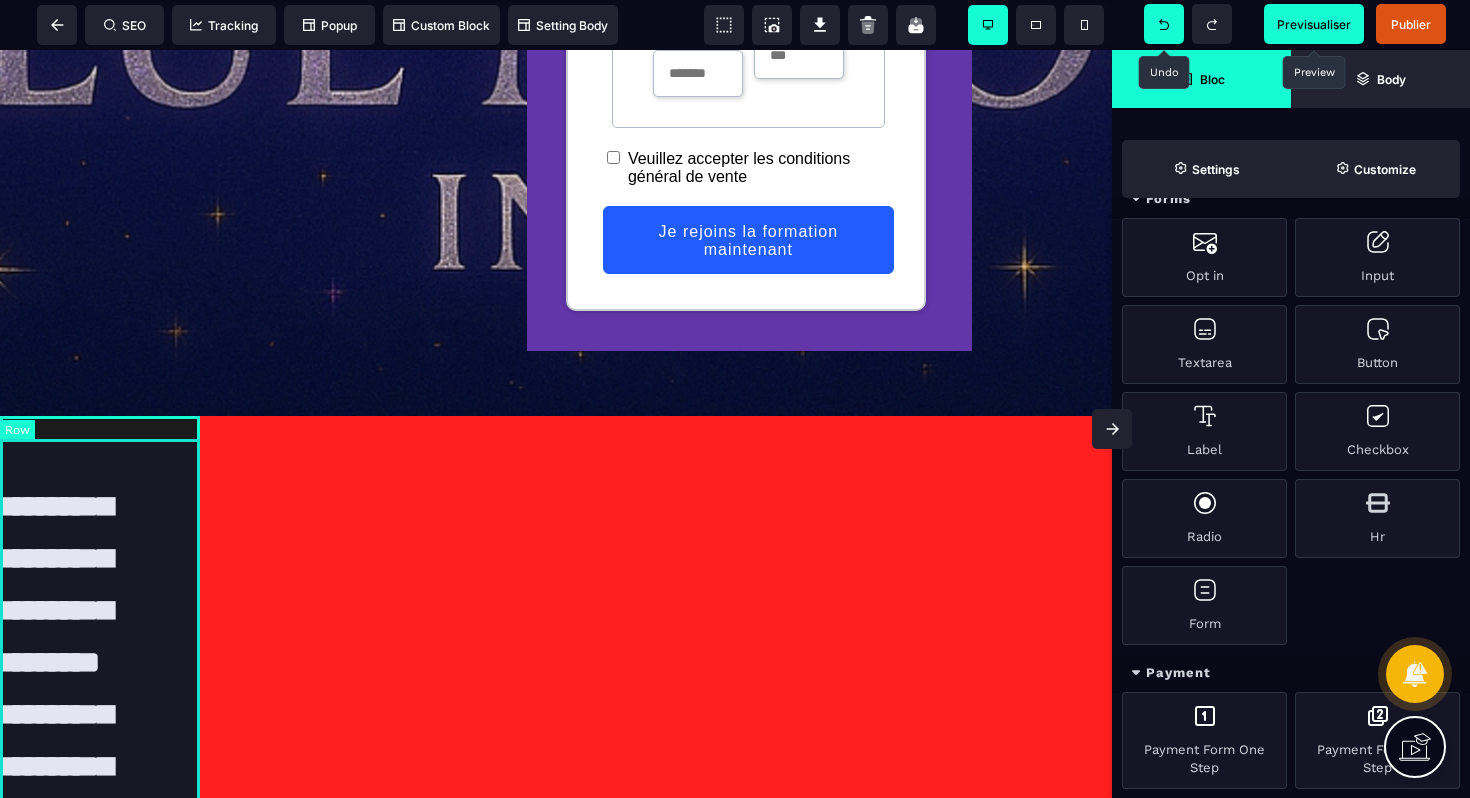 scroll, scrollTop: 0, scrollLeft: 0, axis: both 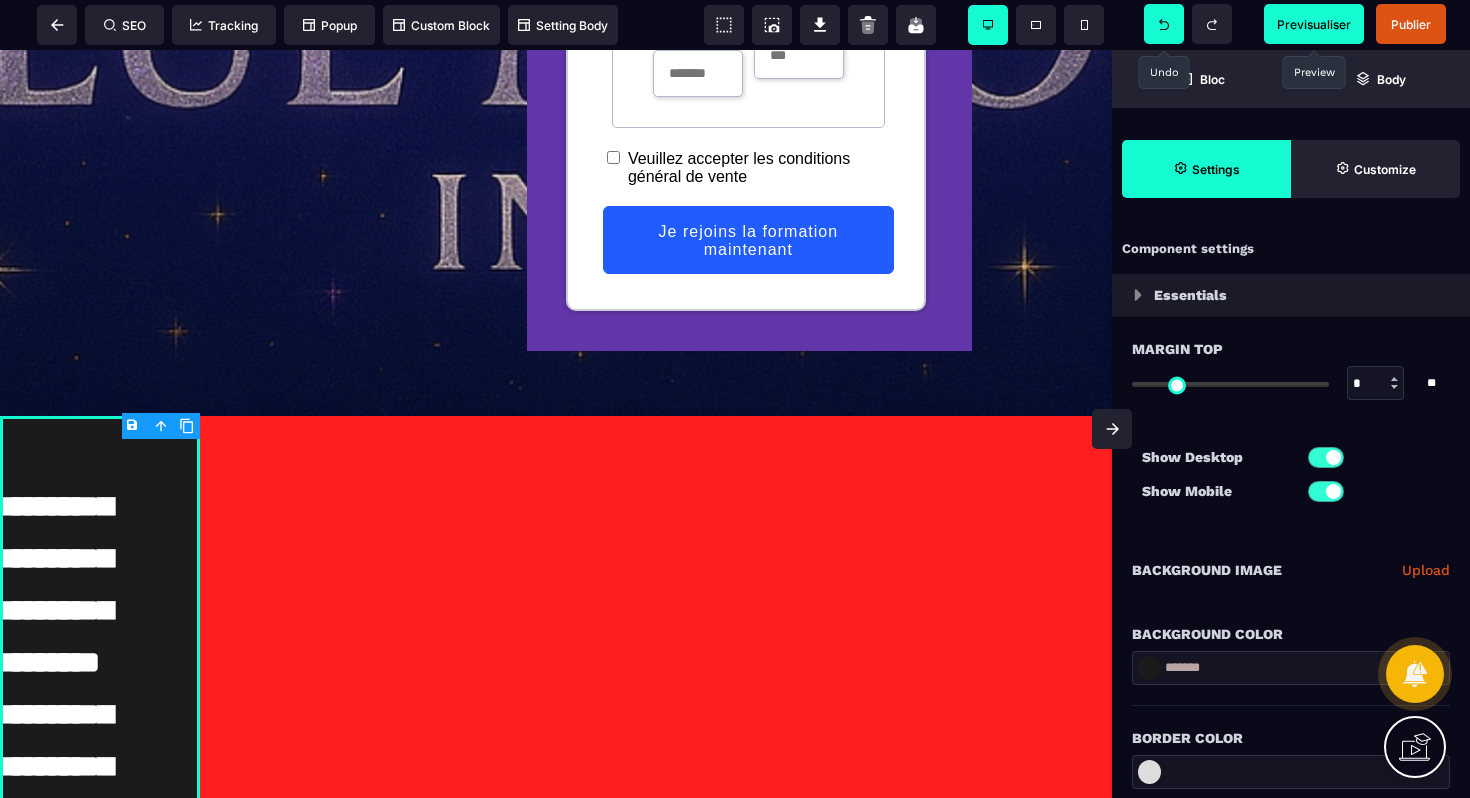 click on "**********" at bounding box center (556, 97) 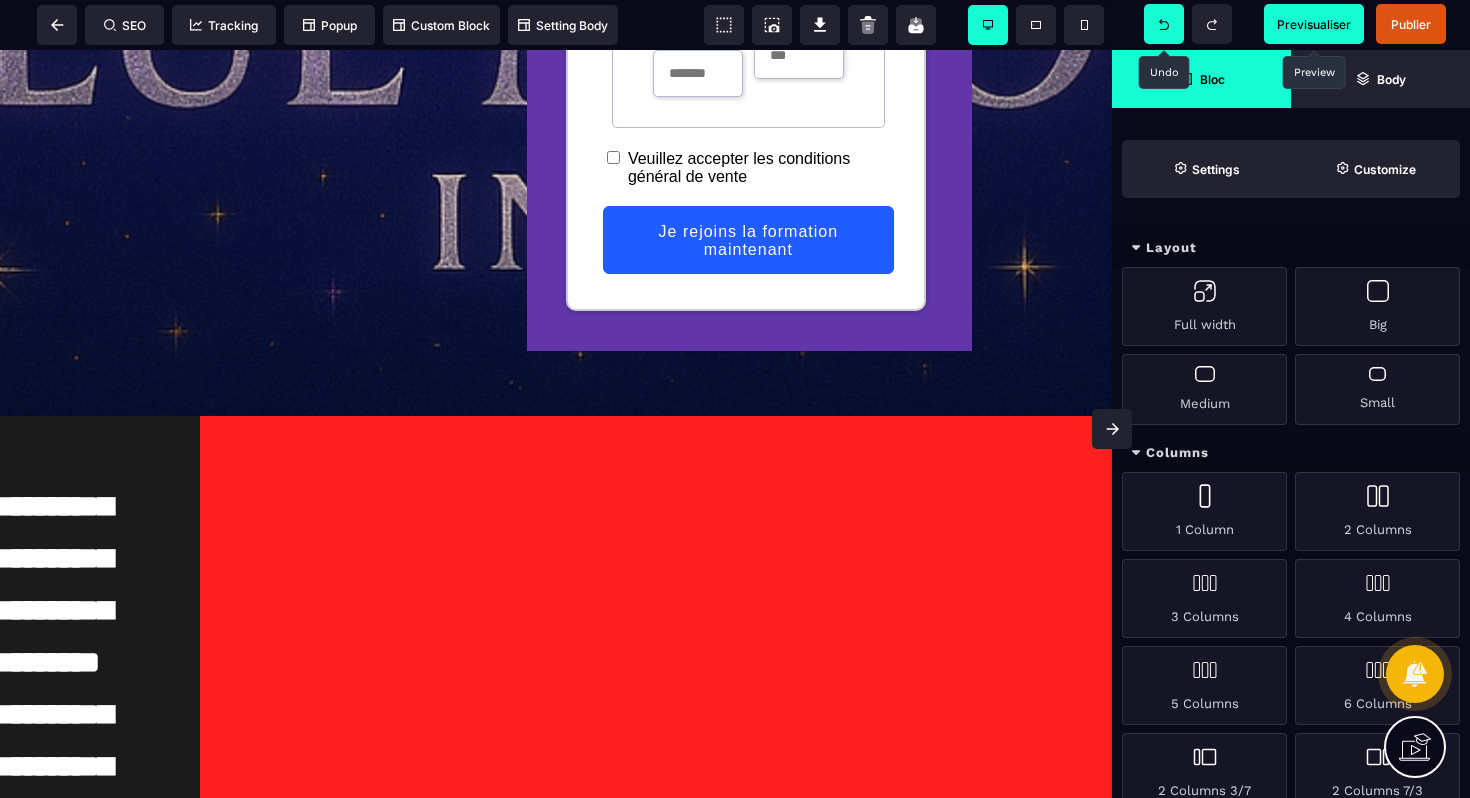 click on "**********" at bounding box center [556, 97] 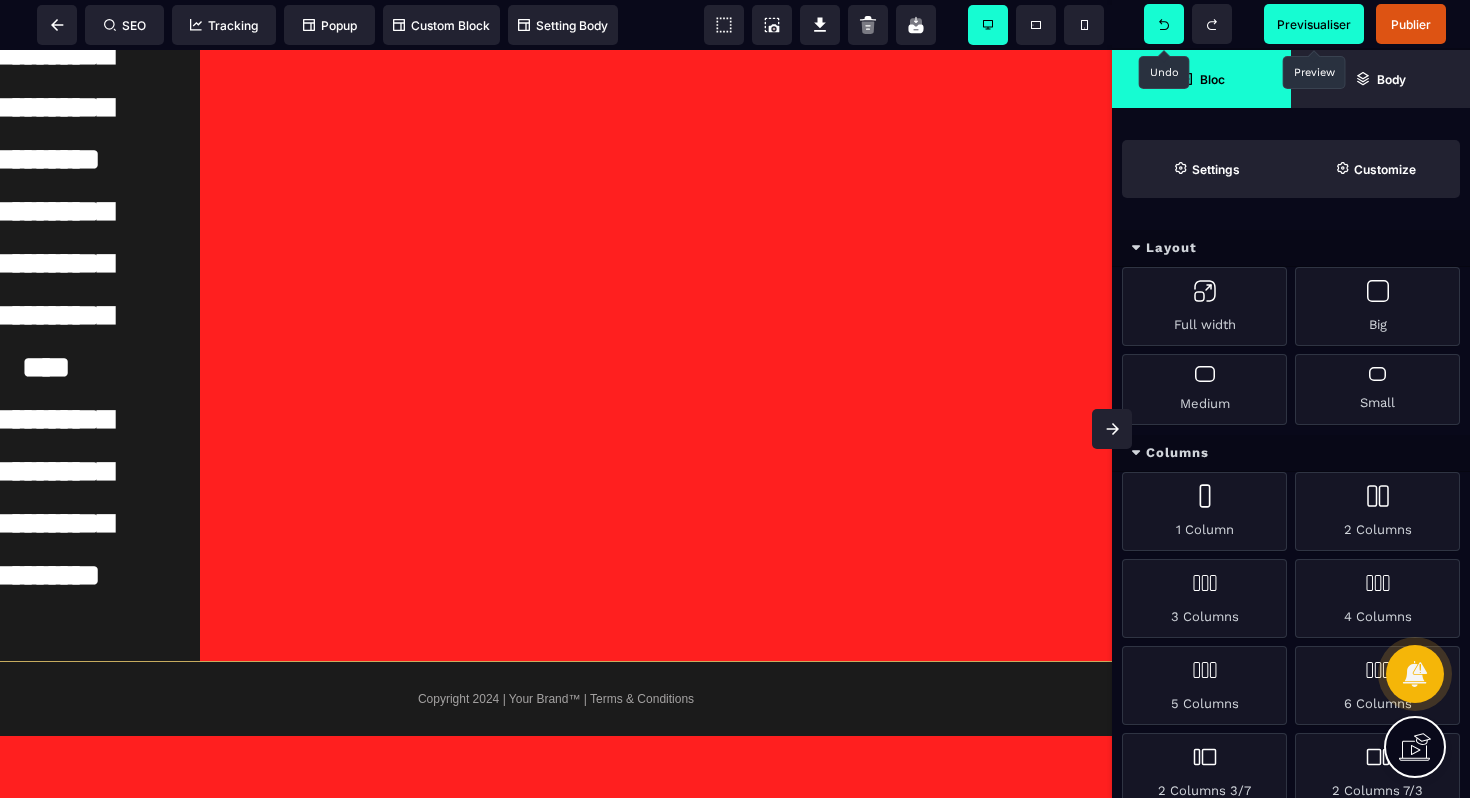 scroll, scrollTop: 2166, scrollLeft: 0, axis: vertical 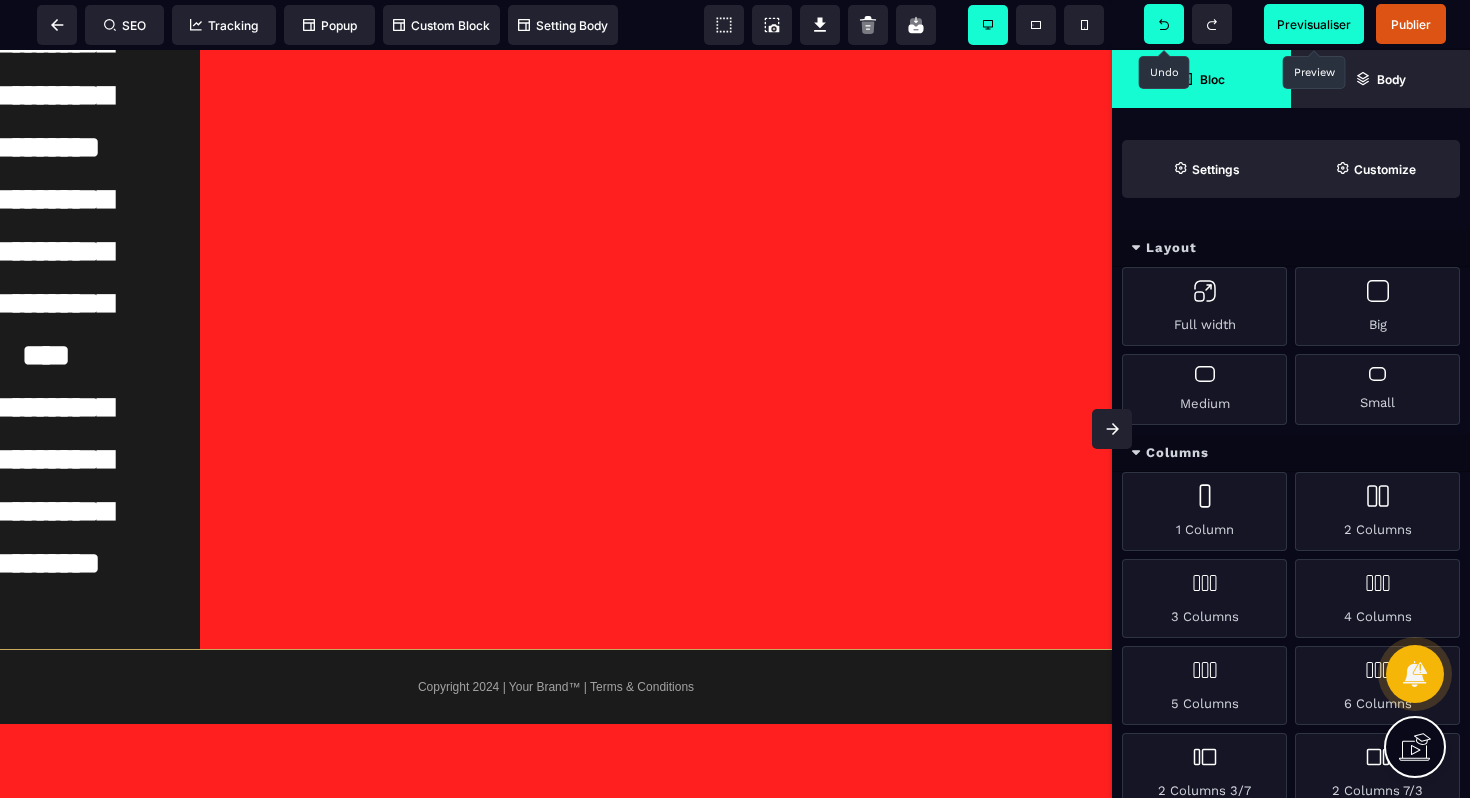 click on "**********" at bounding box center [556, -418] 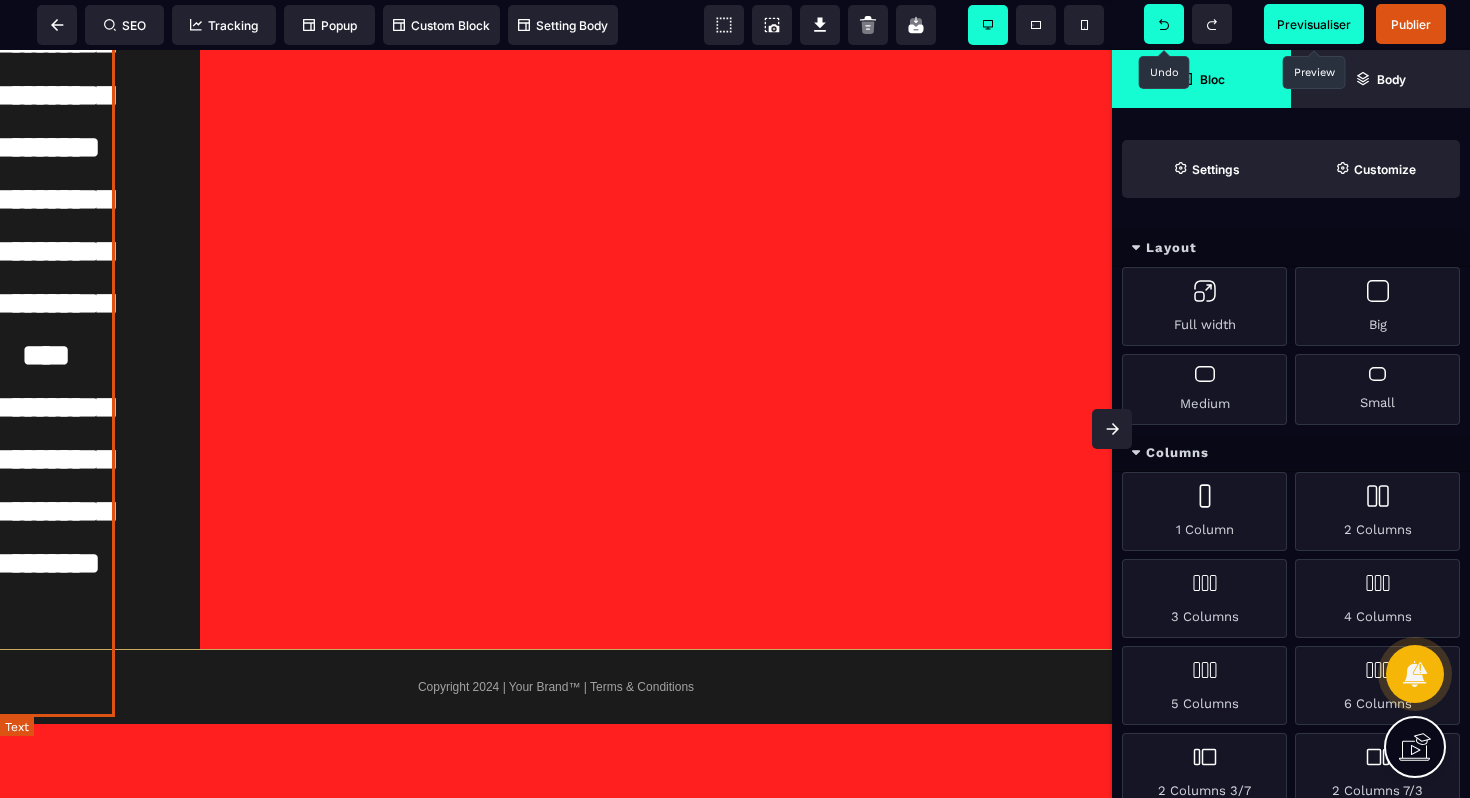 click on "**********" at bounding box center (46, 330) 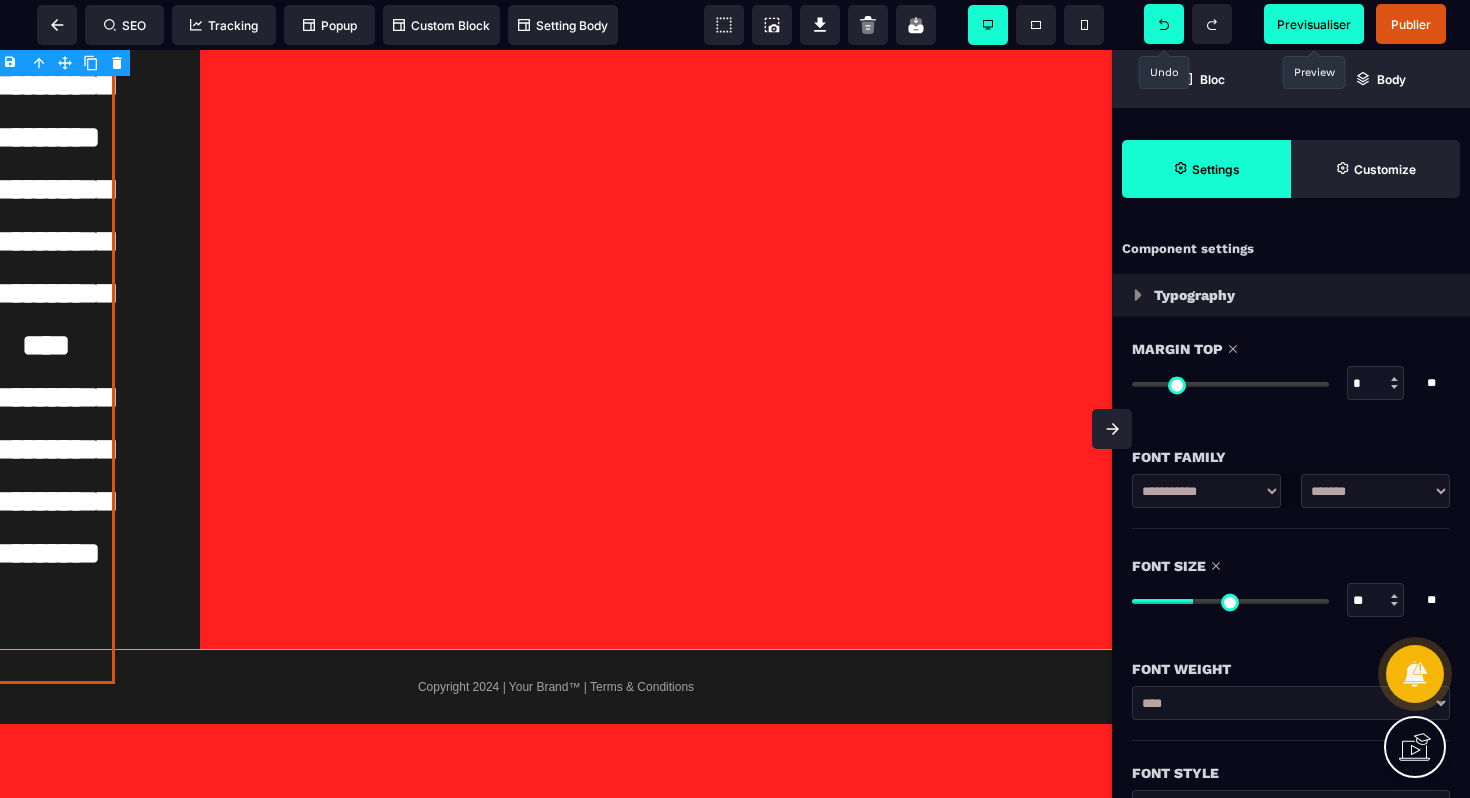 drag, startPoint x: 1144, startPoint y: 386, endPoint x: 1065, endPoint y: 380, distance: 79.22752 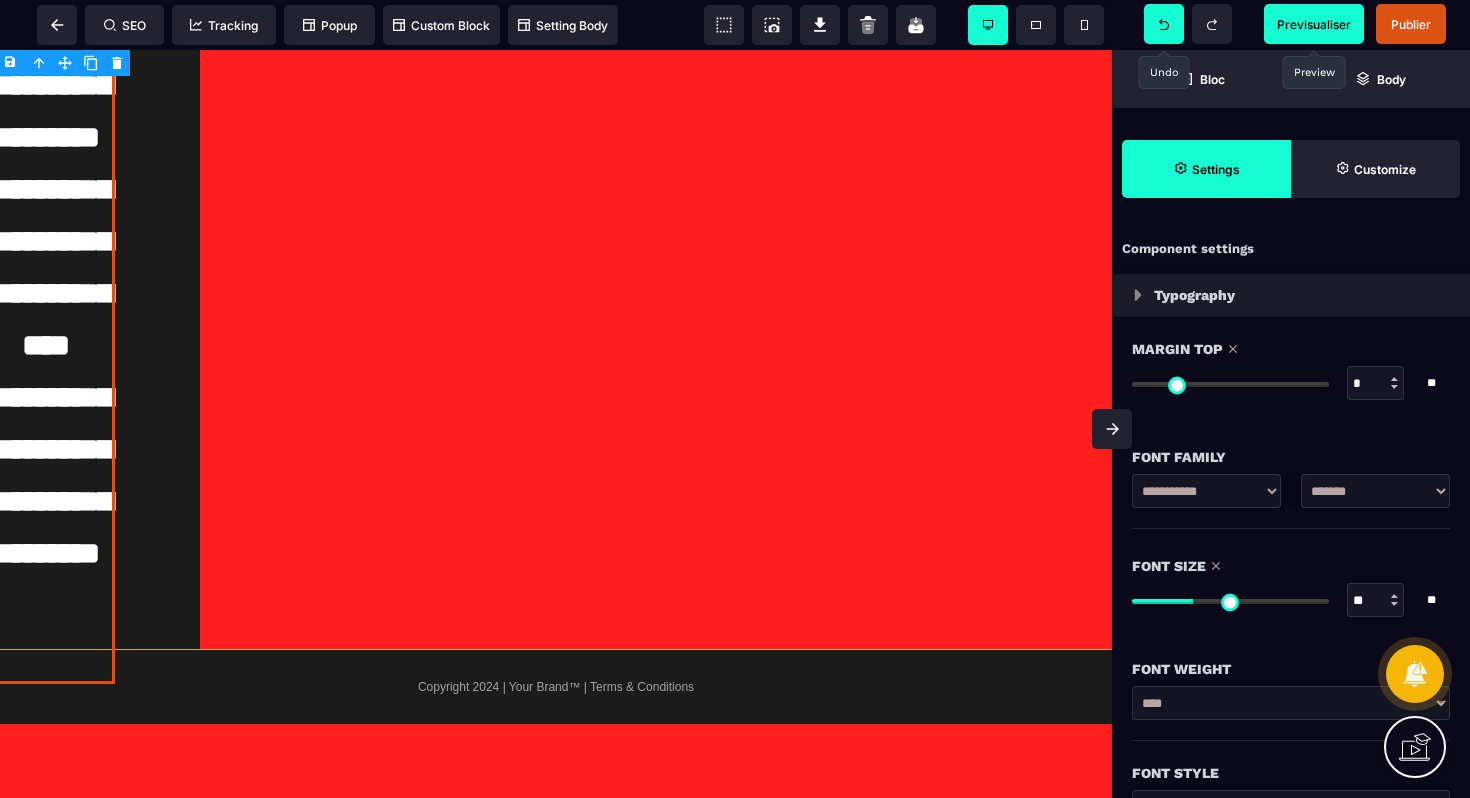 click at bounding box center (1230, 384) 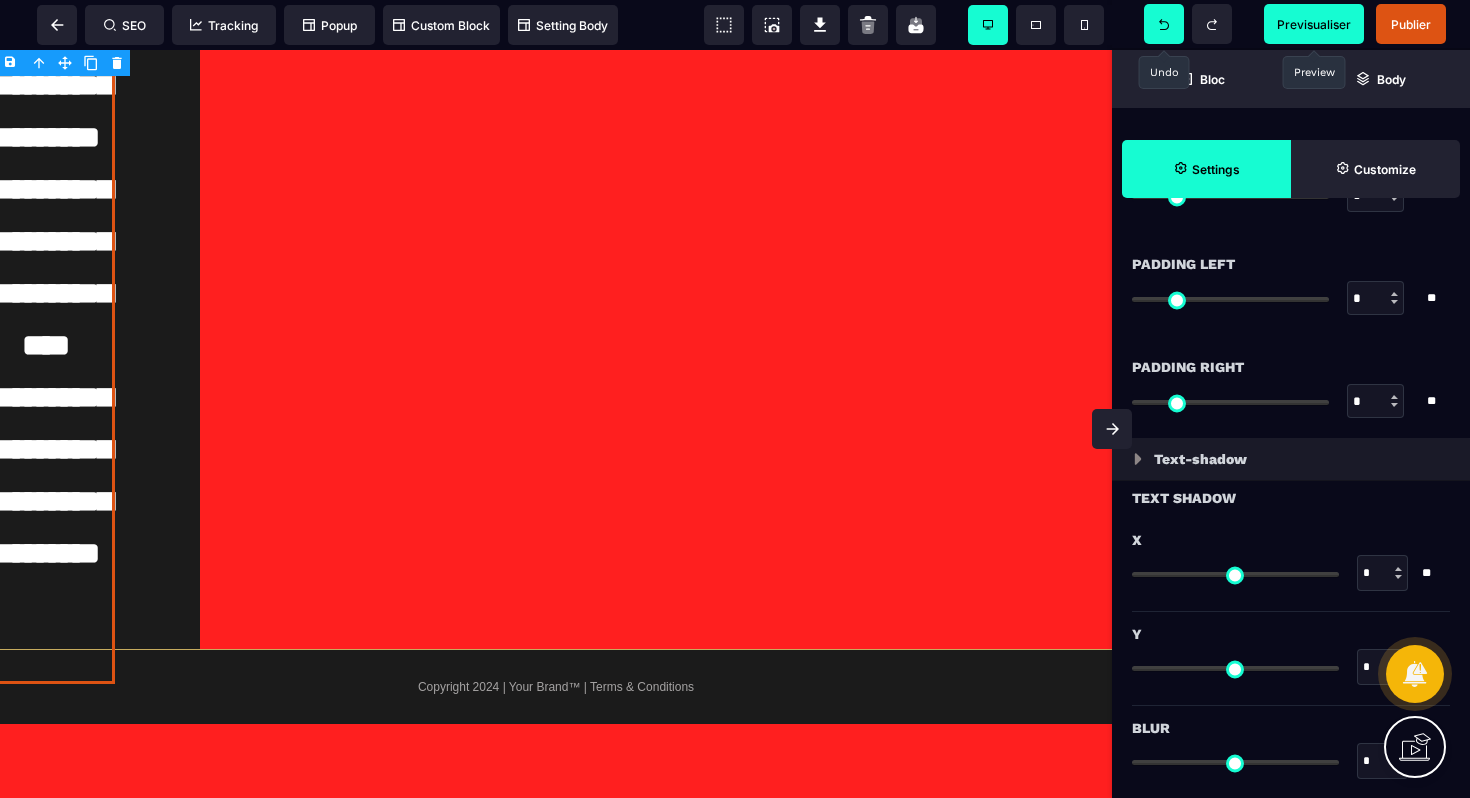 scroll, scrollTop: 1797, scrollLeft: 0, axis: vertical 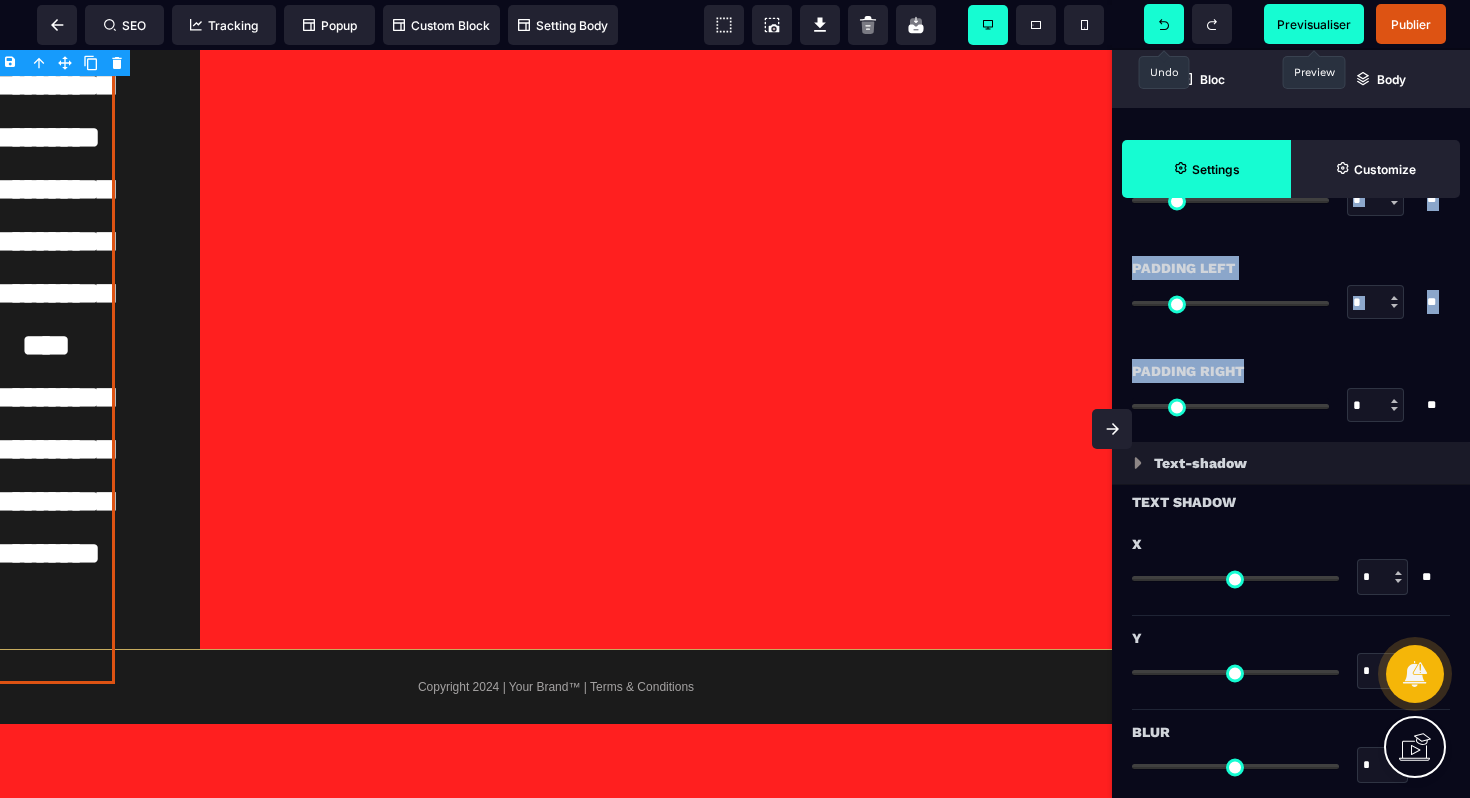 click on "SEO
Tracking
Popup
Custom Block
Setting Body
Previsualiser Publier
Bloc
Body
Settings" at bounding box center (735, 0) 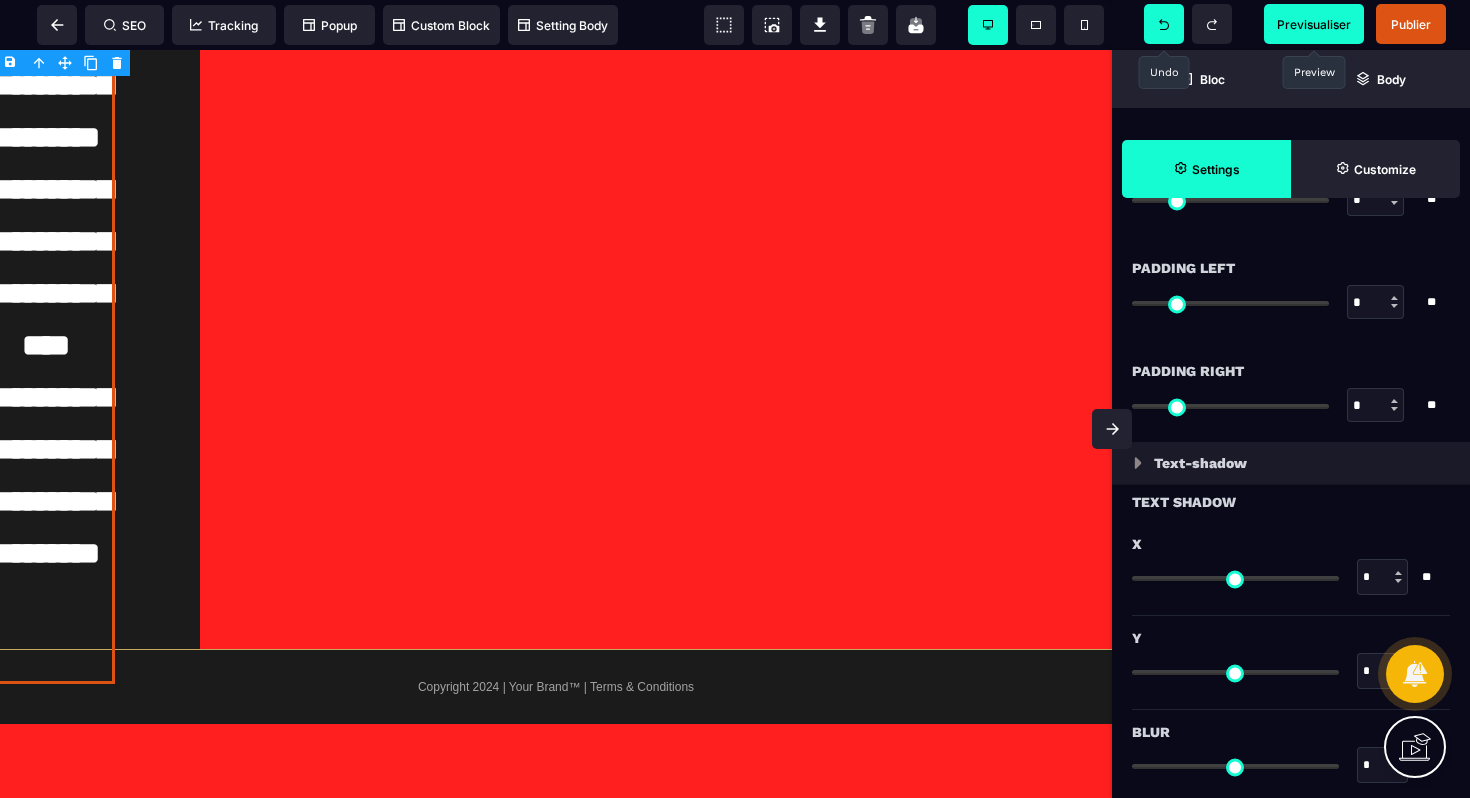 click at bounding box center (1127, 399) 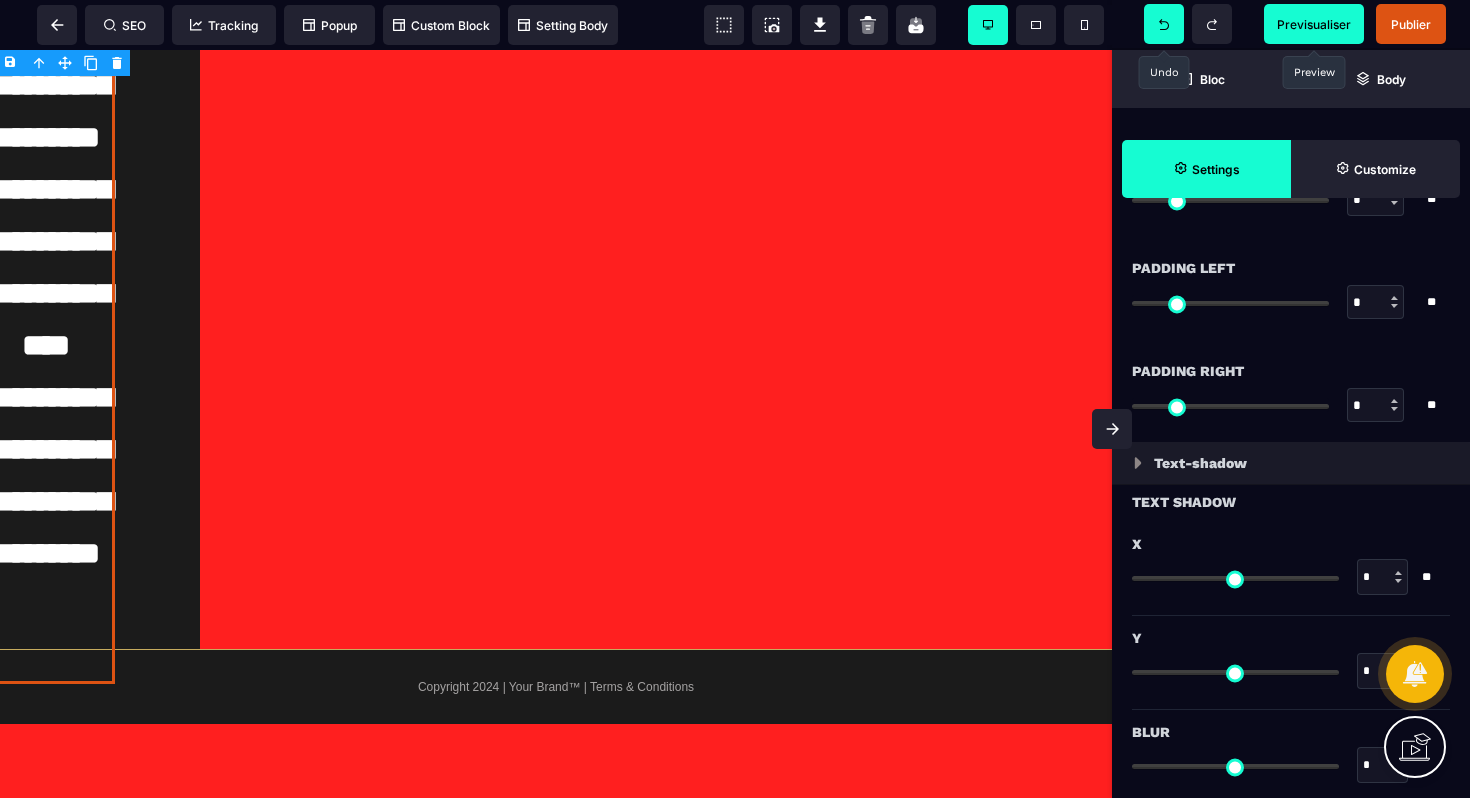 scroll, scrollTop: 1984, scrollLeft: 0, axis: vertical 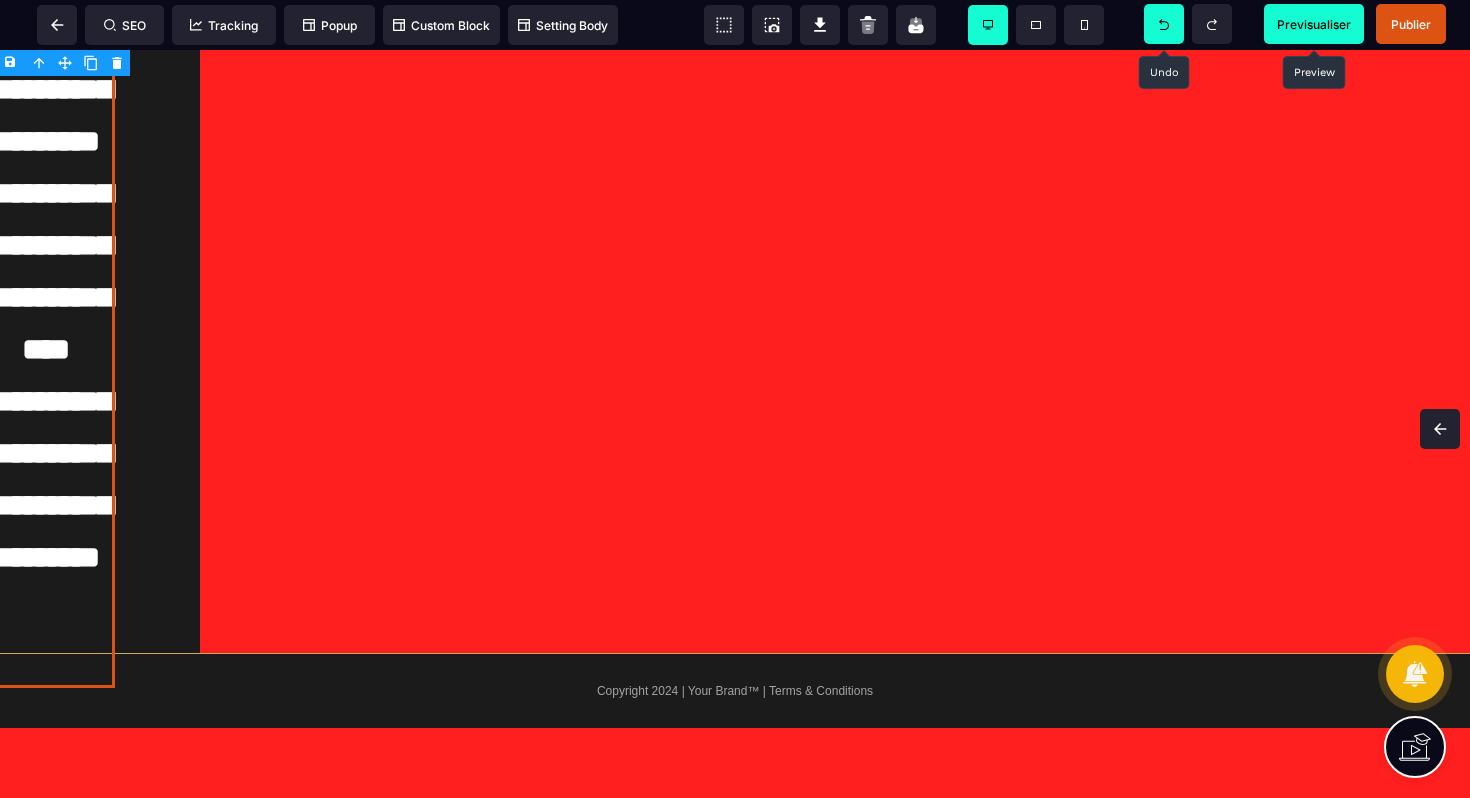 click at bounding box center [1440, 429] 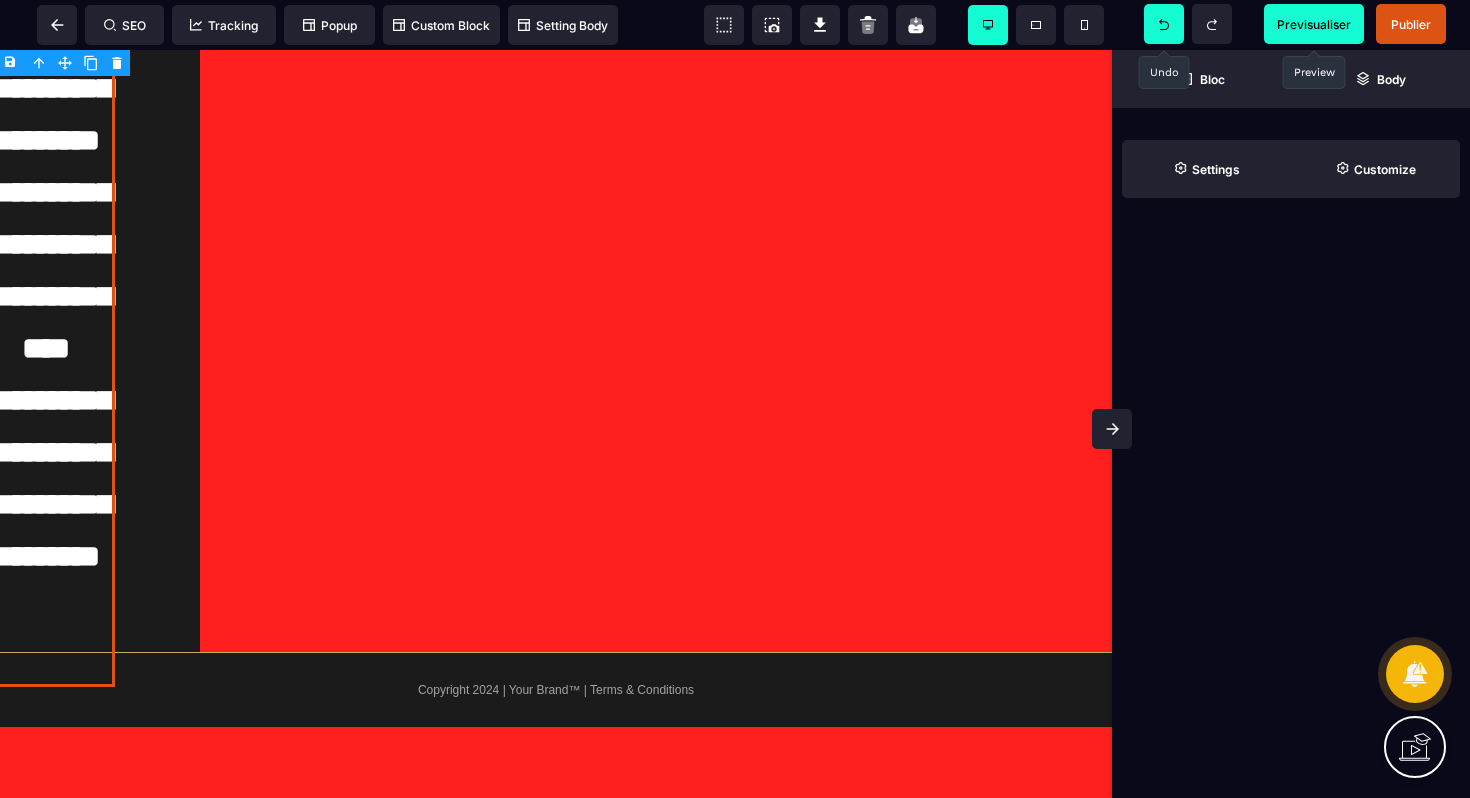 scroll, scrollTop: 2166, scrollLeft: 0, axis: vertical 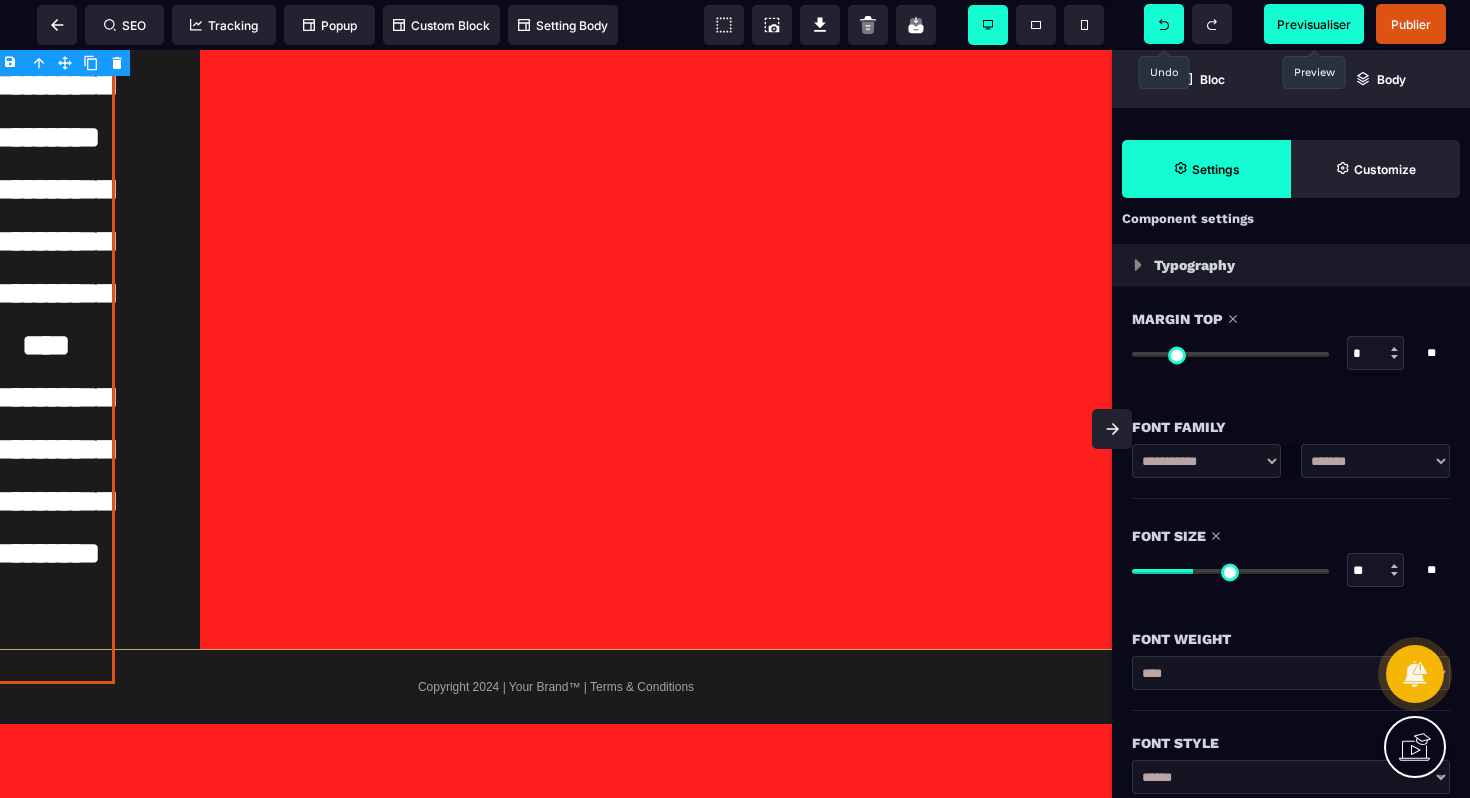 click on "Previsualiser" at bounding box center [1314, 24] 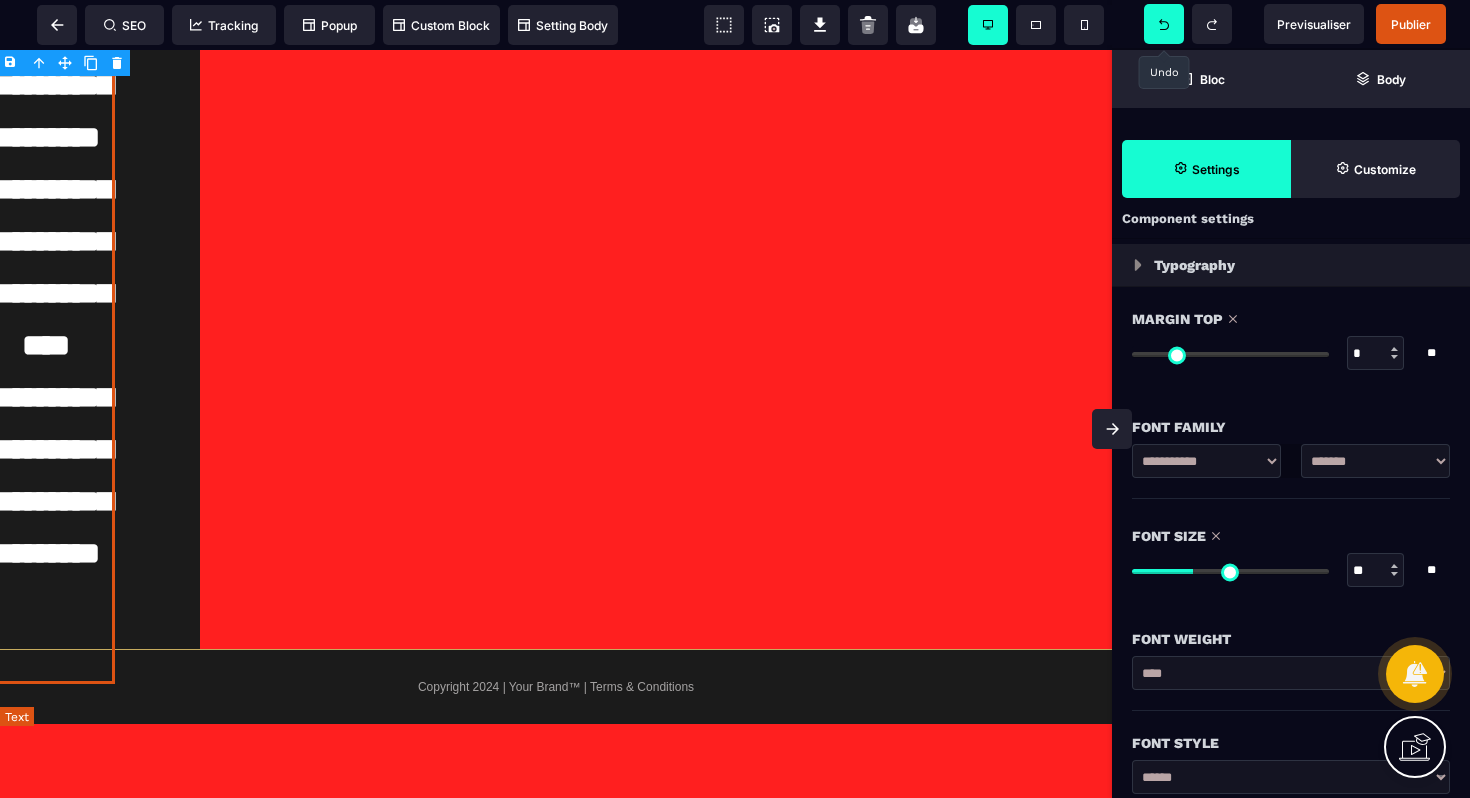 click on "**********" at bounding box center [46, 320] 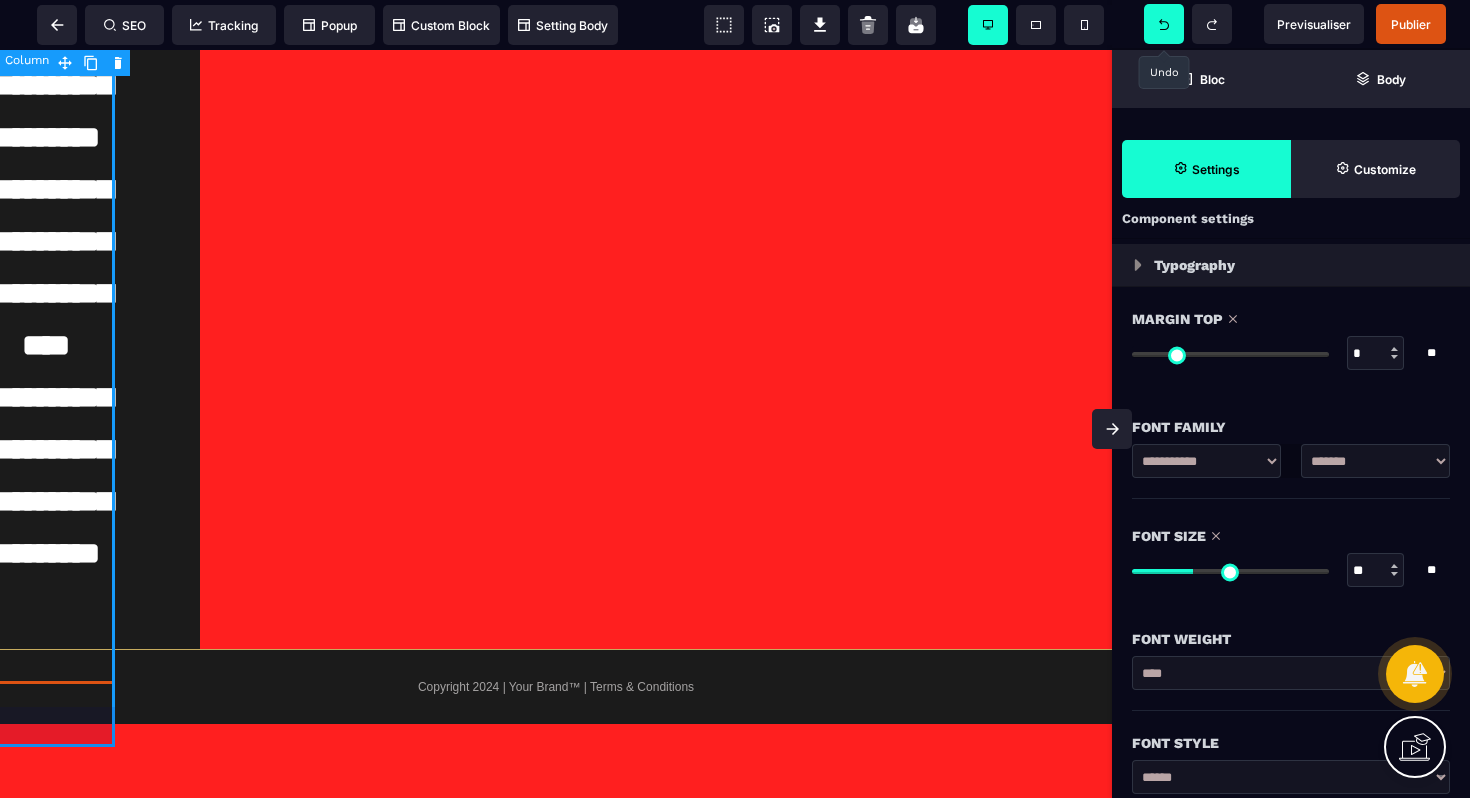 click on "**********" at bounding box center [46, 320] 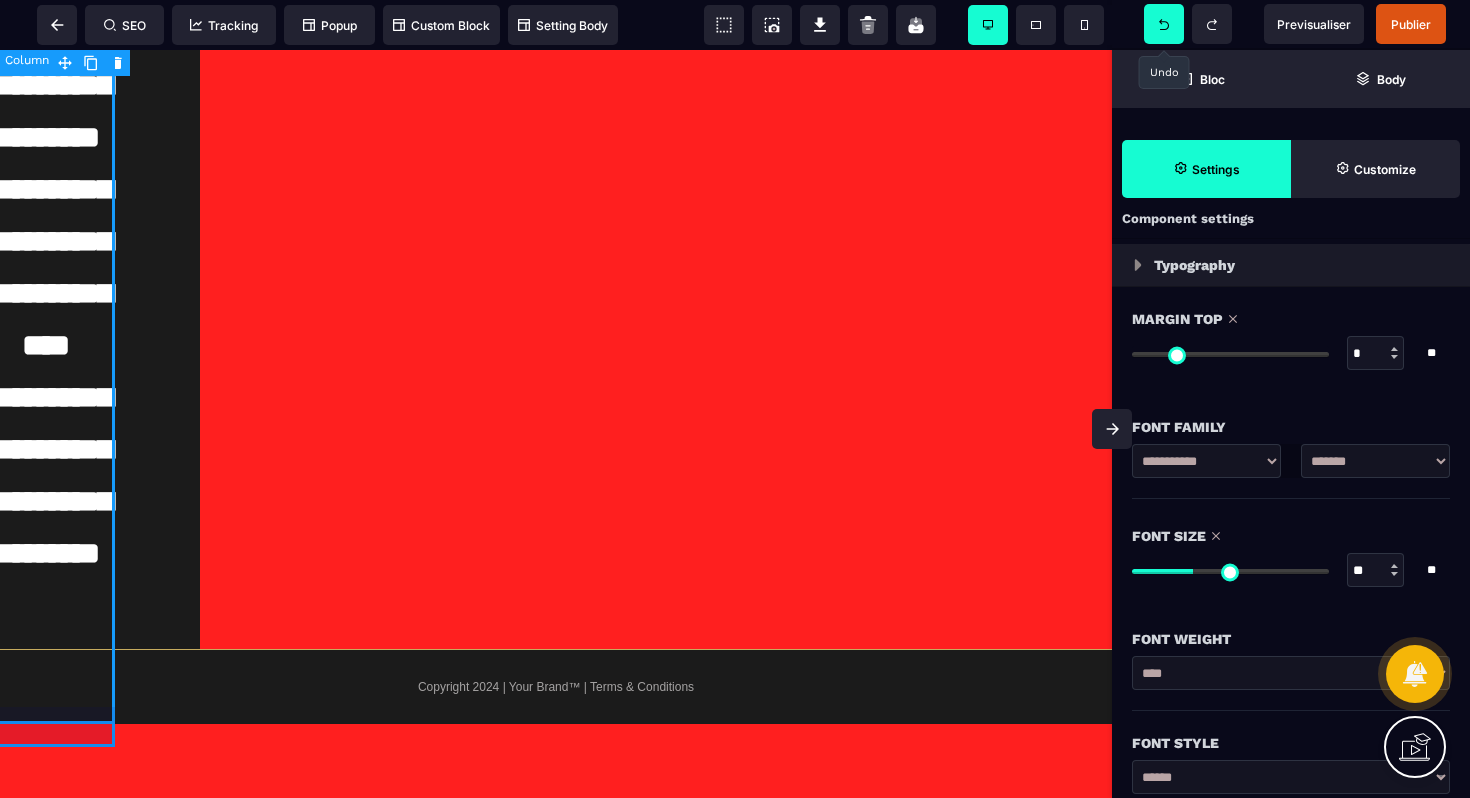 scroll, scrollTop: 0, scrollLeft: 0, axis: both 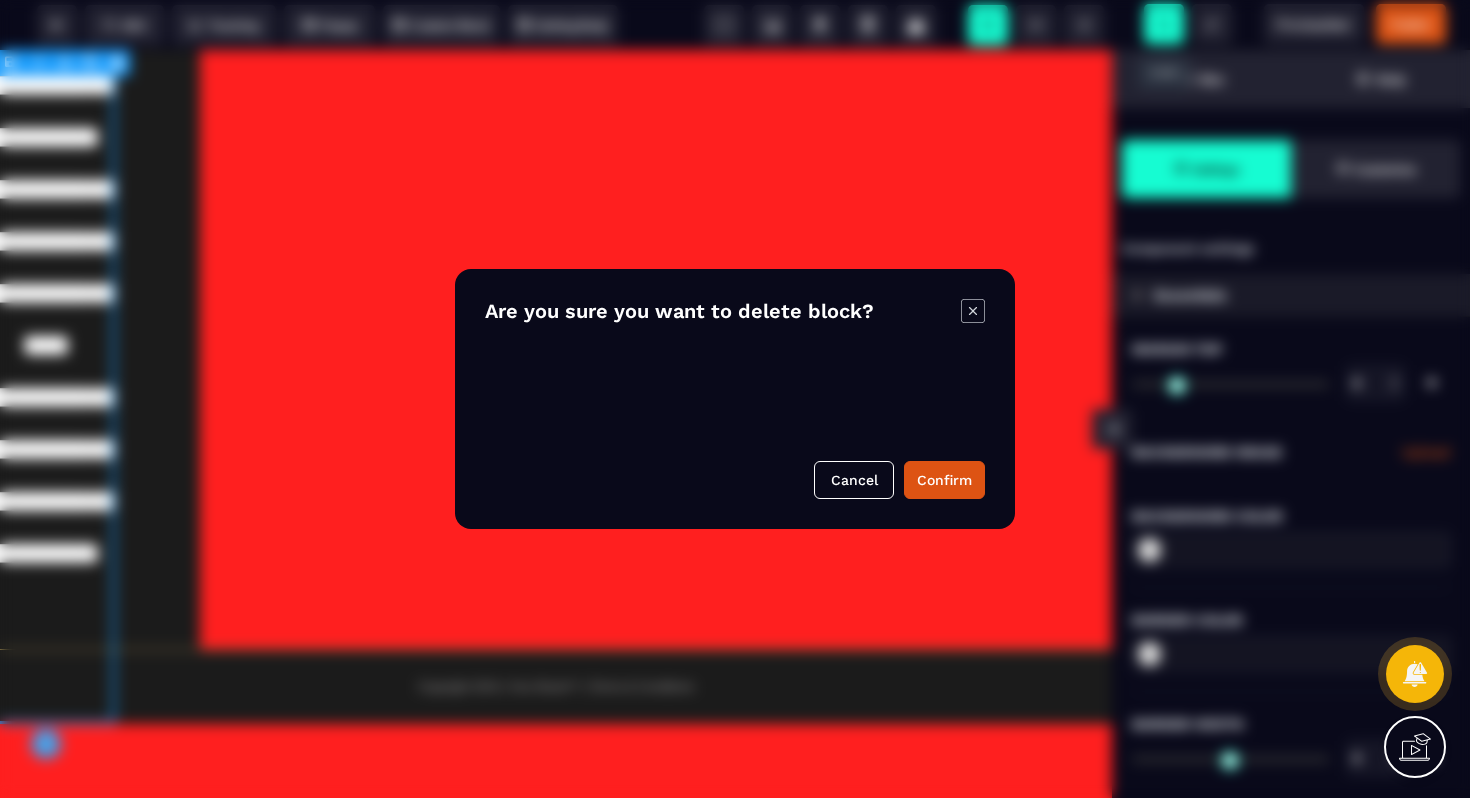 click on "B I U S
A *******
plus
Row
SEO
Big" at bounding box center (735, 399) 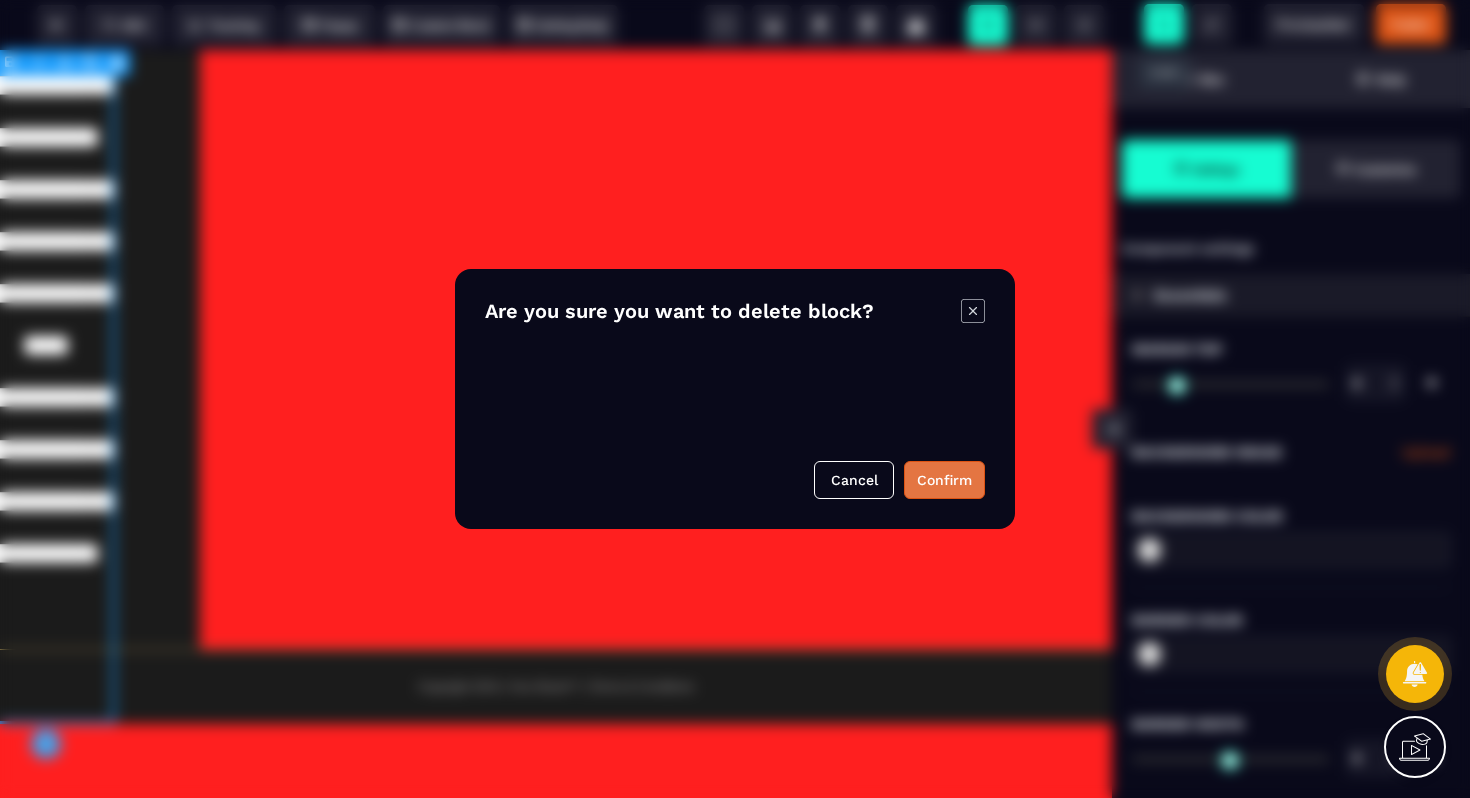 click on "Confirm" at bounding box center [944, 480] 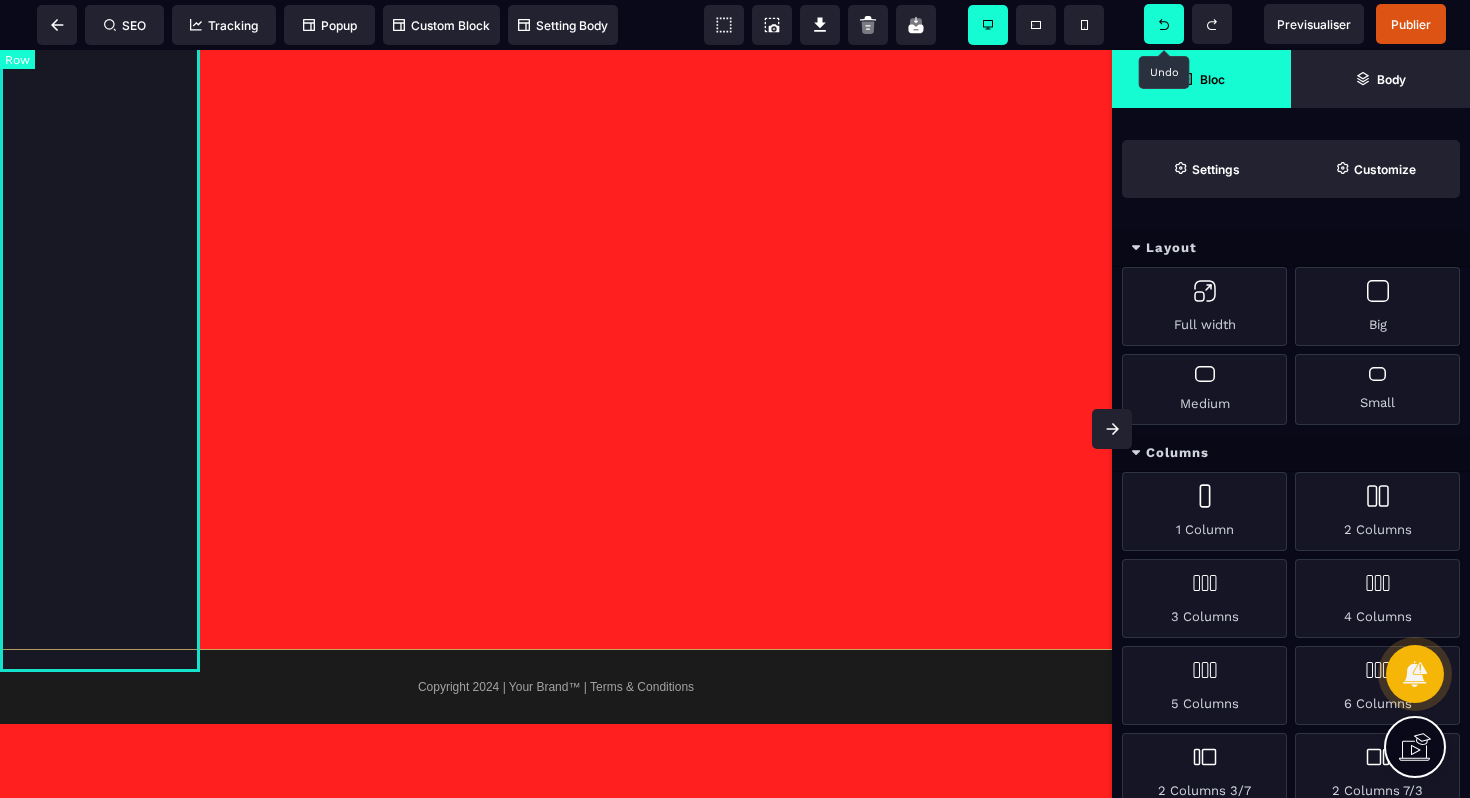 click at bounding box center [100, 275] 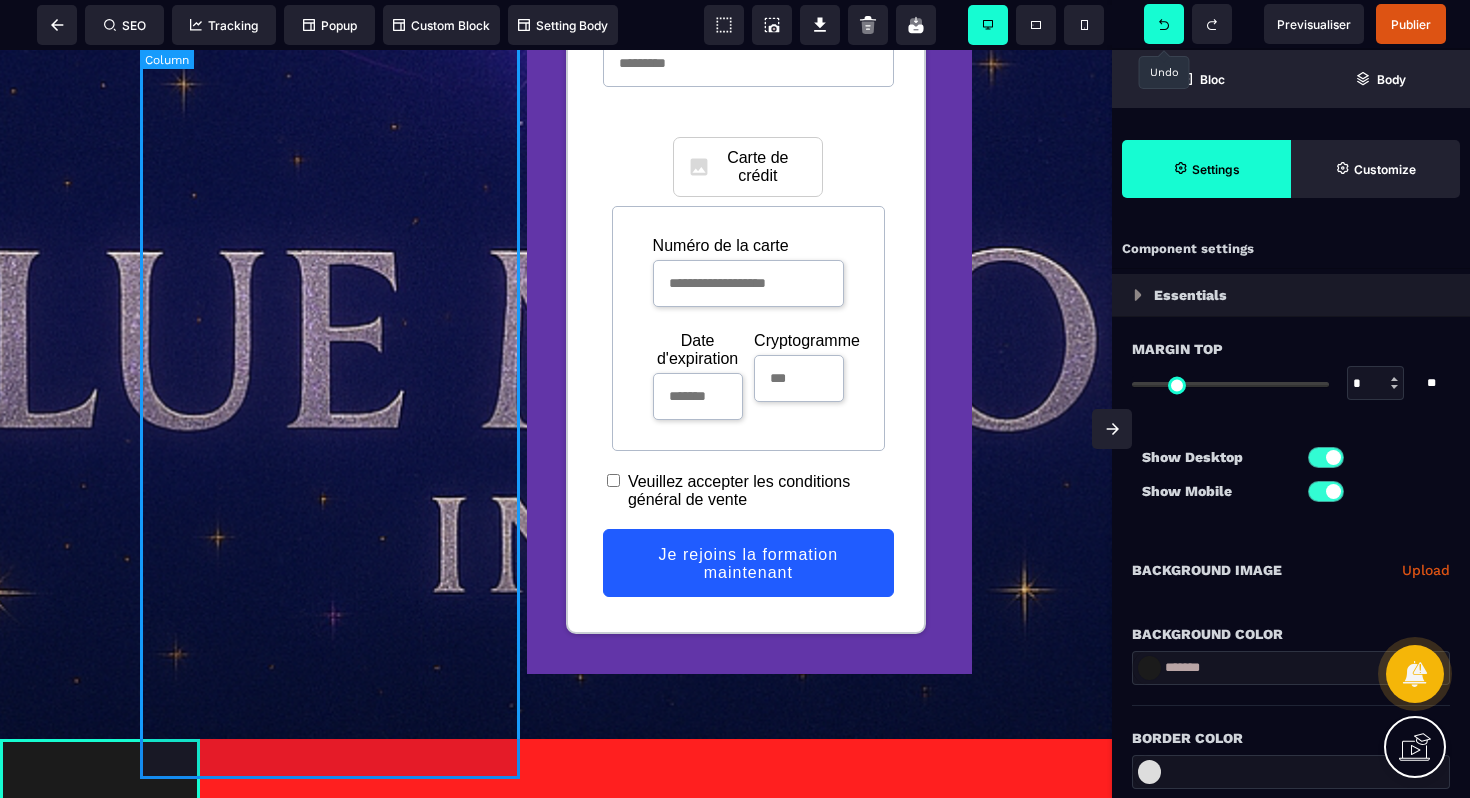 scroll, scrollTop: 1581, scrollLeft: 0, axis: vertical 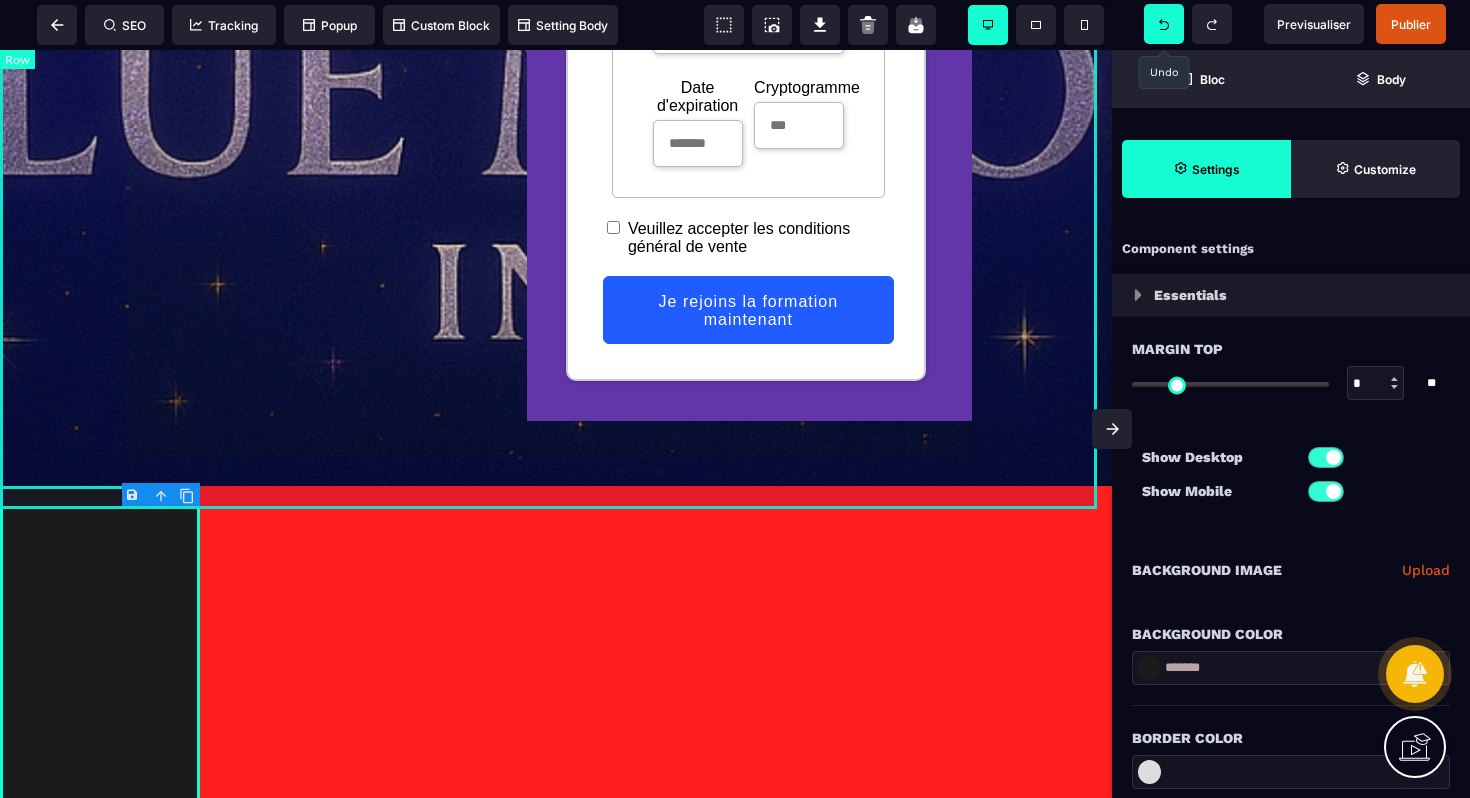 click on "**********" at bounding box center (556, -523) 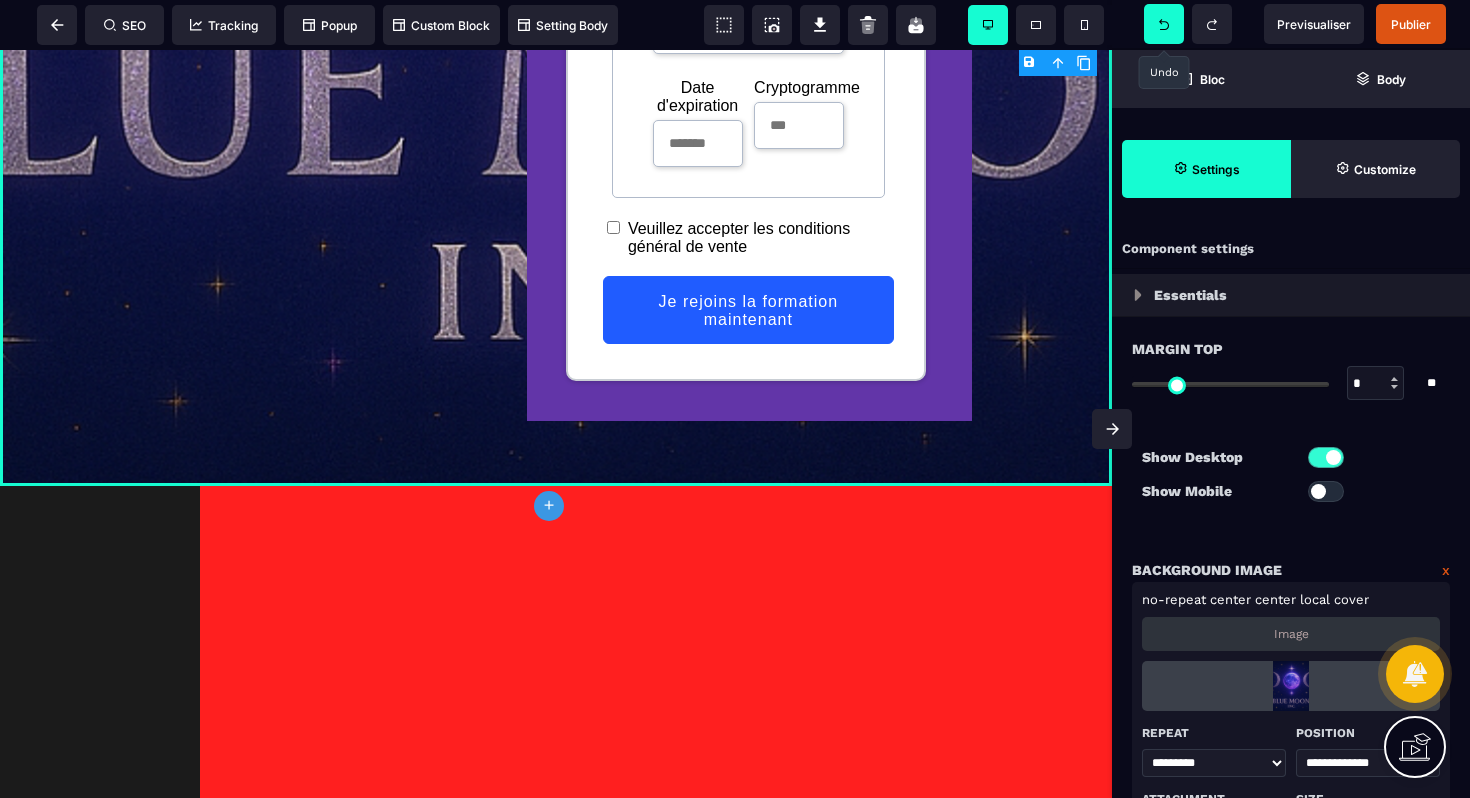 click on "**********" at bounding box center (556, 167) 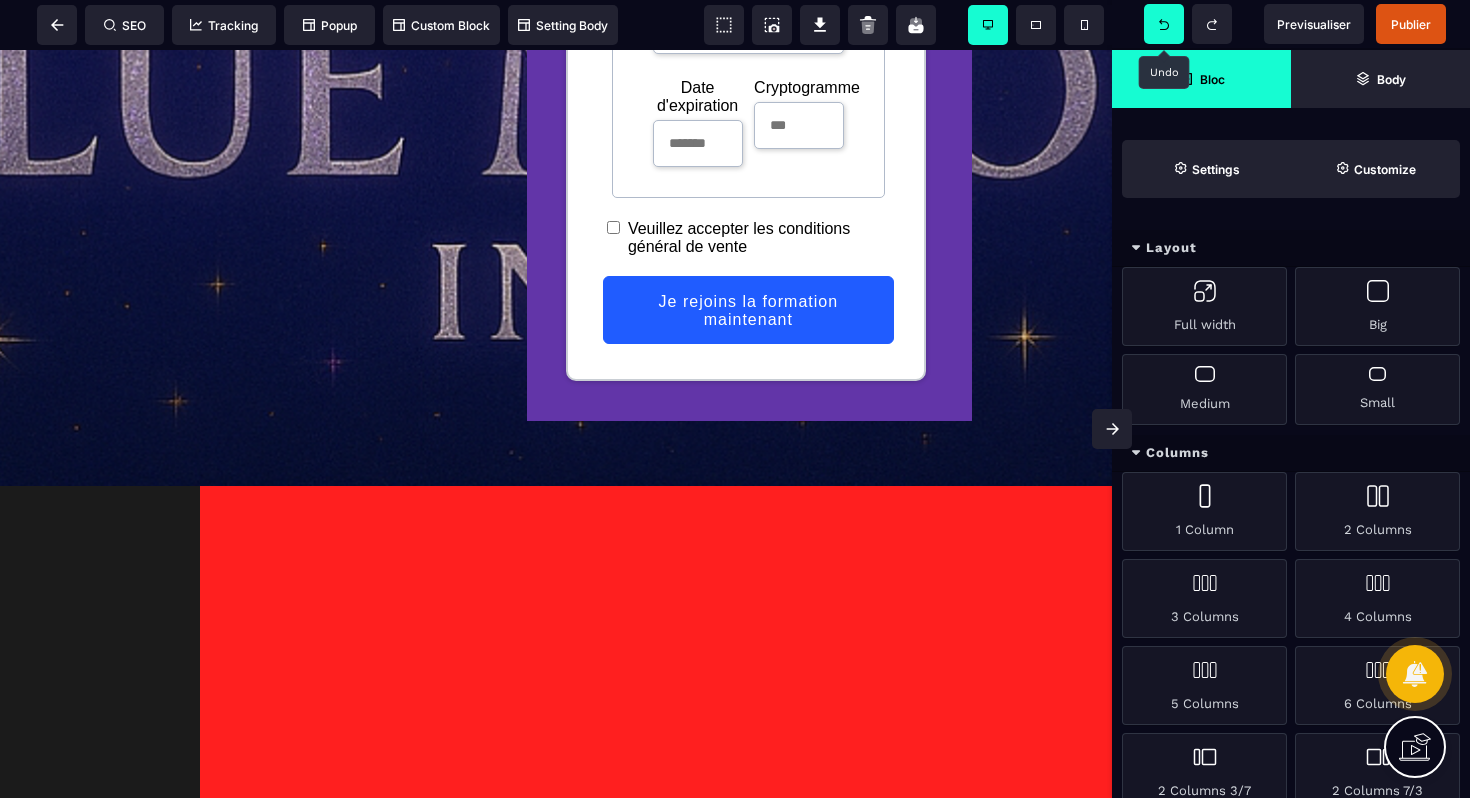 click on "**********" at bounding box center [556, 167] 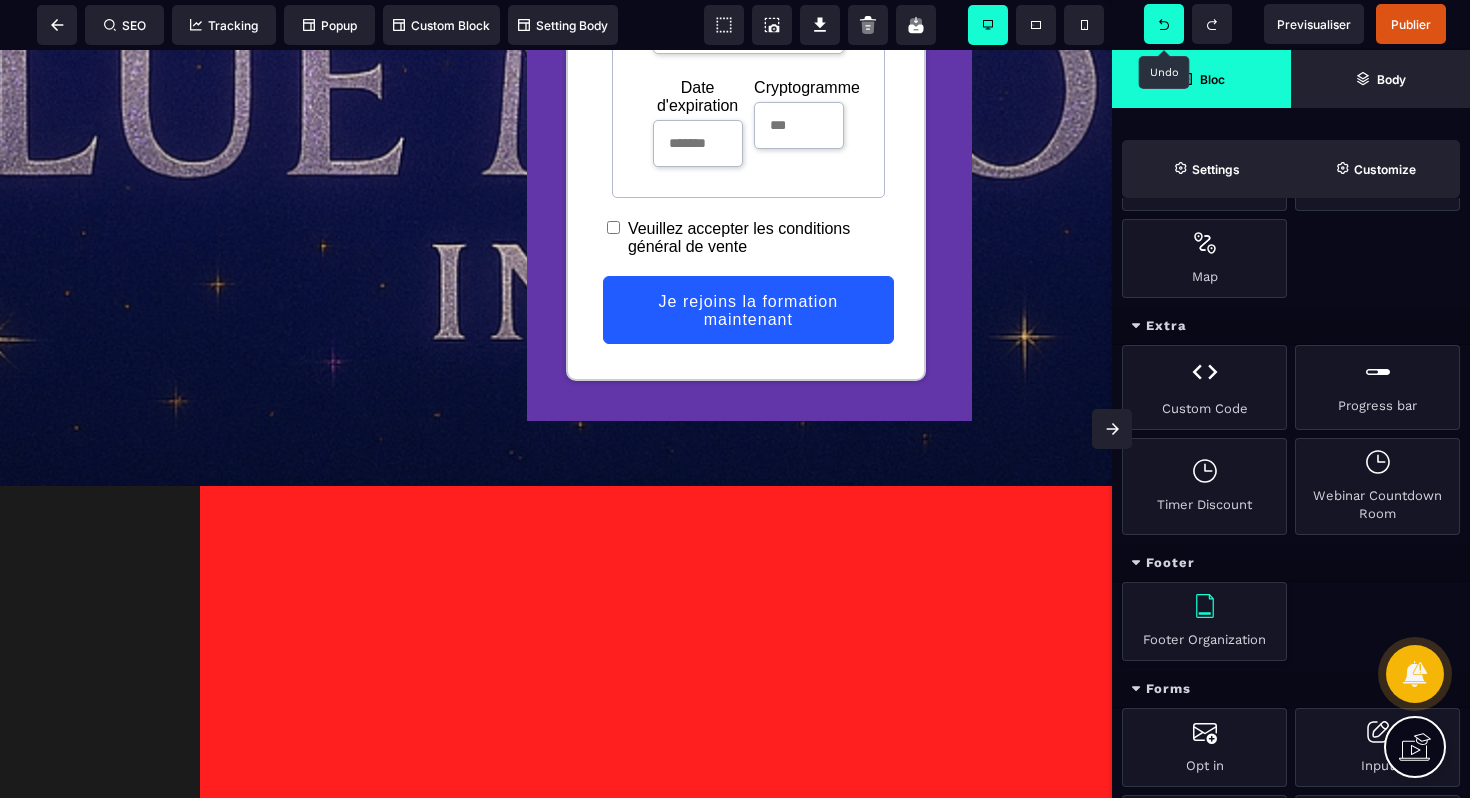 scroll, scrollTop: 1596, scrollLeft: 0, axis: vertical 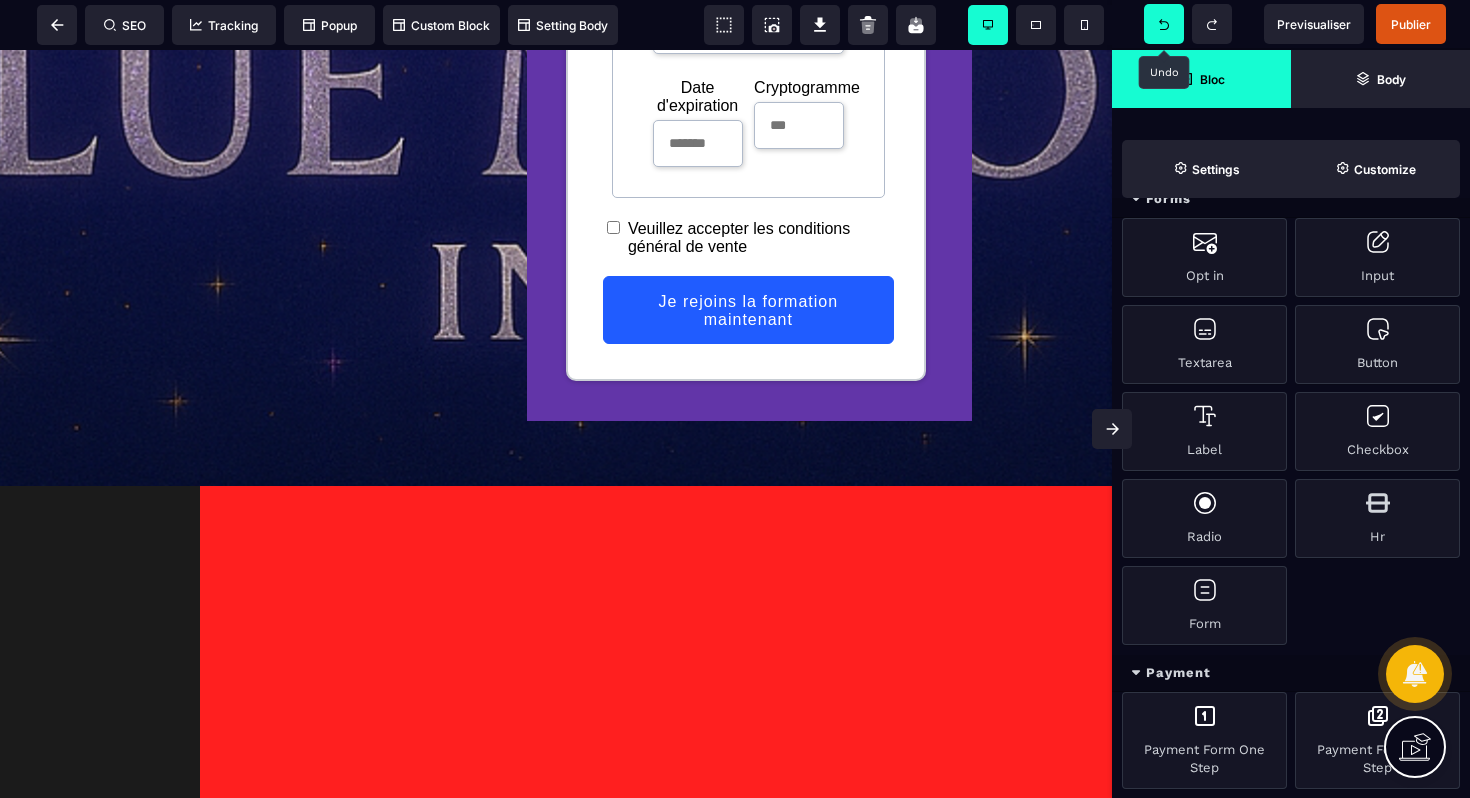 click on "**********" at bounding box center (556, 167) 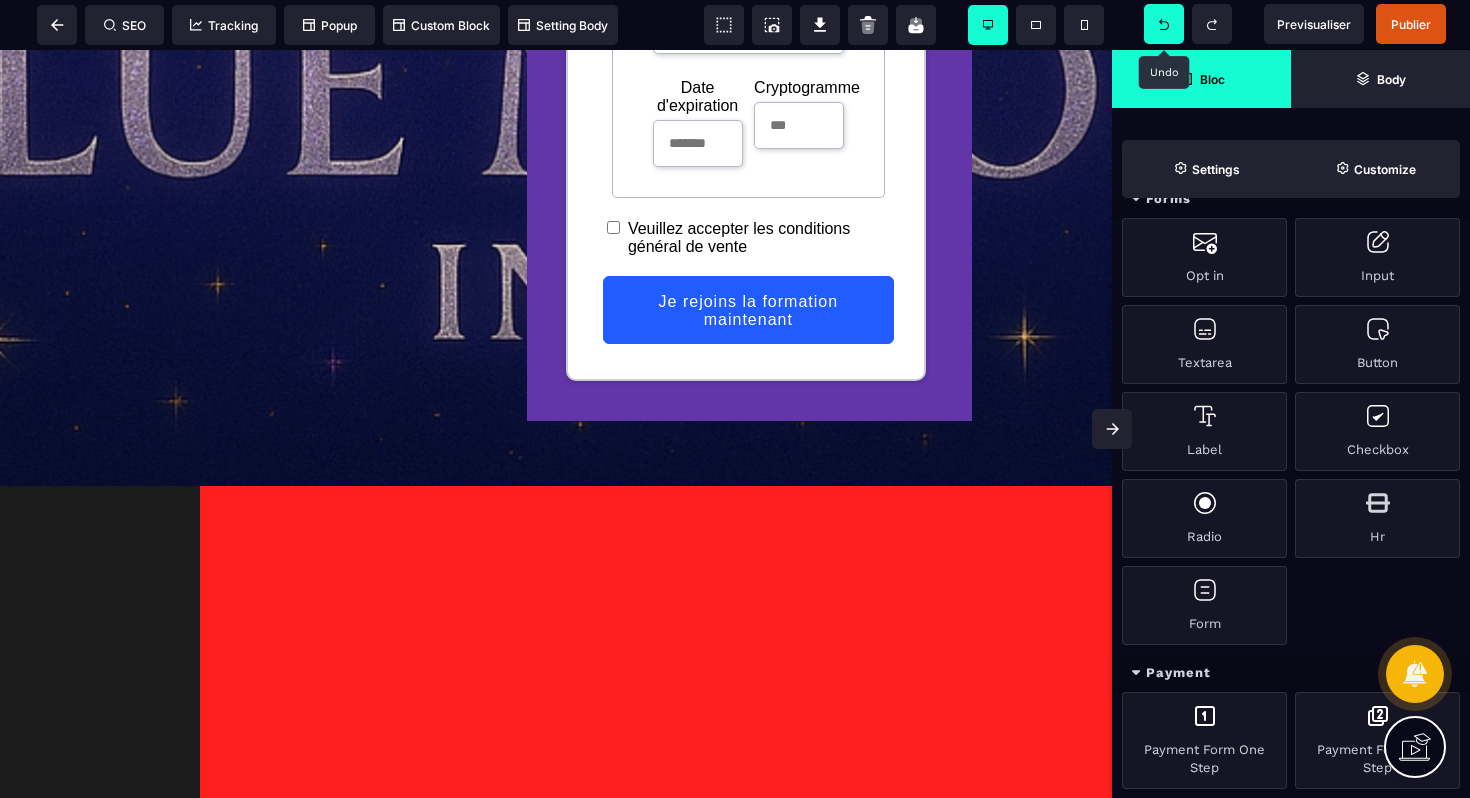 click on "**********" at bounding box center [556, 167] 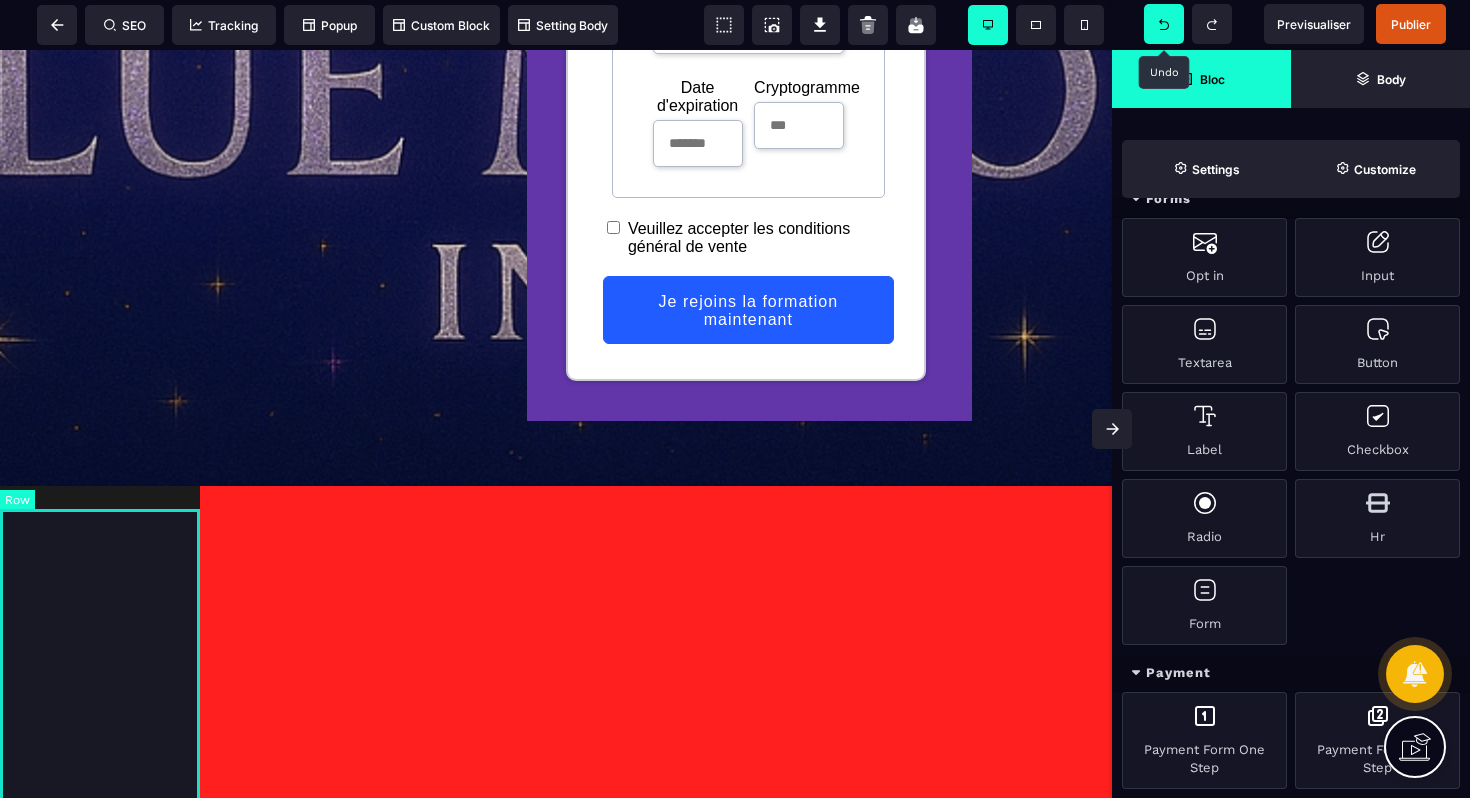 click at bounding box center (100, 860) 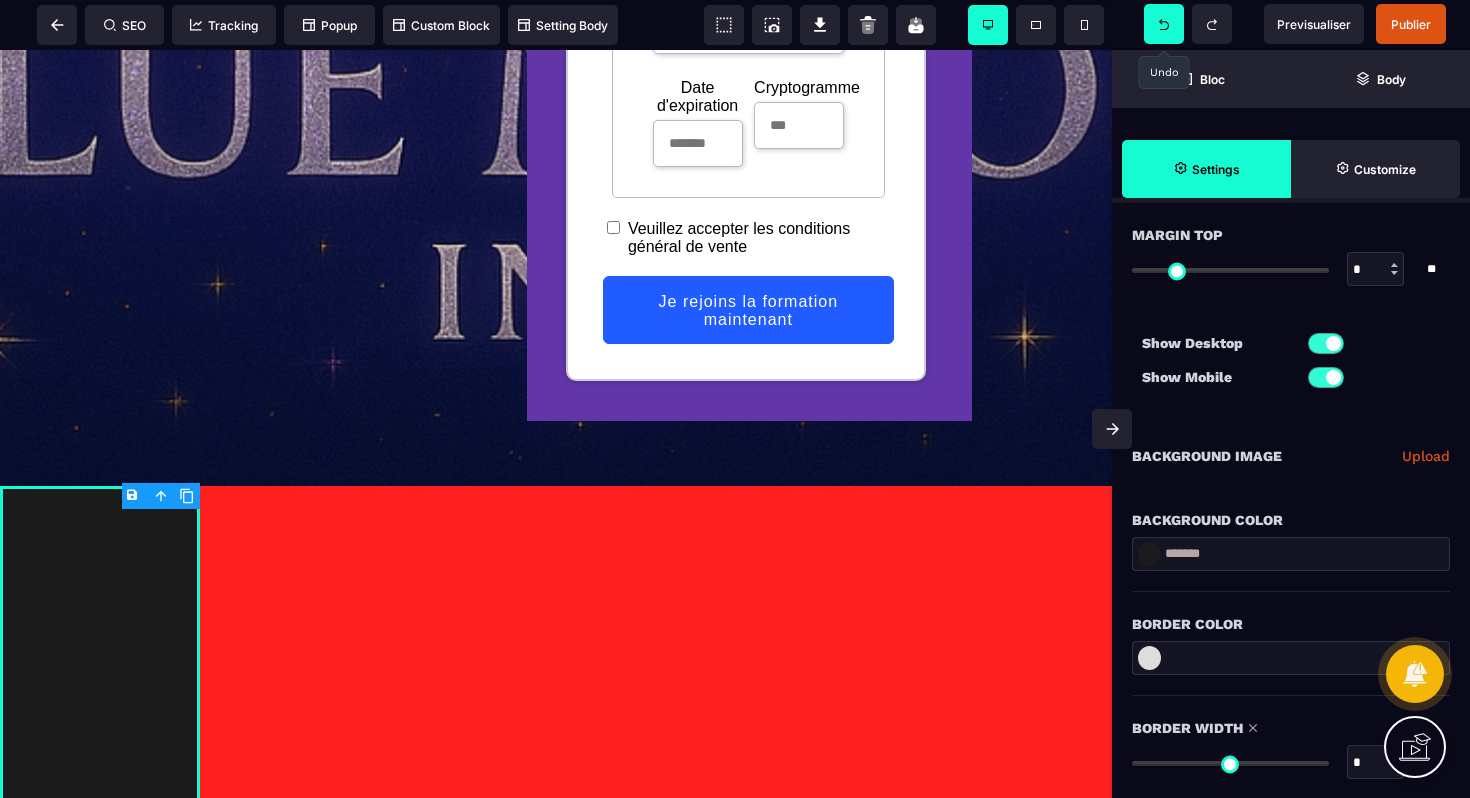 scroll, scrollTop: 152, scrollLeft: 0, axis: vertical 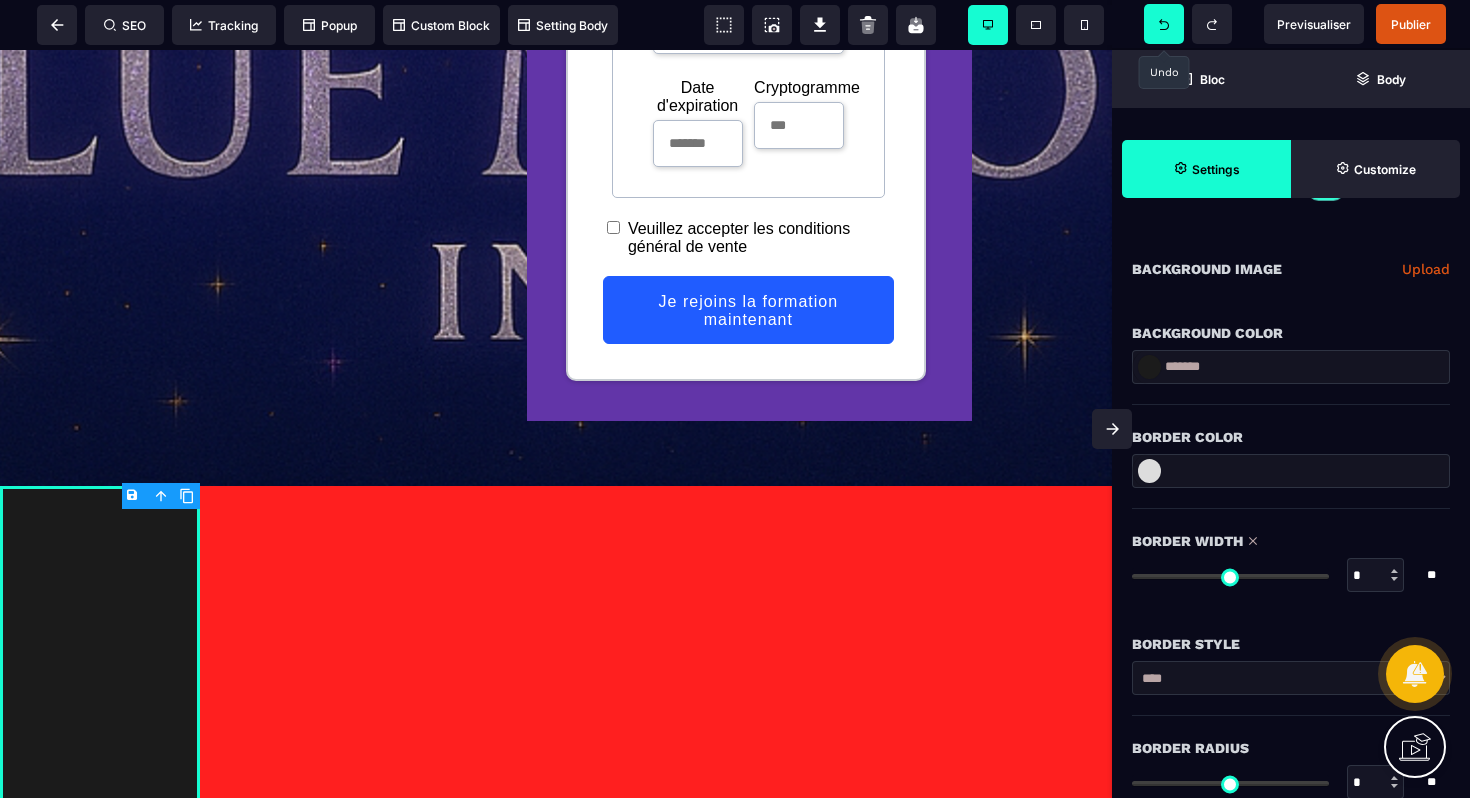 click on "**********" at bounding box center [556, 167] 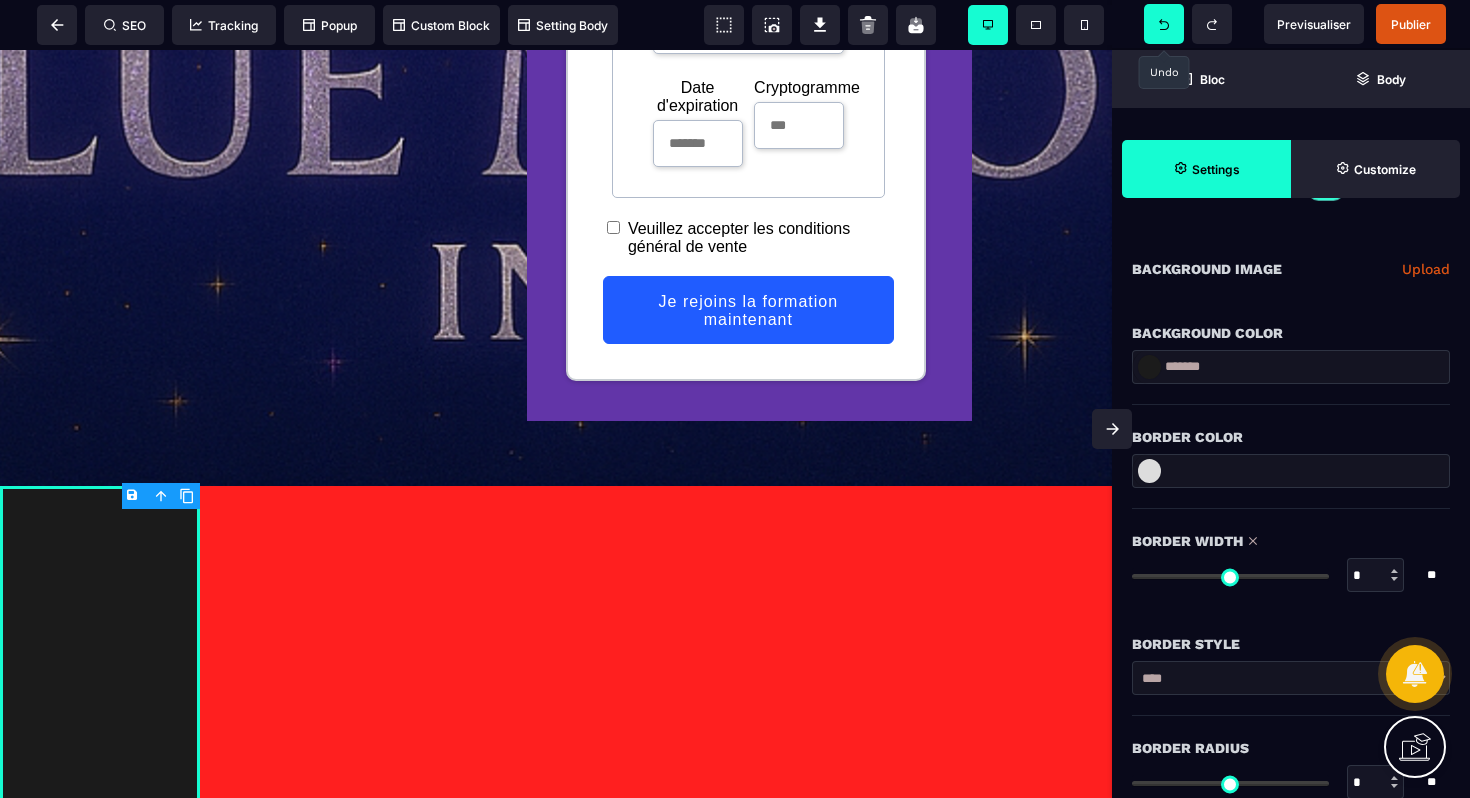 scroll, scrollTop: 1596, scrollLeft: 0, axis: vertical 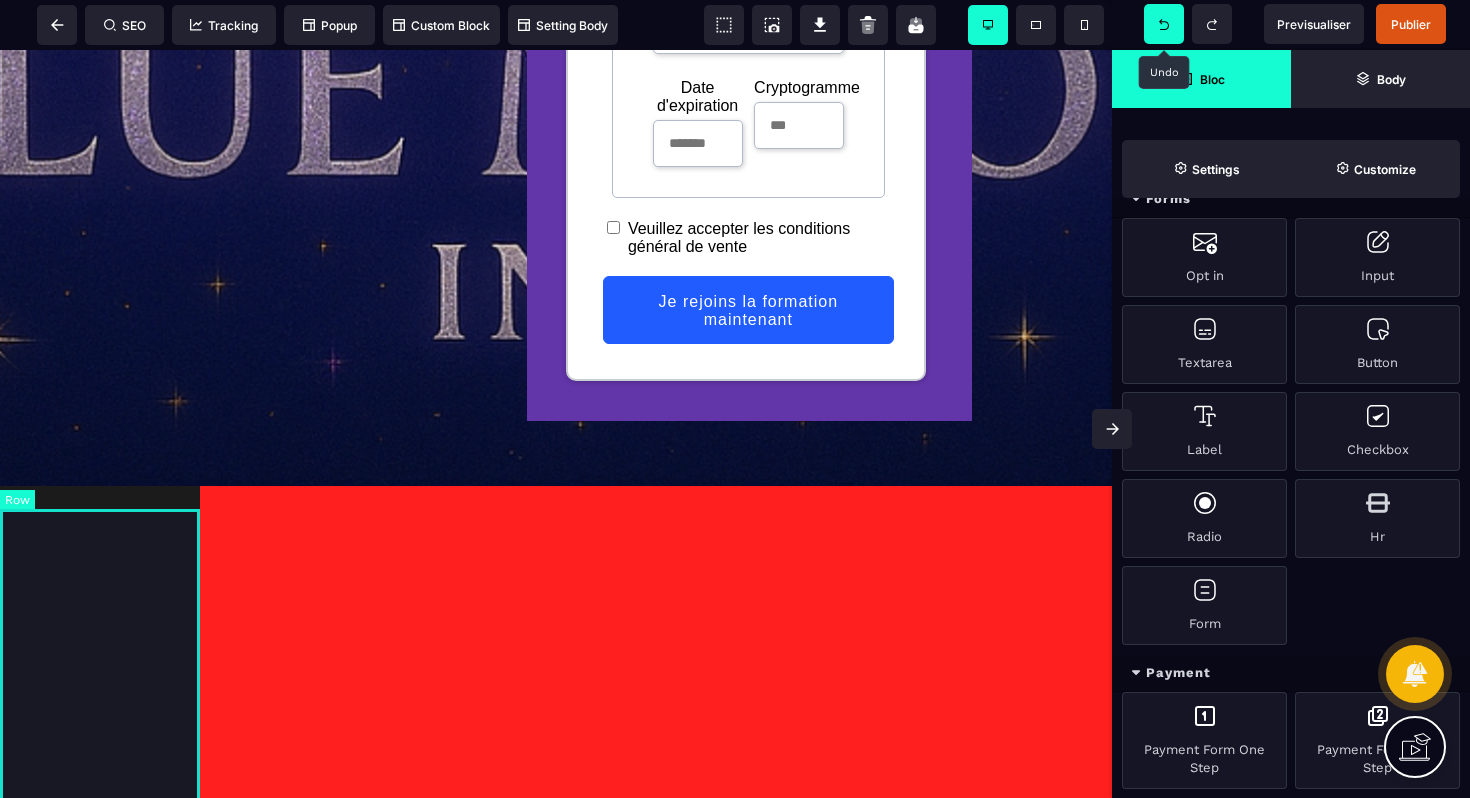 click at bounding box center [100, 860] 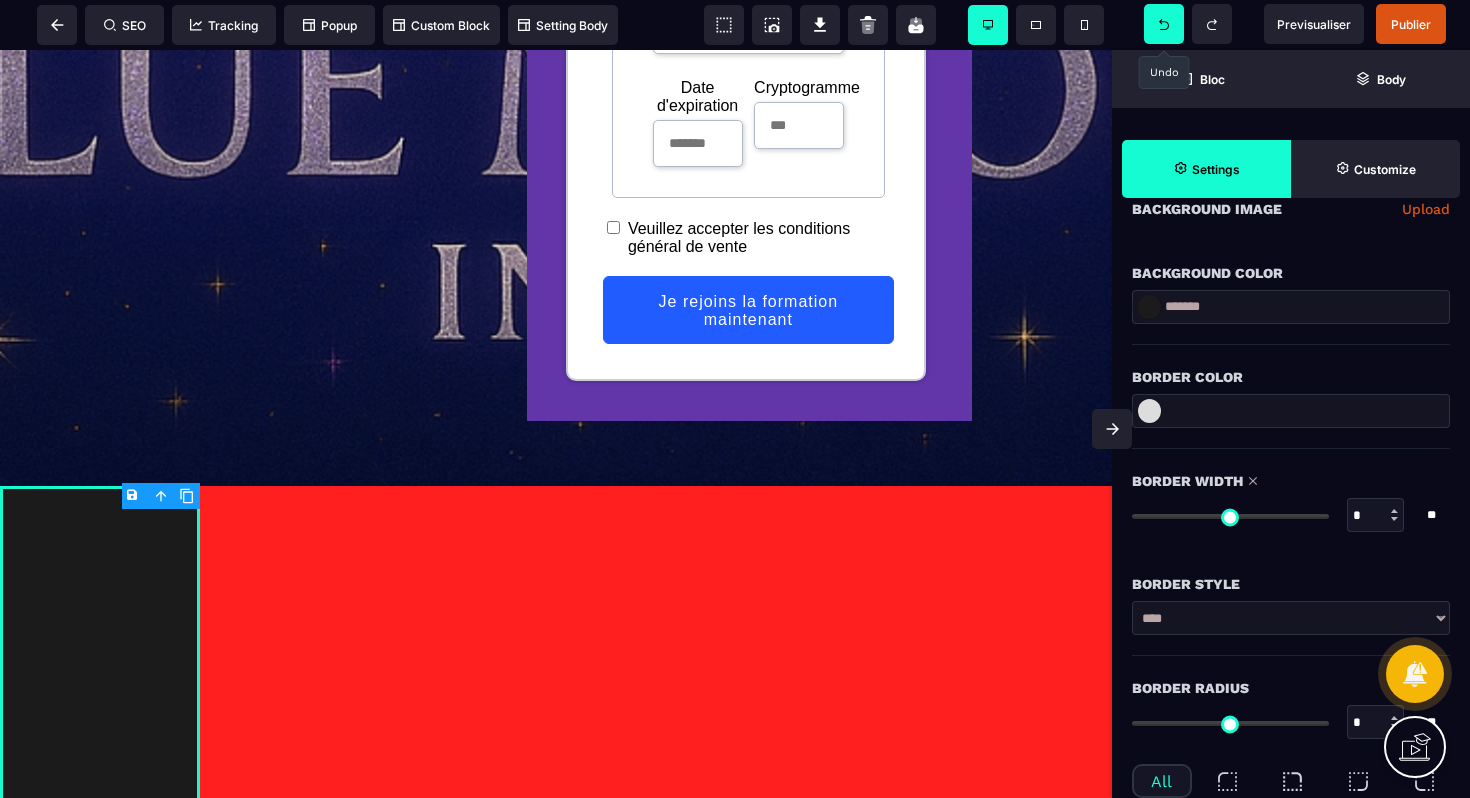 scroll, scrollTop: 372, scrollLeft: 0, axis: vertical 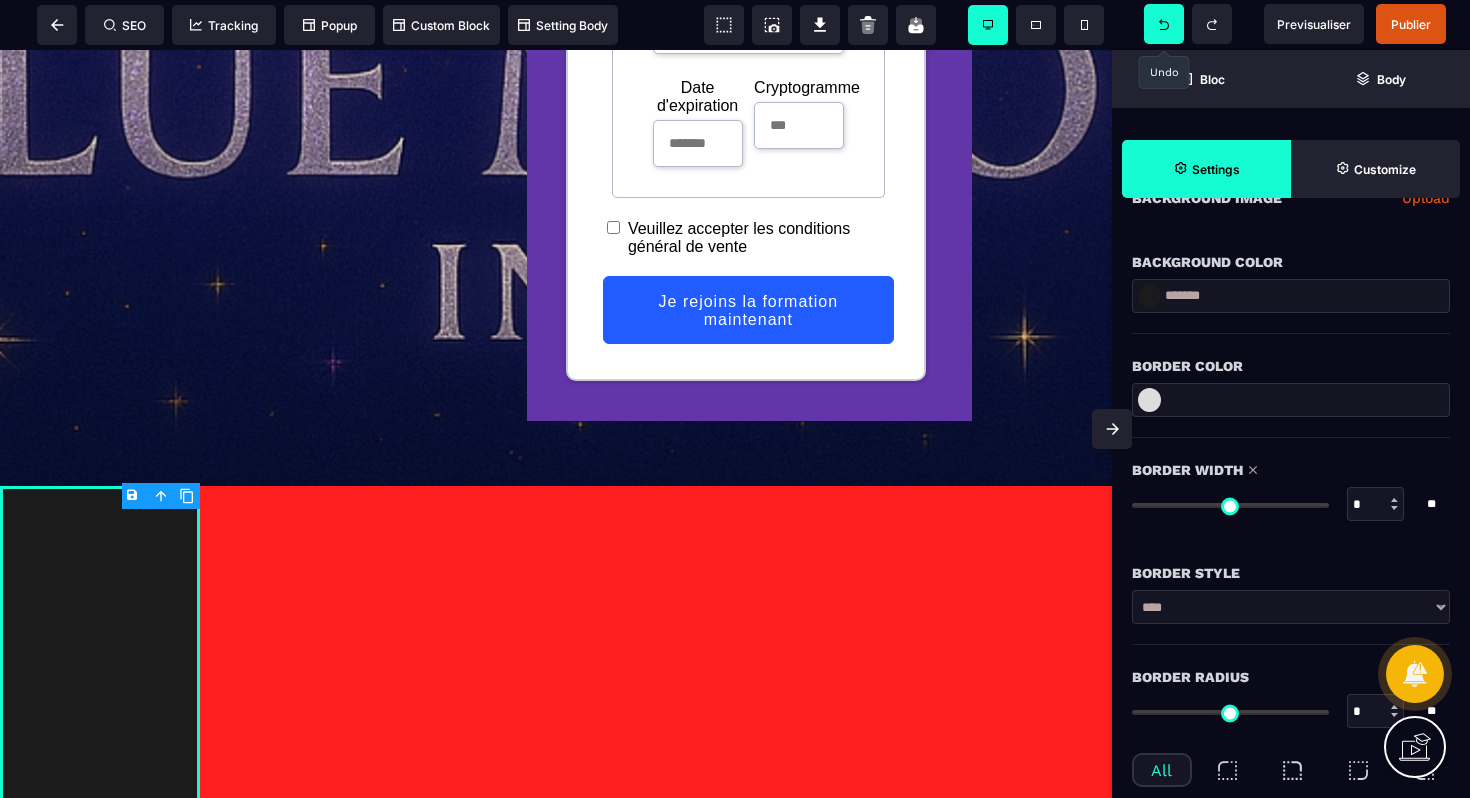 drag, startPoint x: 1148, startPoint y: 505, endPoint x: 1067, endPoint y: 431, distance: 109.713264 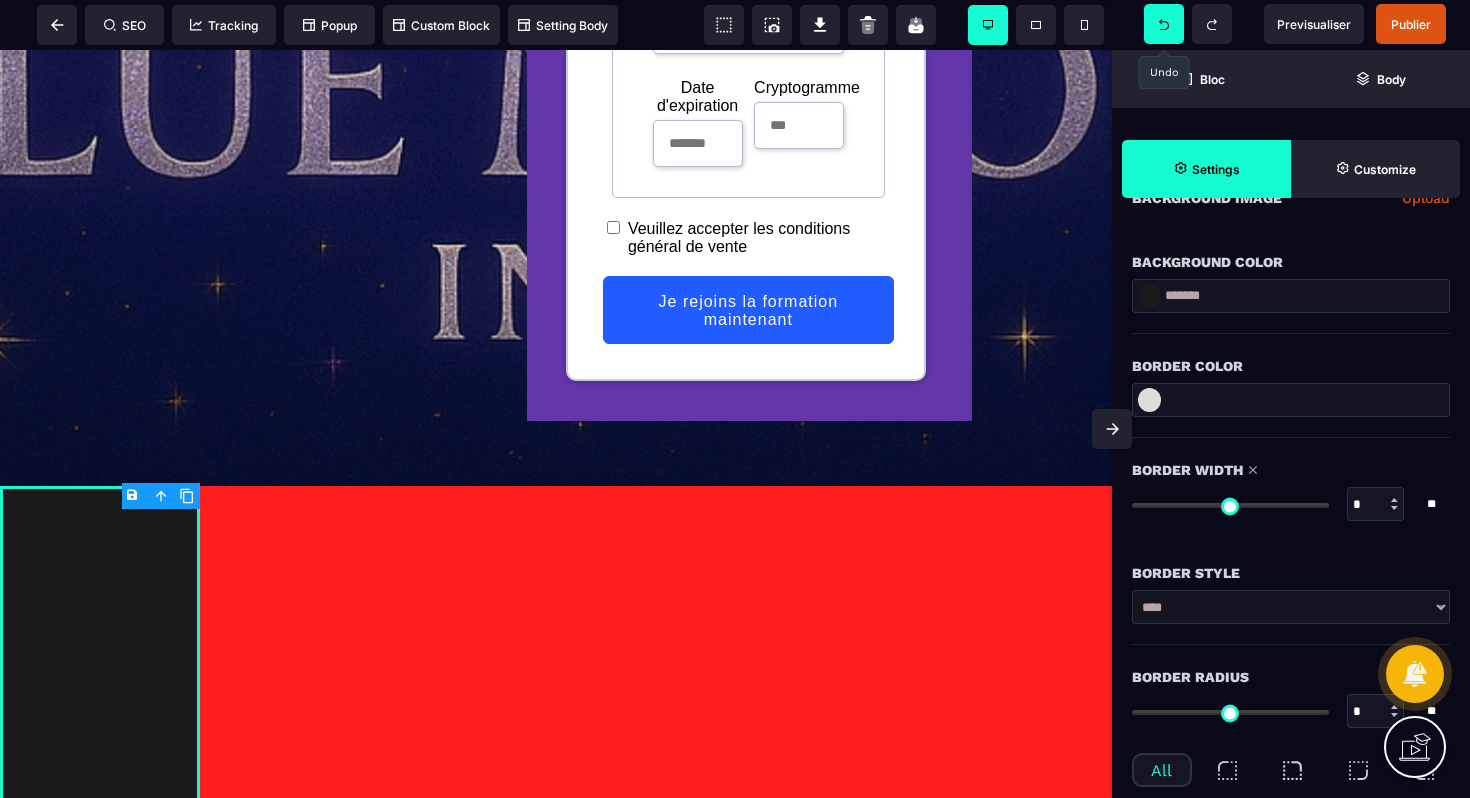 click at bounding box center [1230, 505] 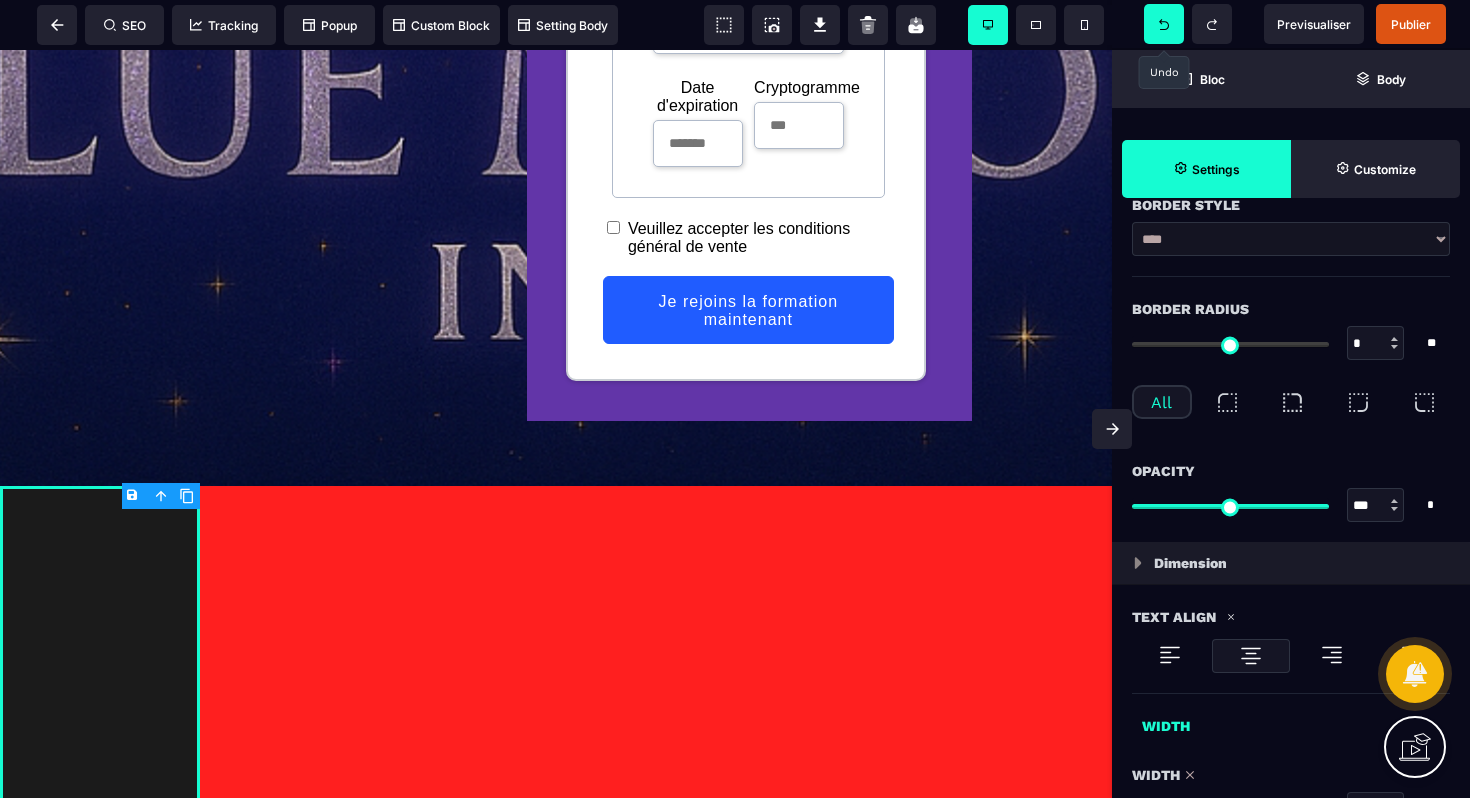 scroll, scrollTop: 850, scrollLeft: 0, axis: vertical 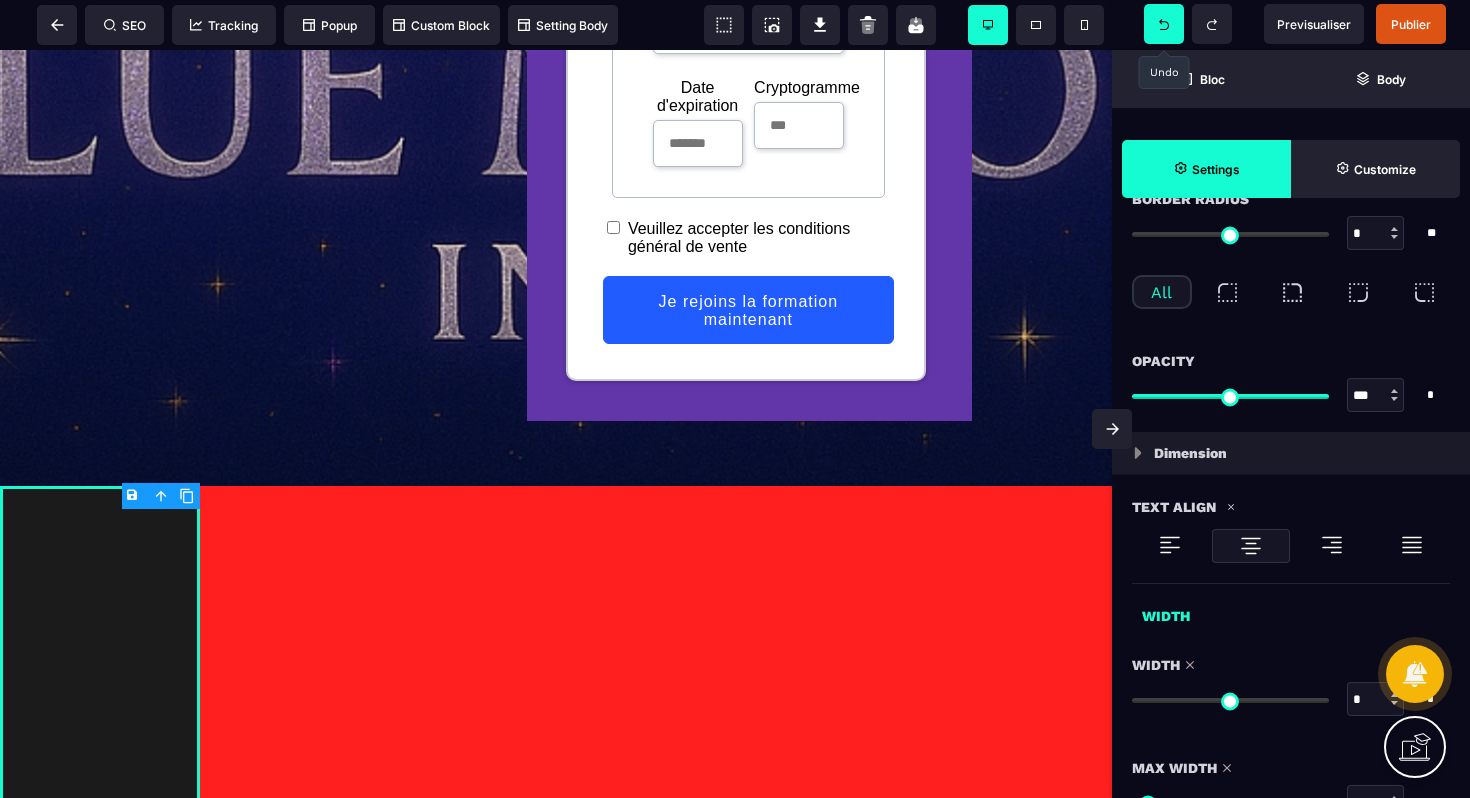 drag, startPoint x: 1321, startPoint y: 703, endPoint x: 1096, endPoint y: 696, distance: 225.10886 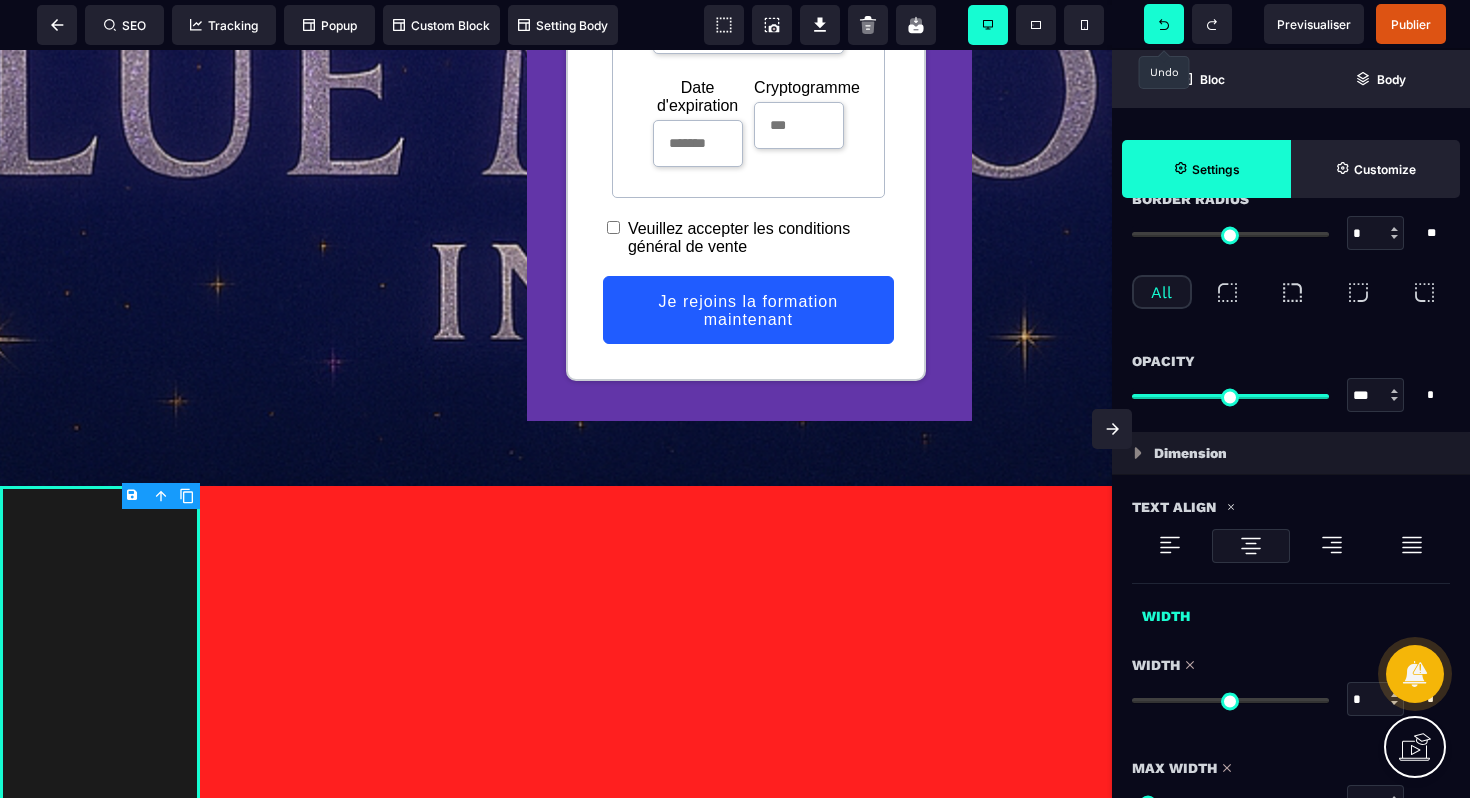 click at bounding box center (1230, 700) 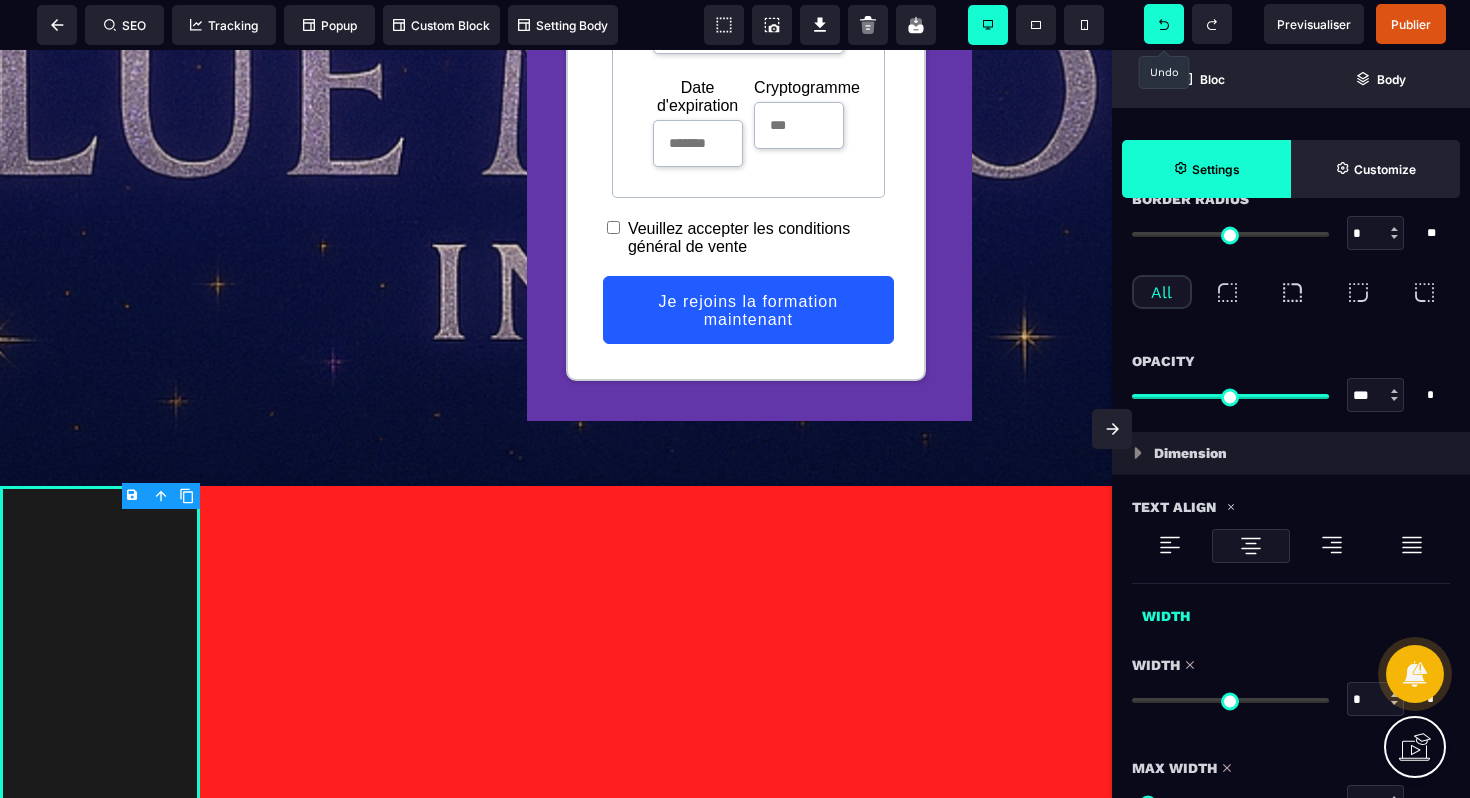 scroll, scrollTop: 987, scrollLeft: 0, axis: vertical 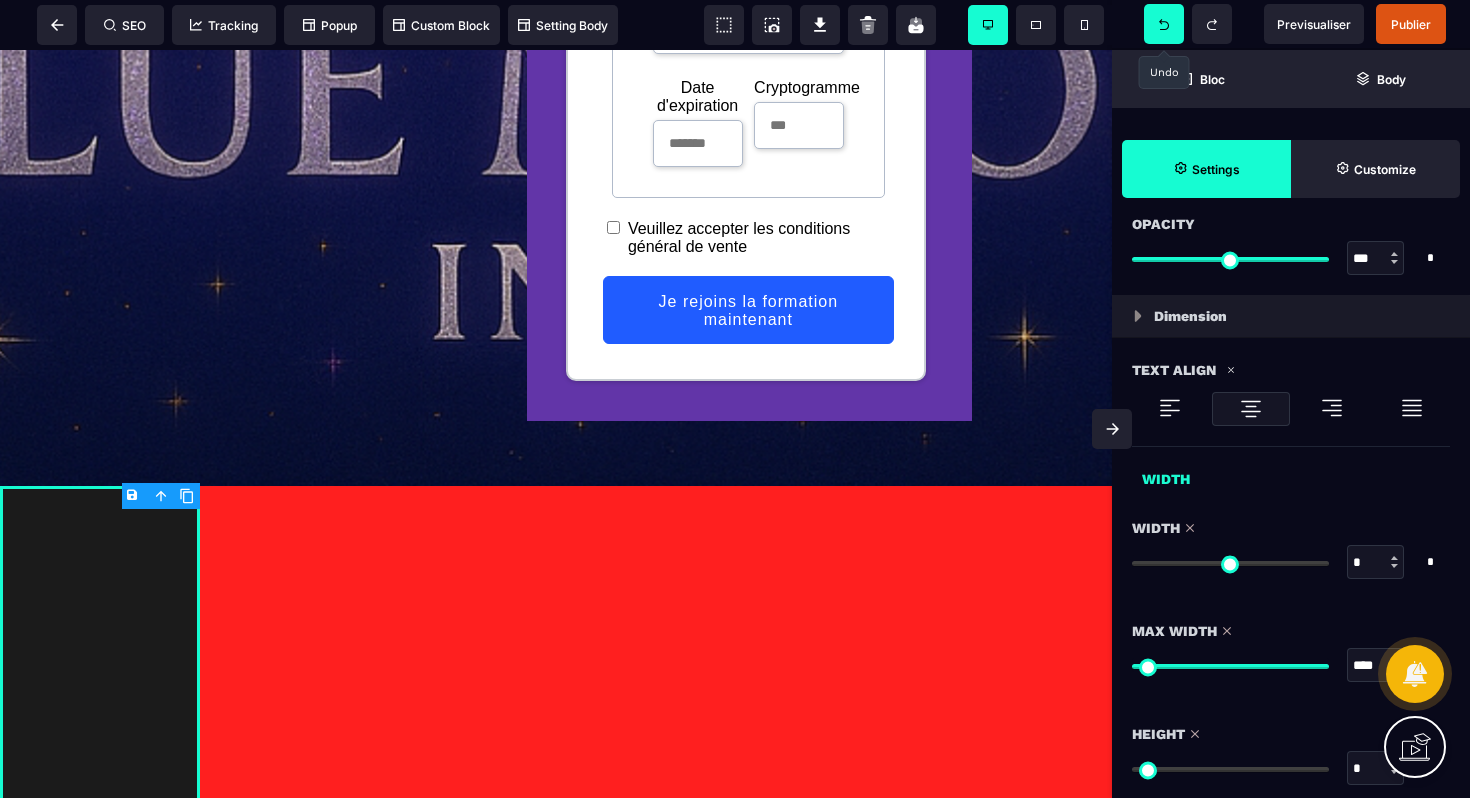 drag, startPoint x: 1143, startPoint y: 673, endPoint x: 1368, endPoint y: 677, distance: 225.03555 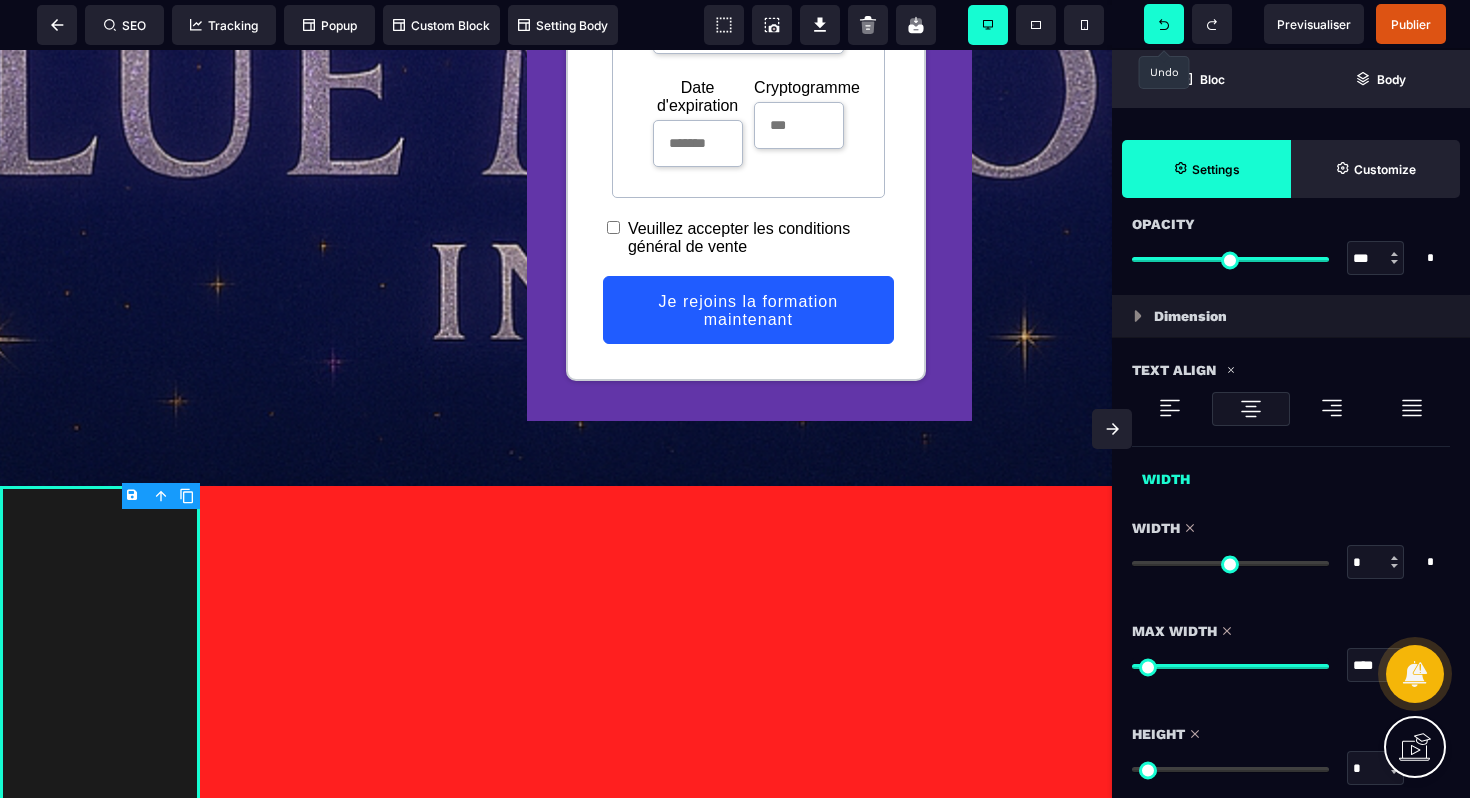 click at bounding box center [1230, 666] 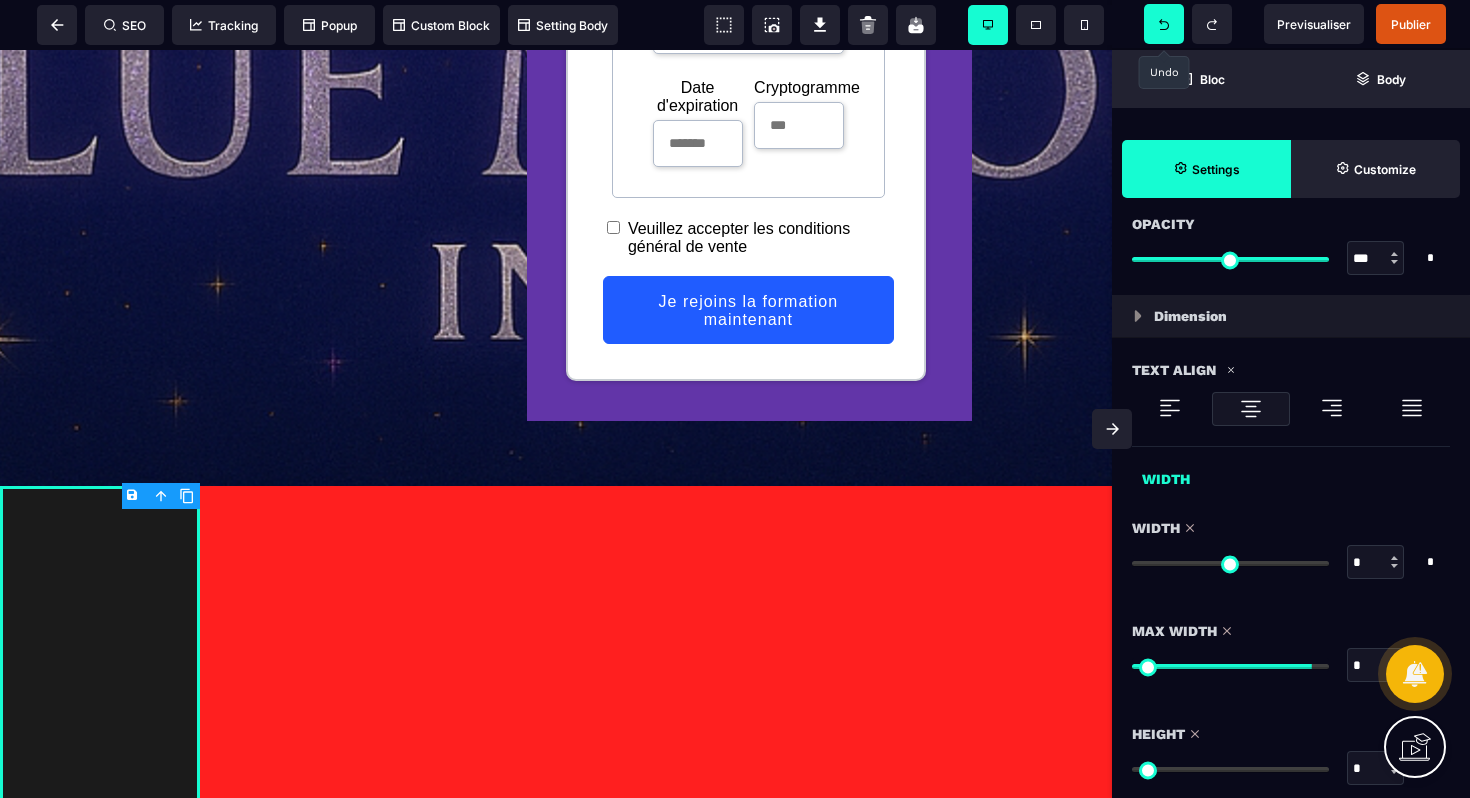 drag, startPoint x: 1319, startPoint y: 670, endPoint x: 1076, endPoint y: 646, distance: 244.18231 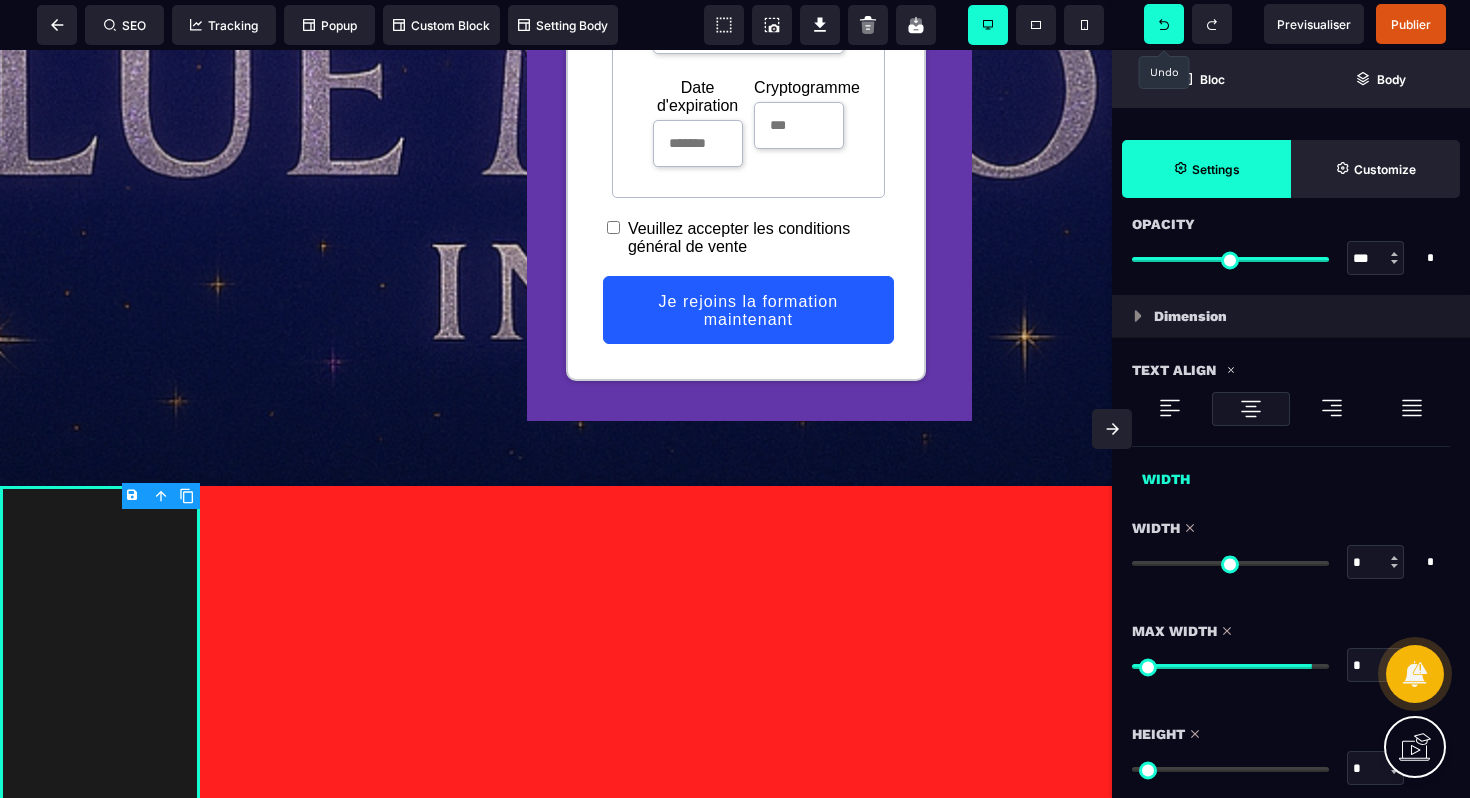 click at bounding box center [1230, 666] 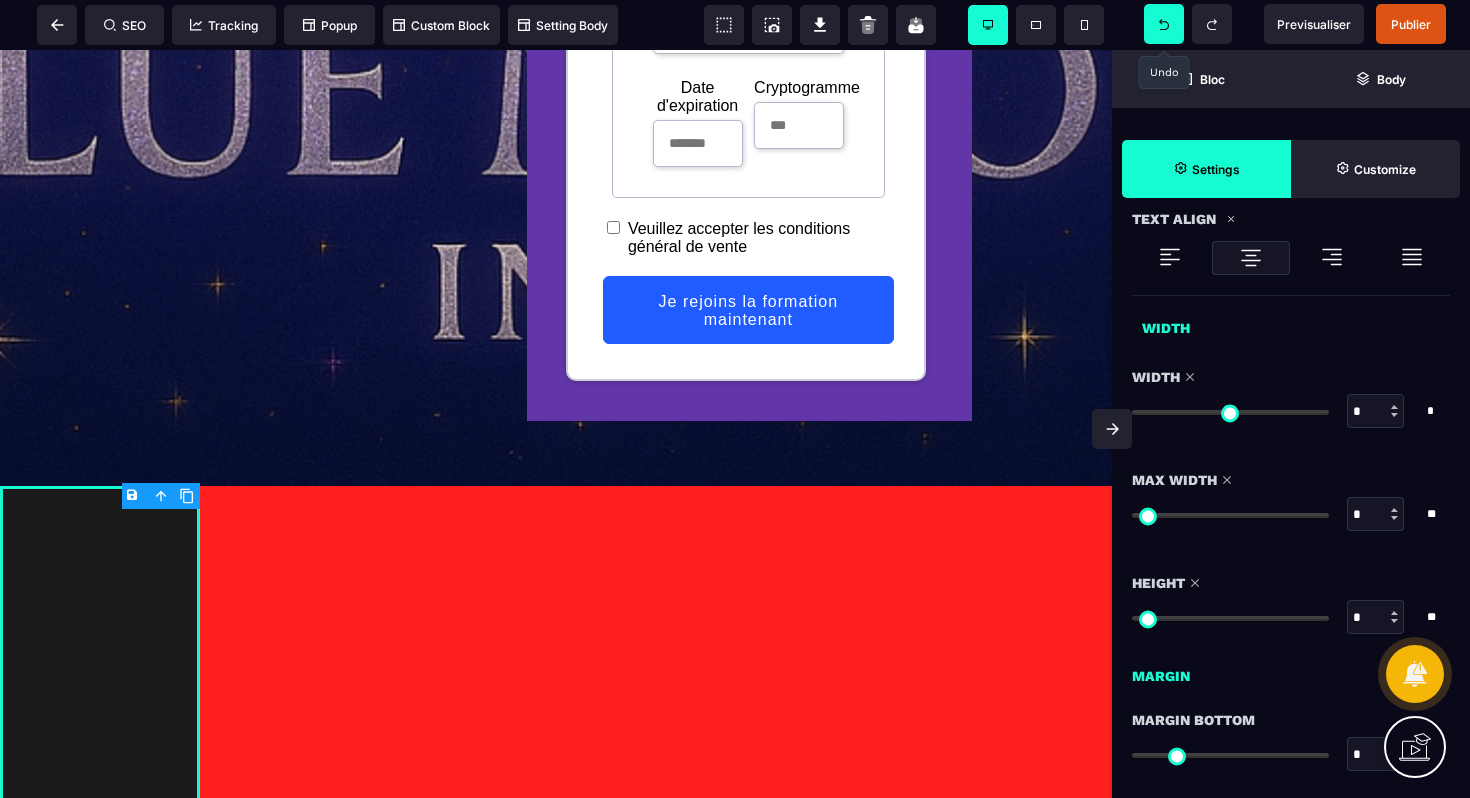 scroll, scrollTop: 1143, scrollLeft: 0, axis: vertical 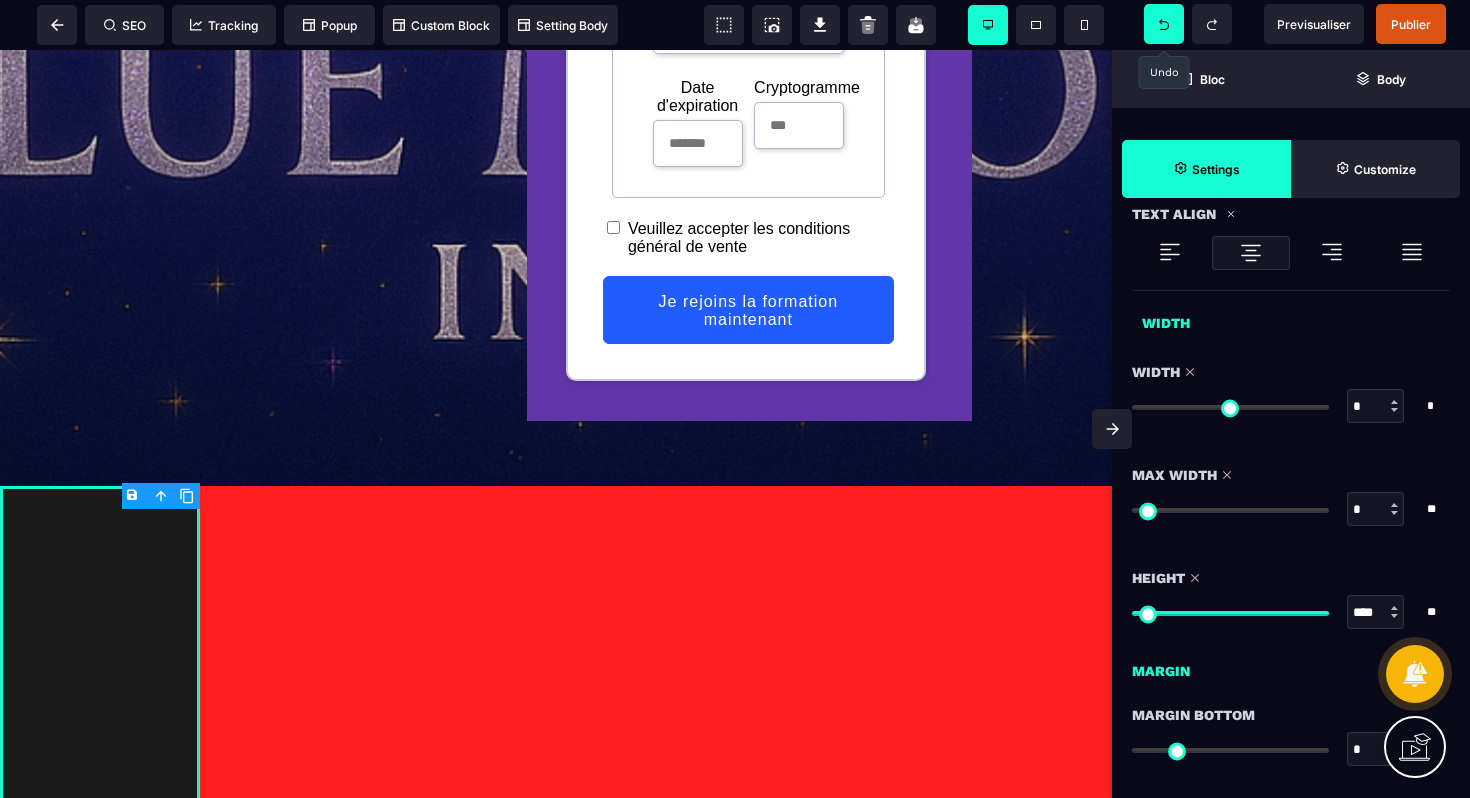 drag, startPoint x: 1144, startPoint y: 617, endPoint x: 1362, endPoint y: 635, distance: 218.74185 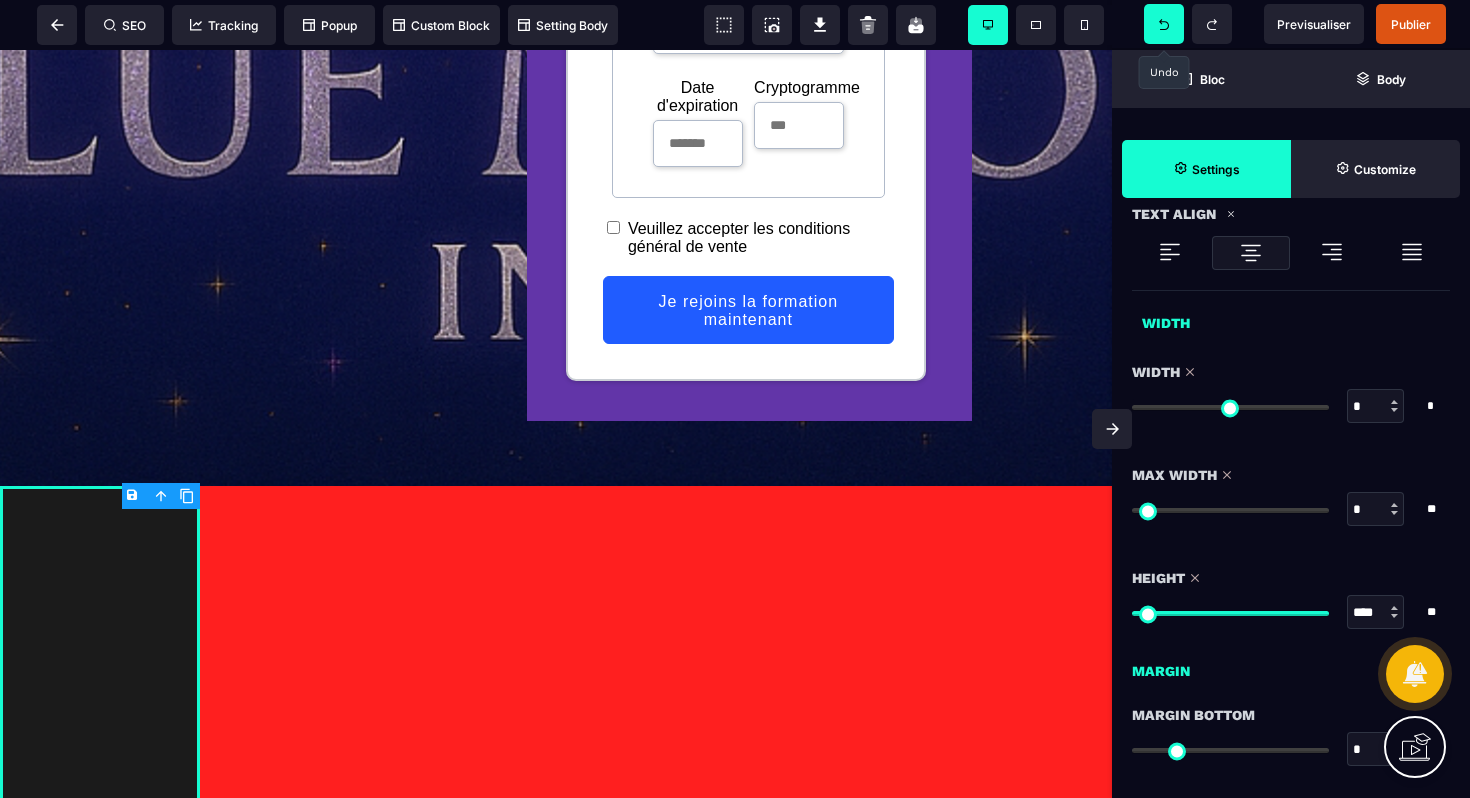 click at bounding box center (1230, 613) 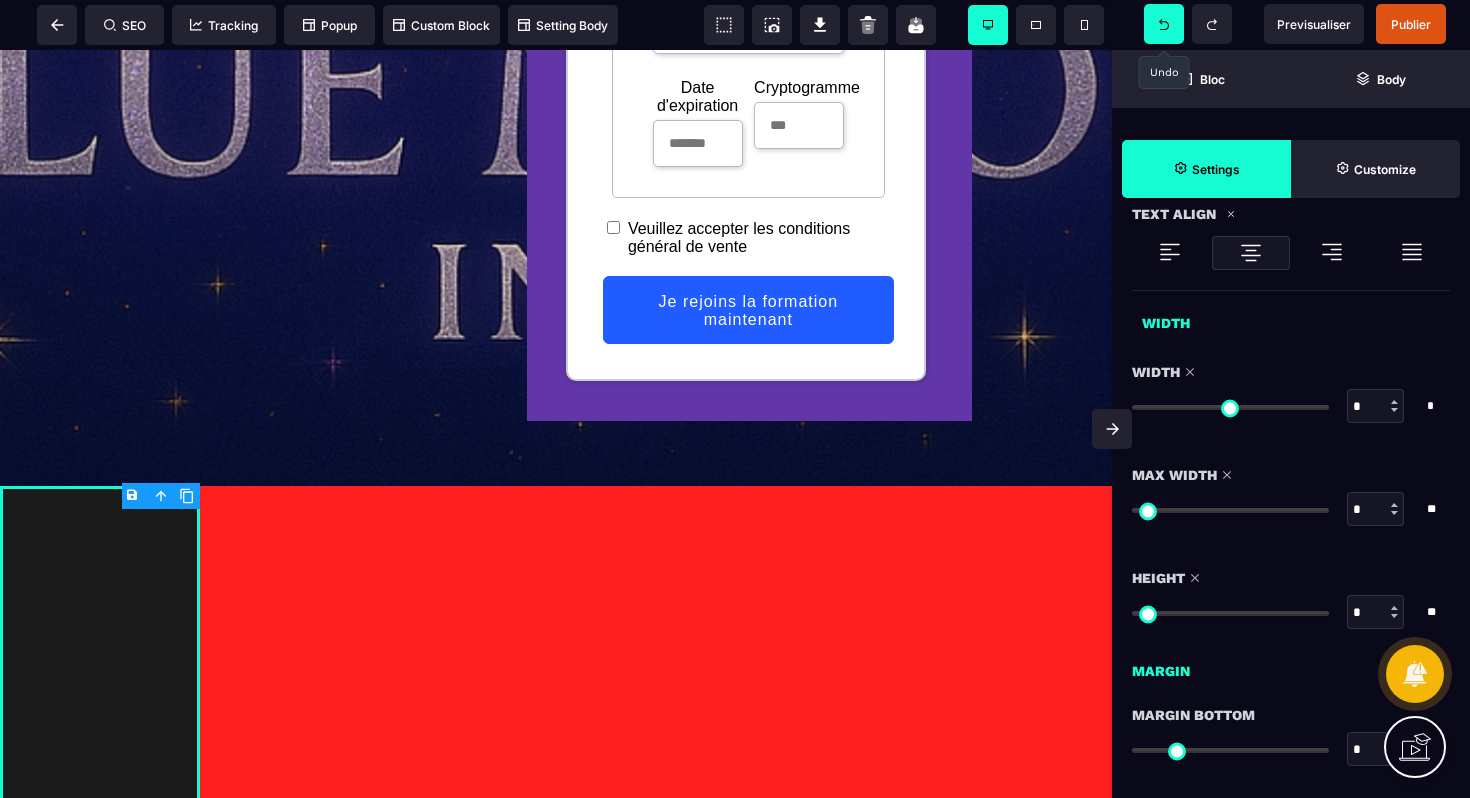 drag, startPoint x: 1318, startPoint y: 615, endPoint x: 1065, endPoint y: 623, distance: 253.12645 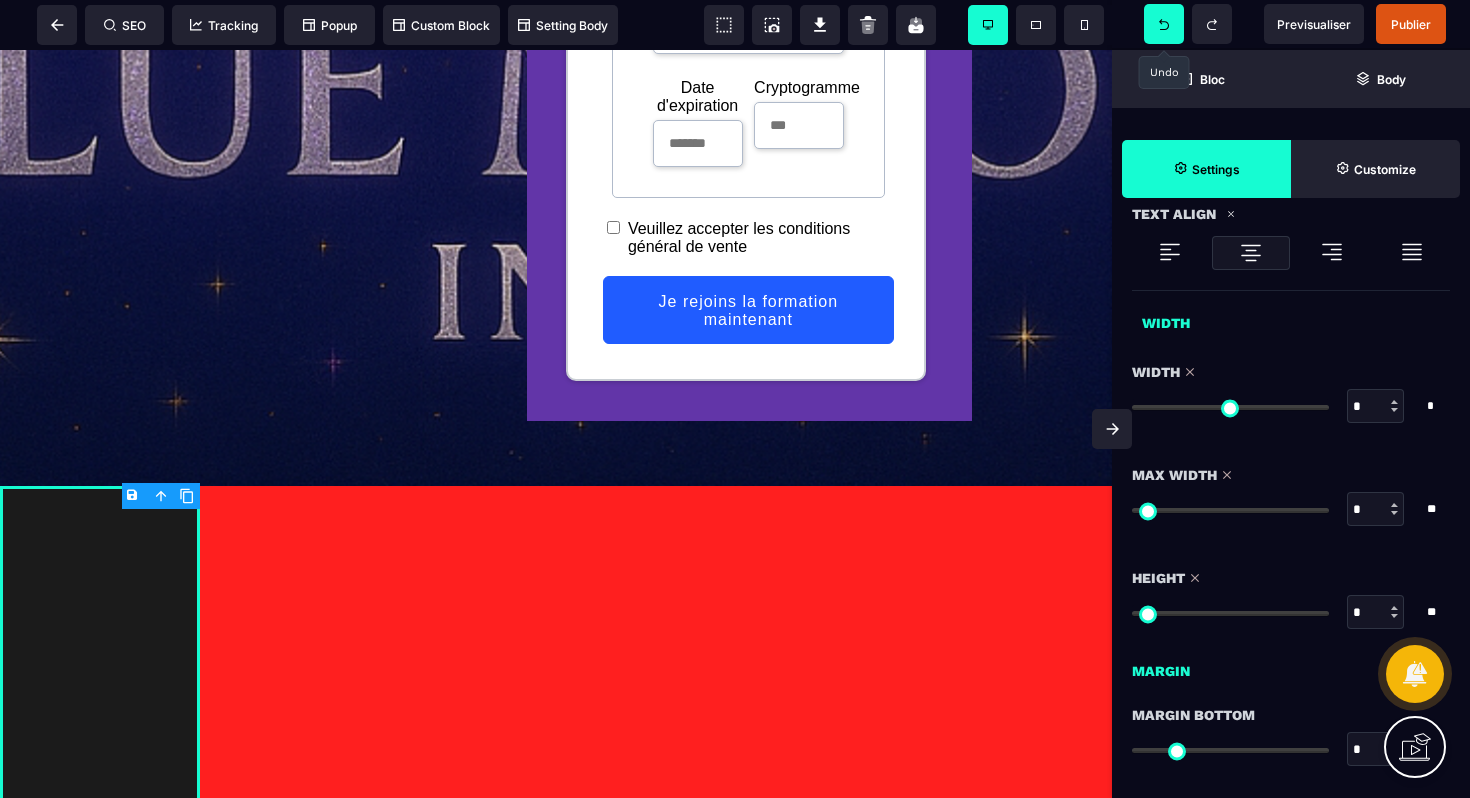 click at bounding box center [1230, 613] 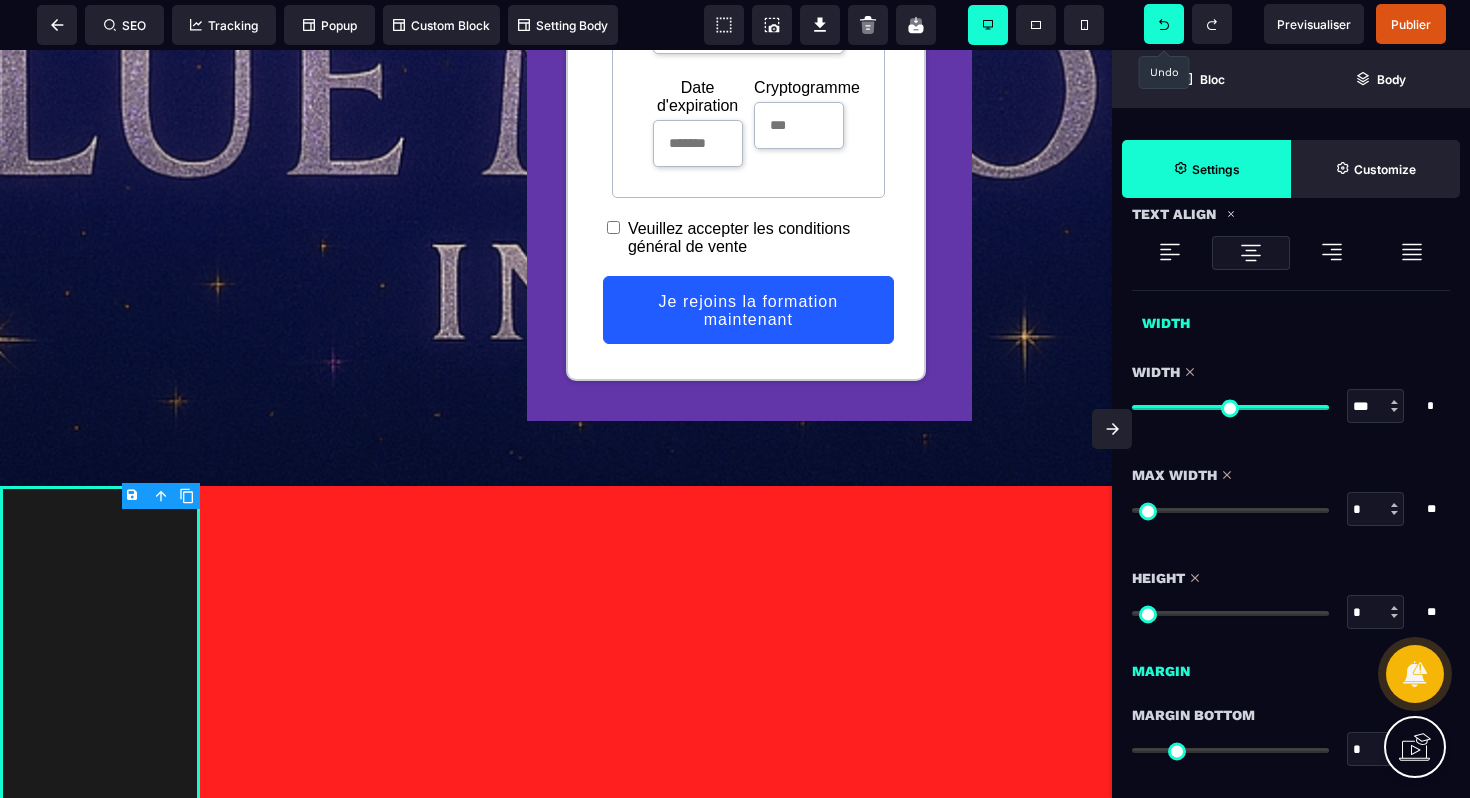 drag, startPoint x: 1142, startPoint y: 406, endPoint x: 1420, endPoint y: 416, distance: 278.1798 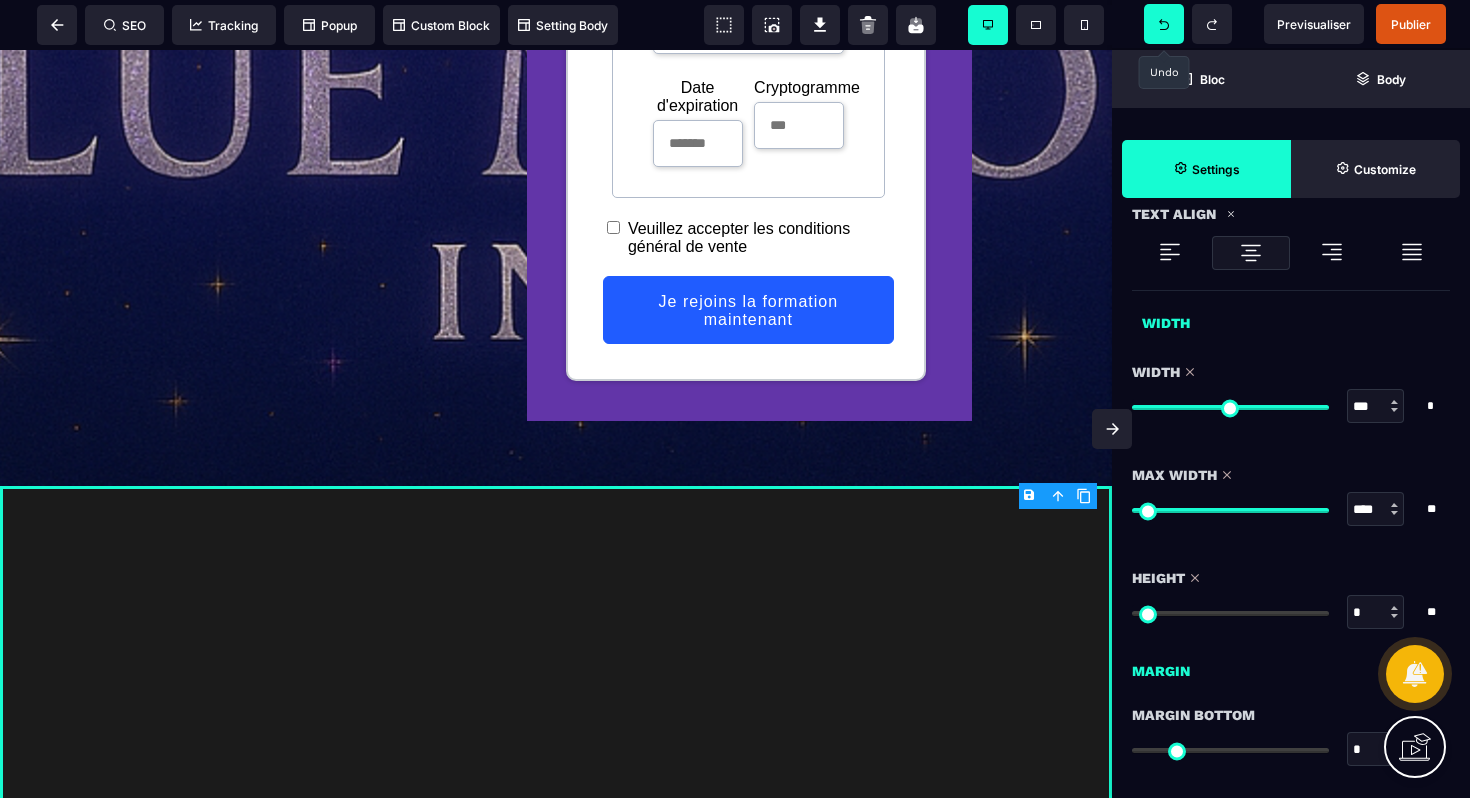 drag, startPoint x: 1141, startPoint y: 507, endPoint x: 1356, endPoint y: 518, distance: 215.2812 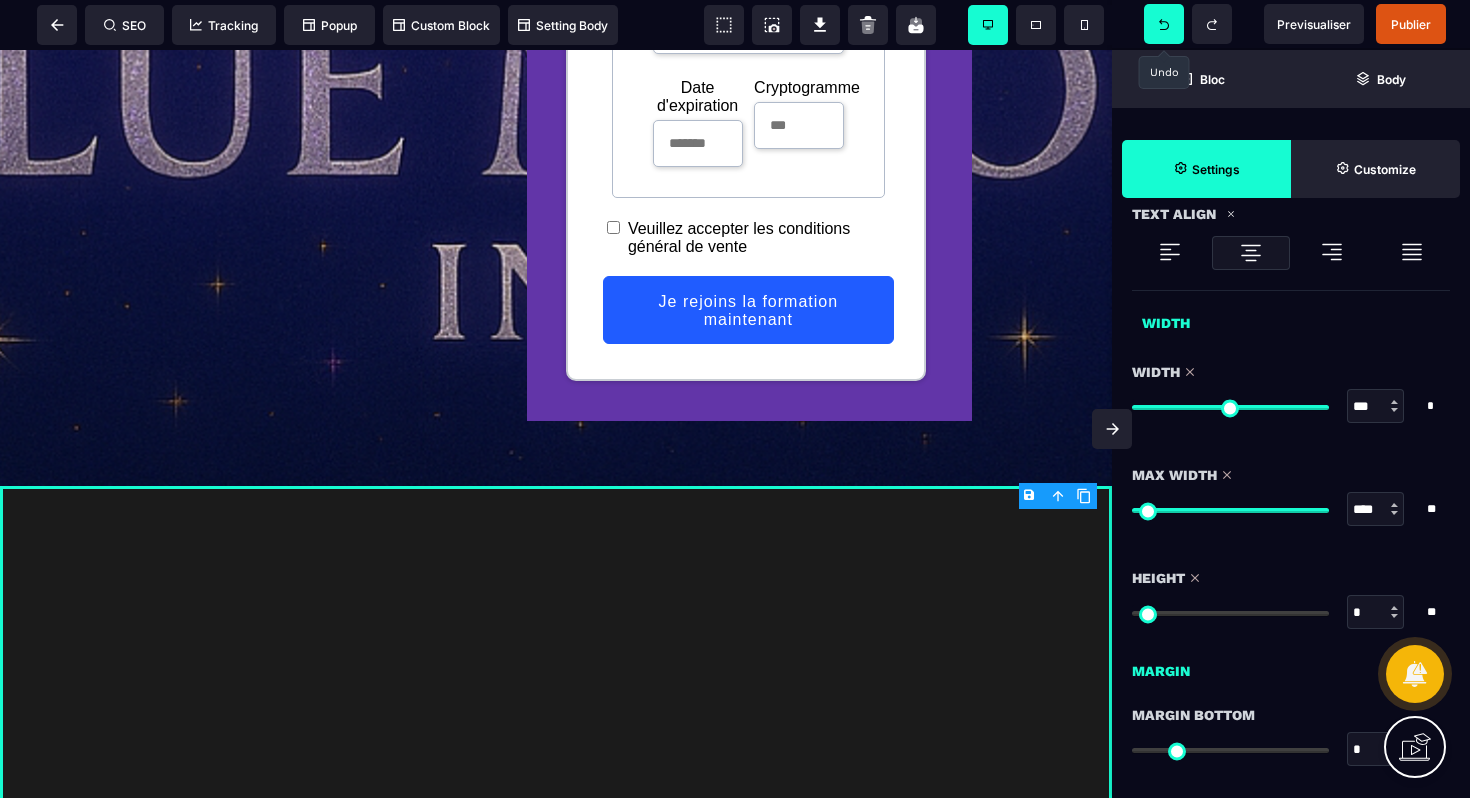 click at bounding box center [1230, 510] 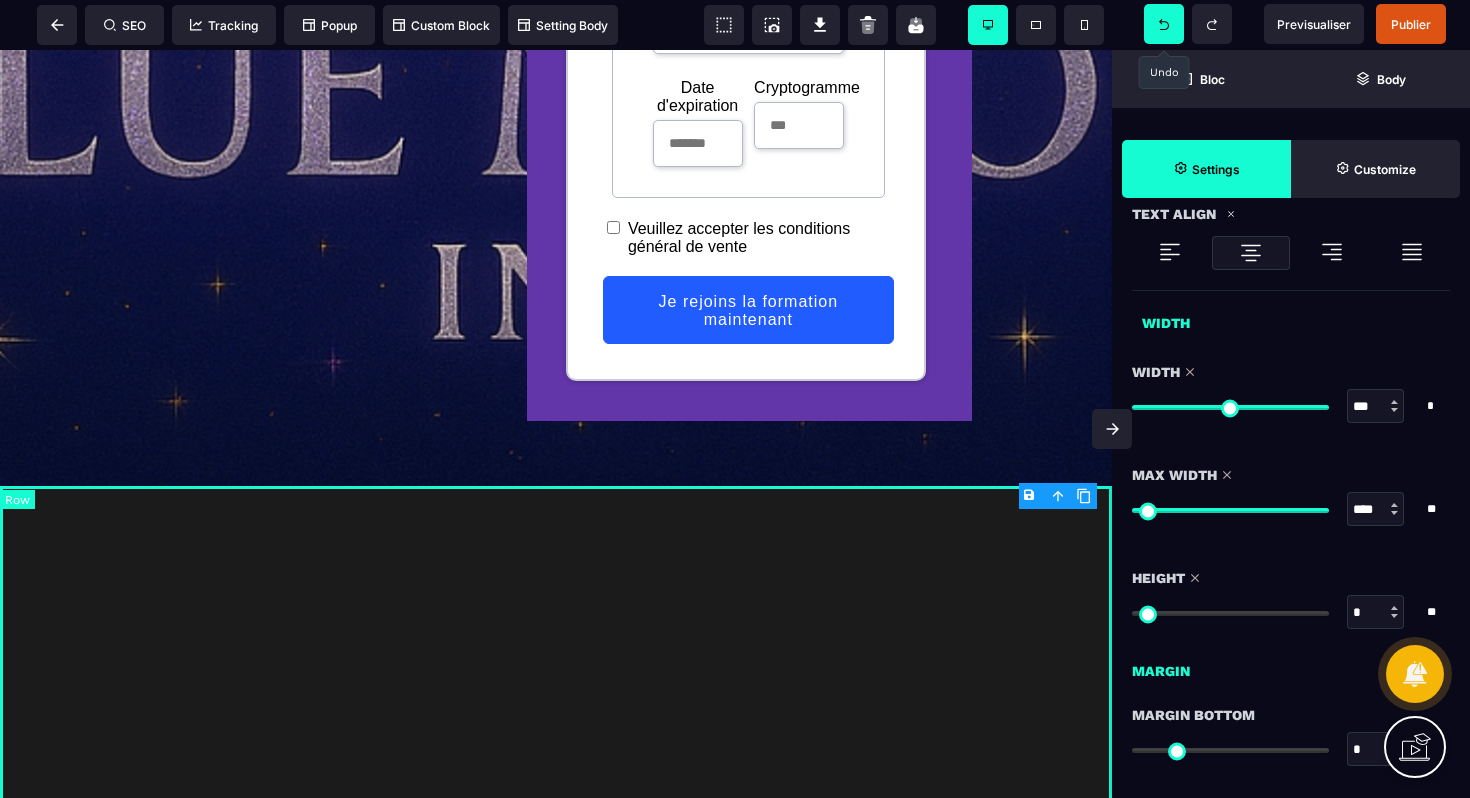 click at bounding box center (556, 860) 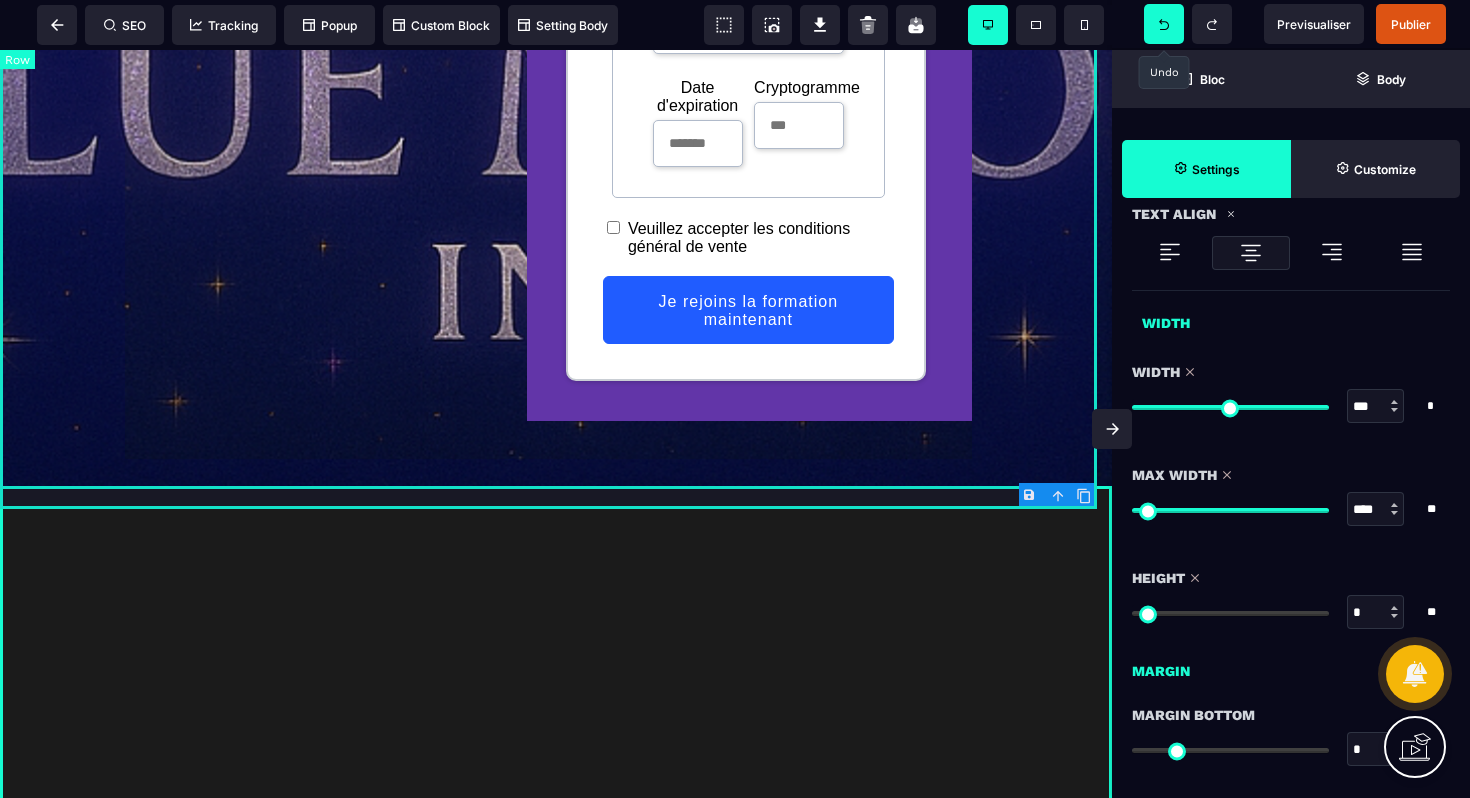 click on "**********" at bounding box center (556, -523) 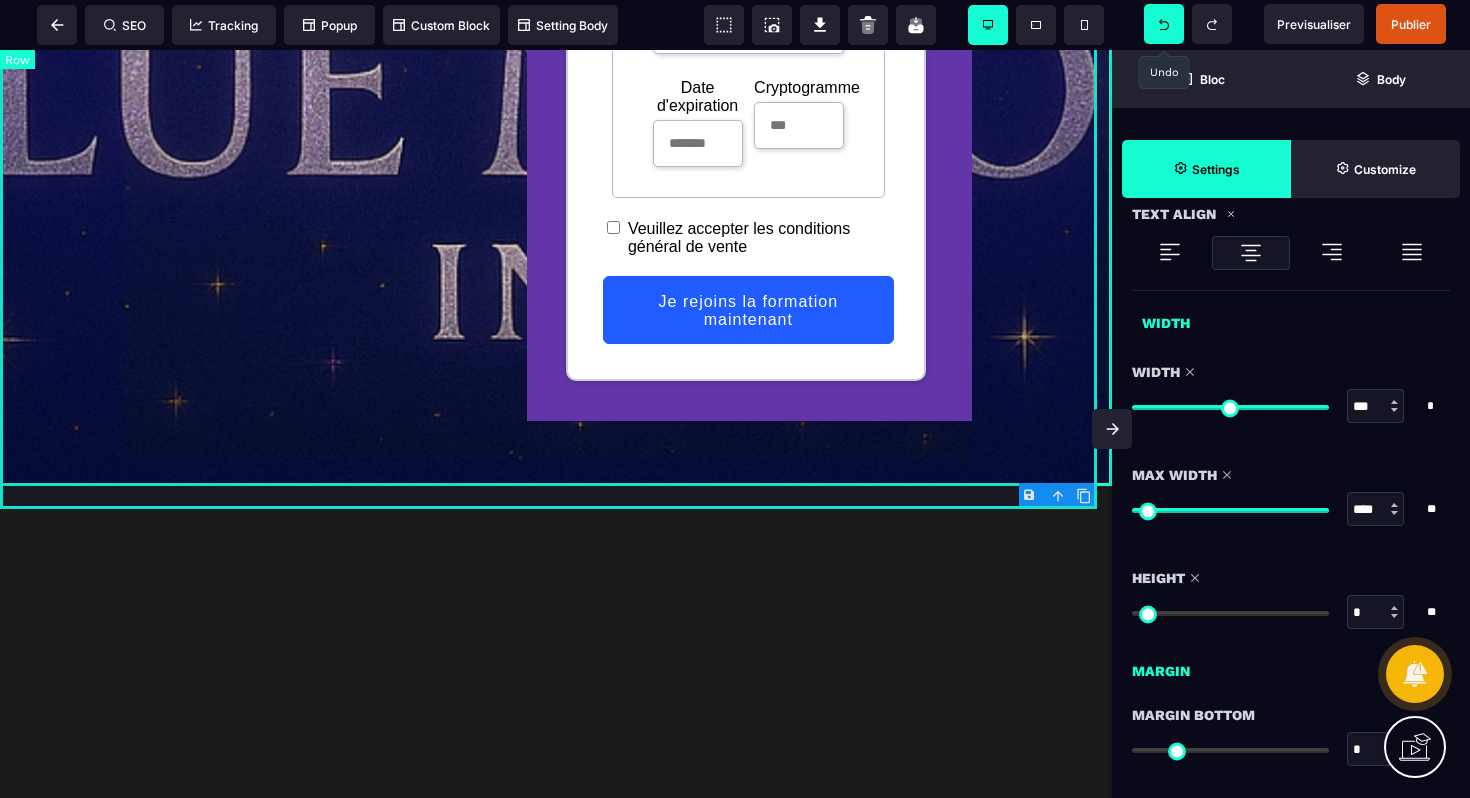 scroll, scrollTop: 0, scrollLeft: 0, axis: both 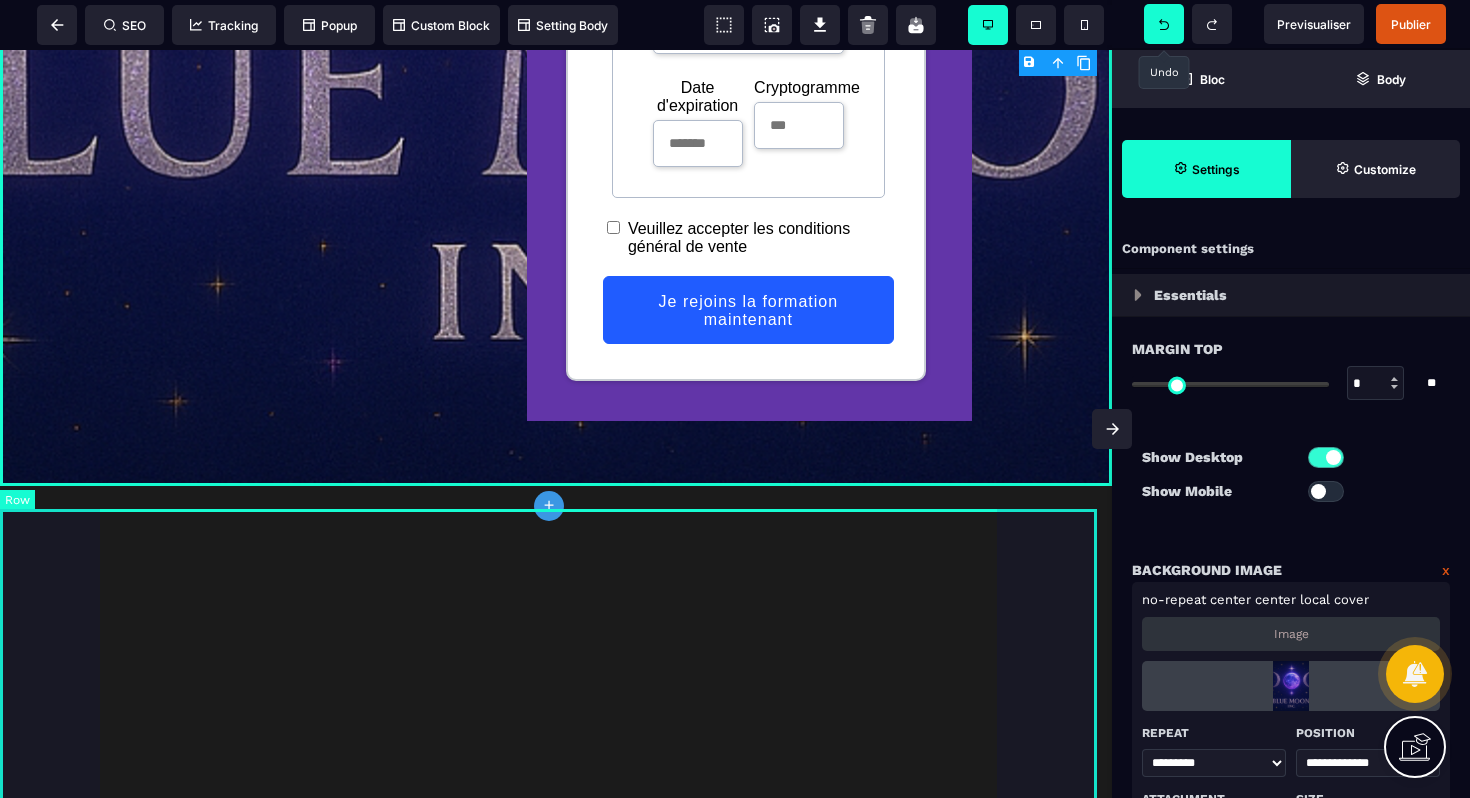 click at bounding box center (556, 860) 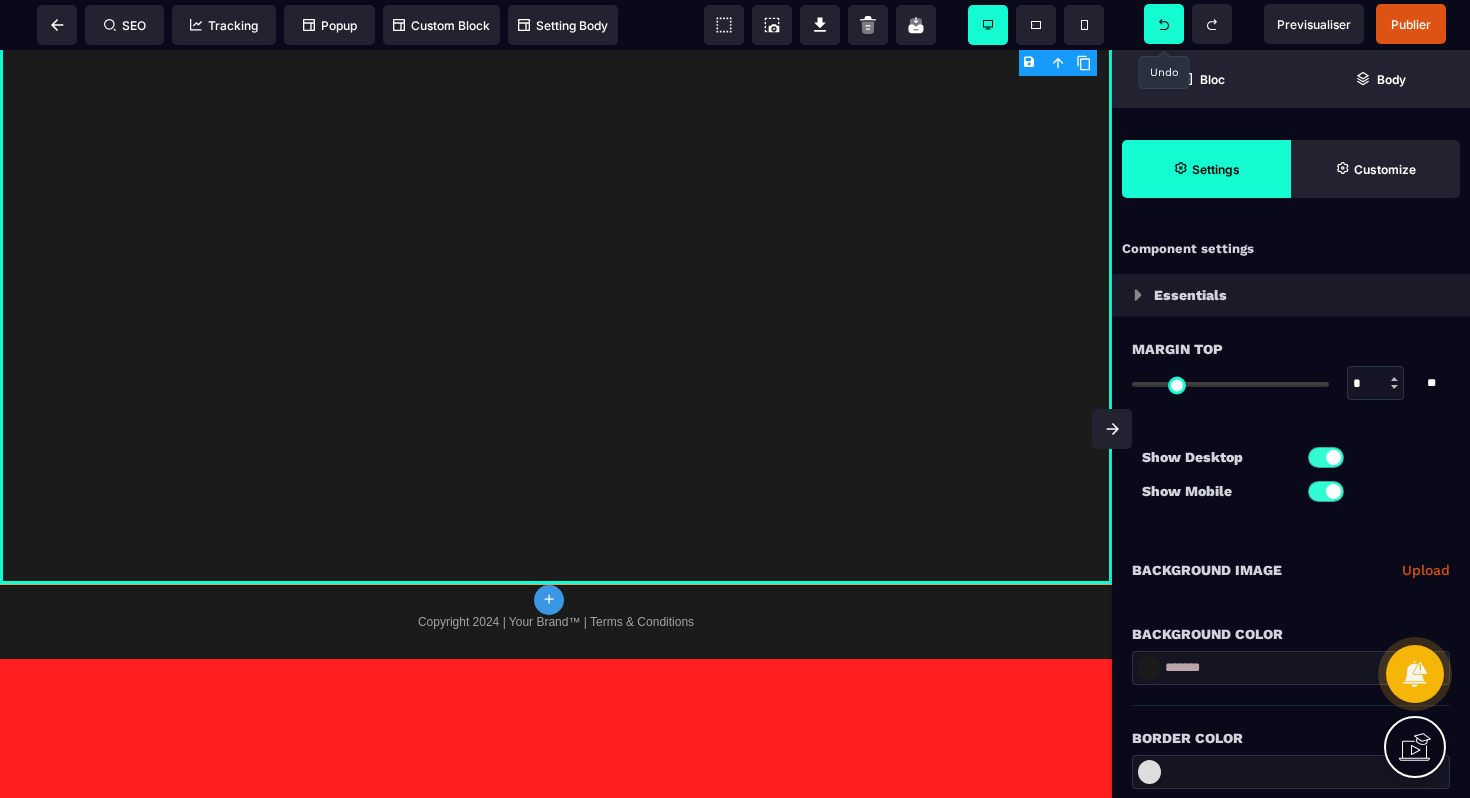 scroll, scrollTop: 2236, scrollLeft: 0, axis: vertical 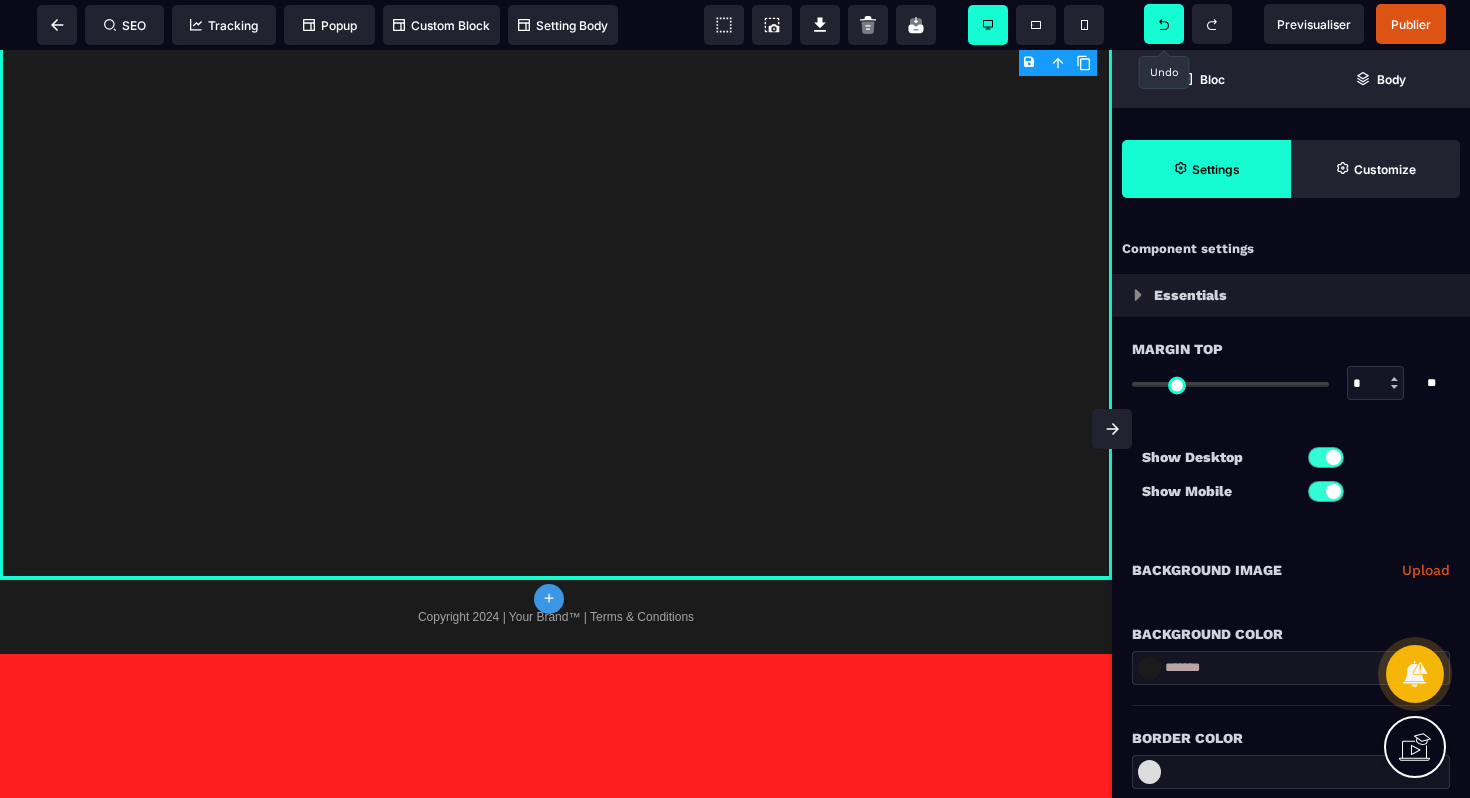click on "**********" at bounding box center [556, -488] 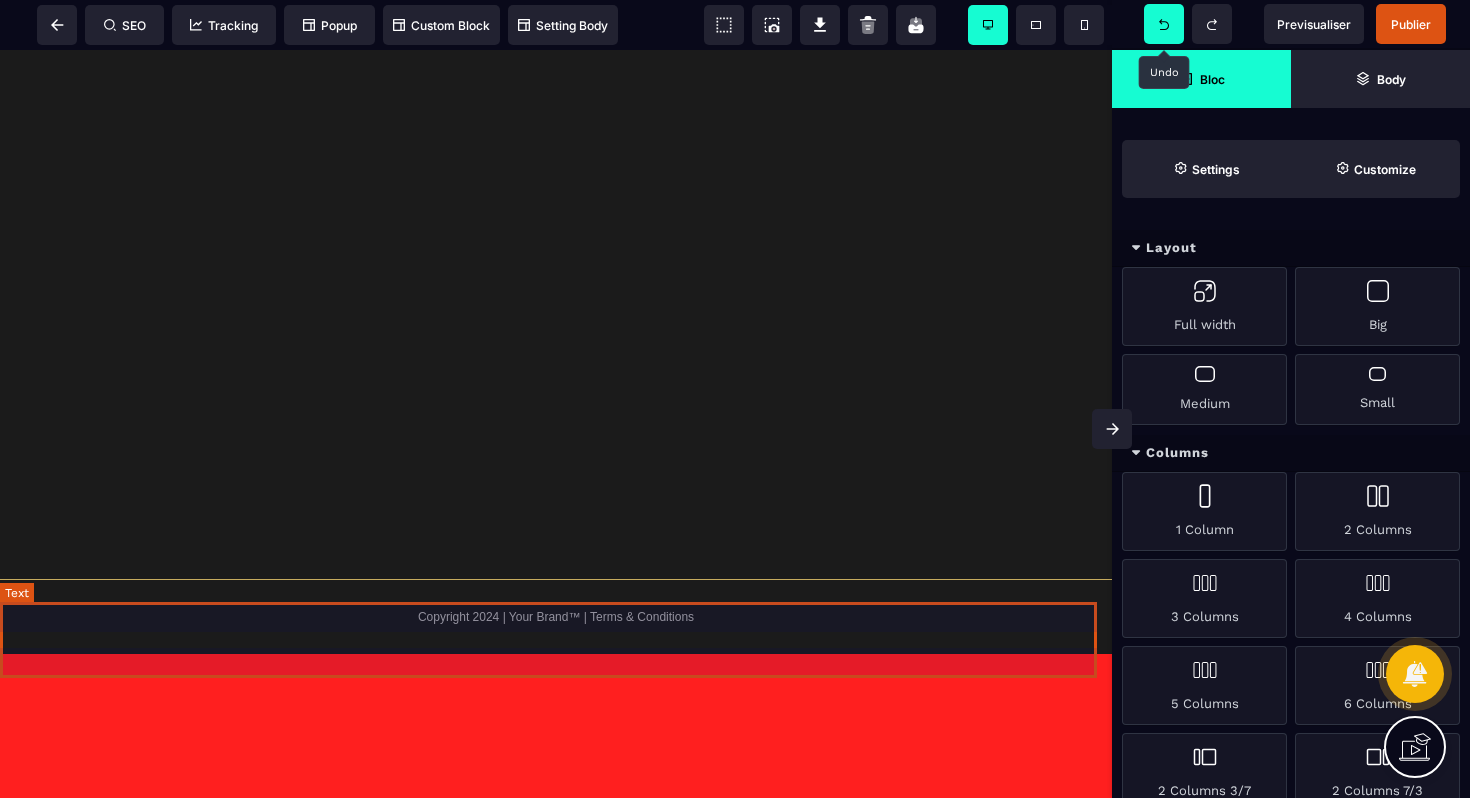 click on "Copyright 2024 | Your Brand™ | Terms & Conditions" at bounding box center [556, 616] 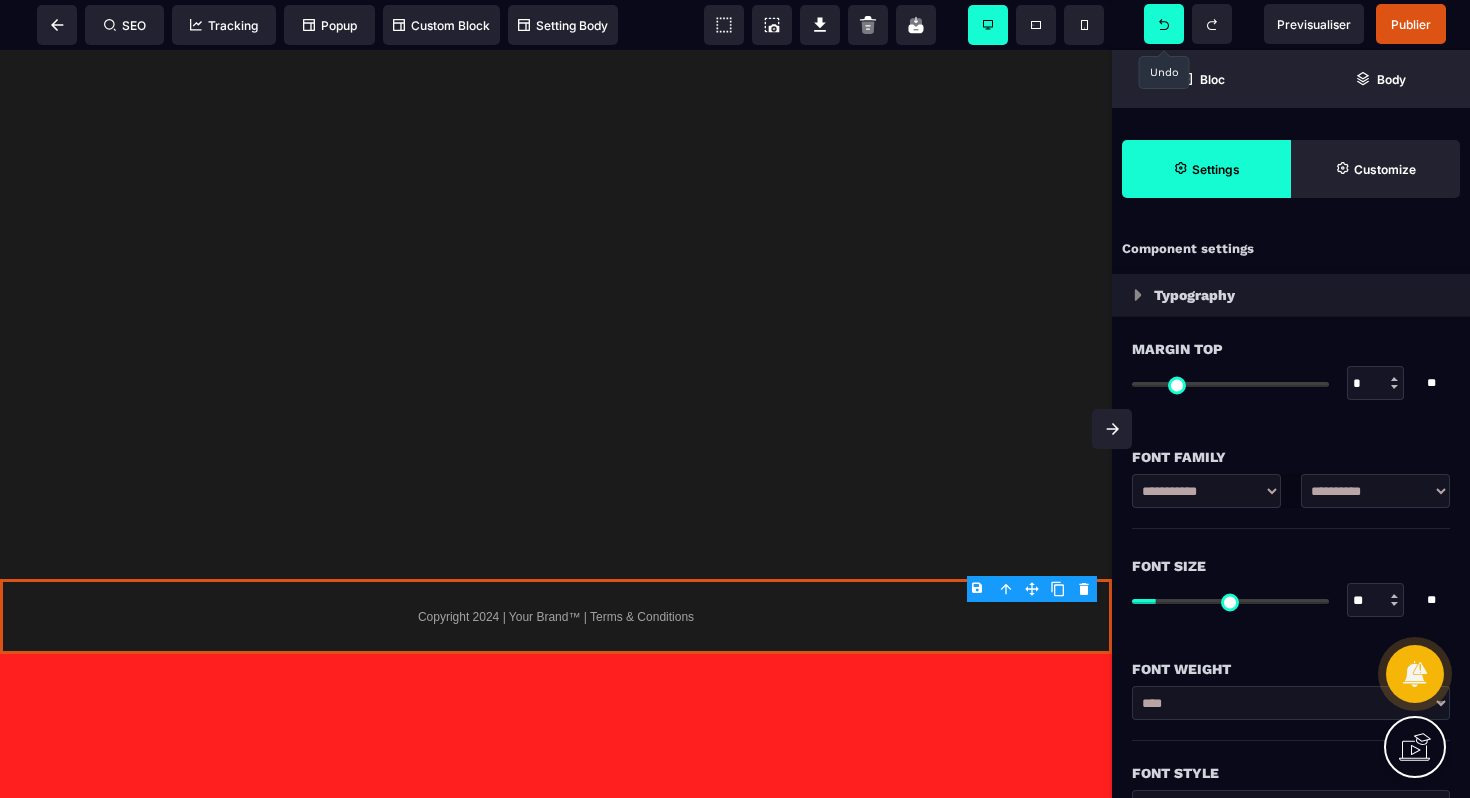 click on "**********" at bounding box center [556, -488] 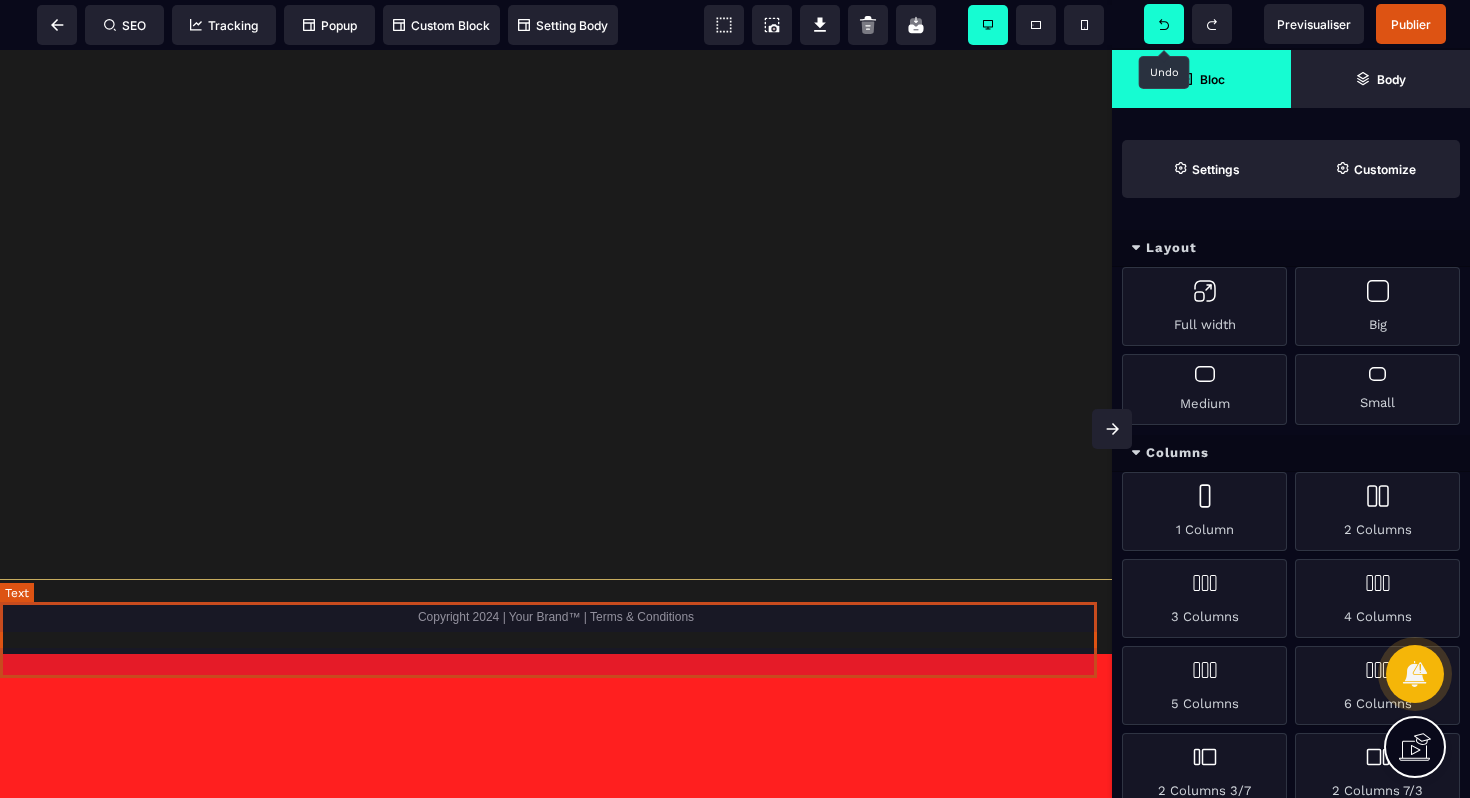 click on "Copyright 2024 | Your Brand™ | Terms & Conditions" at bounding box center [556, 616] 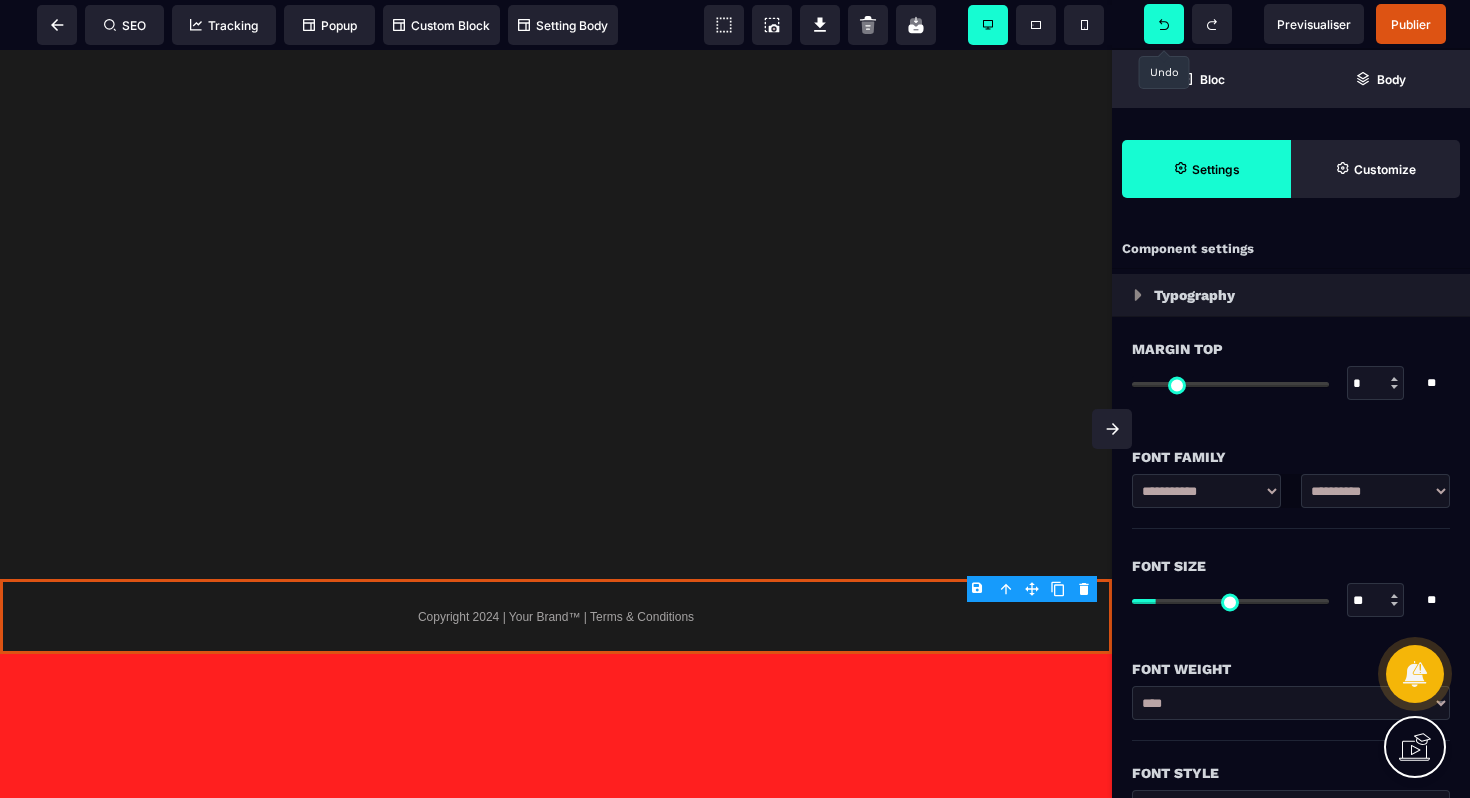 click on "B I U S
A *******
Text
SEO
Tracking
Popup" at bounding box center (735, 399) 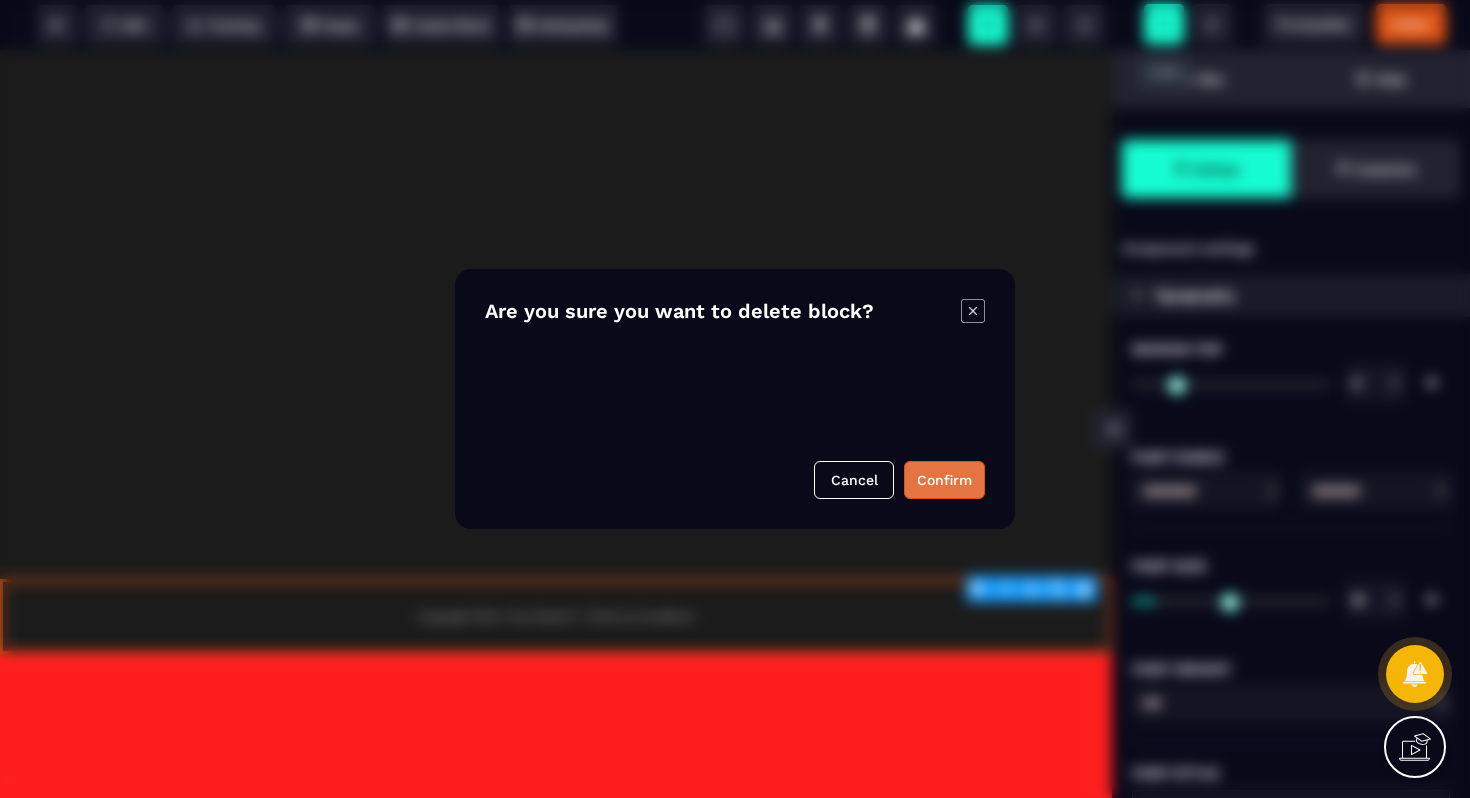 click on "Confirm" at bounding box center [944, 480] 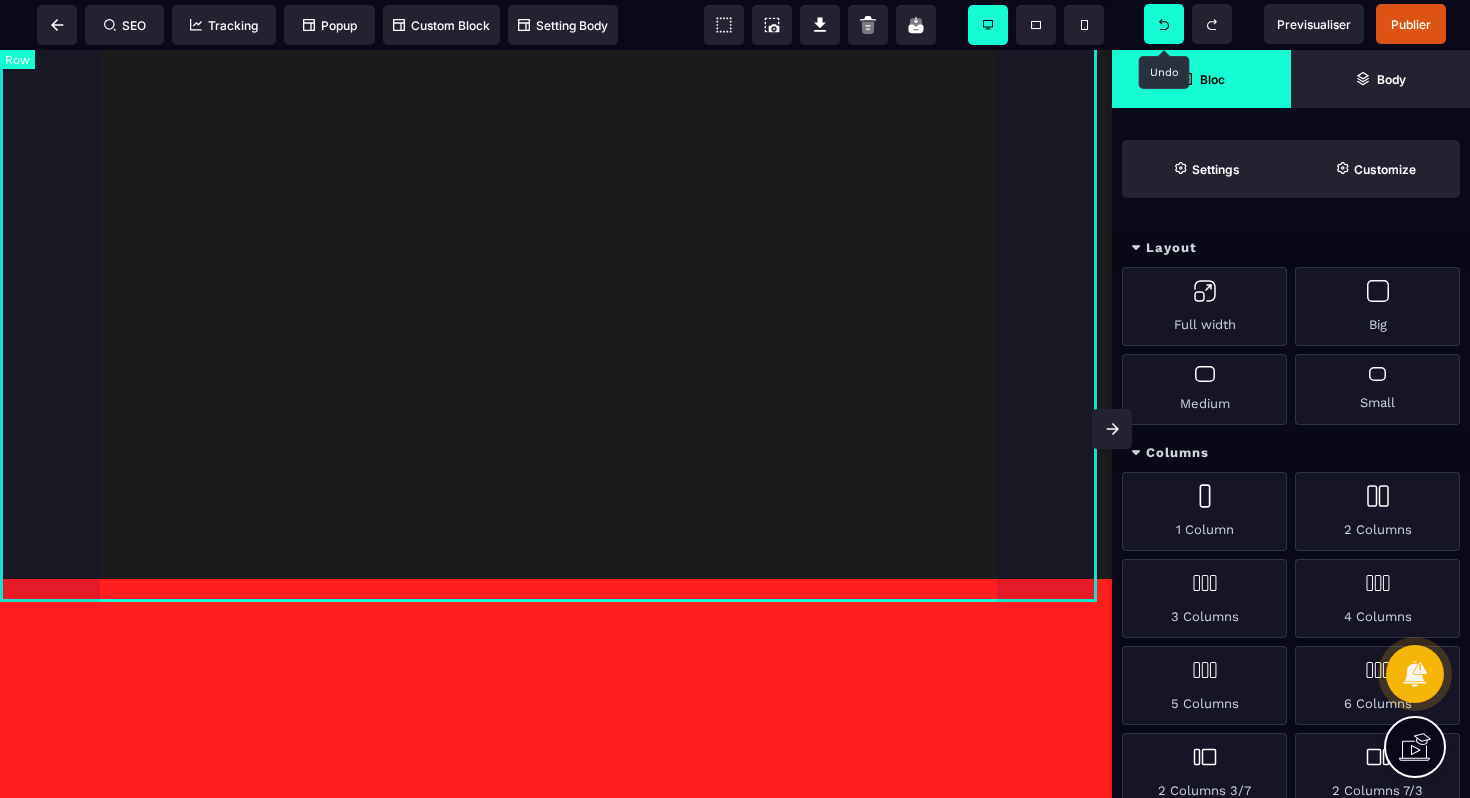 click at bounding box center [556, 205] 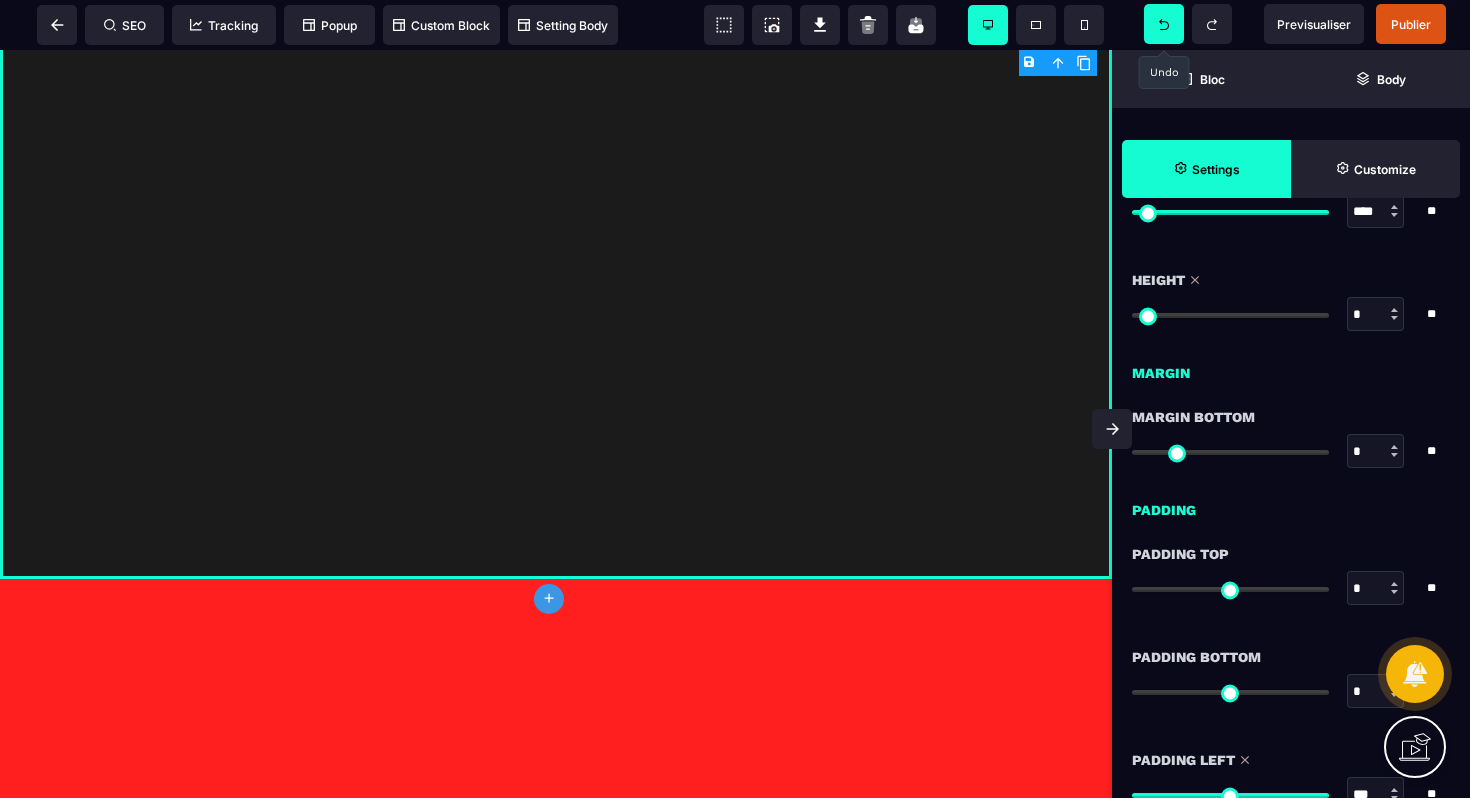 scroll, scrollTop: 1528, scrollLeft: 0, axis: vertical 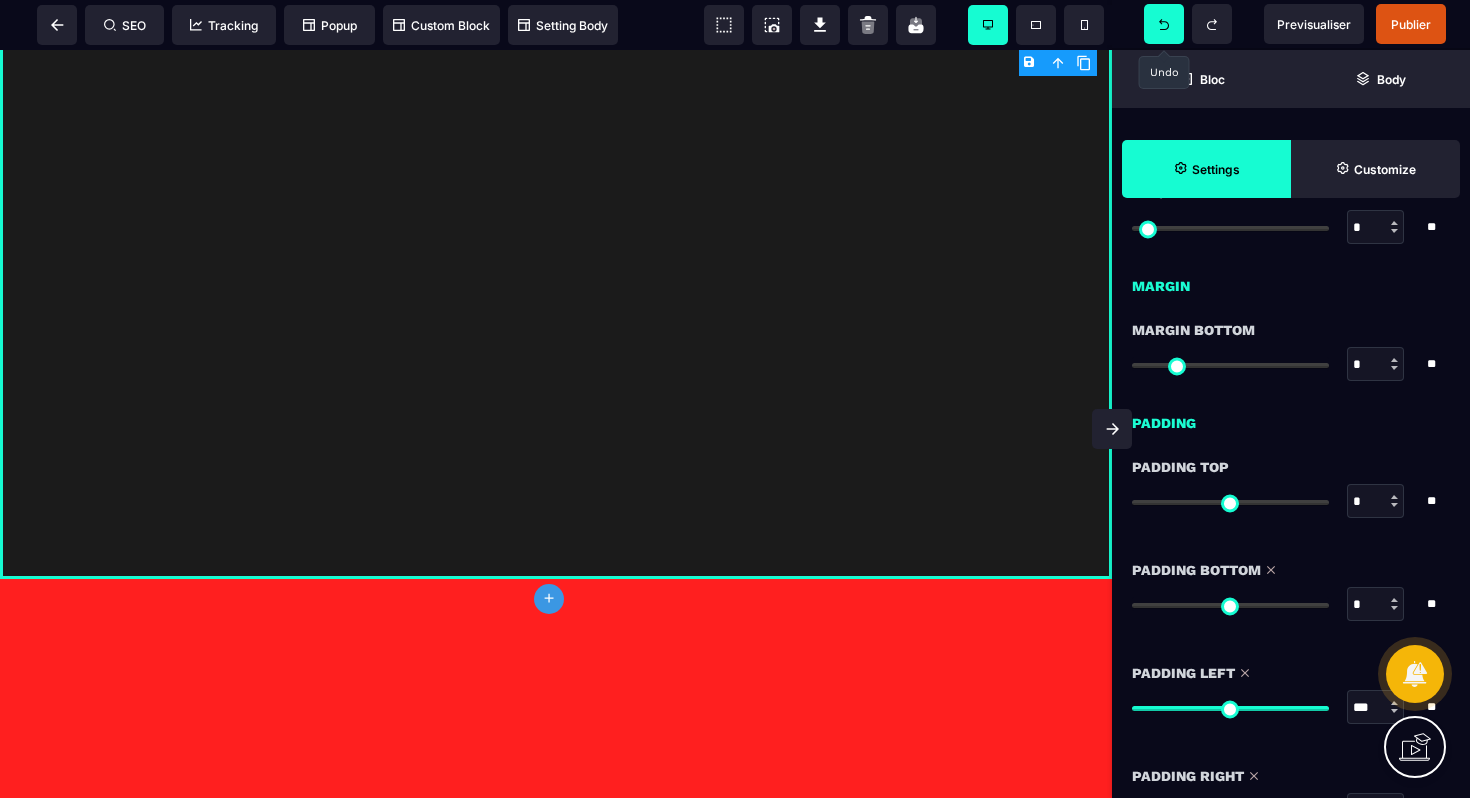 drag, startPoint x: 1141, startPoint y: 605, endPoint x: 1090, endPoint y: 601, distance: 51.156624 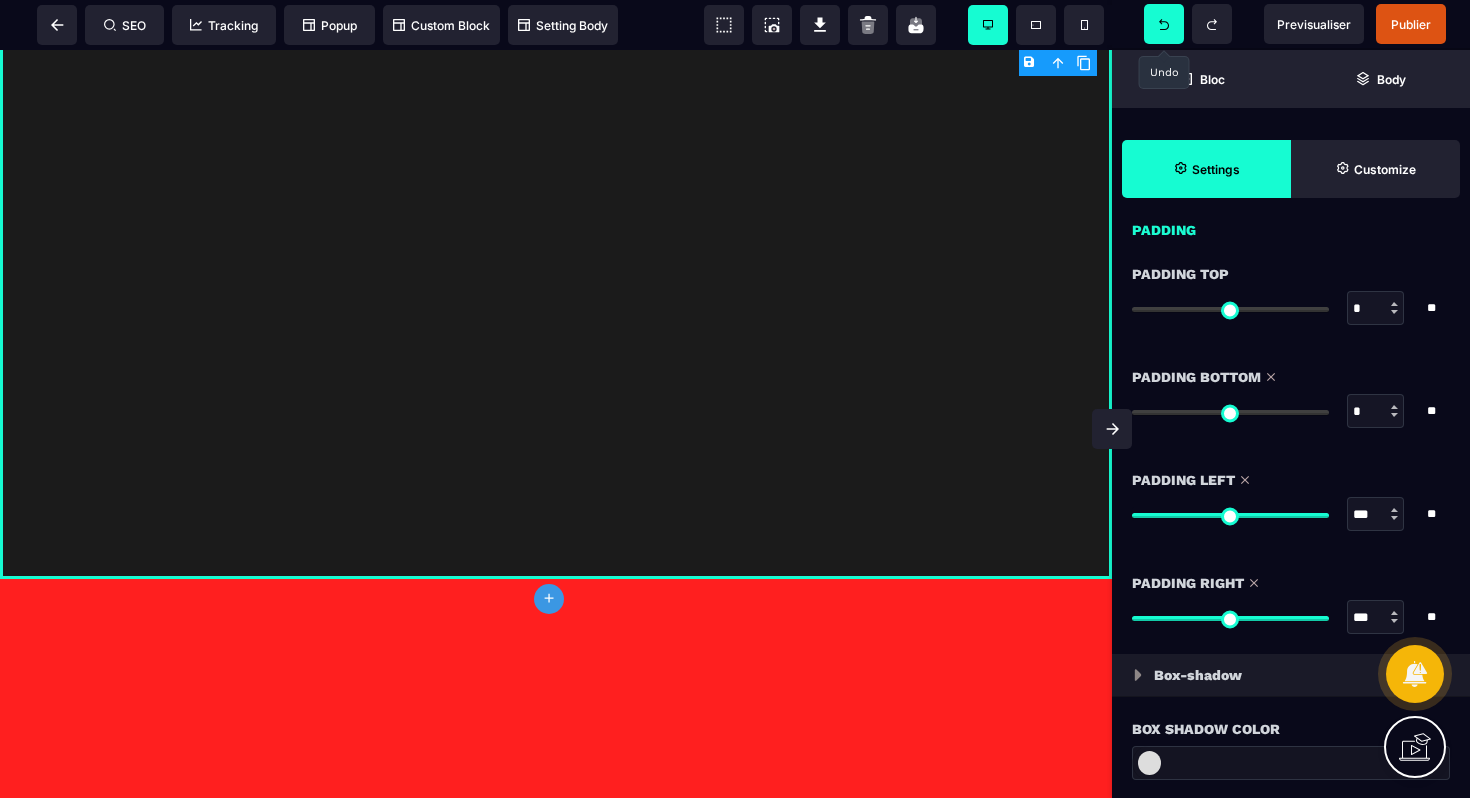 scroll, scrollTop: 1828, scrollLeft: 0, axis: vertical 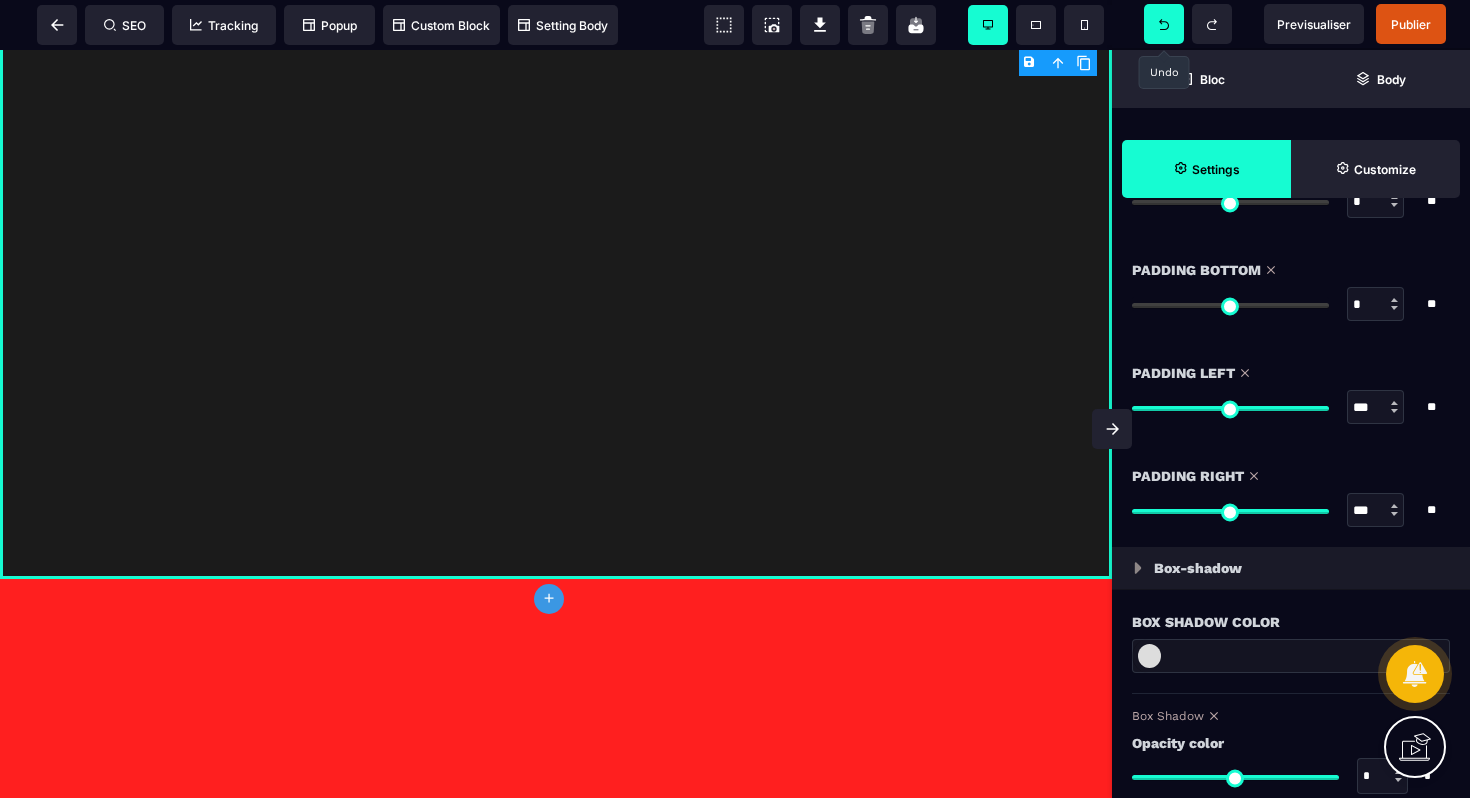 click at bounding box center [1138, 568] 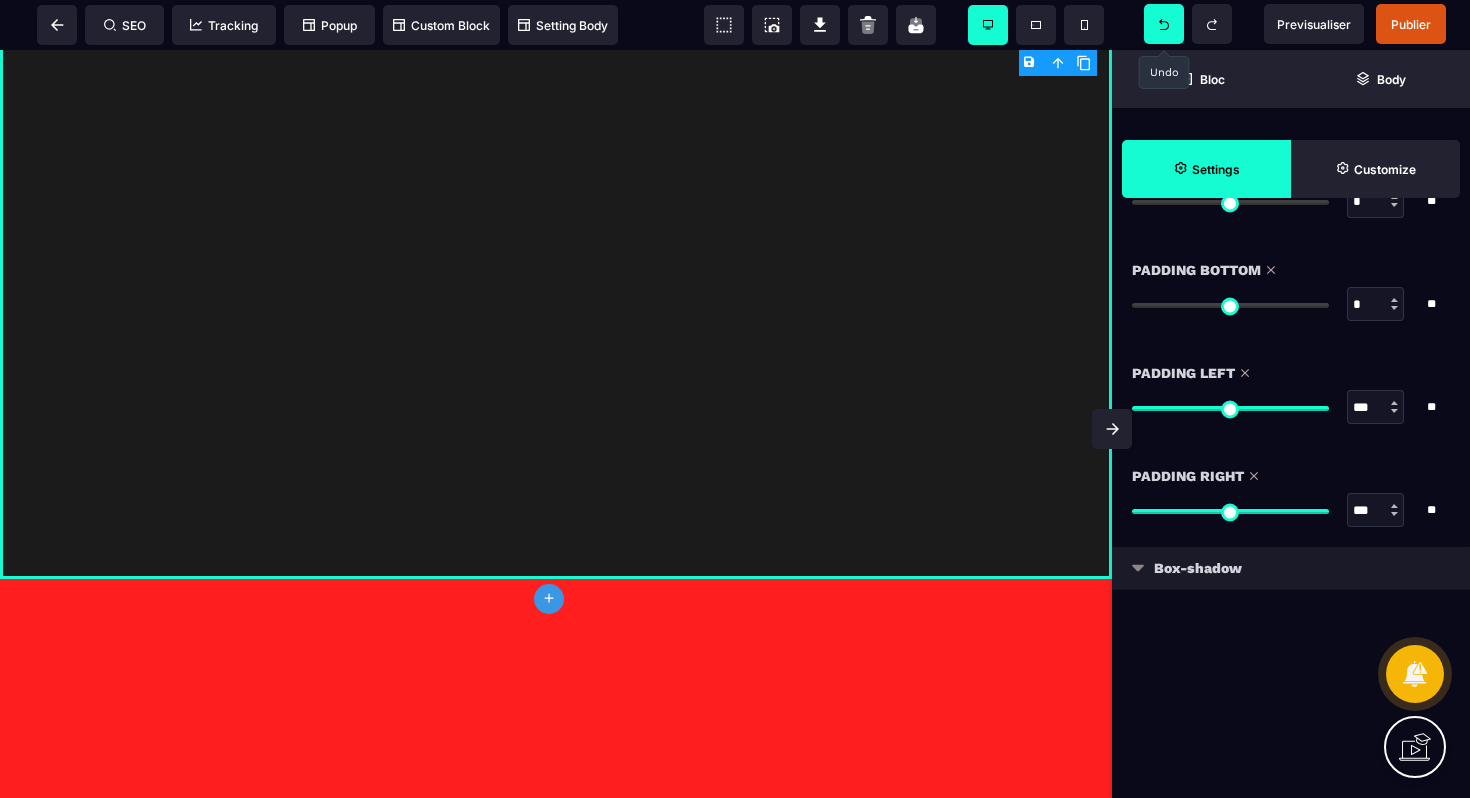 click at bounding box center (1138, 568) 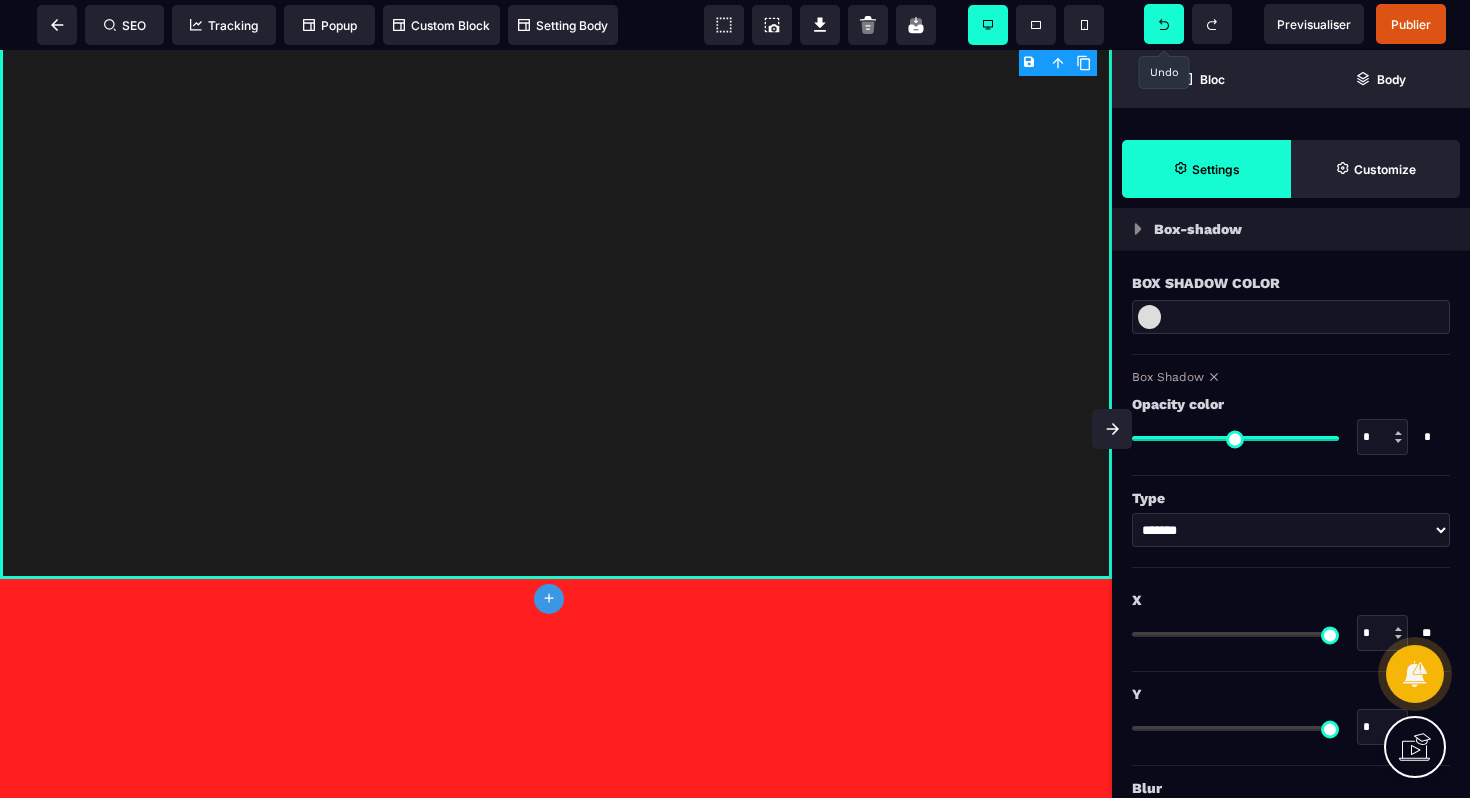 scroll, scrollTop: 2270, scrollLeft: 0, axis: vertical 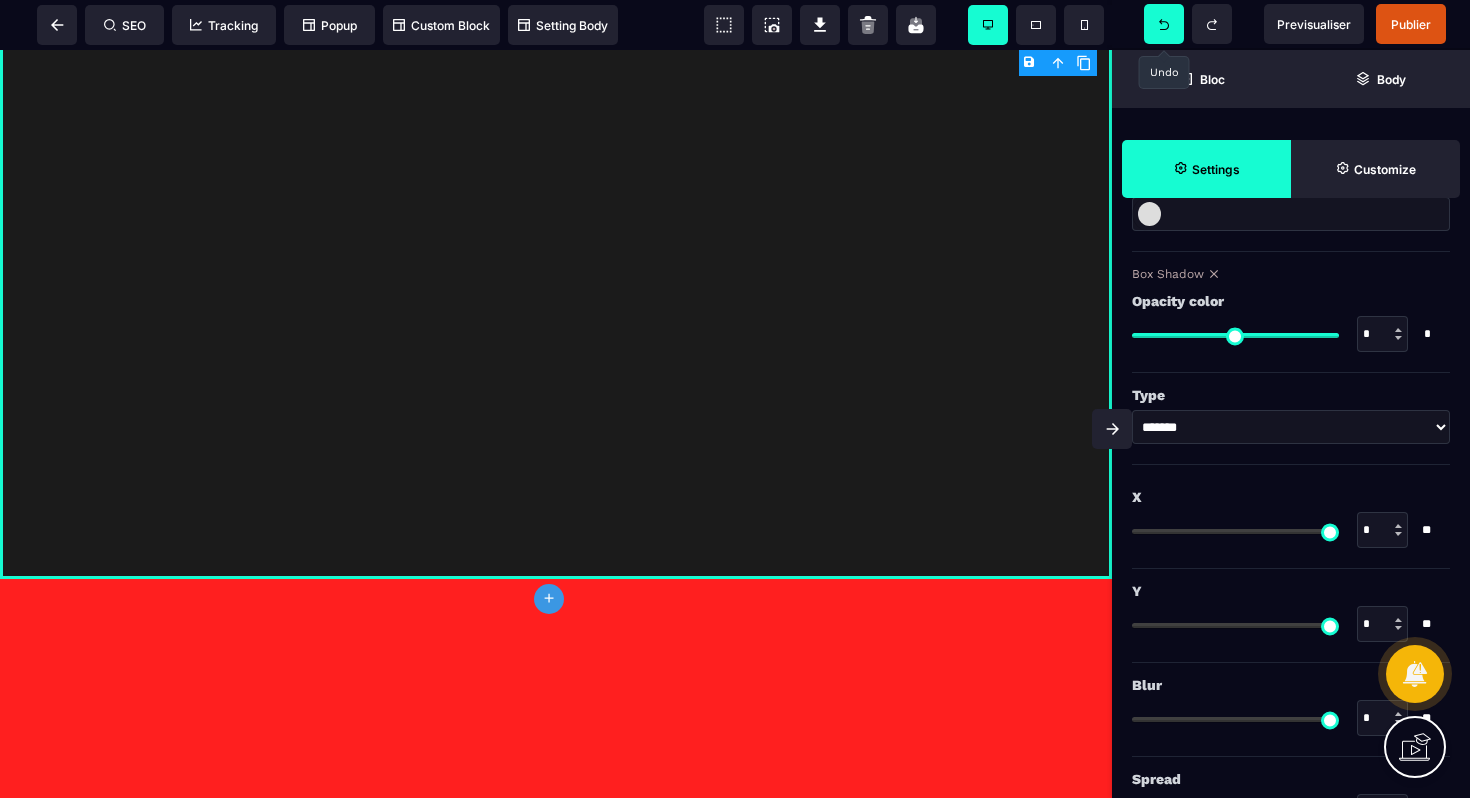 click on "******* * ******" at bounding box center (1291, 427) 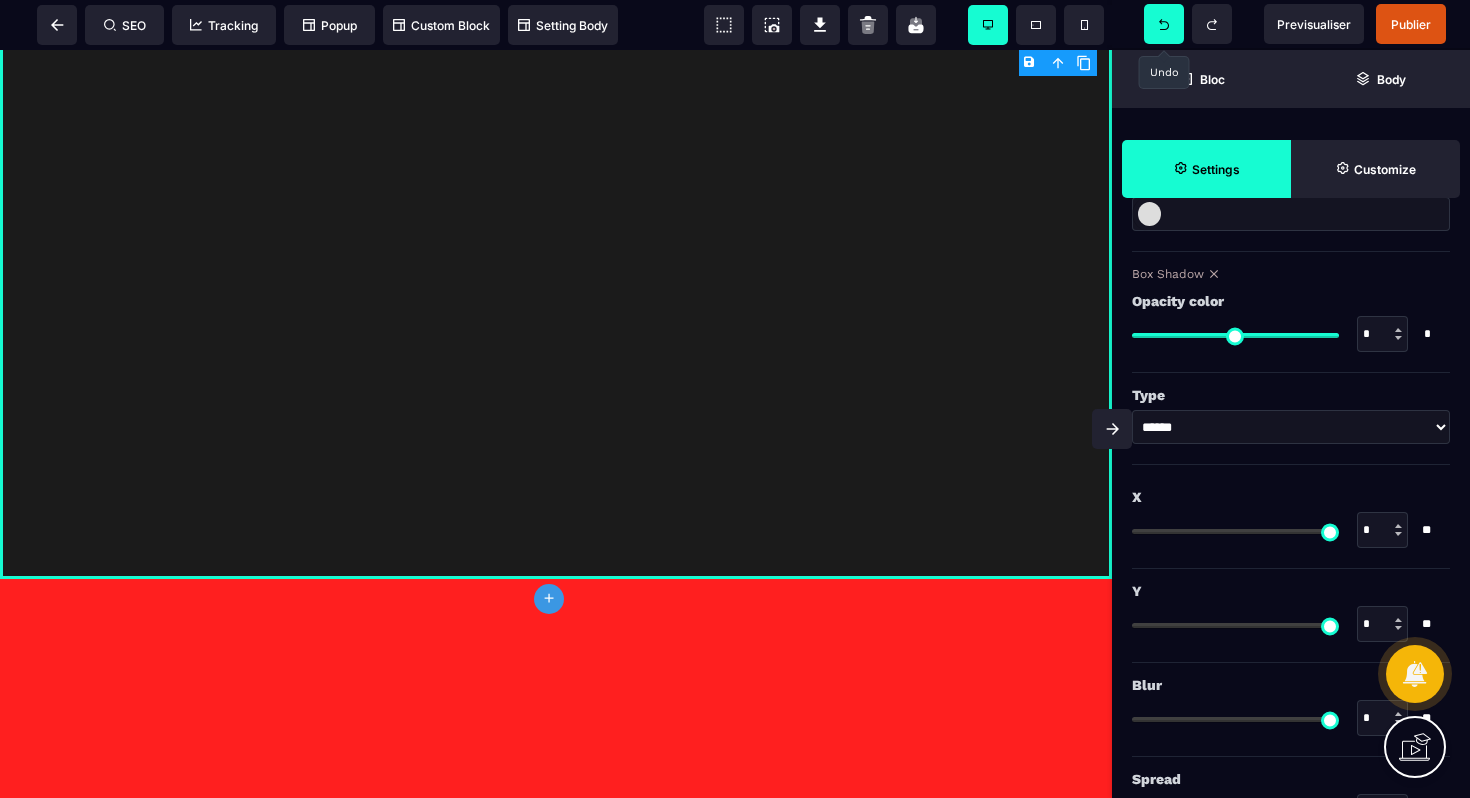 click on "******* * ******" at bounding box center (1291, 427) 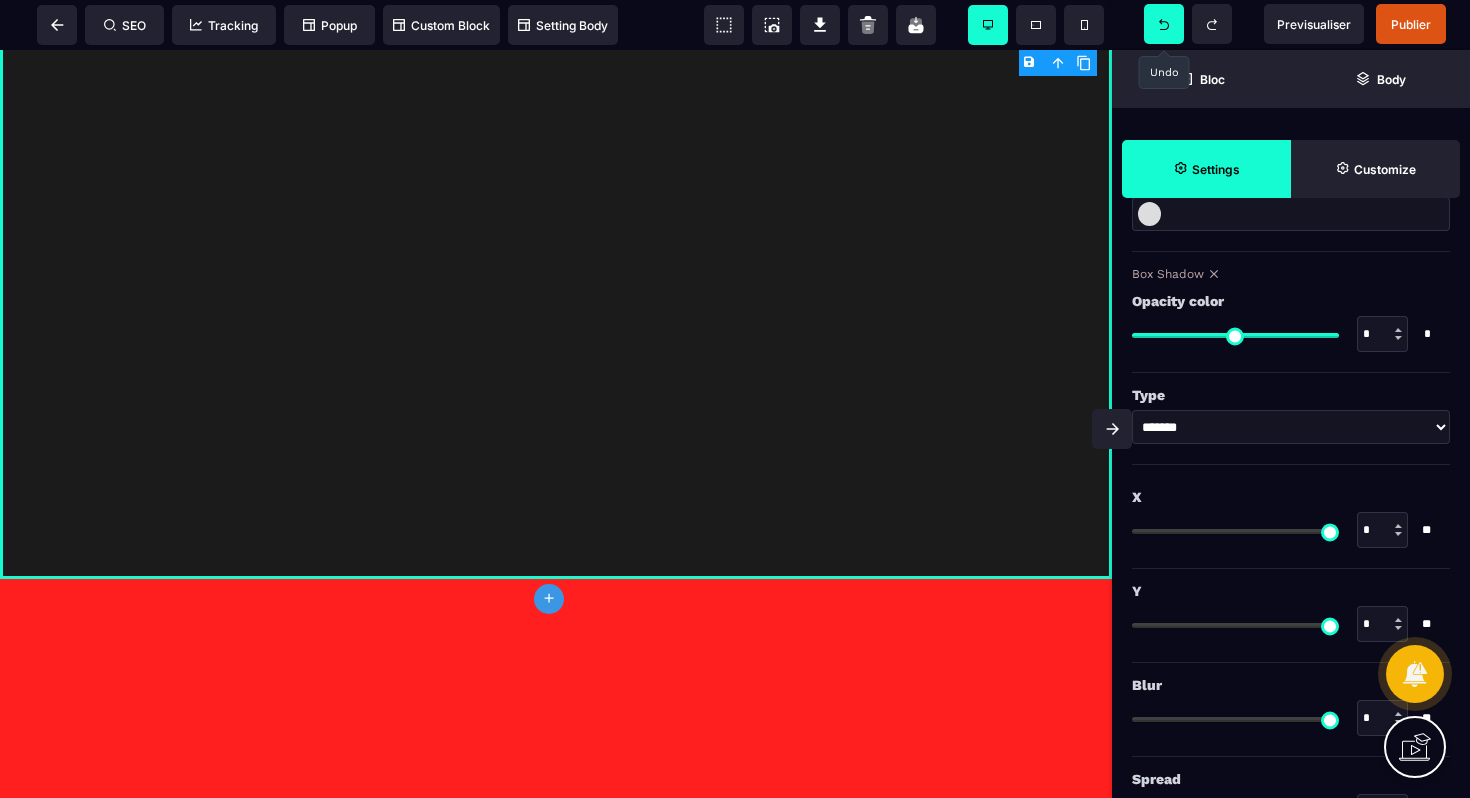 drag, startPoint x: 1145, startPoint y: 581, endPoint x: 1054, endPoint y: 571, distance: 91.5478 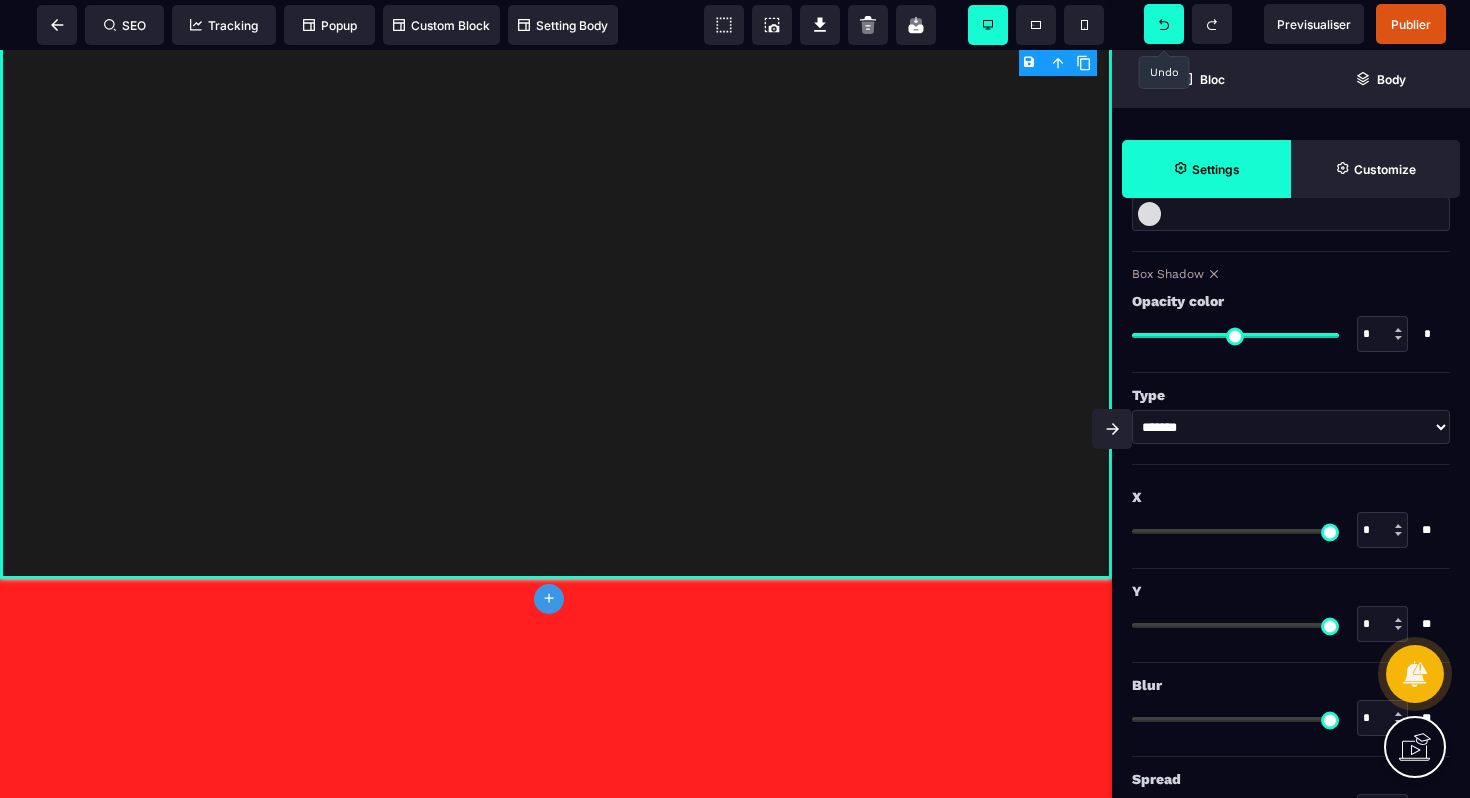 drag, startPoint x: 1141, startPoint y: 718, endPoint x: 1082, endPoint y: 658, distance: 84.14868 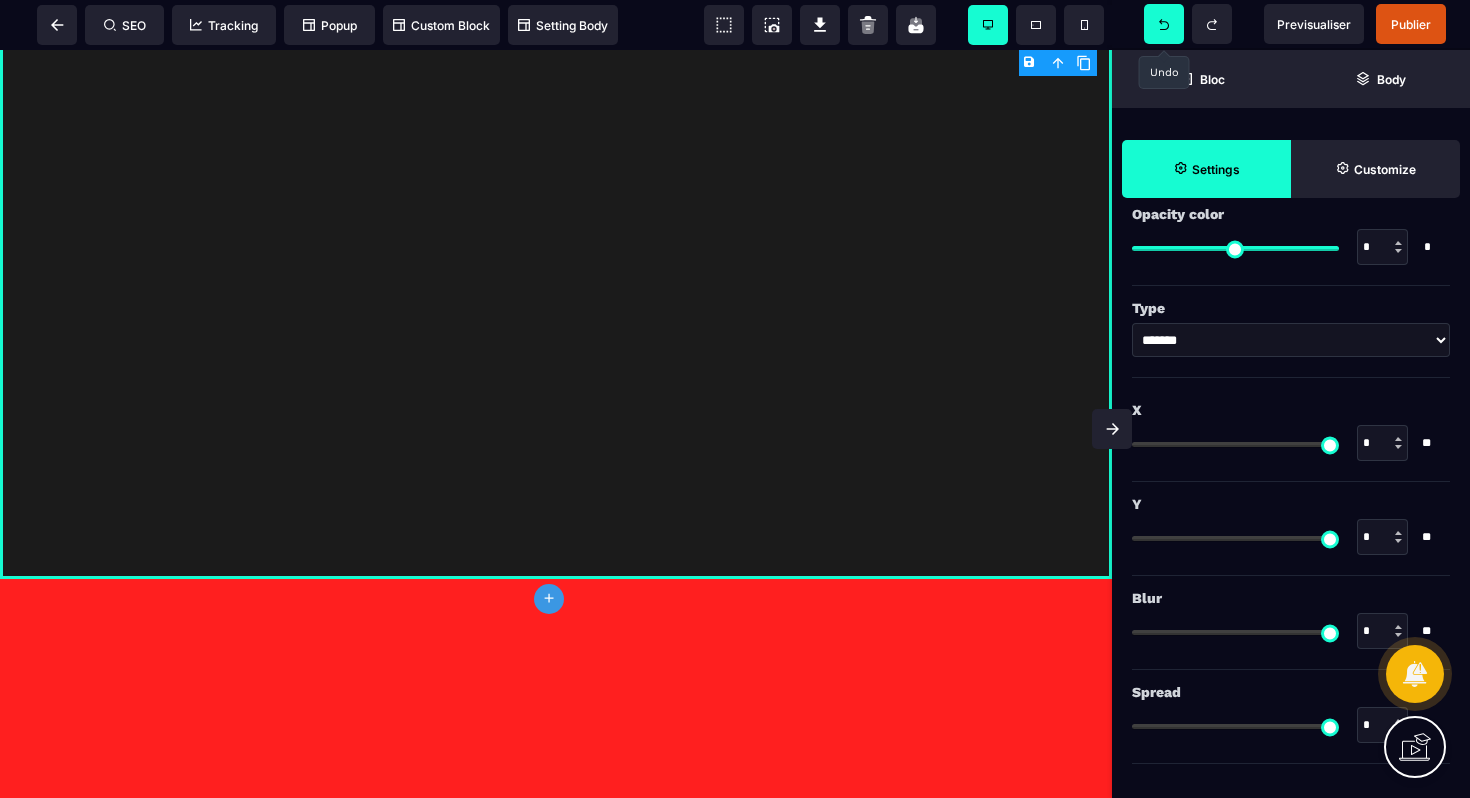 scroll, scrollTop: 2358, scrollLeft: 0, axis: vertical 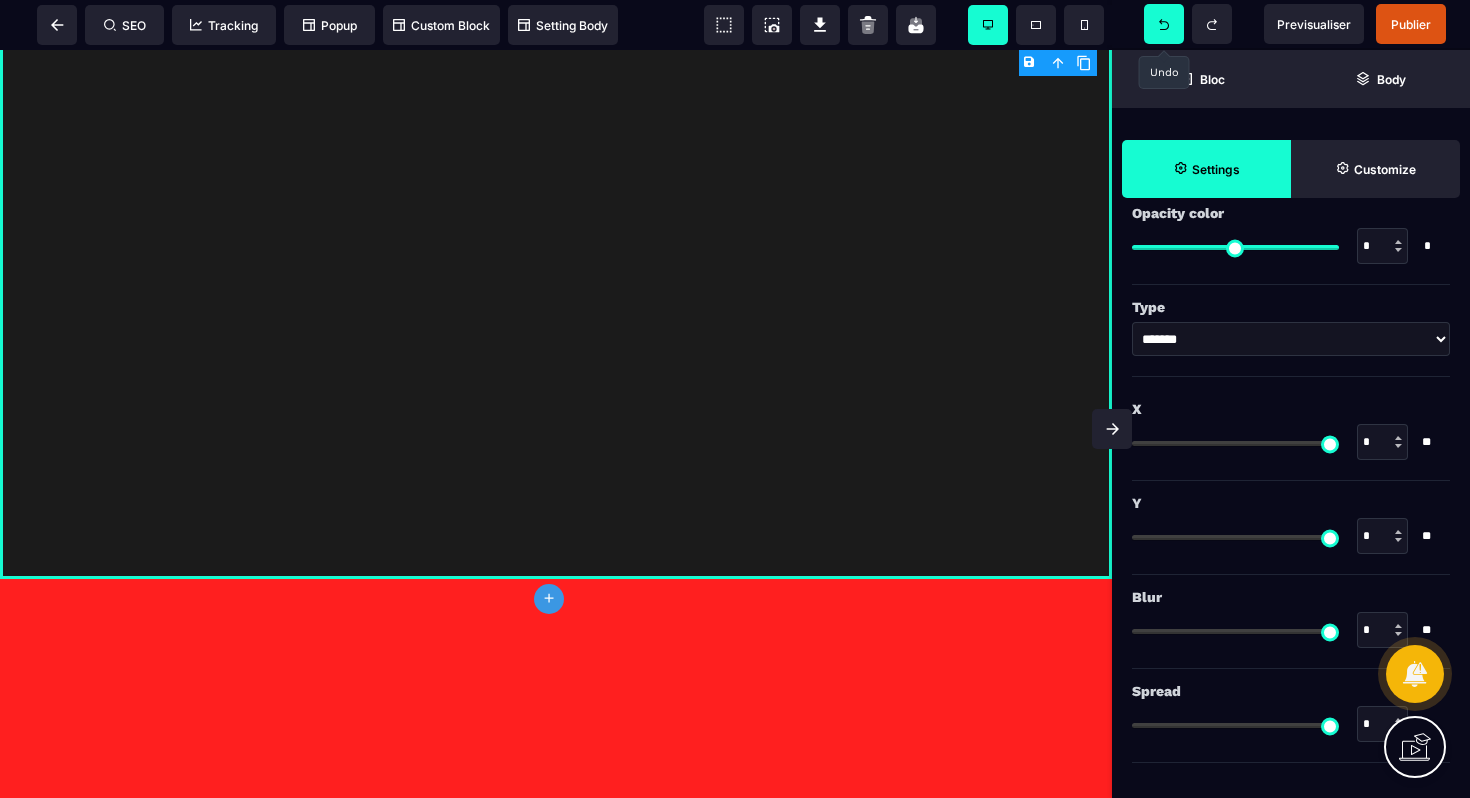 drag, startPoint x: 1148, startPoint y: 723, endPoint x: 930, endPoint y: 682, distance: 221.822 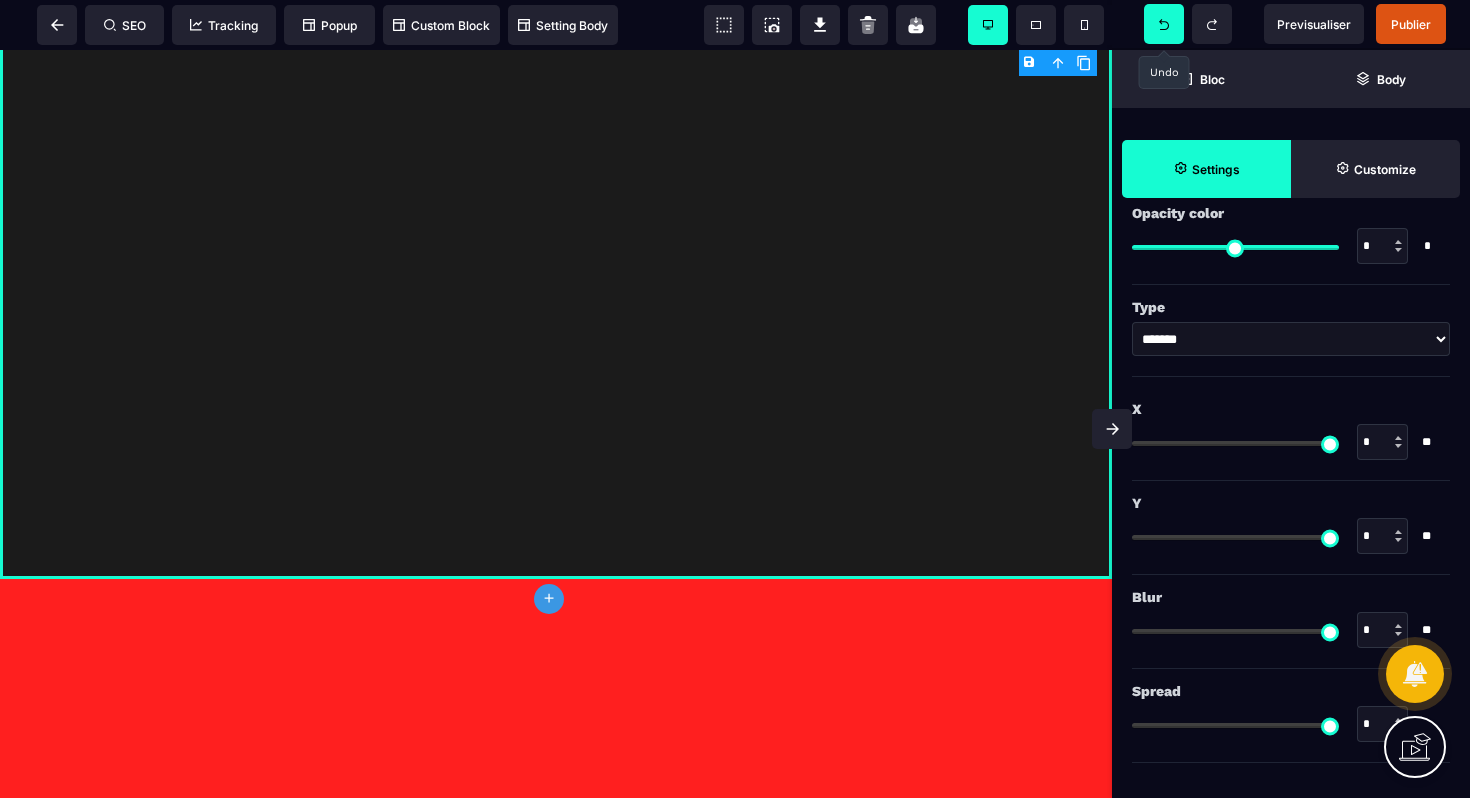 click on "**********" at bounding box center [556, -526] 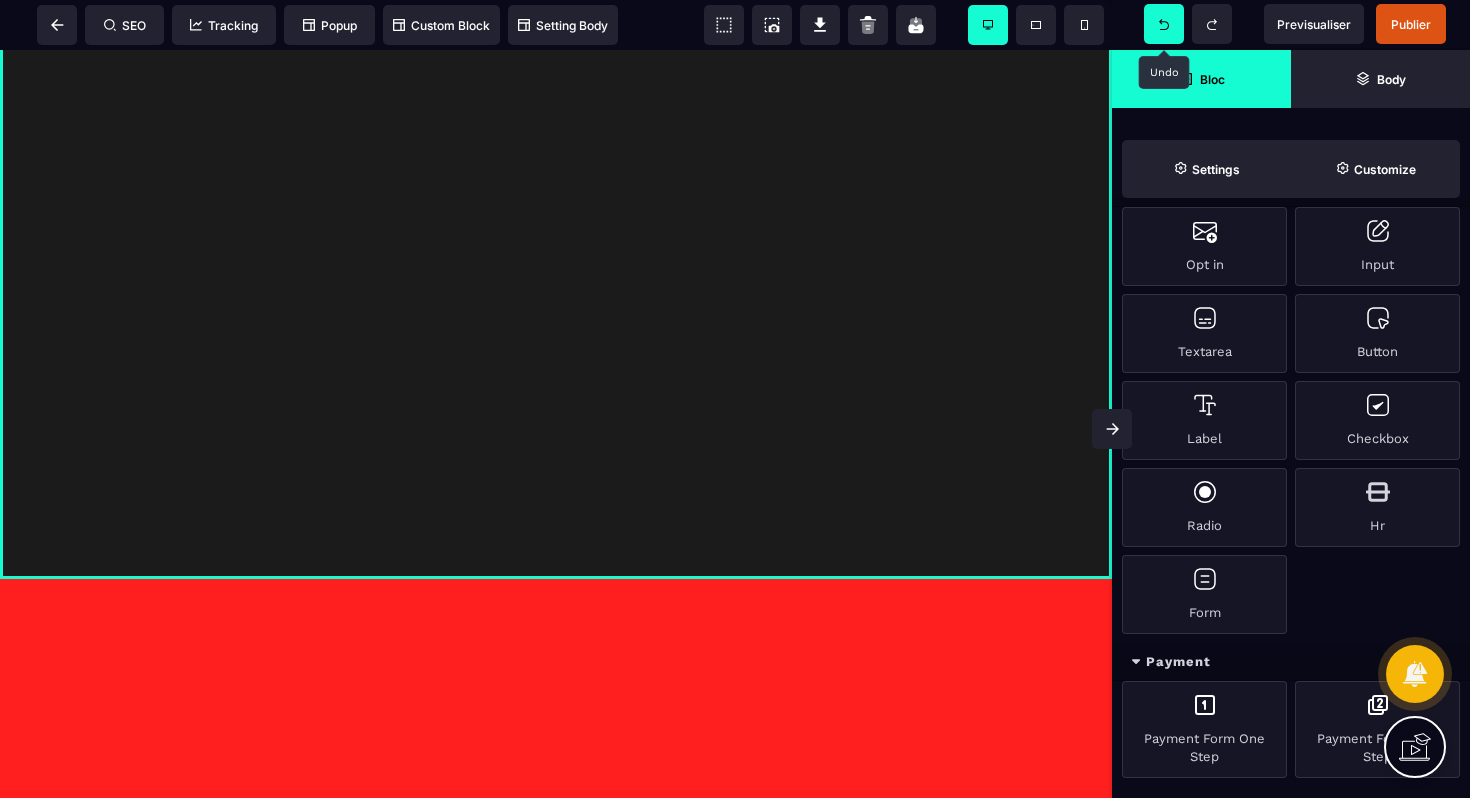 scroll, scrollTop: 1596, scrollLeft: 0, axis: vertical 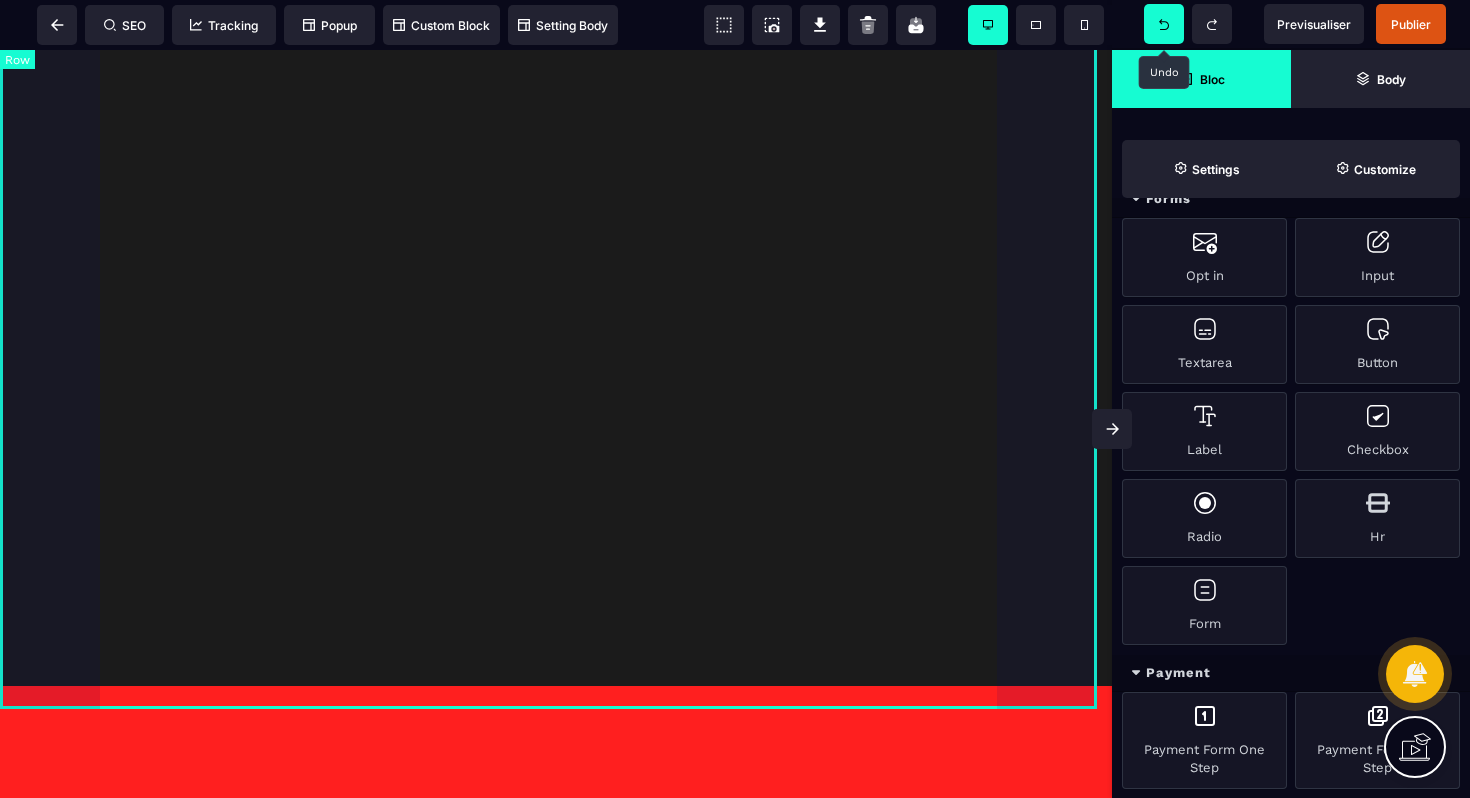 click at bounding box center [556, 312] 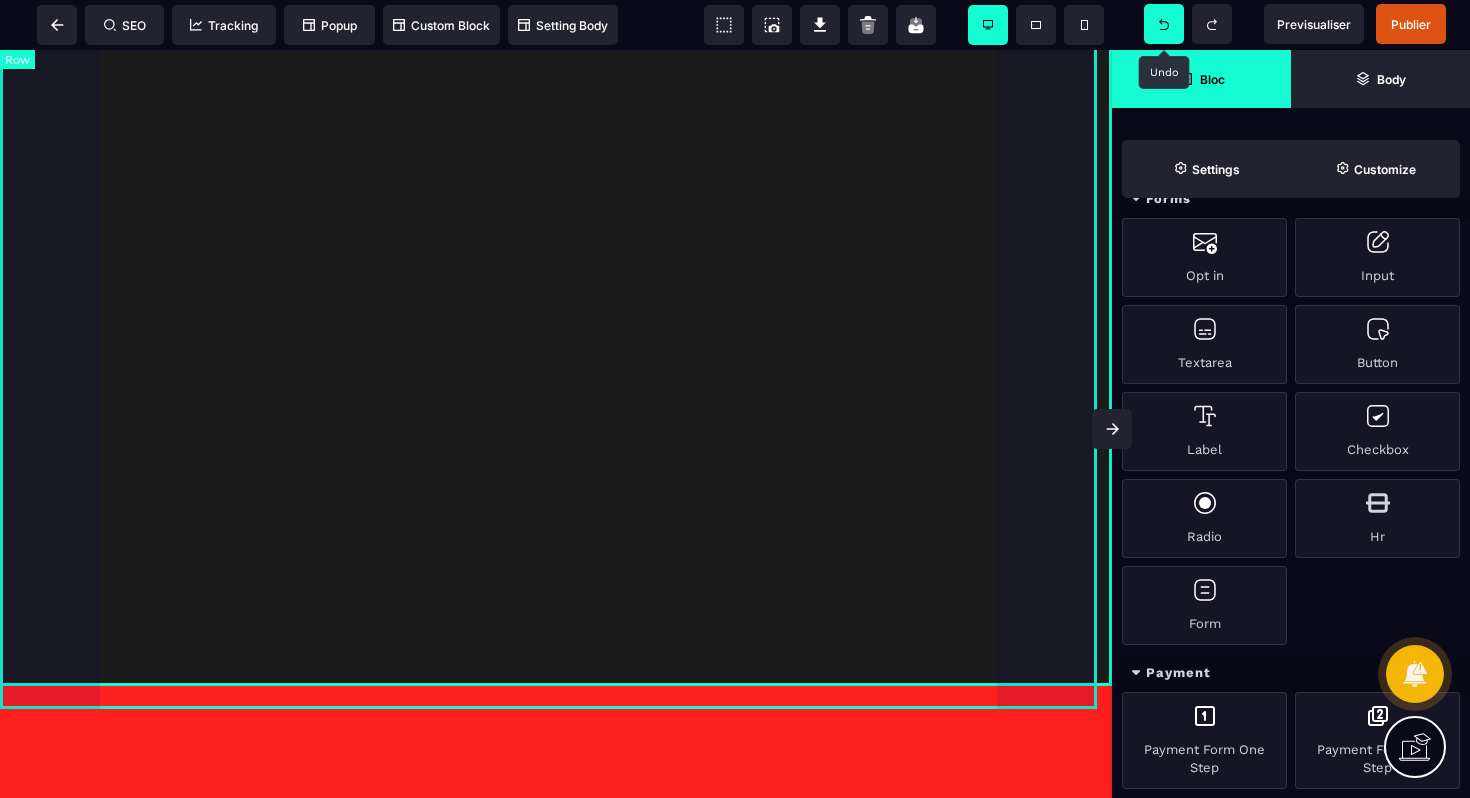 scroll, scrollTop: 0, scrollLeft: 0, axis: both 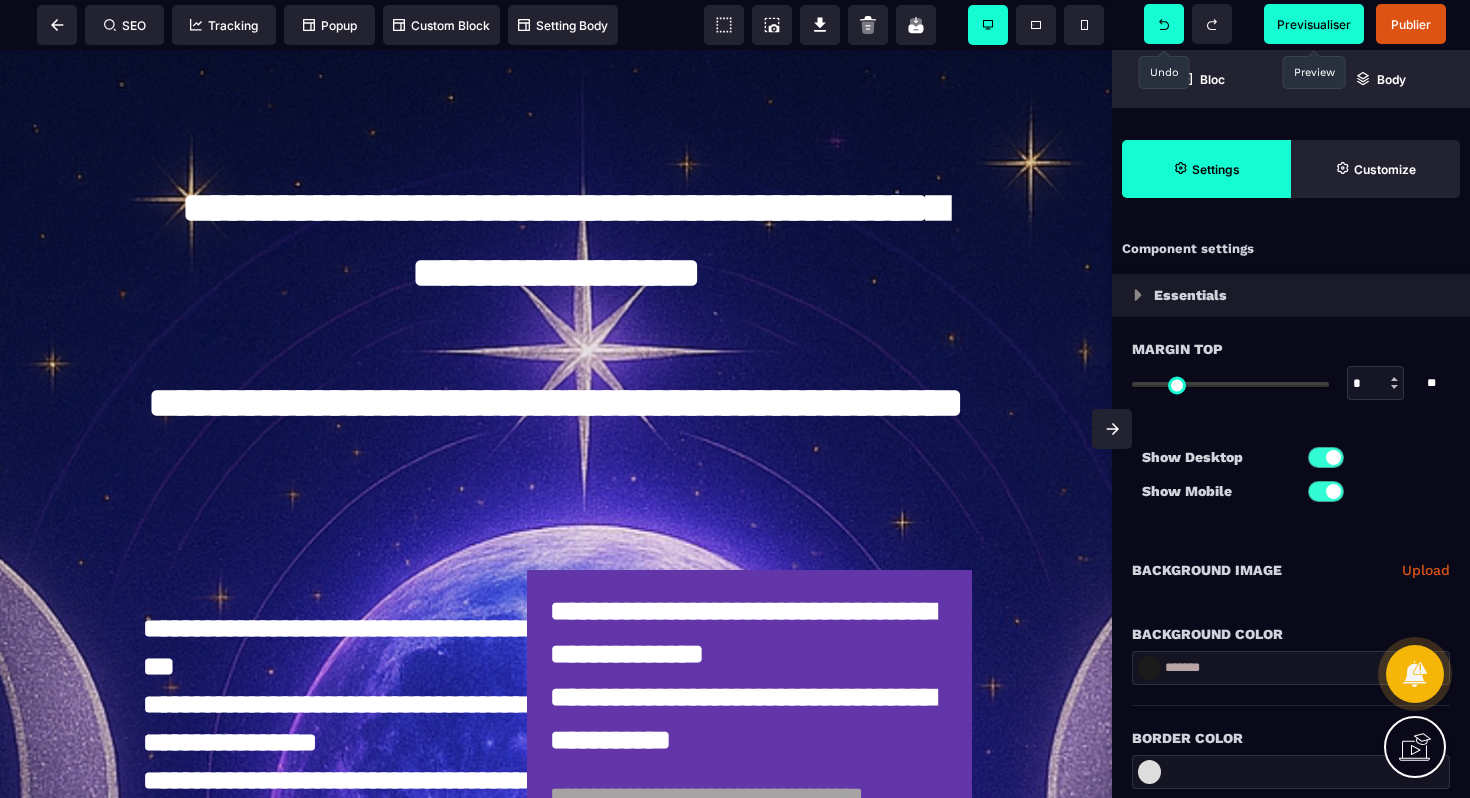 click on "Previsualiser" at bounding box center (1314, 24) 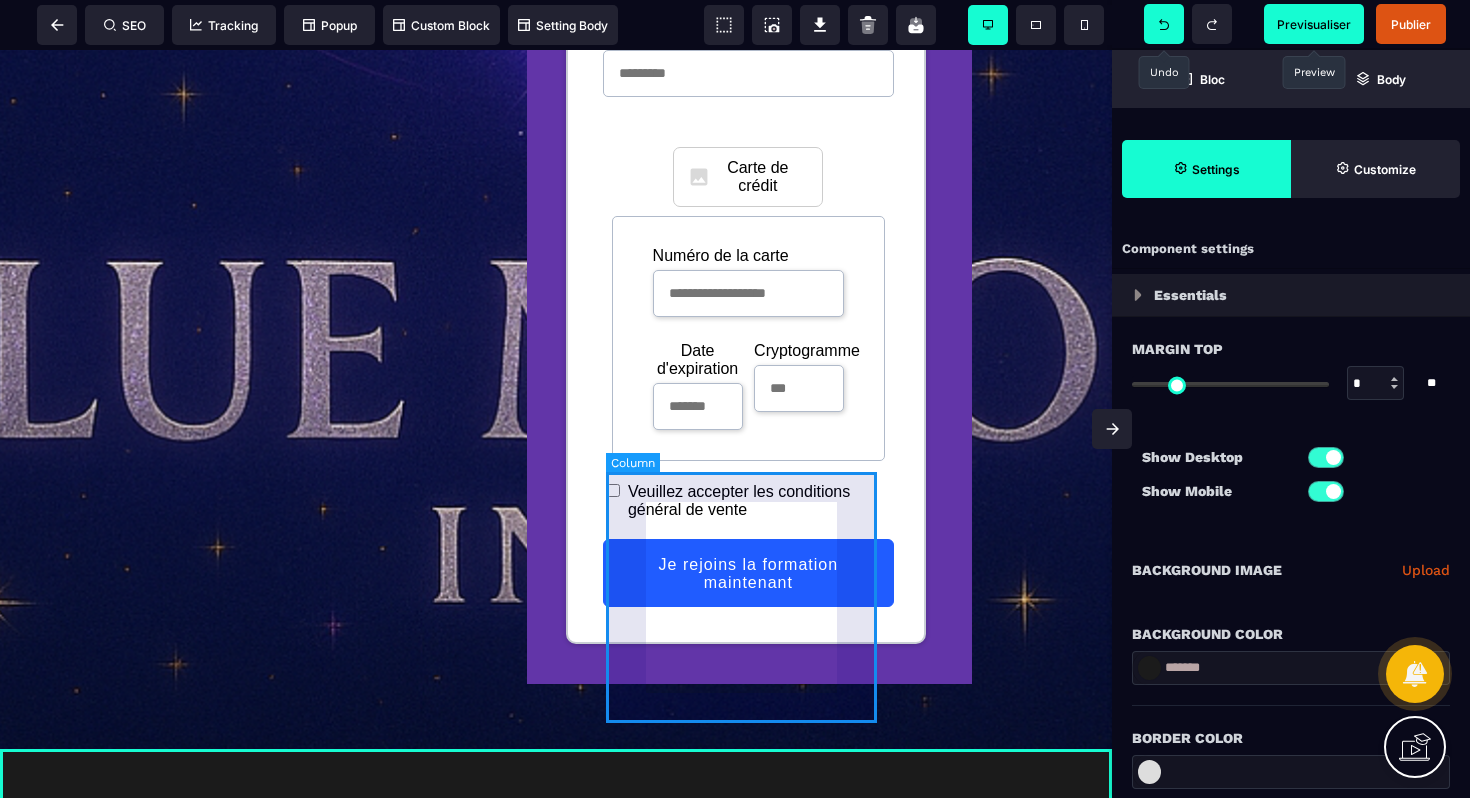 scroll, scrollTop: 1423, scrollLeft: 0, axis: vertical 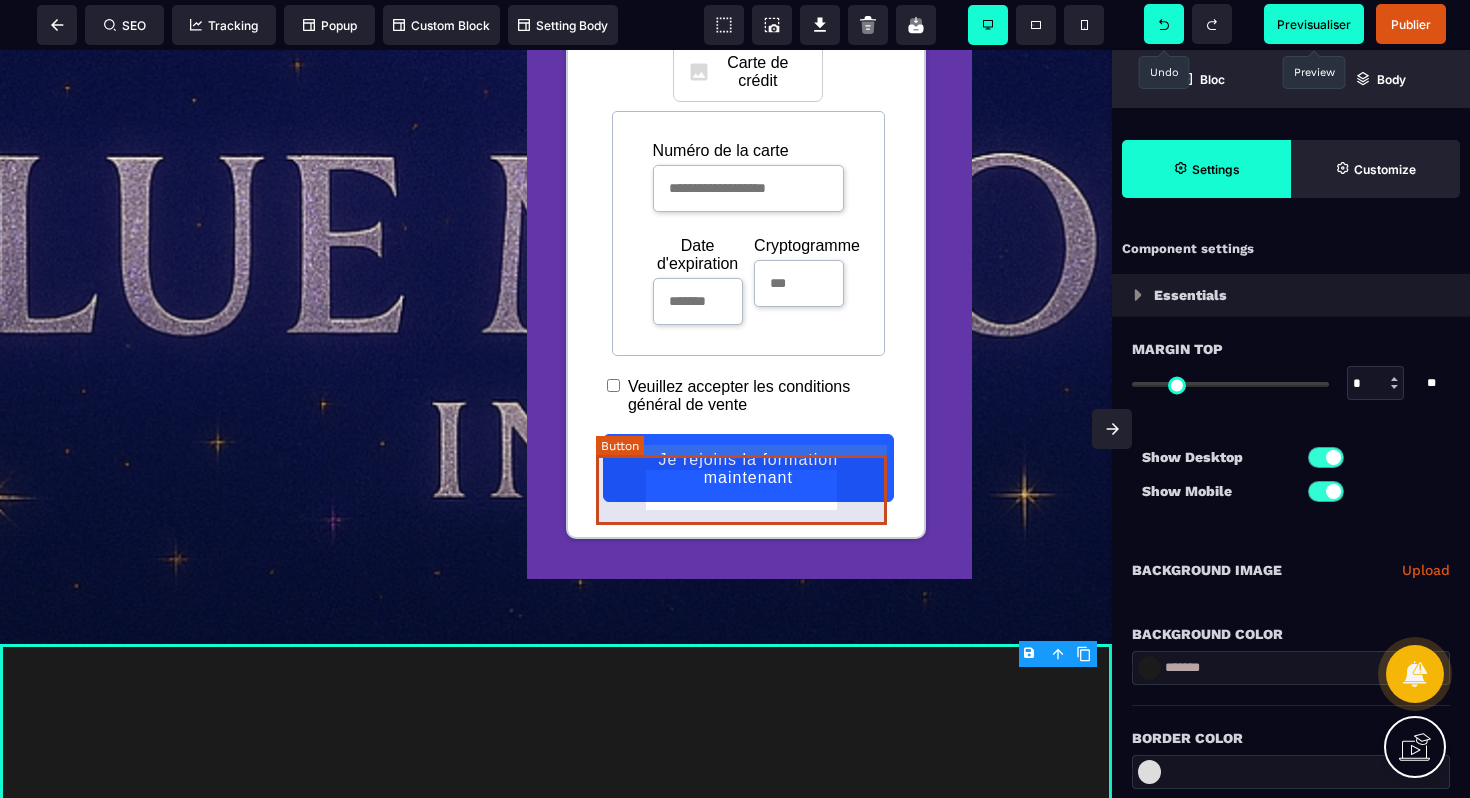click on "Je rejoins la formation maintenant" at bounding box center (748, 469) 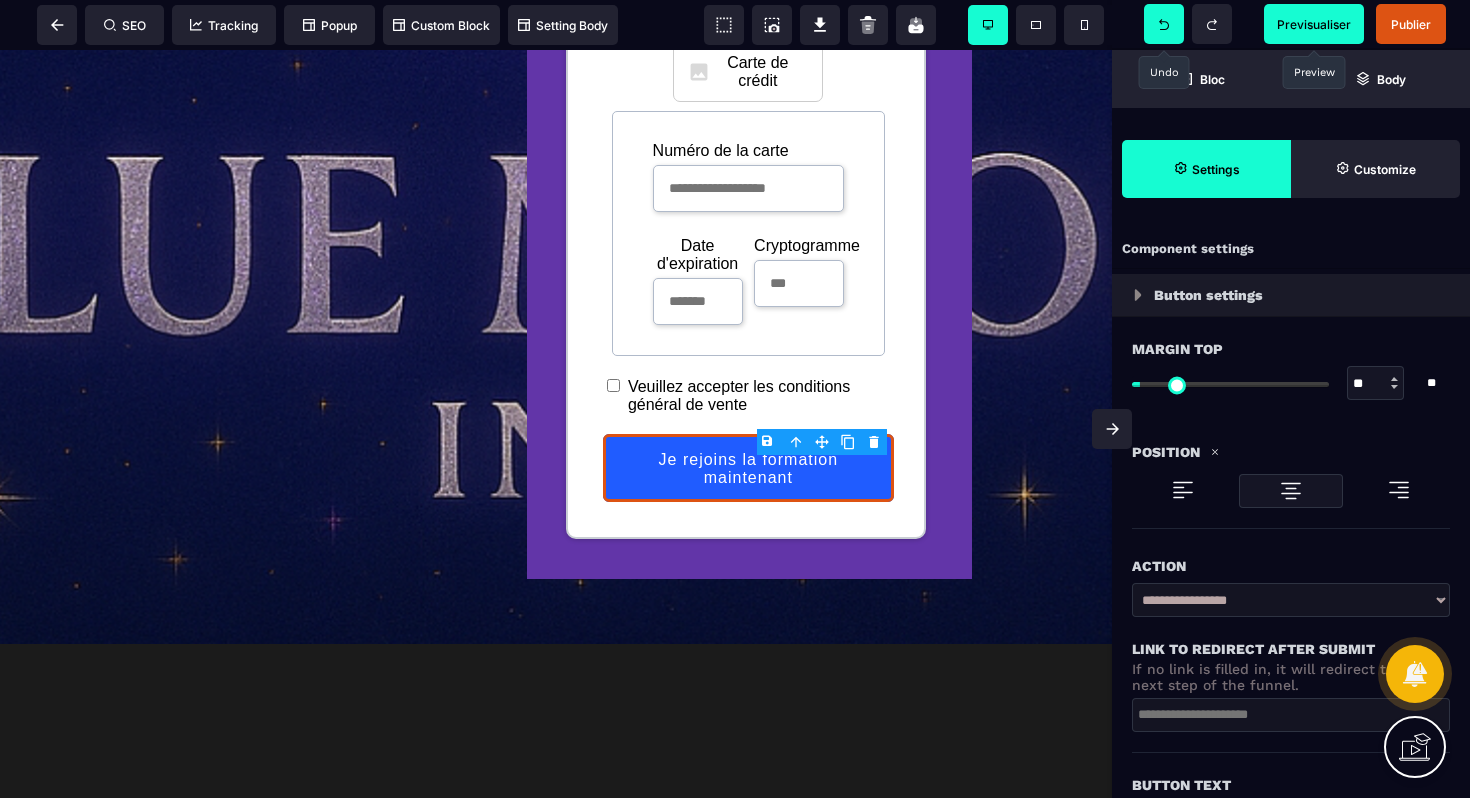 click on "**********" at bounding box center (1291, 600) 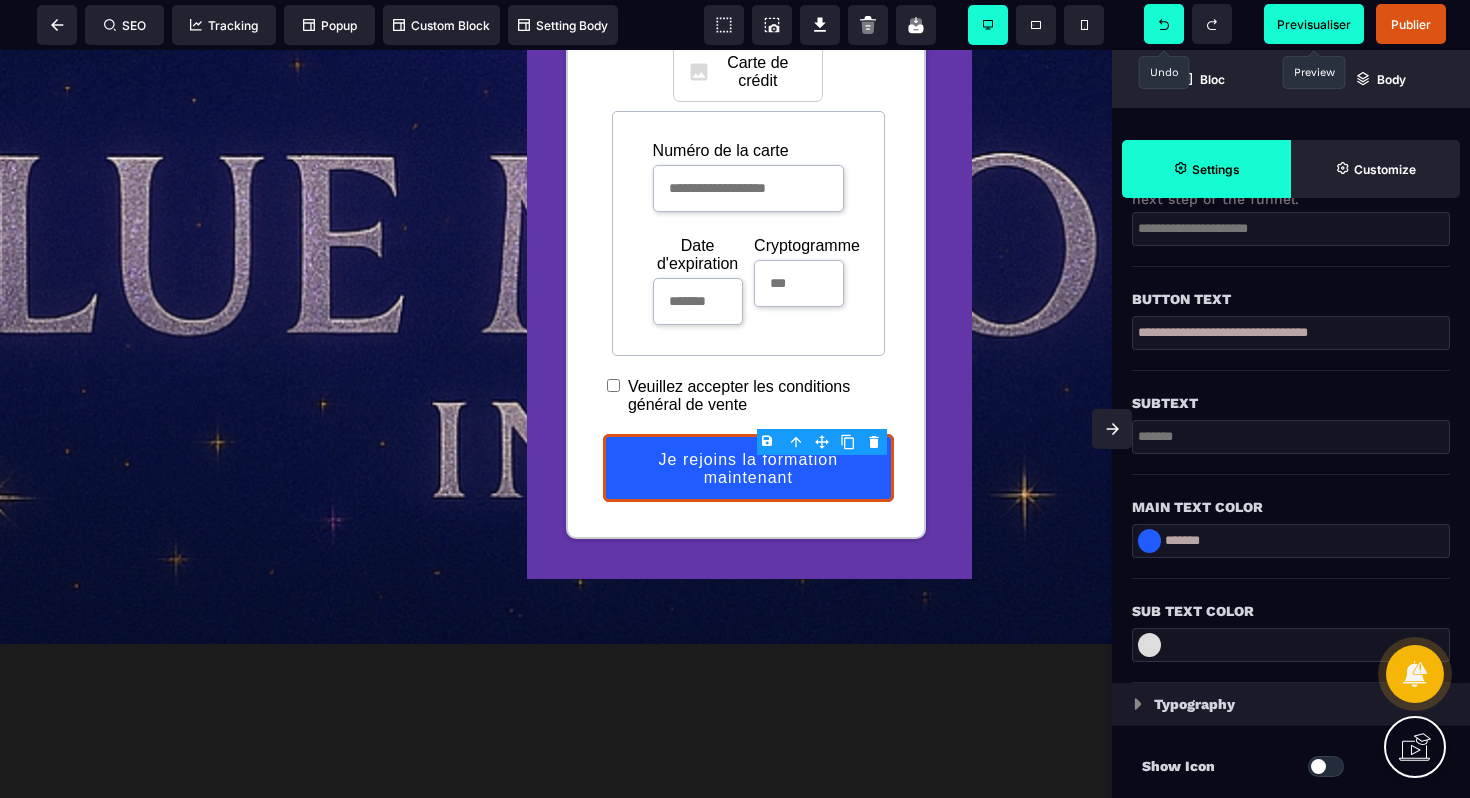 scroll, scrollTop: 573, scrollLeft: 0, axis: vertical 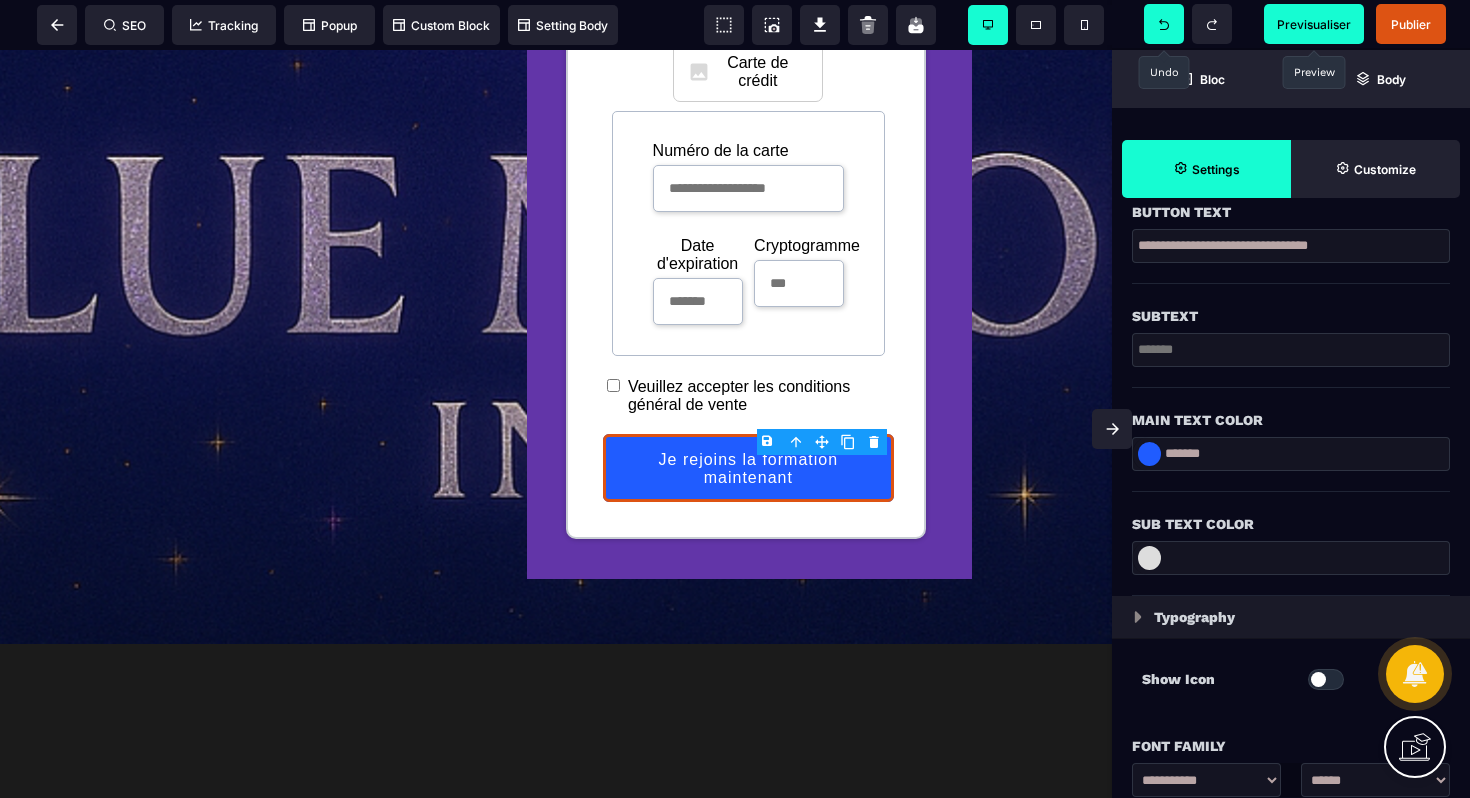 click at bounding box center (1149, 454) 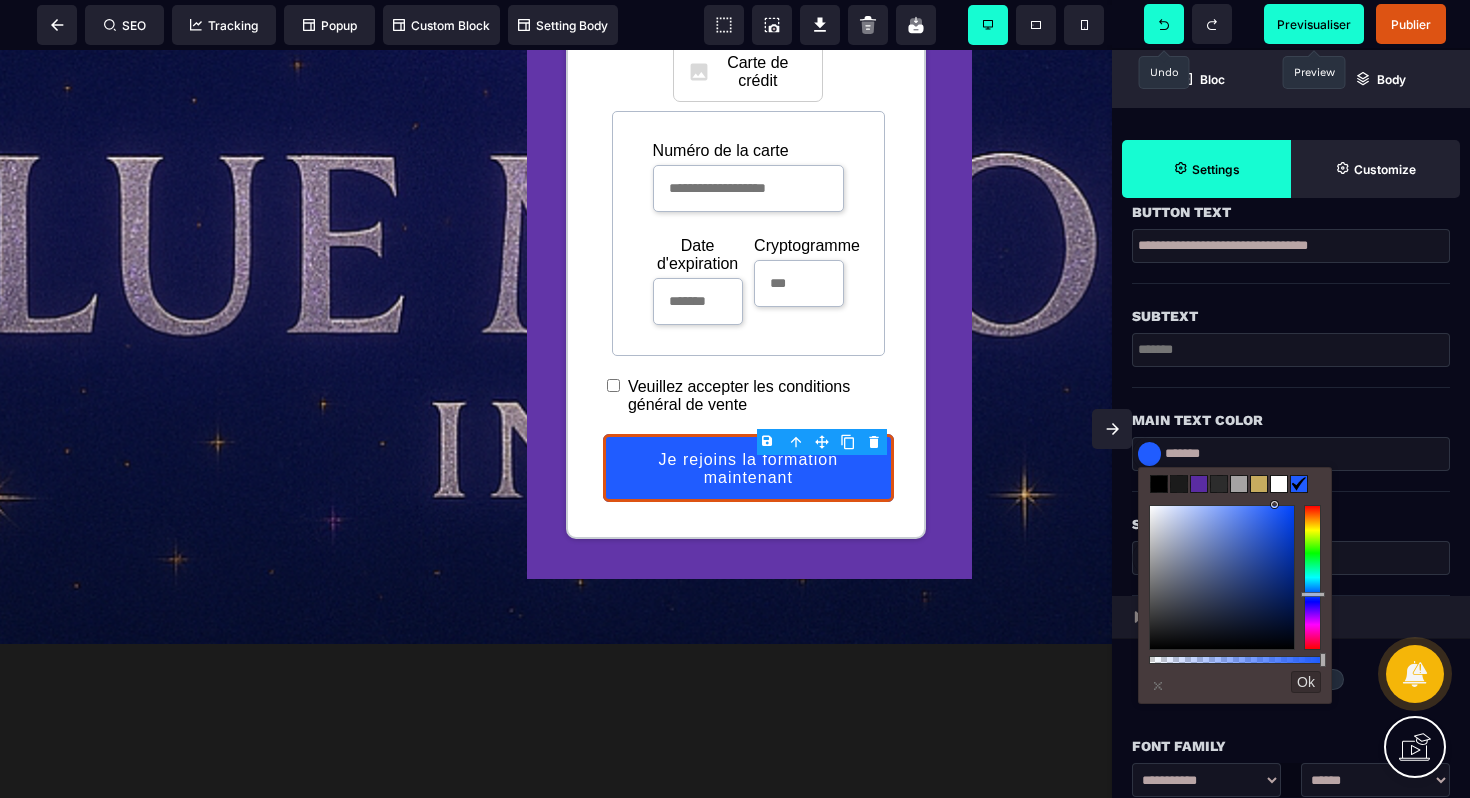 click at bounding box center [1199, 484] 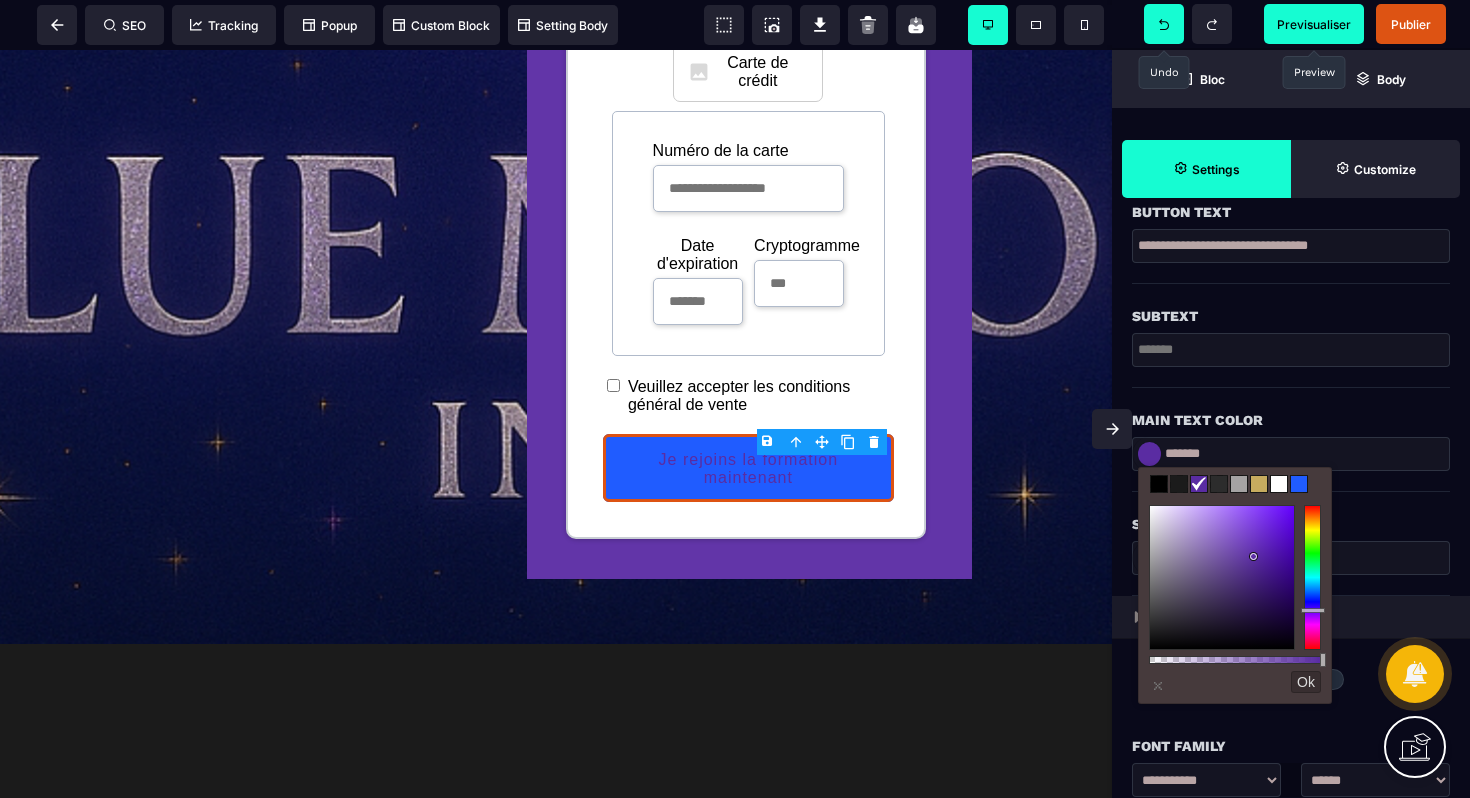 click at bounding box center (1199, 484) 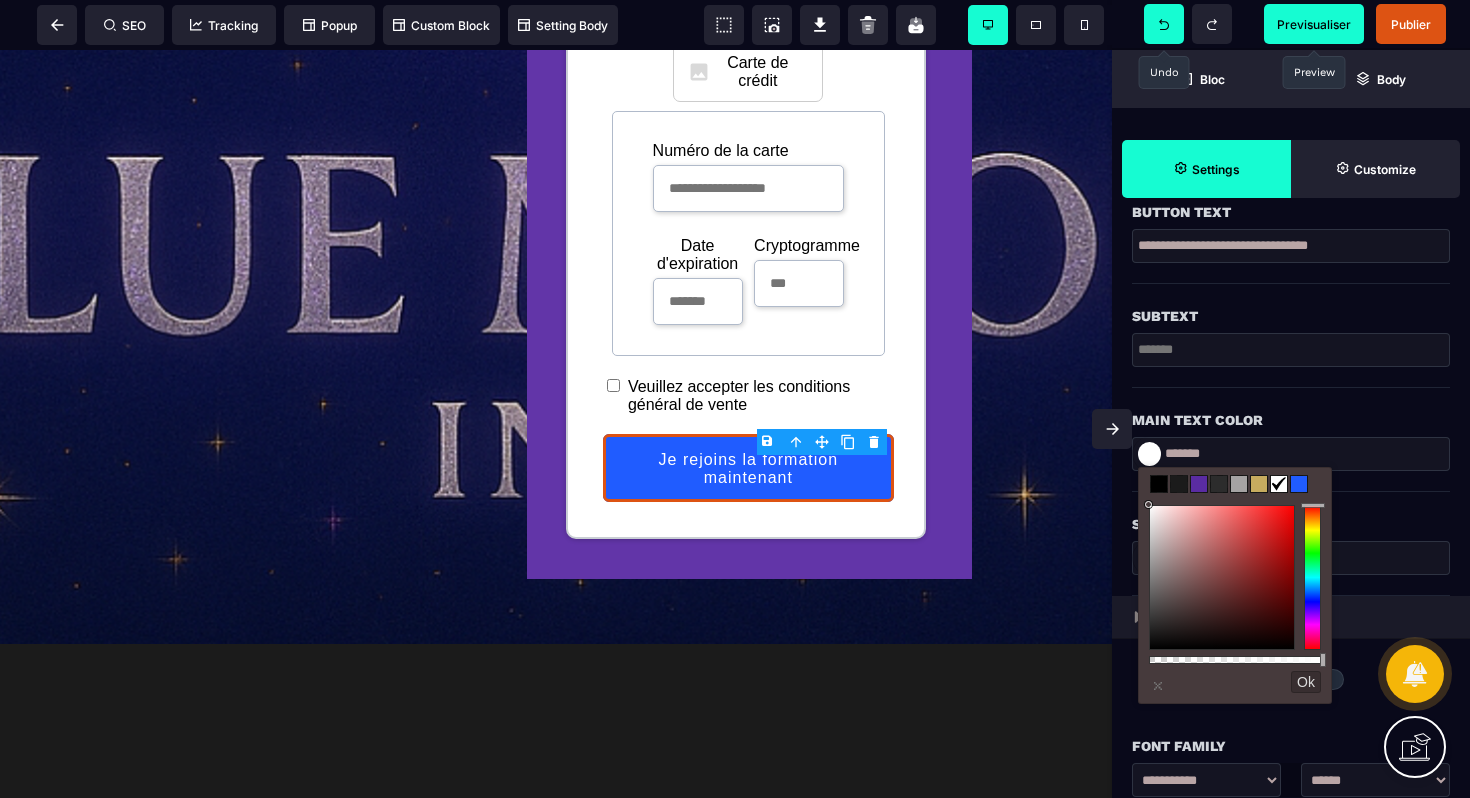 click on "Sub Text Color" at bounding box center [1291, 544] 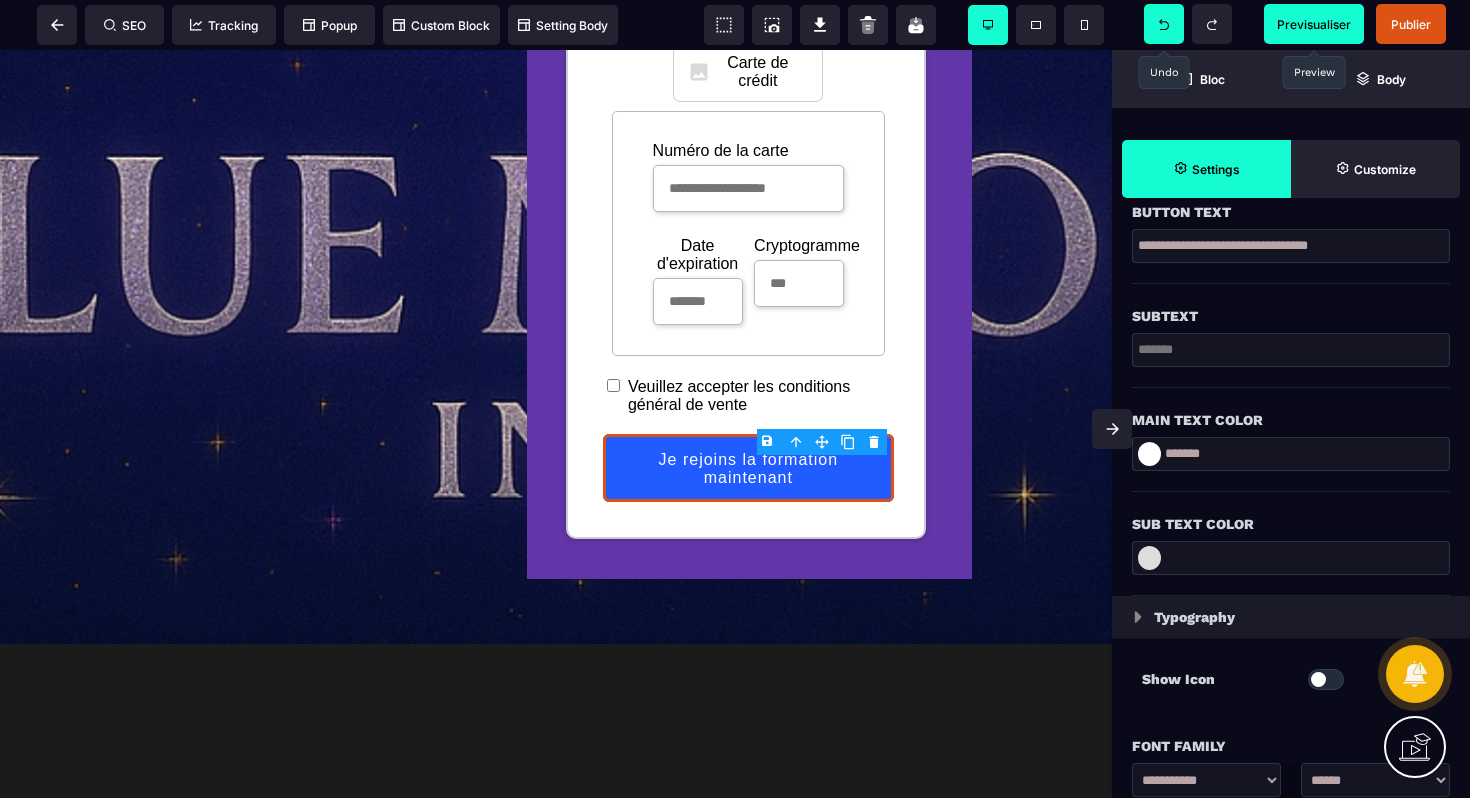 click at bounding box center (1149, 558) 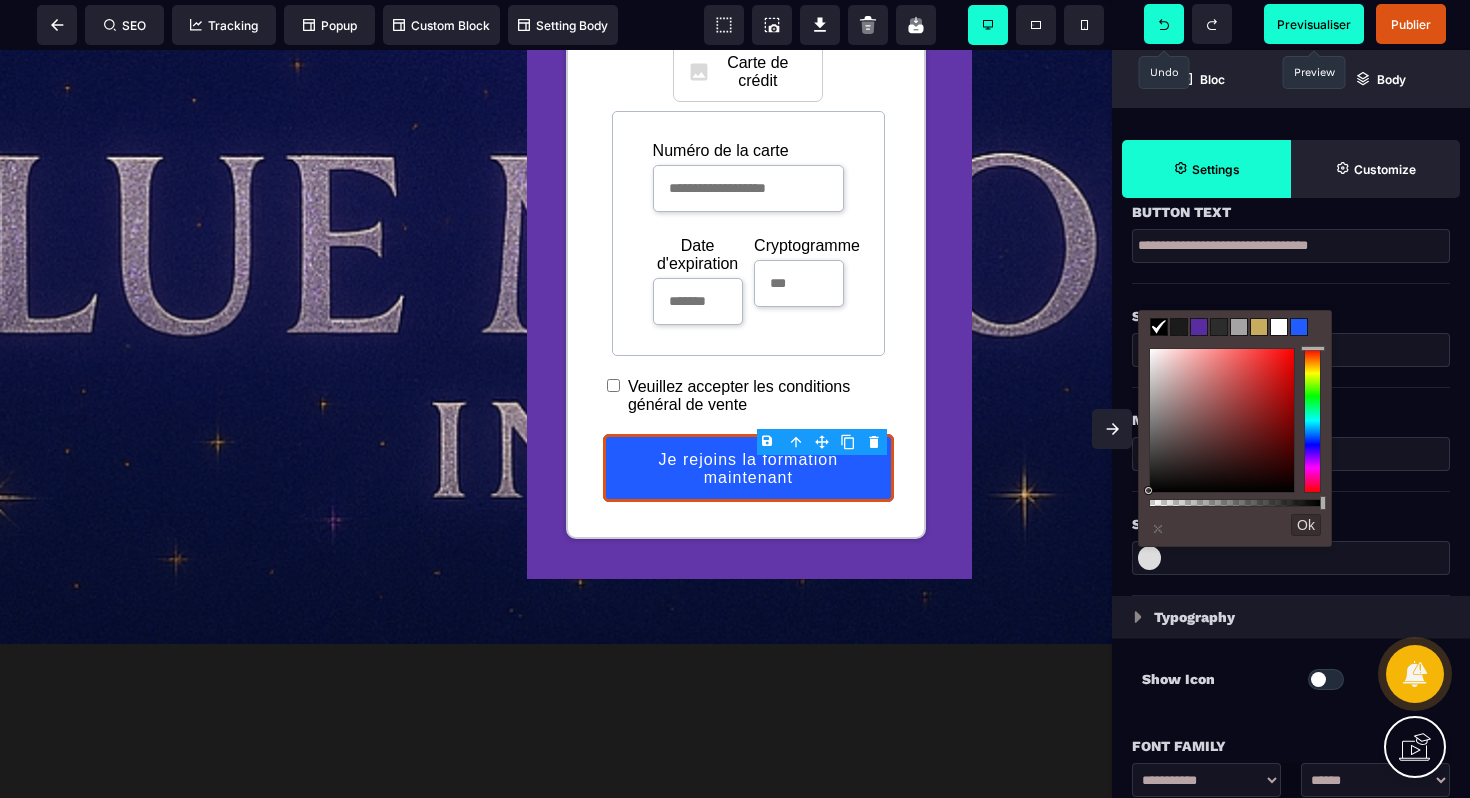 click at bounding box center (1279, 327) 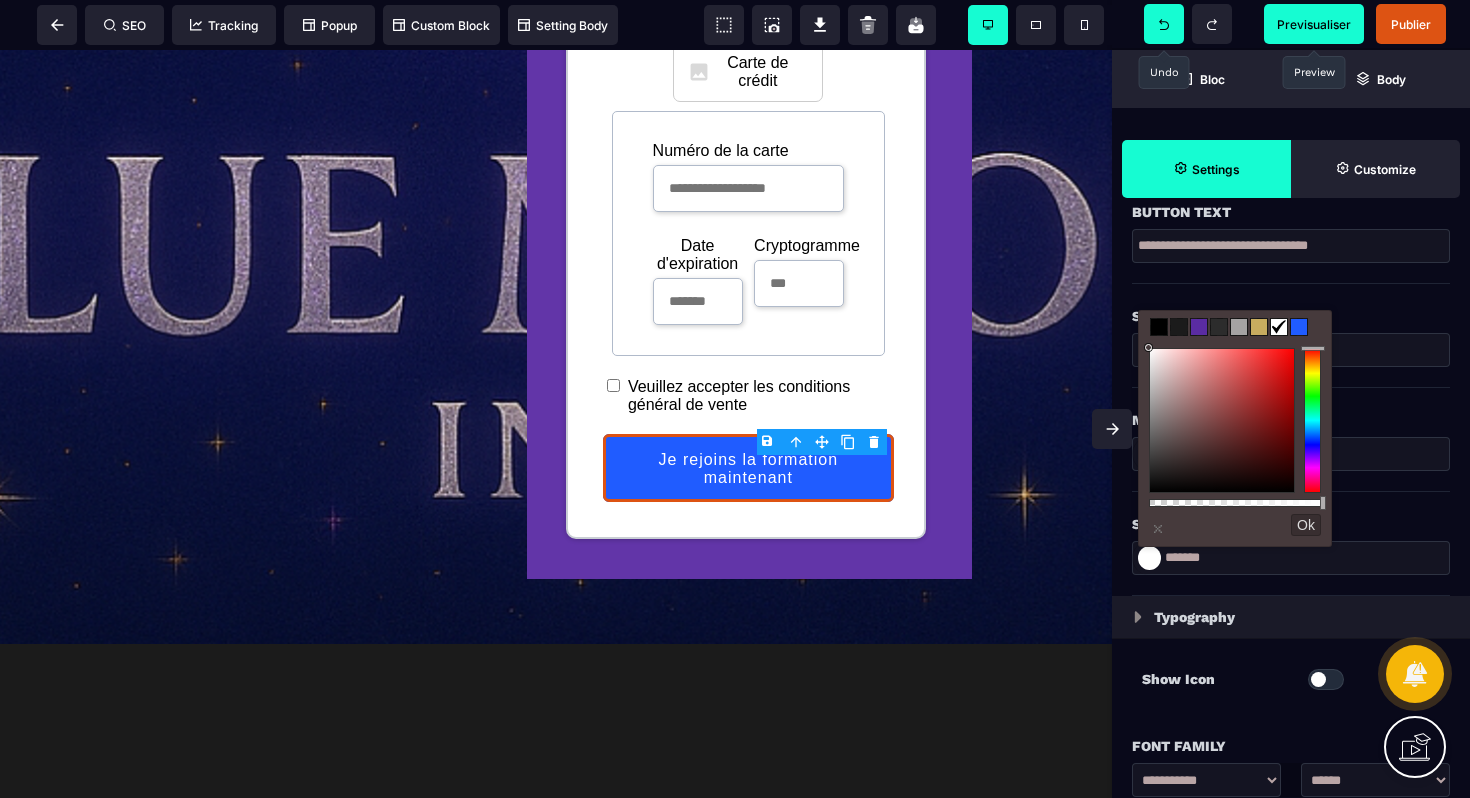 click at bounding box center [1291, 350] 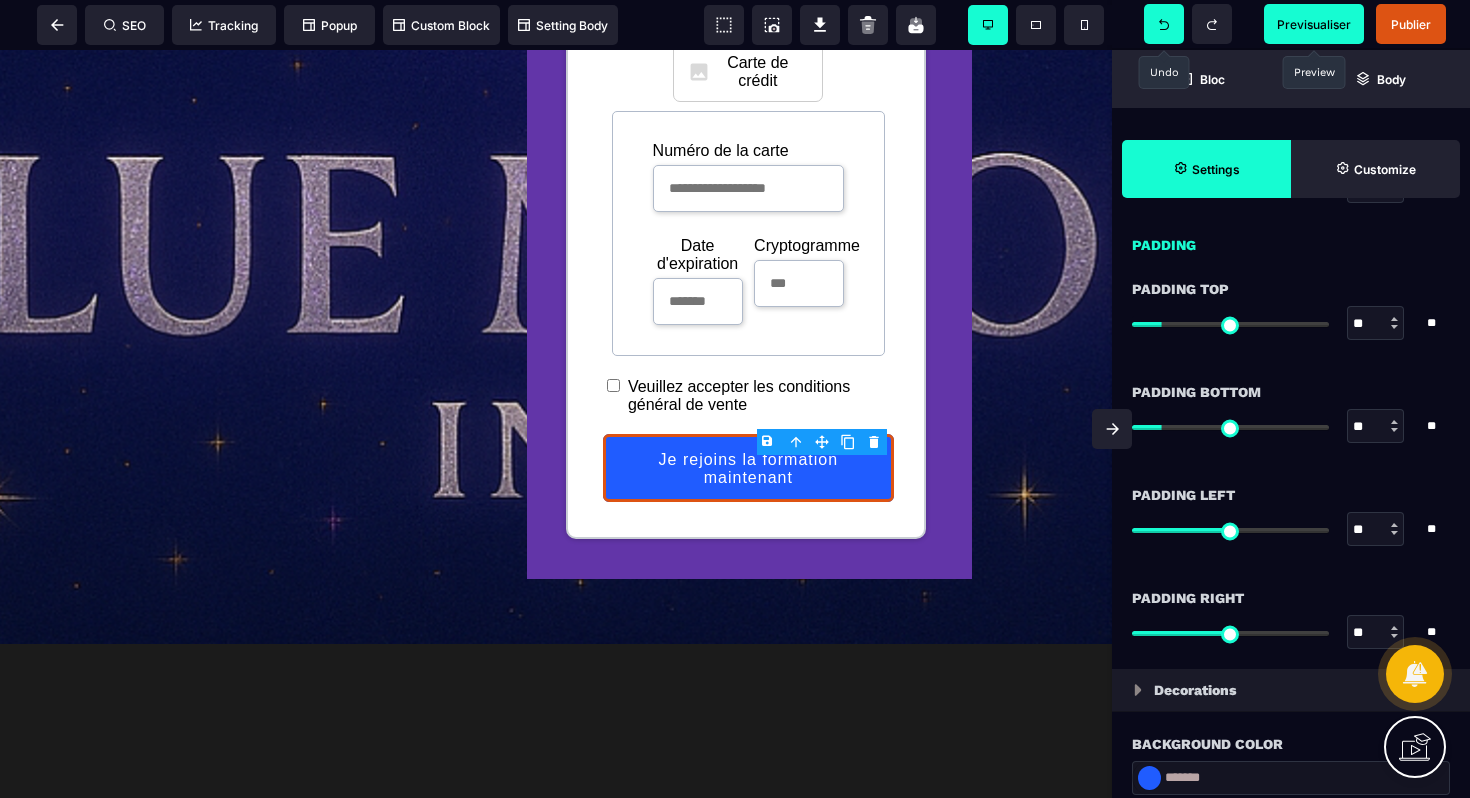 scroll, scrollTop: 1885, scrollLeft: 0, axis: vertical 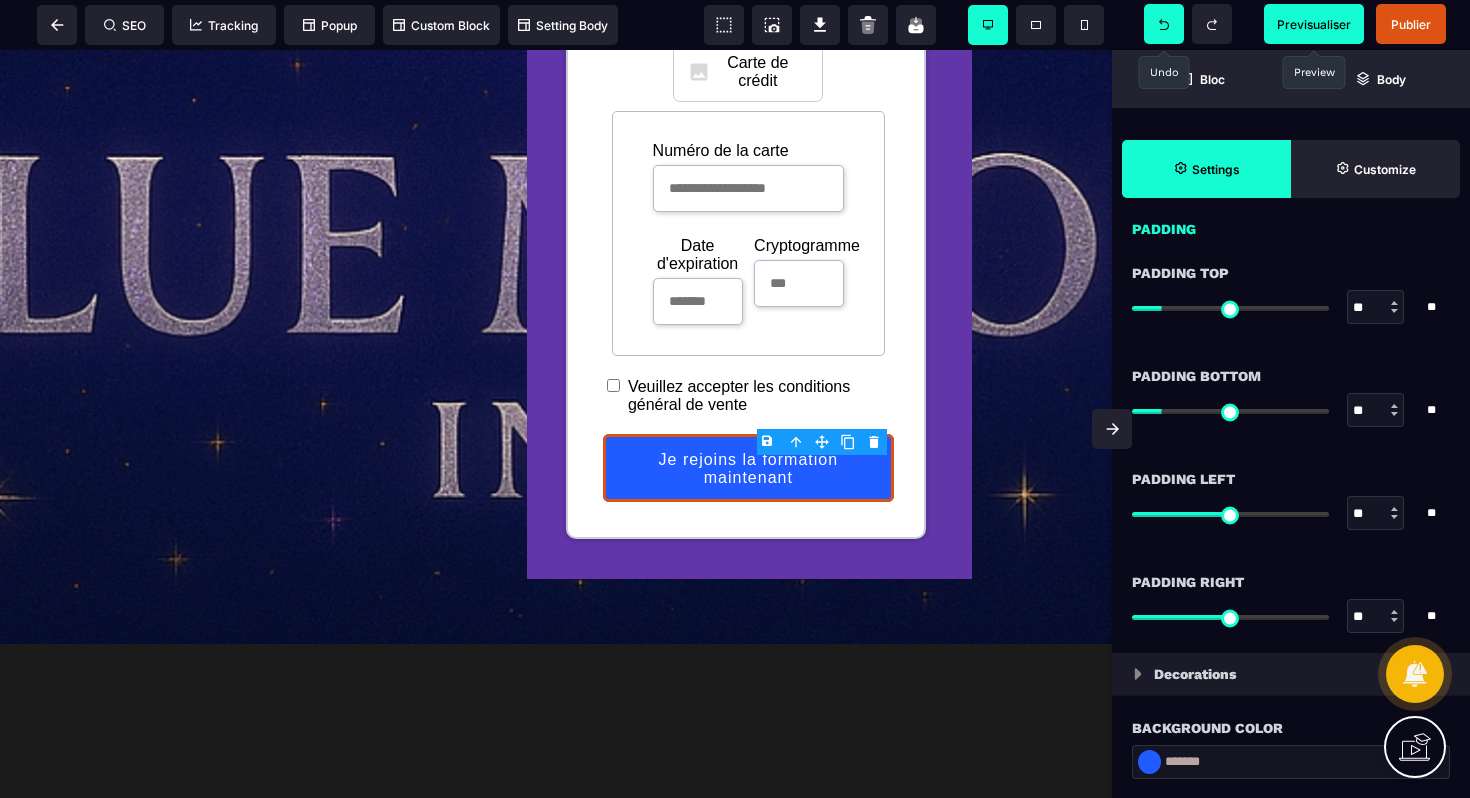 click at bounding box center [1149, 762] 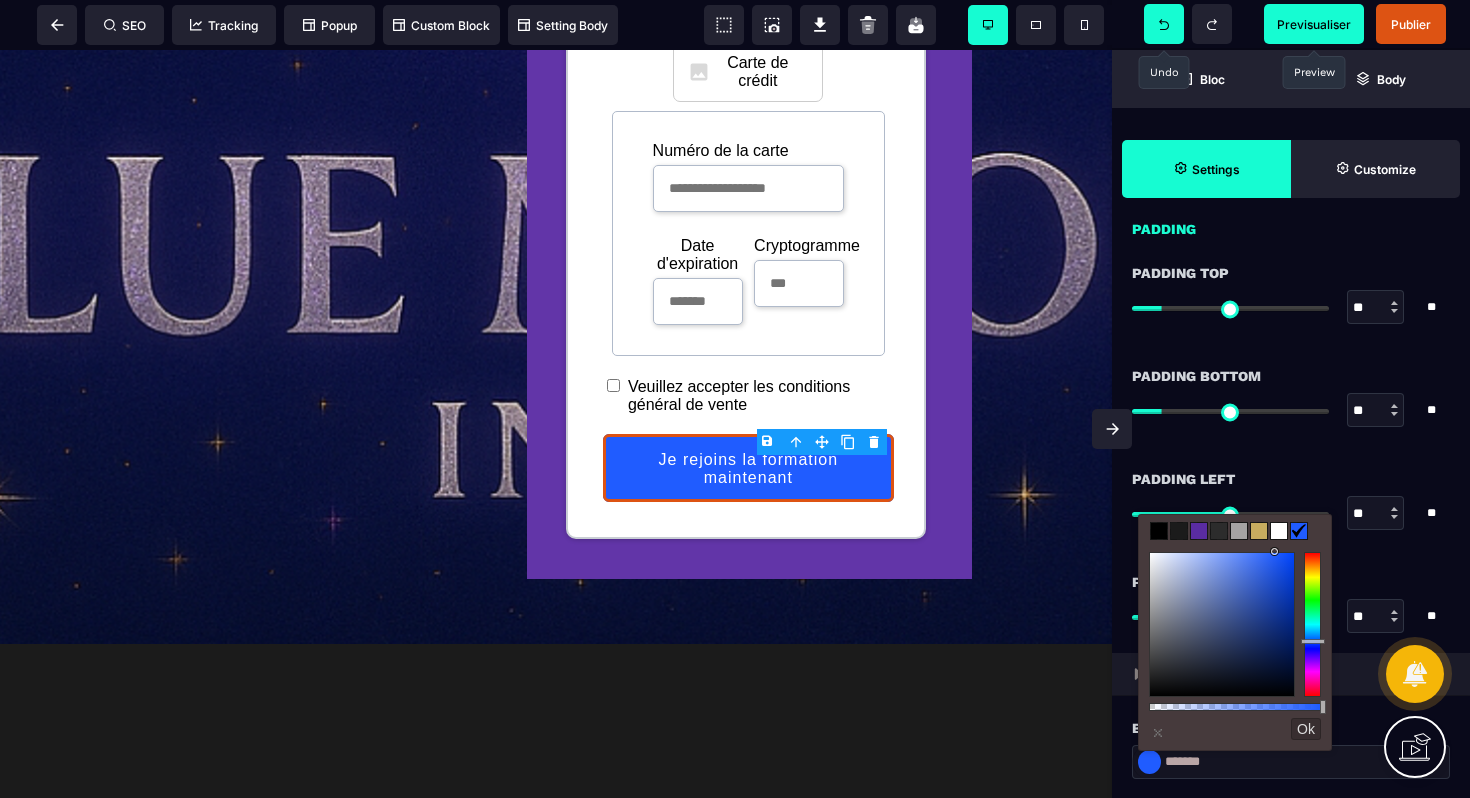click at bounding box center [1199, 531] 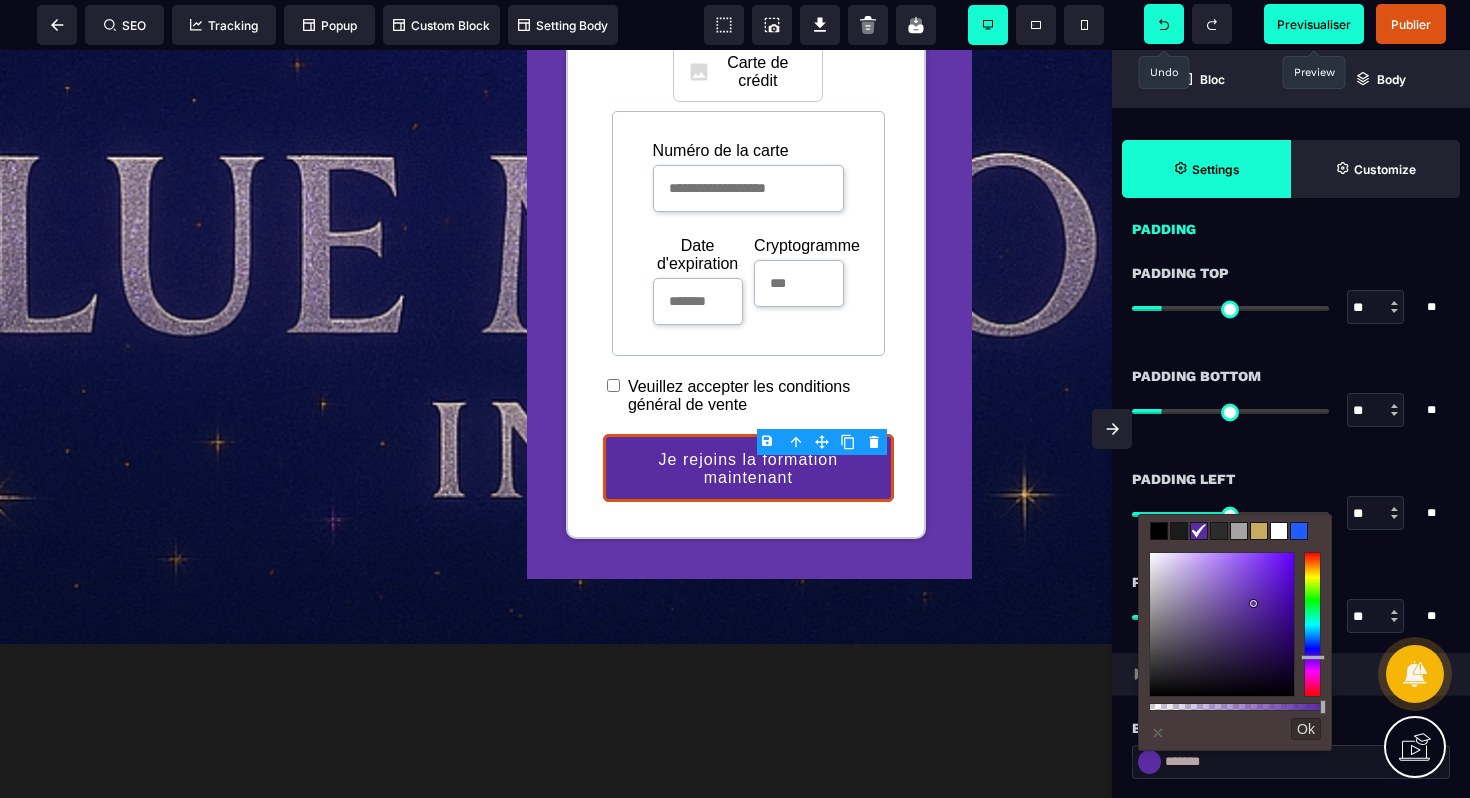 click on "Ok" at bounding box center [1306, 729] 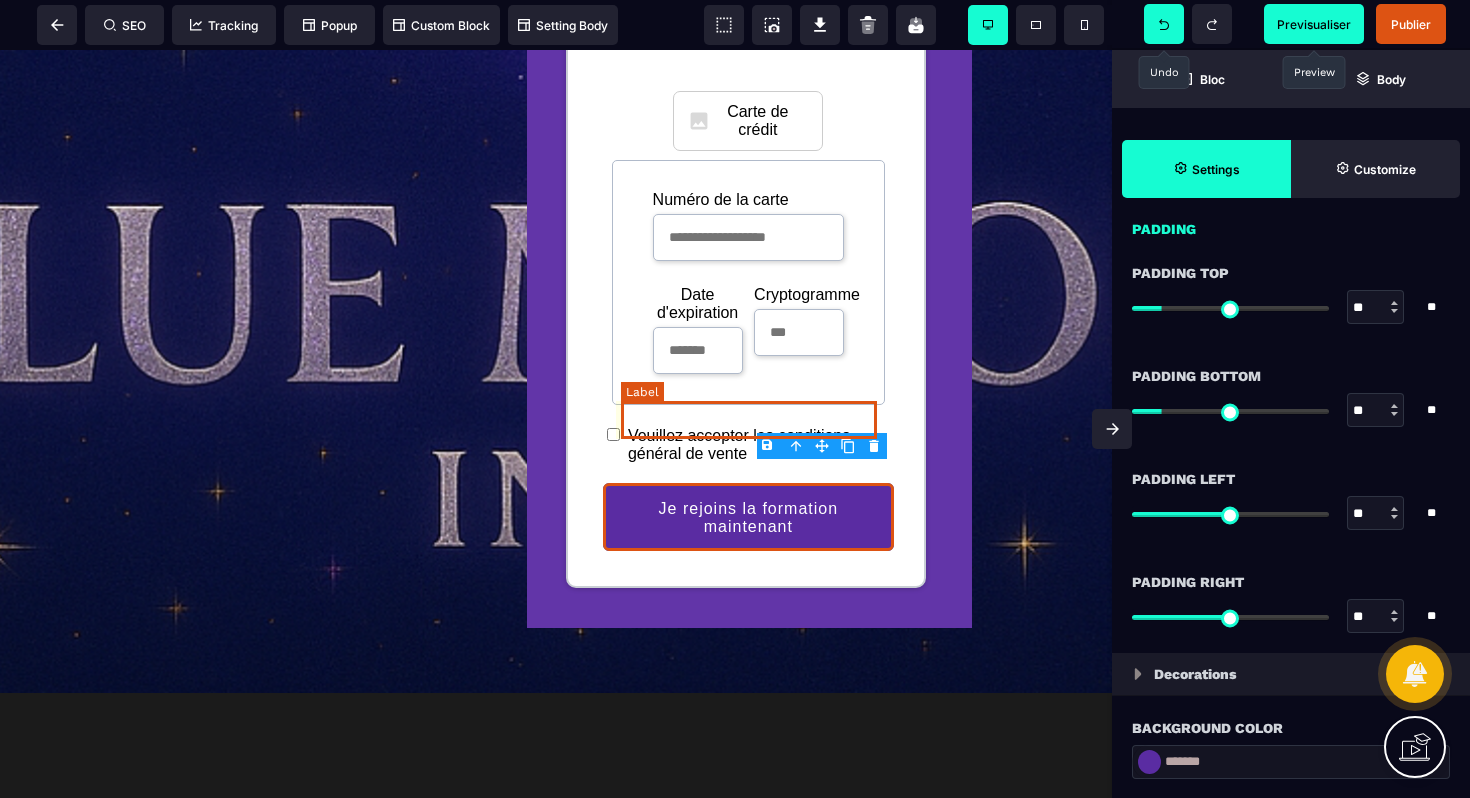 scroll, scrollTop: 1260, scrollLeft: 0, axis: vertical 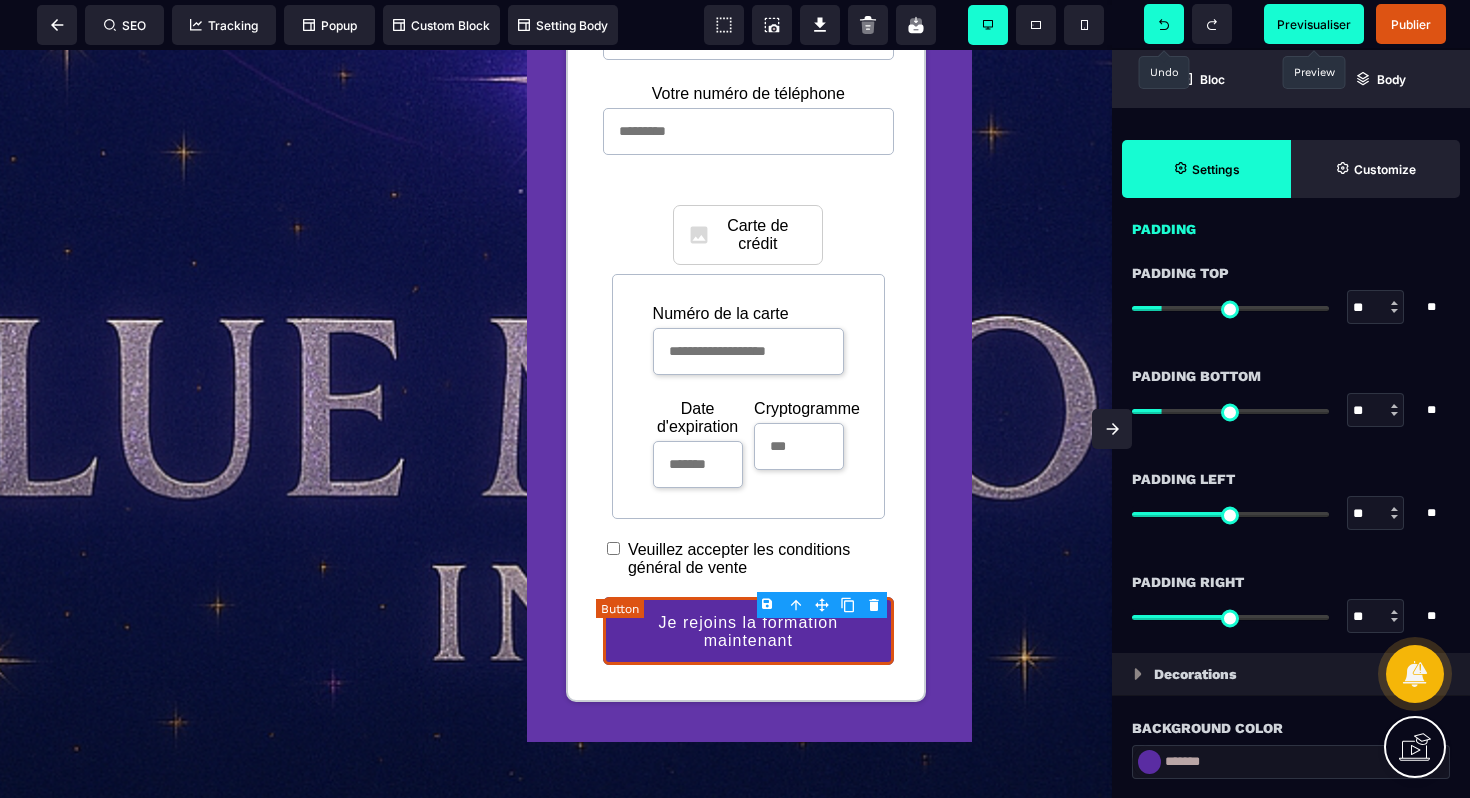 click on "Je rejoins la formation maintenant" at bounding box center (748, 631) 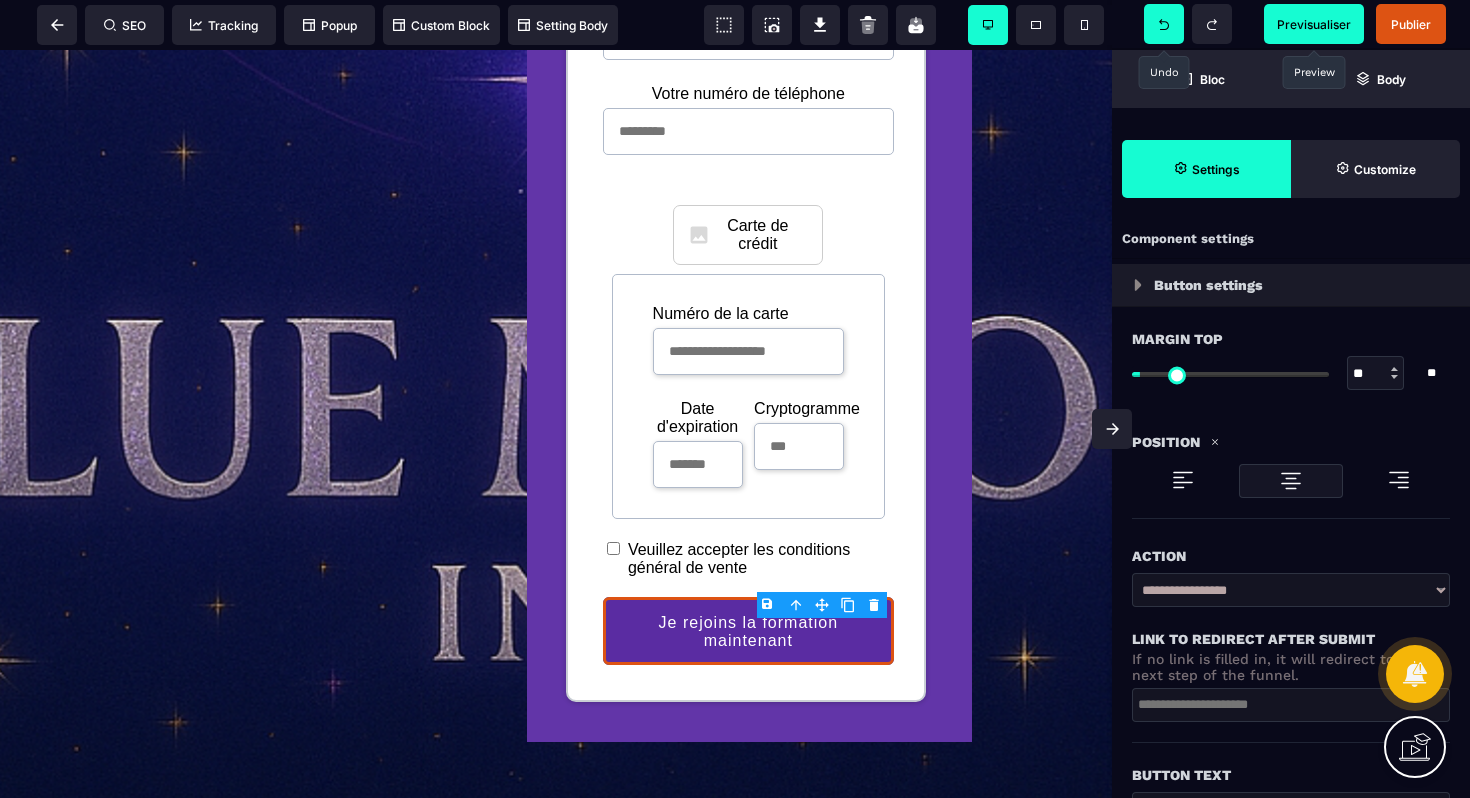 scroll, scrollTop: 0, scrollLeft: 0, axis: both 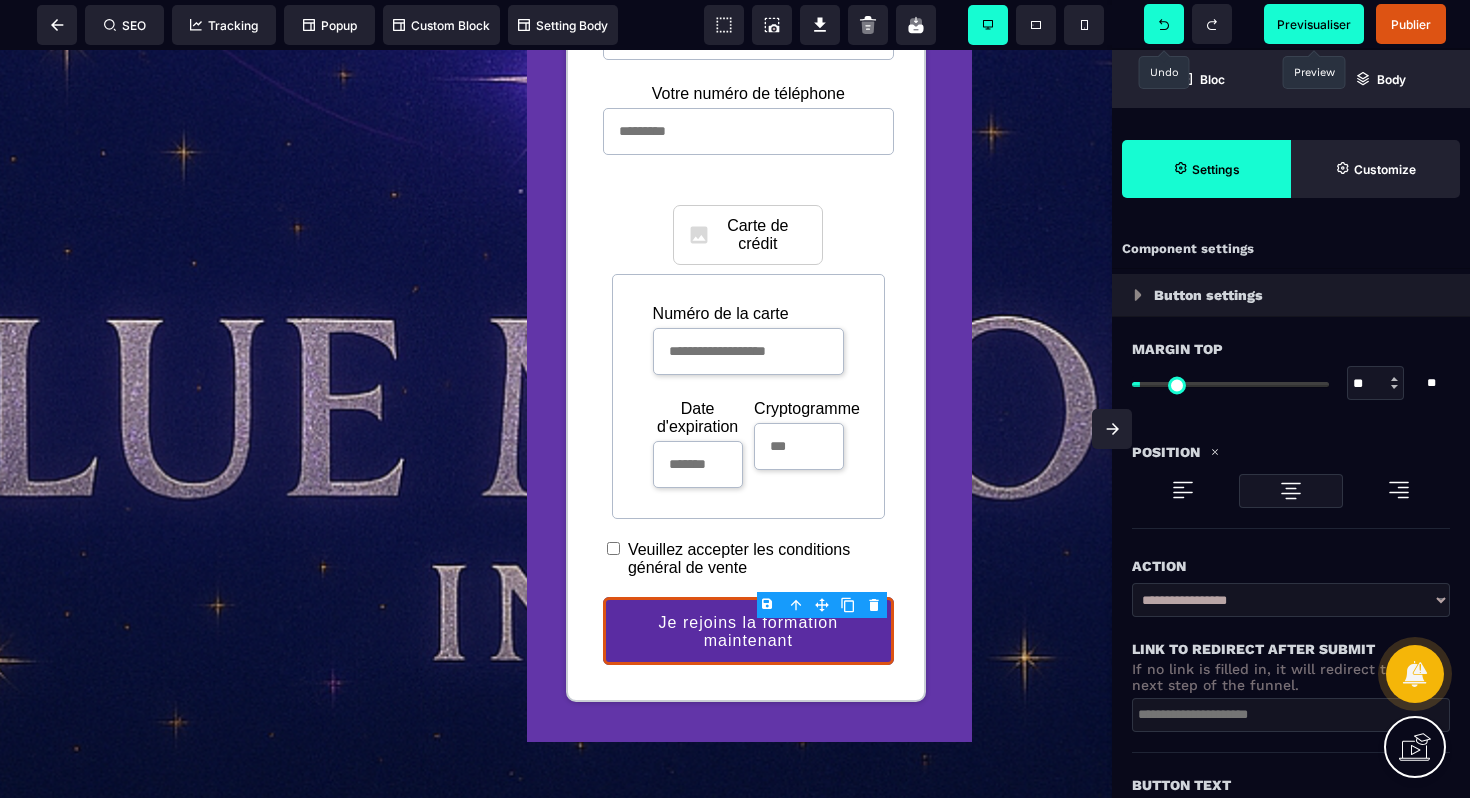 click on "**********" at bounding box center [1291, 600] 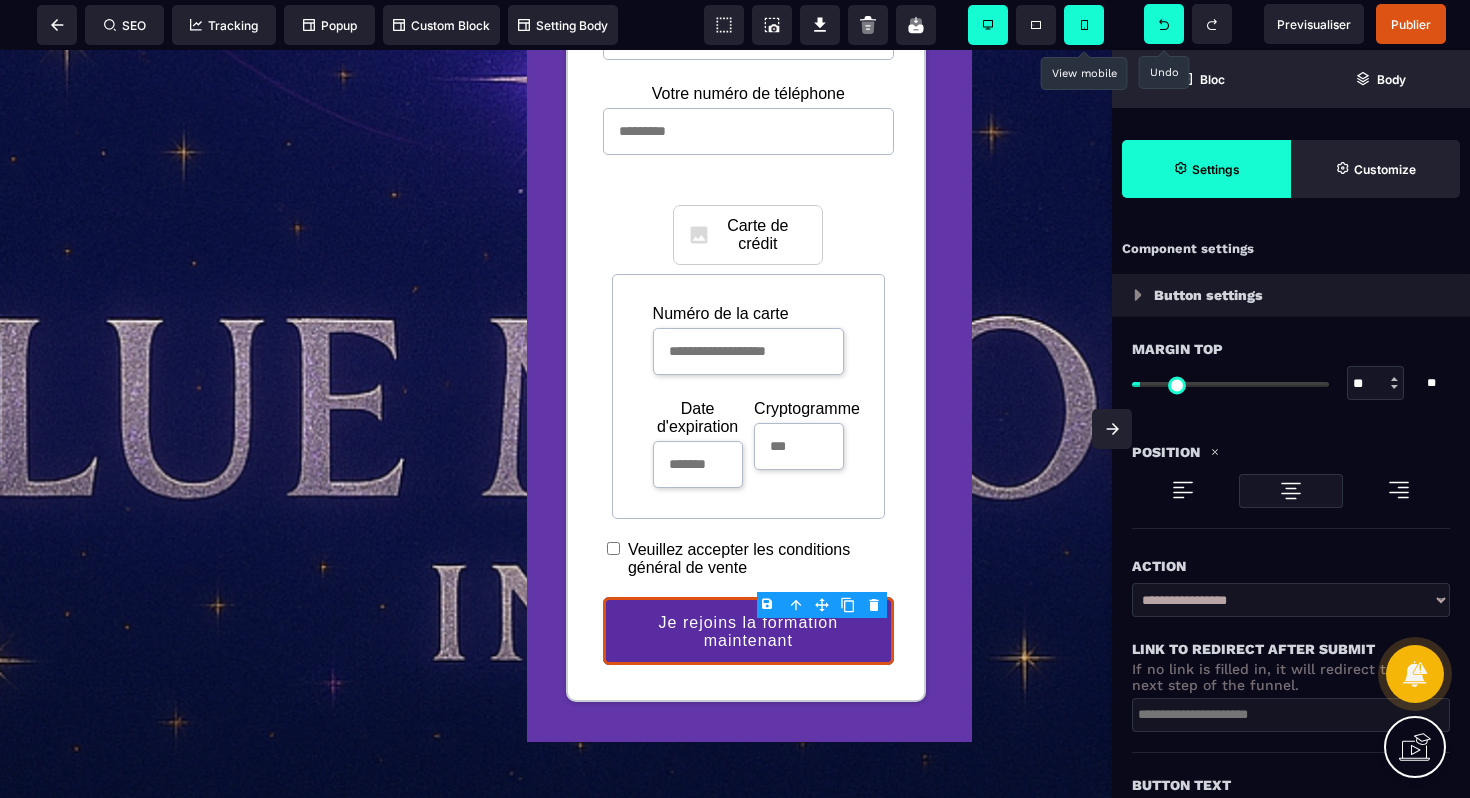 click at bounding box center [1084, 25] 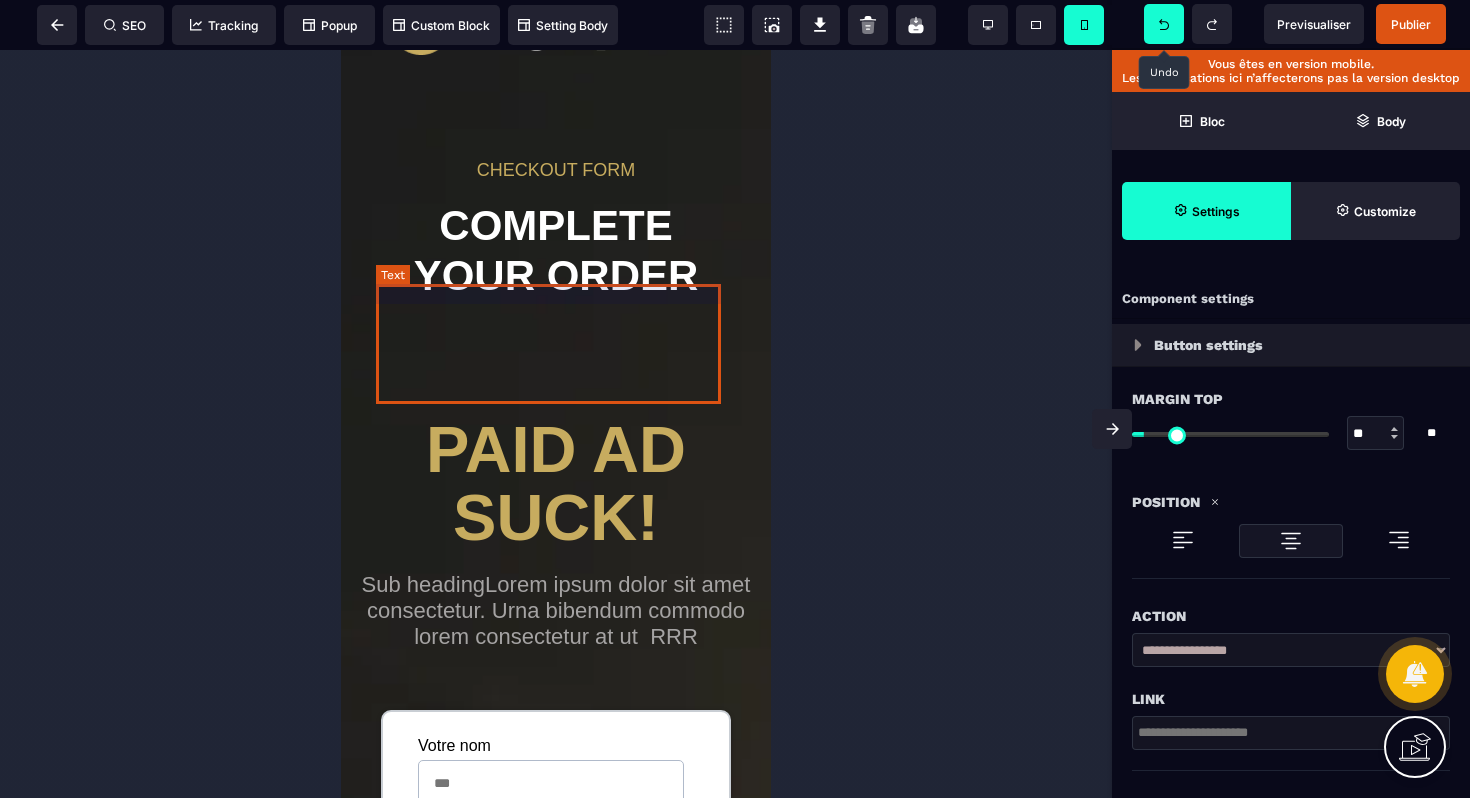 scroll, scrollTop: 0, scrollLeft: 0, axis: both 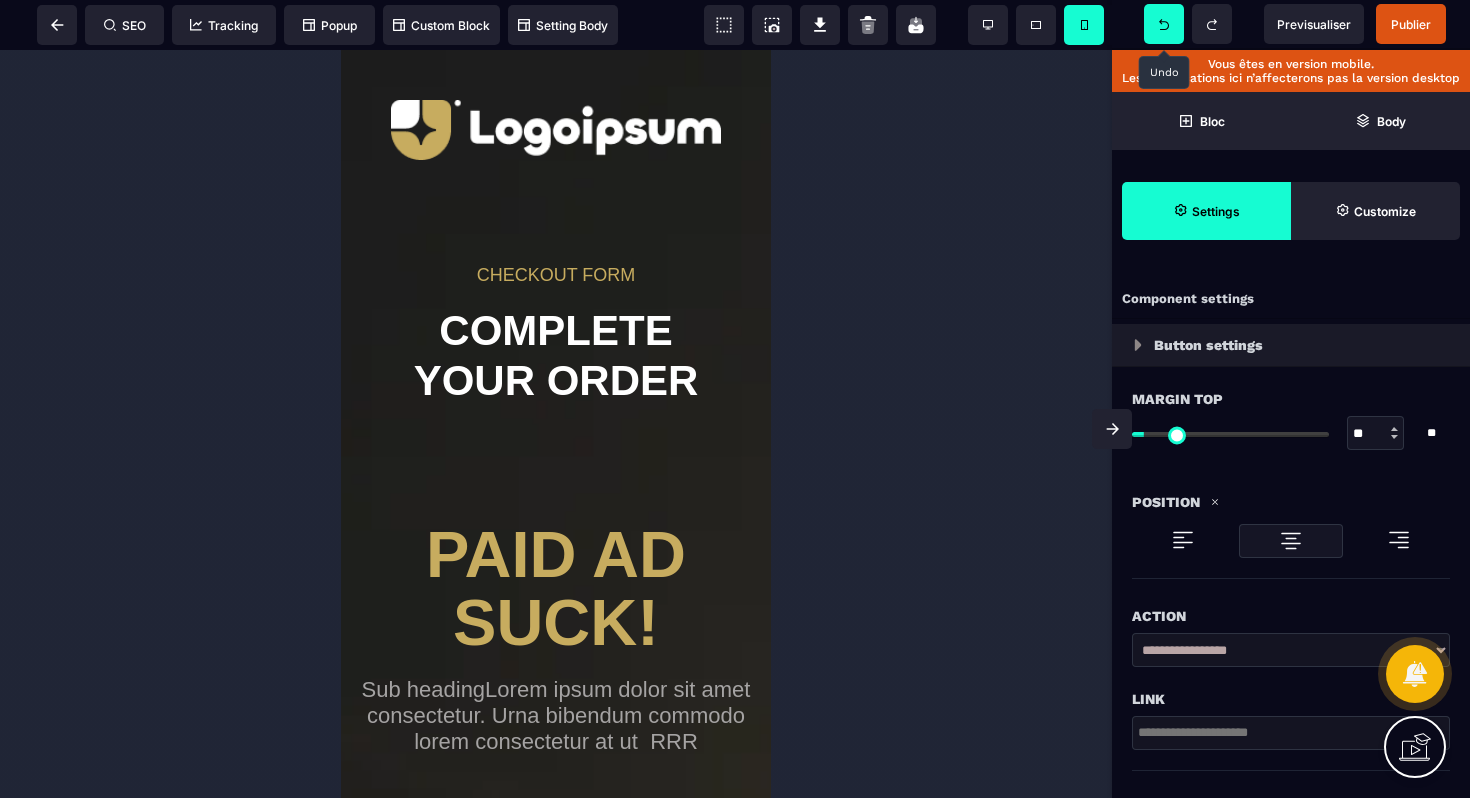 click at bounding box center [908, 25] 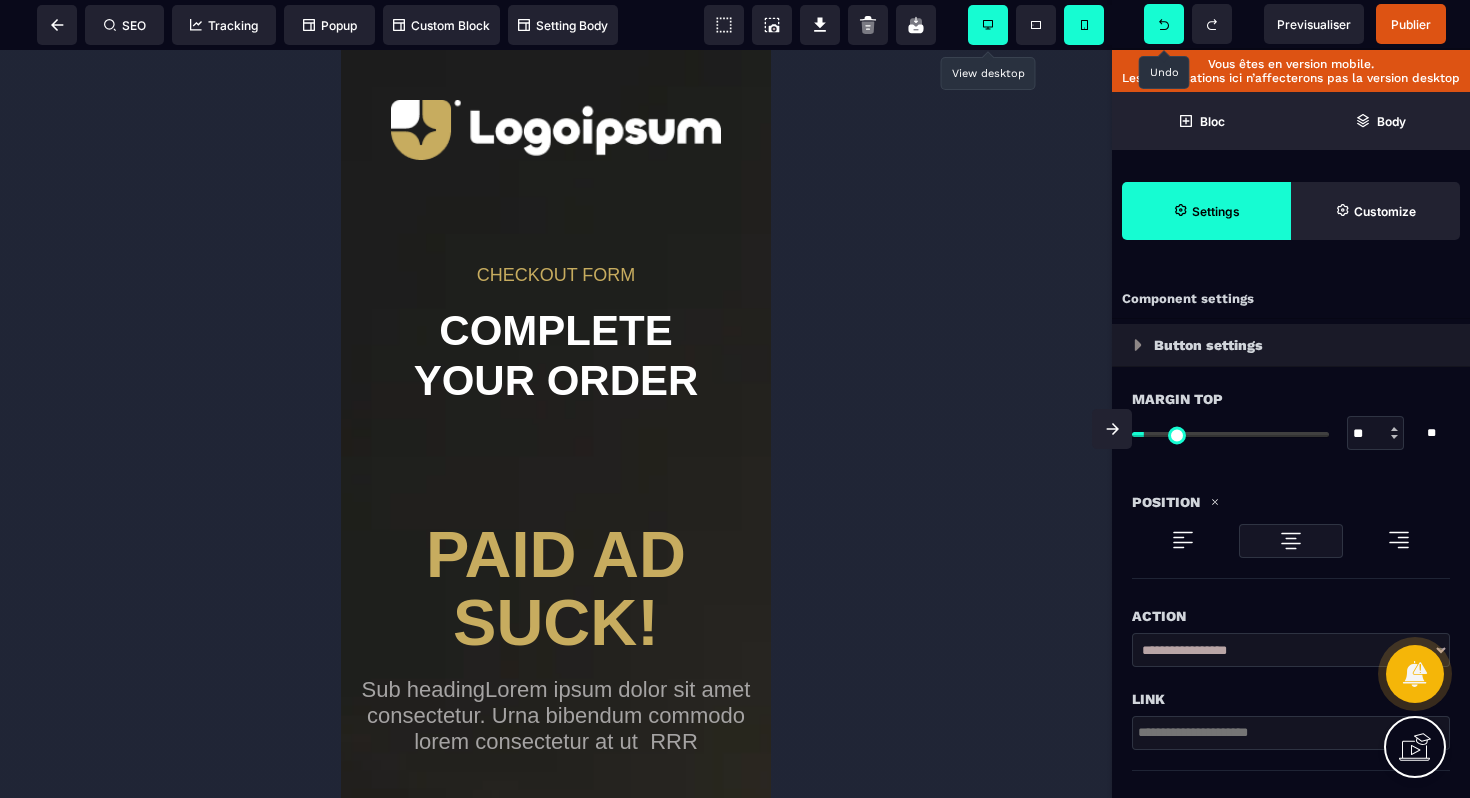click 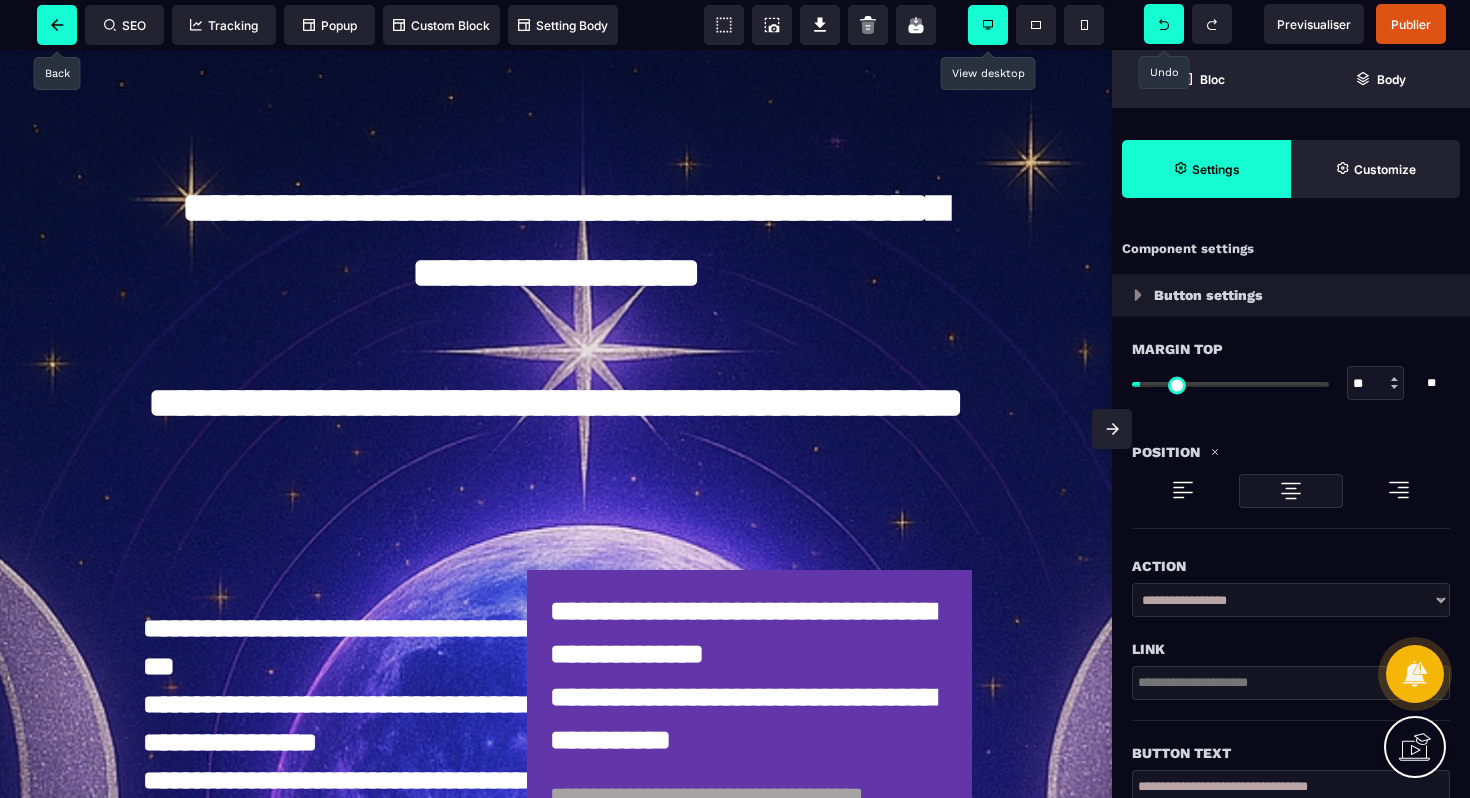 click 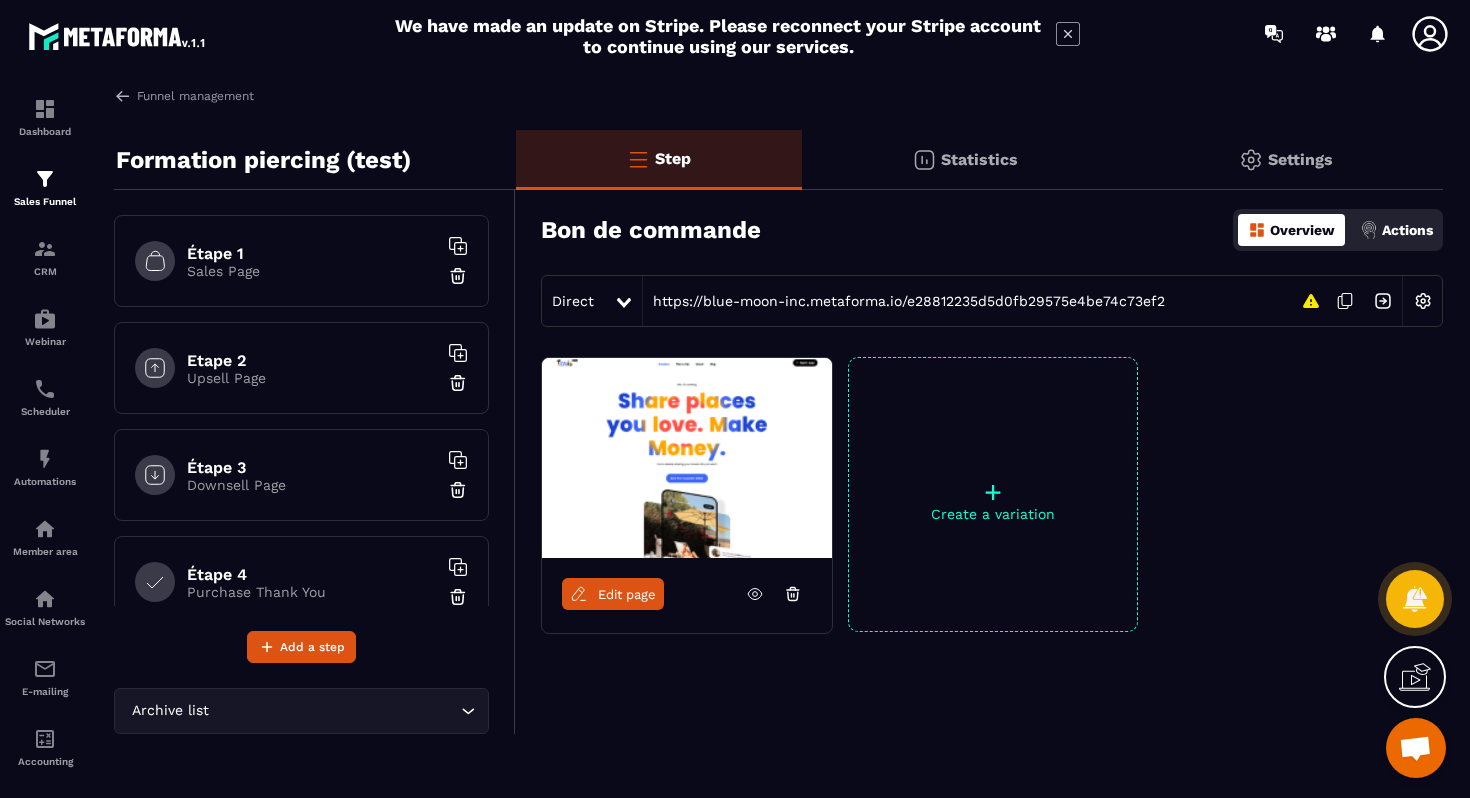 click on "Edit page" at bounding box center (627, 594) 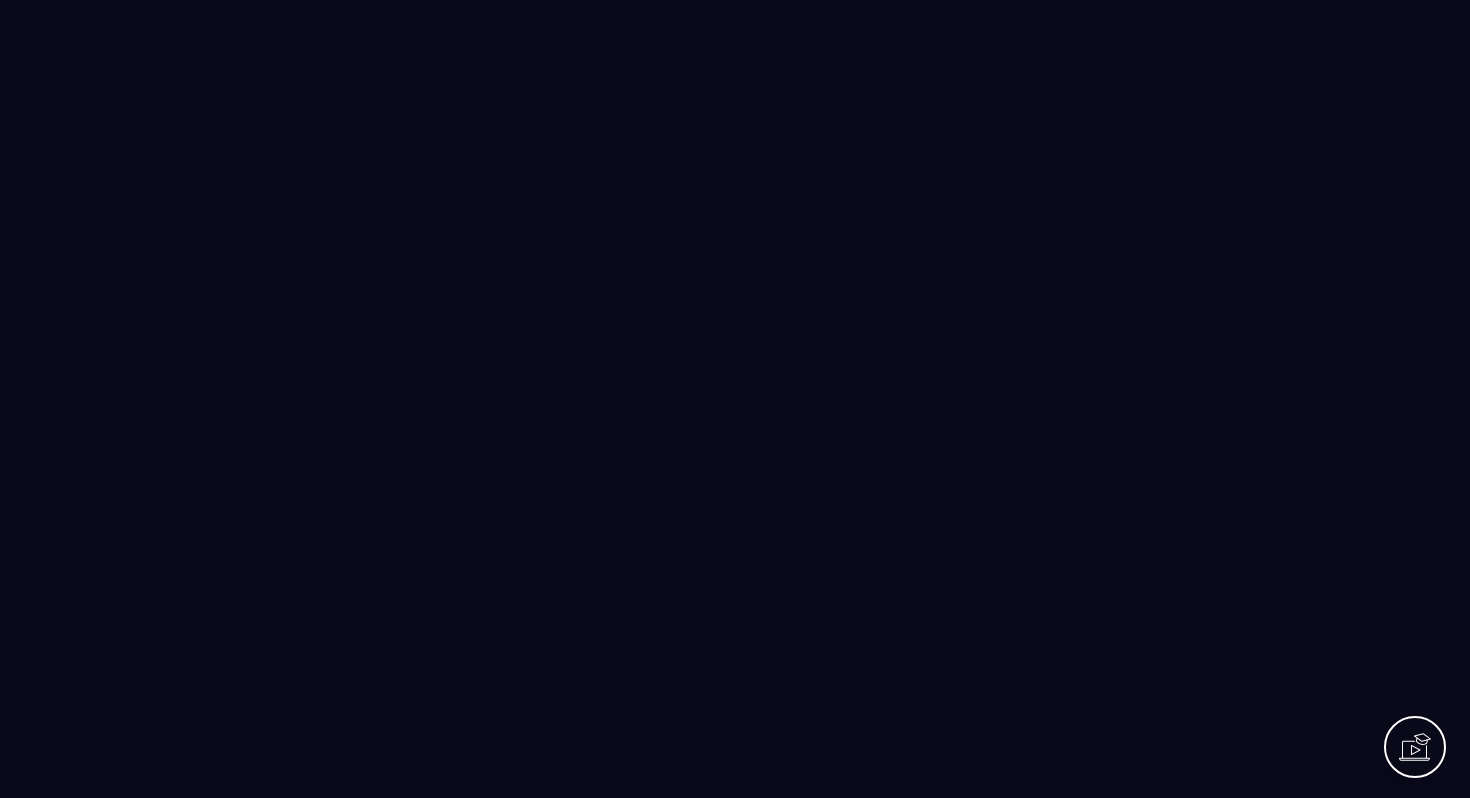 scroll, scrollTop: 0, scrollLeft: 0, axis: both 